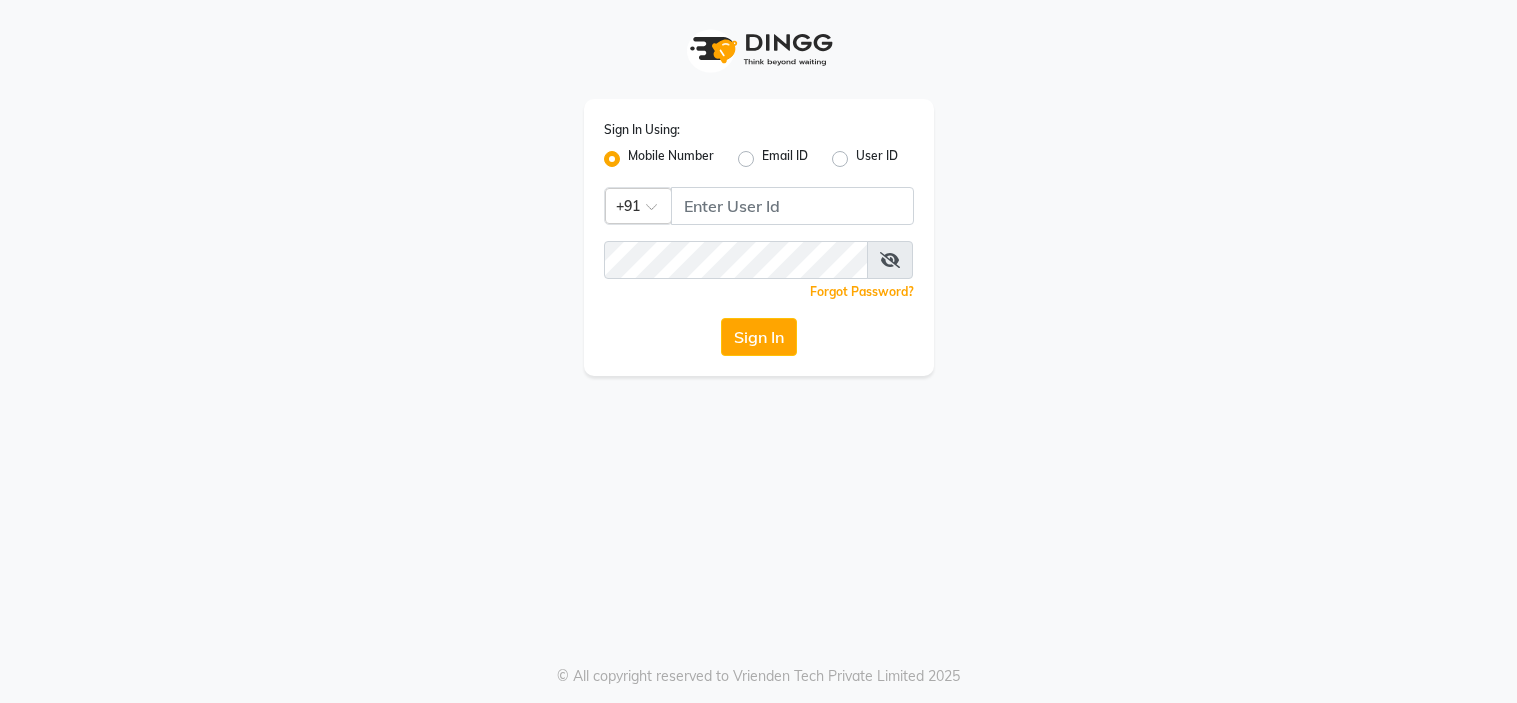 scroll, scrollTop: 0, scrollLeft: 0, axis: both 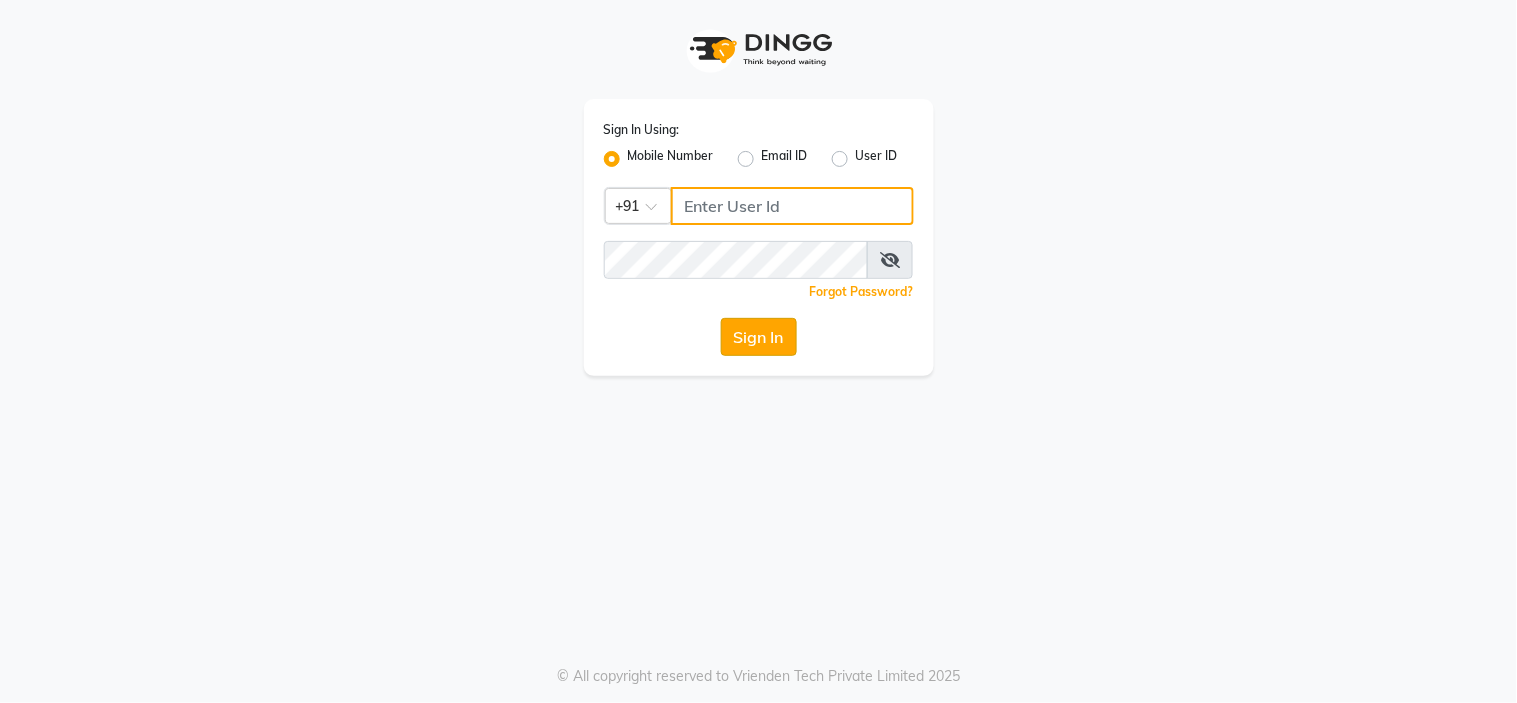 type on "8999659395" 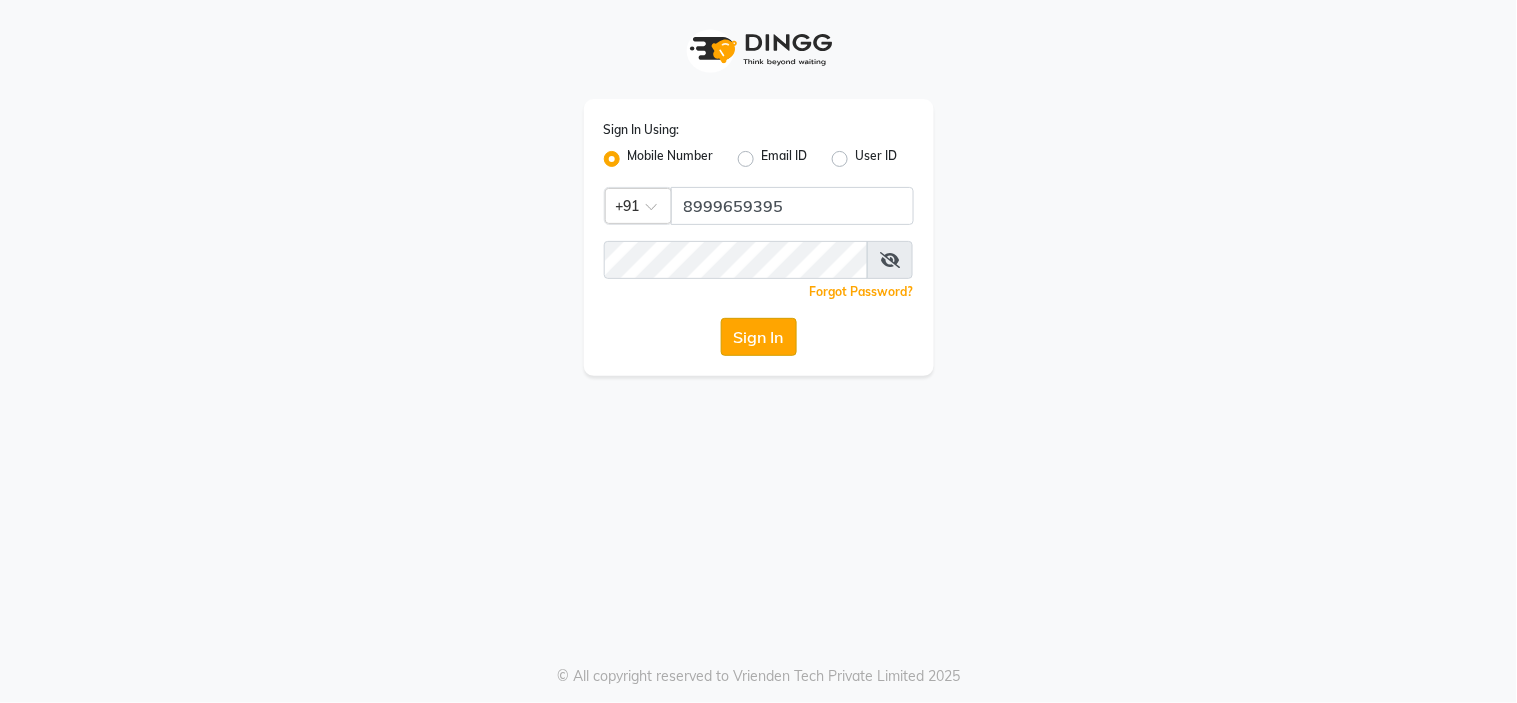 click on "Sign In" 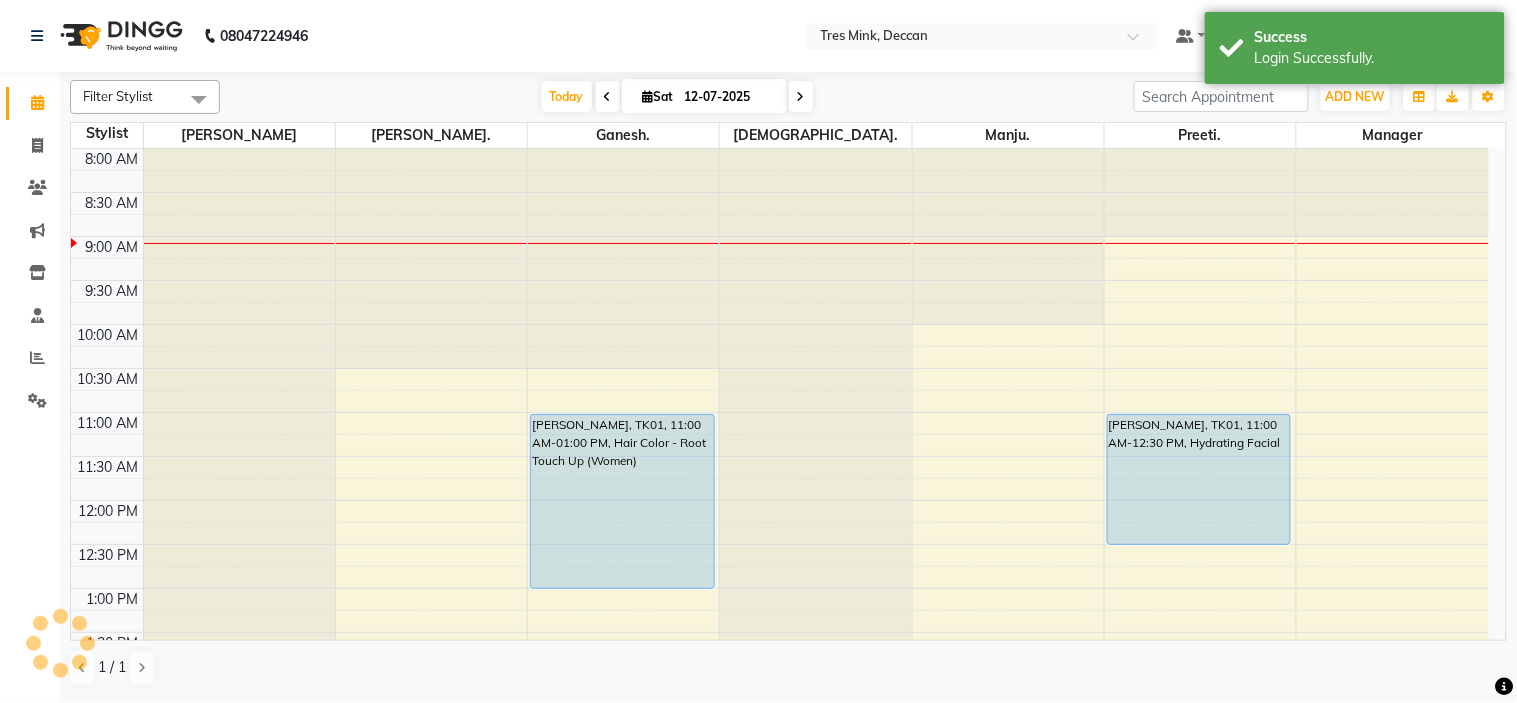 scroll, scrollTop: 0, scrollLeft: 0, axis: both 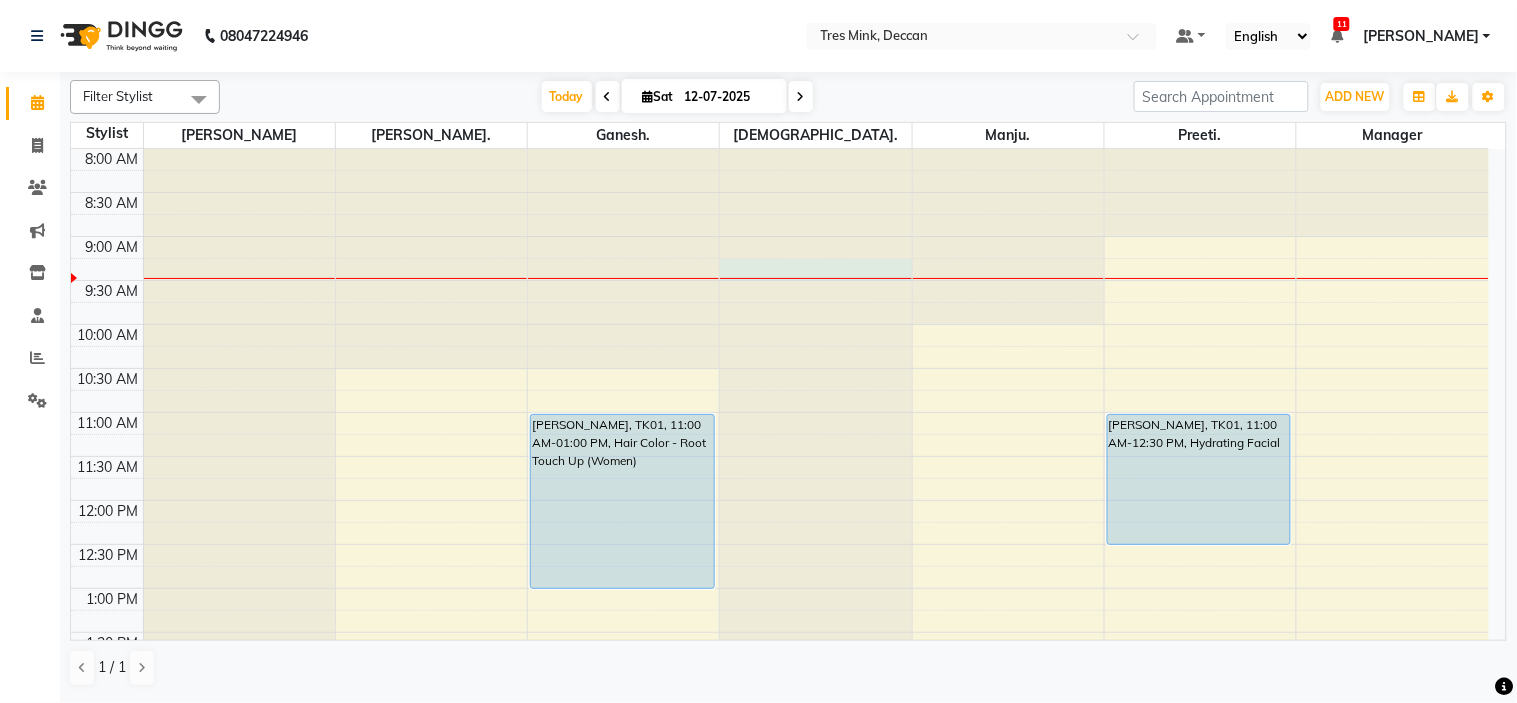 click at bounding box center [815, 149] 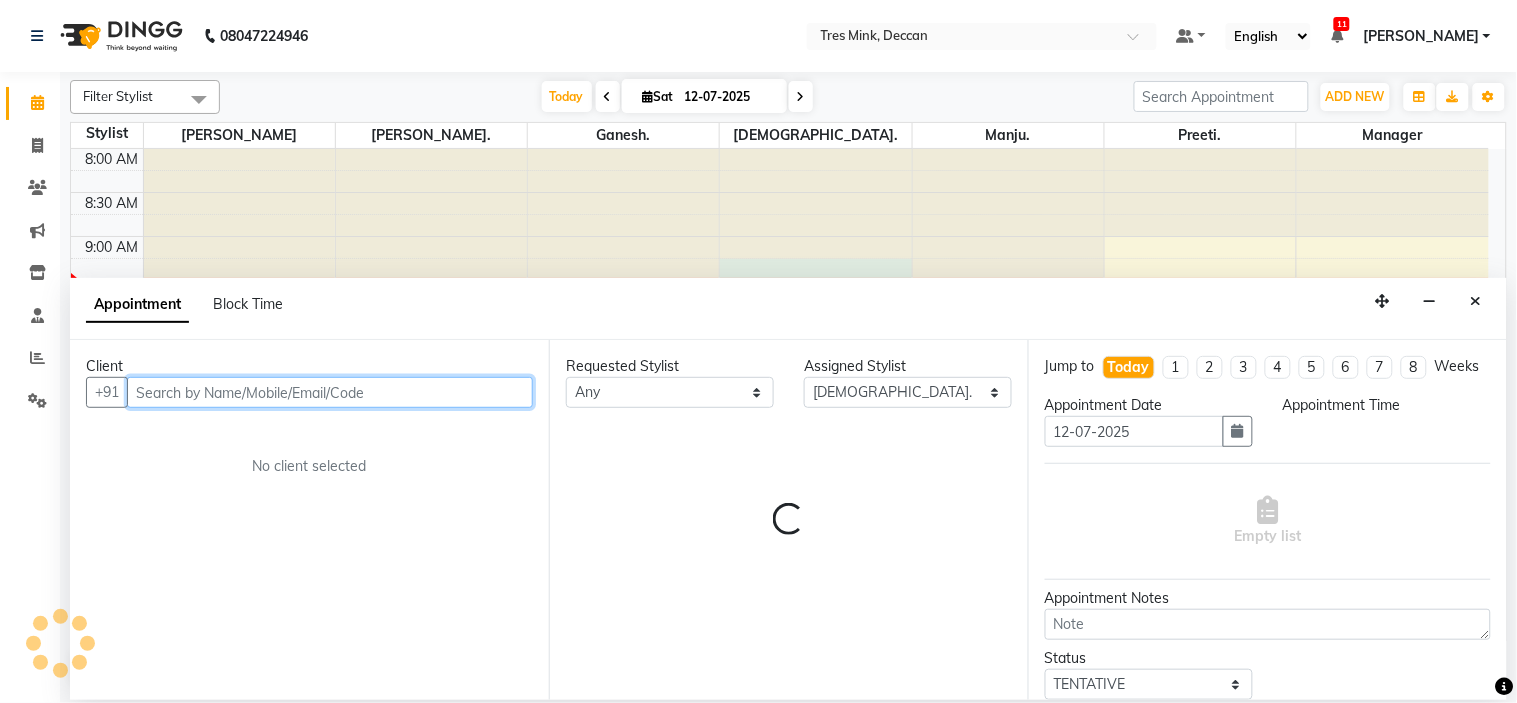 select on "555" 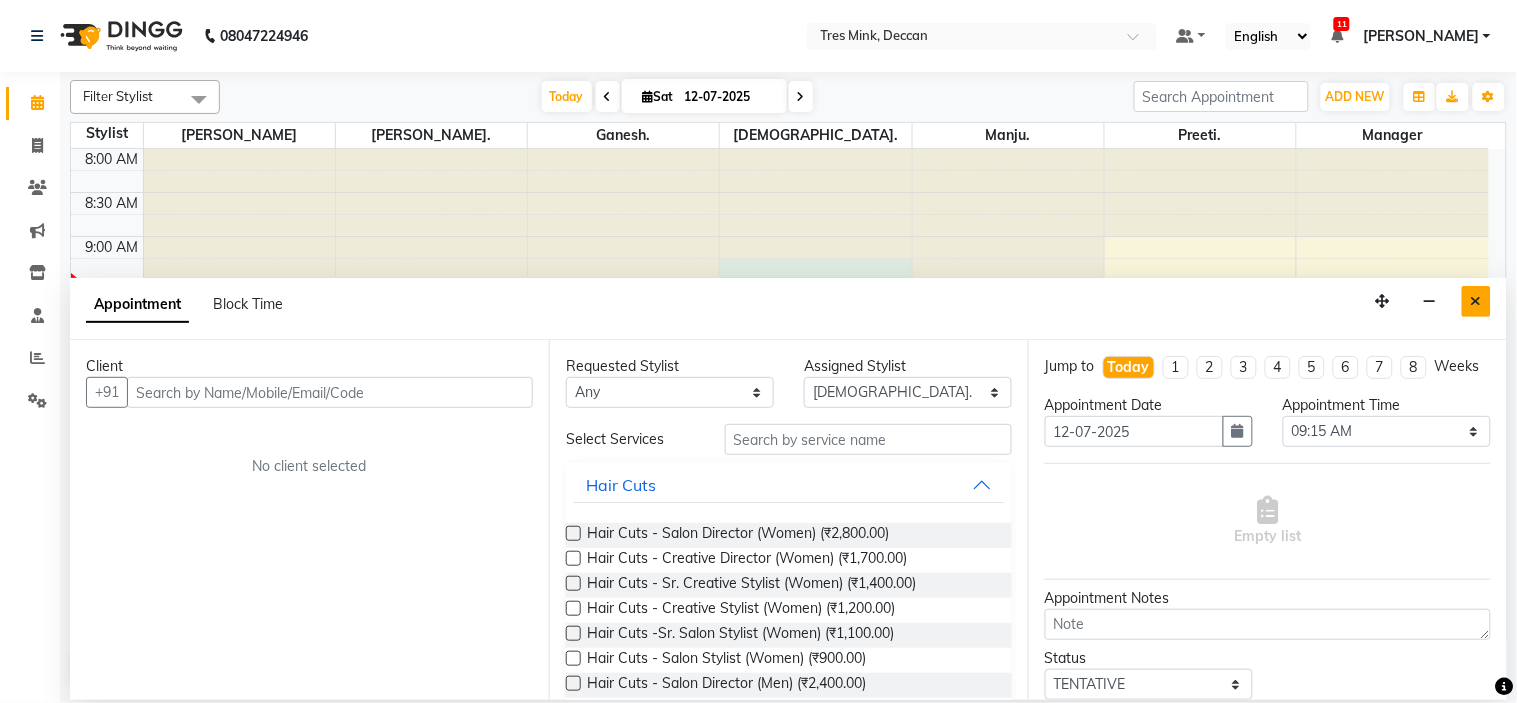 click at bounding box center [1476, 301] 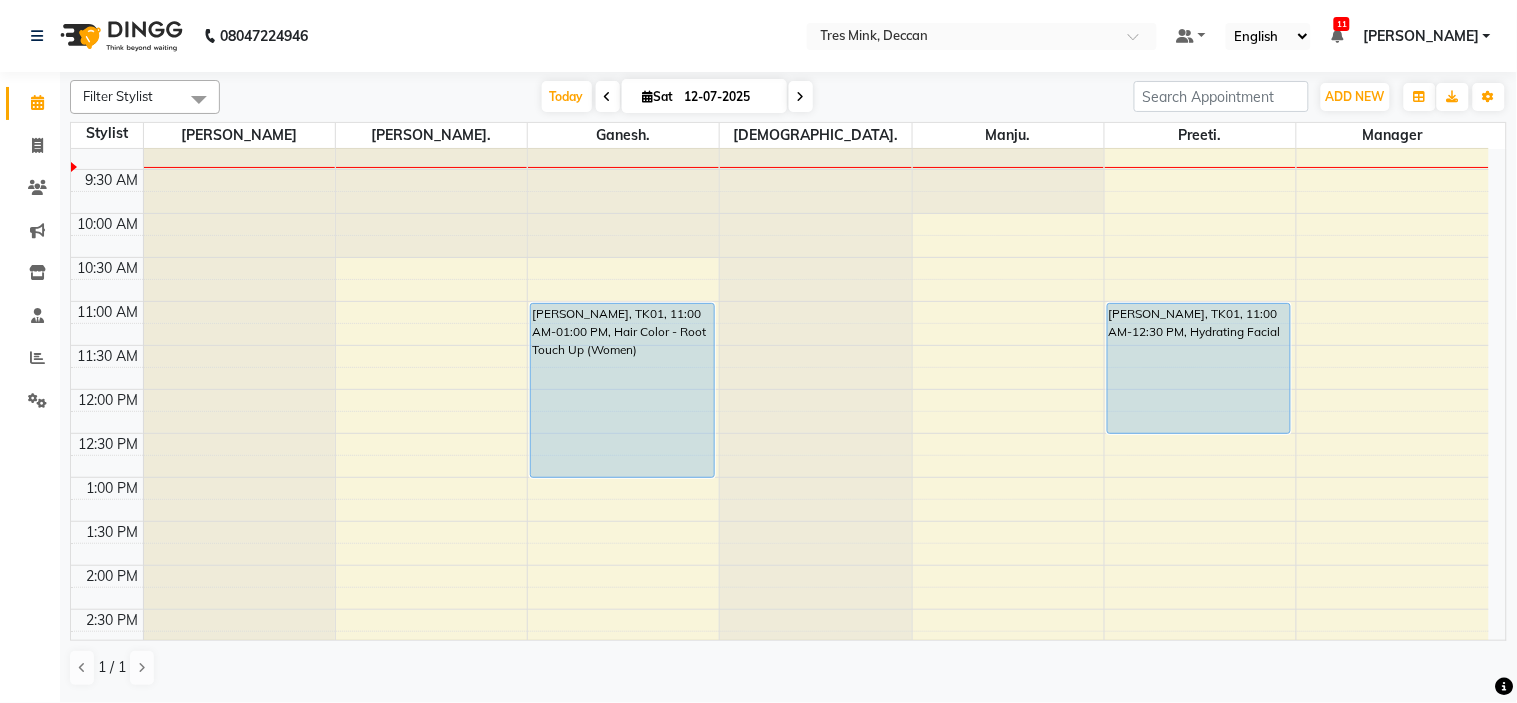 scroll, scrollTop: 0, scrollLeft: 0, axis: both 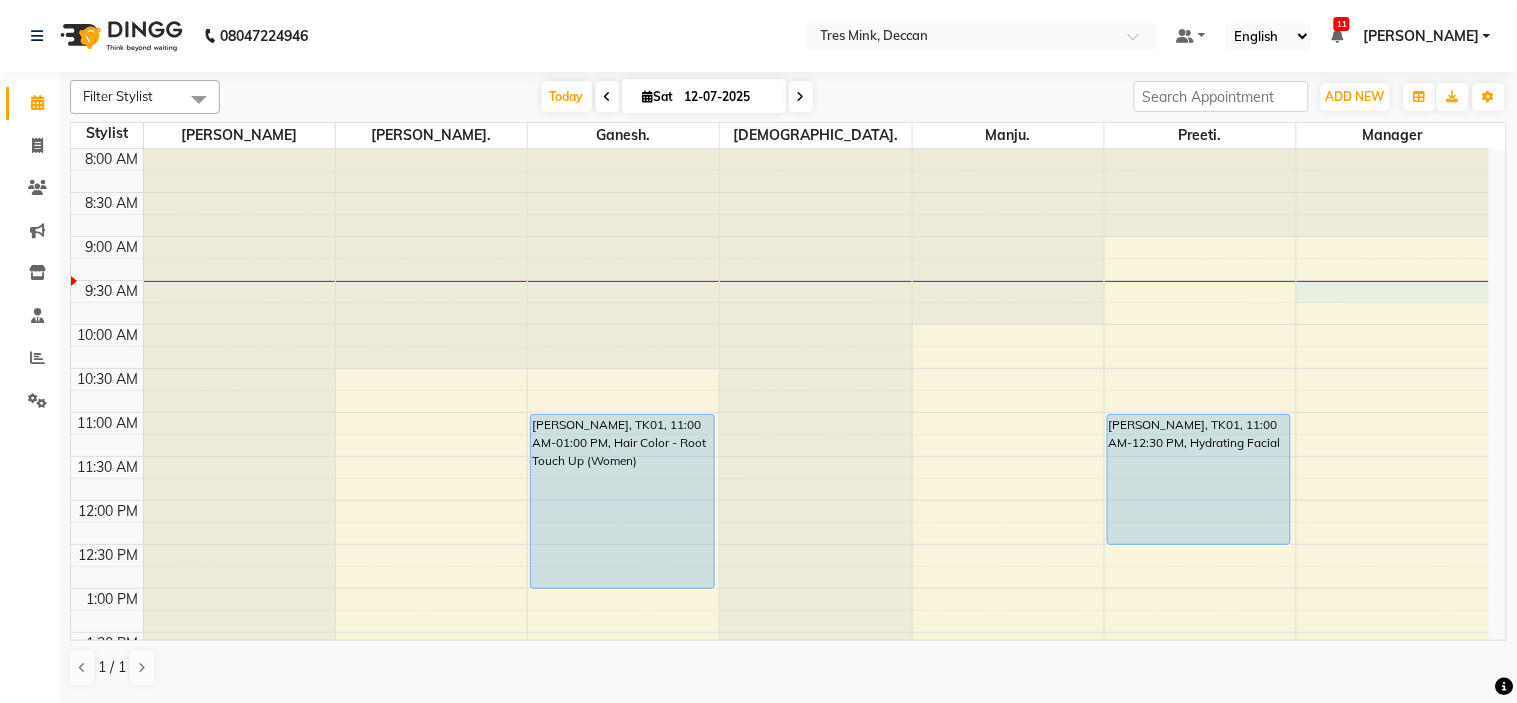 click on "8:00 AM 8:30 AM 9:00 AM 9:30 AM 10:00 AM 10:30 AM 11:00 AM 11:30 AM 12:00 PM 12:30 PM 1:00 PM 1:30 PM 2:00 PM 2:30 PM 3:00 PM 3:30 PM 4:00 PM 4:30 PM 5:00 PM 5:30 PM 6:00 PM 6:30 PM 7:00 PM 7:30 PM 8:00 PM 8:30 PM    [PERSON_NAME], TK01, 11:00 AM-01:00 PM, Hair Color - Root Touch Up (Women)    [PERSON_NAME], TK01, 11:00 AM-12:30 PM, Hydrating Facial" at bounding box center (780, 720) 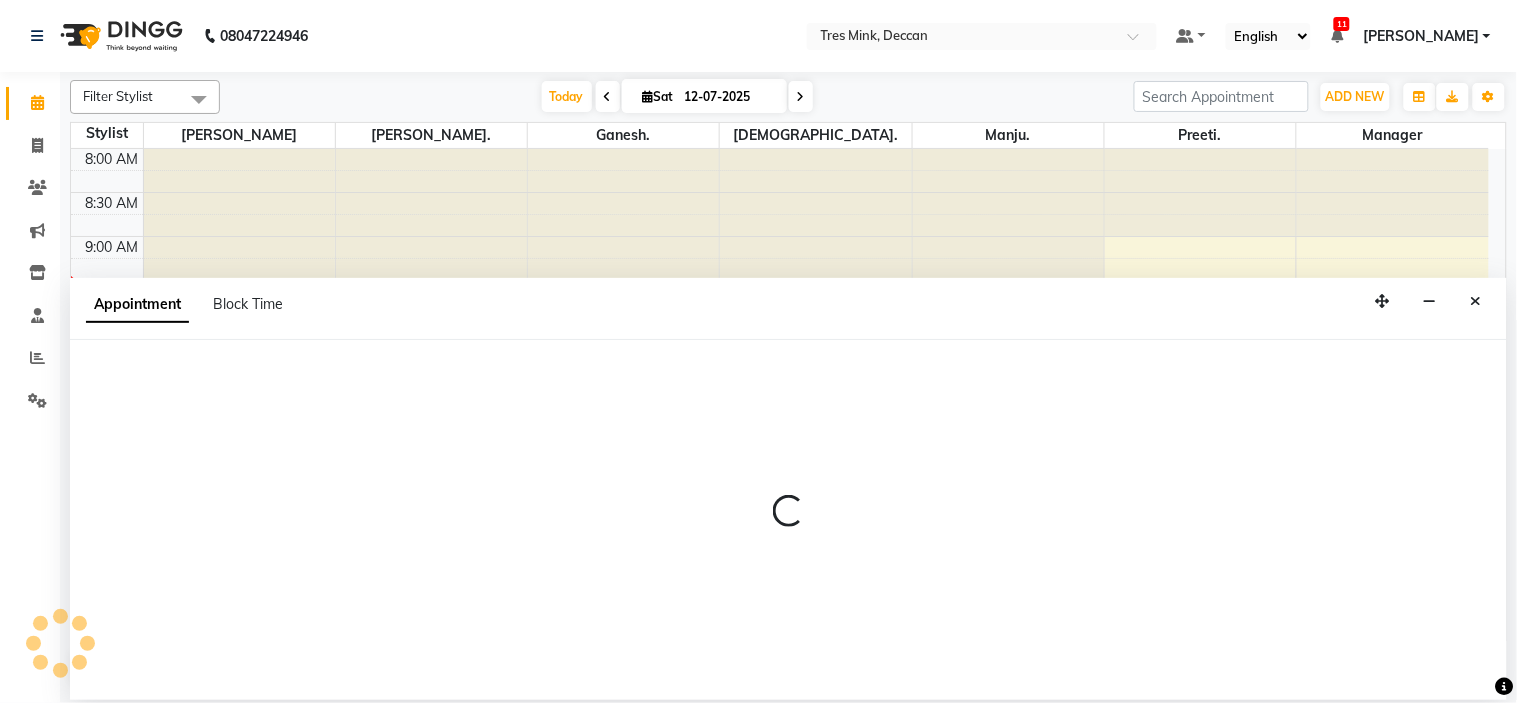 select on "83853" 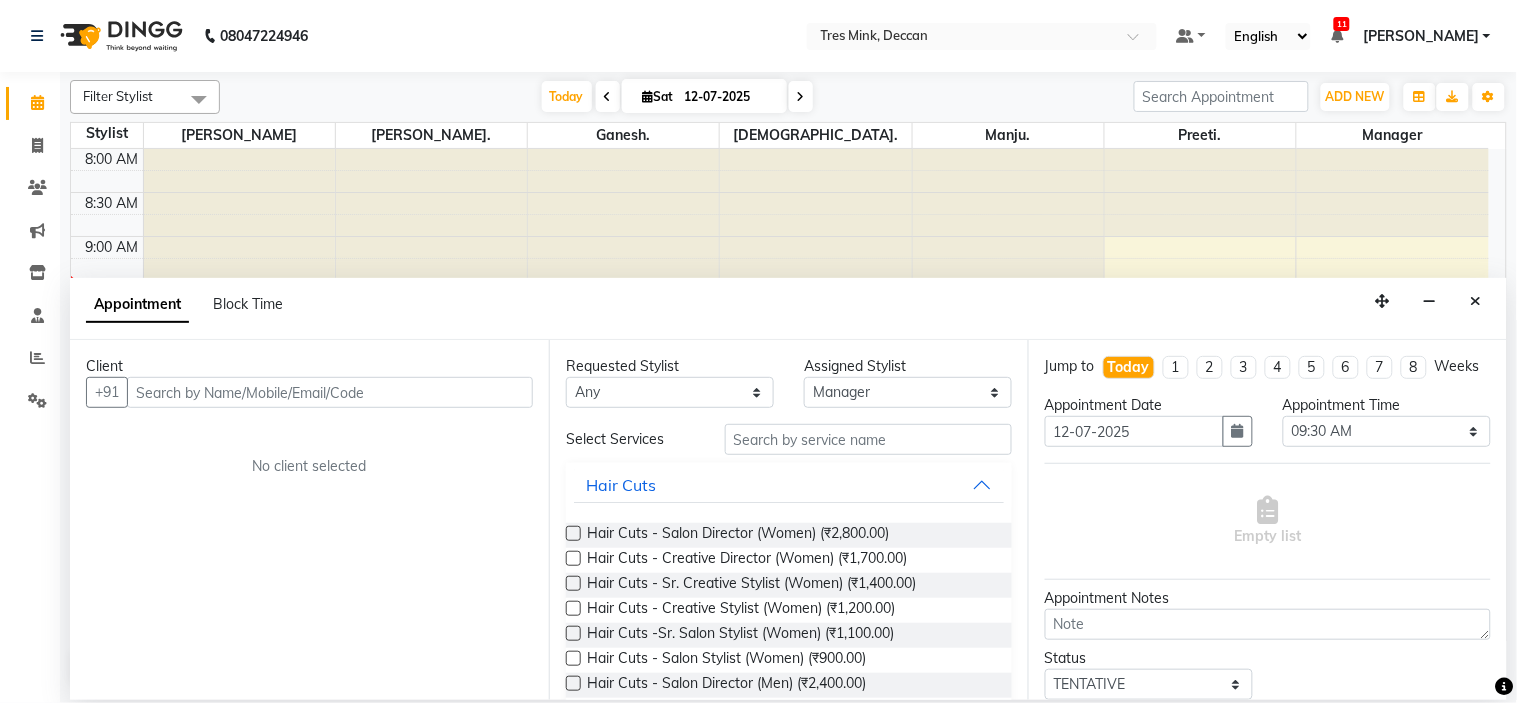 click at bounding box center (1476, 301) 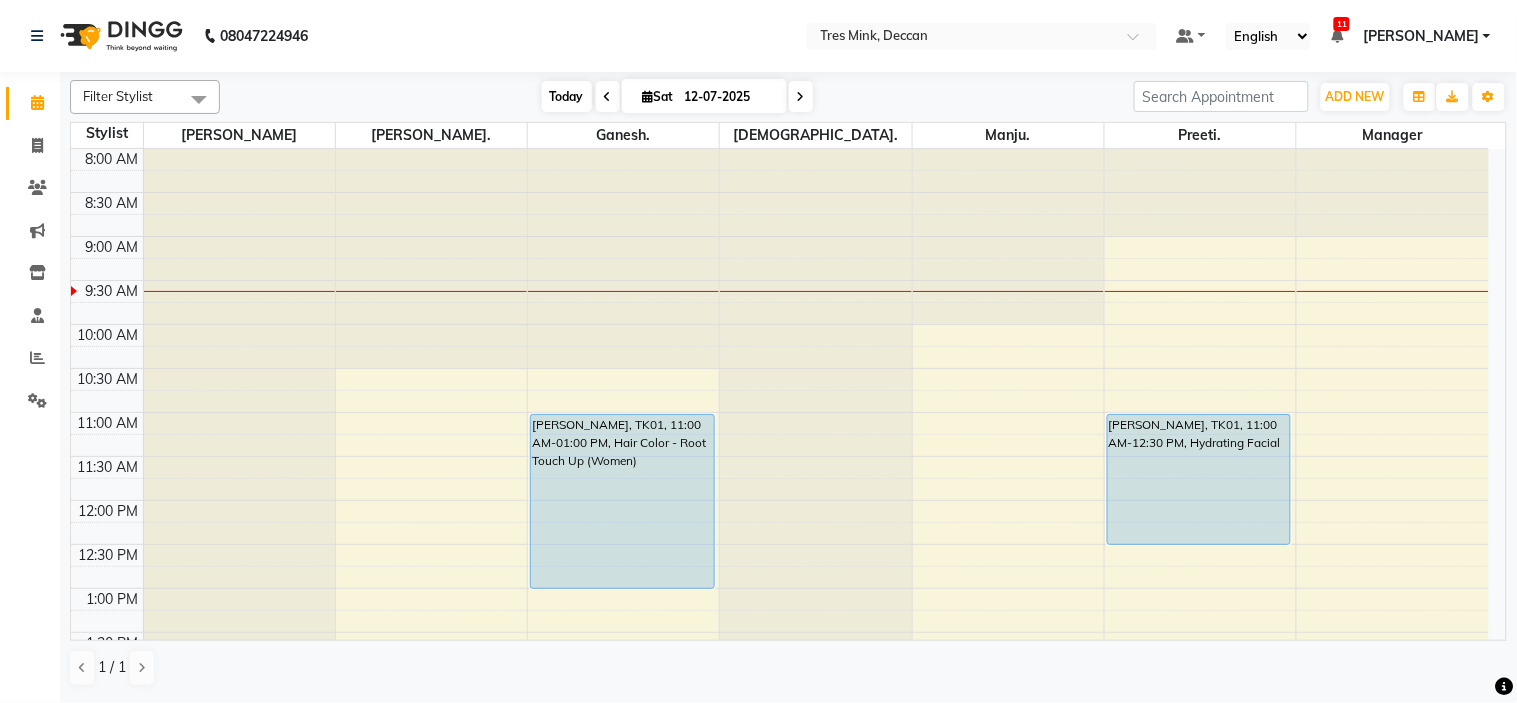 click on "Today" at bounding box center (567, 96) 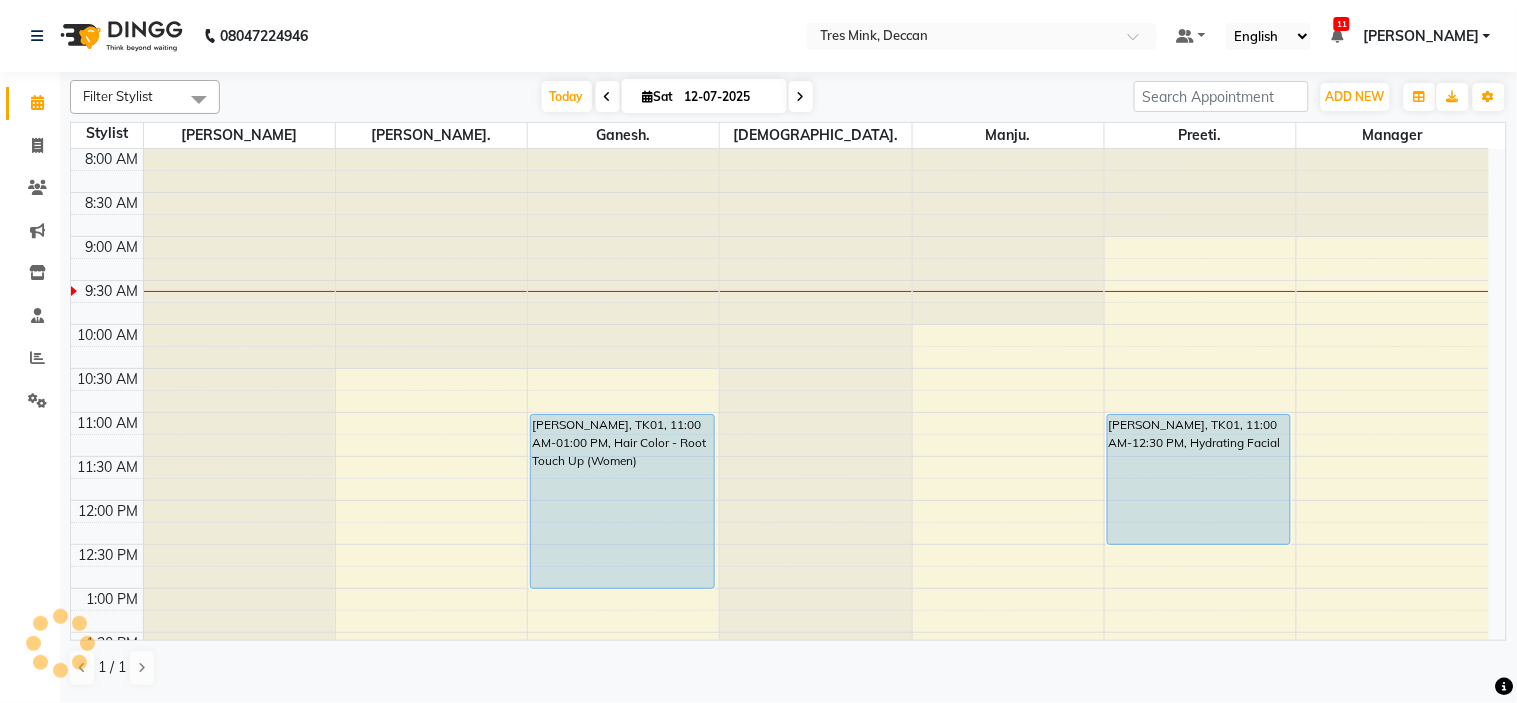 scroll, scrollTop: 88, scrollLeft: 0, axis: vertical 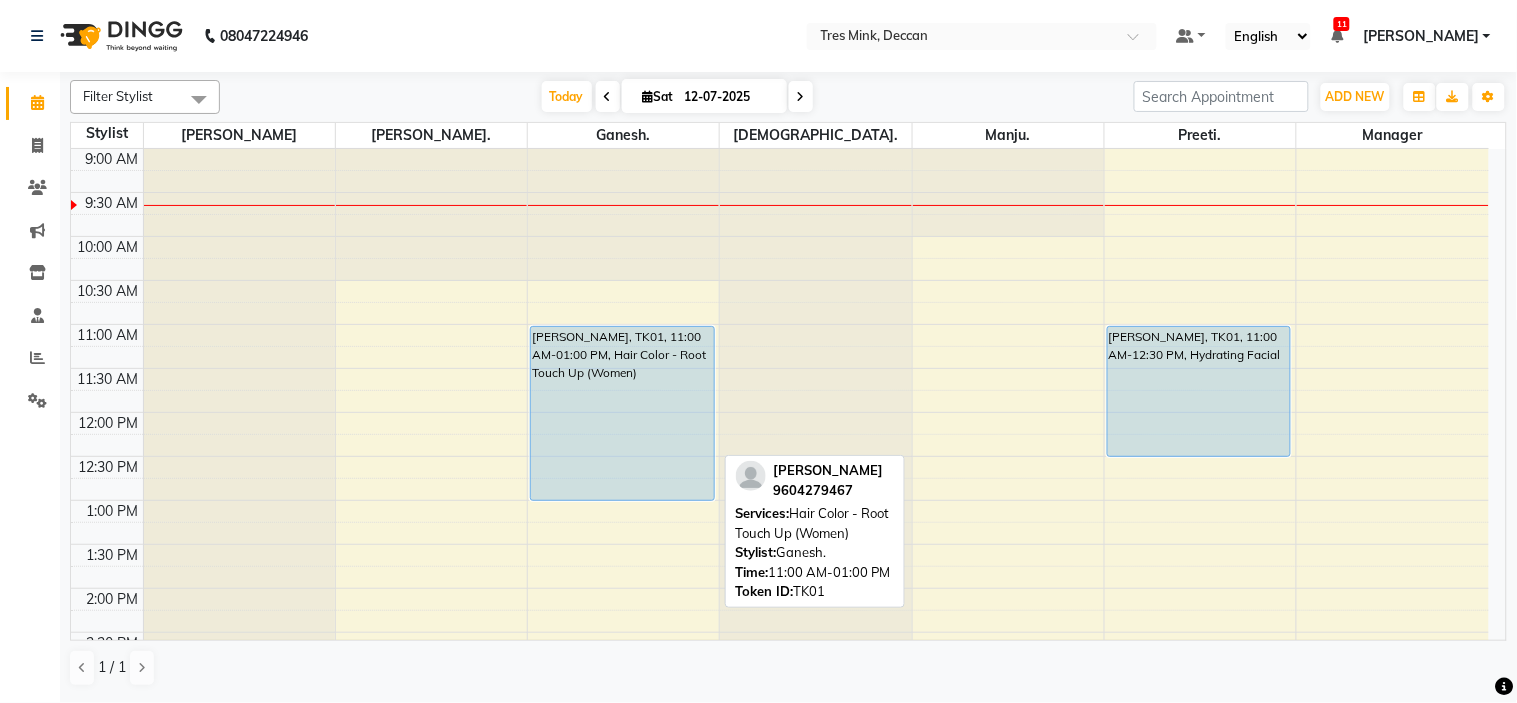 click on "[PERSON_NAME], TK01, 11:00 AM-01:00 PM, Hair Color - Root Touch Up (Women)" at bounding box center [622, 413] 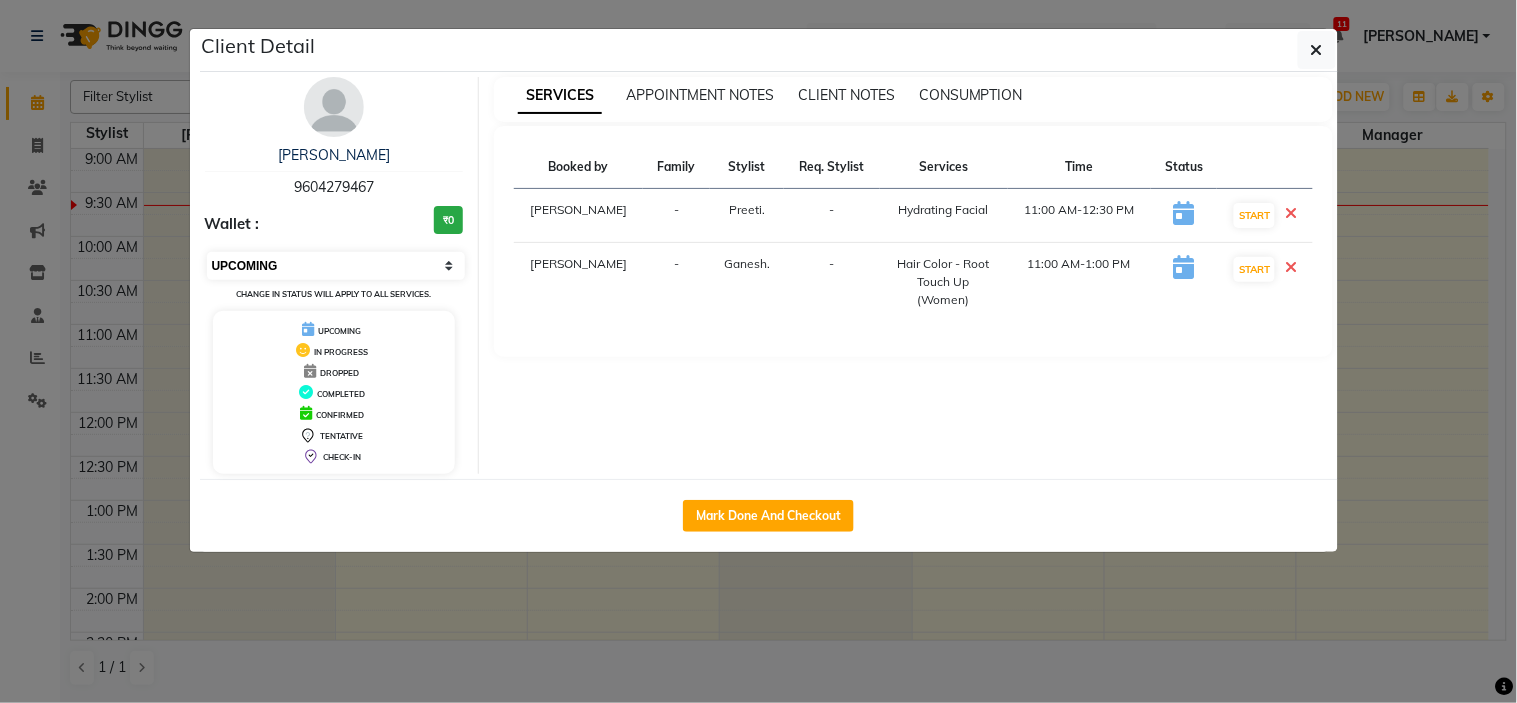 click on "Select IN SERVICE CONFIRMED TENTATIVE CHECK IN MARK DONE DROPPED UPCOMING" at bounding box center (336, 266) 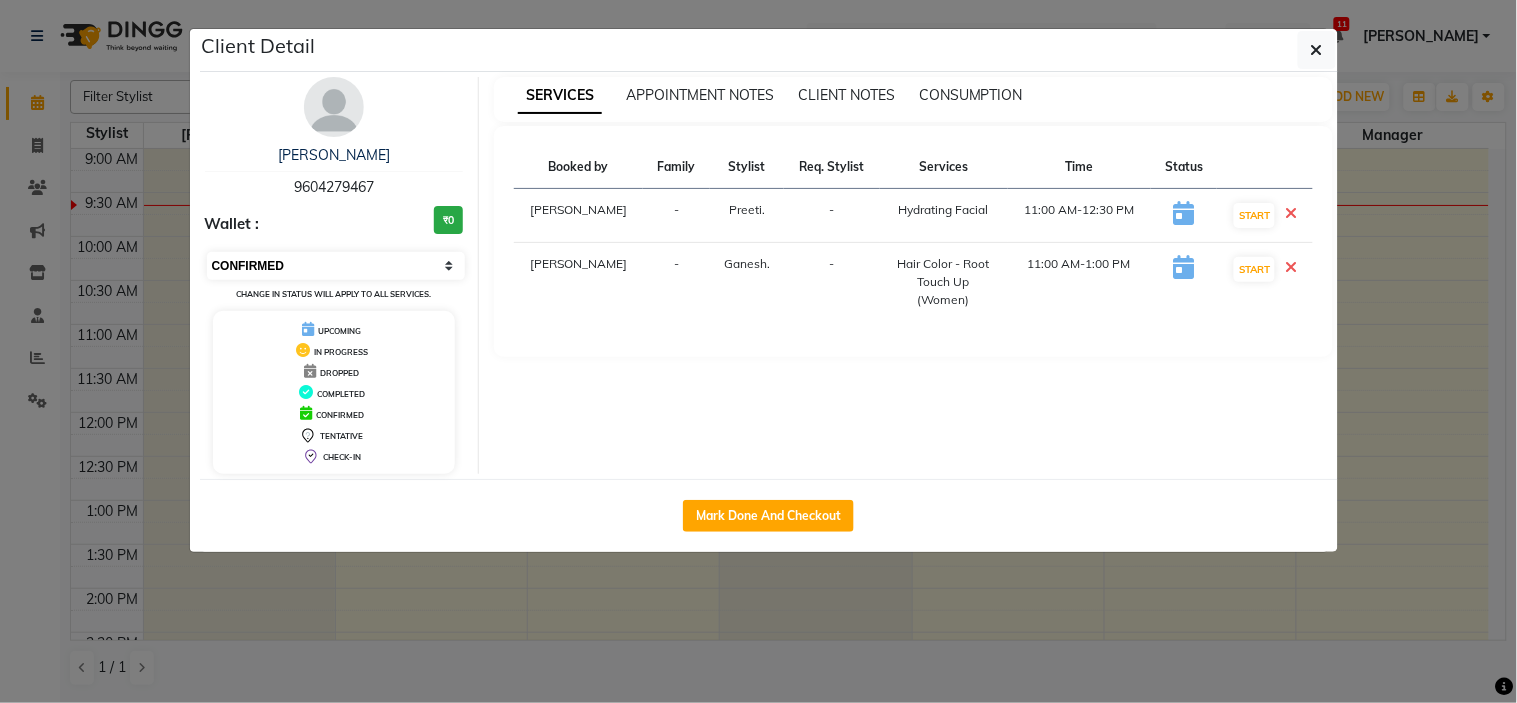 click on "Select IN SERVICE CONFIRMED TENTATIVE CHECK IN MARK DONE DROPPED UPCOMING" at bounding box center (336, 266) 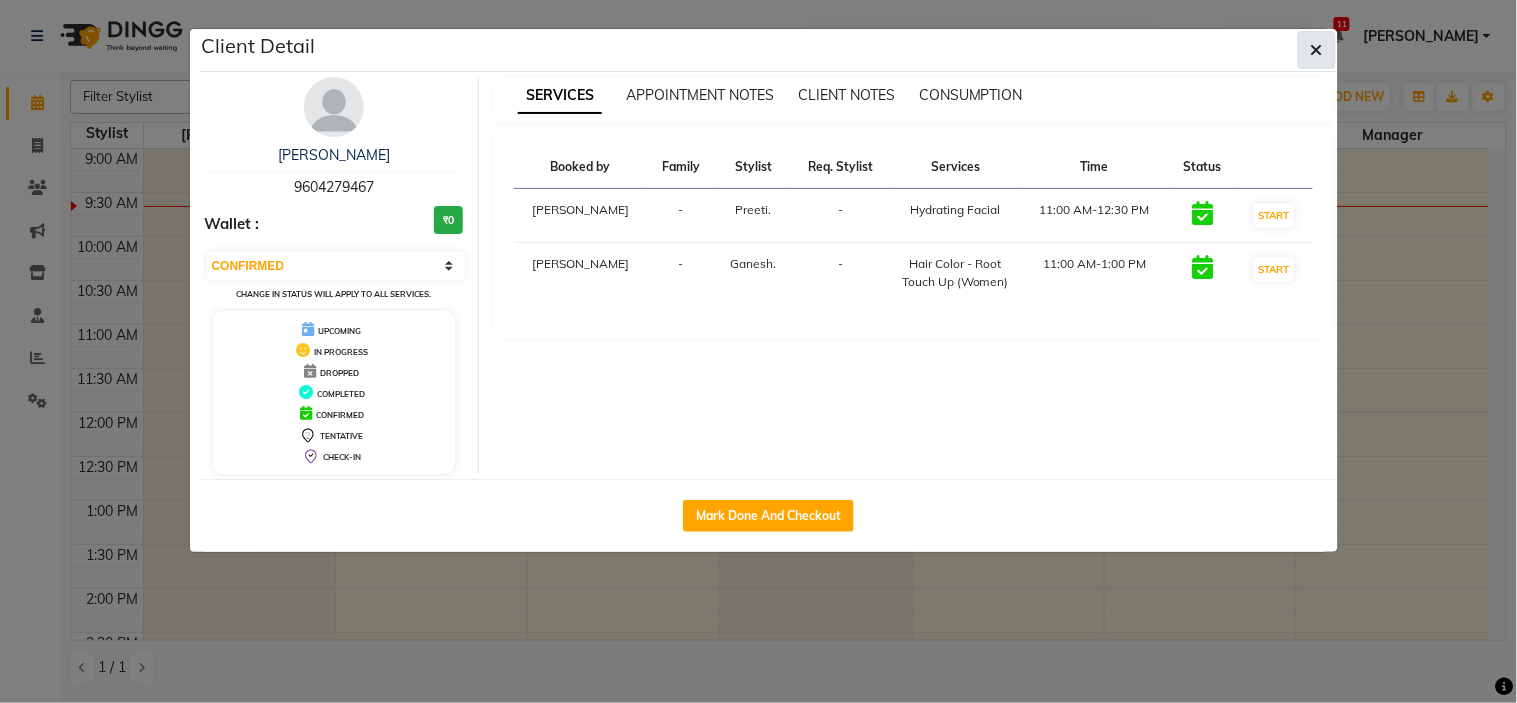 click 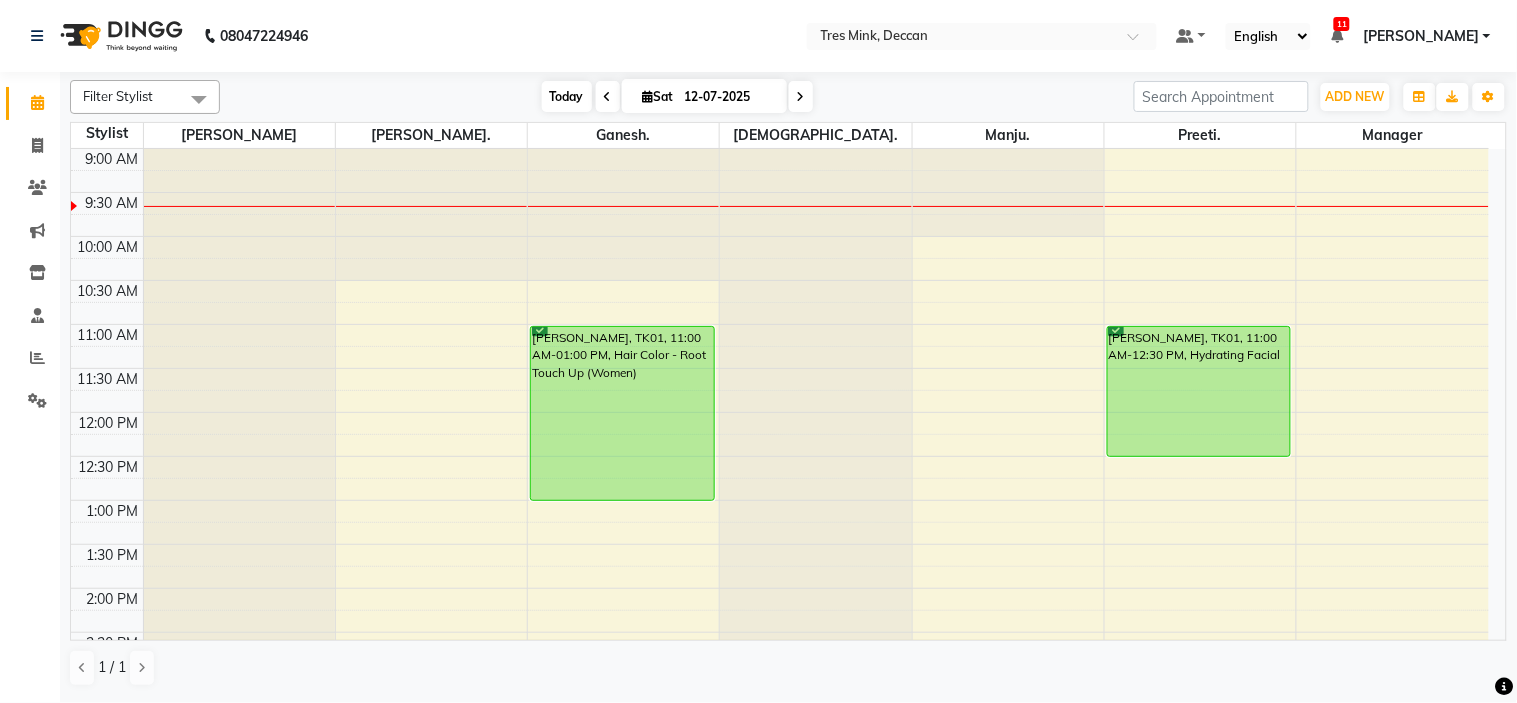 click on "Today" at bounding box center [567, 96] 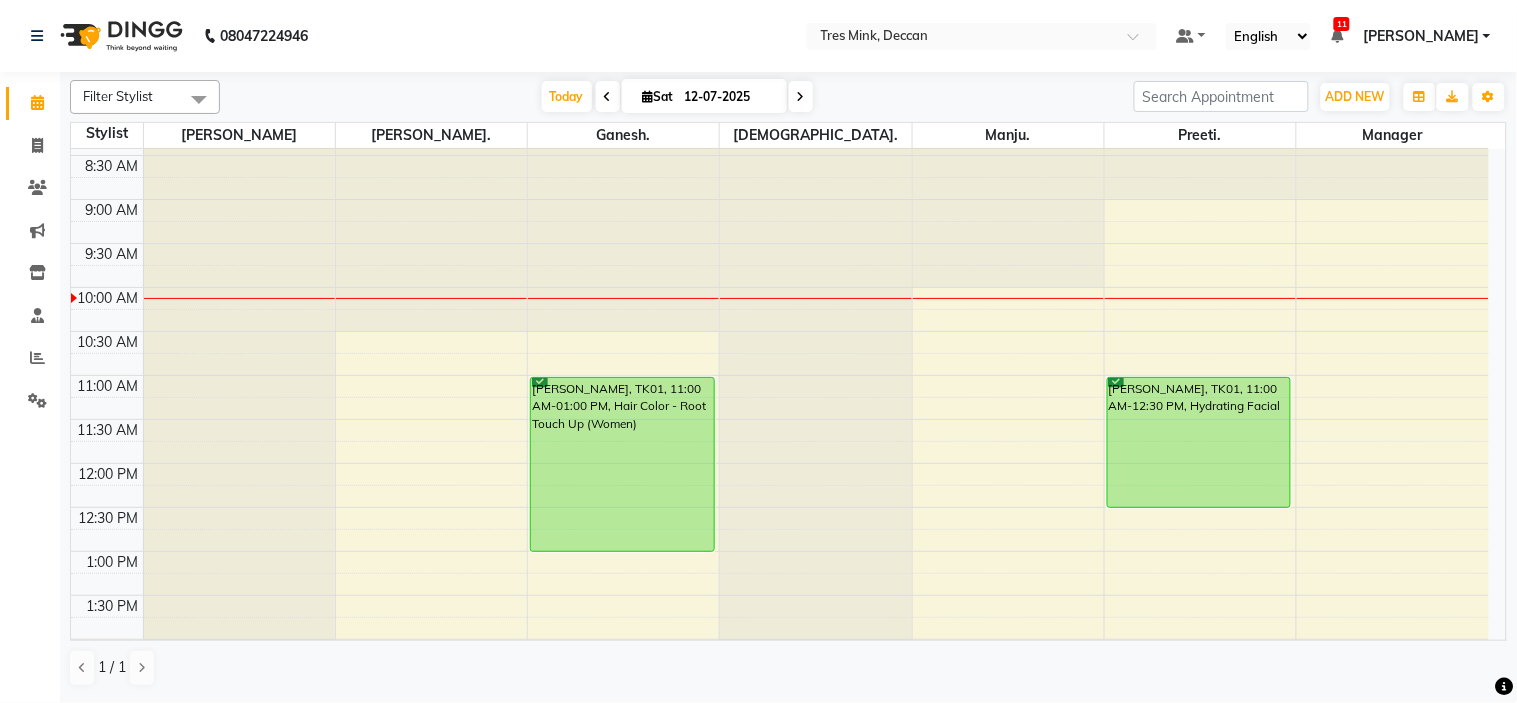 scroll, scrollTop: 0, scrollLeft: 0, axis: both 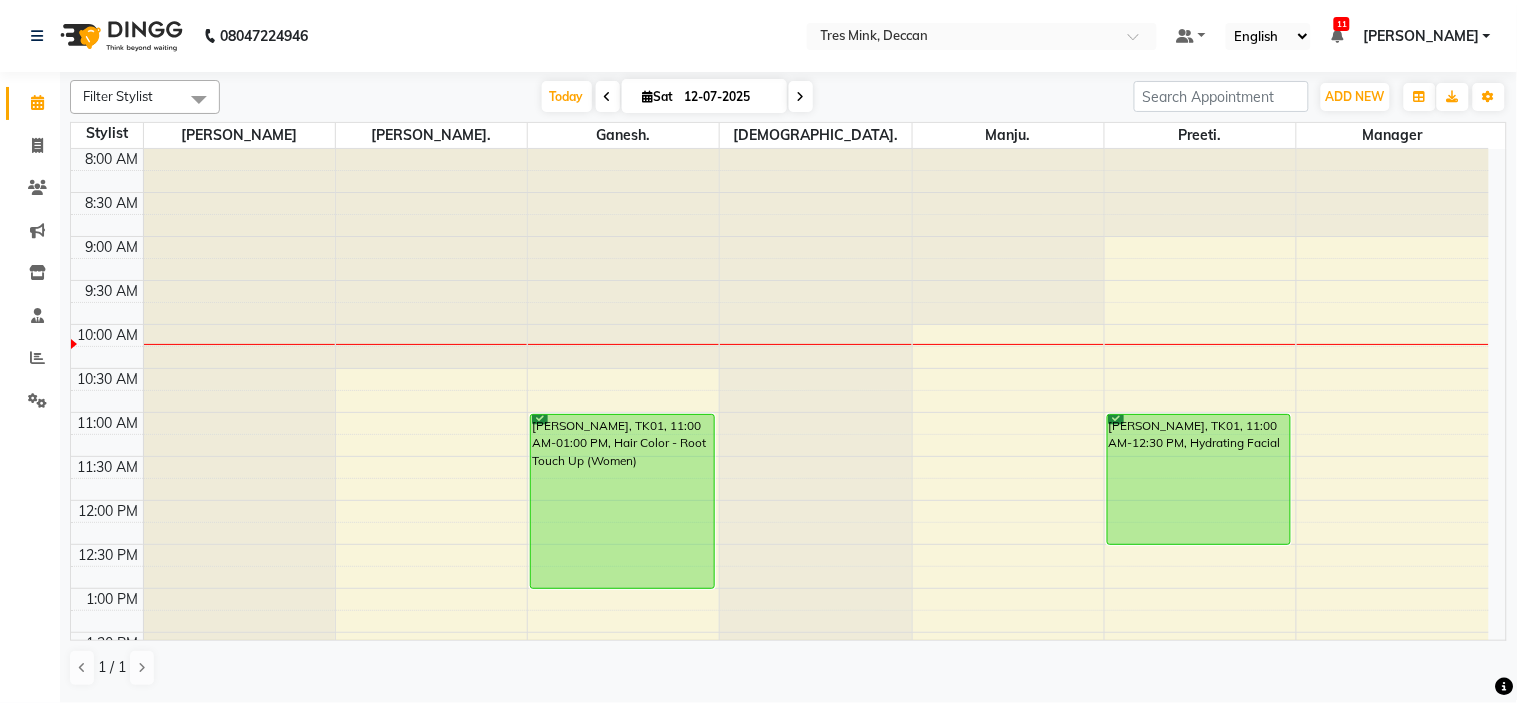 click on "8:00 AM 8:30 AM 9:00 AM 9:30 AM 10:00 AM 10:30 AM 11:00 AM 11:30 AM 12:00 PM 12:30 PM 1:00 PM 1:30 PM 2:00 PM 2:30 PM 3:00 PM 3:30 PM 4:00 PM 4:30 PM 5:00 PM 5:30 PM 6:00 PM 6:30 PM 7:00 PM 7:30 PM 8:00 PM 8:30 PM     [PERSON_NAME], TK01, 11:00 AM-01:00 PM, Hair Color - Root Touch Up (Women)     [PERSON_NAME], TK01, 11:00 AM-12:30 PM, Hydrating Facial" at bounding box center [780, 720] 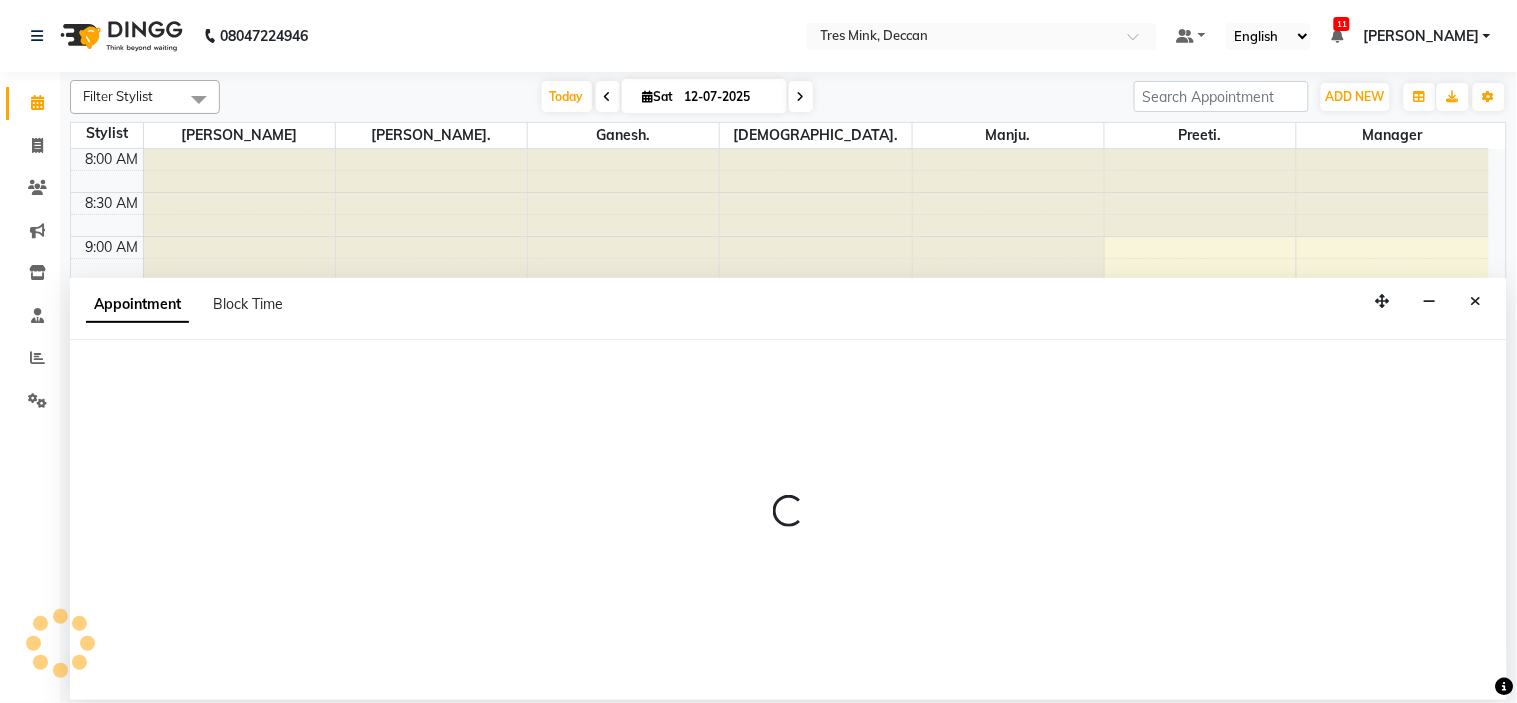 select on "59502" 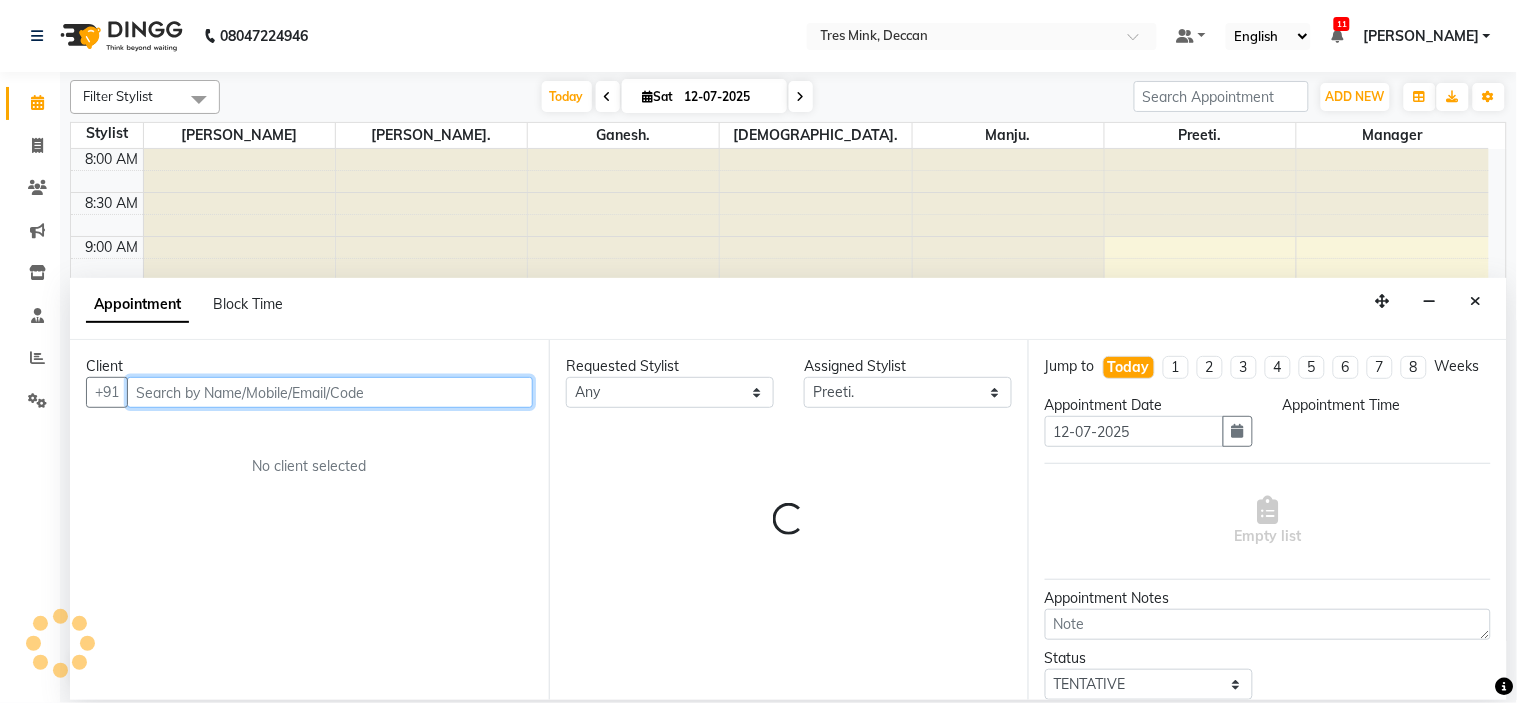 select on "795" 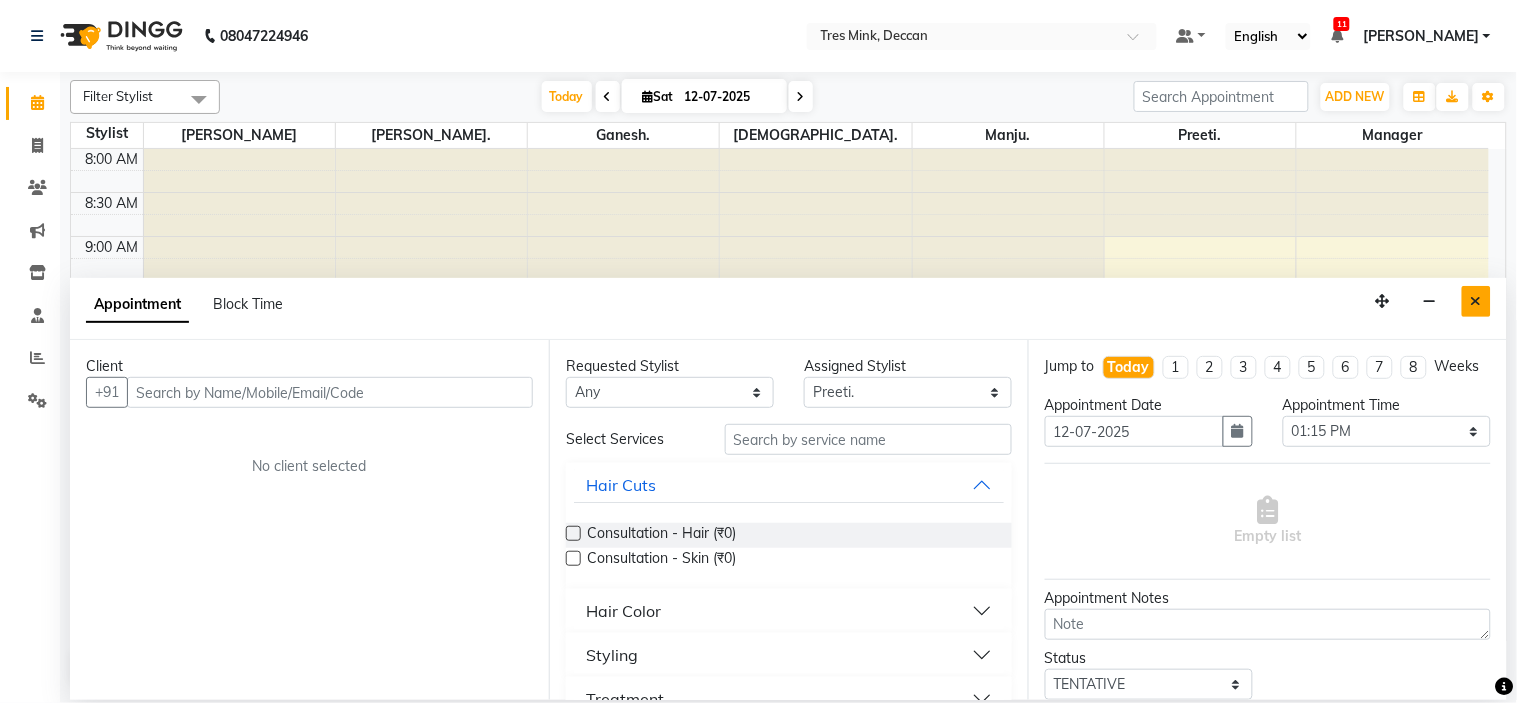 click at bounding box center [1476, 301] 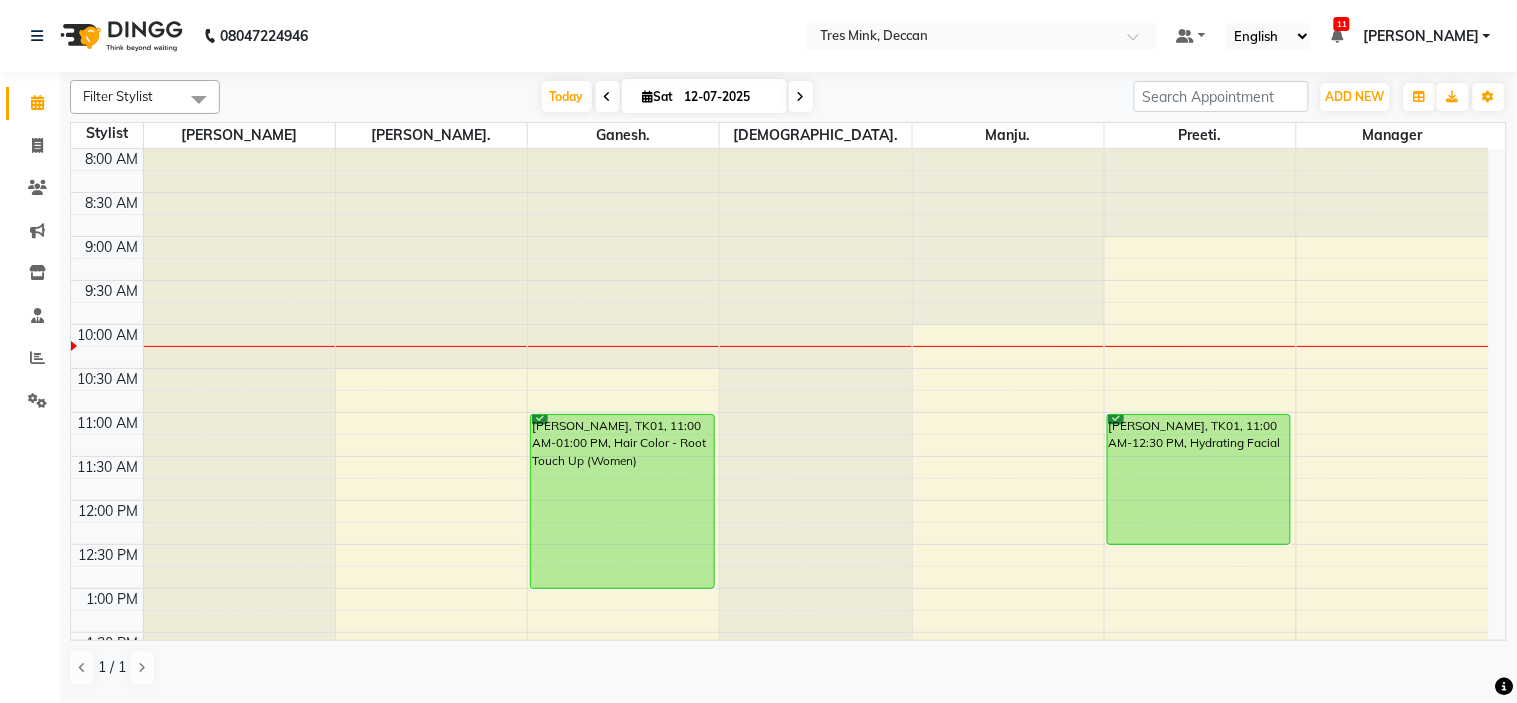 scroll, scrollTop: 222, scrollLeft: 0, axis: vertical 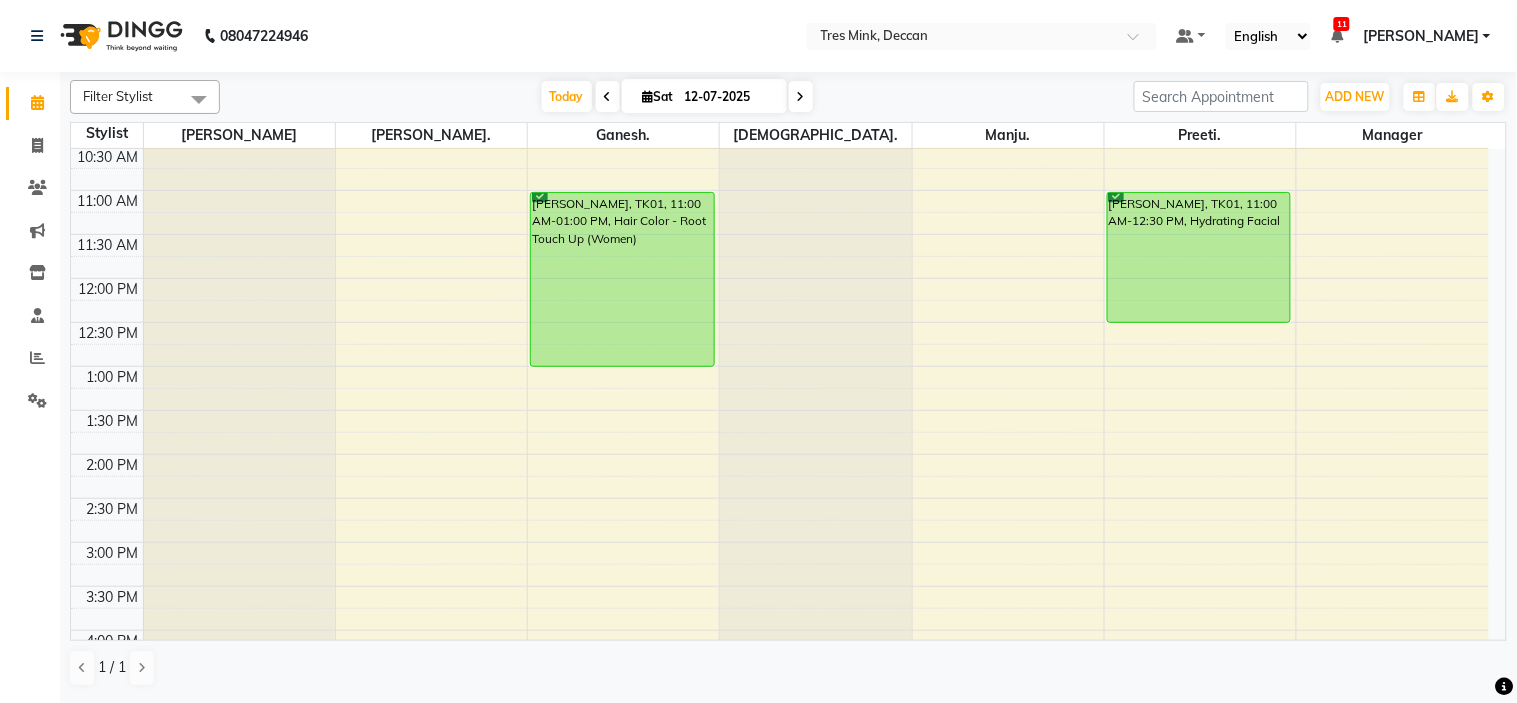 click on "8:00 AM 8:30 AM 9:00 AM 9:30 AM 10:00 AM 10:30 AM 11:00 AM 11:30 AM 12:00 PM 12:30 PM 1:00 PM 1:30 PM 2:00 PM 2:30 PM 3:00 PM 3:30 PM 4:00 PM 4:30 PM 5:00 PM 5:30 PM 6:00 PM 6:30 PM 7:00 PM 7:30 PM 8:00 PM 8:30 PM     [PERSON_NAME], TK01, 11:00 AM-01:00 PM, Hair Color - Root Touch Up (Women)     [PERSON_NAME], TK01, 11:00 AM-12:30 PM, Hydrating Facial" at bounding box center [780, 498] 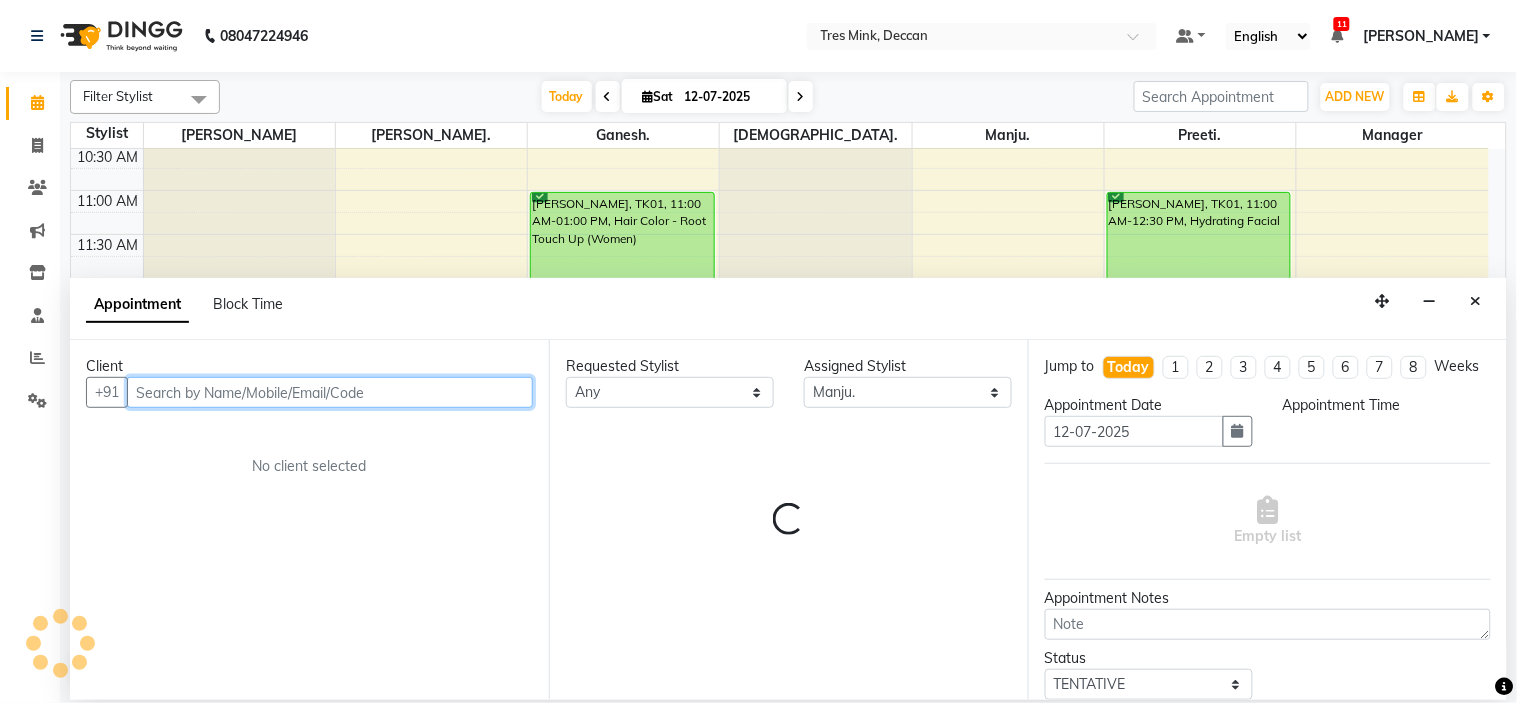 select on "720" 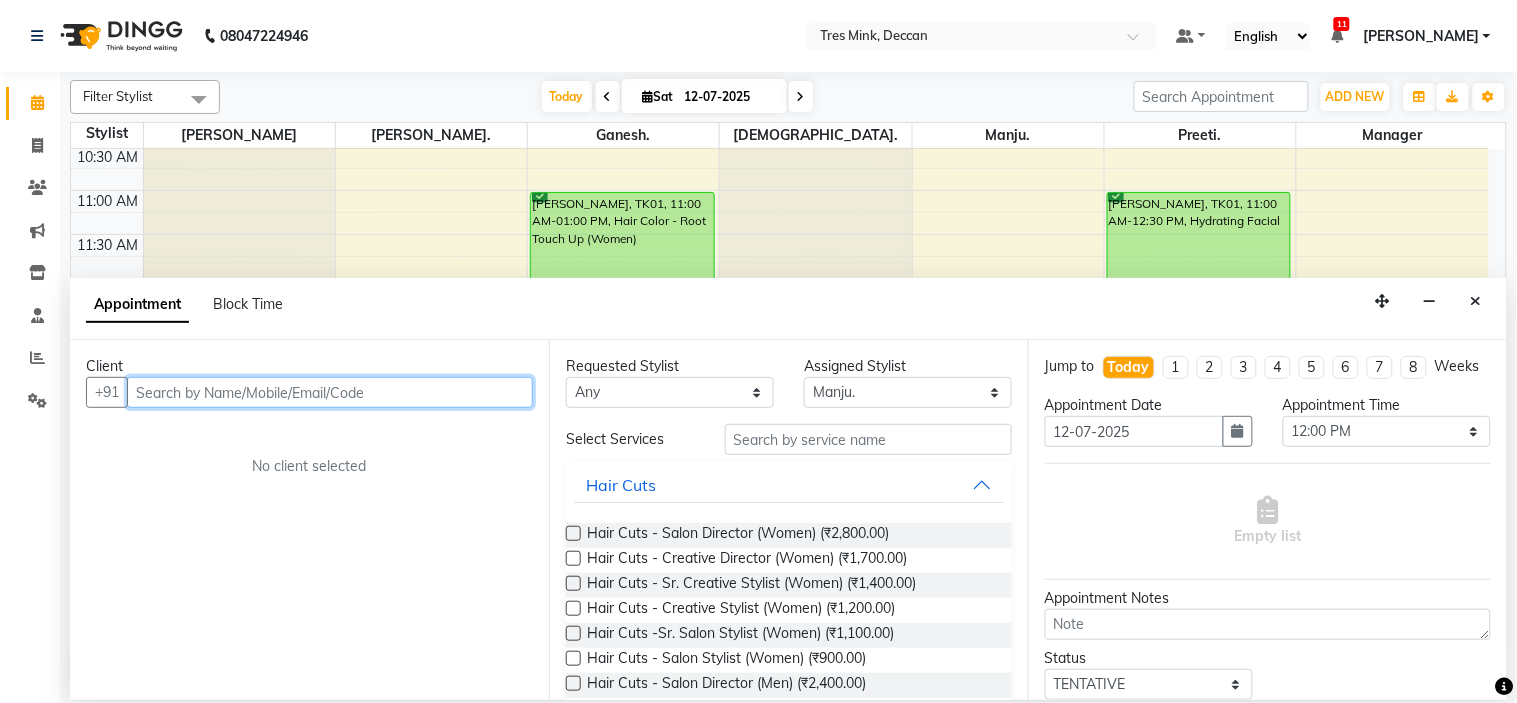 click at bounding box center [330, 392] 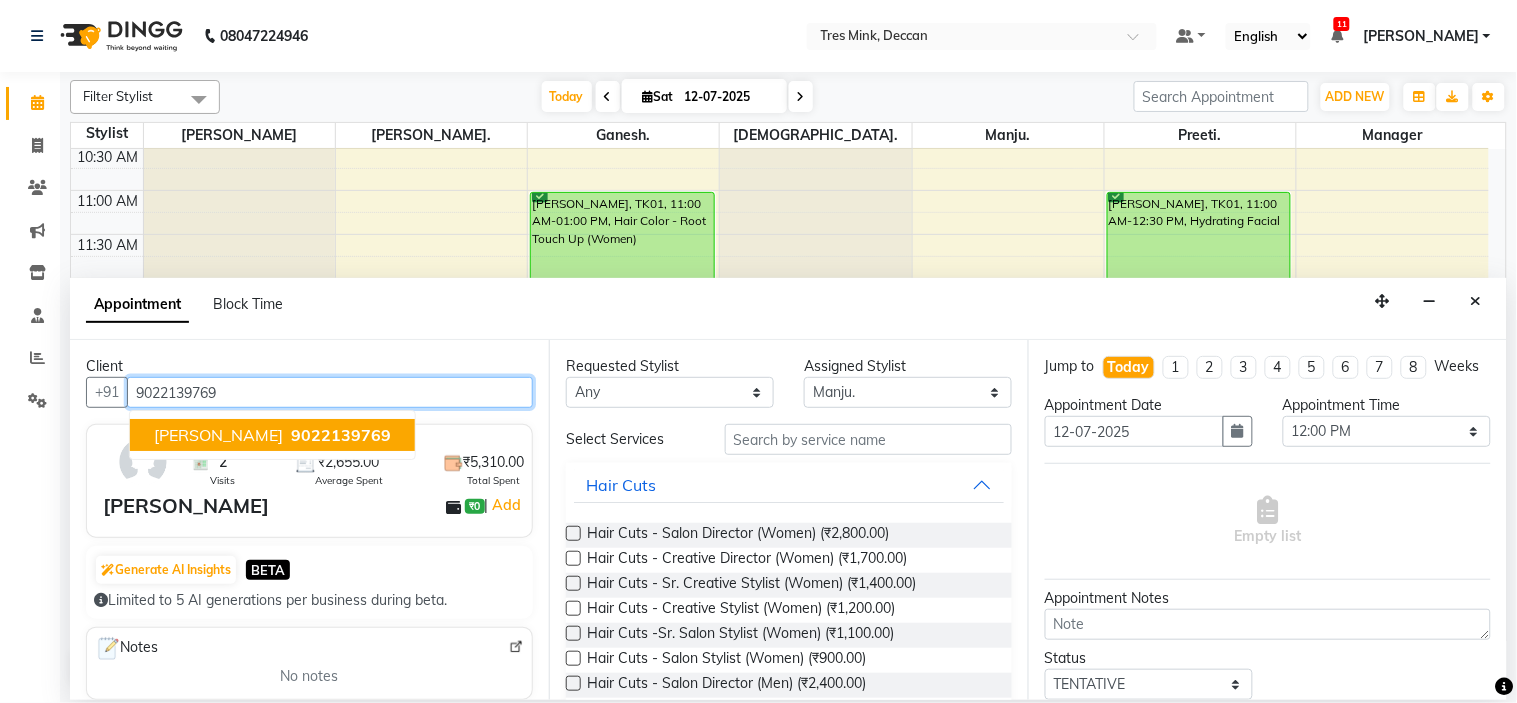 click on "[PERSON_NAME]" at bounding box center (218, 435) 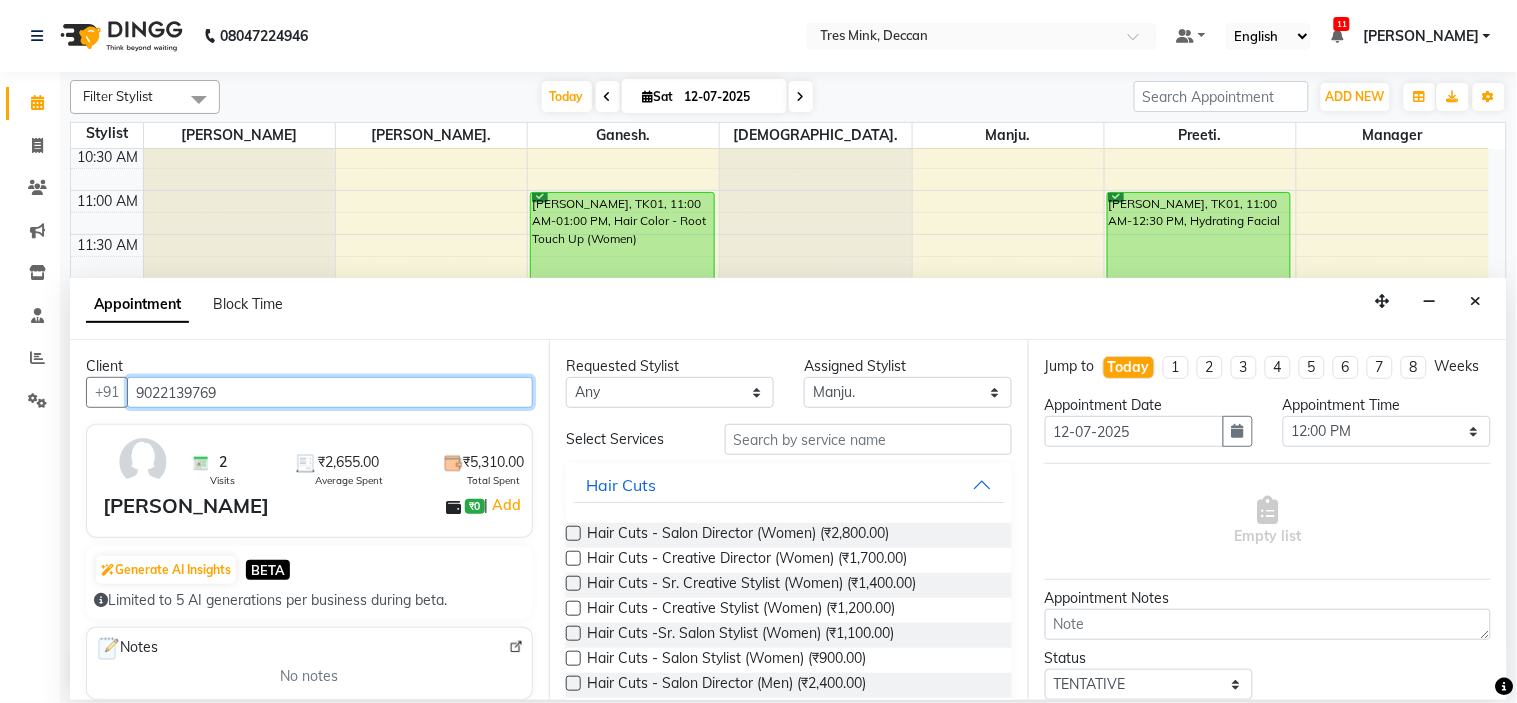 type on "9022139769" 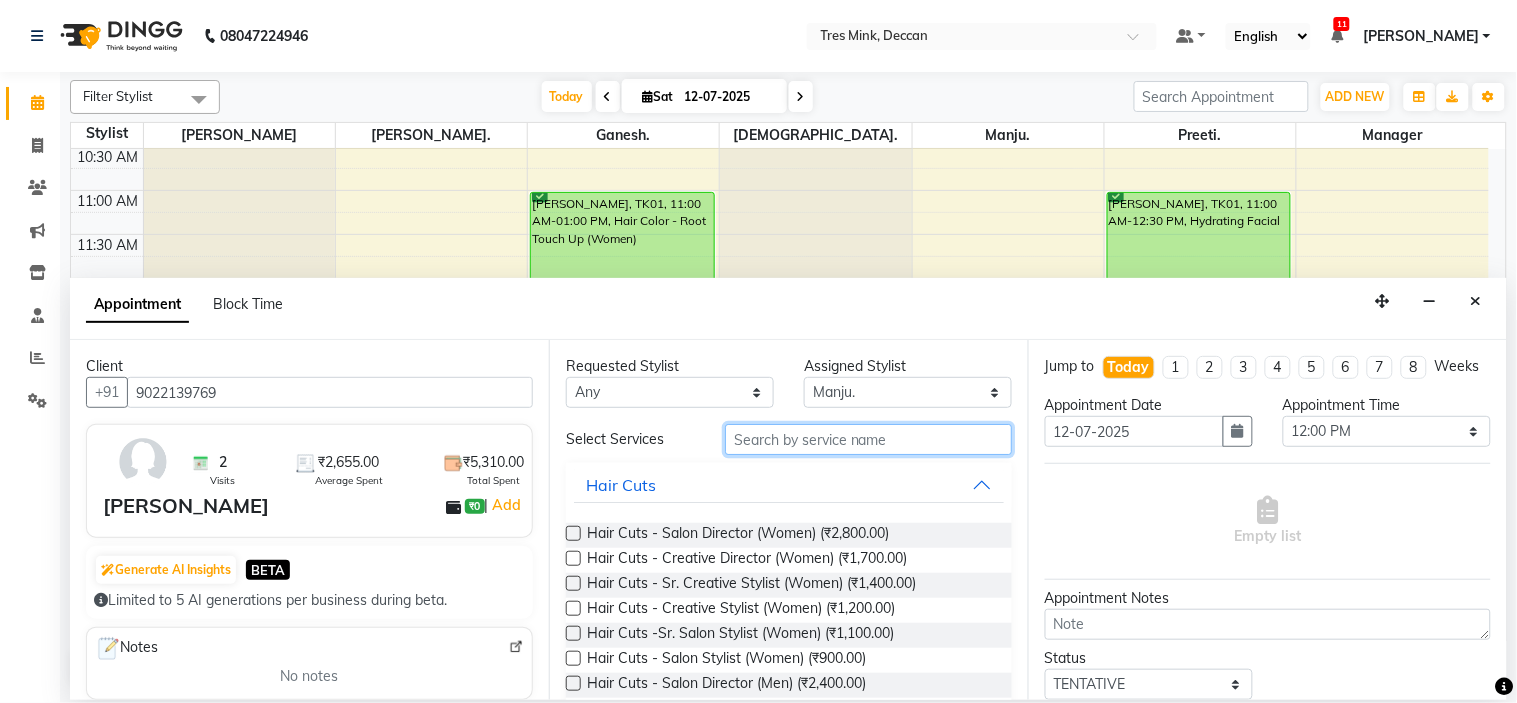 click at bounding box center (868, 439) 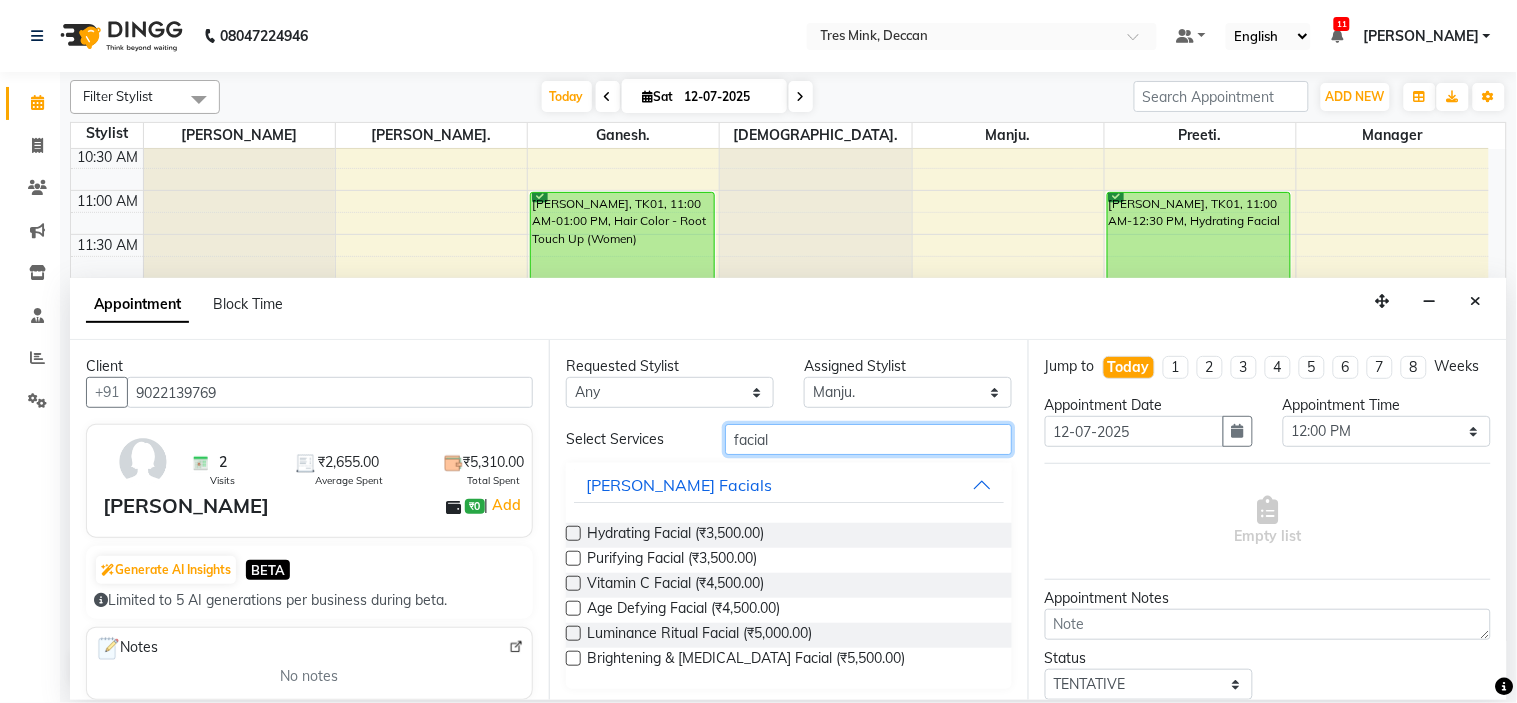 type on "facial" 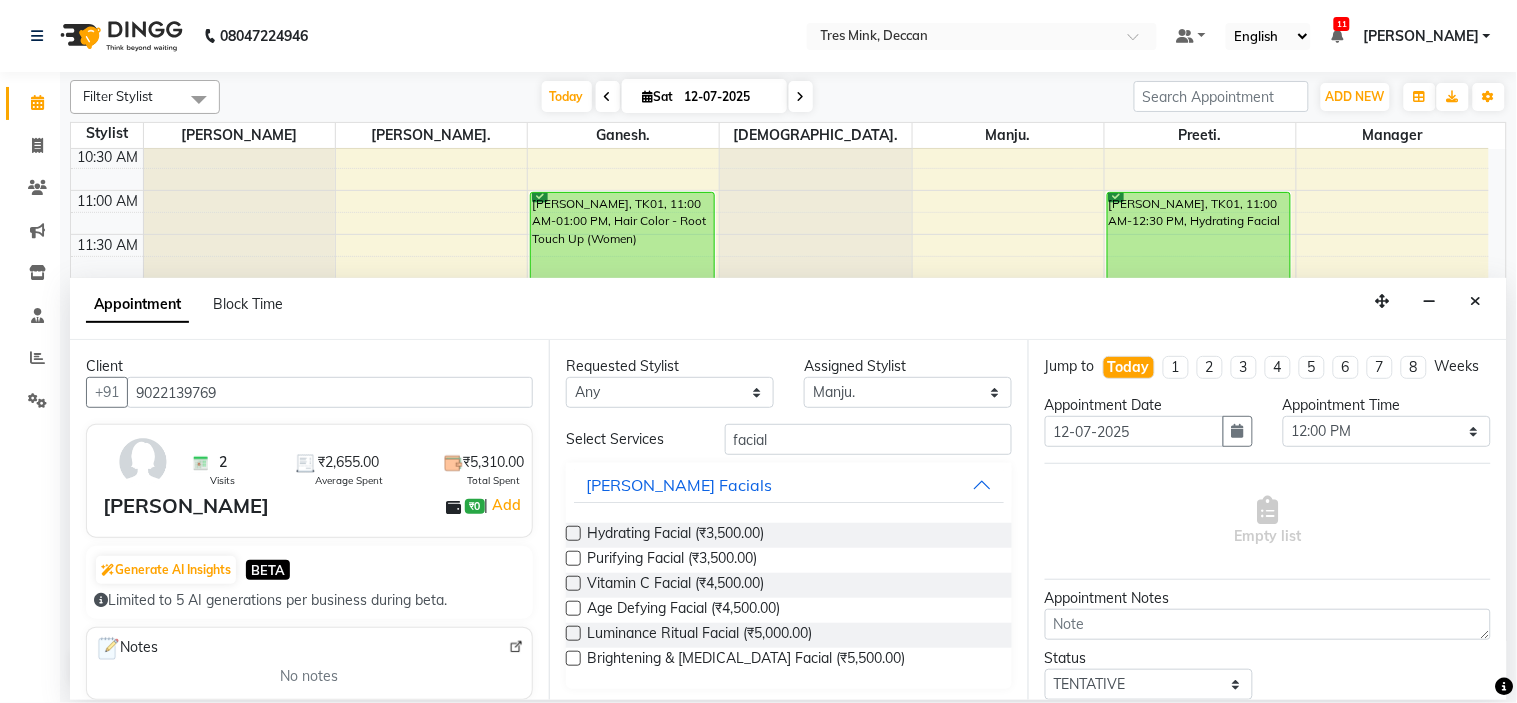 click at bounding box center [573, 533] 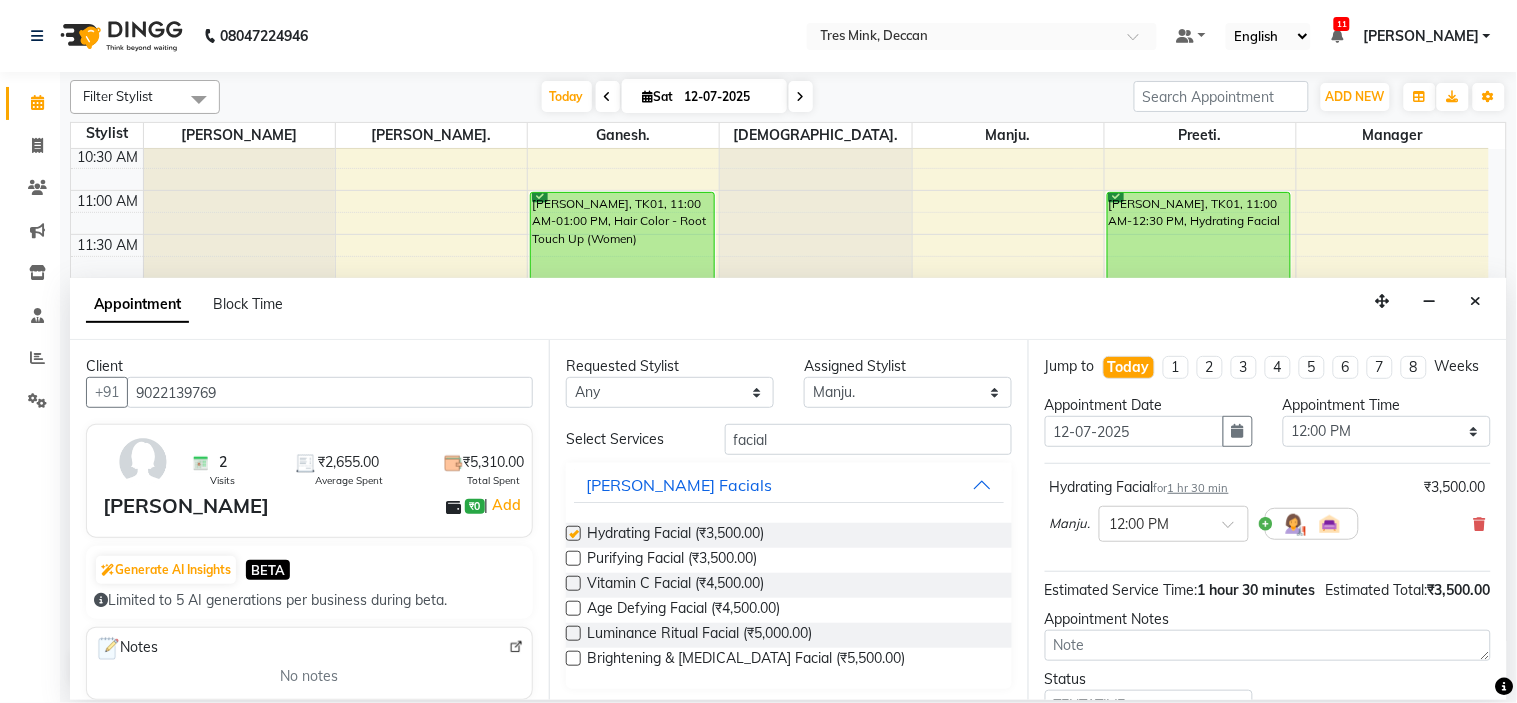 checkbox on "false" 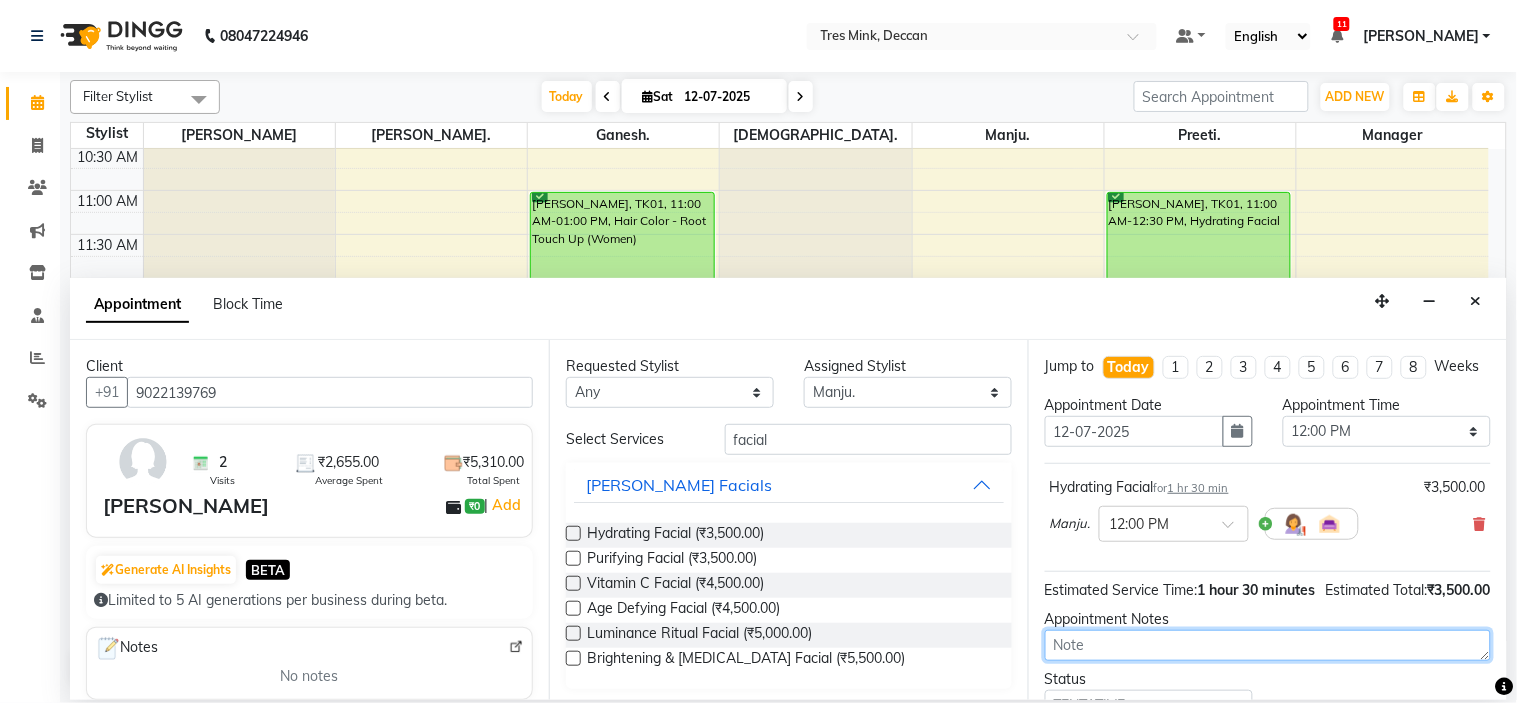 click at bounding box center (1268, 645) 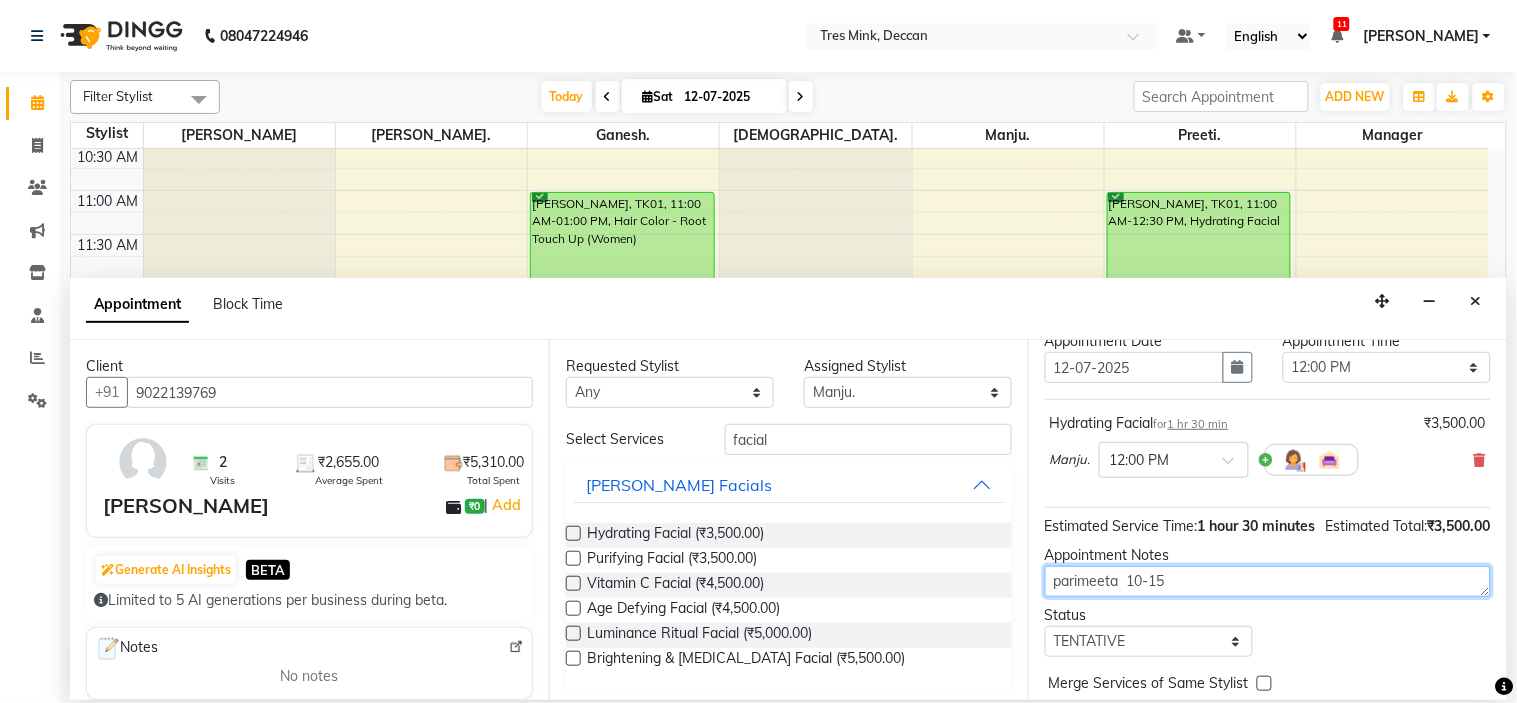 scroll, scrollTop: 187, scrollLeft: 0, axis: vertical 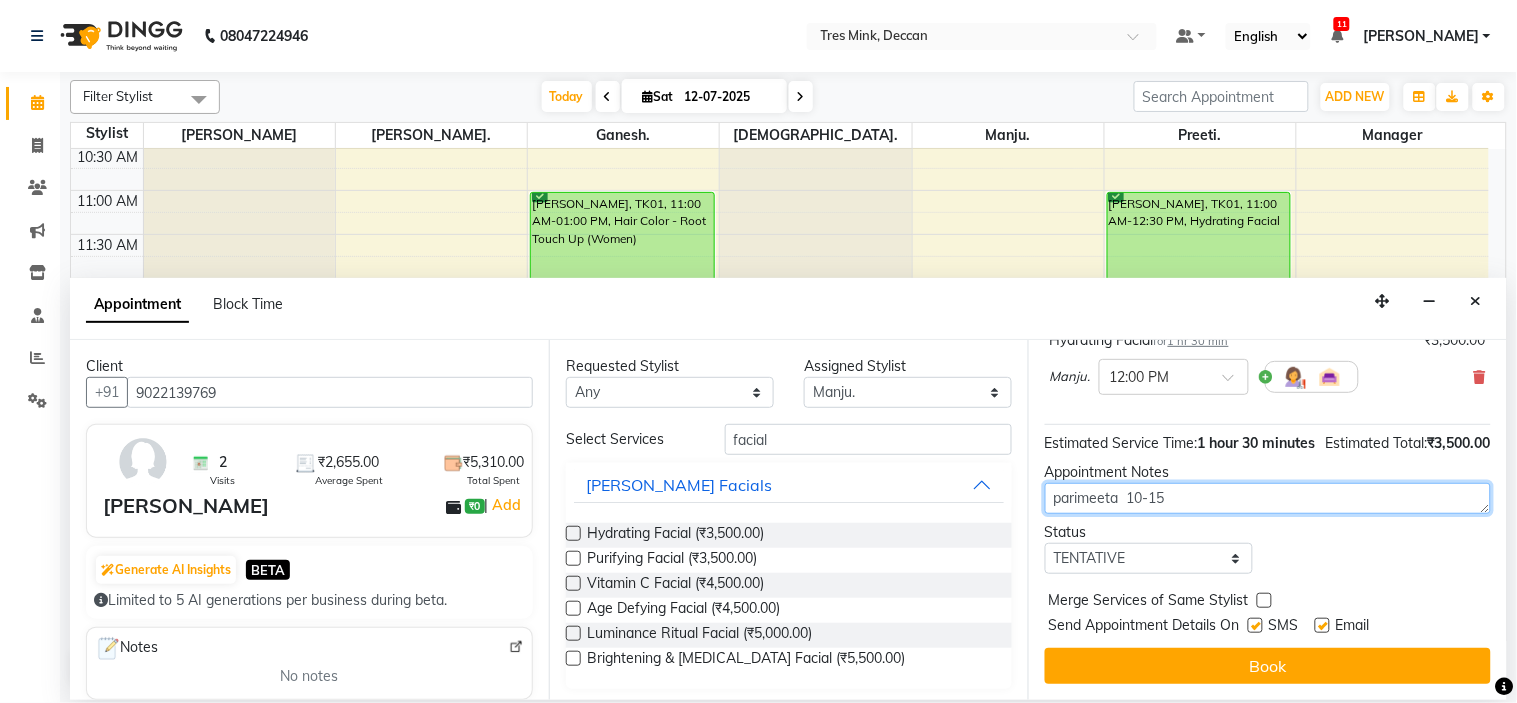 type on "parimeeta  10-15" 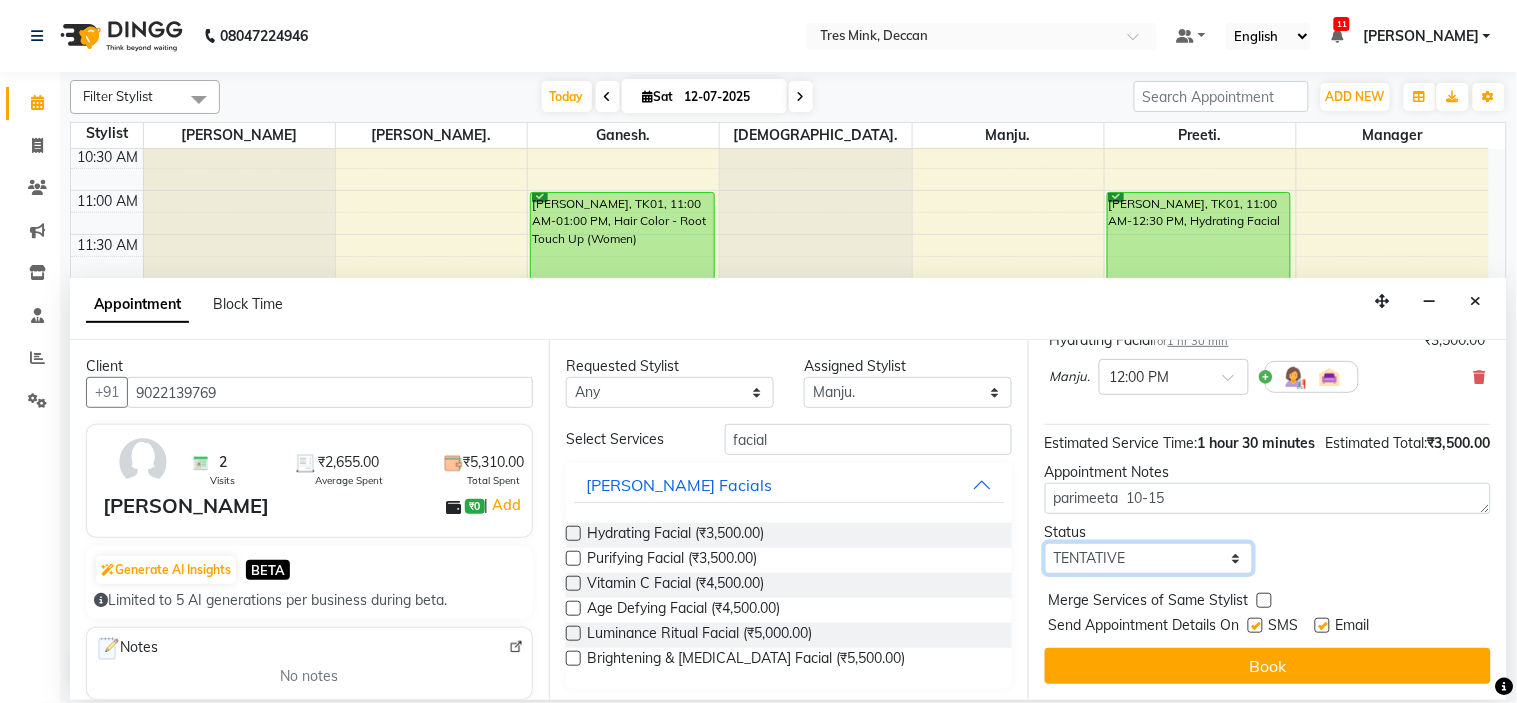 click on "Select TENTATIVE CONFIRM CHECK-IN UPCOMING" at bounding box center (1149, 558) 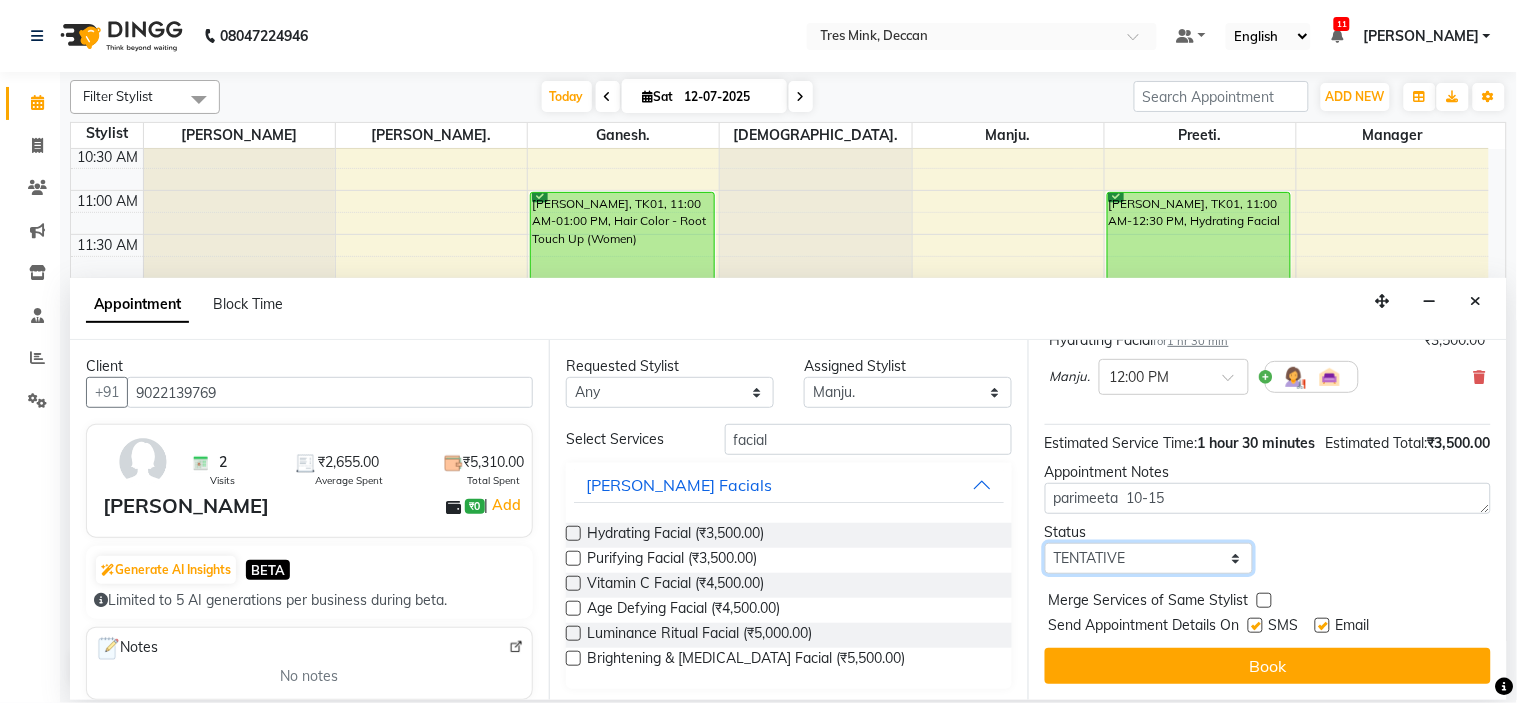 select on "confirm booking" 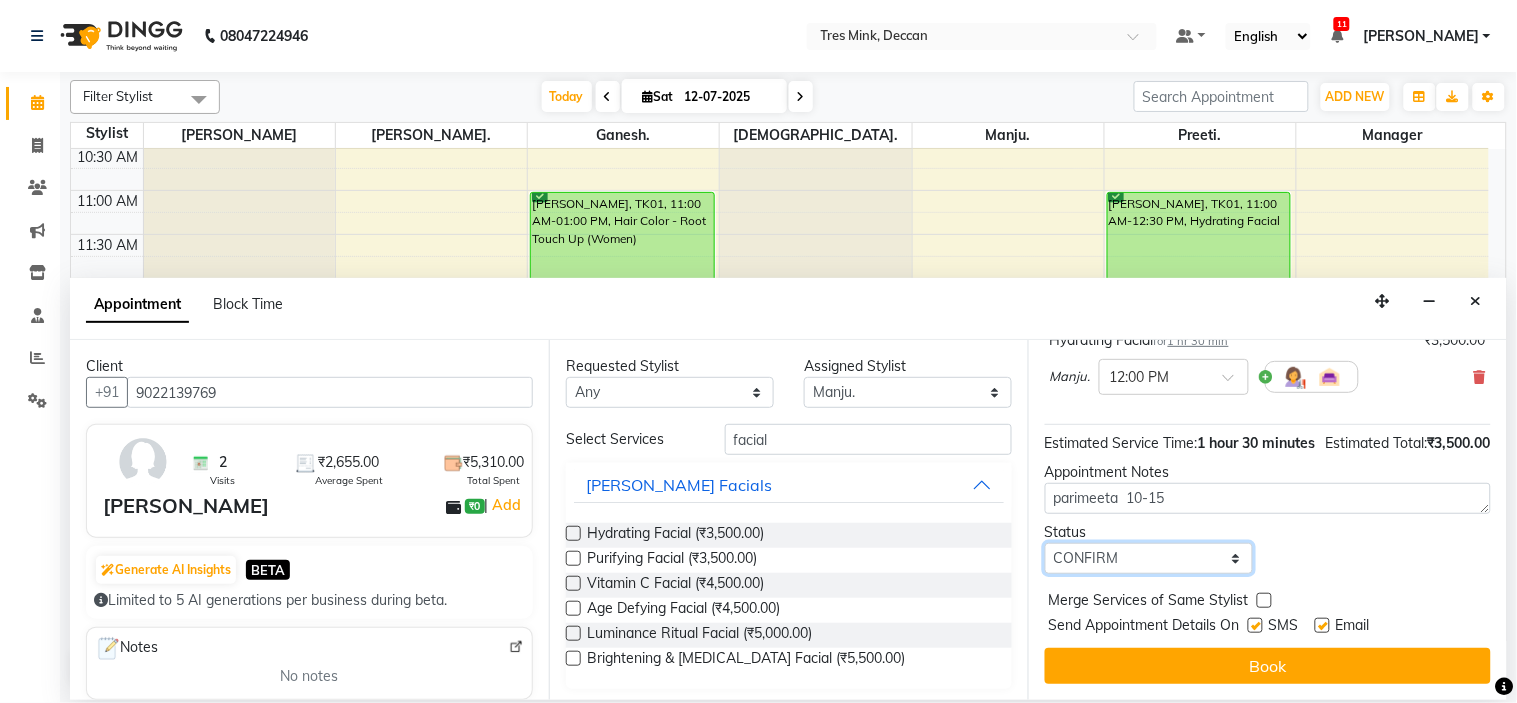 click on "Select TENTATIVE CONFIRM CHECK-IN UPCOMING" at bounding box center [1149, 558] 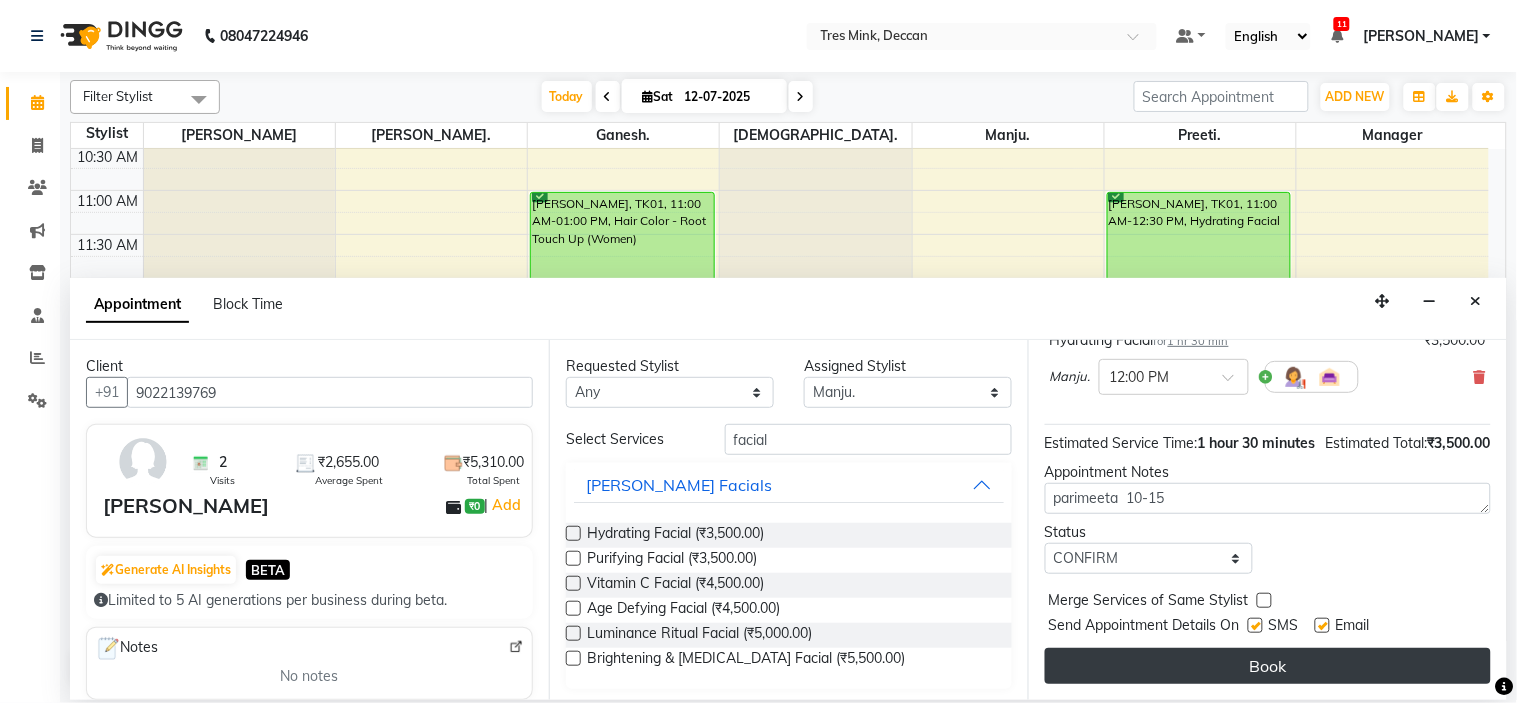 click on "Book" at bounding box center [1268, 666] 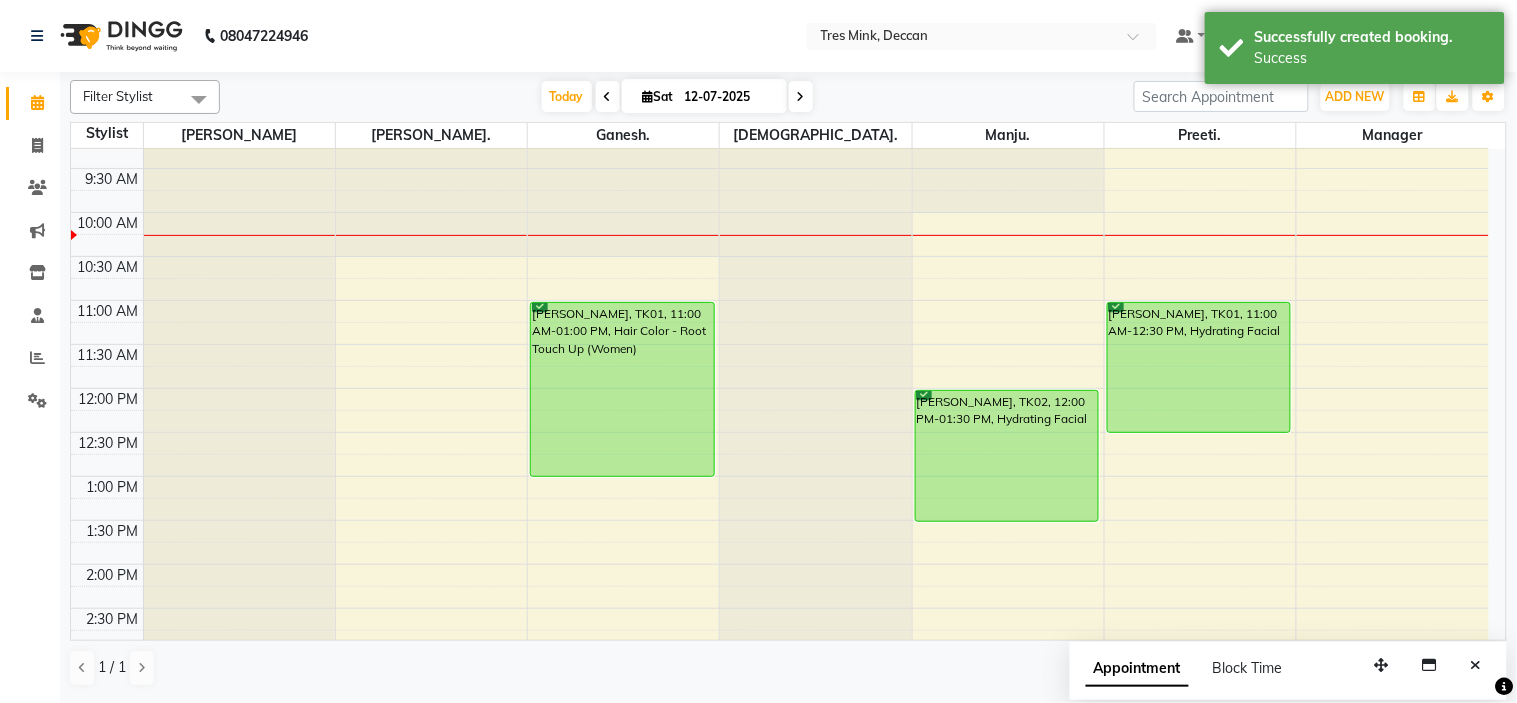 scroll, scrollTop: 111, scrollLeft: 0, axis: vertical 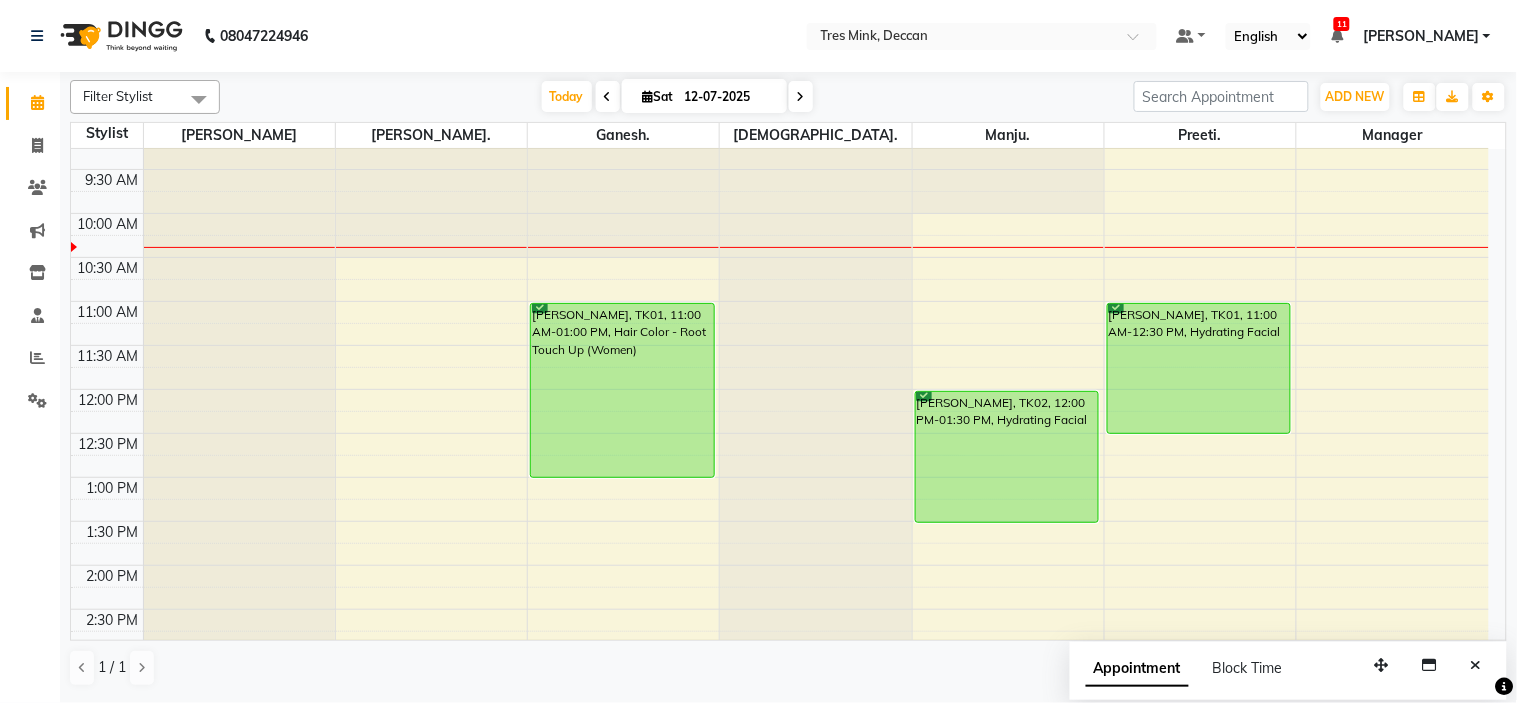 click on "Calendar  Invoice  Clients  Marketing  Inventory  Staff  Reports  Settings Completed InProgress Upcoming Dropped Tentative Check-In Confirm Bookings Segments Page Builder" 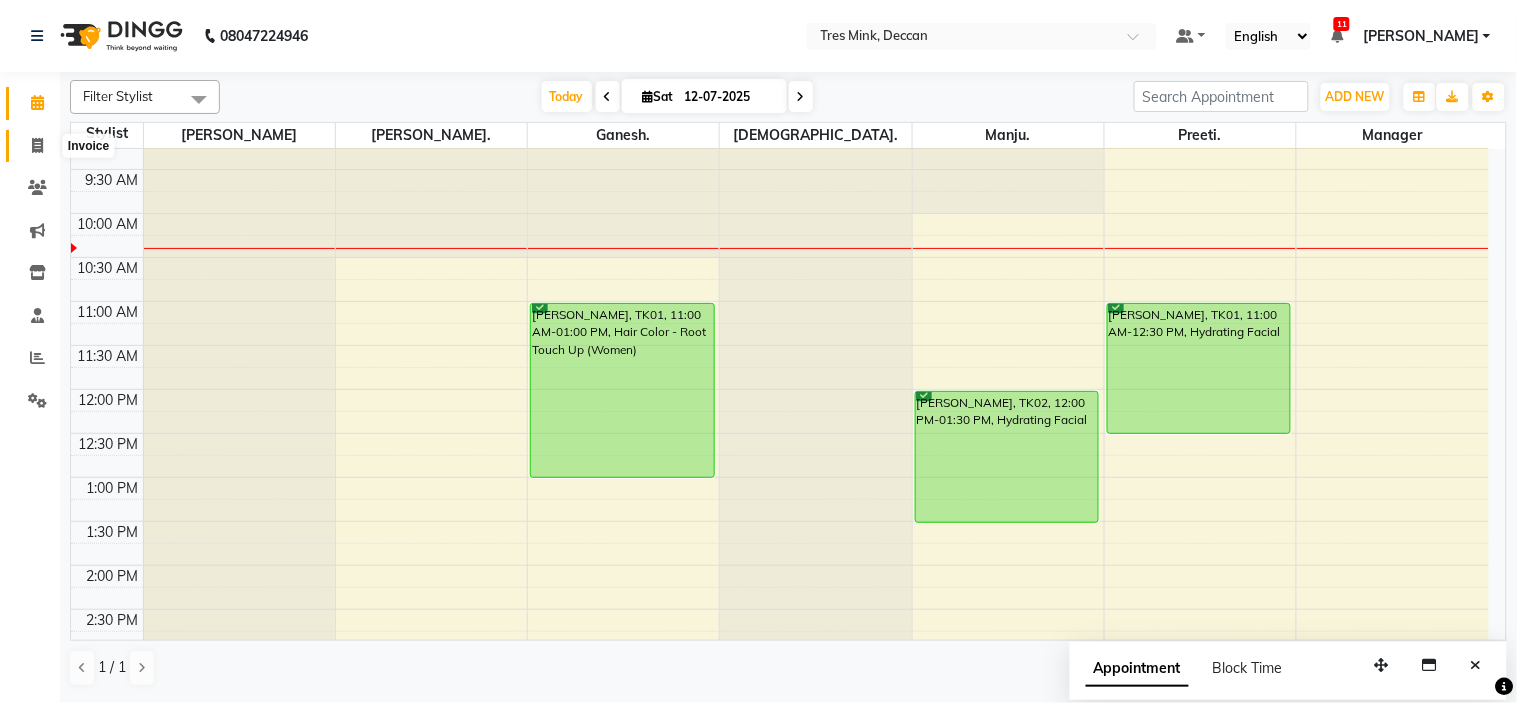 click 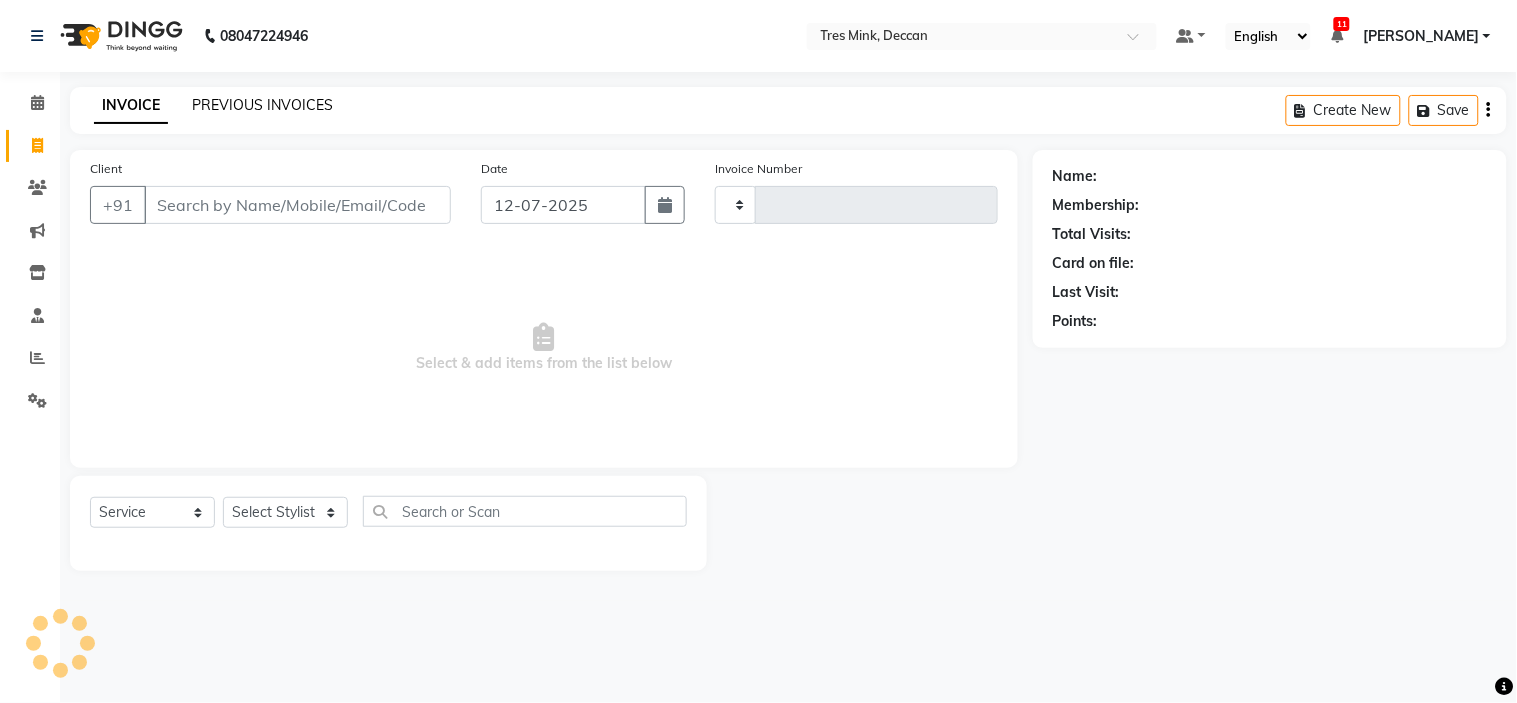 click on "PREVIOUS INVOICES" 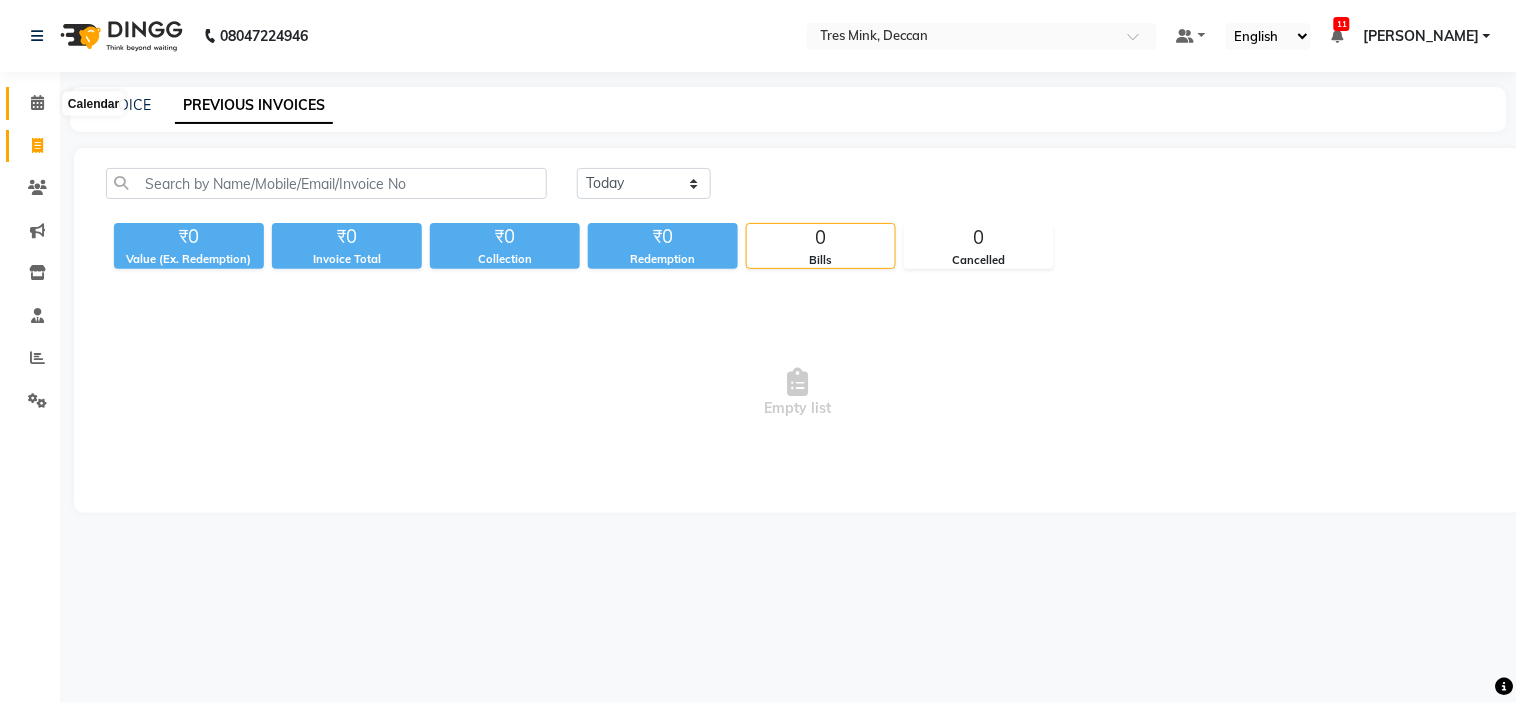 click 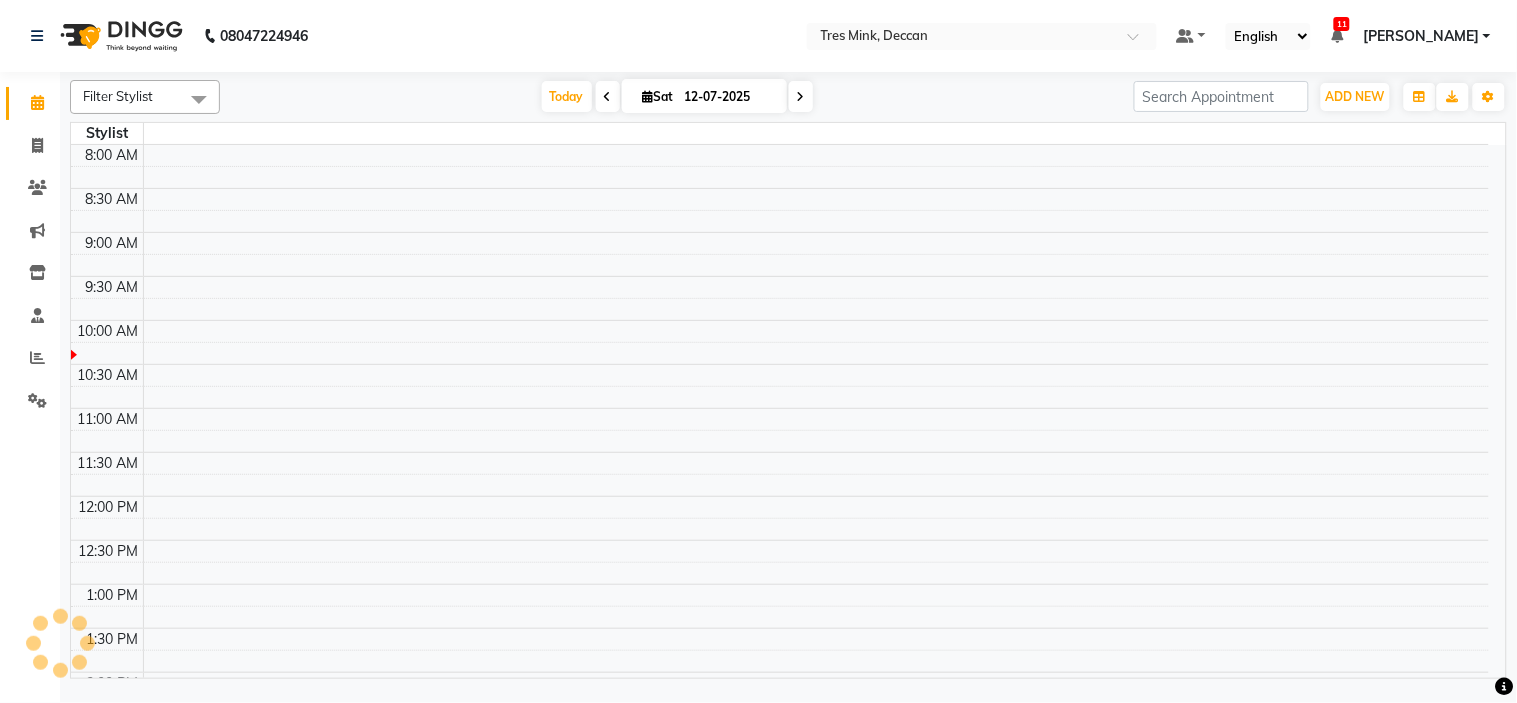 scroll, scrollTop: 0, scrollLeft: 0, axis: both 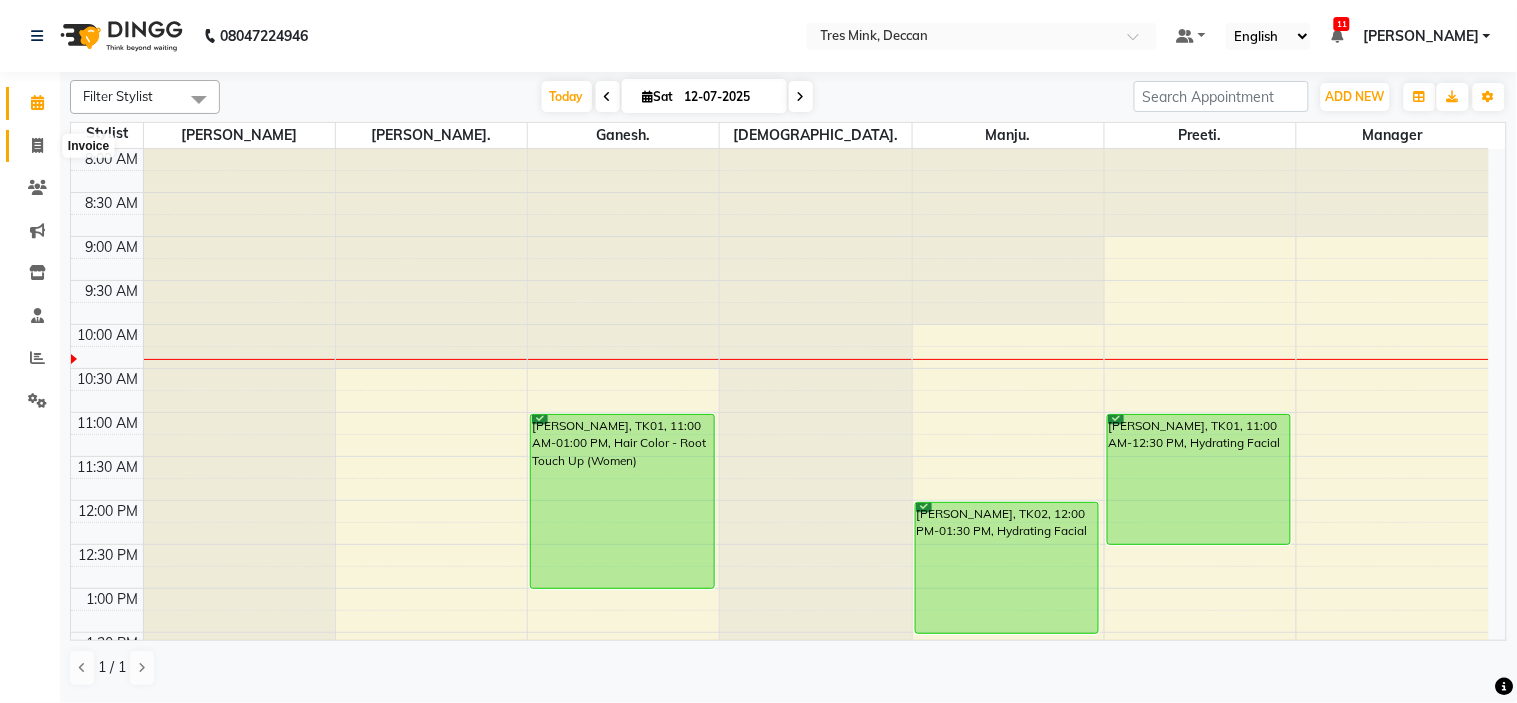 click 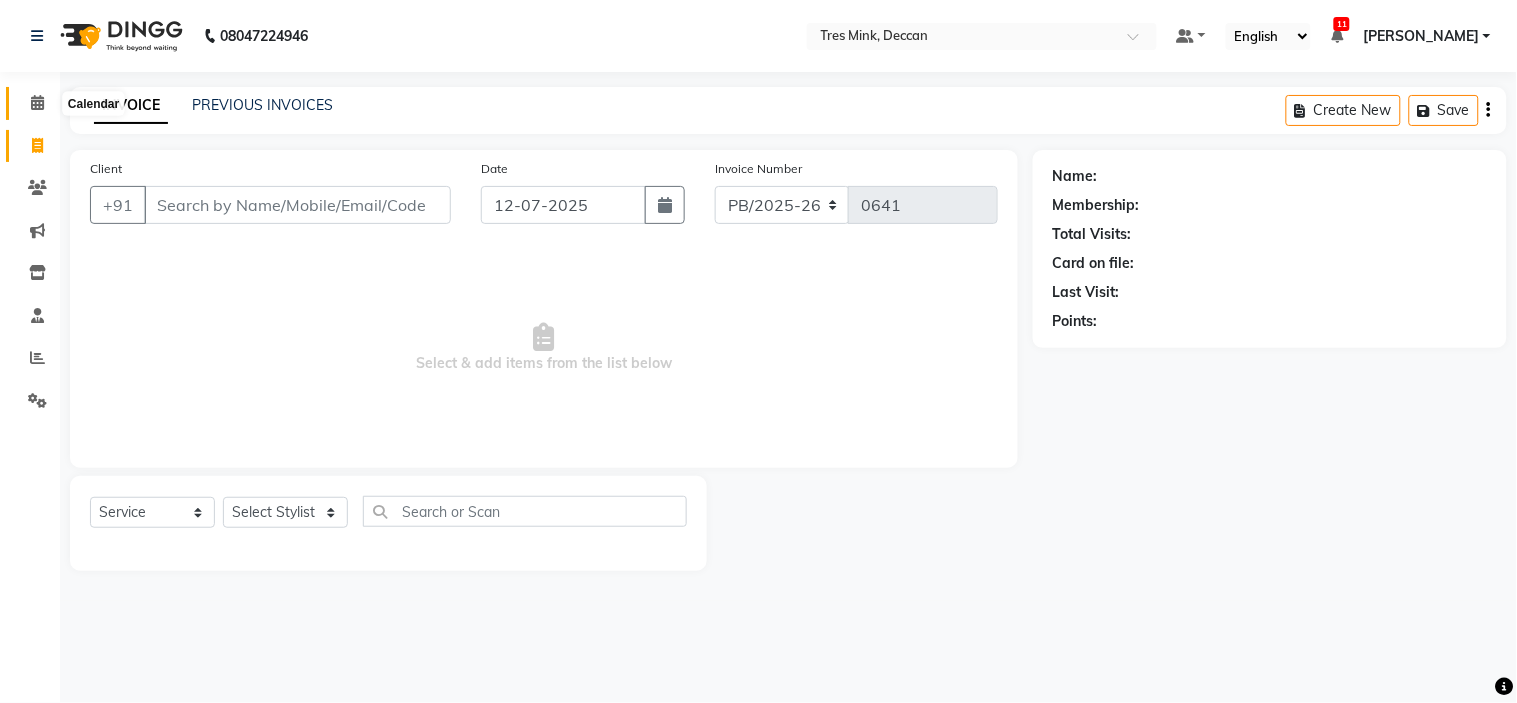 click 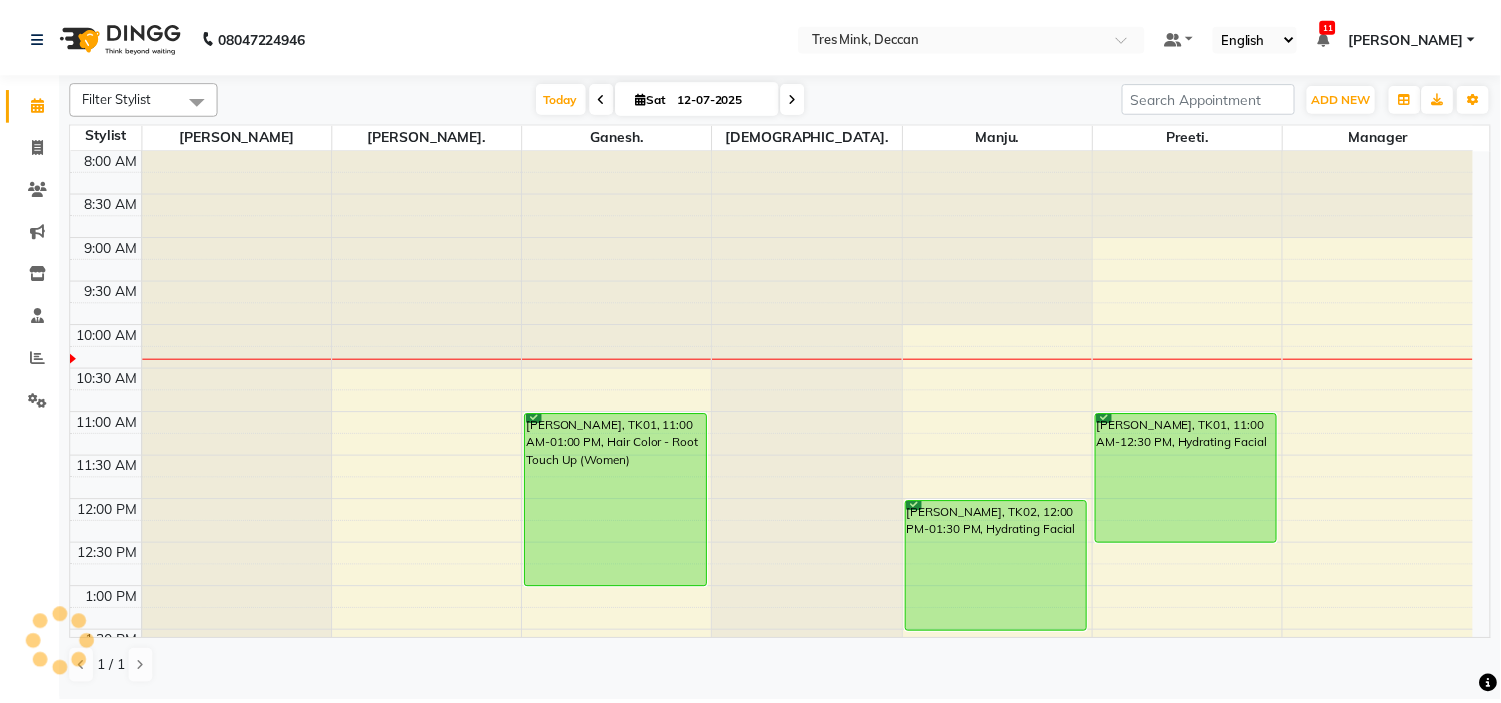 scroll, scrollTop: 0, scrollLeft: 0, axis: both 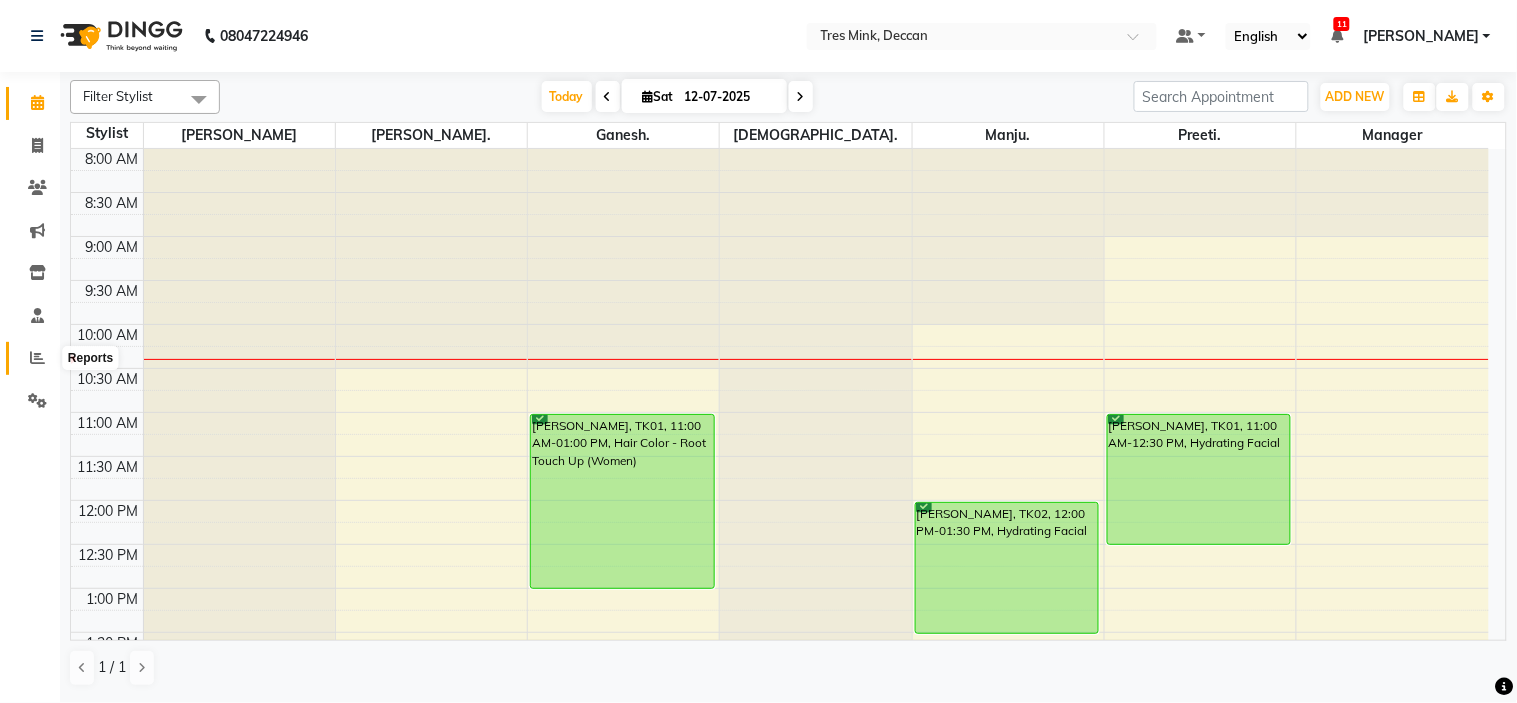 click 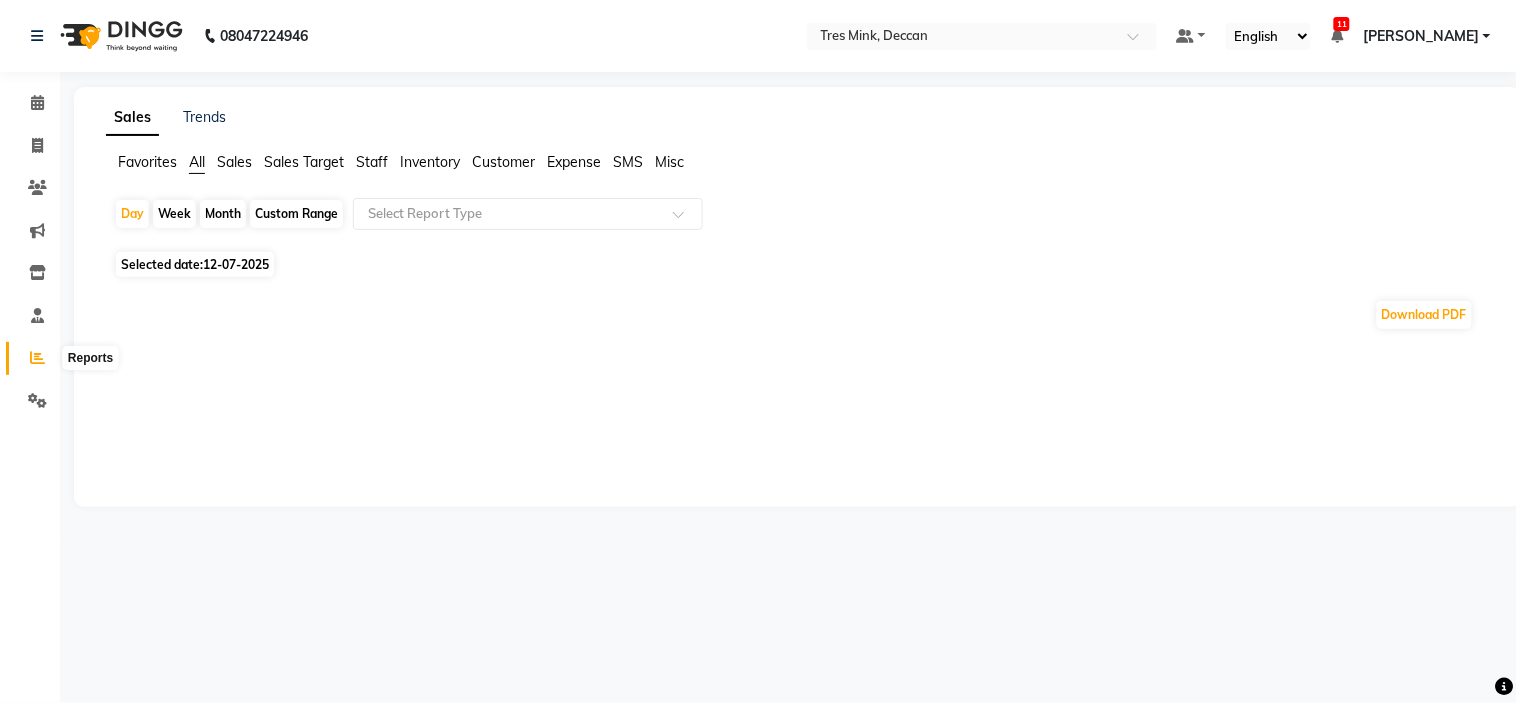 click 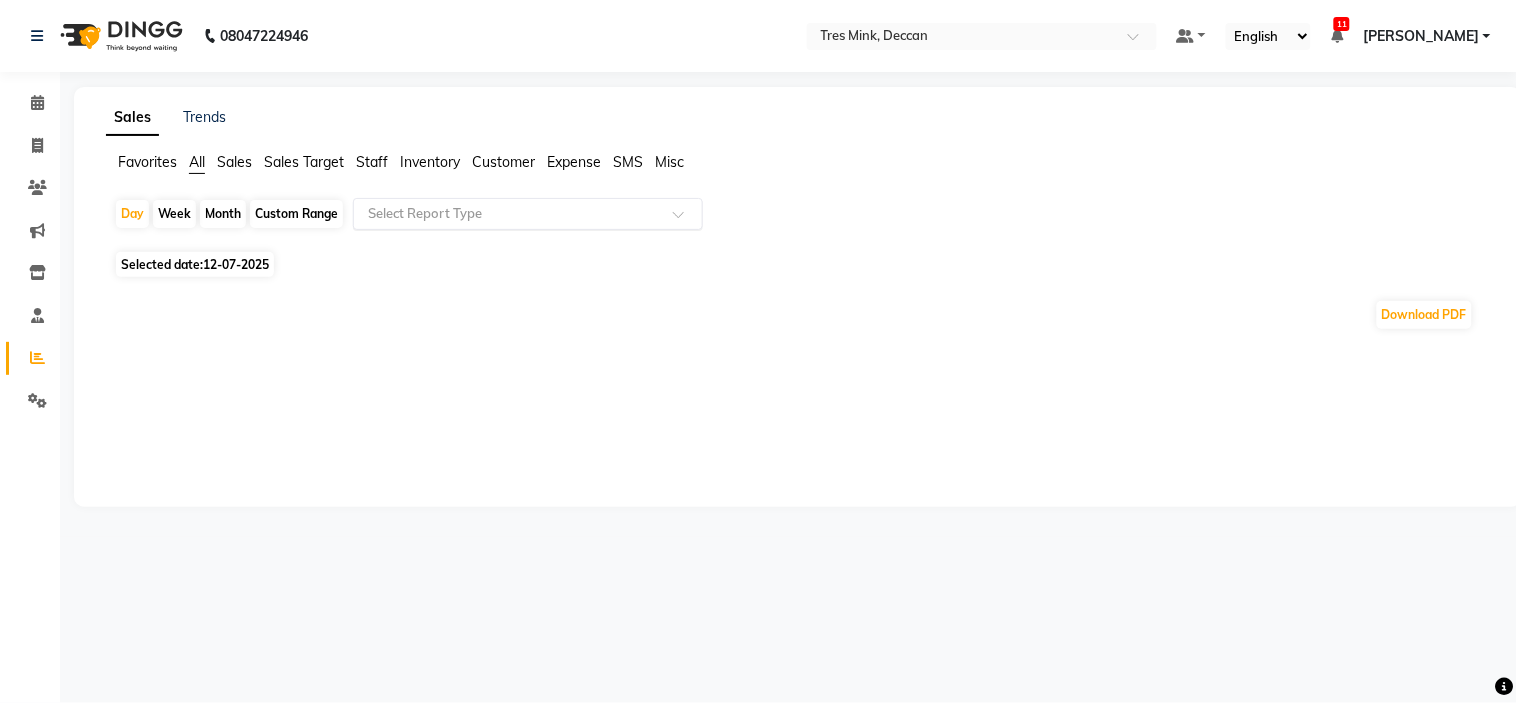 click 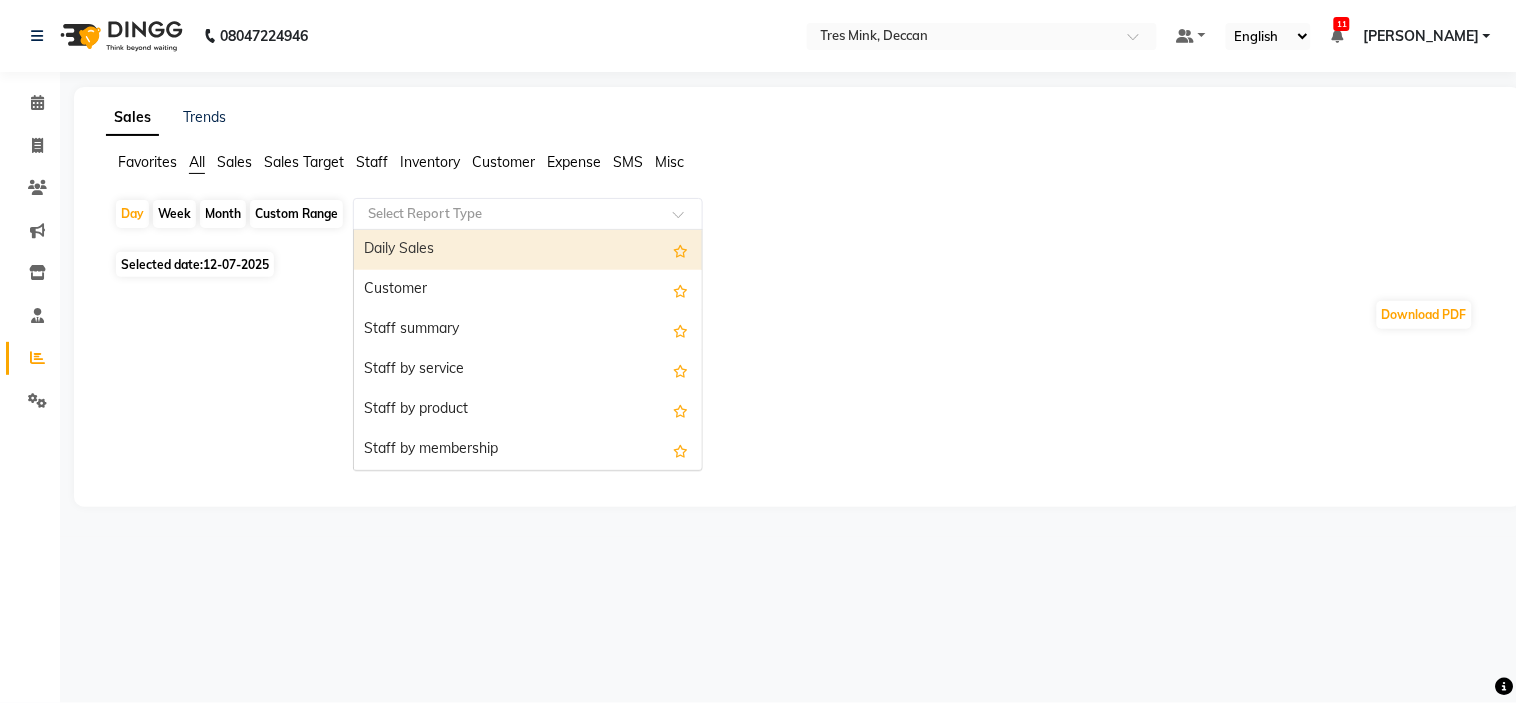 click on "Daily Sales" at bounding box center [528, 250] 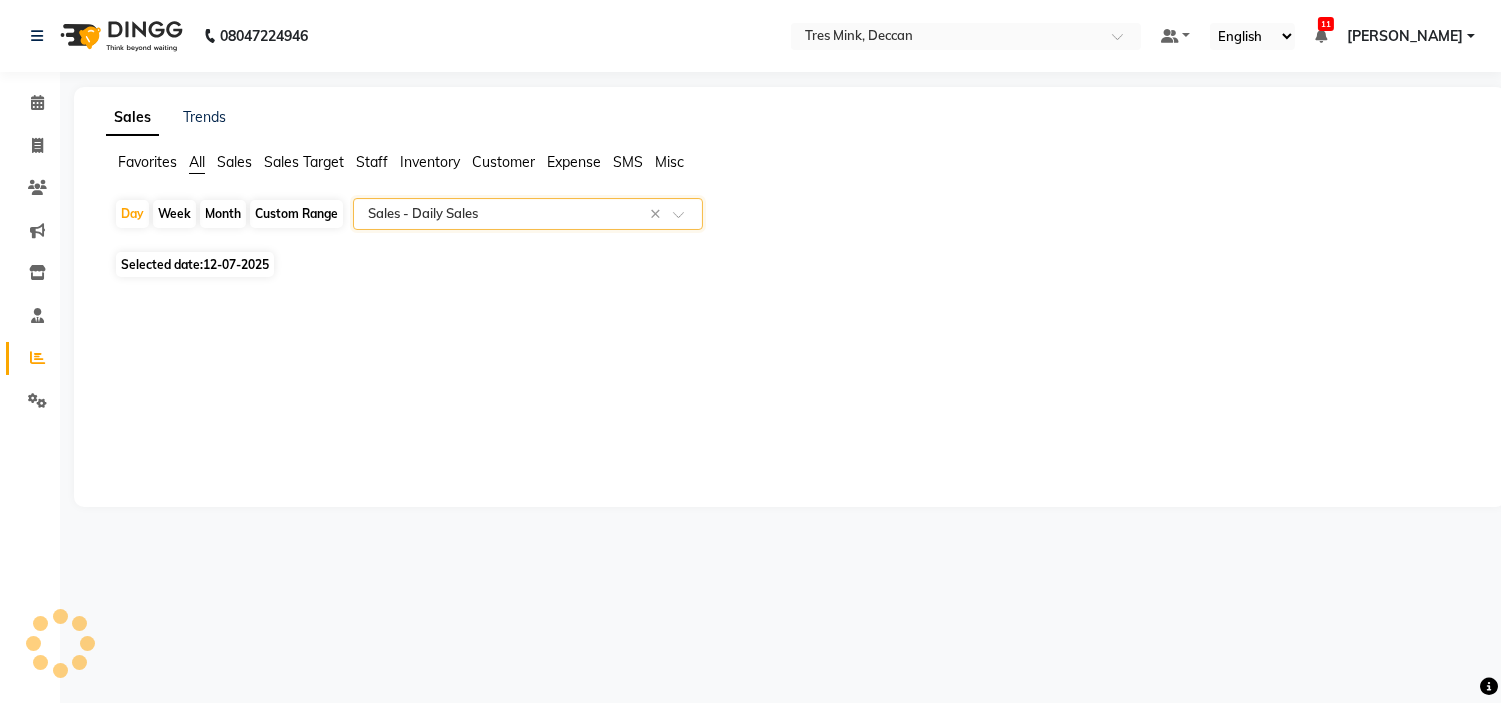 select on "filtered_report" 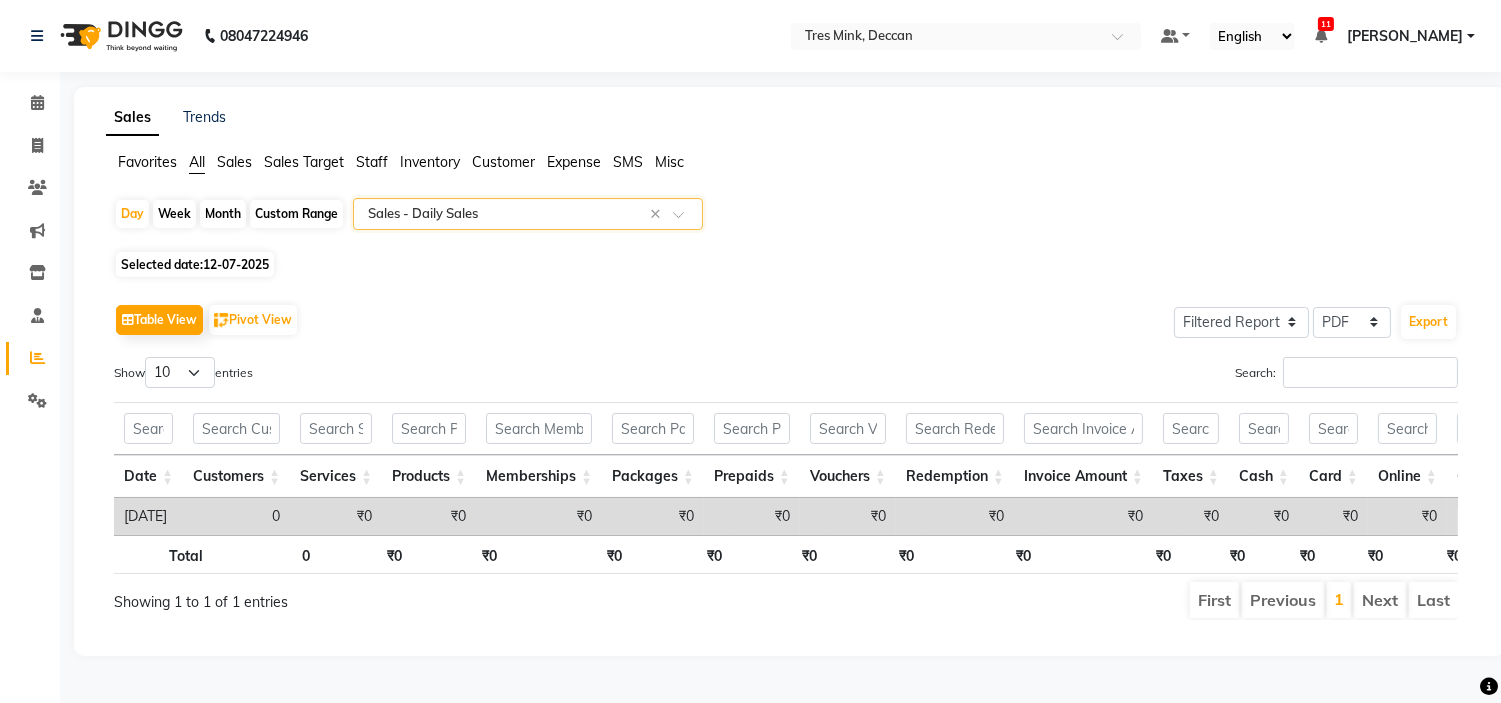 click on "Month" 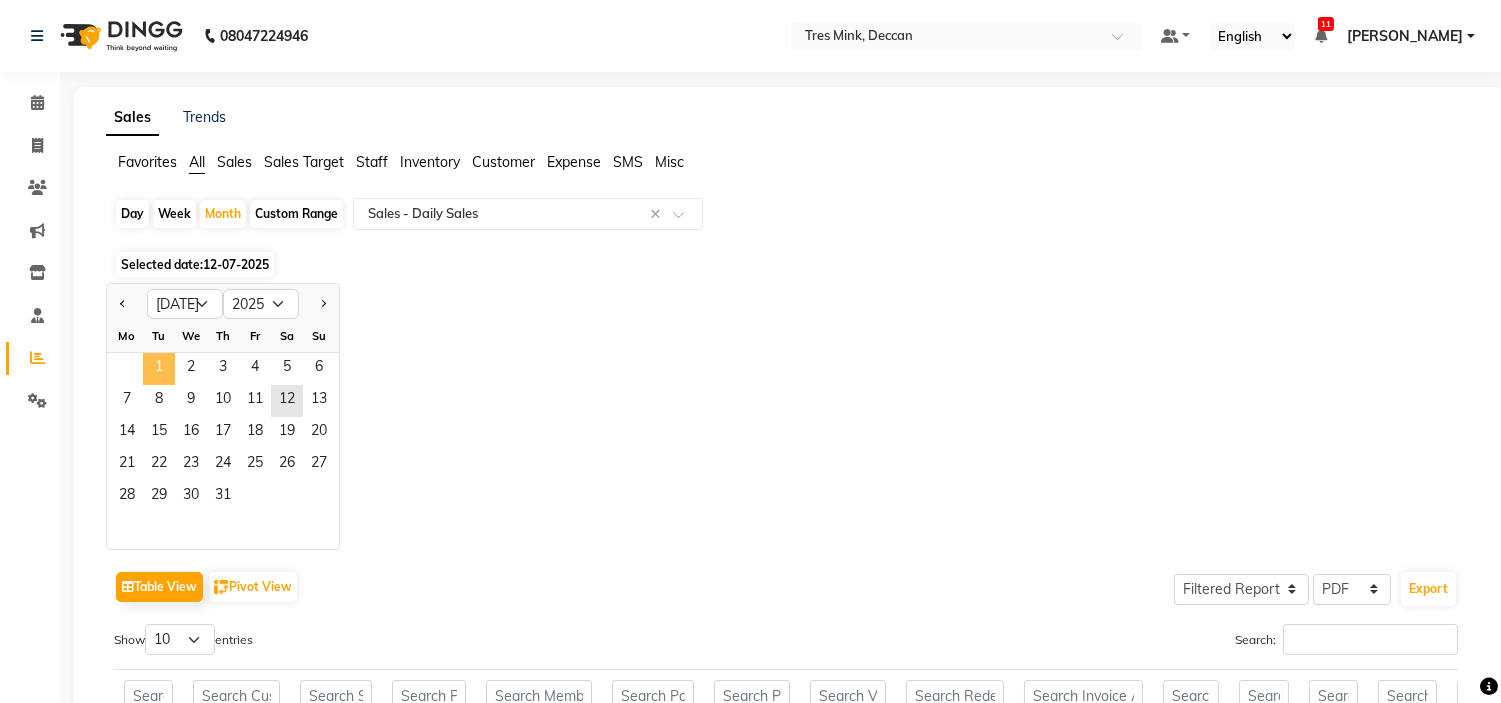 click on "1" 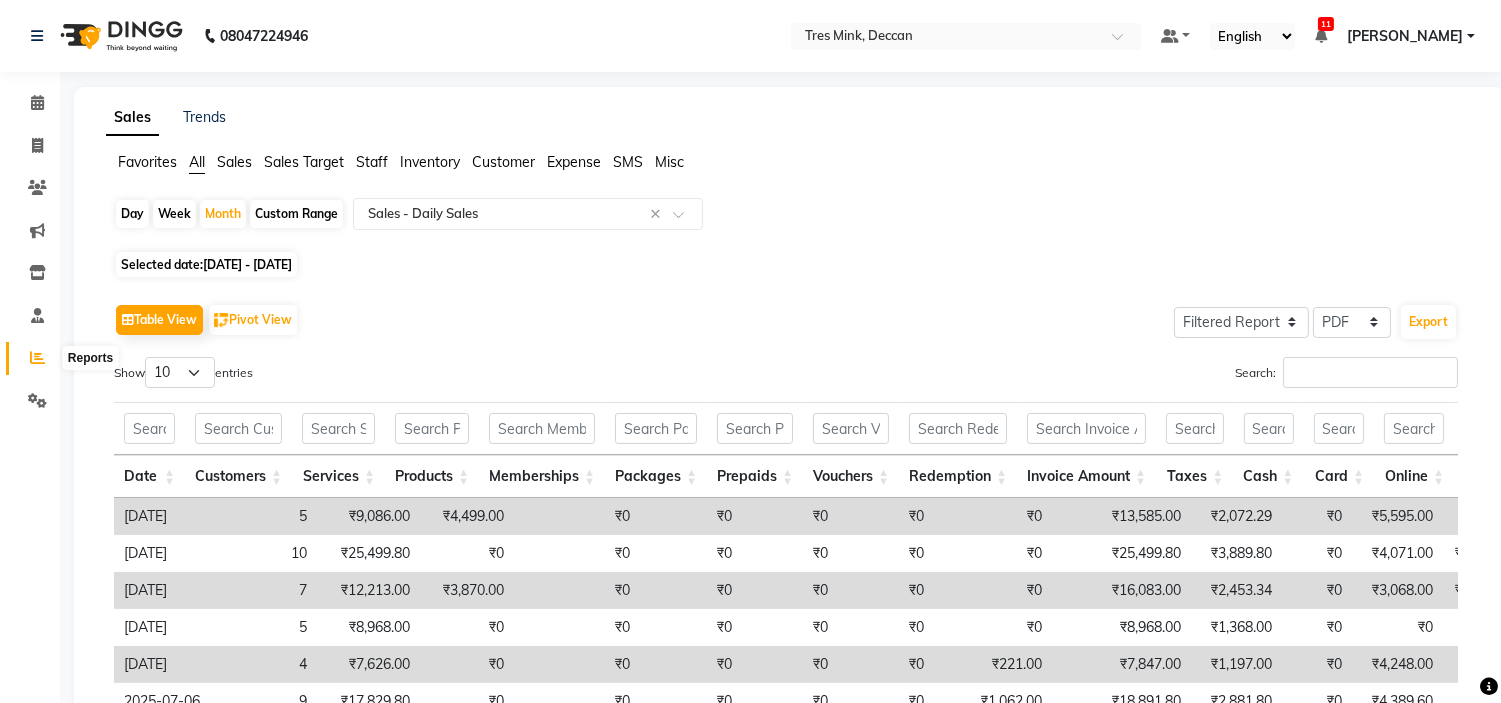 click 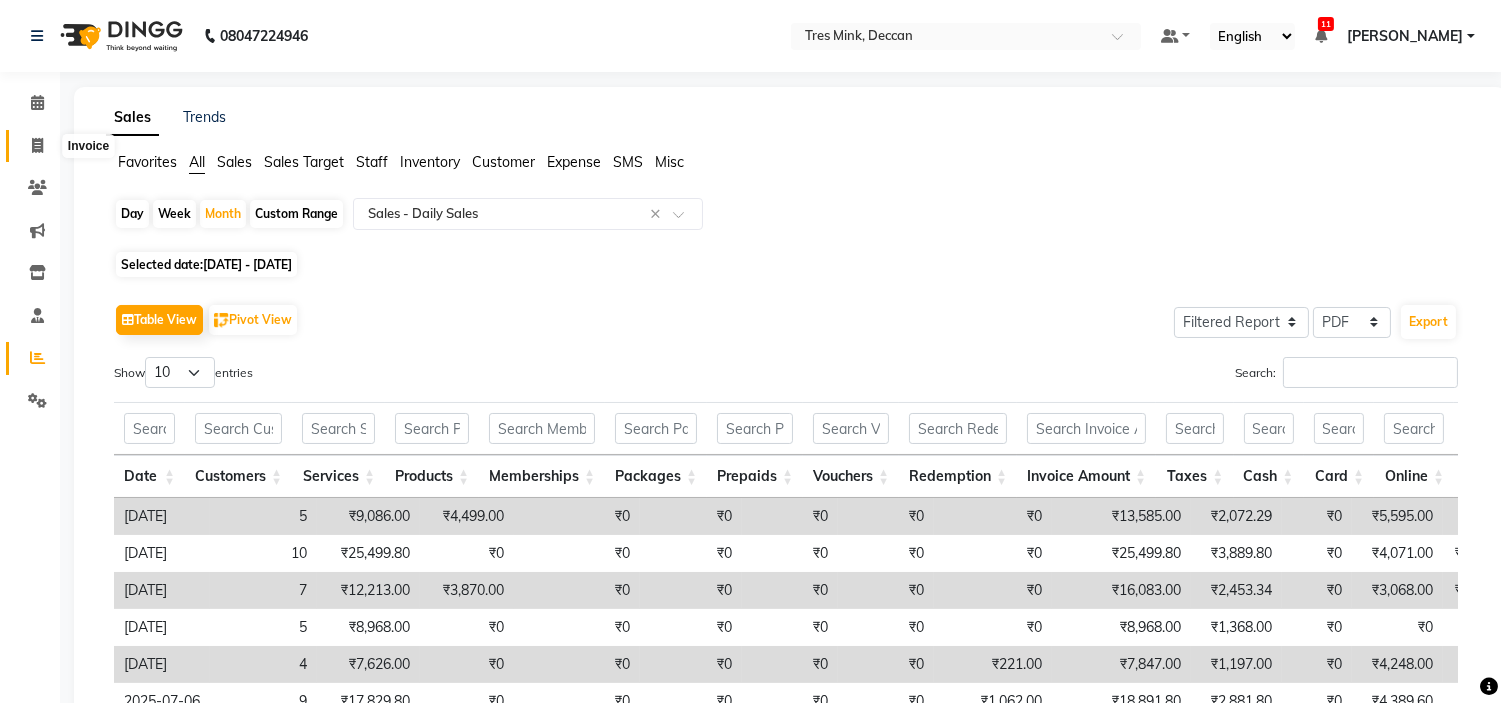click 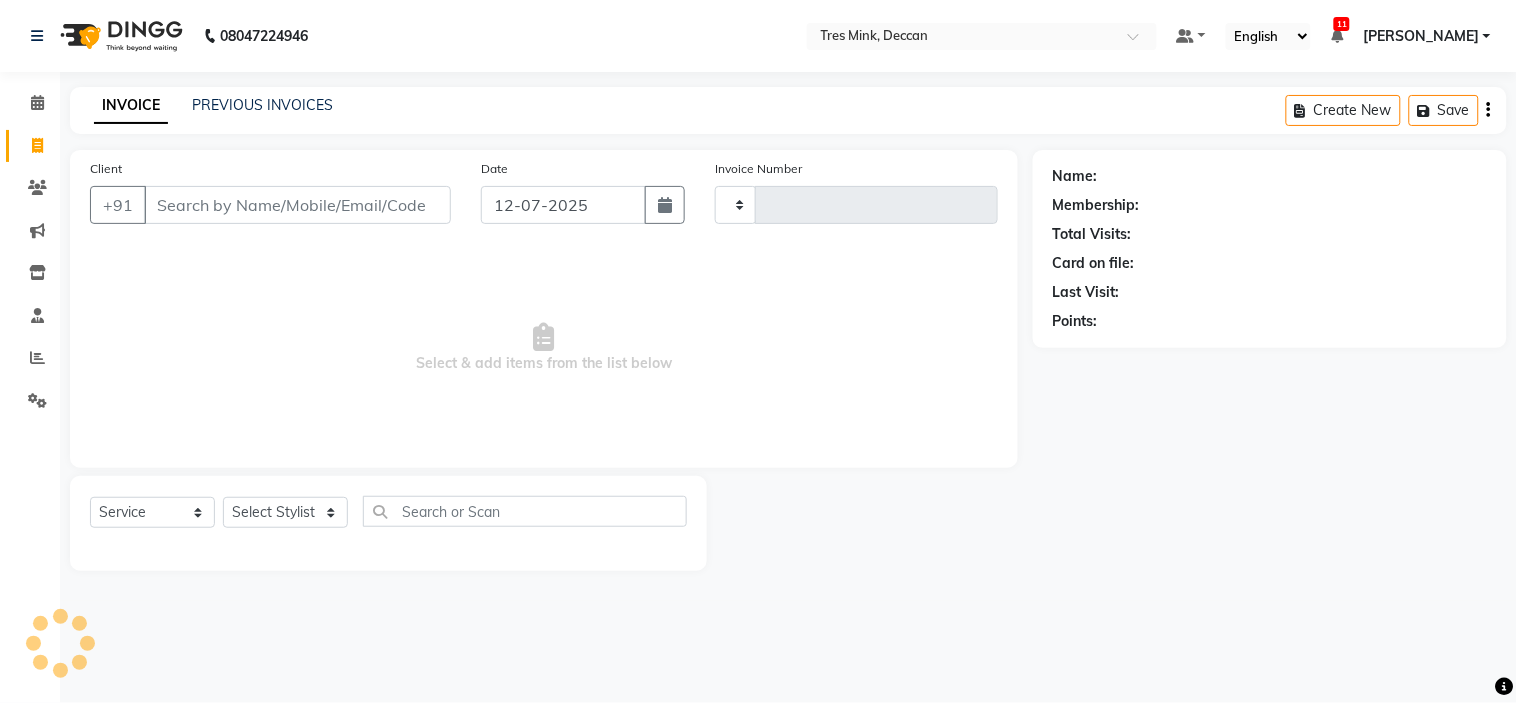 type on "0641" 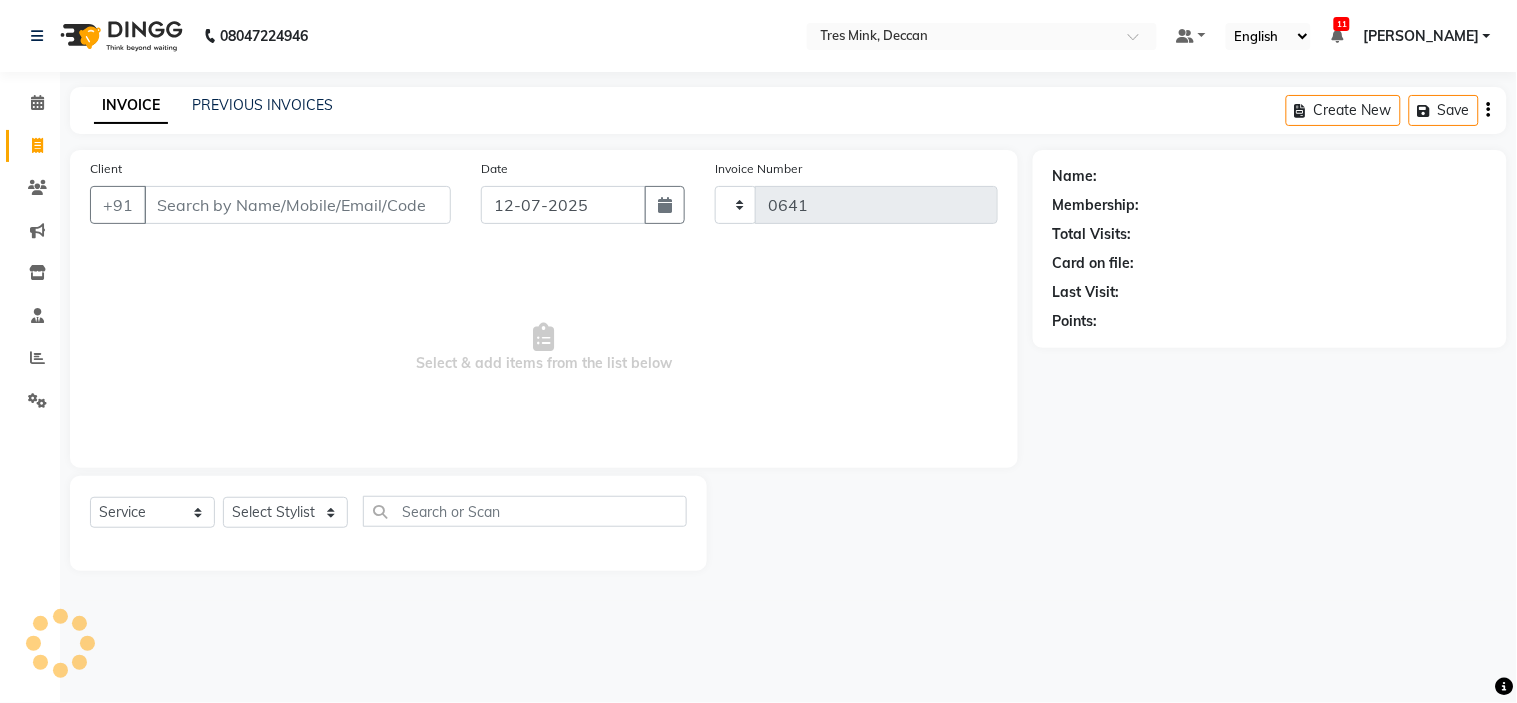 select on "8055" 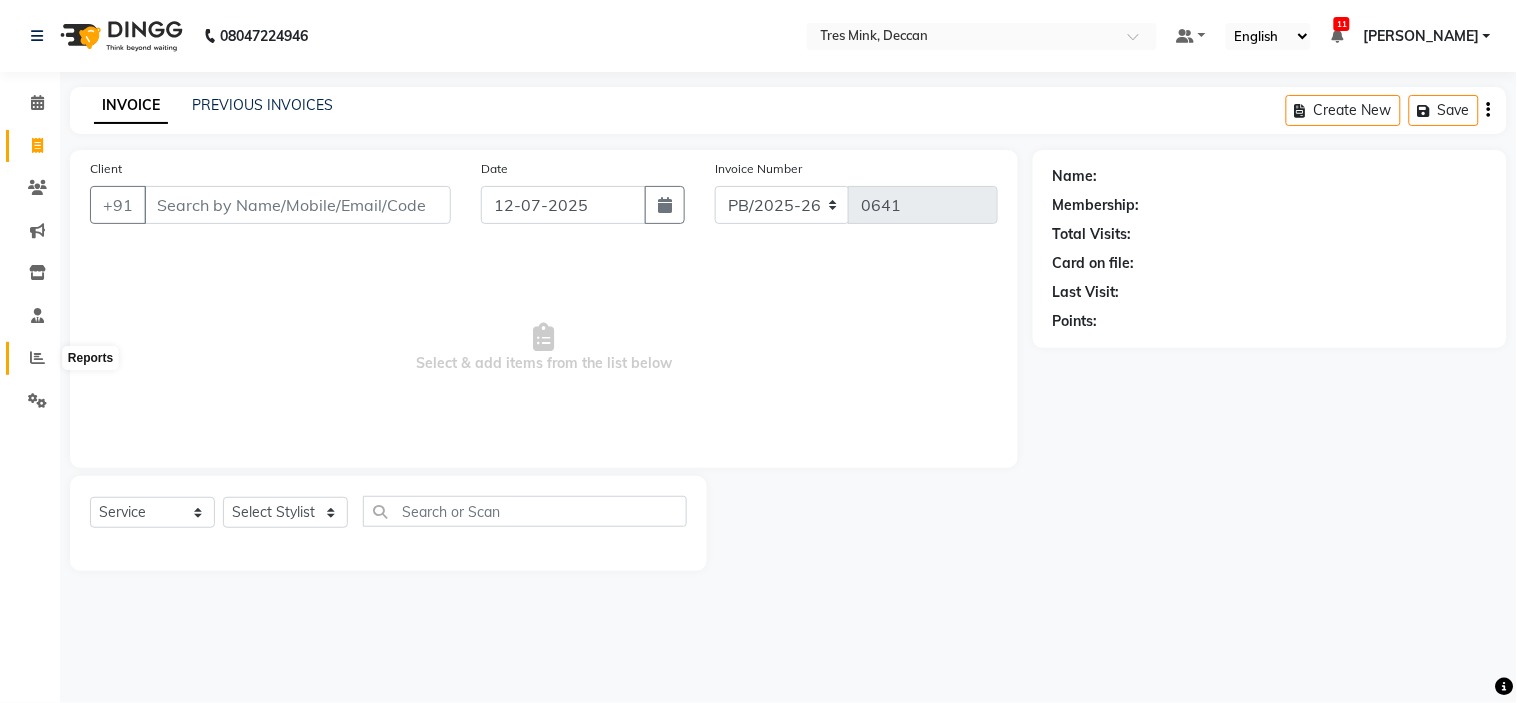 click 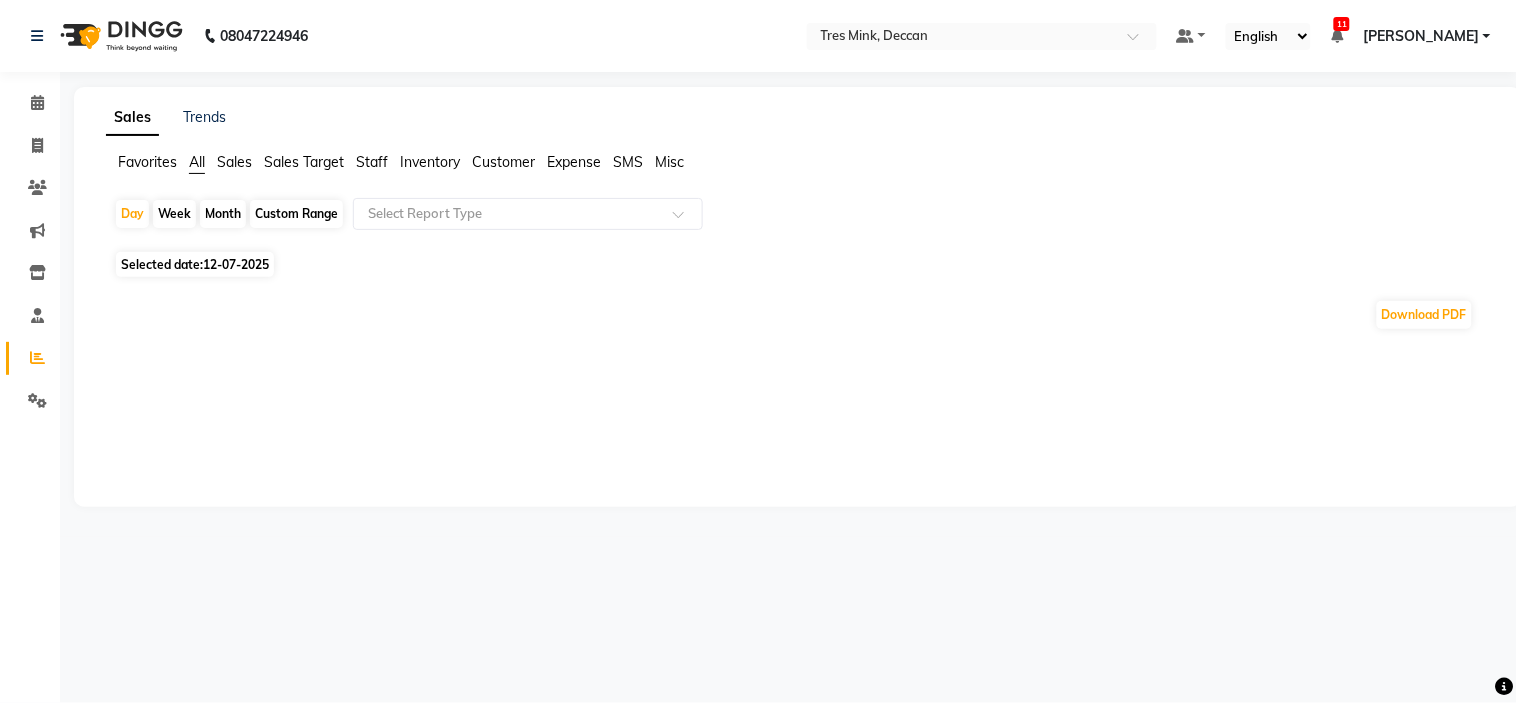 click on "Sales" 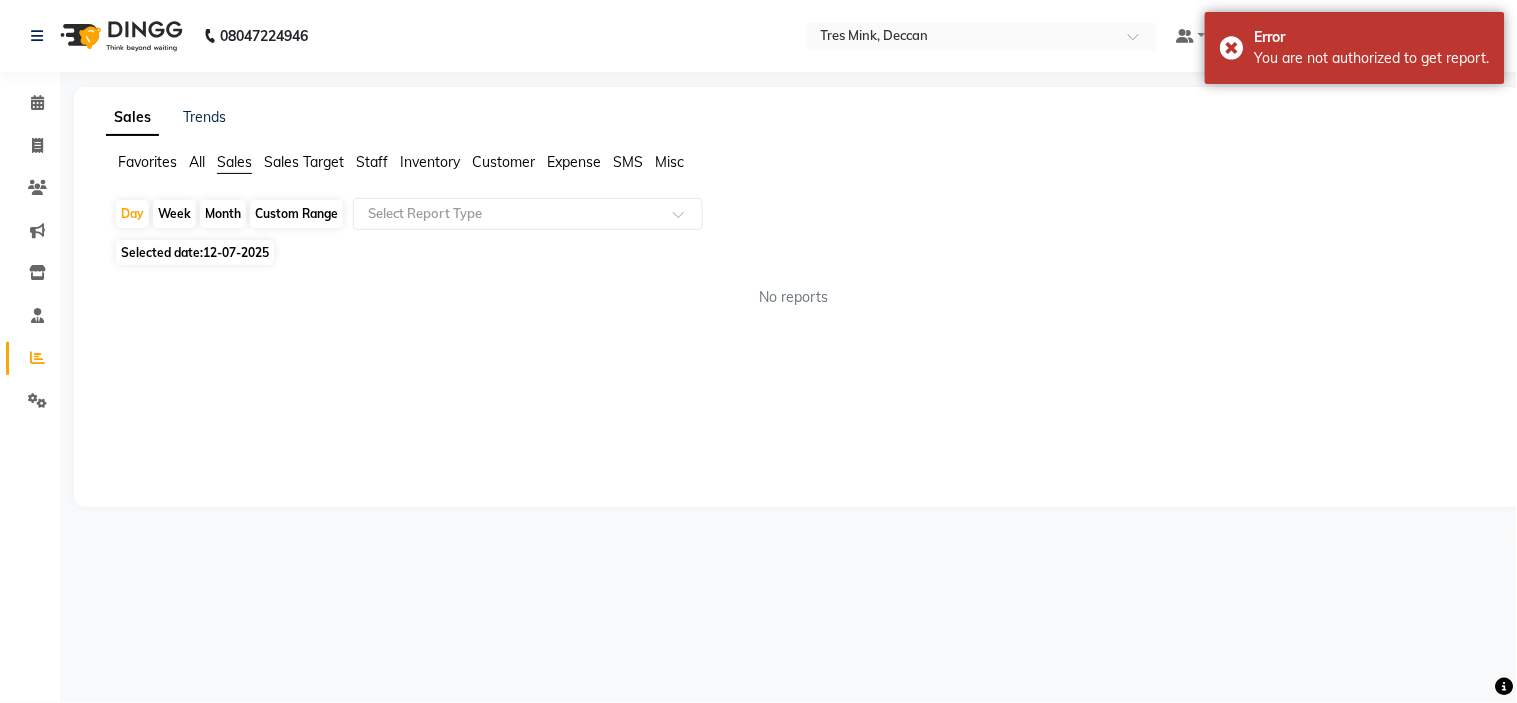 click on "Month" 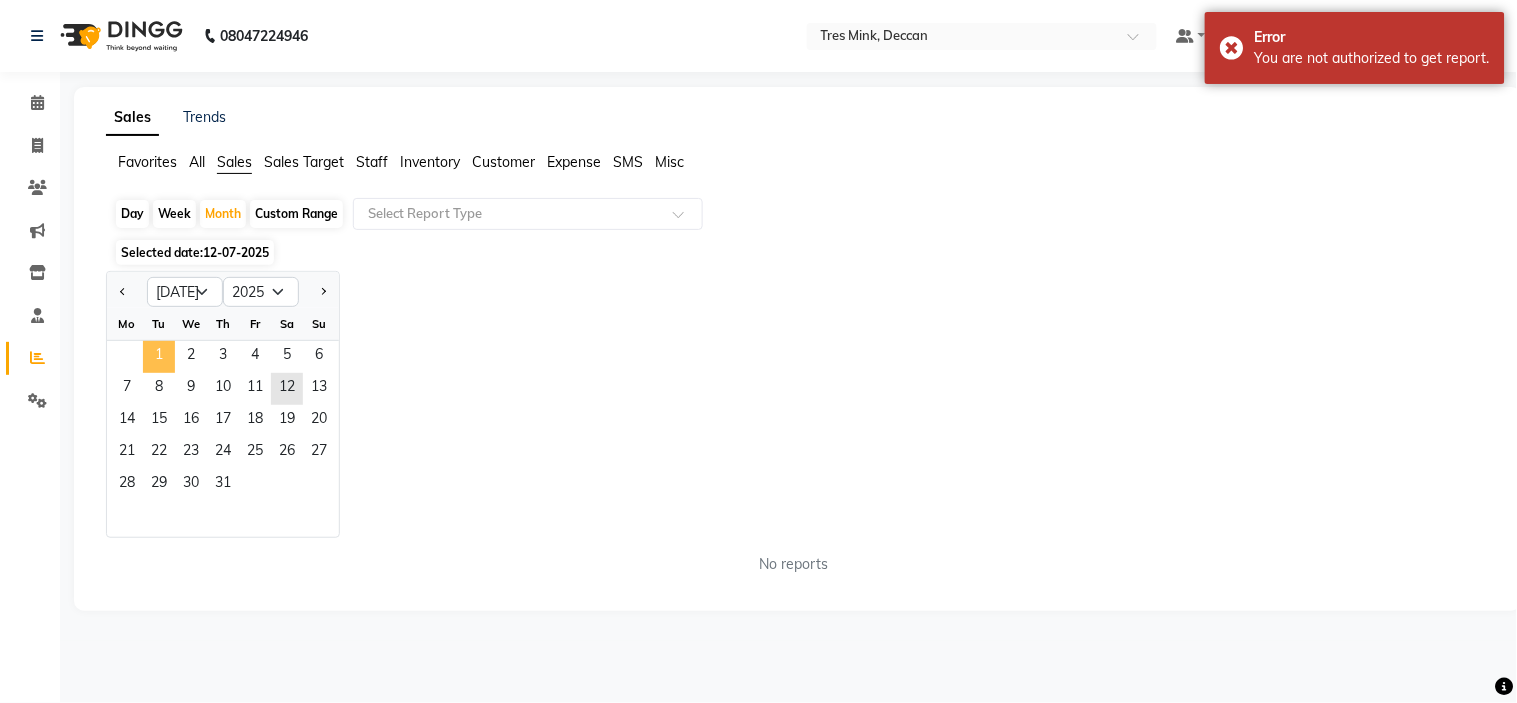 click on "1" 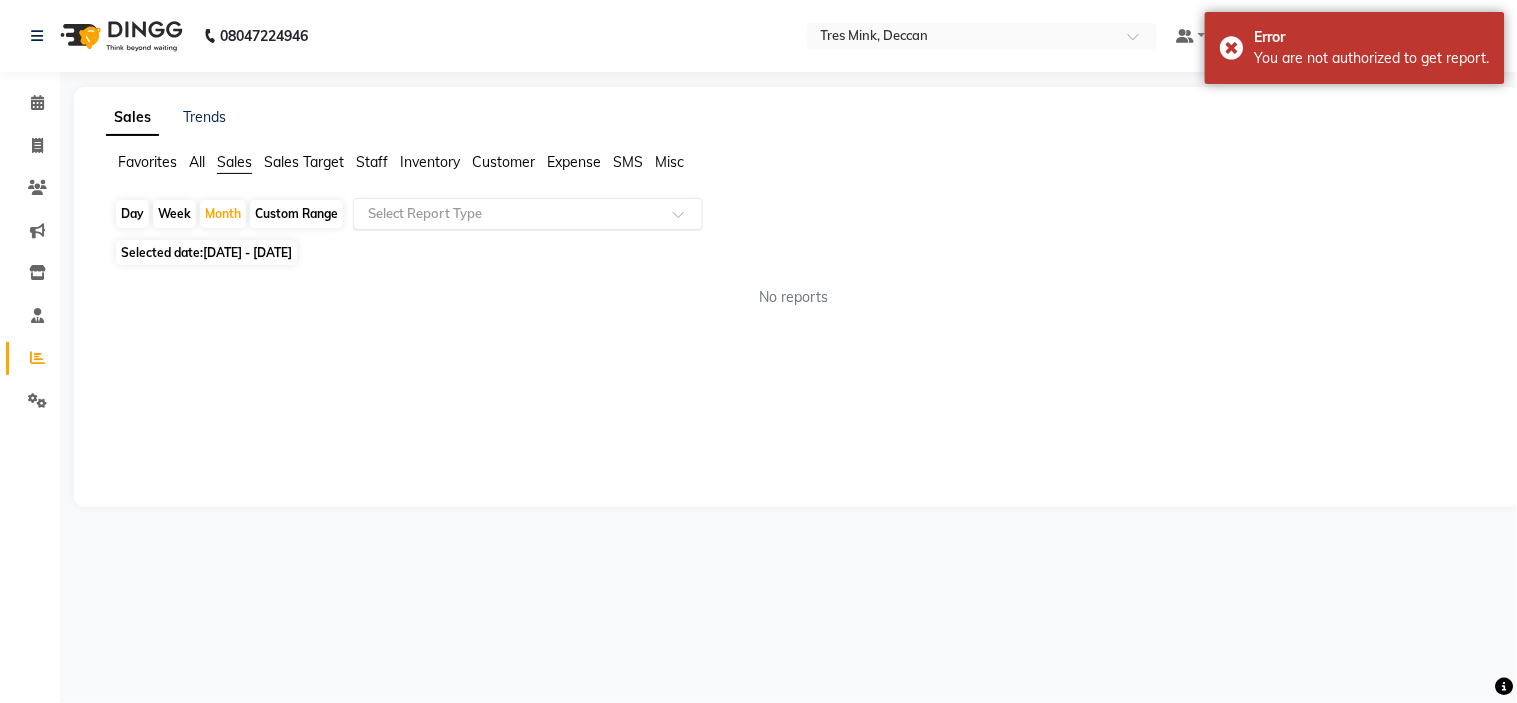 click 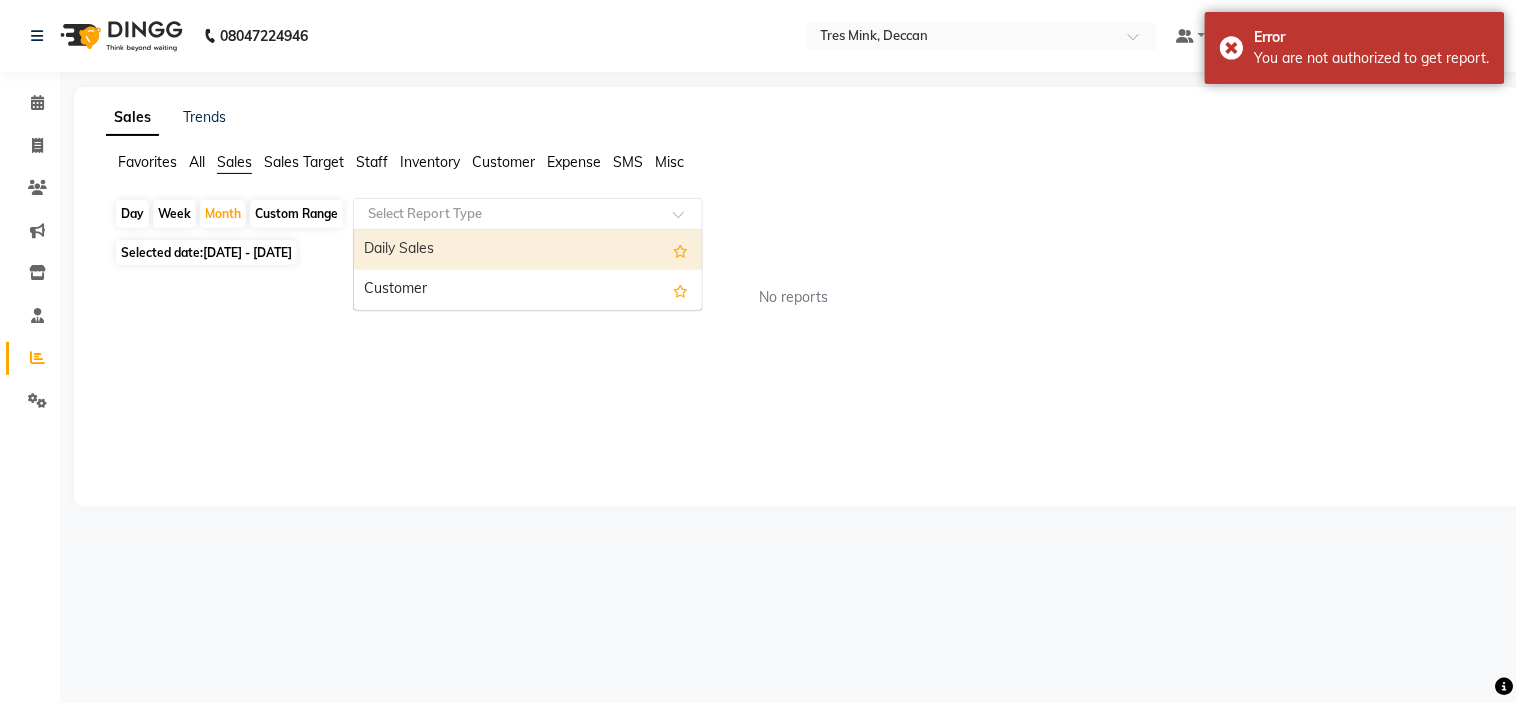 click on "Daily Sales" at bounding box center (528, 250) 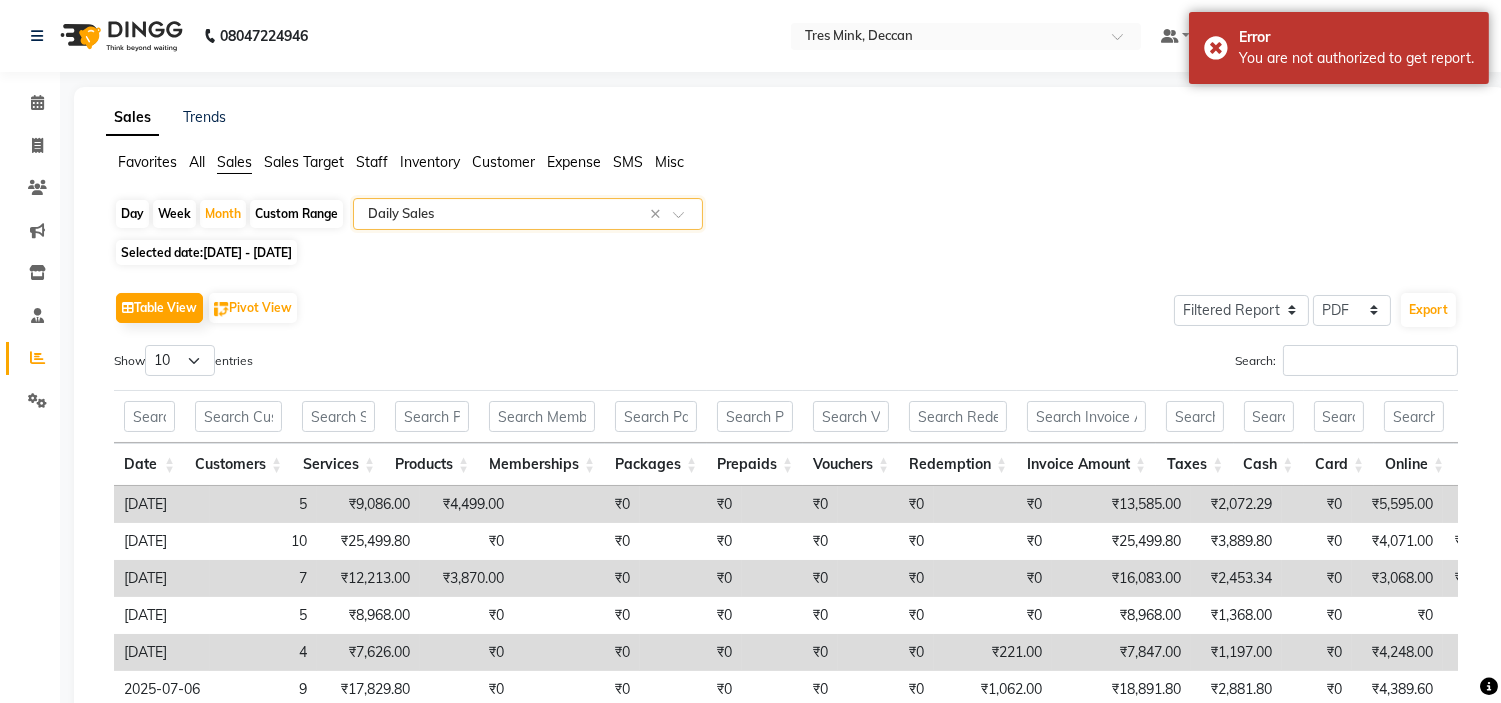 click on "Select Report Type × Daily Sales ×" 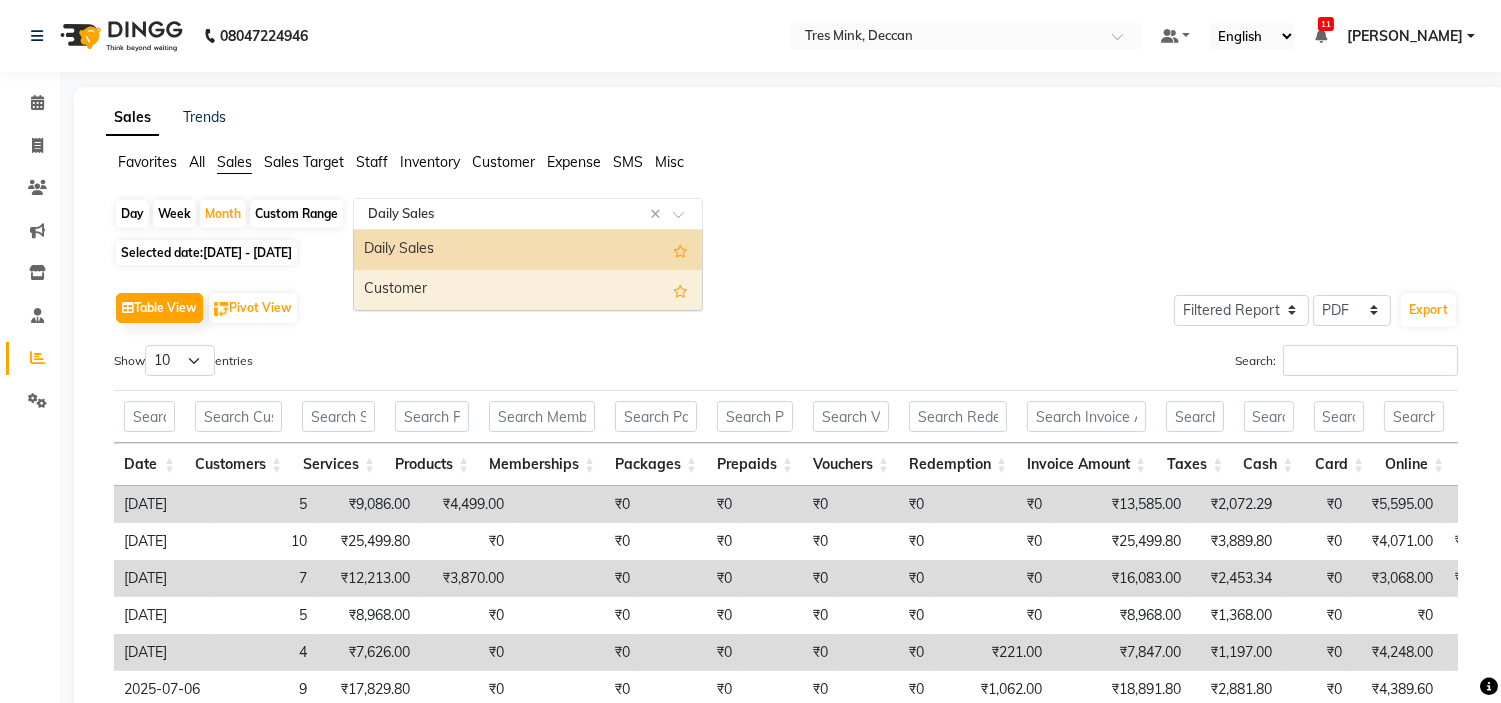click on "Customer" at bounding box center (528, 290) 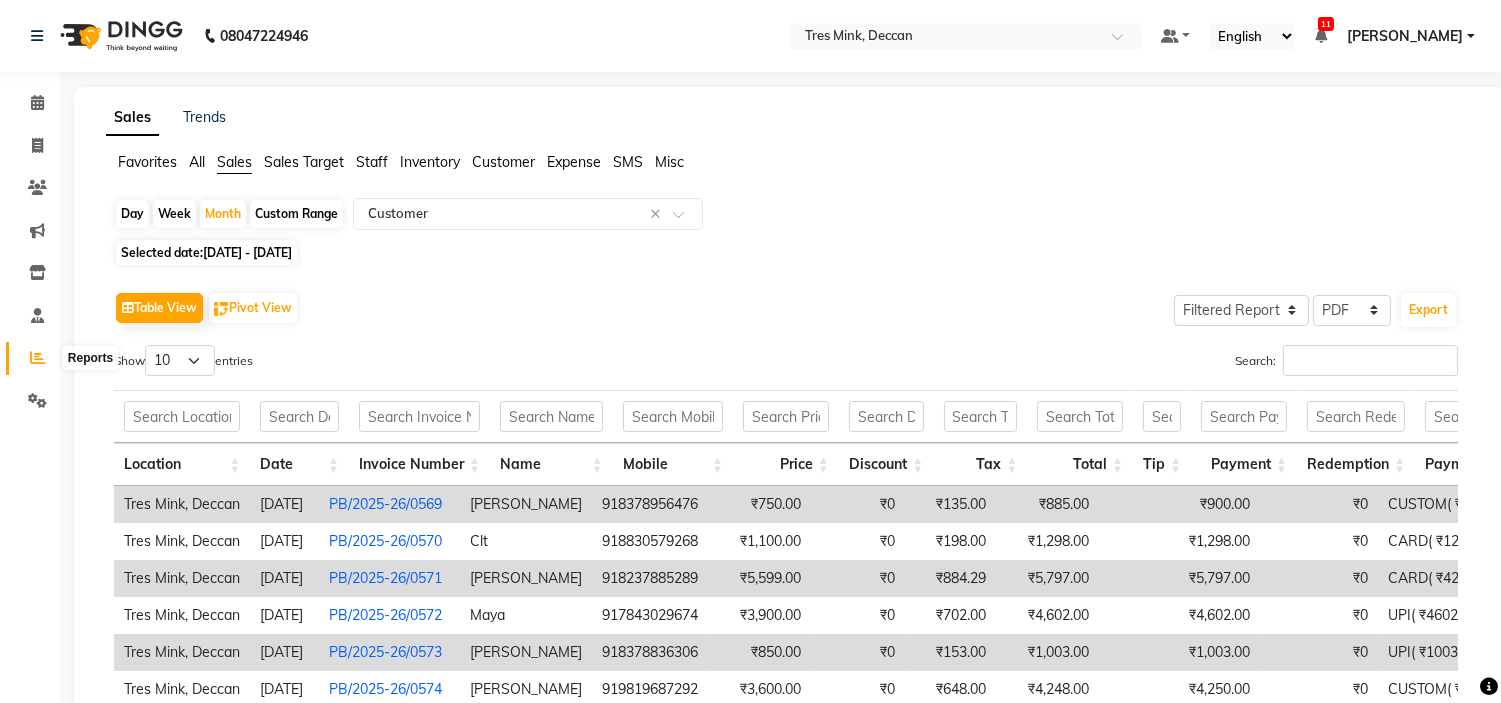 click 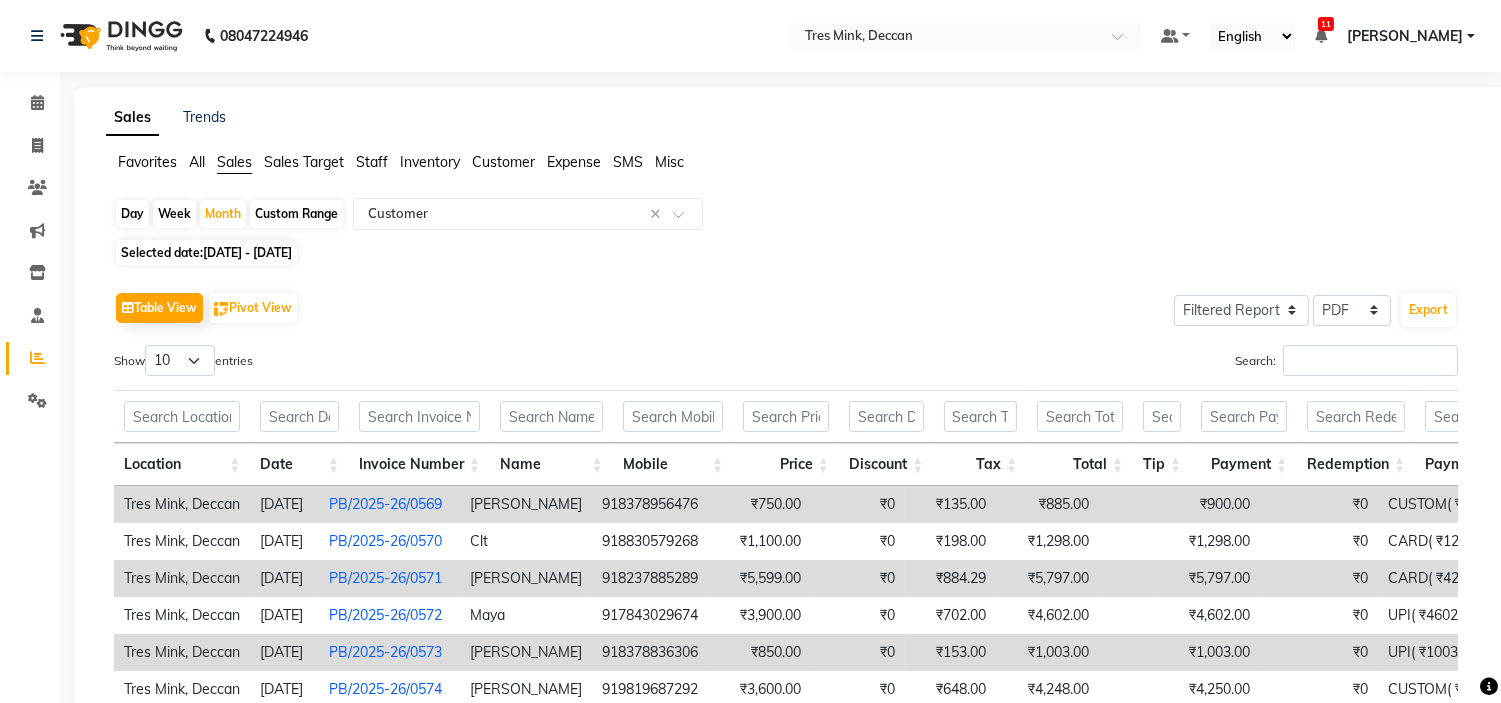 click on "Favorites" 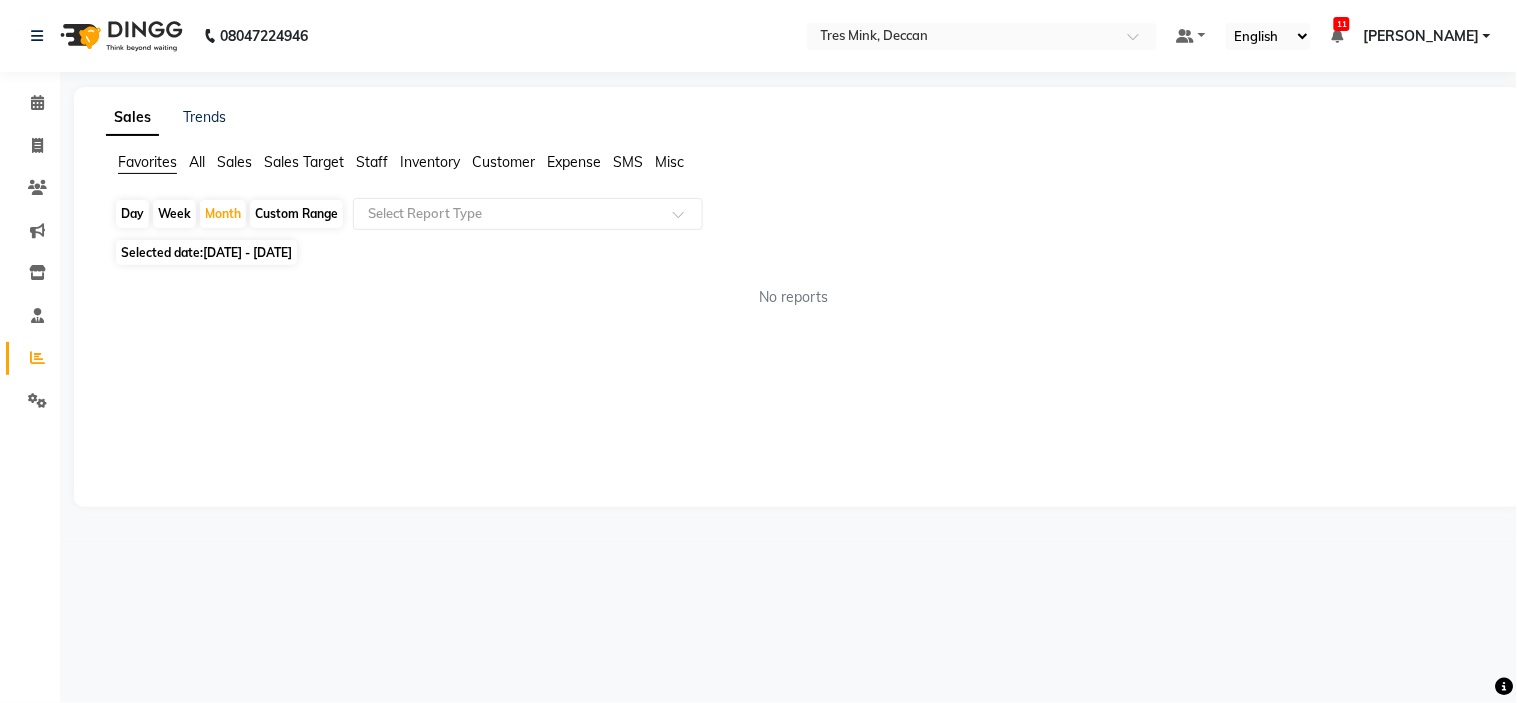 click on "Sales" 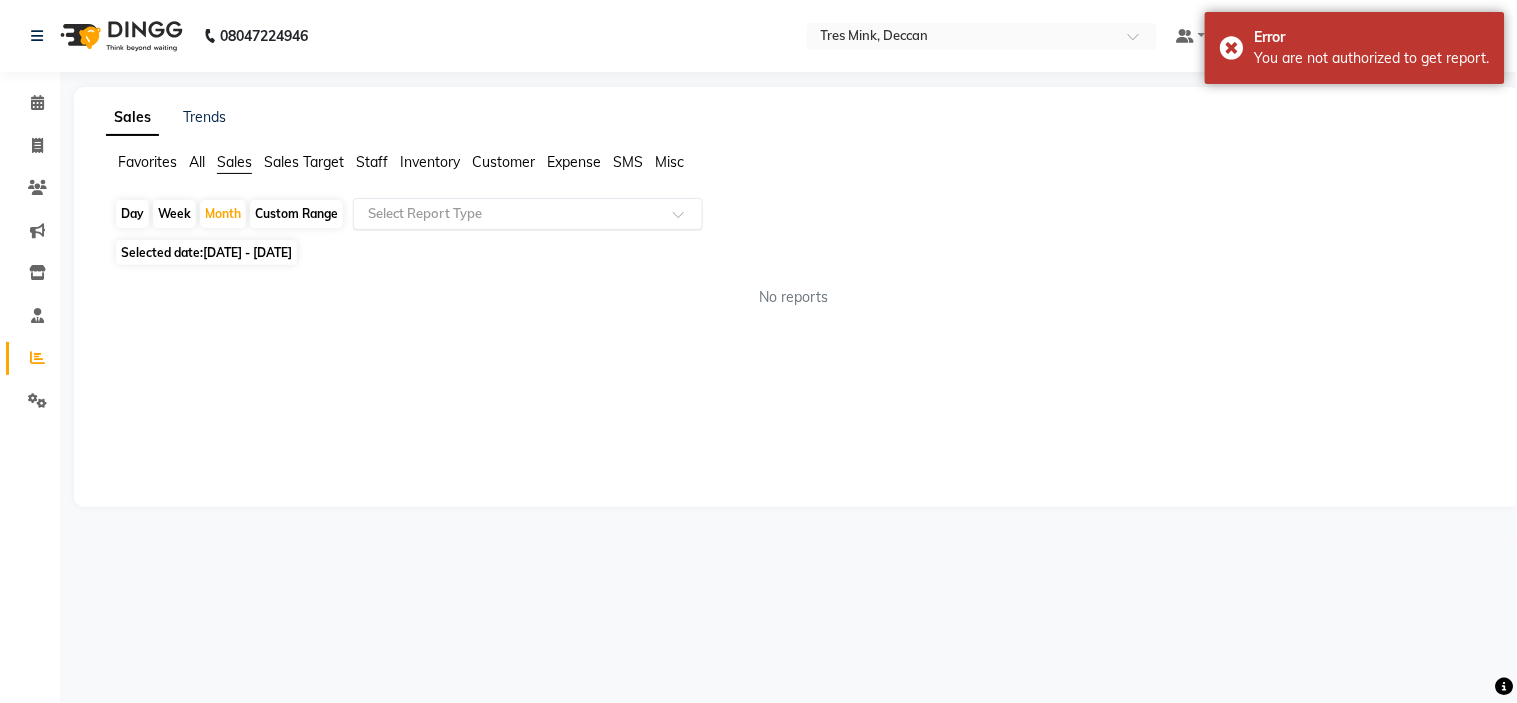 click 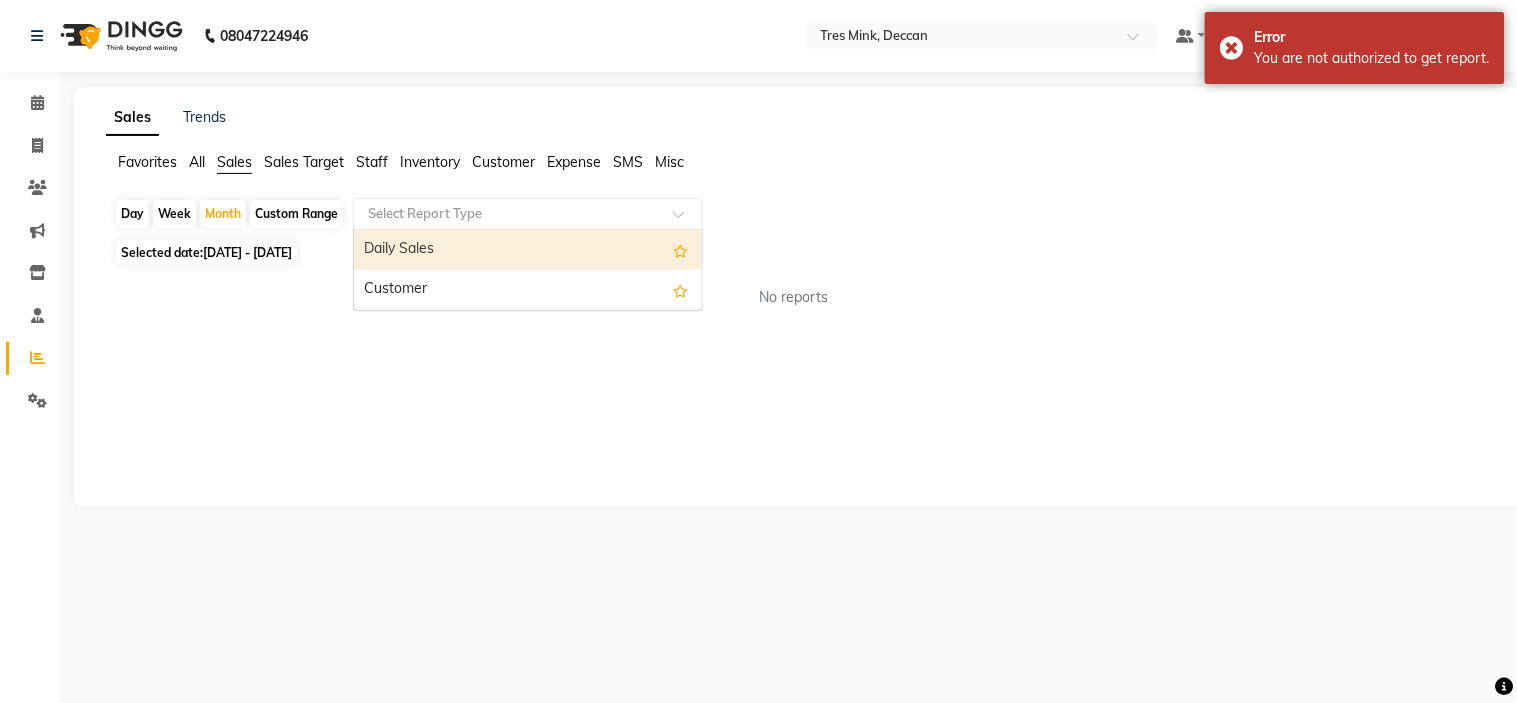 click on "Daily Sales" at bounding box center (528, 250) 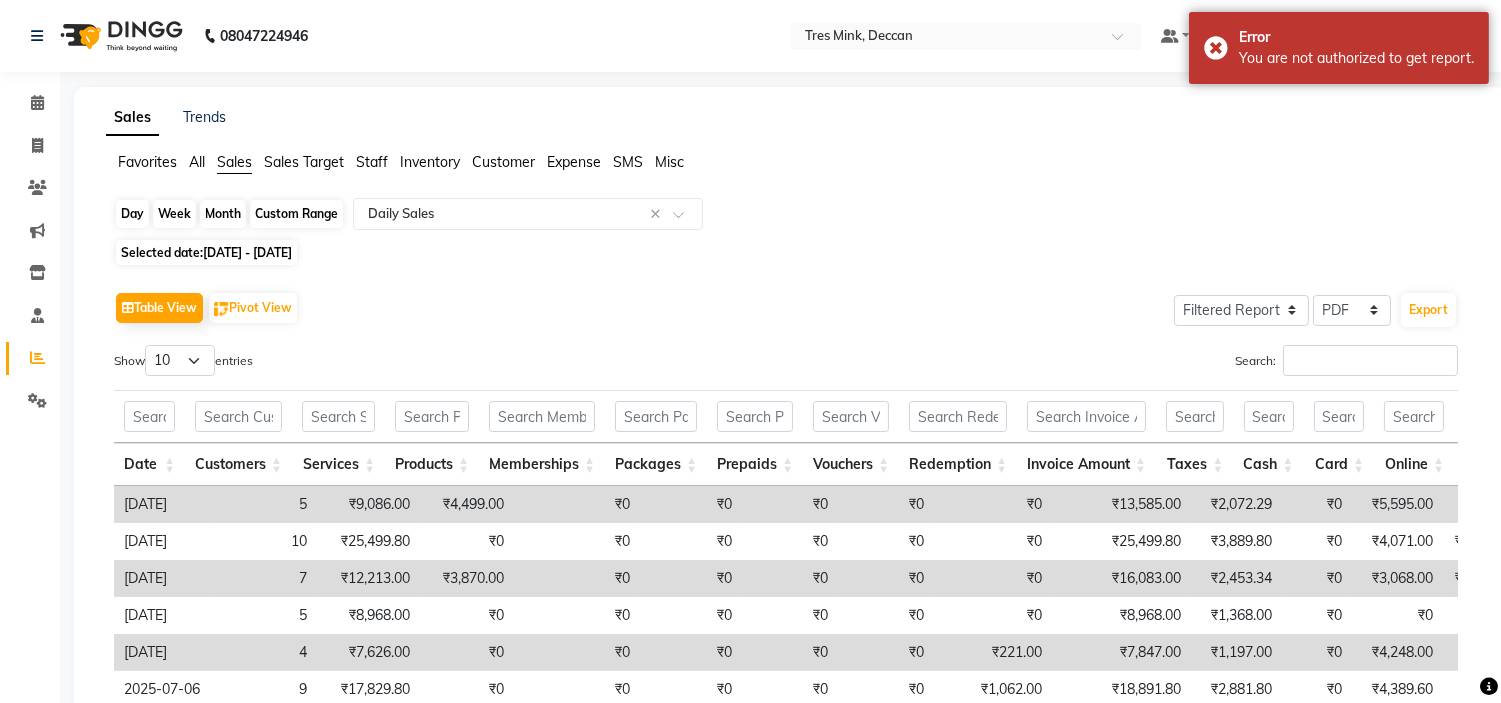 click on "Month" 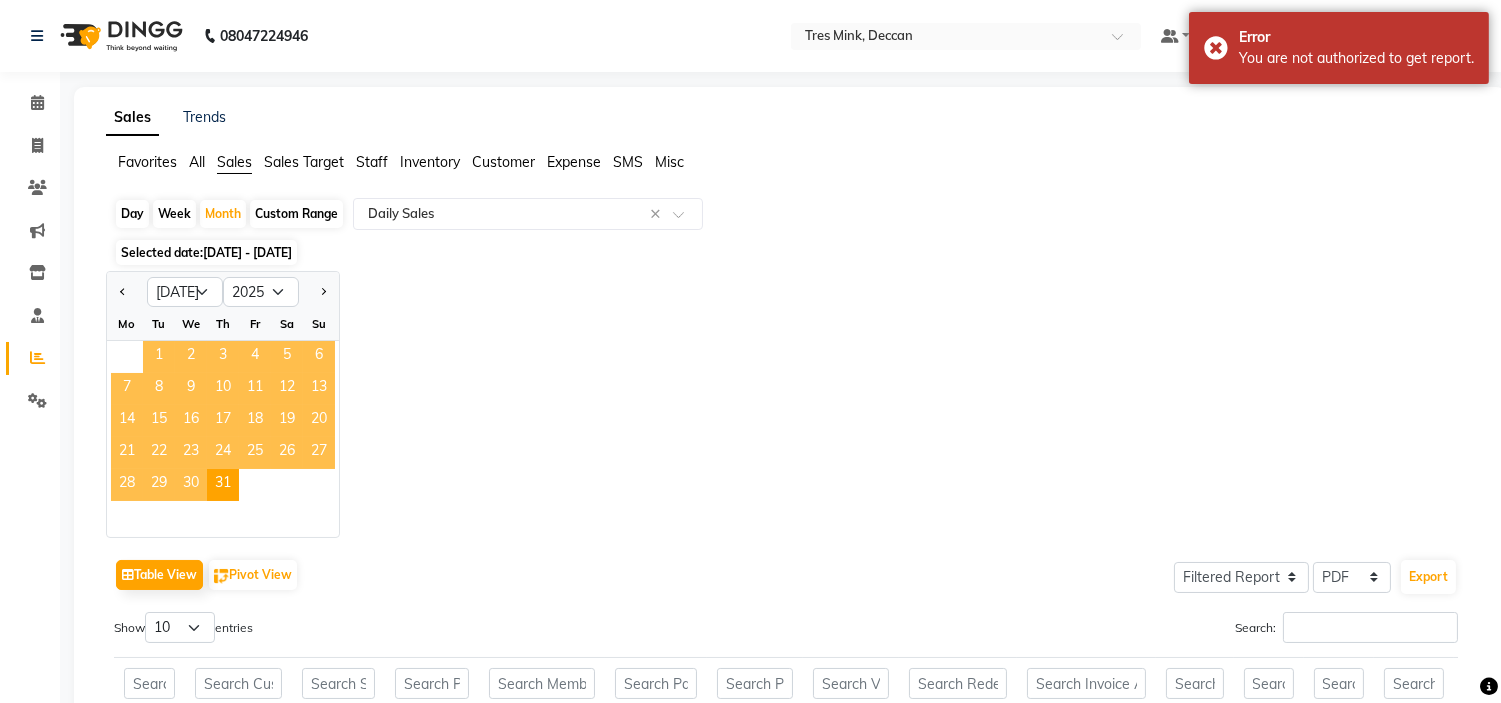 click on "1" 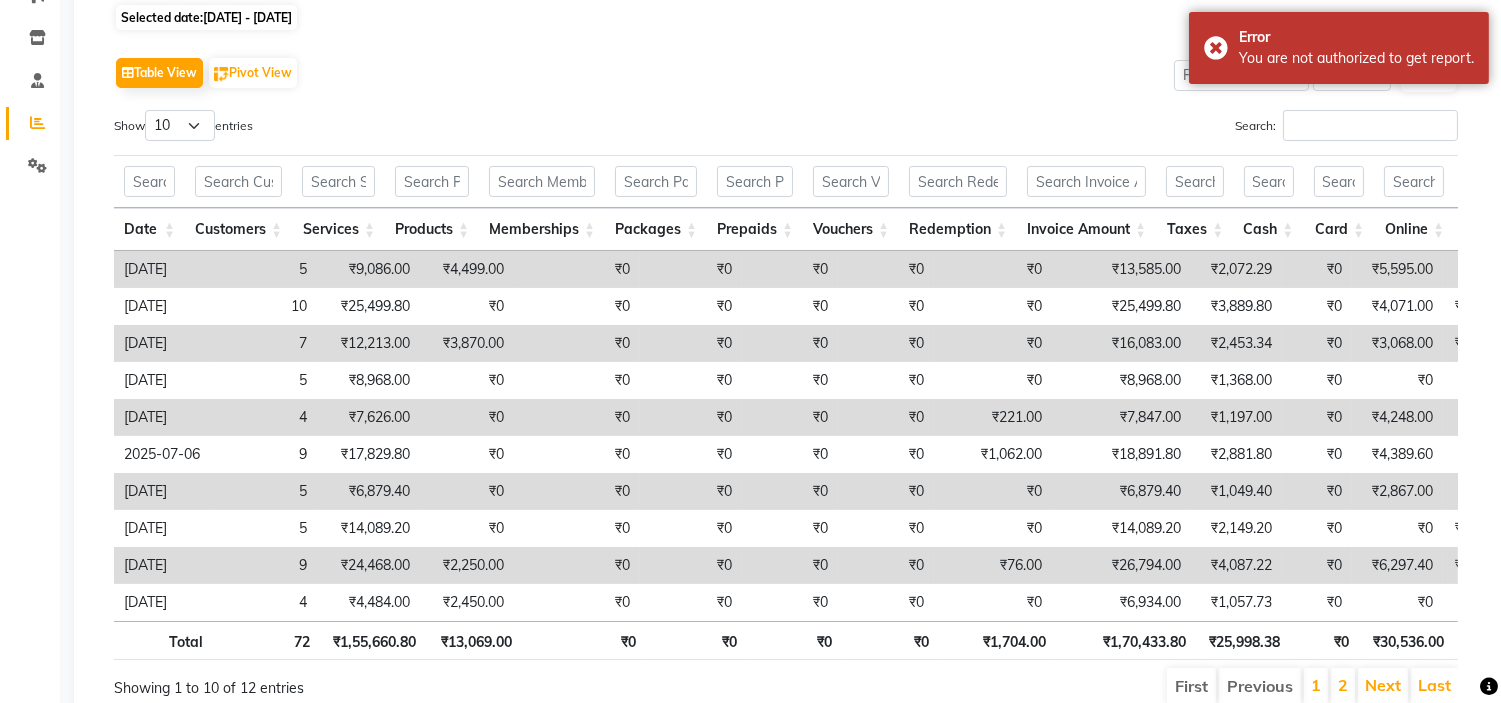scroll, scrollTop: 5, scrollLeft: 0, axis: vertical 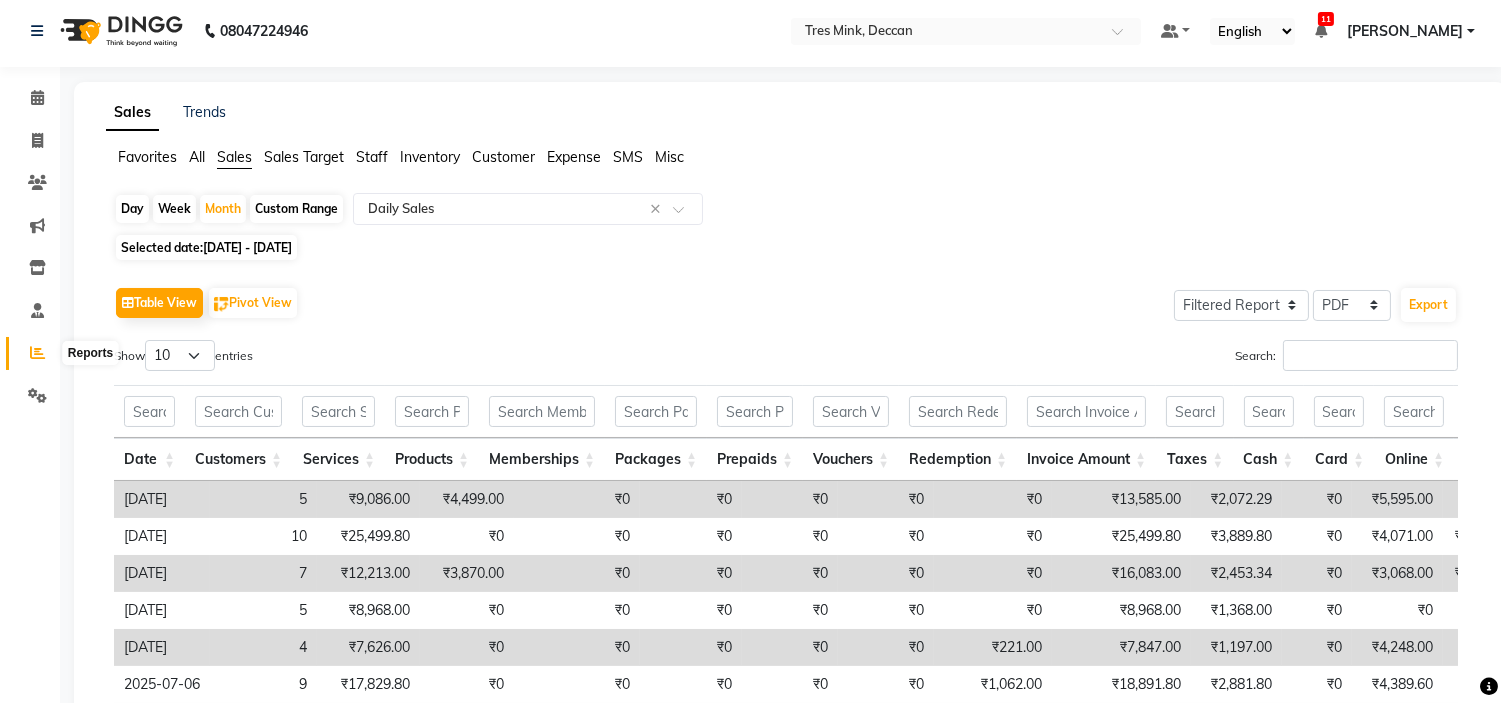 click 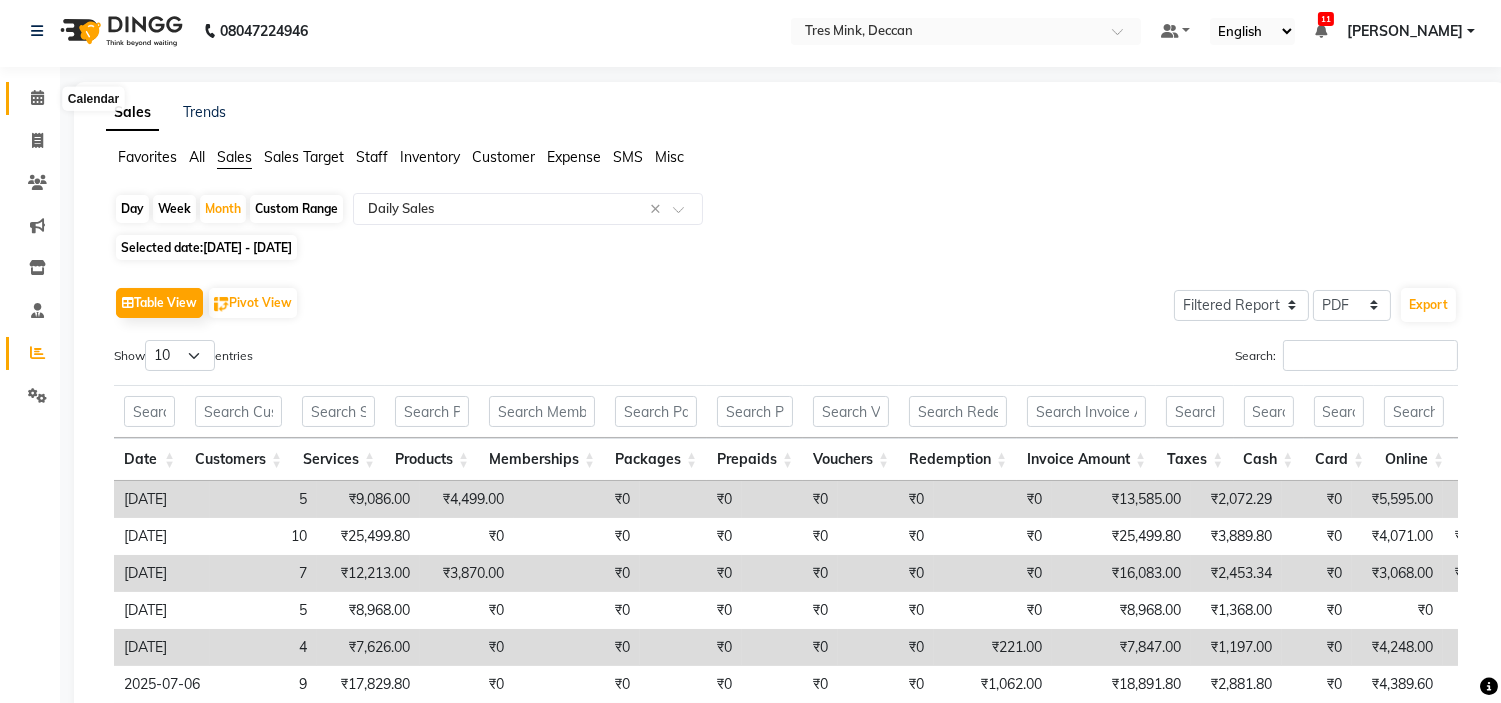 click 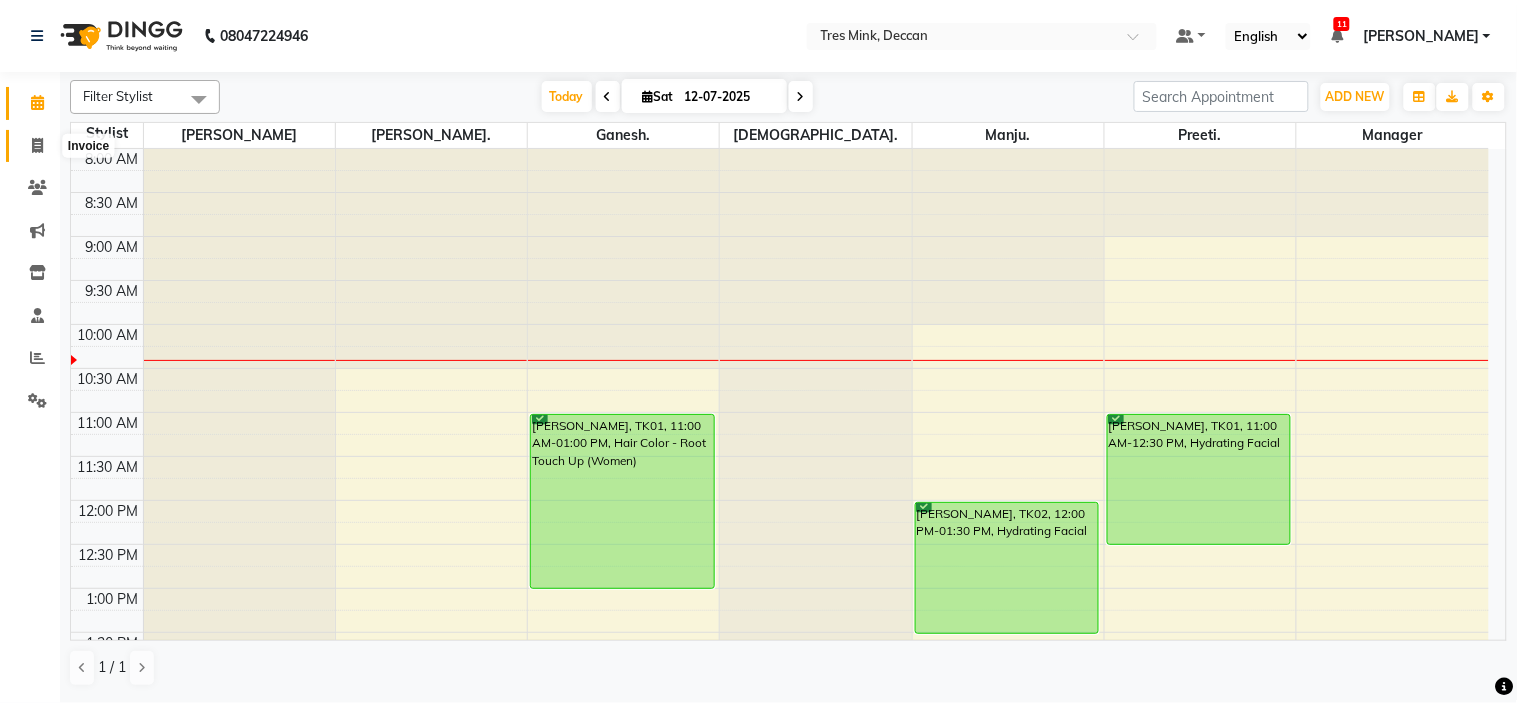drag, startPoint x: 36, startPoint y: 135, endPoint x: 51, endPoint y: 126, distance: 17.492855 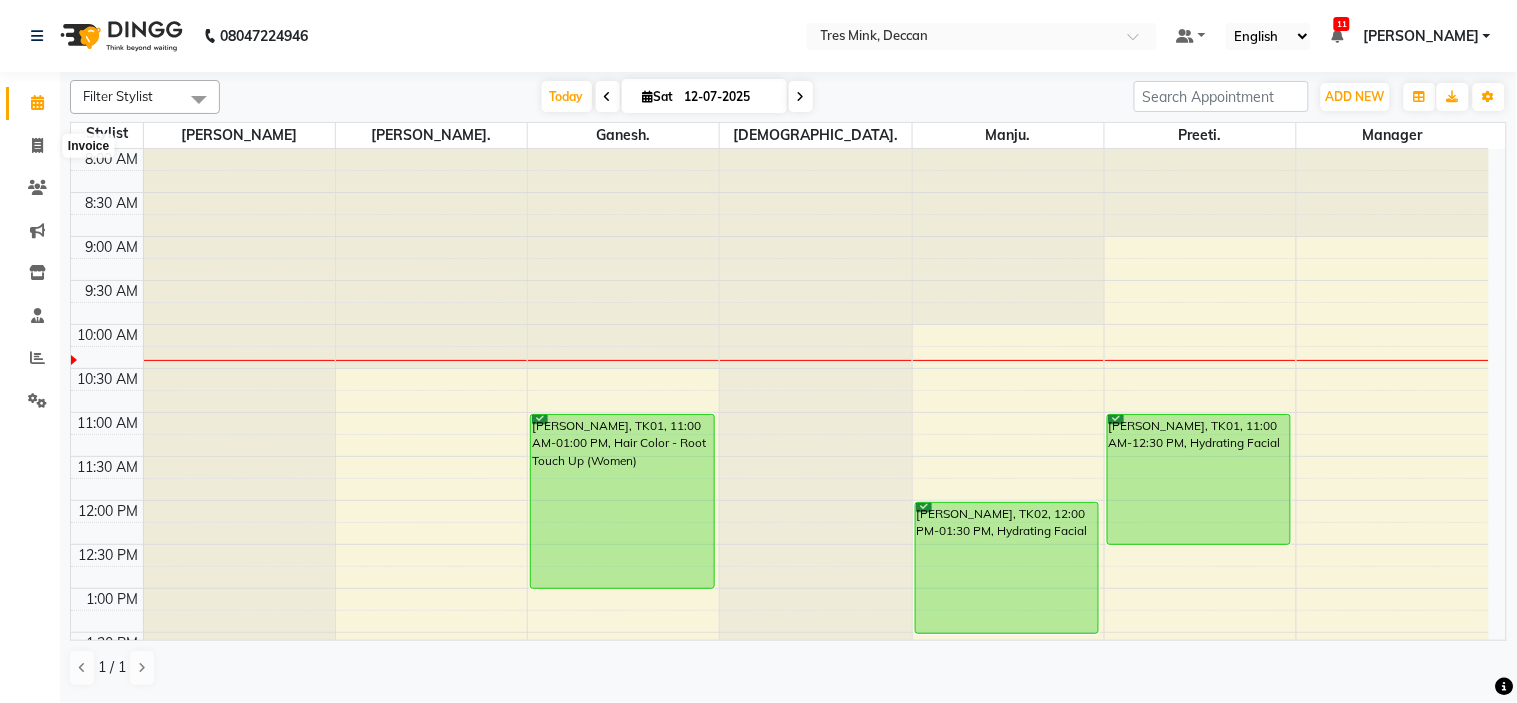 select on "service" 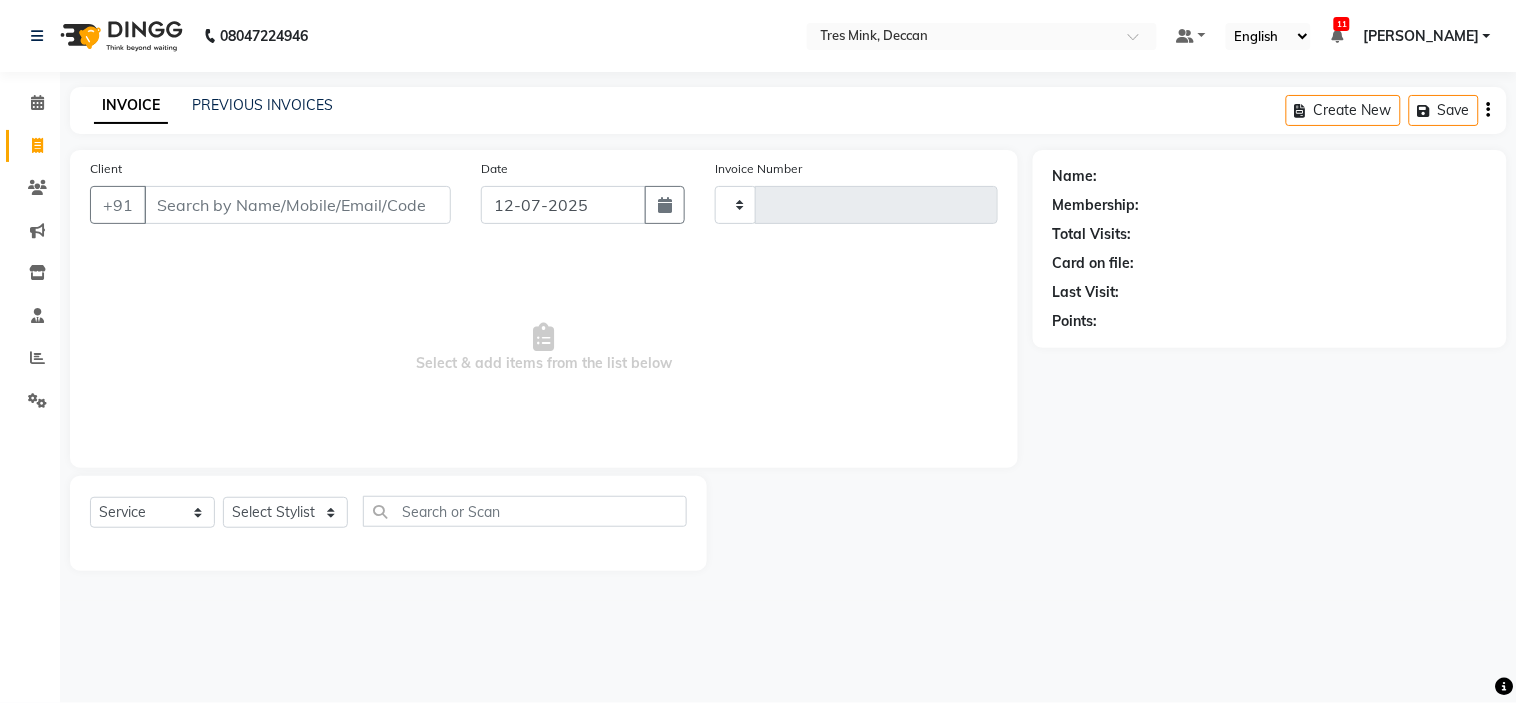 type on "0641" 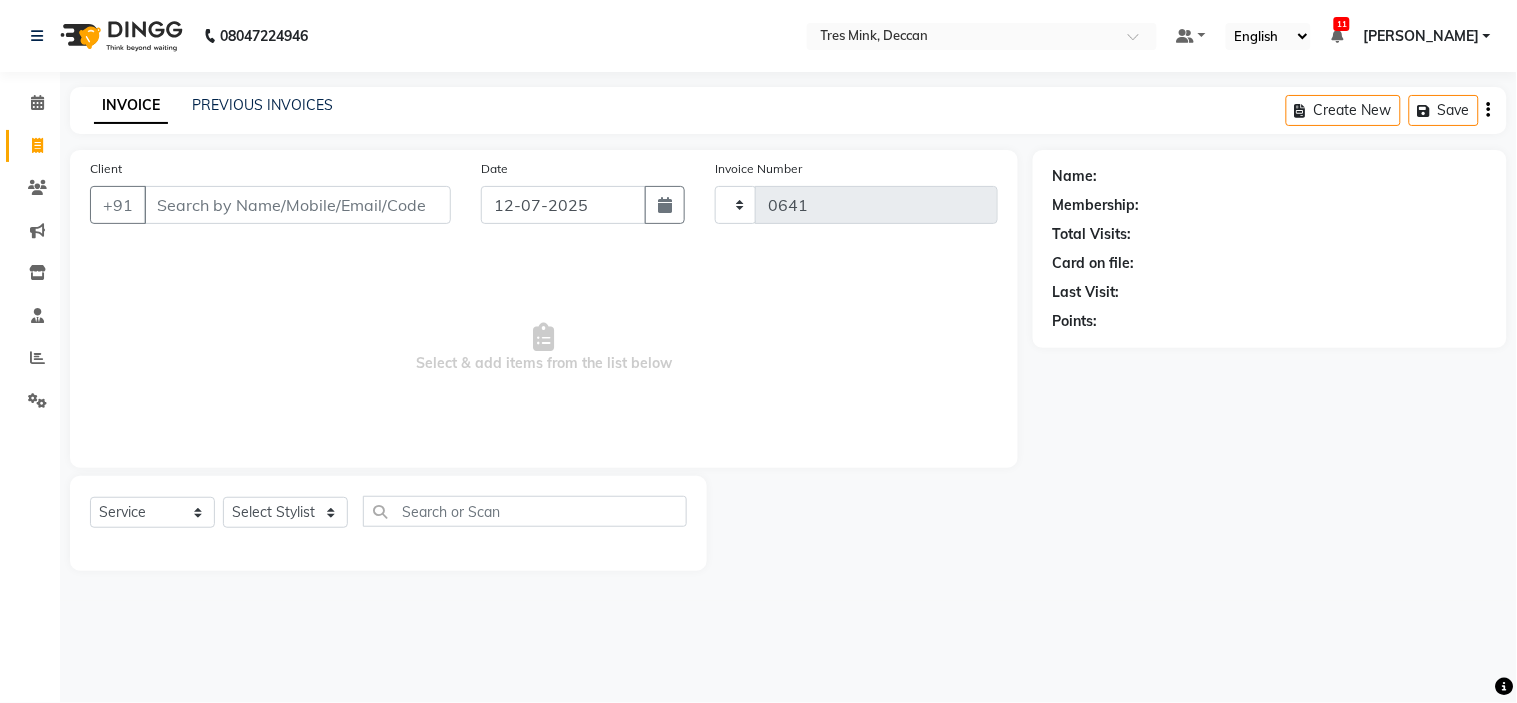 select on "8055" 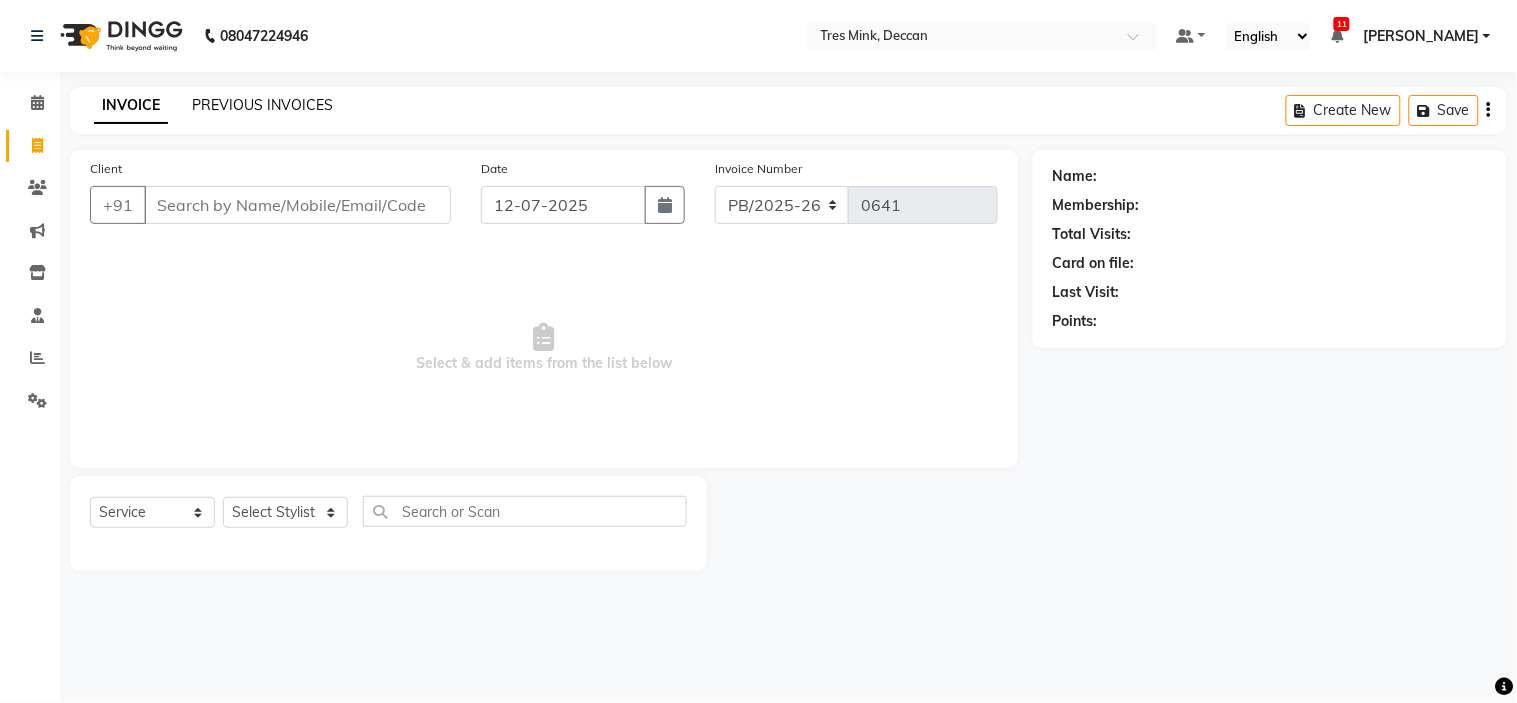 click on "PREVIOUS INVOICES" 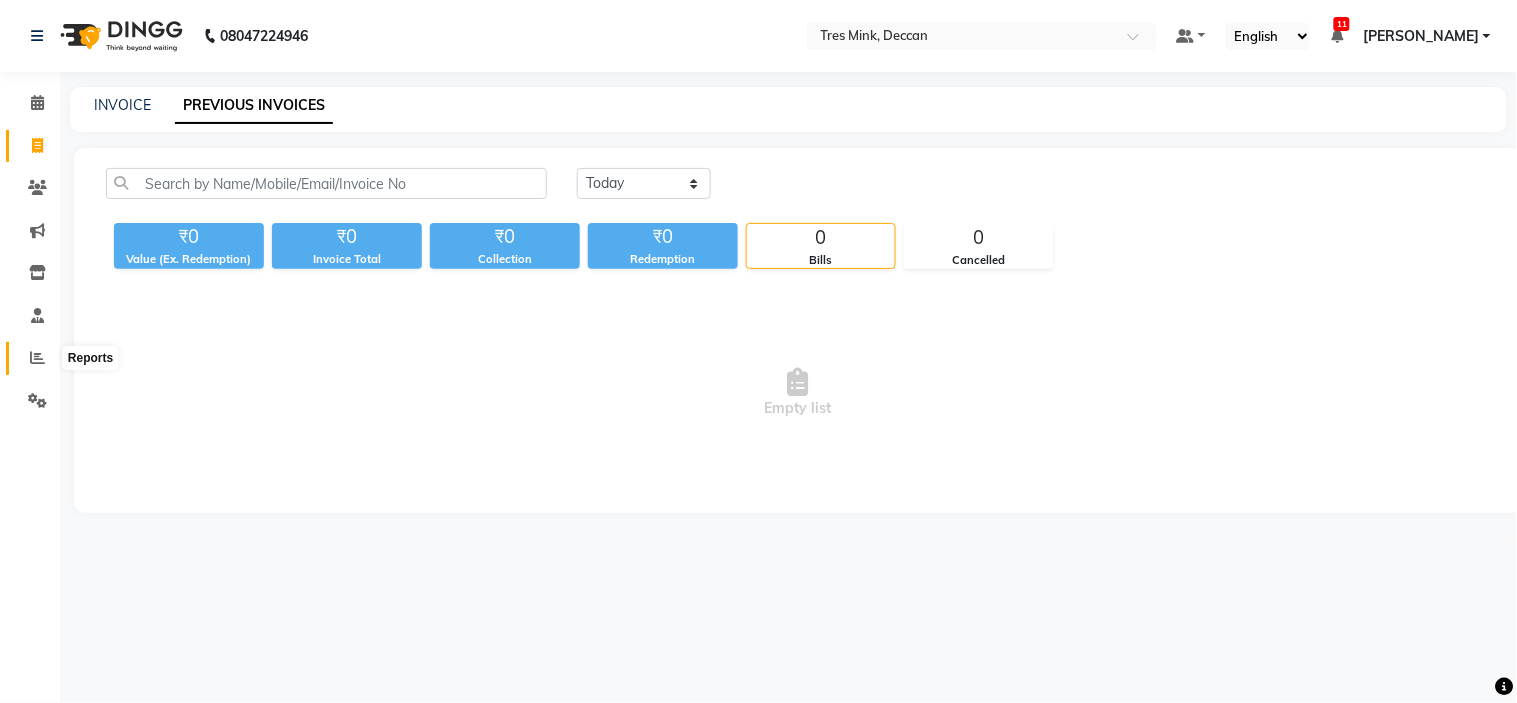 click 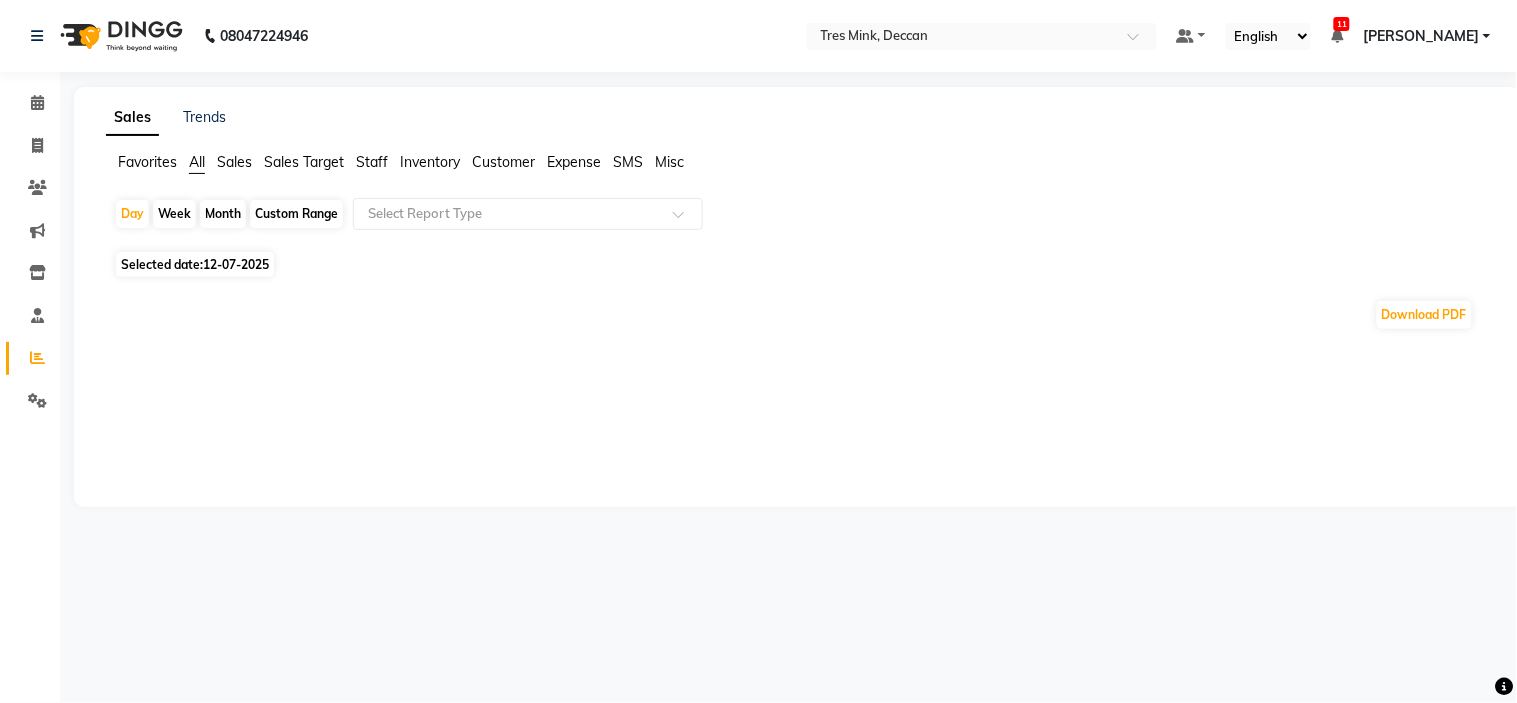click on "Selected date:  [DATE]" 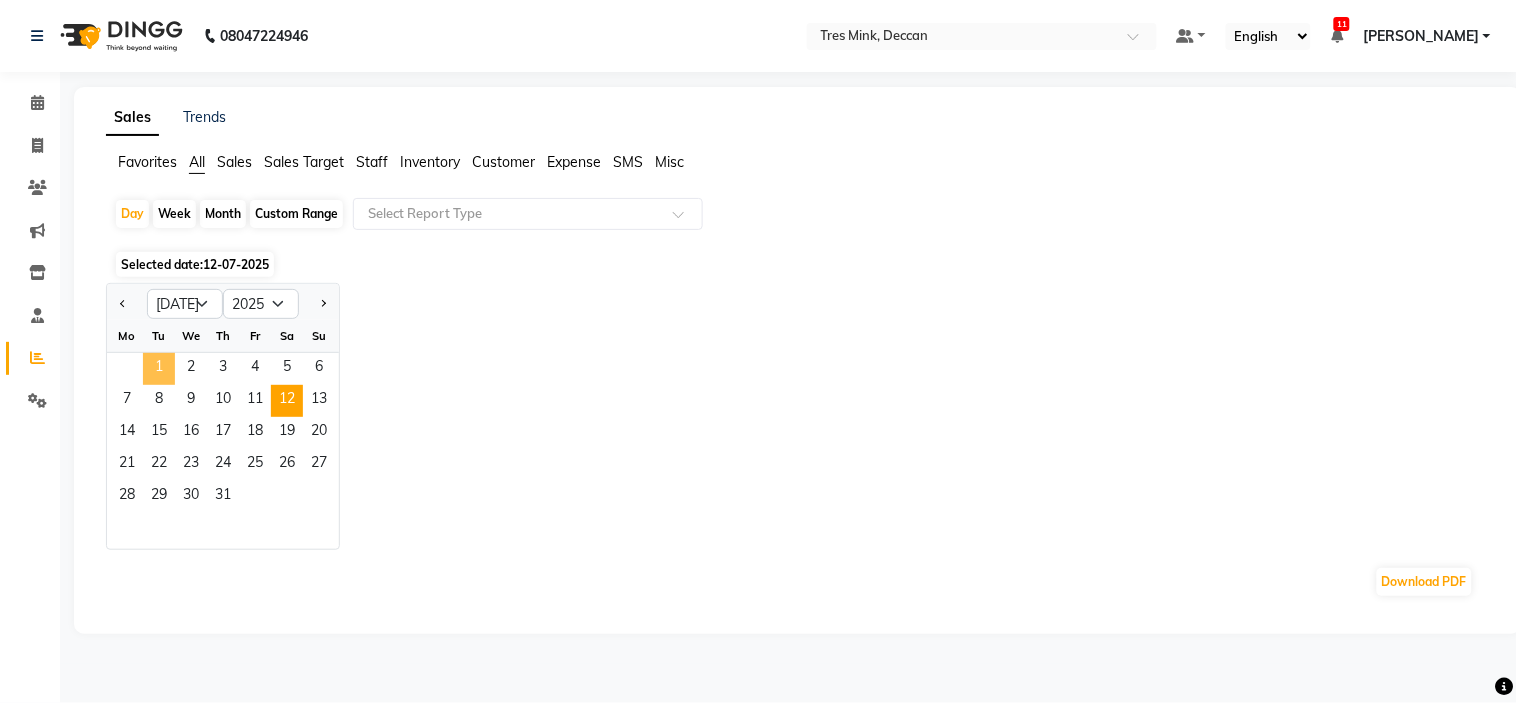 click on "1" 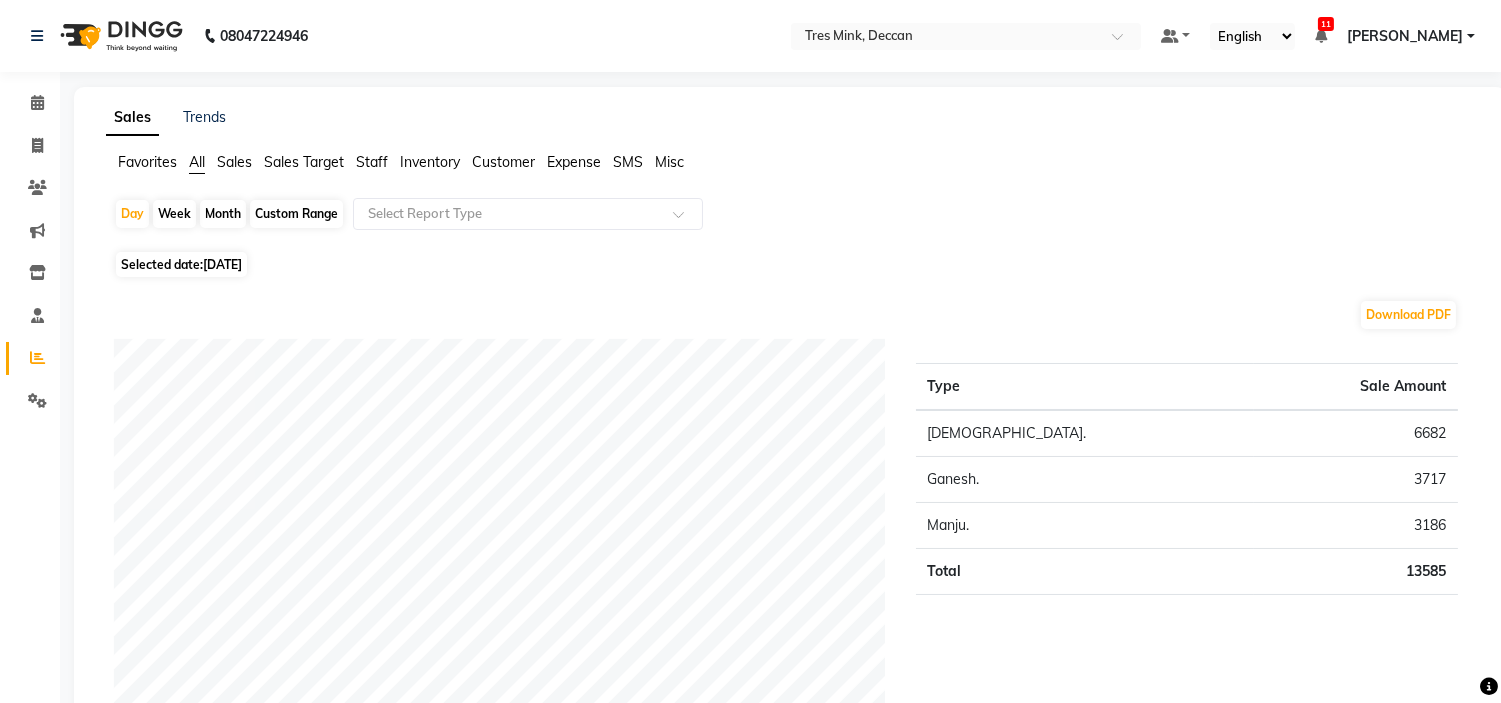 click on "Month" 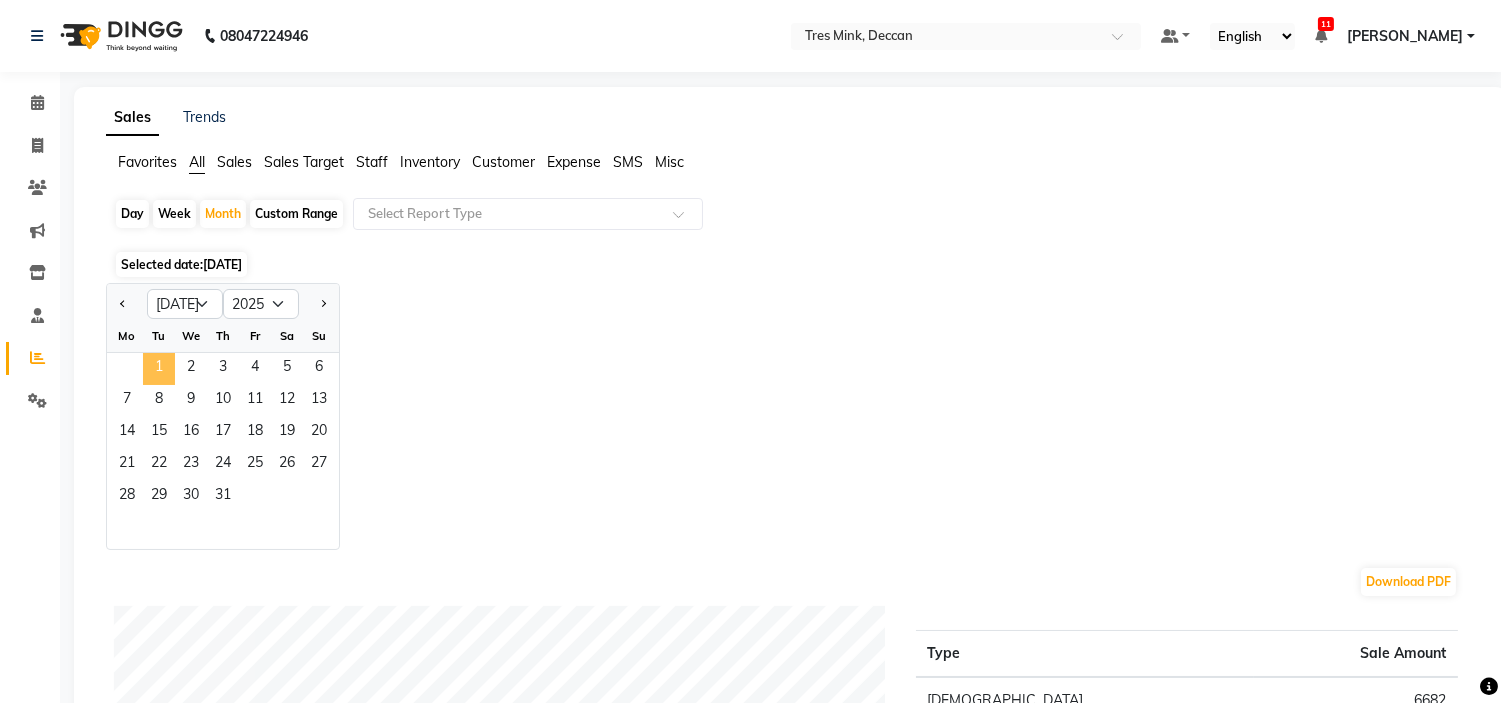 click on "1" 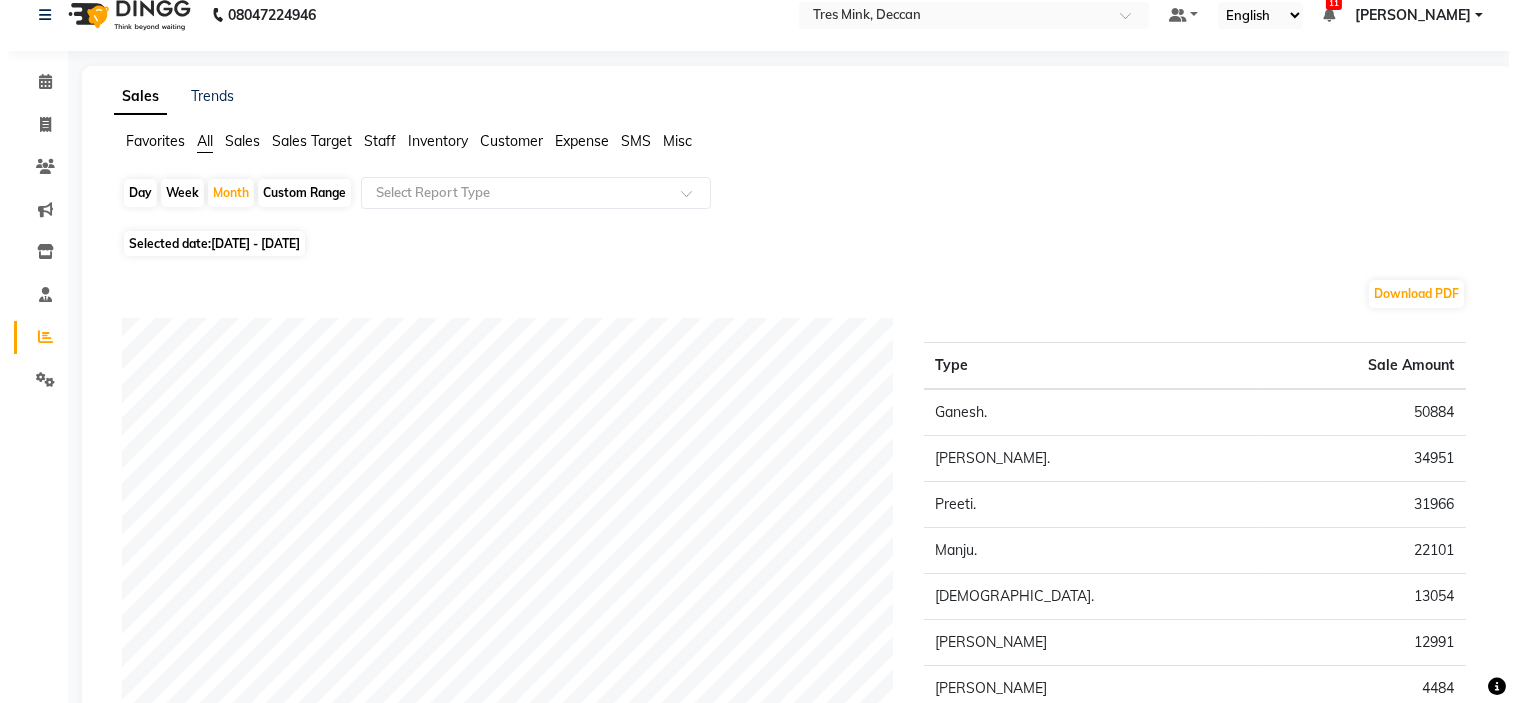 scroll, scrollTop: 0, scrollLeft: 0, axis: both 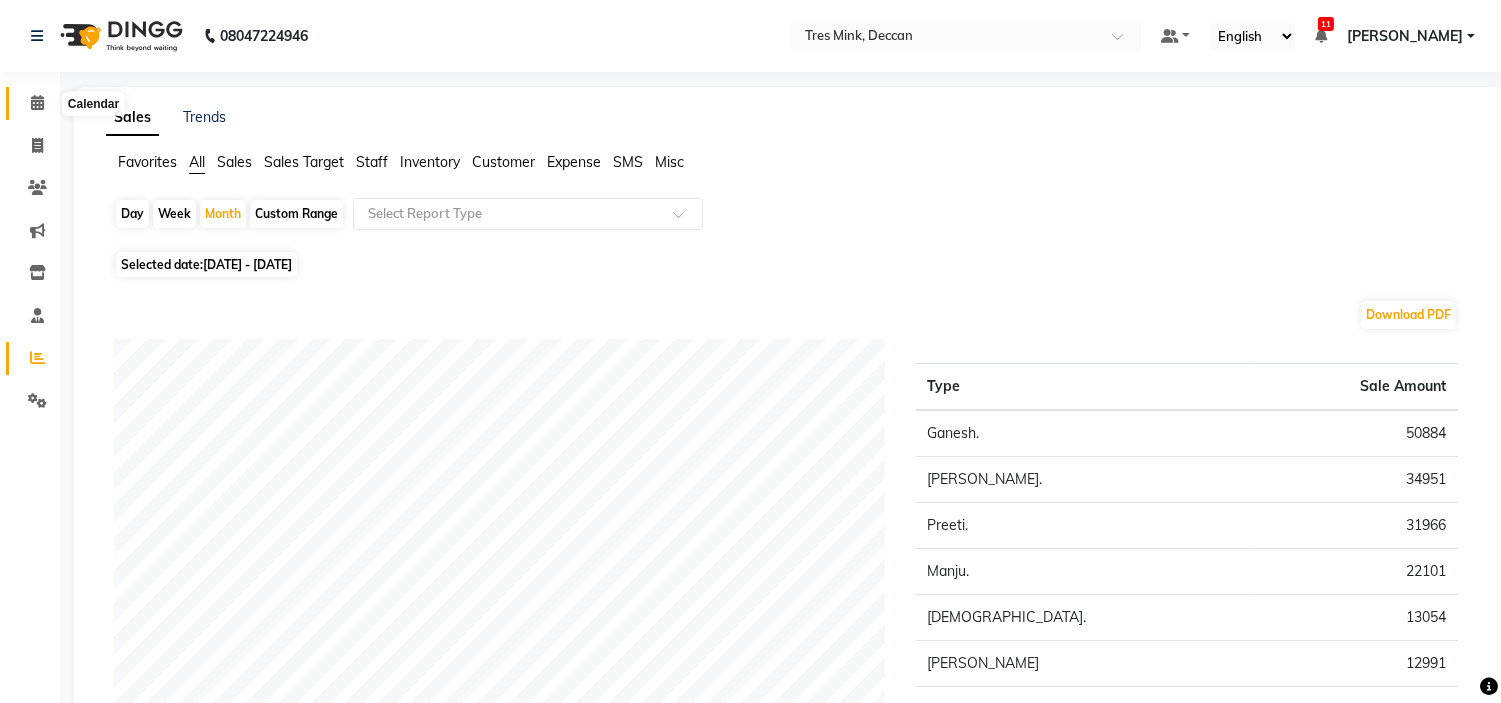 click 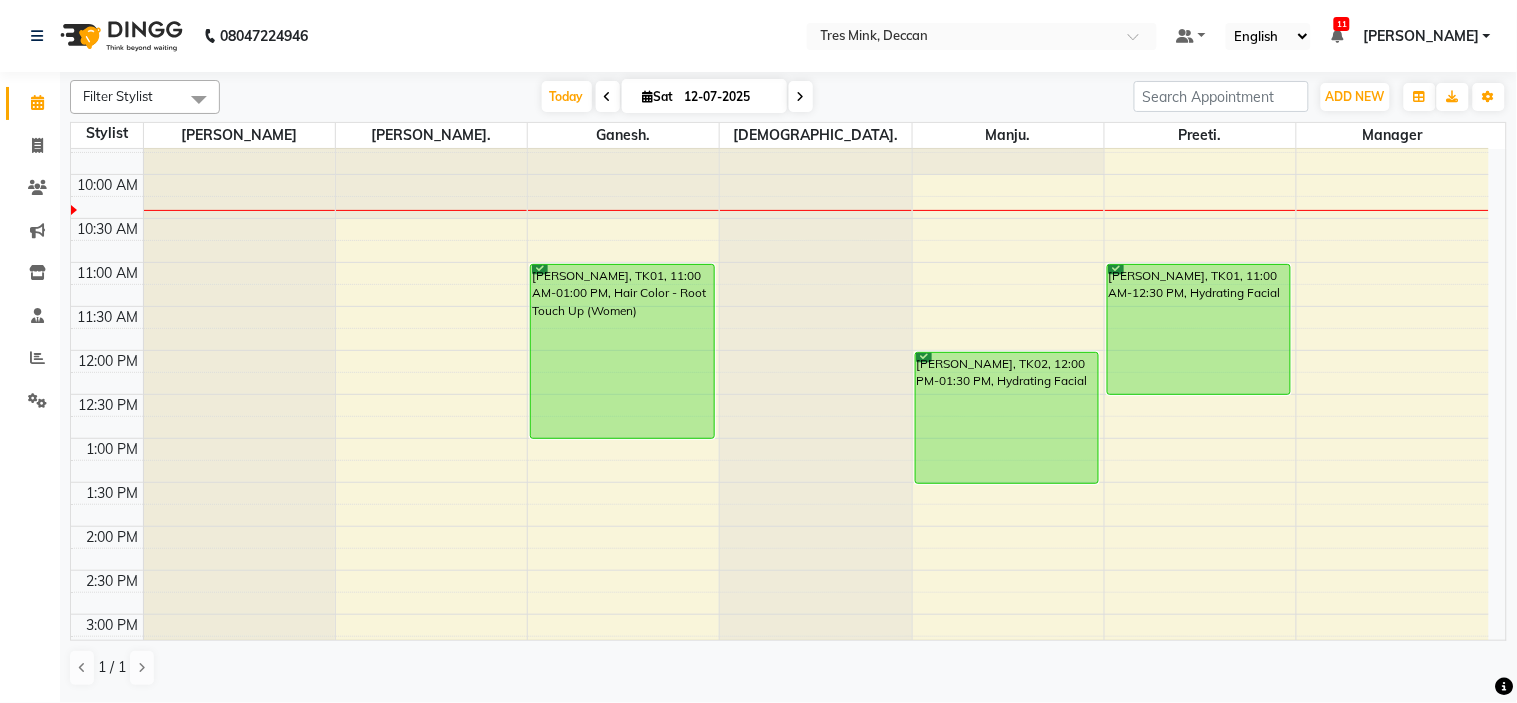 scroll, scrollTop: 111, scrollLeft: 0, axis: vertical 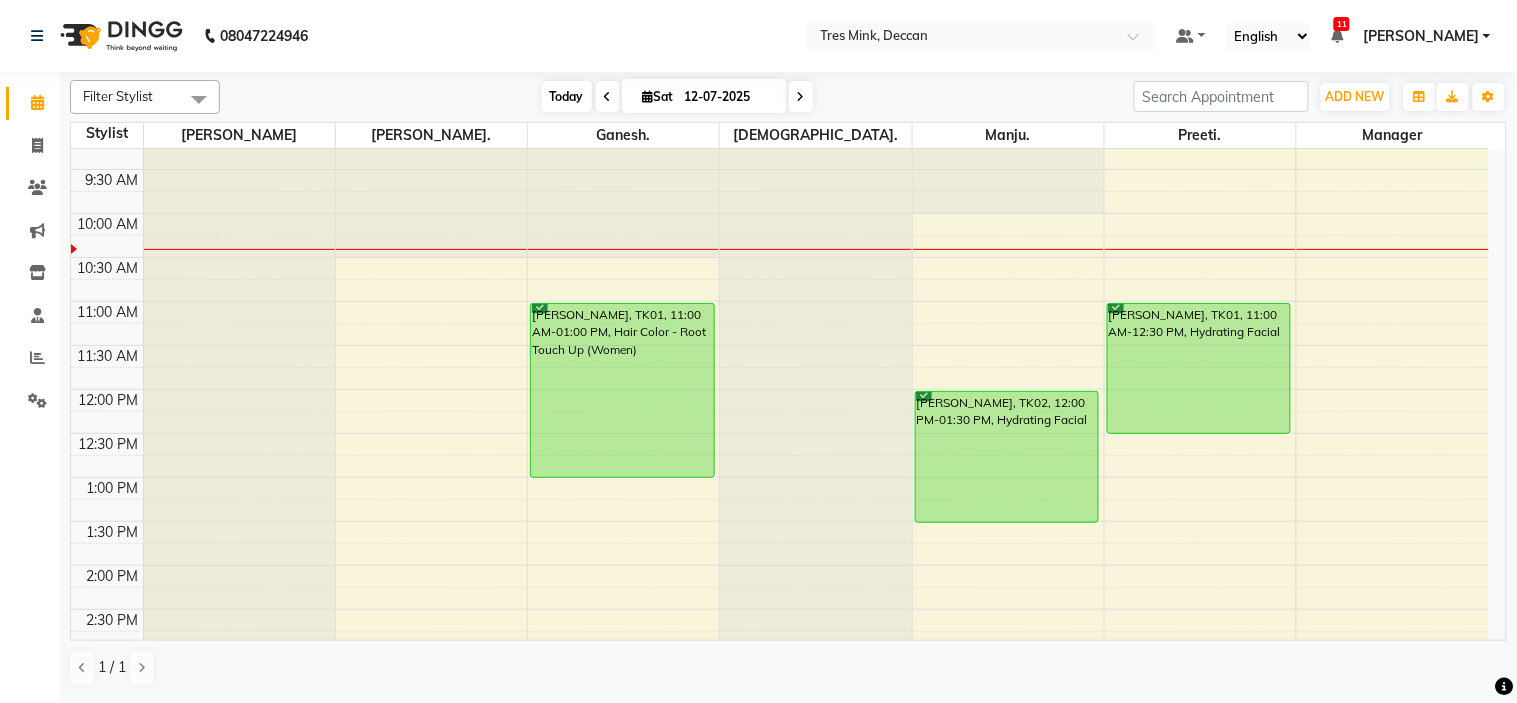 click on "Today" at bounding box center [567, 96] 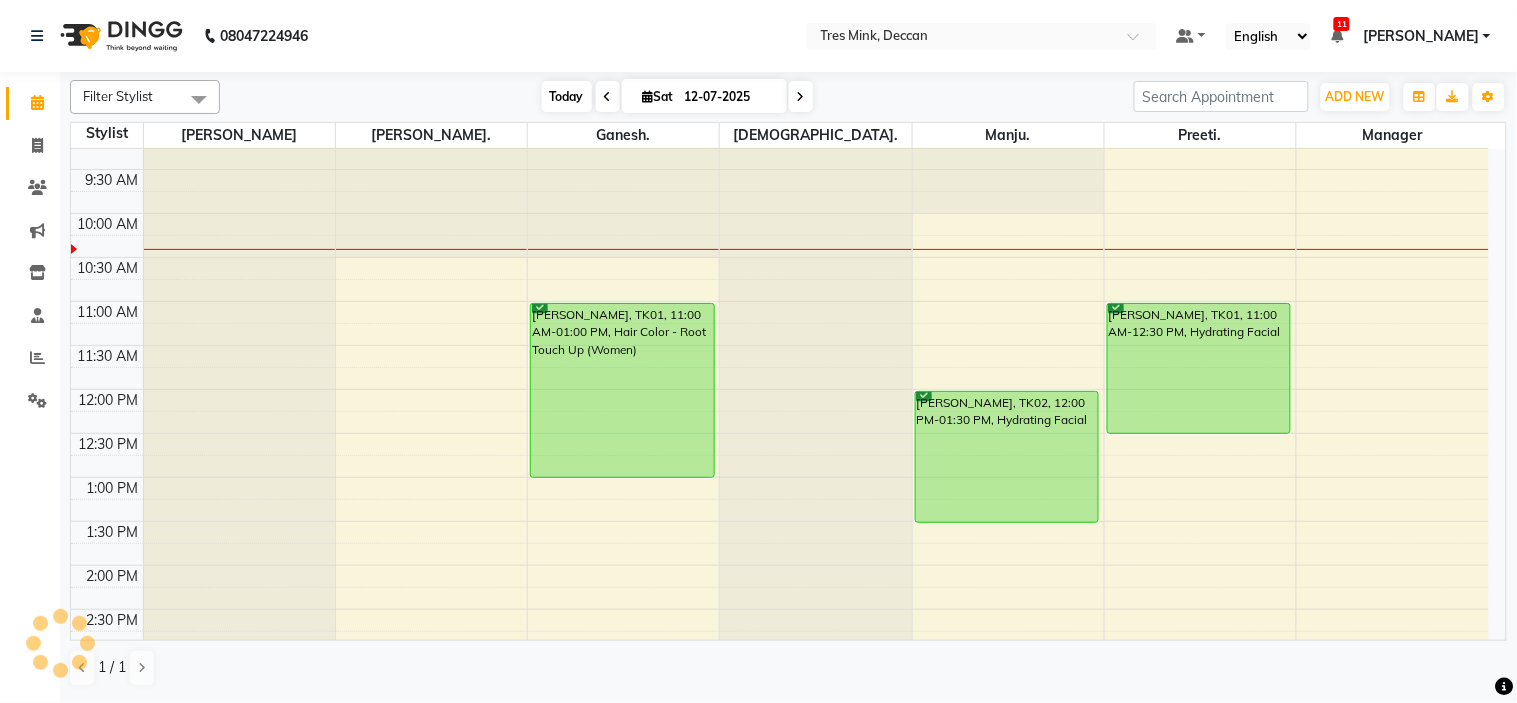 scroll, scrollTop: 177, scrollLeft: 0, axis: vertical 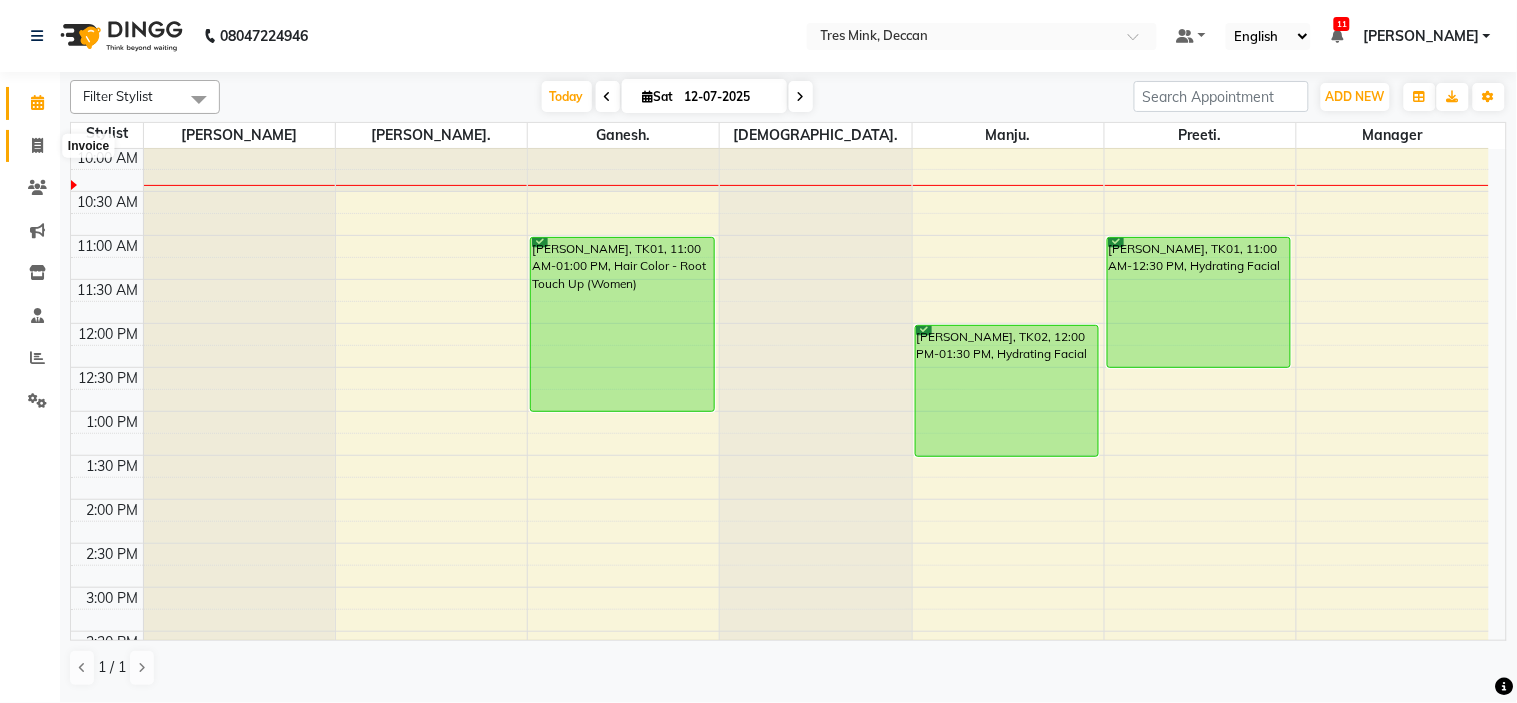 click 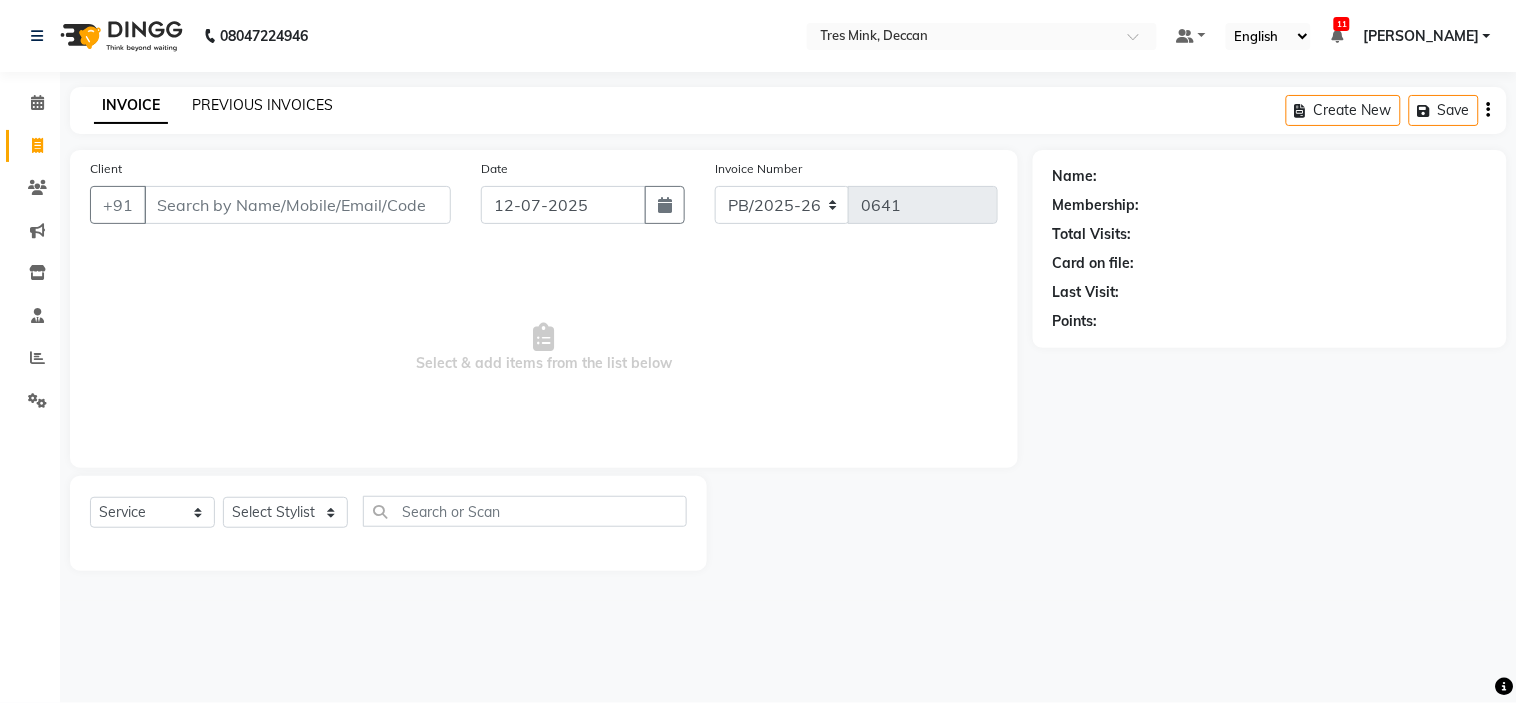 click on "PREVIOUS INVOICES" 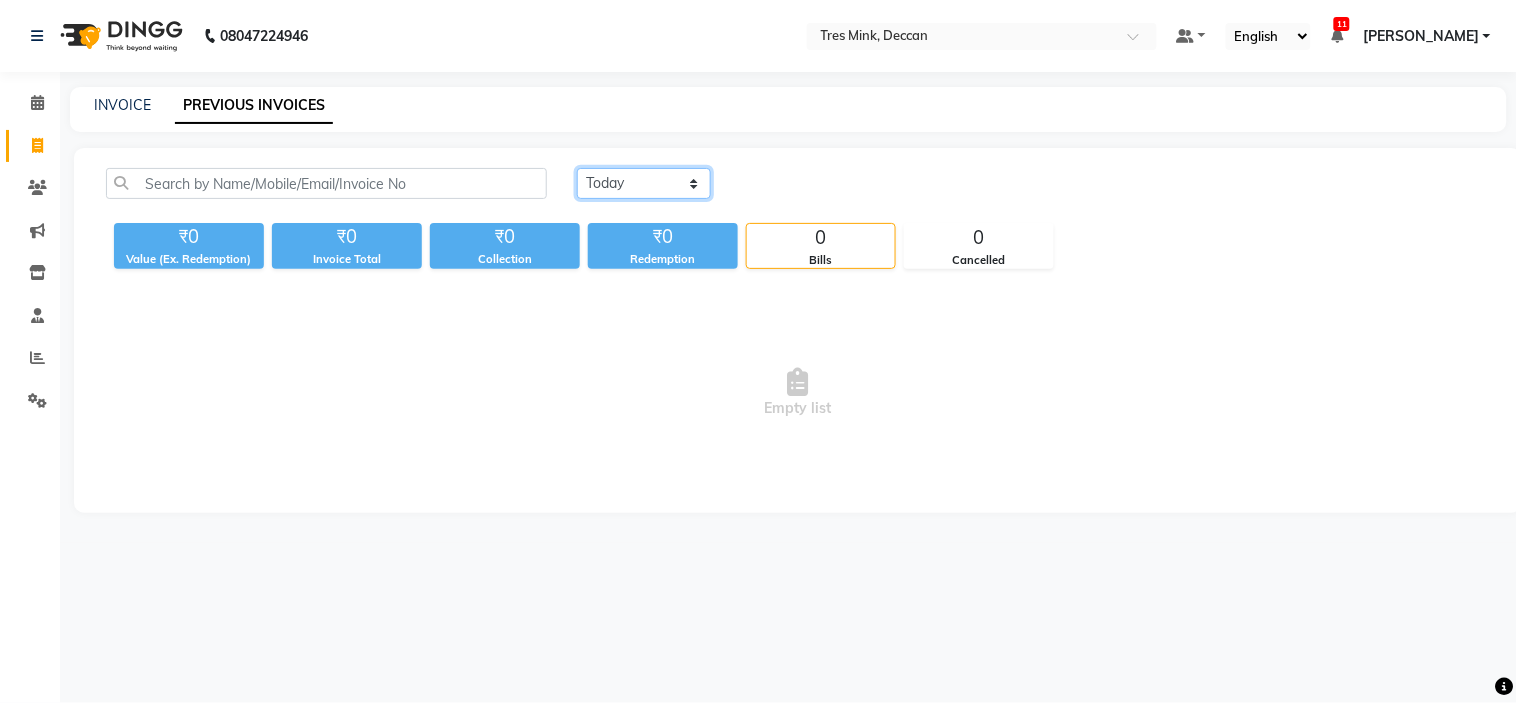 click on "[DATE] [DATE] Custom Range" 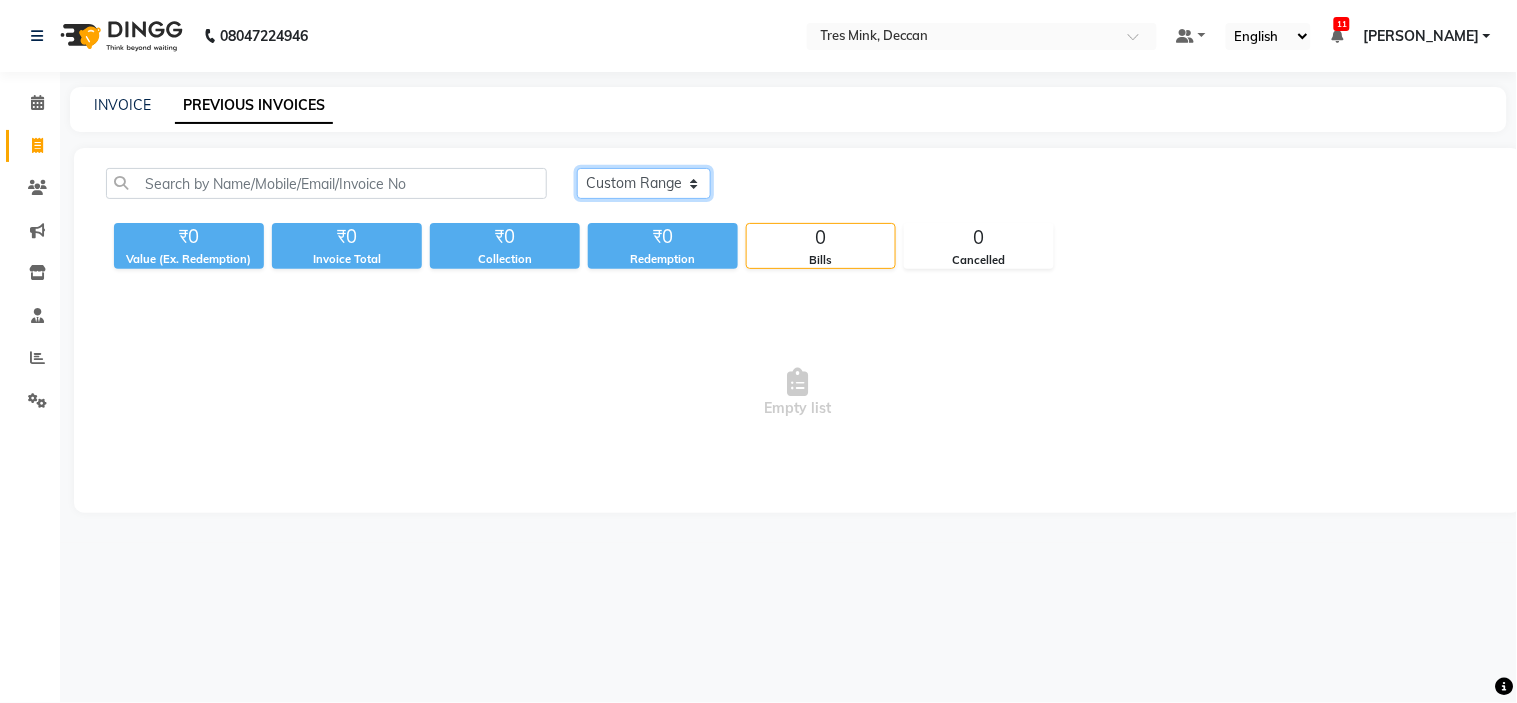 click on "[DATE] [DATE] Custom Range" 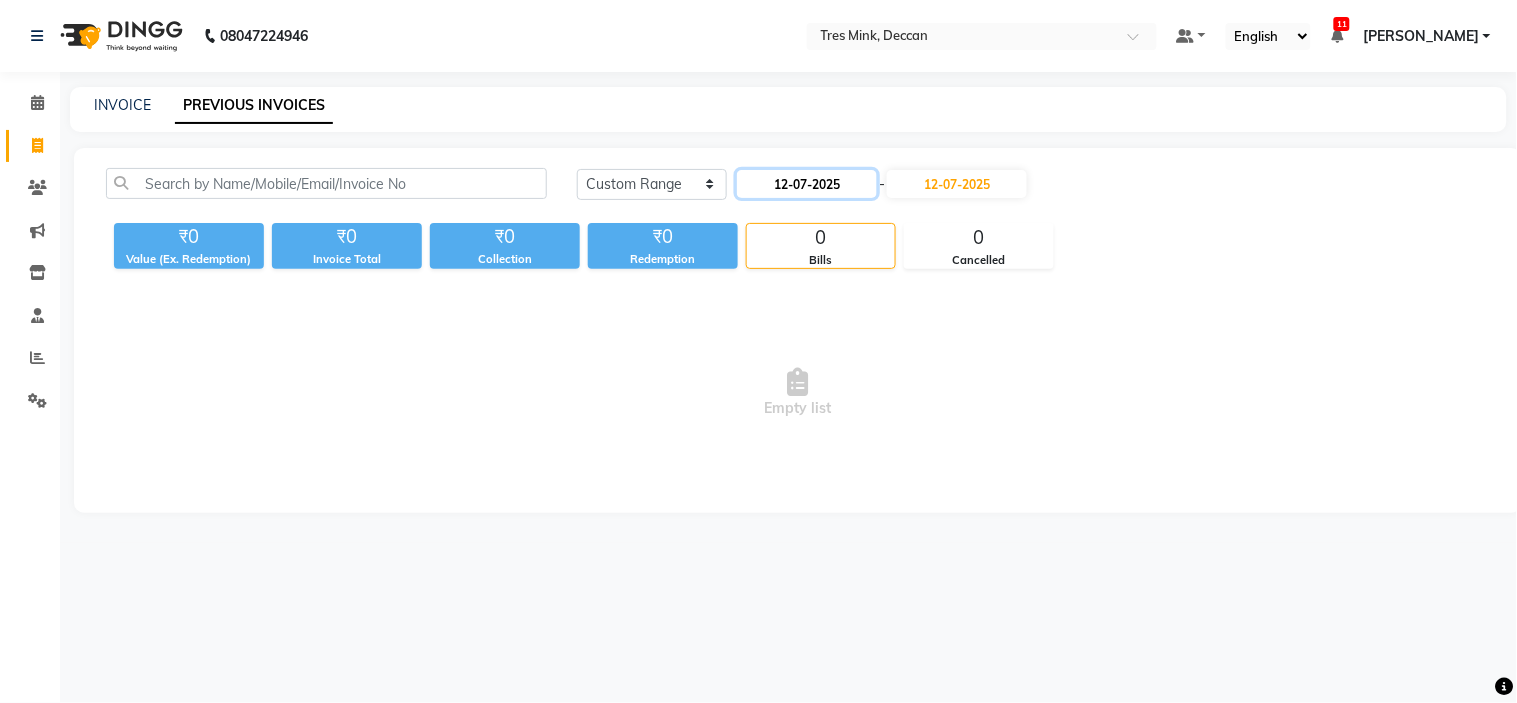 click on "12-07-2025" 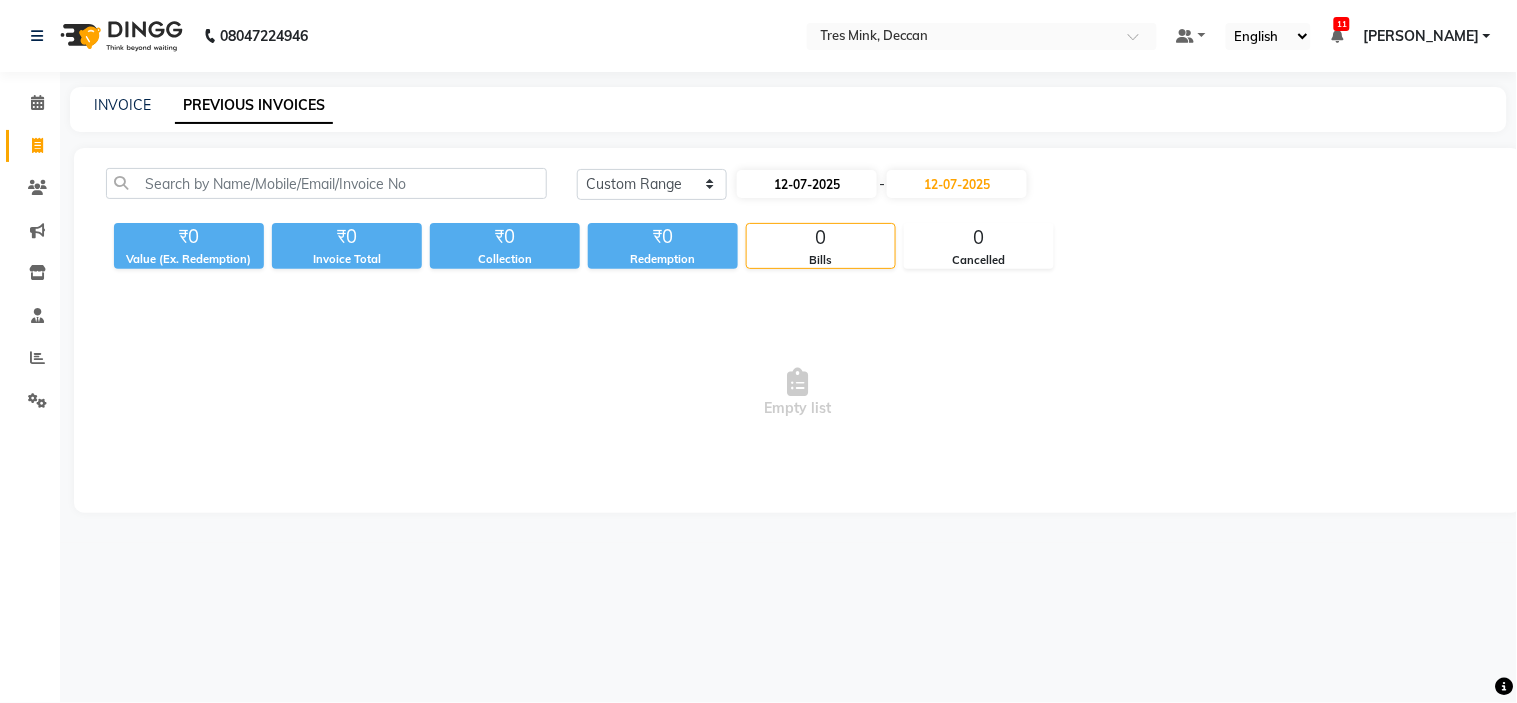 select on "7" 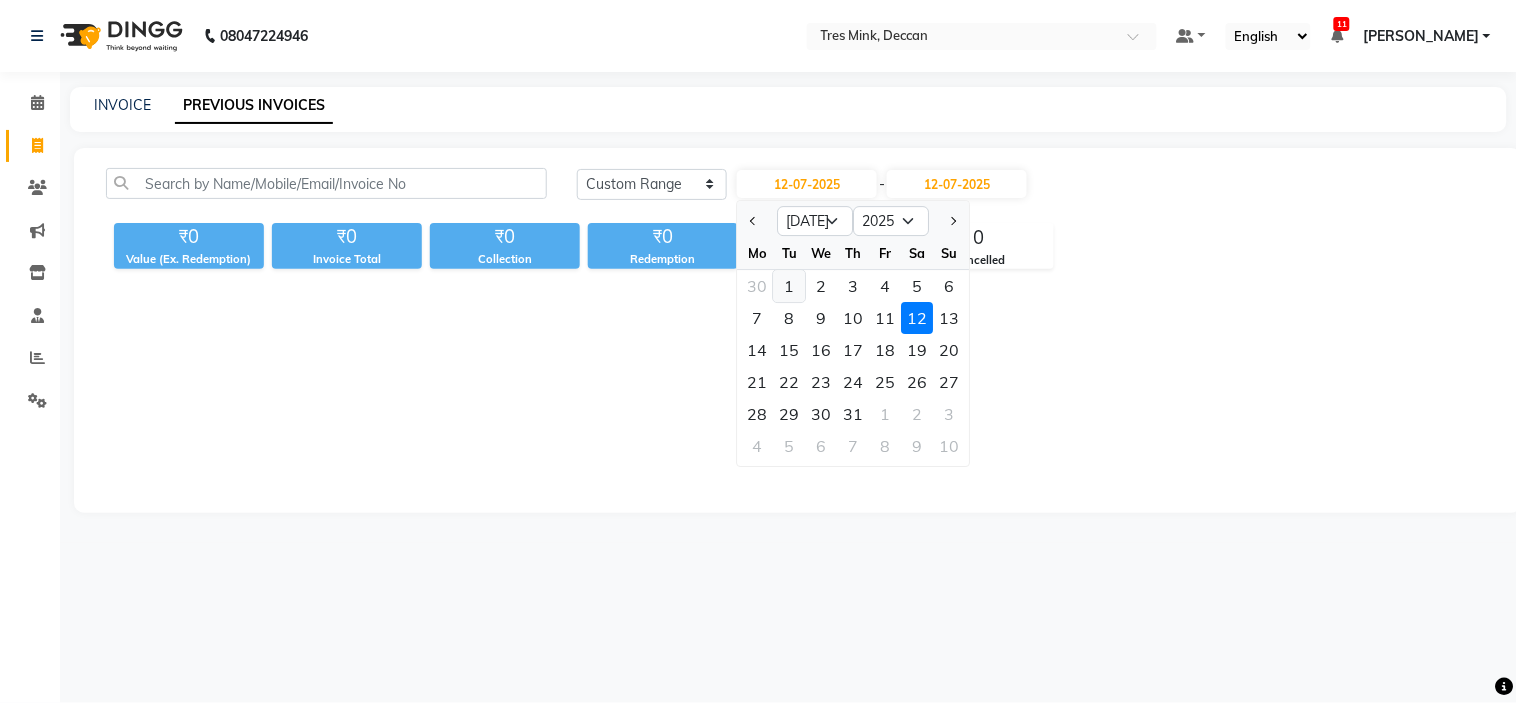 click on "1" 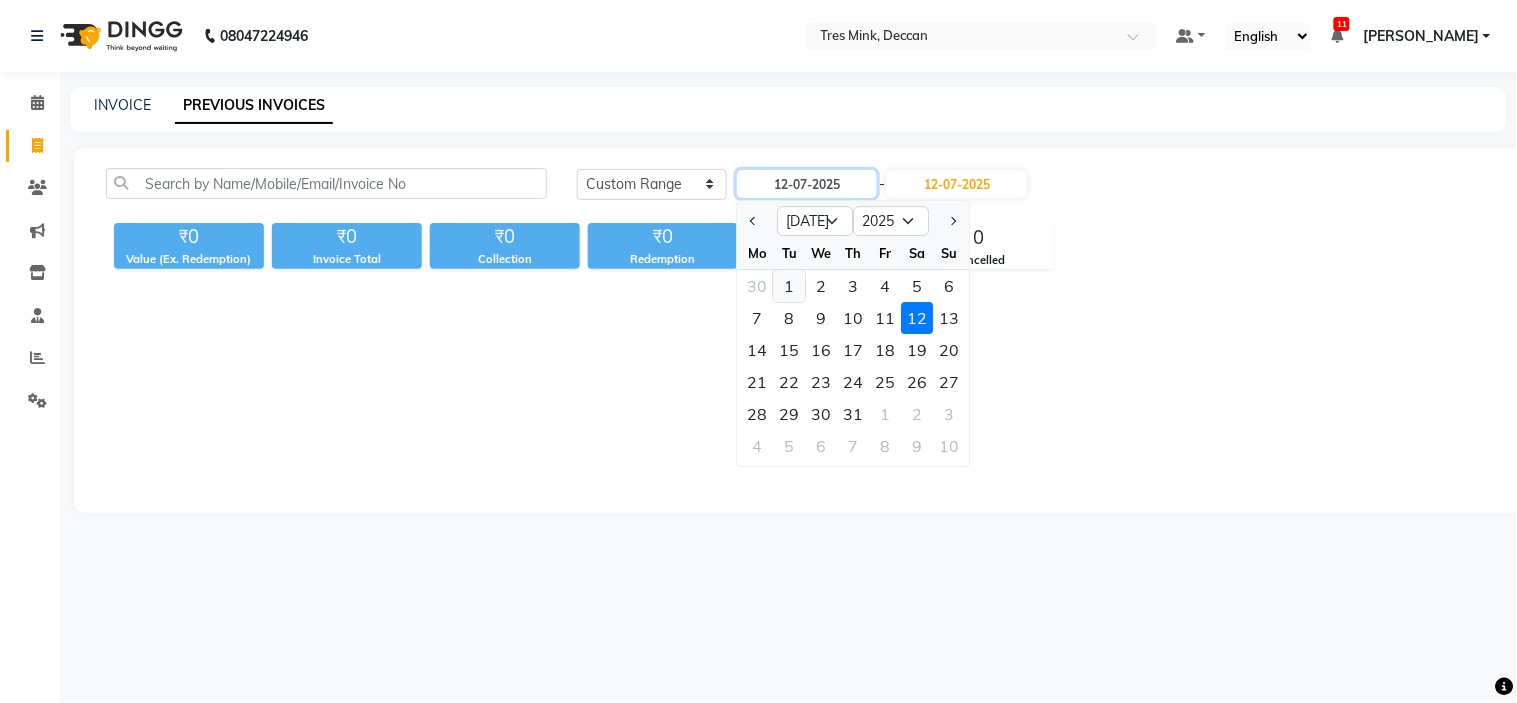 type on "[DATE]" 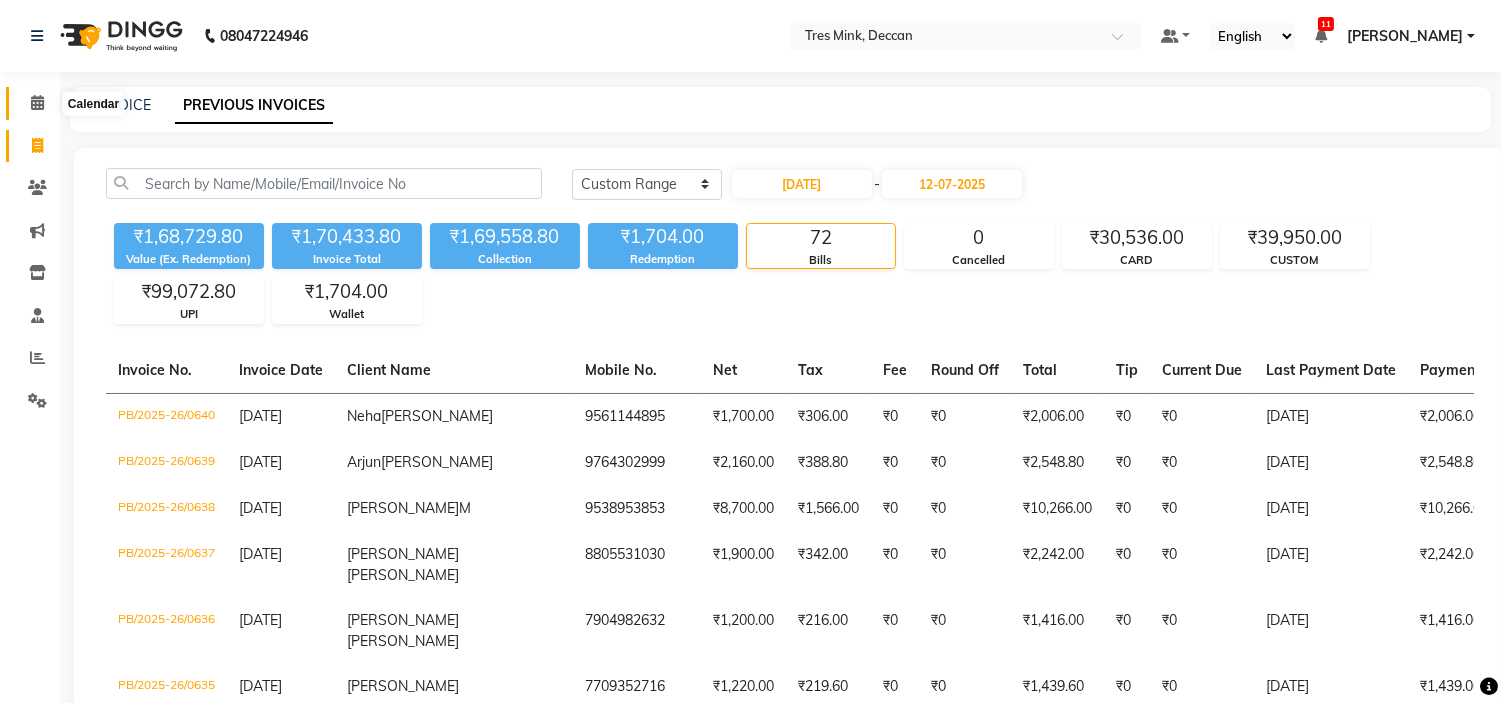 click 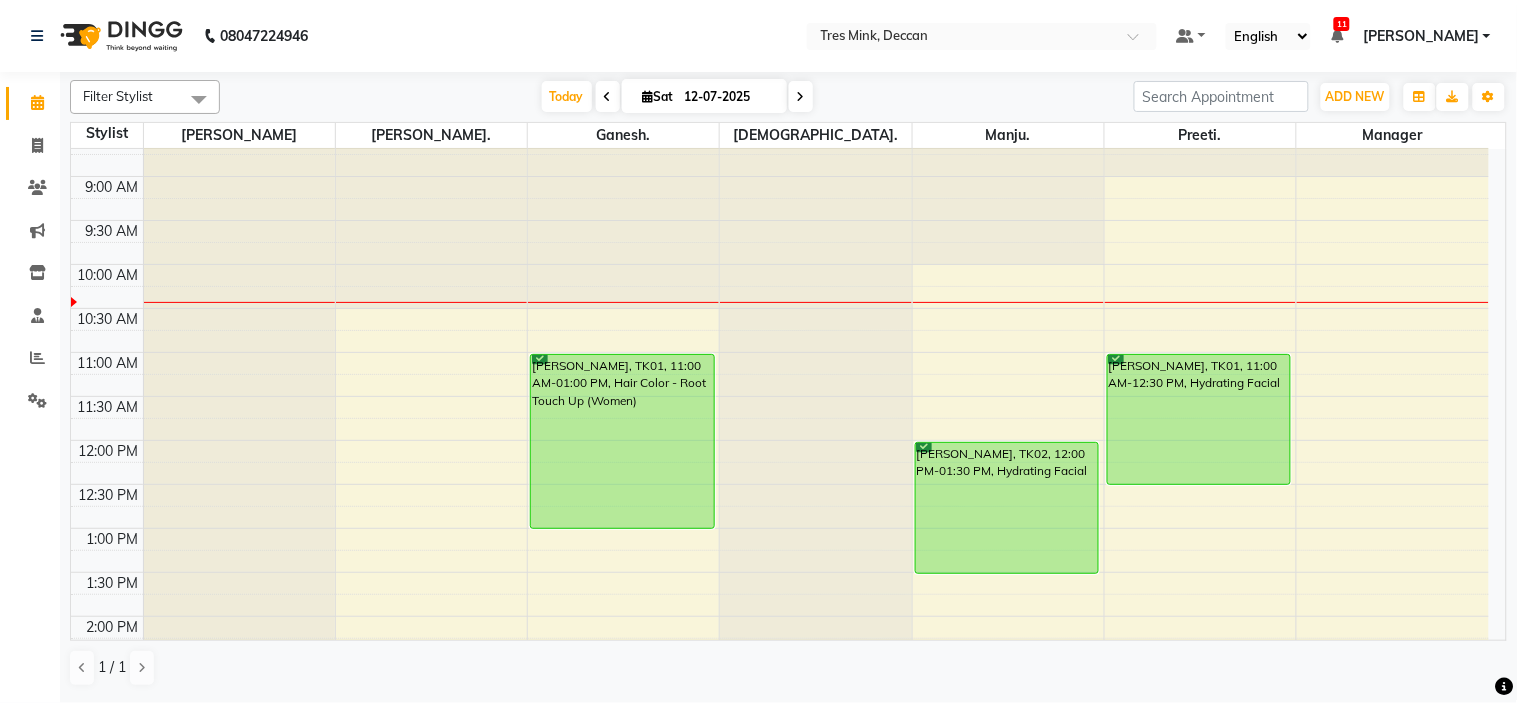 scroll, scrollTop: 111, scrollLeft: 0, axis: vertical 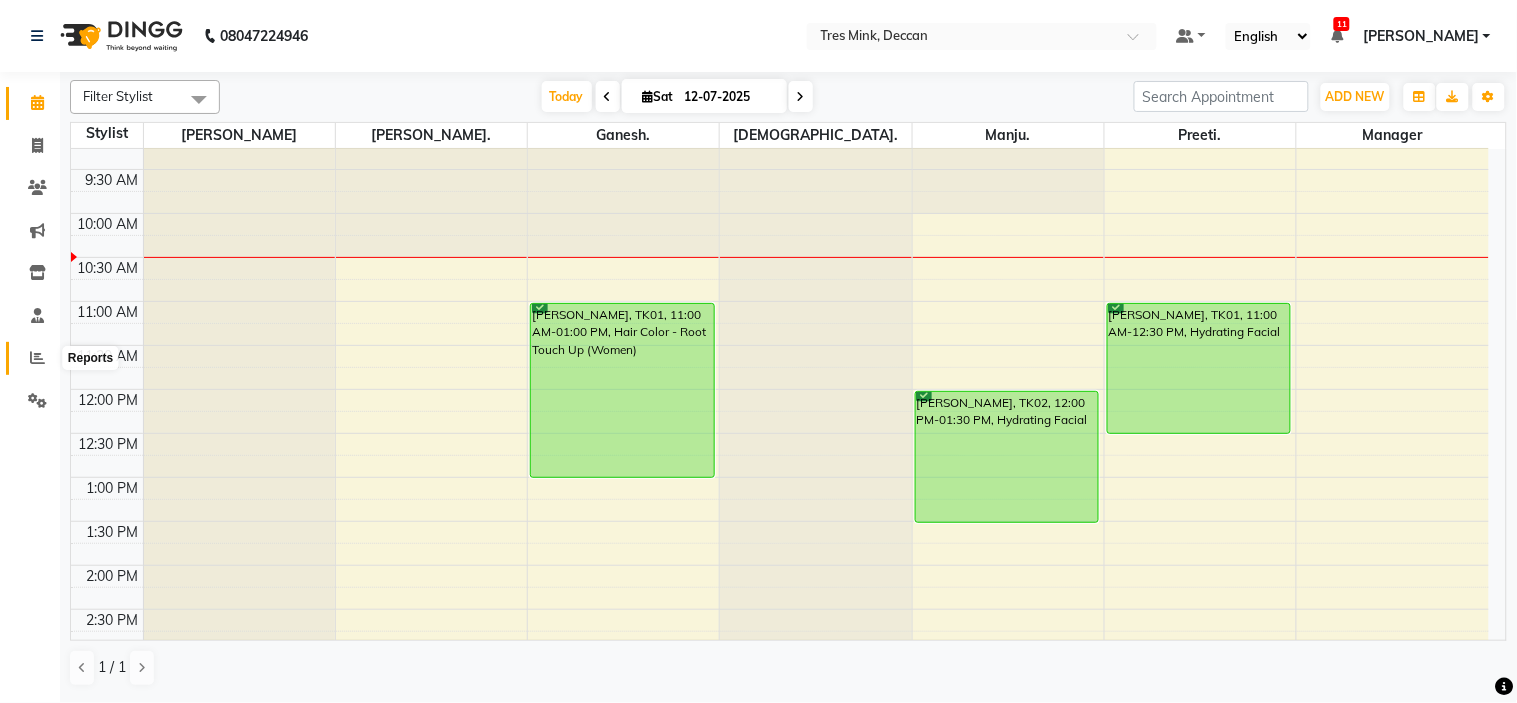 click 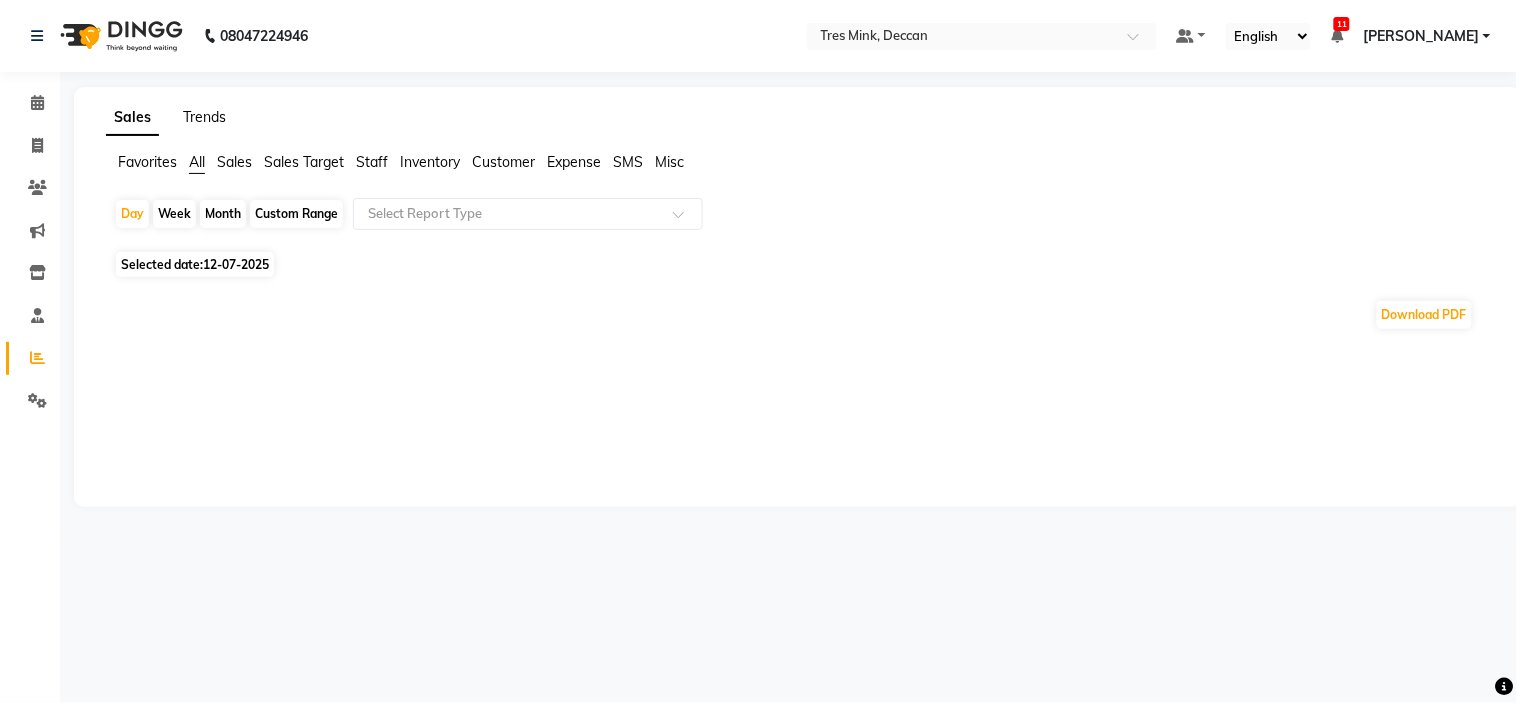 click on "Trends" 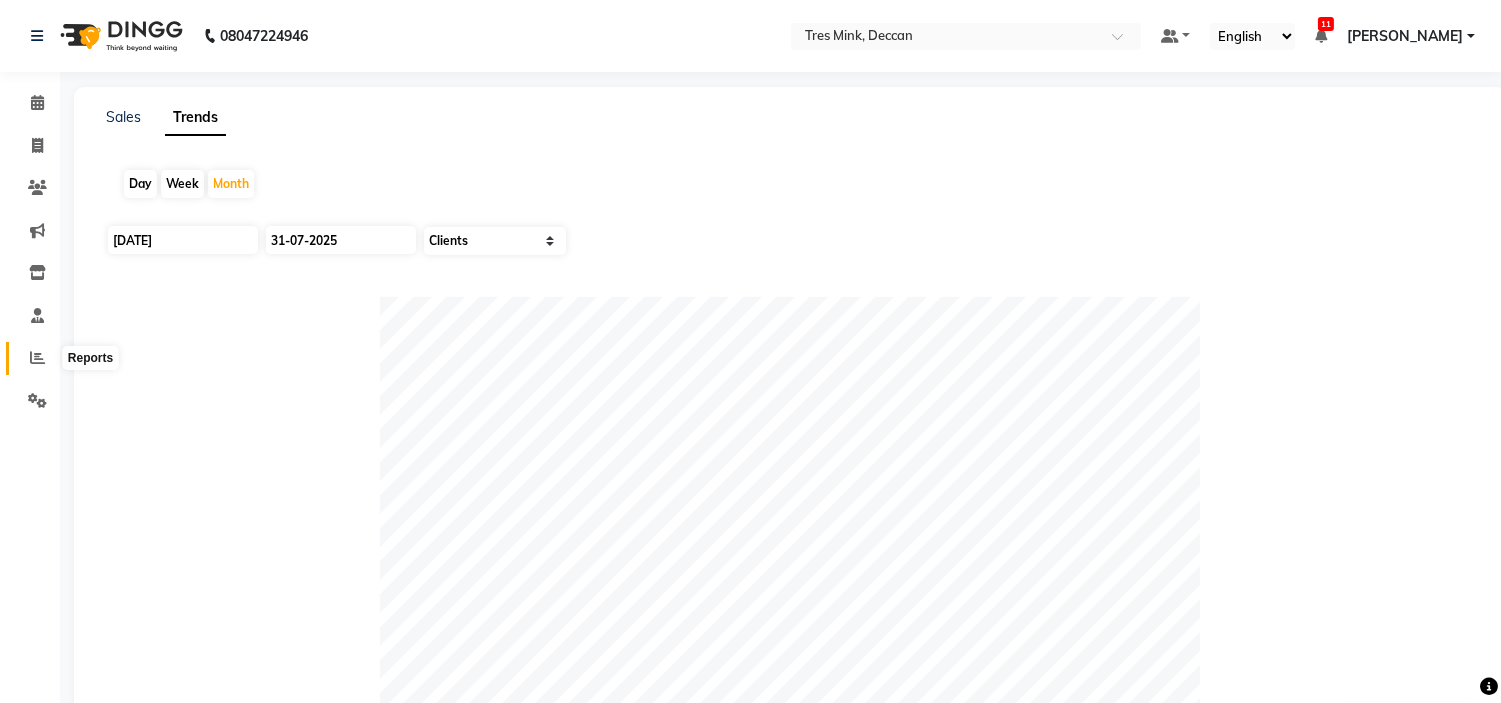 click 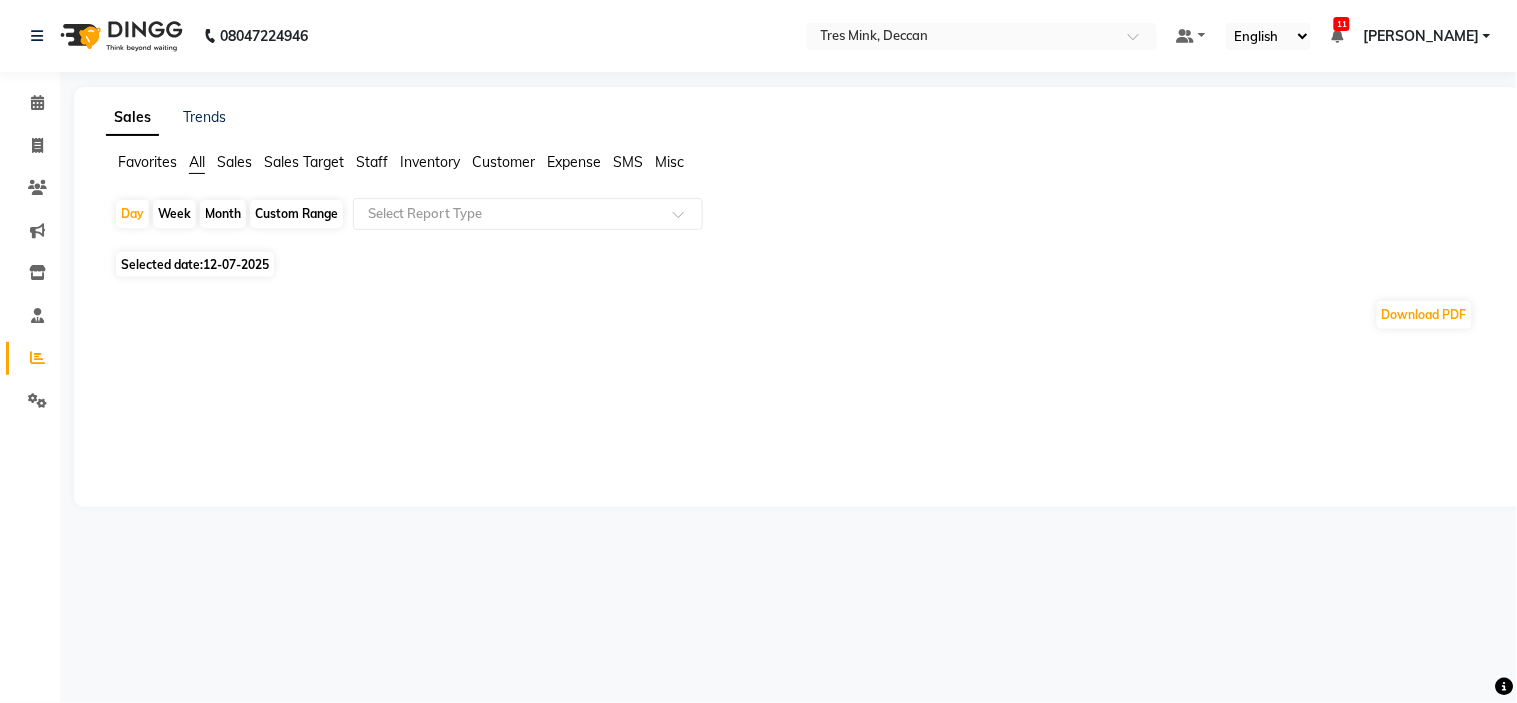 click on "Favorites" 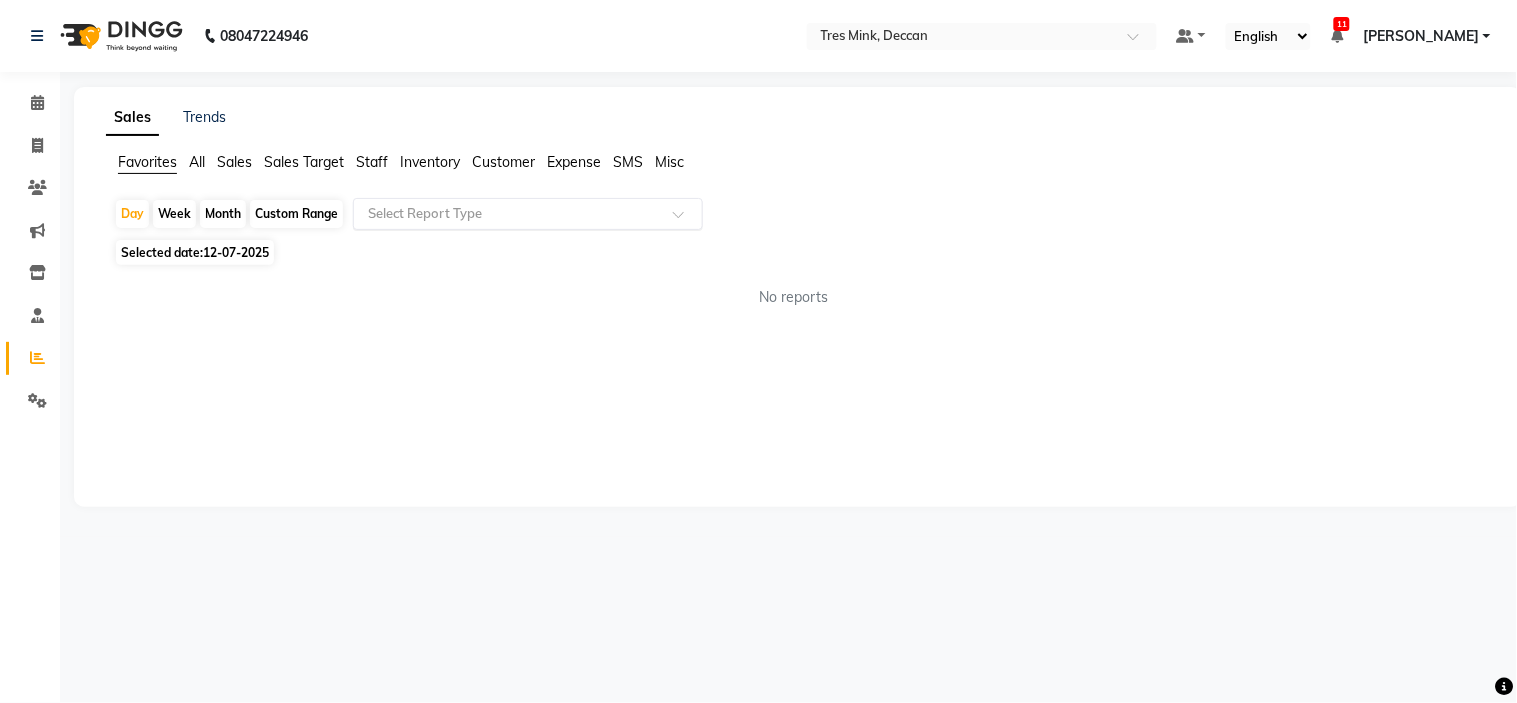click 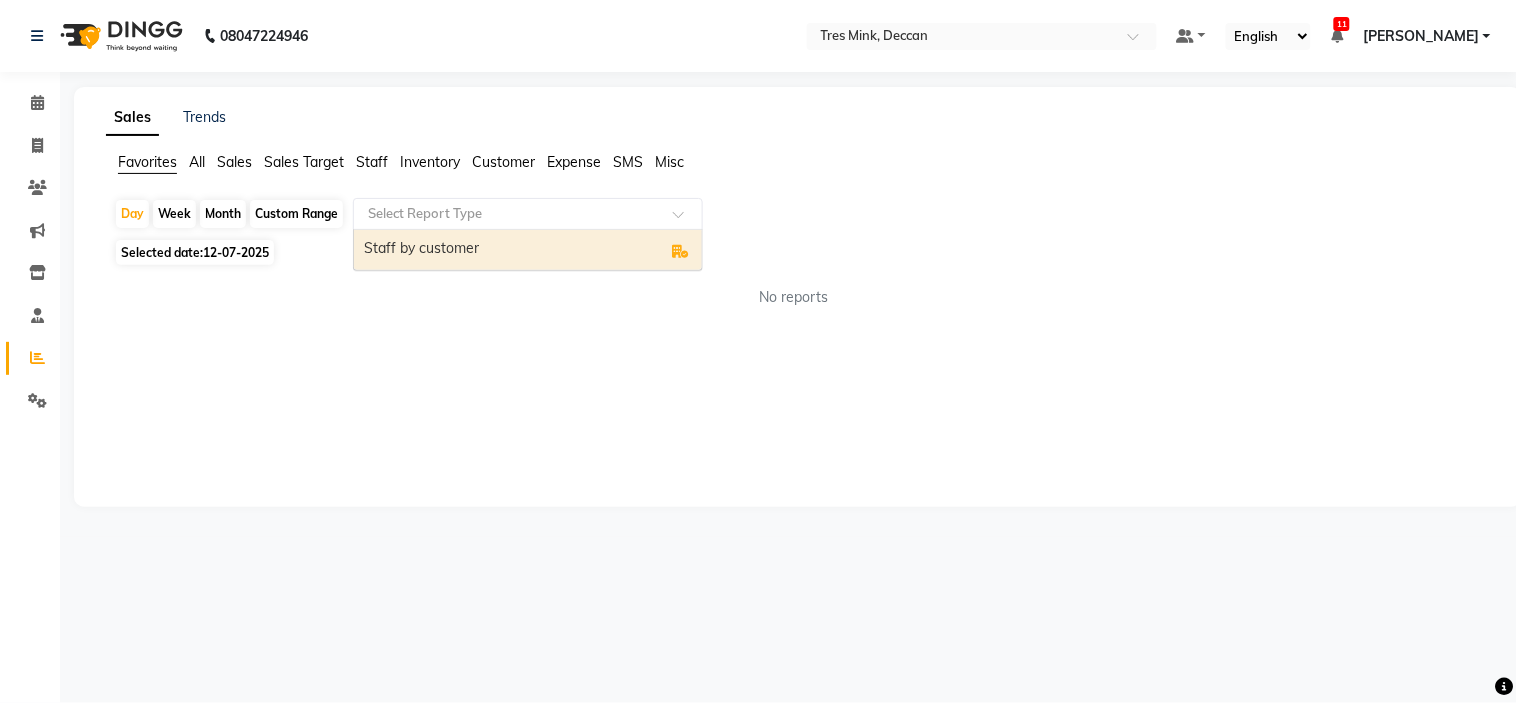 click on "Staff by customer" at bounding box center (528, 250) 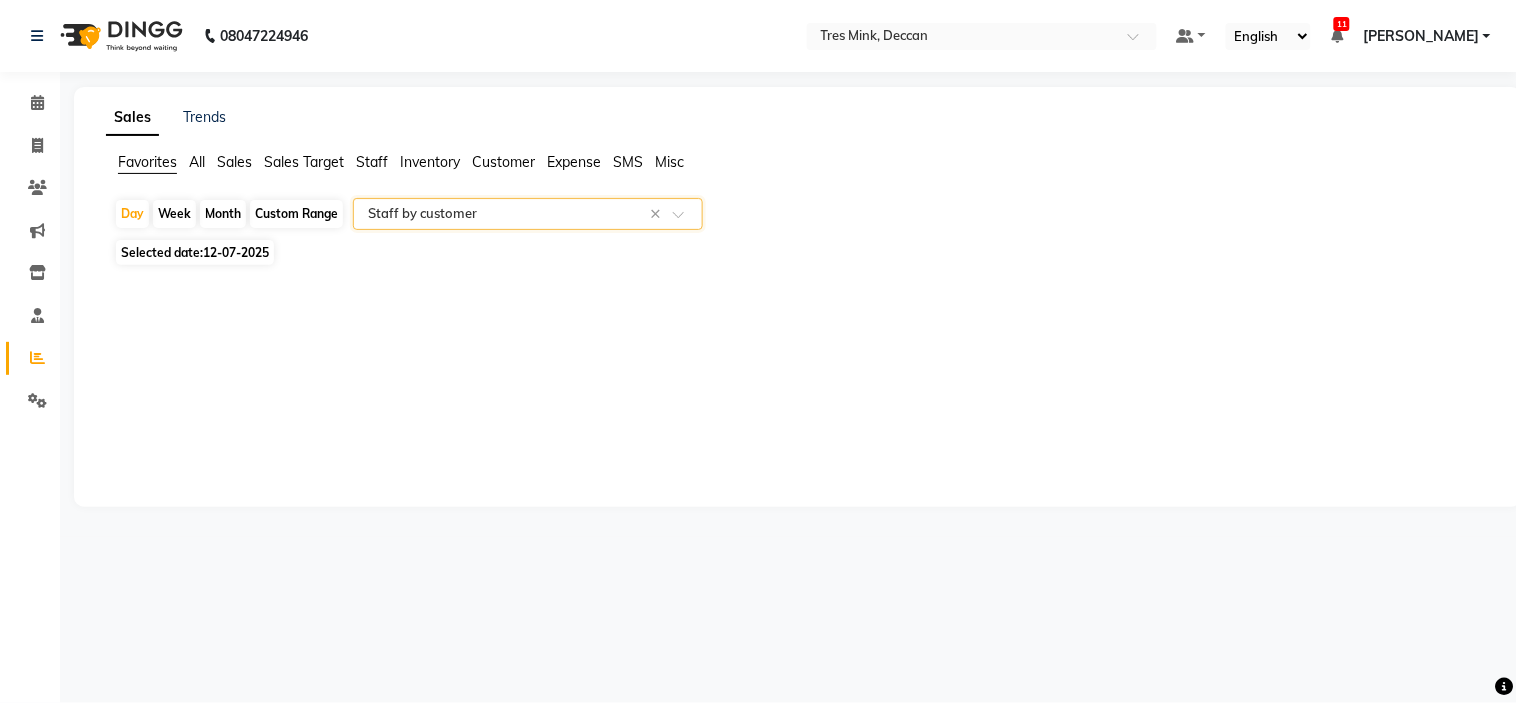 click on "Selected date:  [DATE]" 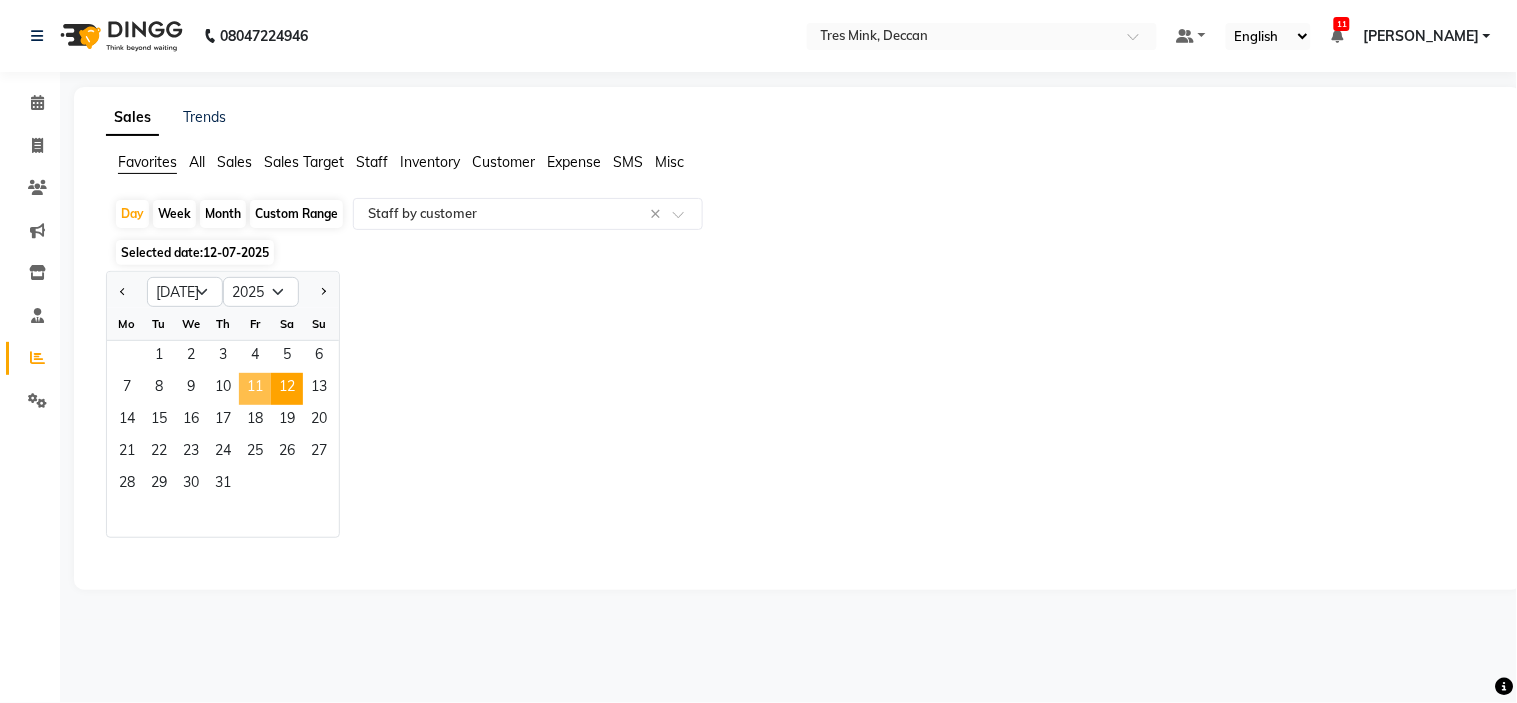 click on "11" 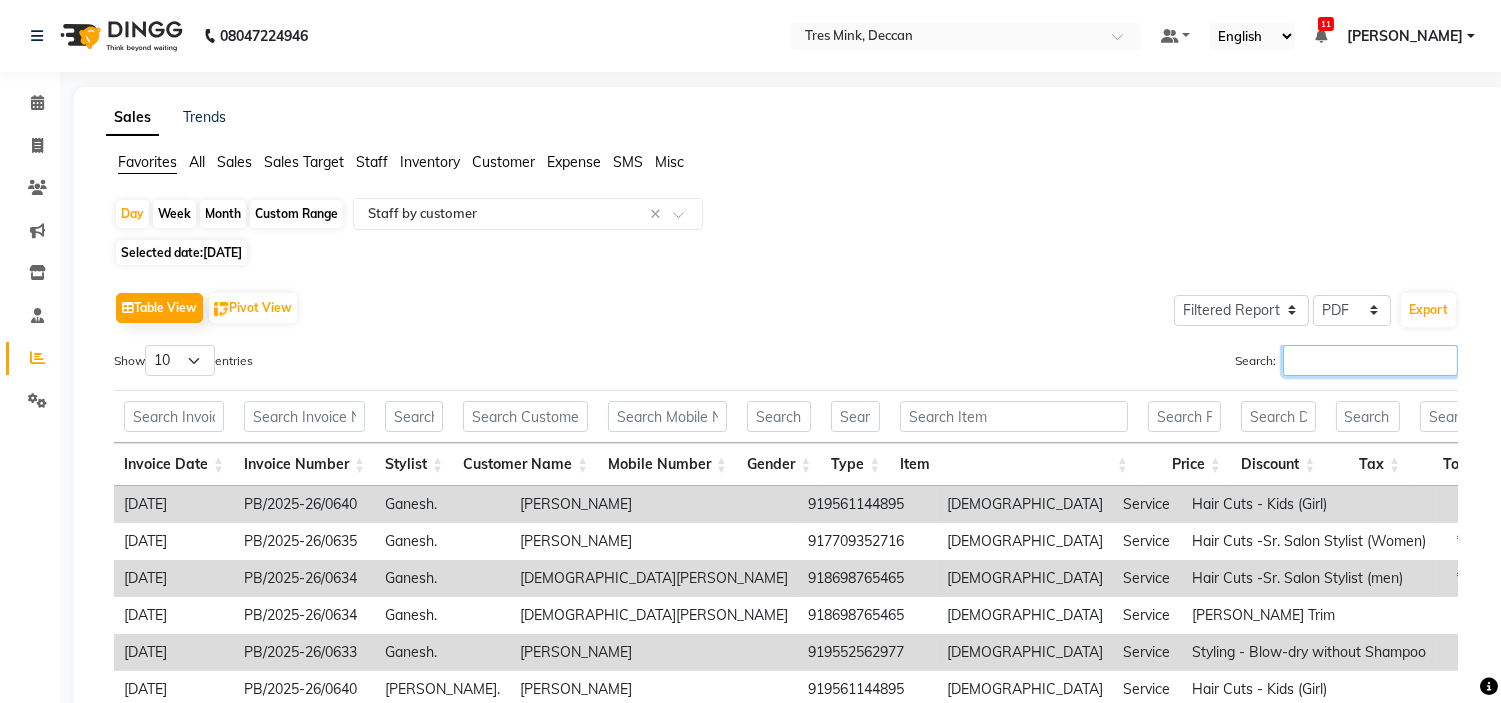 click on "Search:" at bounding box center [1370, 360] 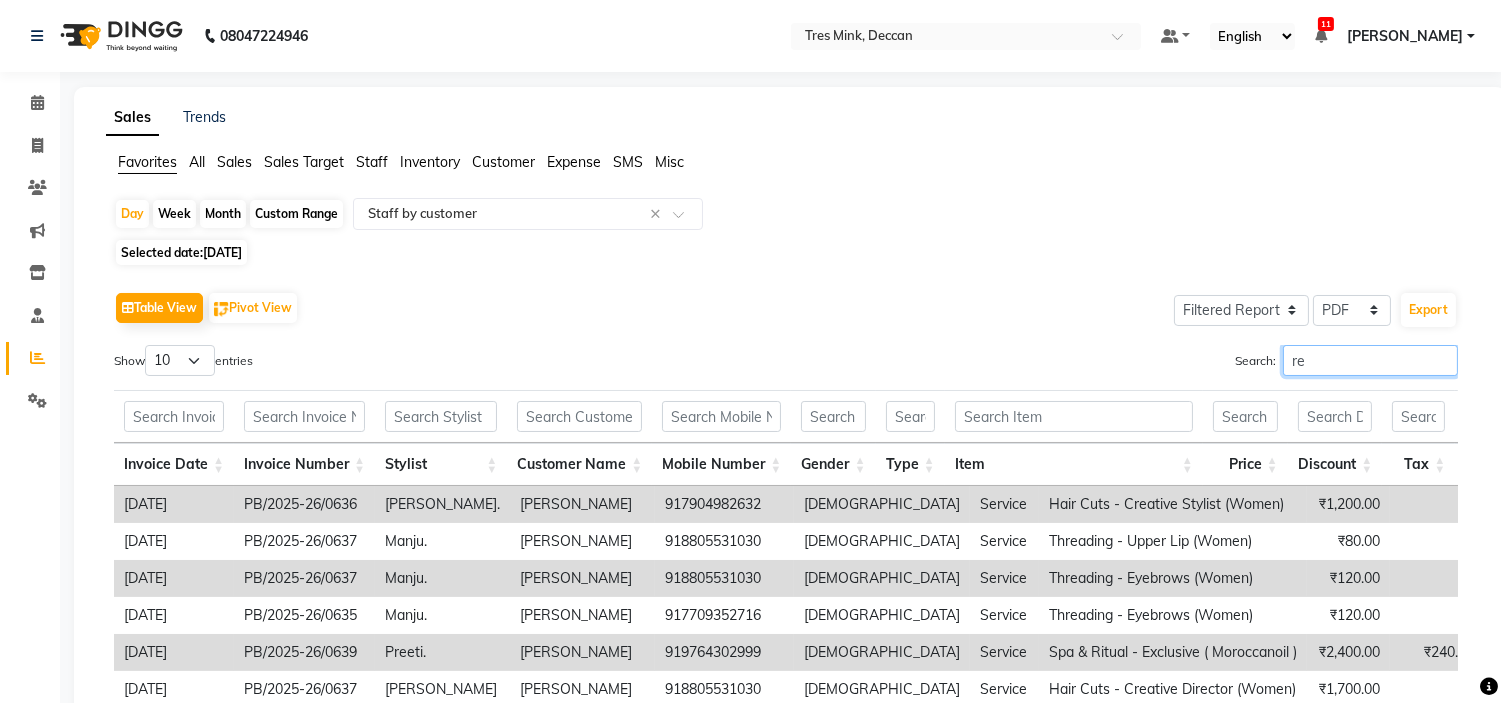 click on "re" at bounding box center (1370, 360) 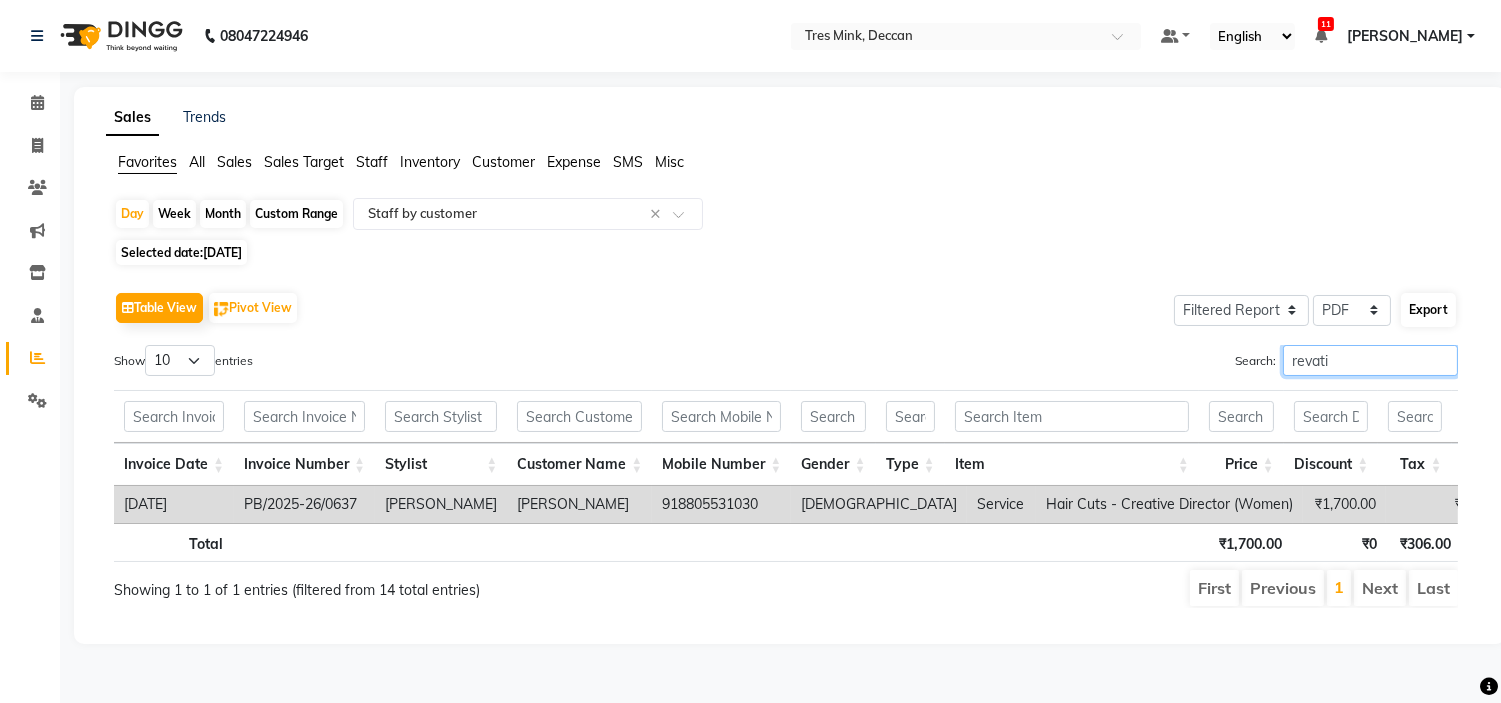 type on "revati" 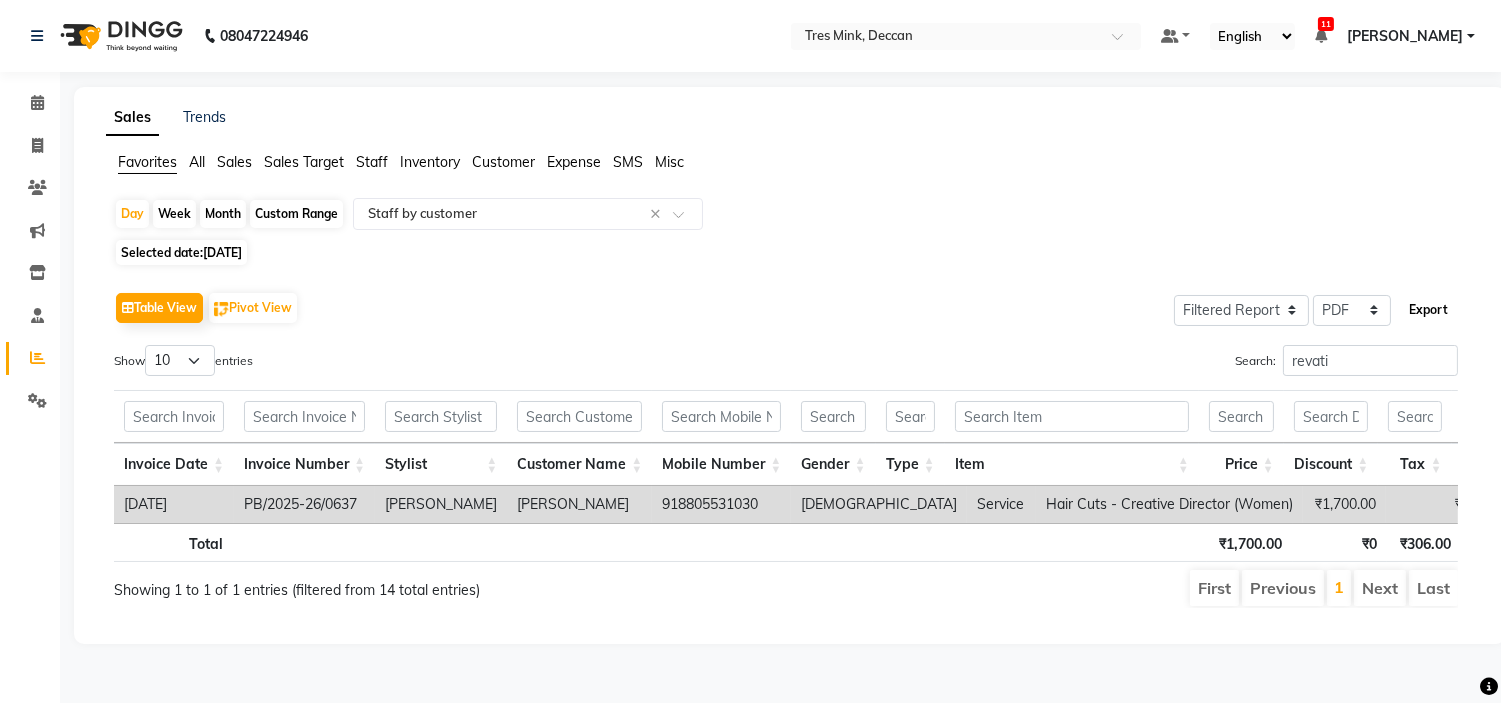 click on "Export" 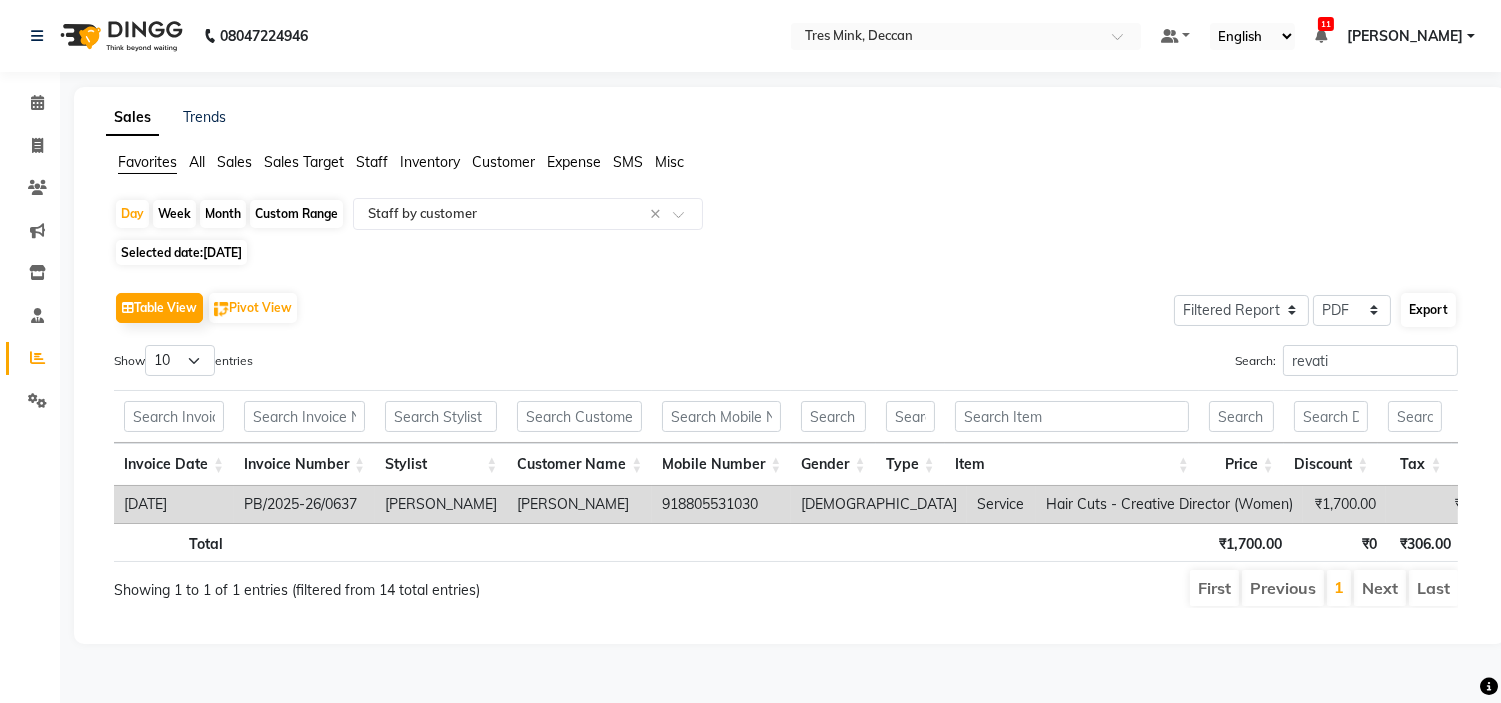 select on "sans-serif" 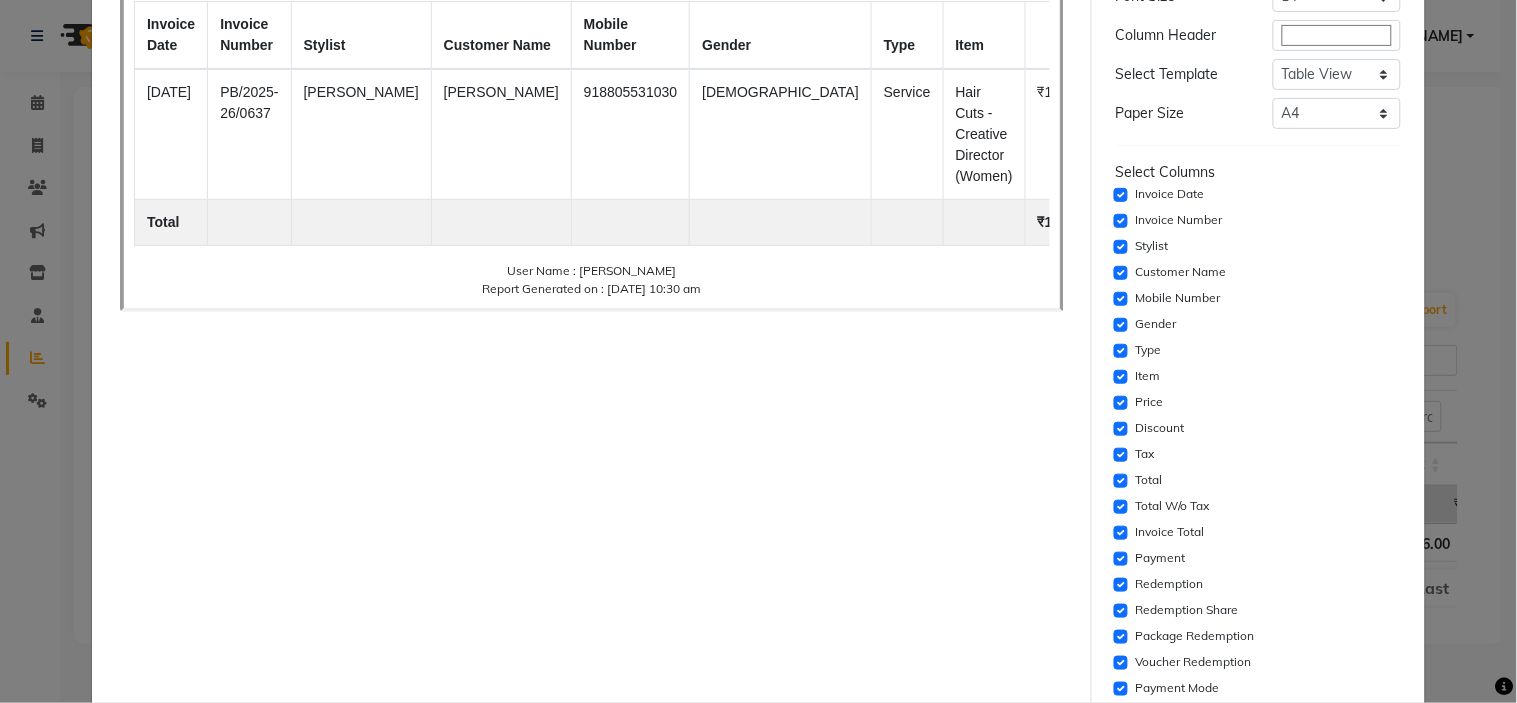 scroll, scrollTop: 361, scrollLeft: 0, axis: vertical 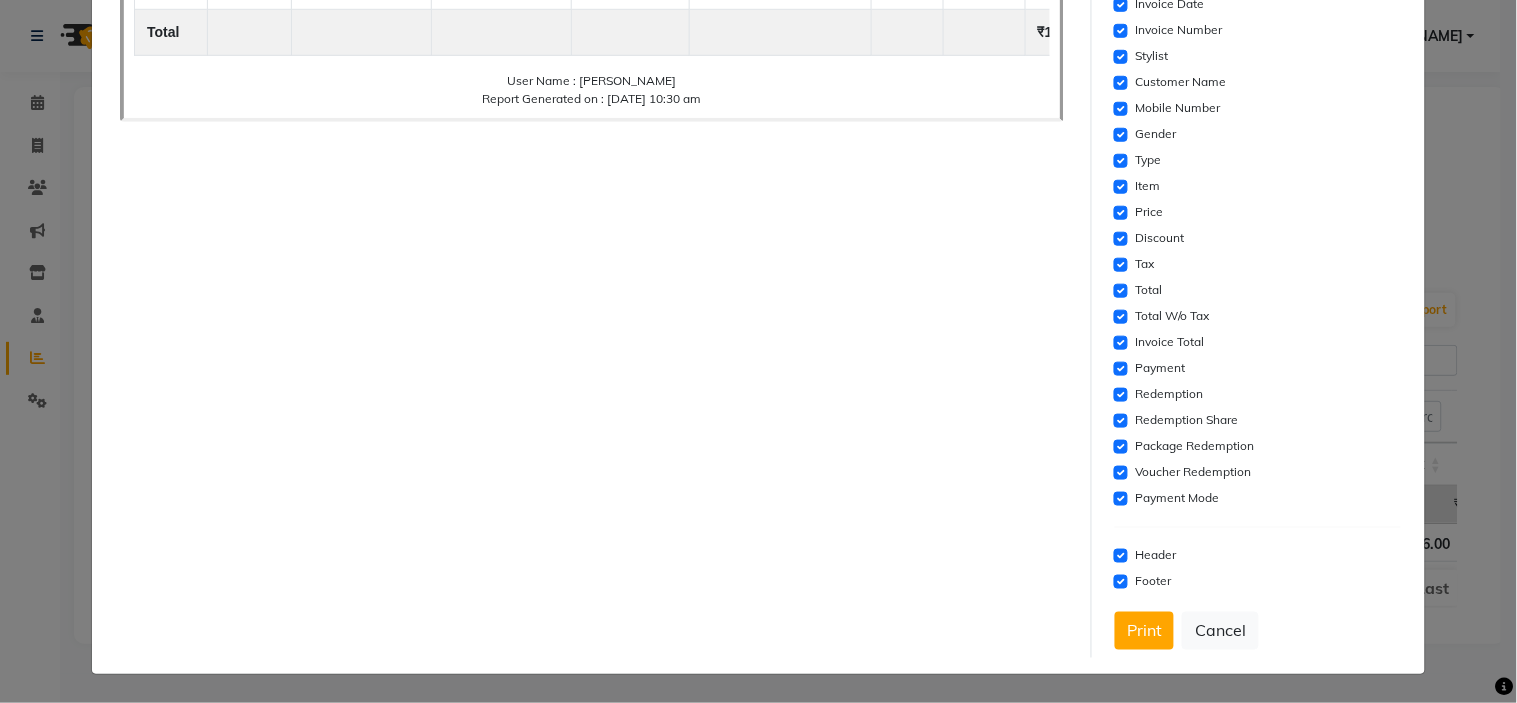 click on "Payment Mode" 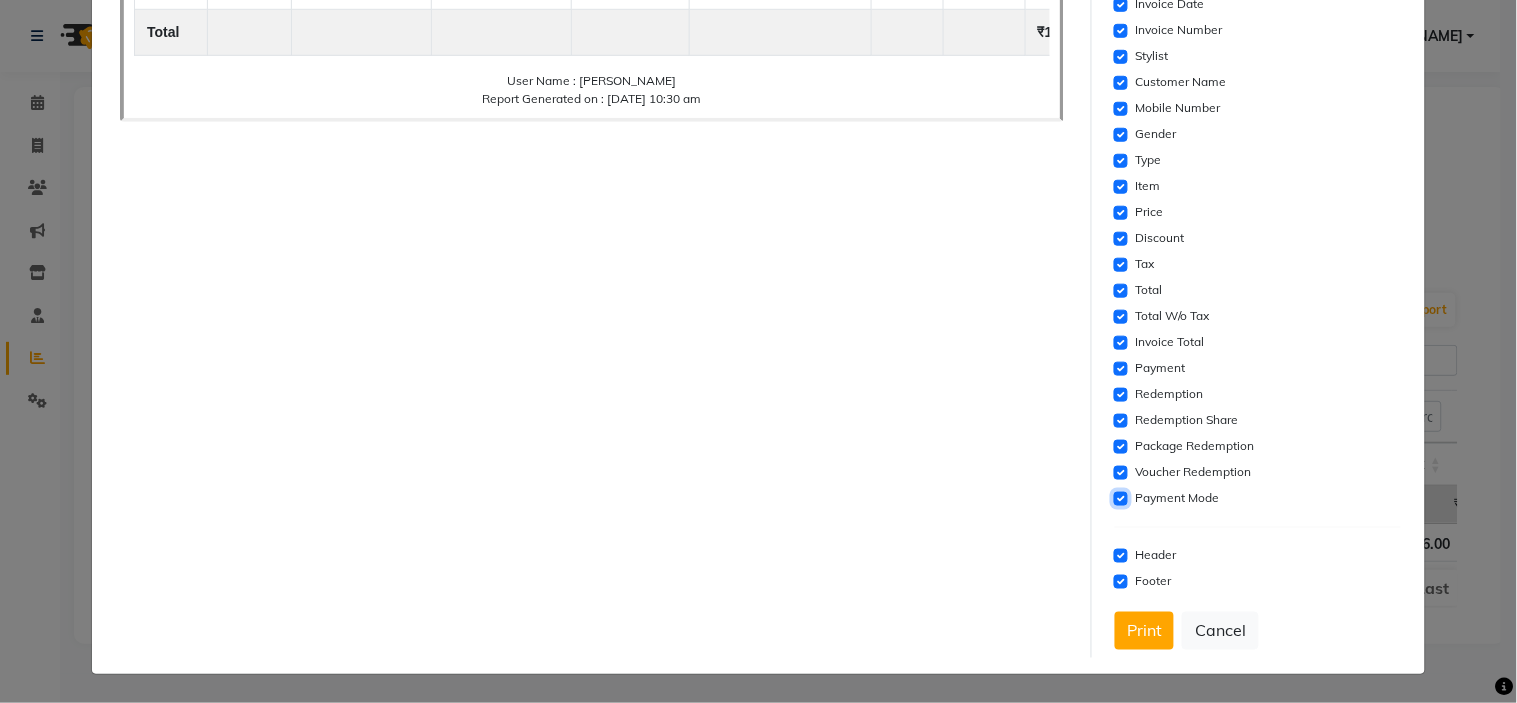 click 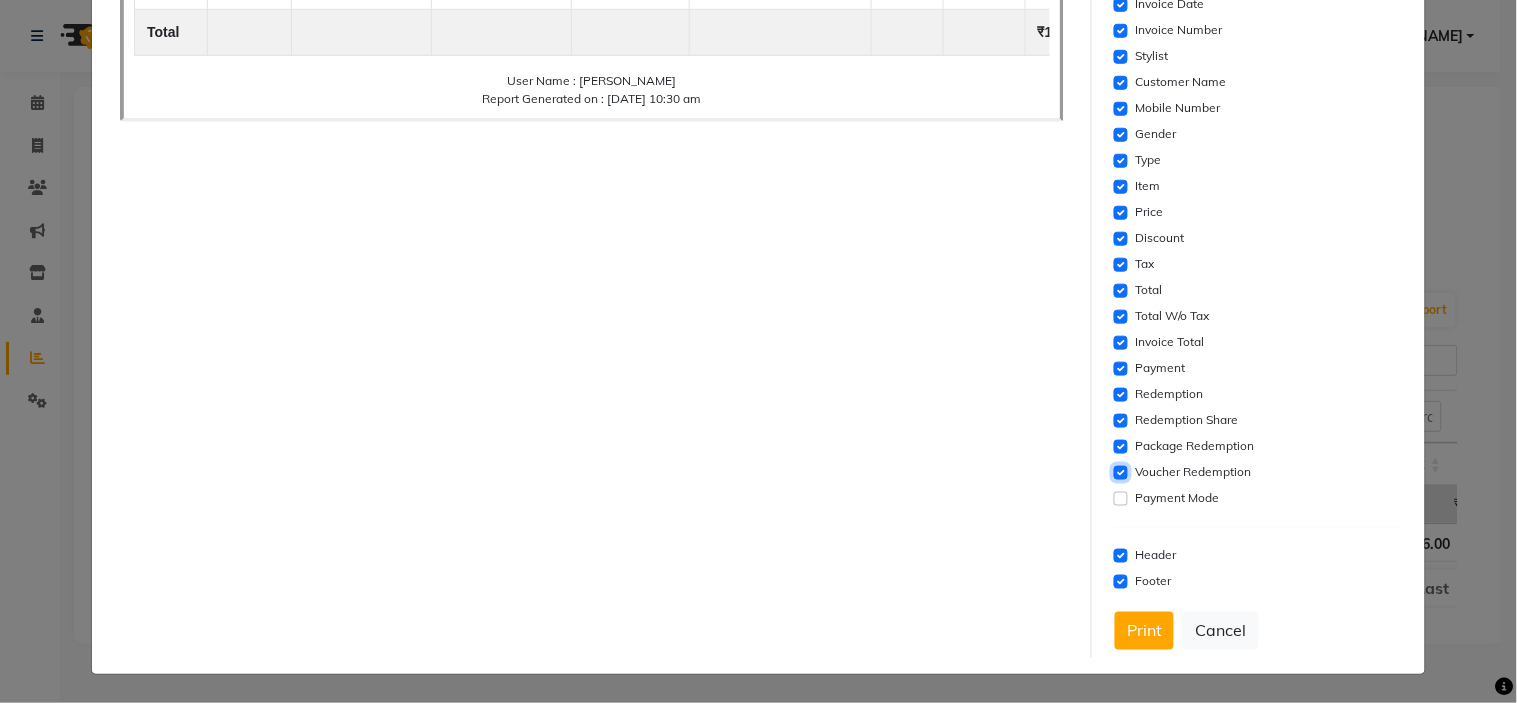 click 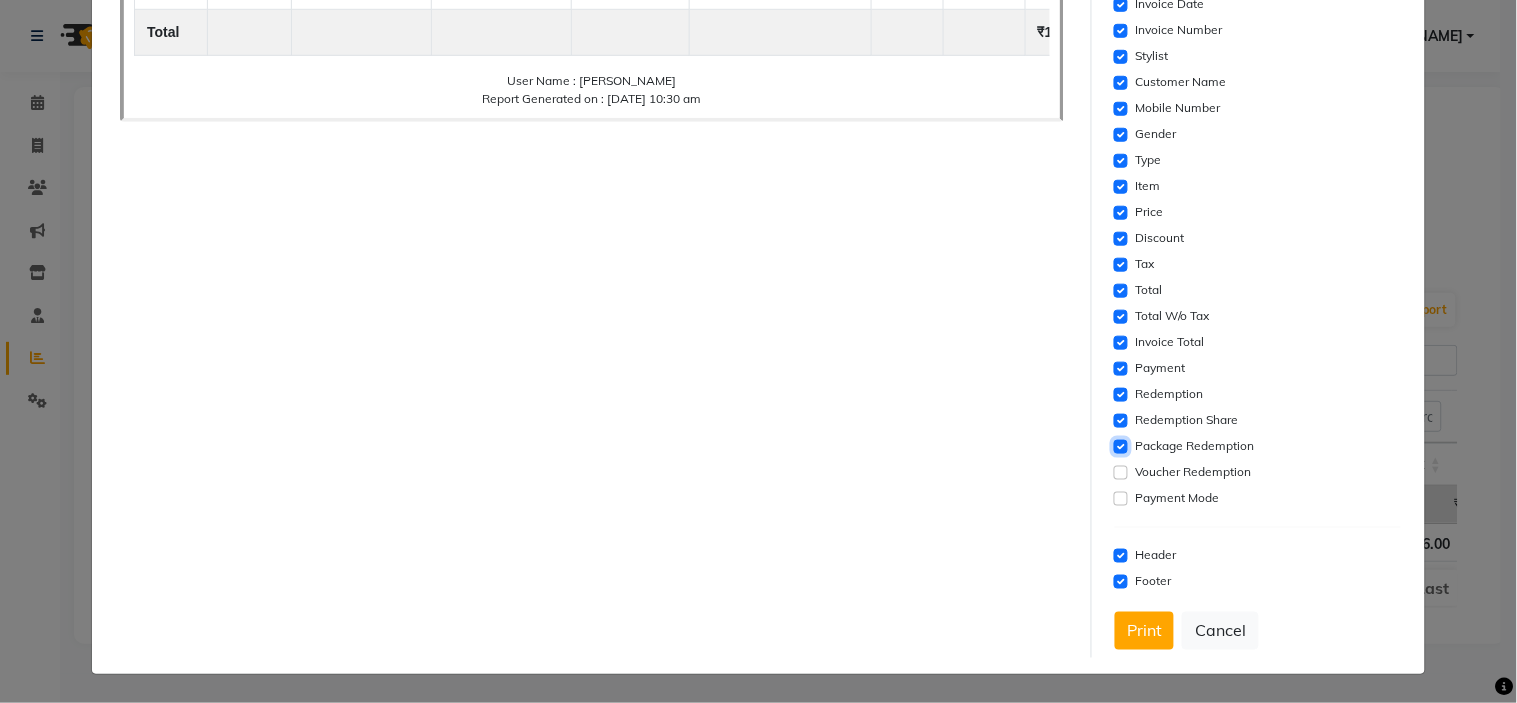click 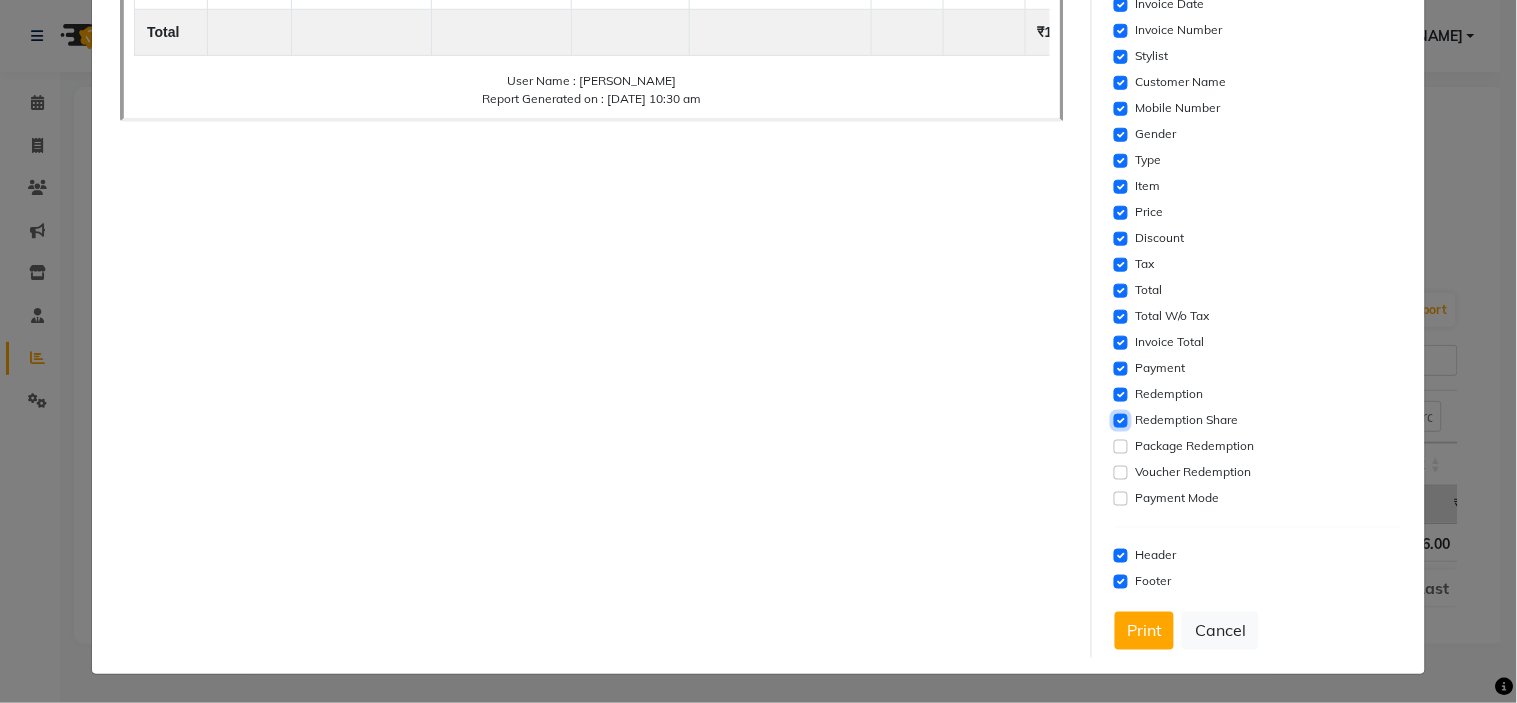 click 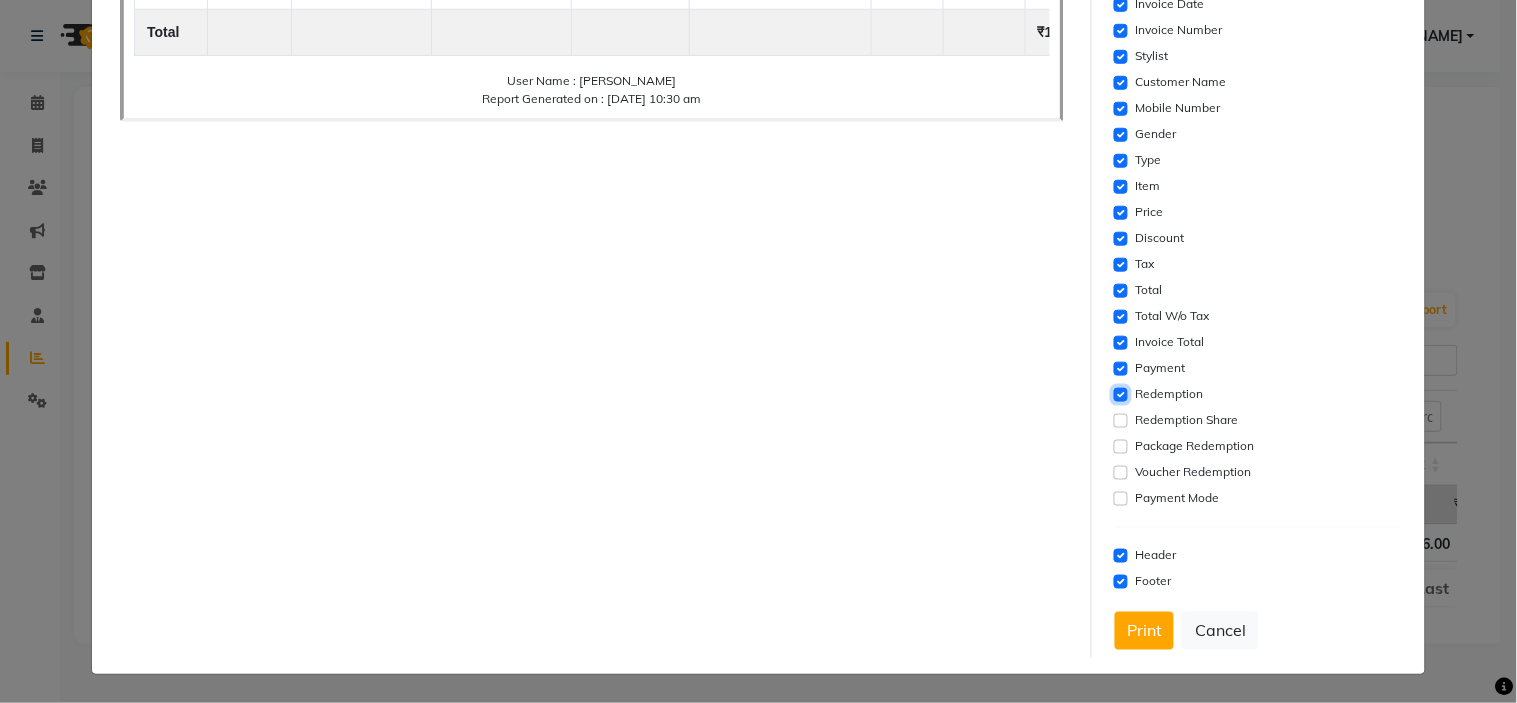 click 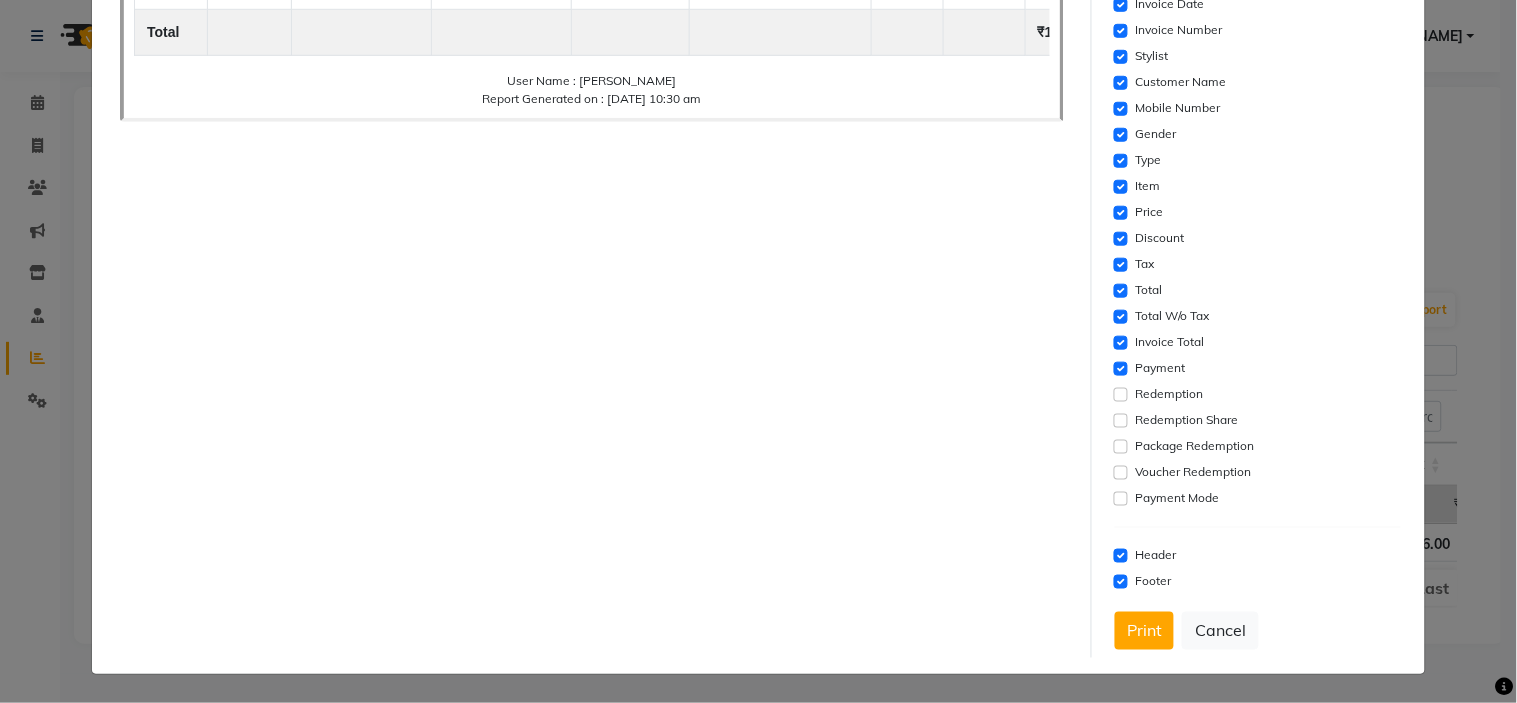 click on "Select Columns  Invoice Date   Invoice Number   Stylist   Customer Name   Mobile Number   Gender   Type   Item   Price   Discount   Tax   Total   Total W/o Tax   Invoice Total   Payment   Redemption   Redemption Share   Package Redemption   Voucher Redemption   Payment Mode" 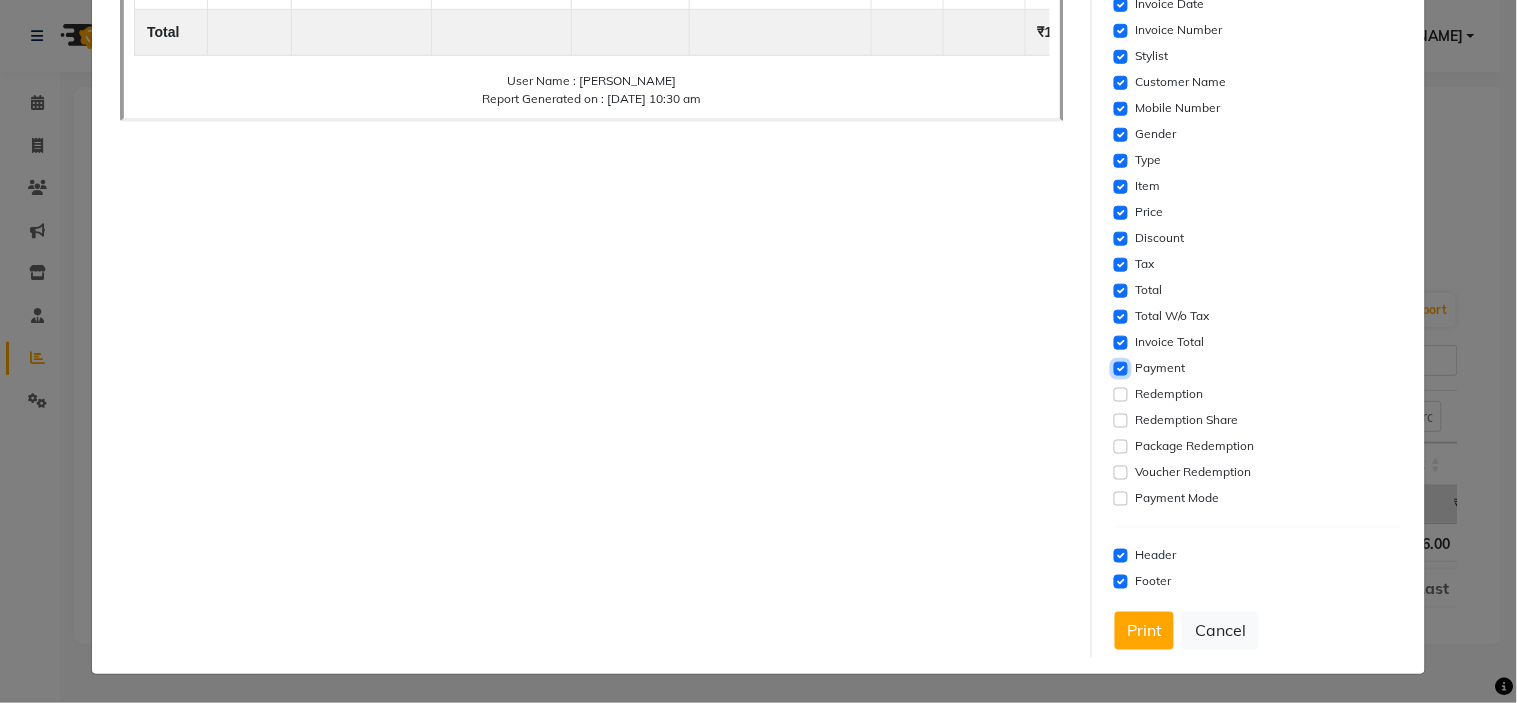 click 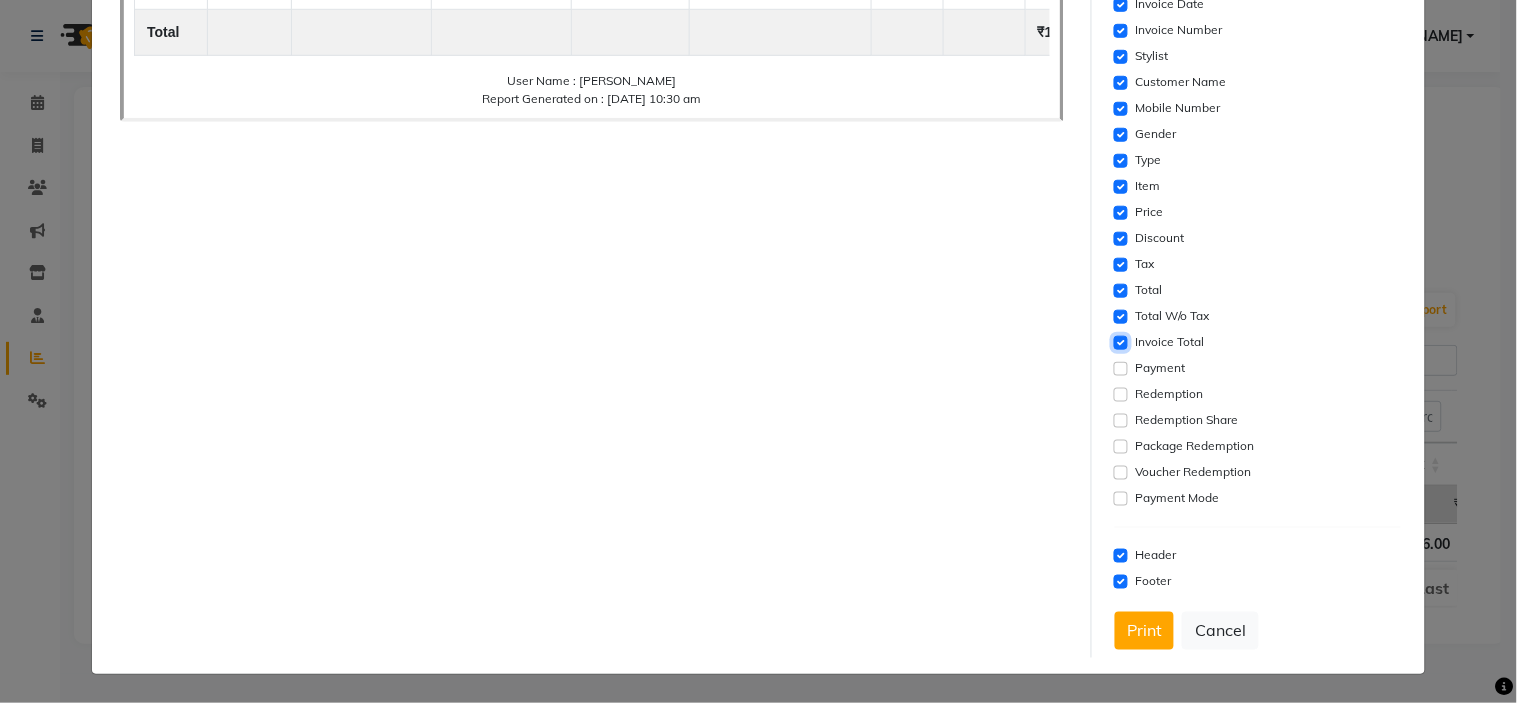 click 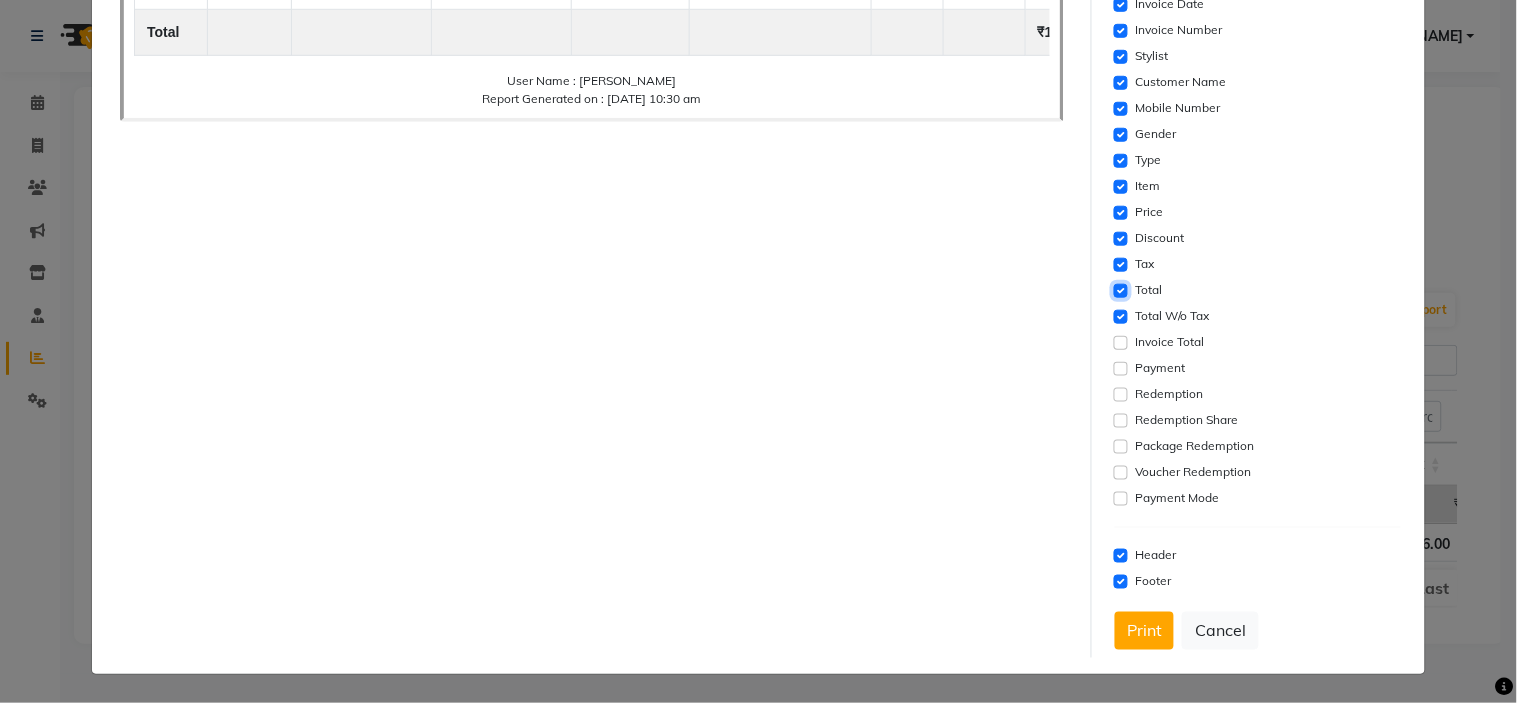click 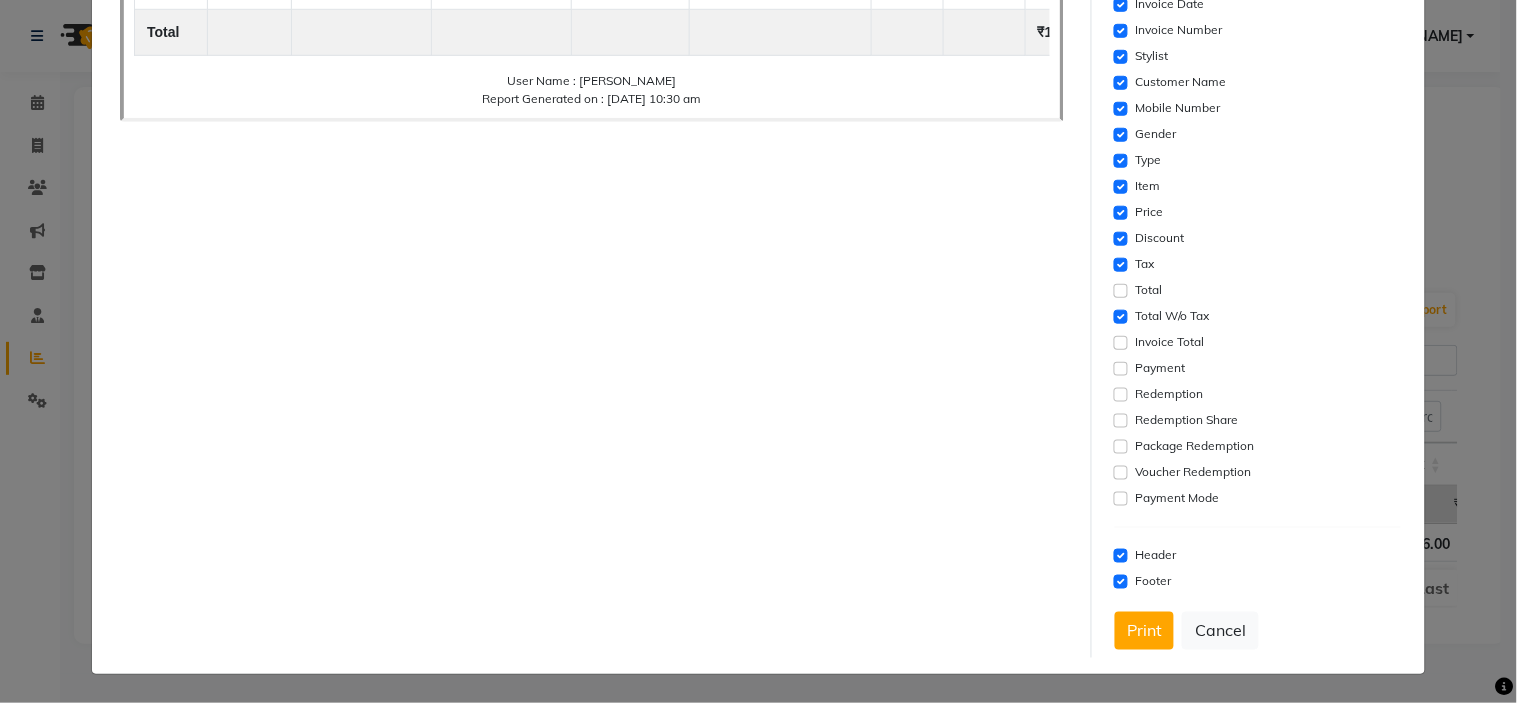 click on "Tax" 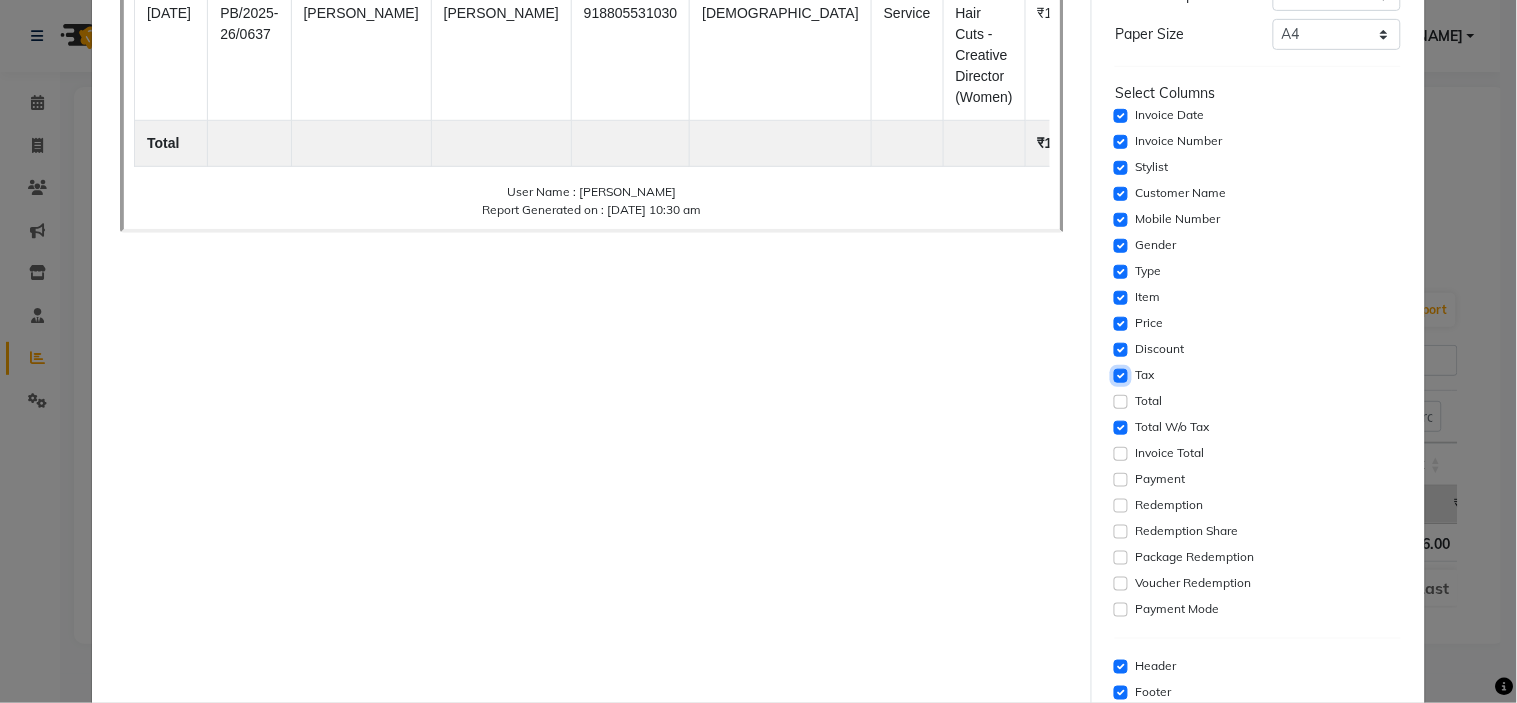 click 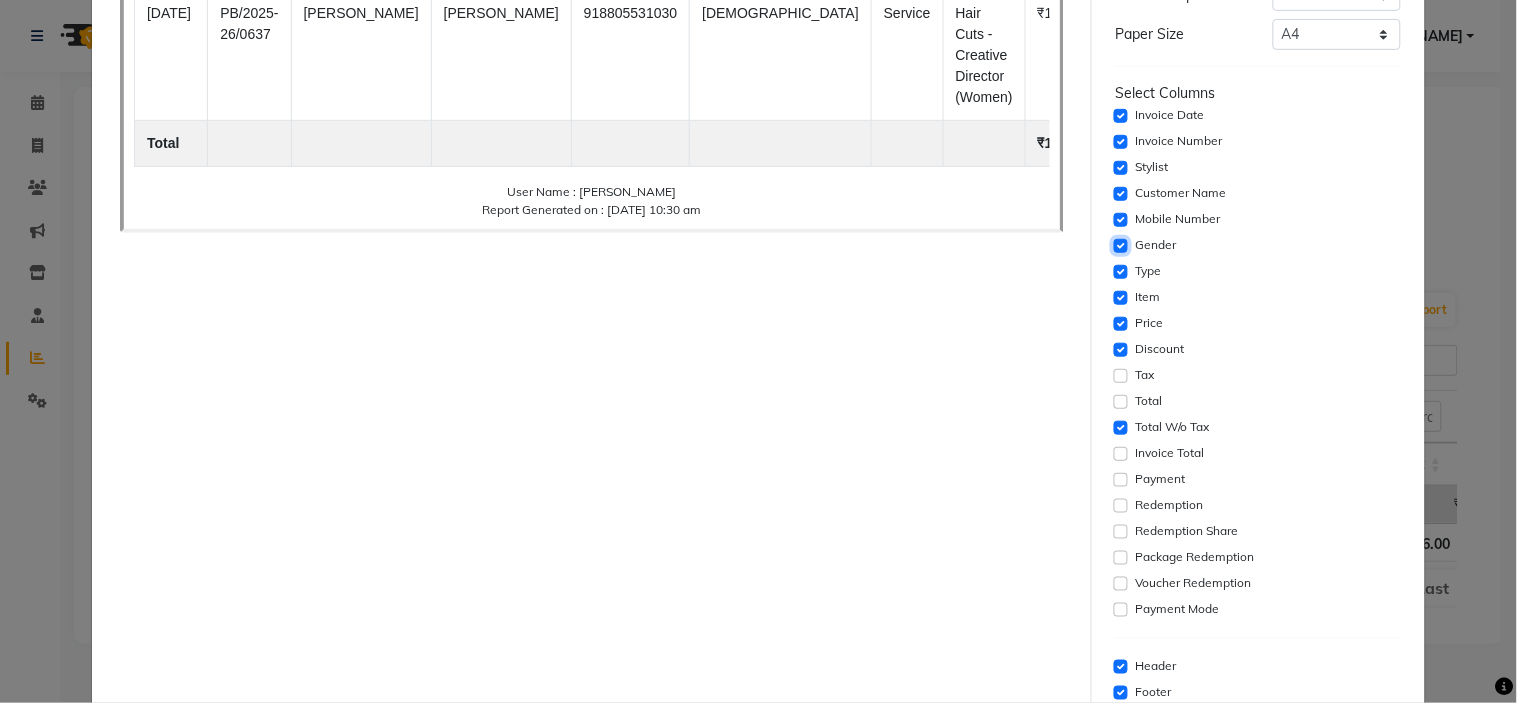 click 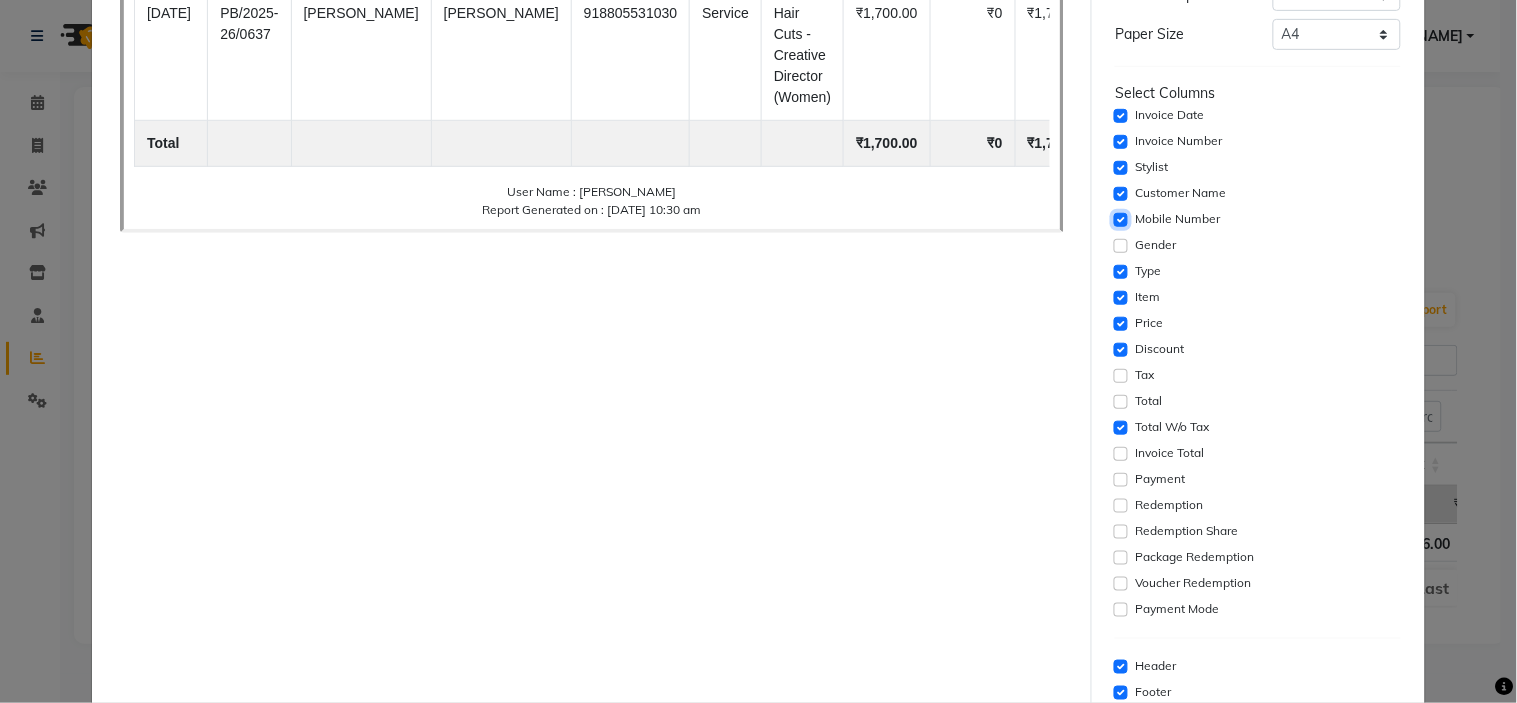 click 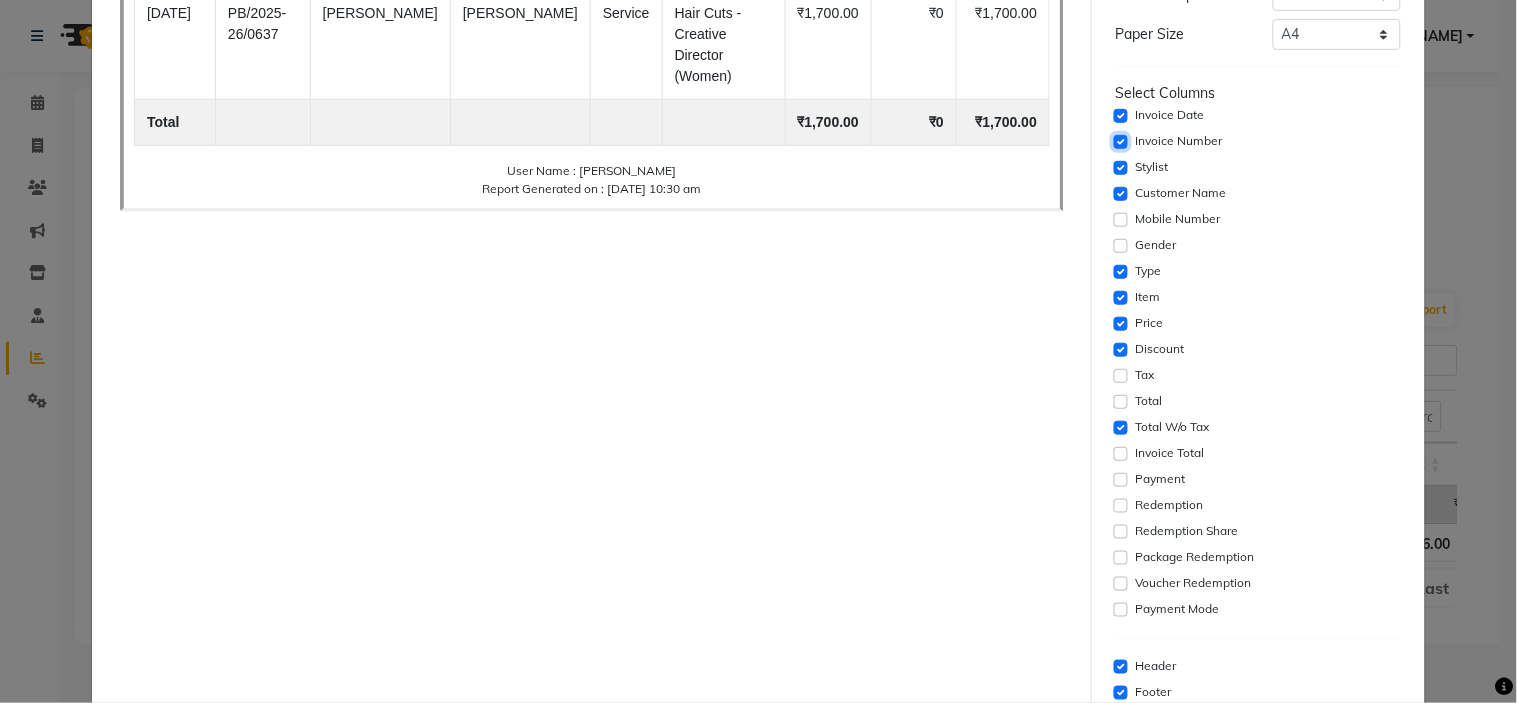click 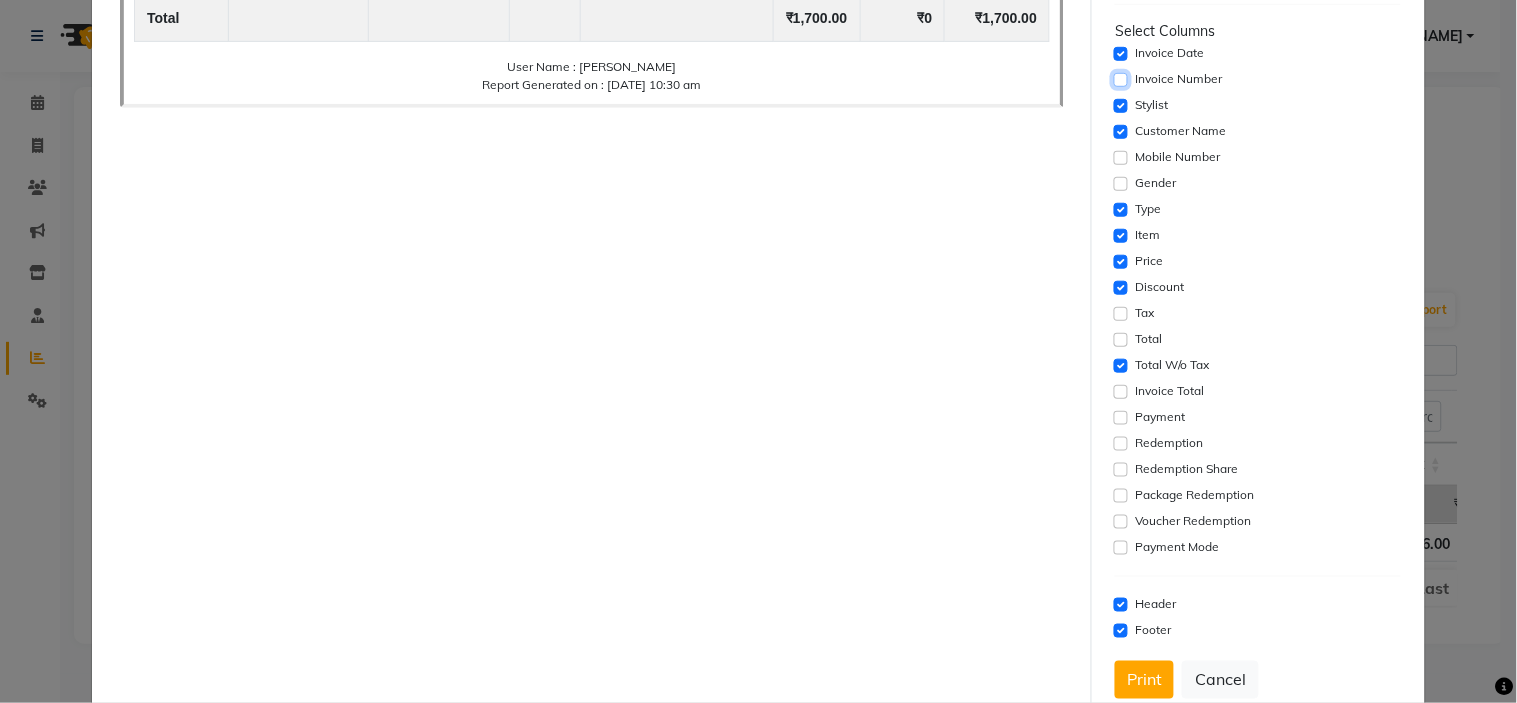 scroll, scrollTop: 361, scrollLeft: 0, axis: vertical 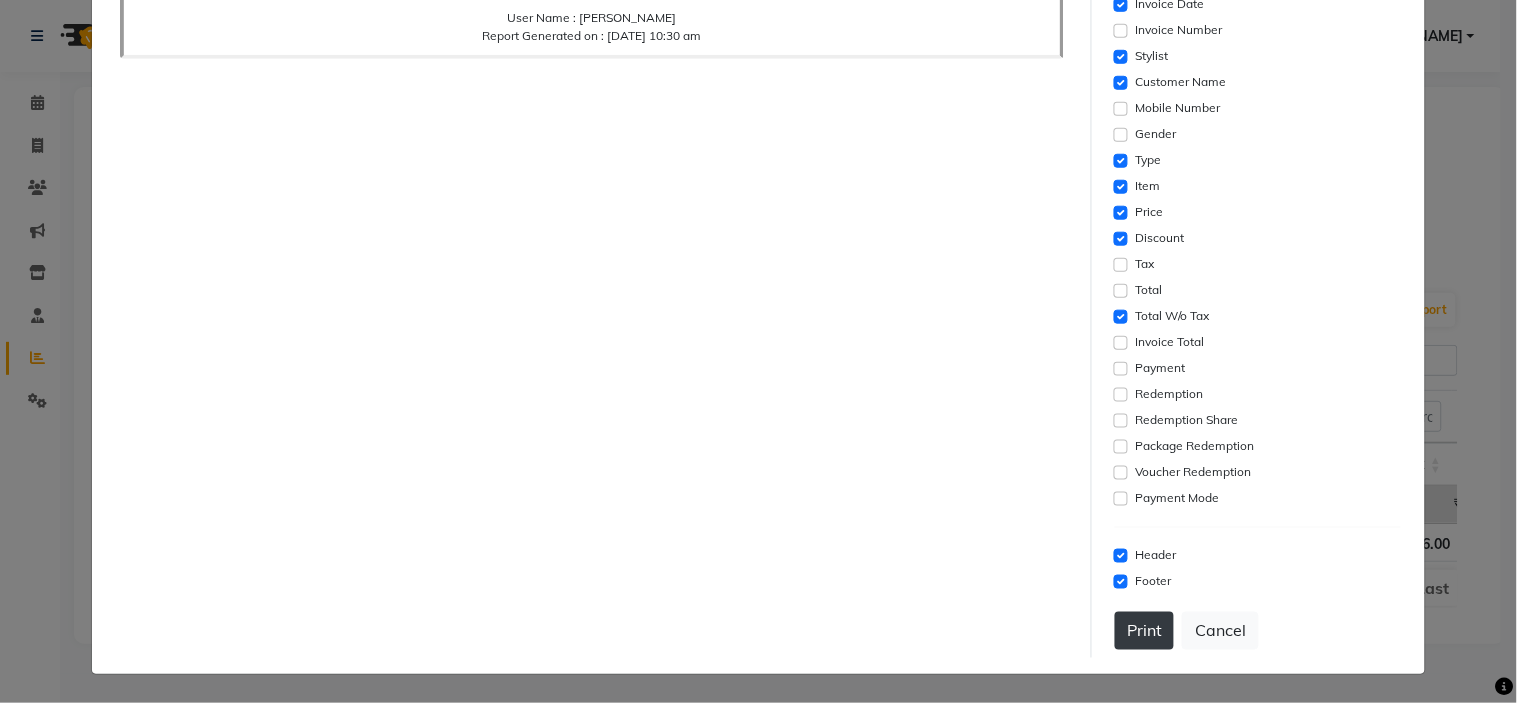 click on "Print" 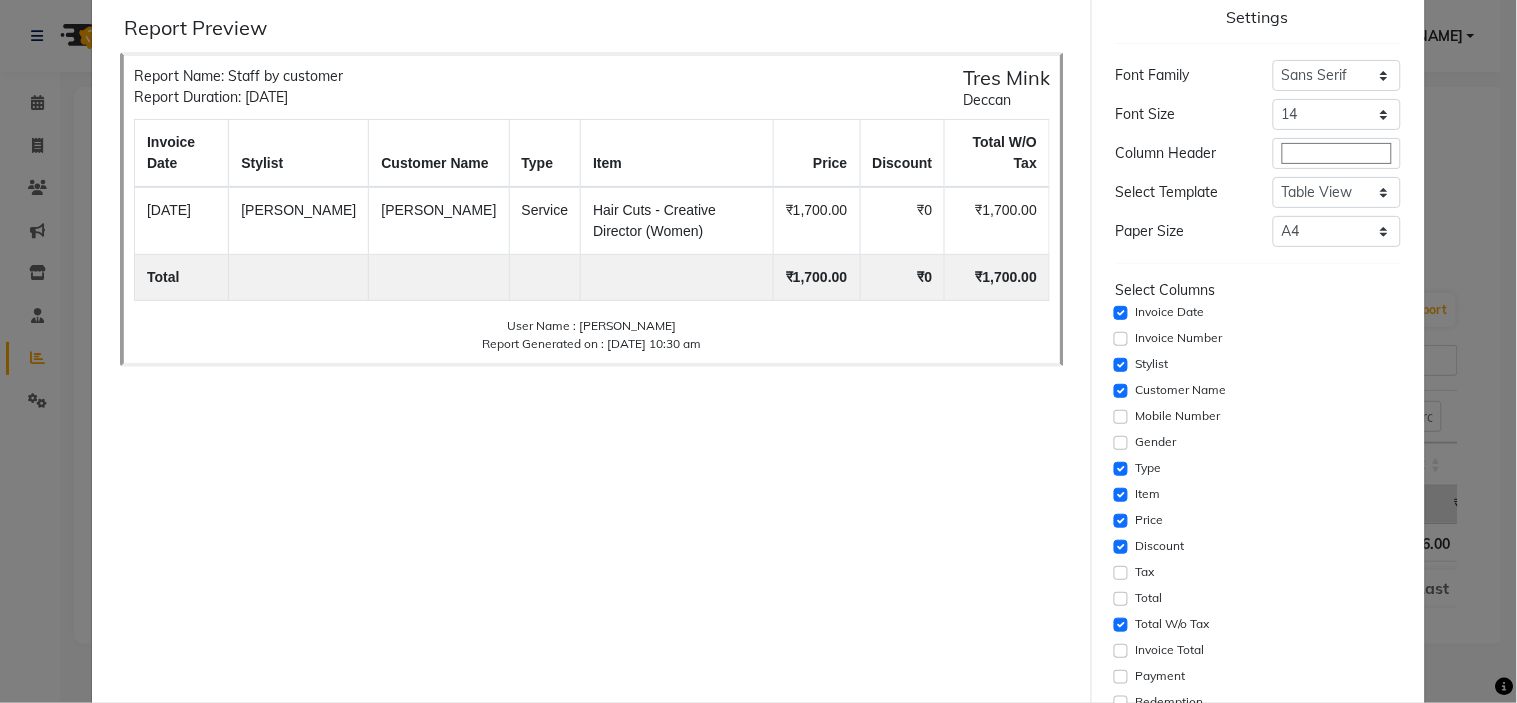 scroll, scrollTop: 0, scrollLeft: 0, axis: both 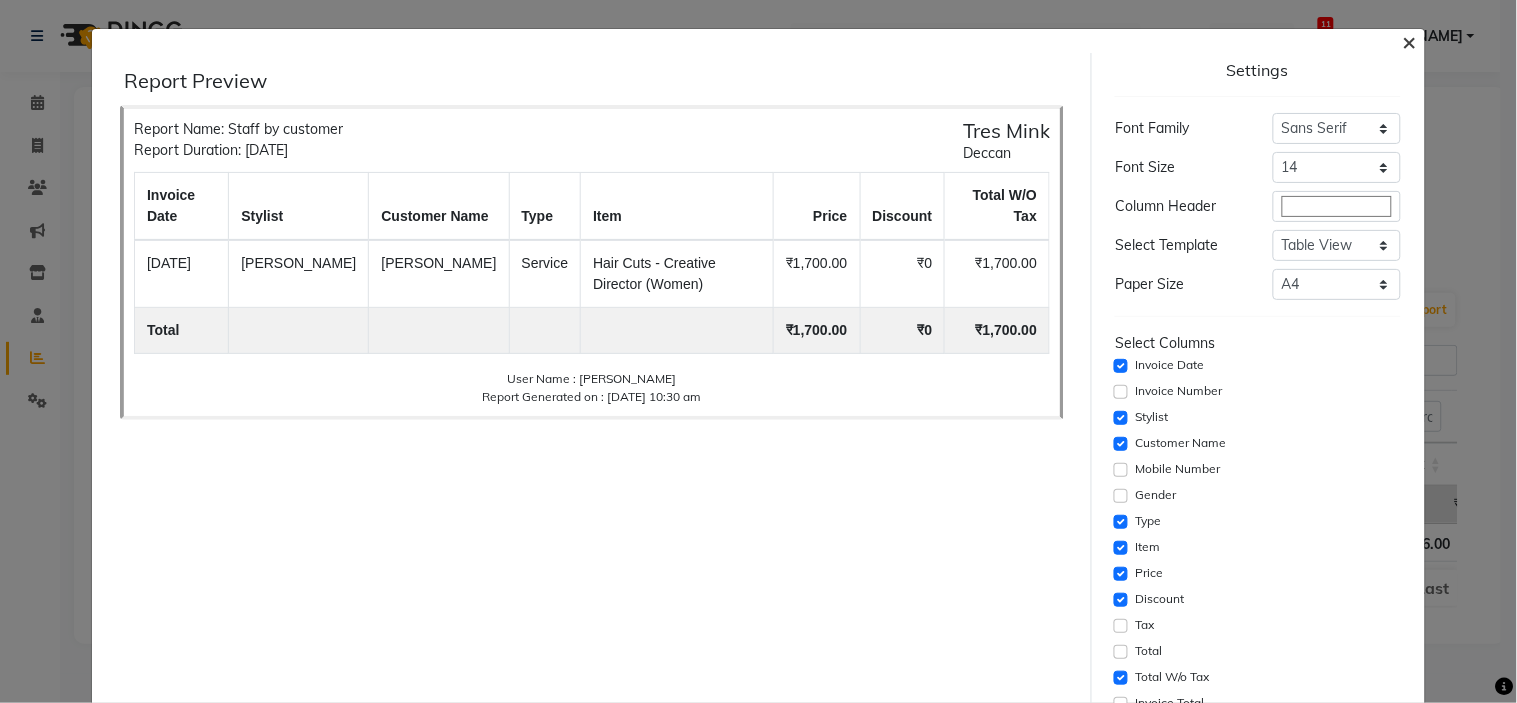 click on "×" 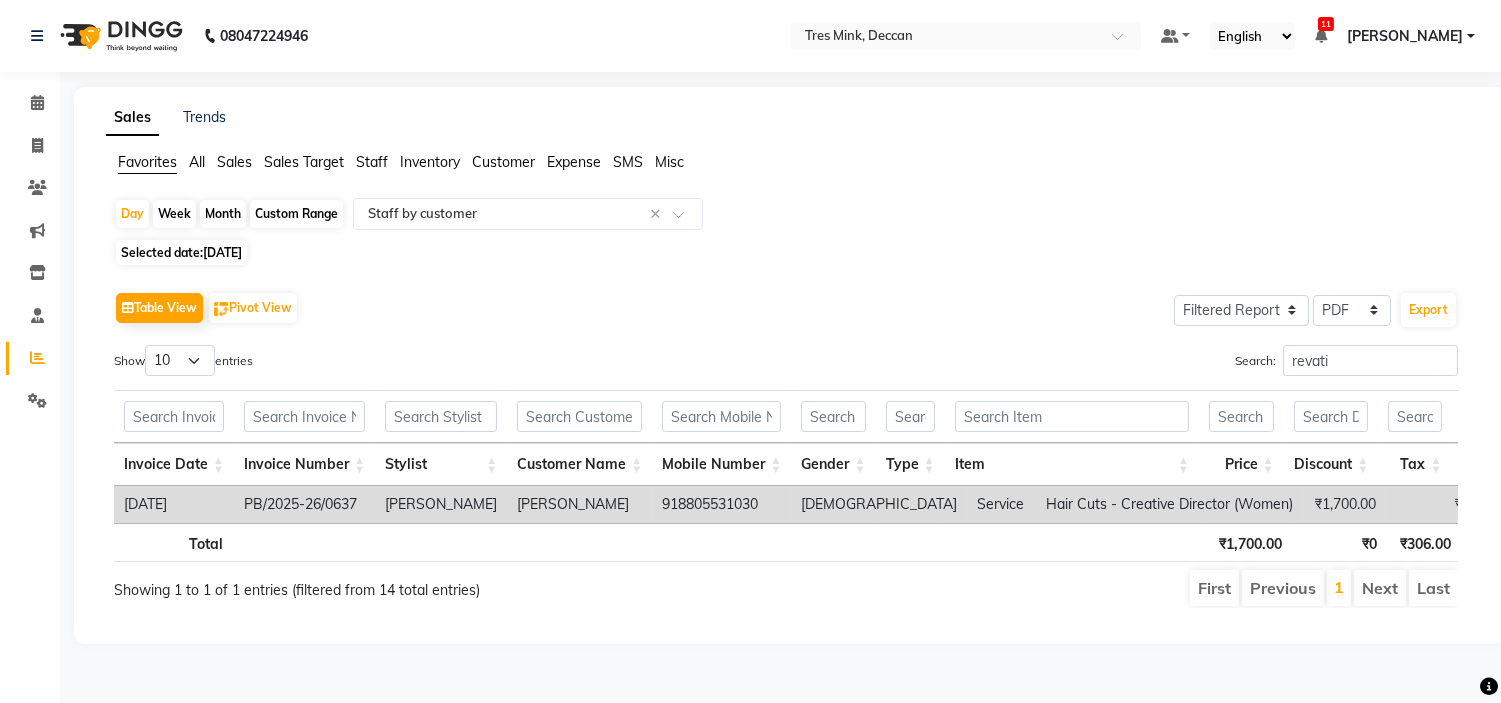click on "Table View   Pivot View  Select Full Report Filtered Report Select CSV PDF  Export  Show  10 25 50 100  entries Search: revati Invoice Date Invoice Number Stylist Customer Name Mobile Number Gender Type Item Price Discount Tax Total Total W/o Tax Invoice Total Payment Redemption Redemption Share Package Redemption Voucher Redemption Payment Mode Invoice Date Invoice Number Stylist Customer Name Mobile Number Gender Type Item Price Discount Tax Total Total W/o Tax Invoice Total Payment Redemption Redemption Share Package Redemption Voucher Redemption Payment Mode Total ₹1,700.00 ₹0 ₹306.00 ₹2,006.00 ₹1,700.00 ₹2,242.00 ₹2,006.00 ₹0 ₹0 [DATE] PB/2025-26/0637 [PERSON_NAME] [PERSON_NAME] 918805531030 [DEMOGRAPHIC_DATA] Service Hair Cuts - Creative Director (Women) ₹1,700.00 ₹0 ₹306.00 ₹2,006.00 ₹1,700.00 ₹2,242.00 ₹2,006.00 ₹0 ₹0 - - UPI( ₹2242 ) Total ₹1,700.00 ₹0 ₹306.00 ₹2,006.00 ₹1,700.00 ₹2,242.00 ₹2,006.00 ₹0 ₹0 First Previous 1 Next Last" 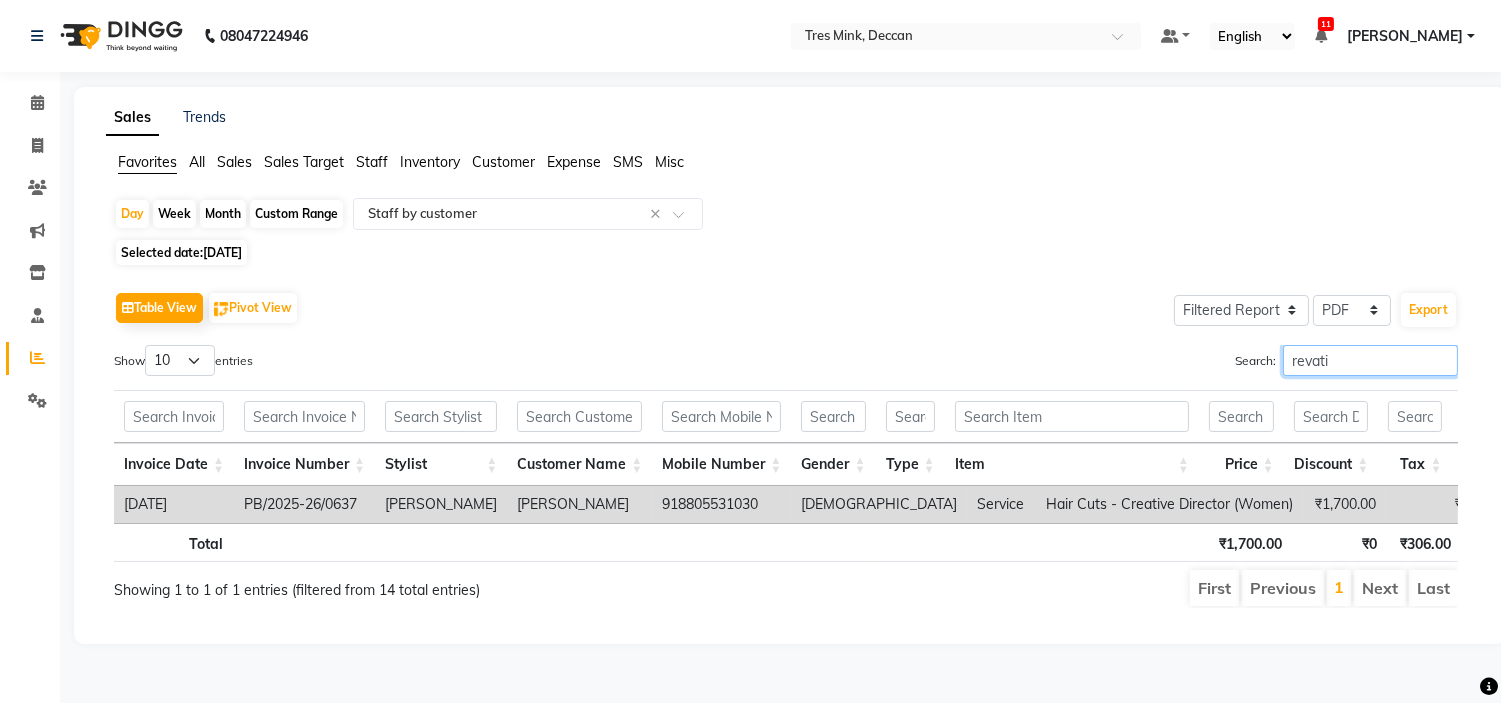 click on "revati" at bounding box center (1370, 360) 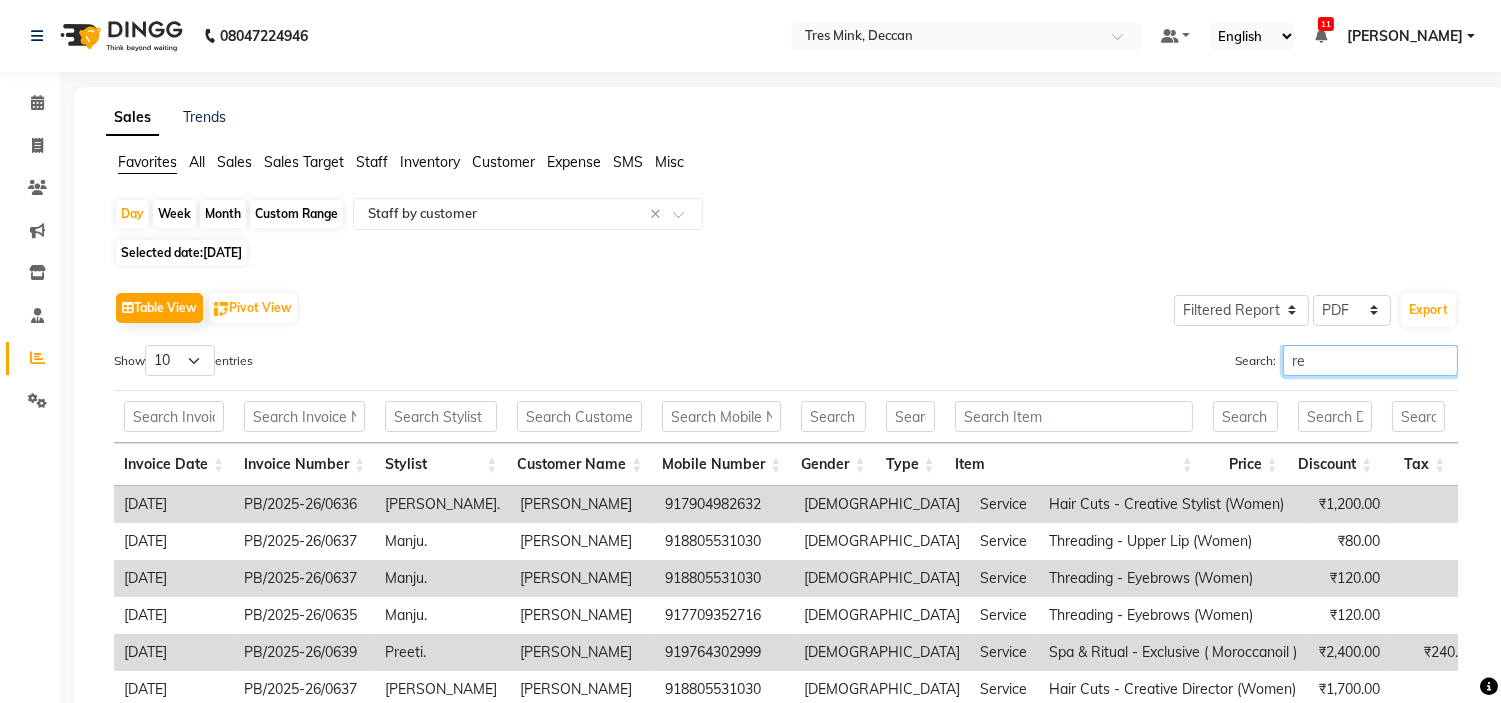 type on "r" 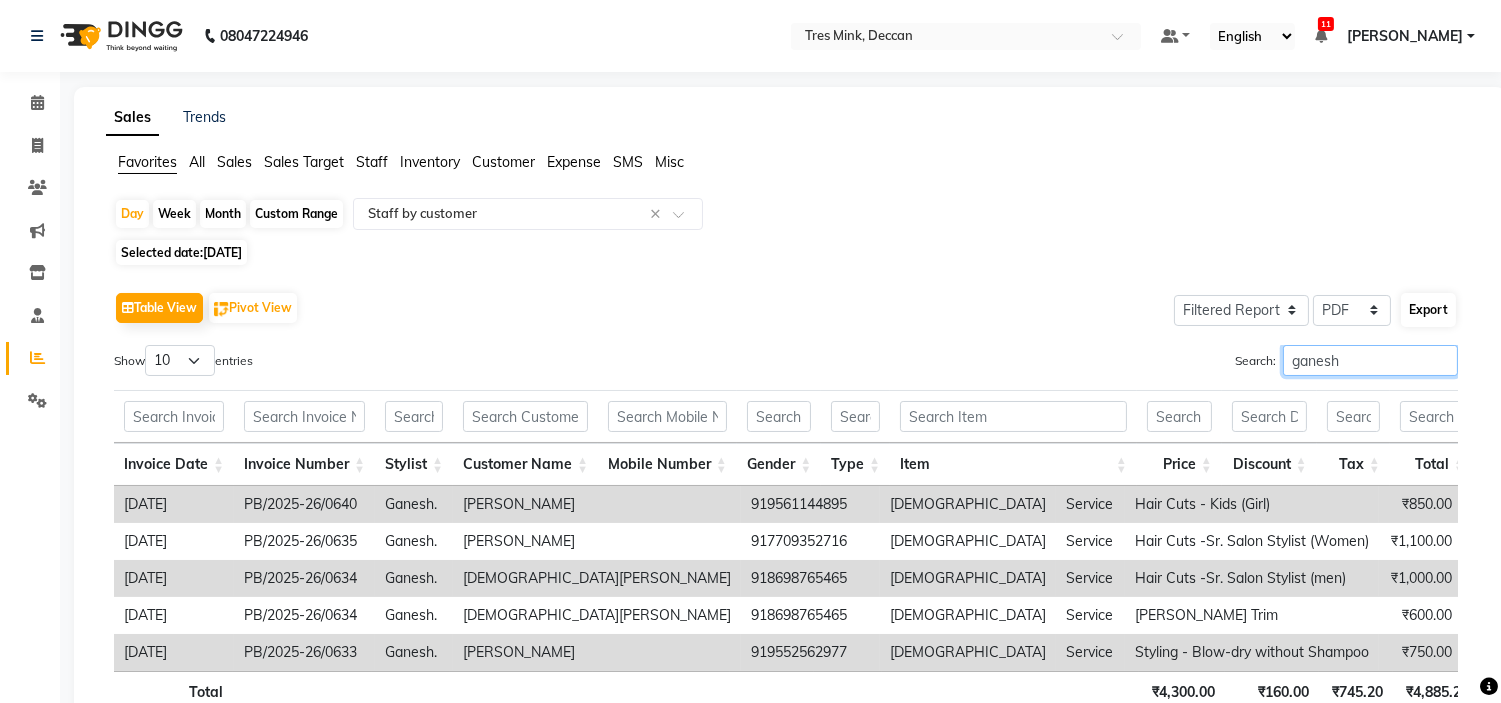 type on "ganesh" 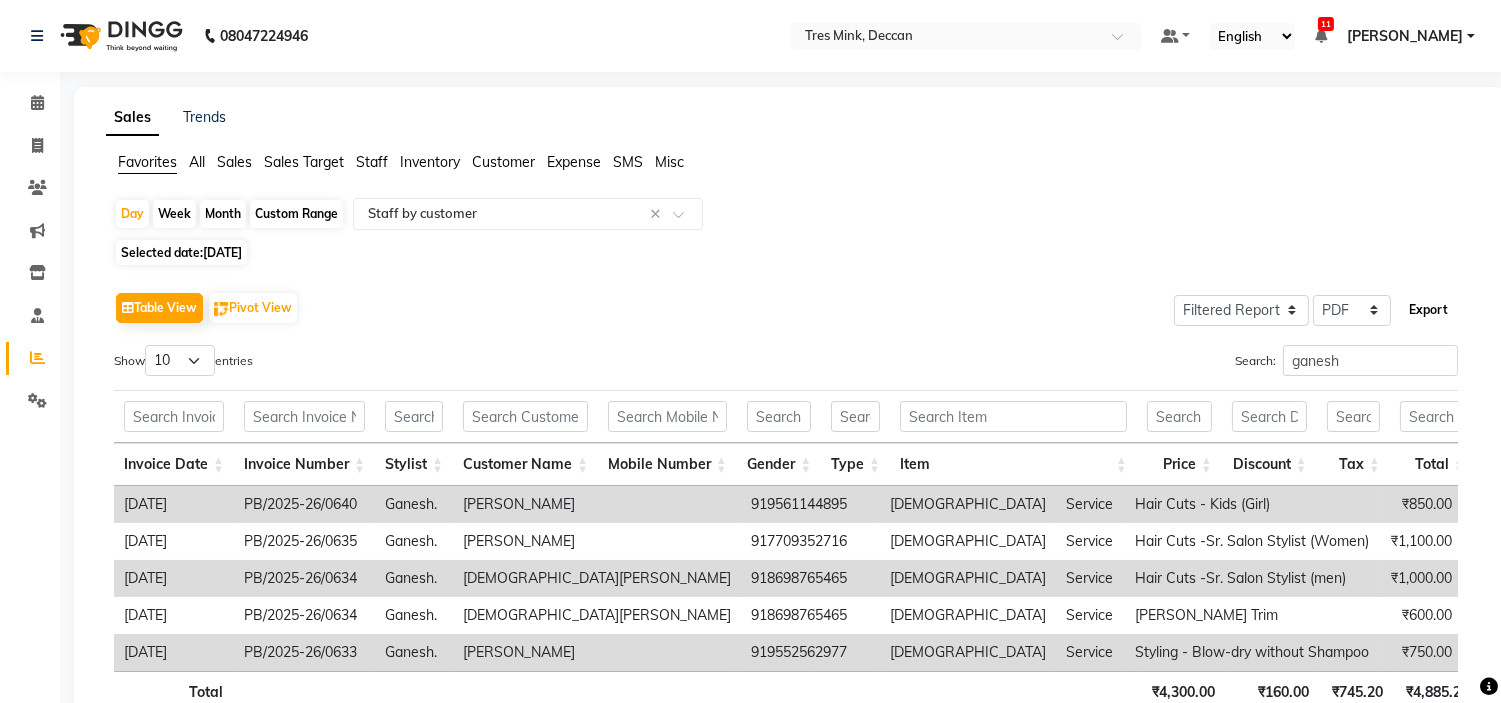 click on "Export" 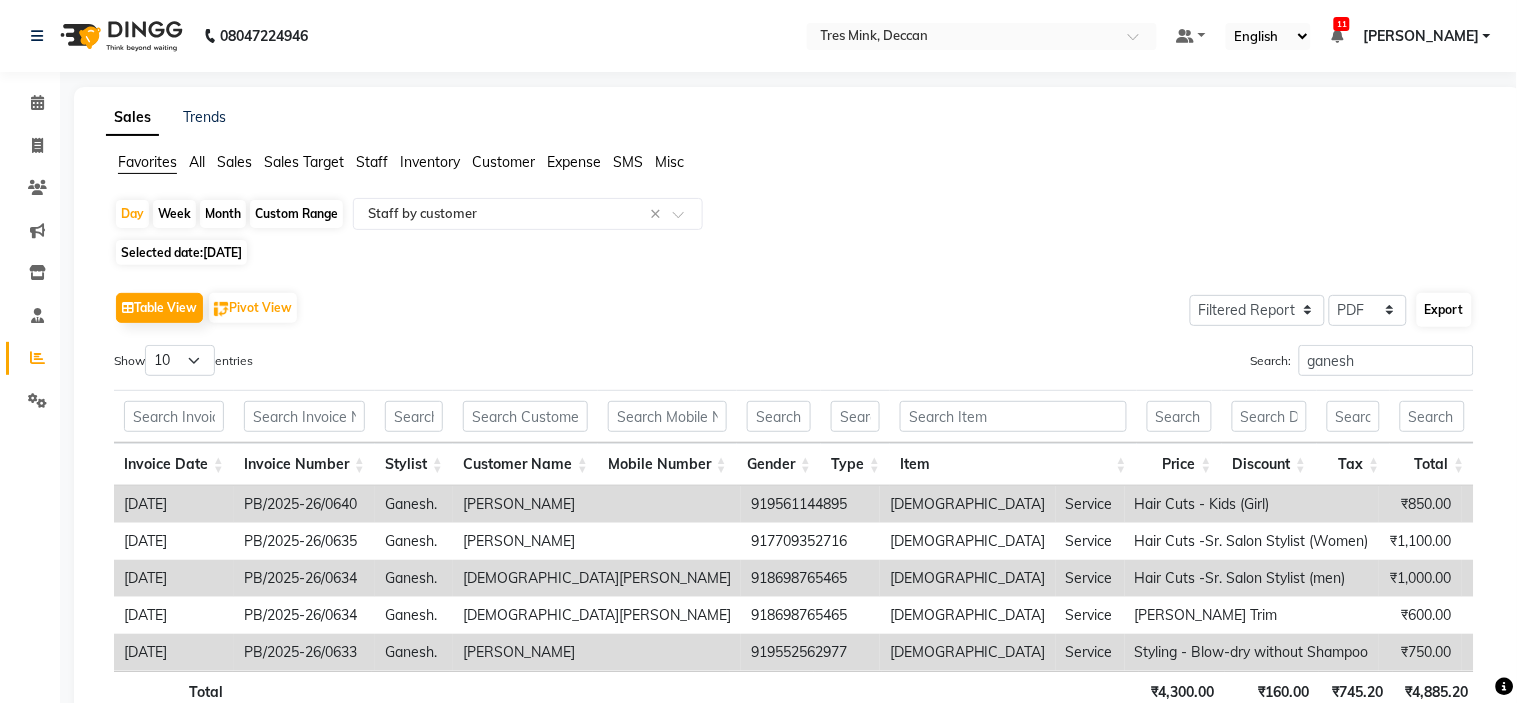select on "sans-serif" 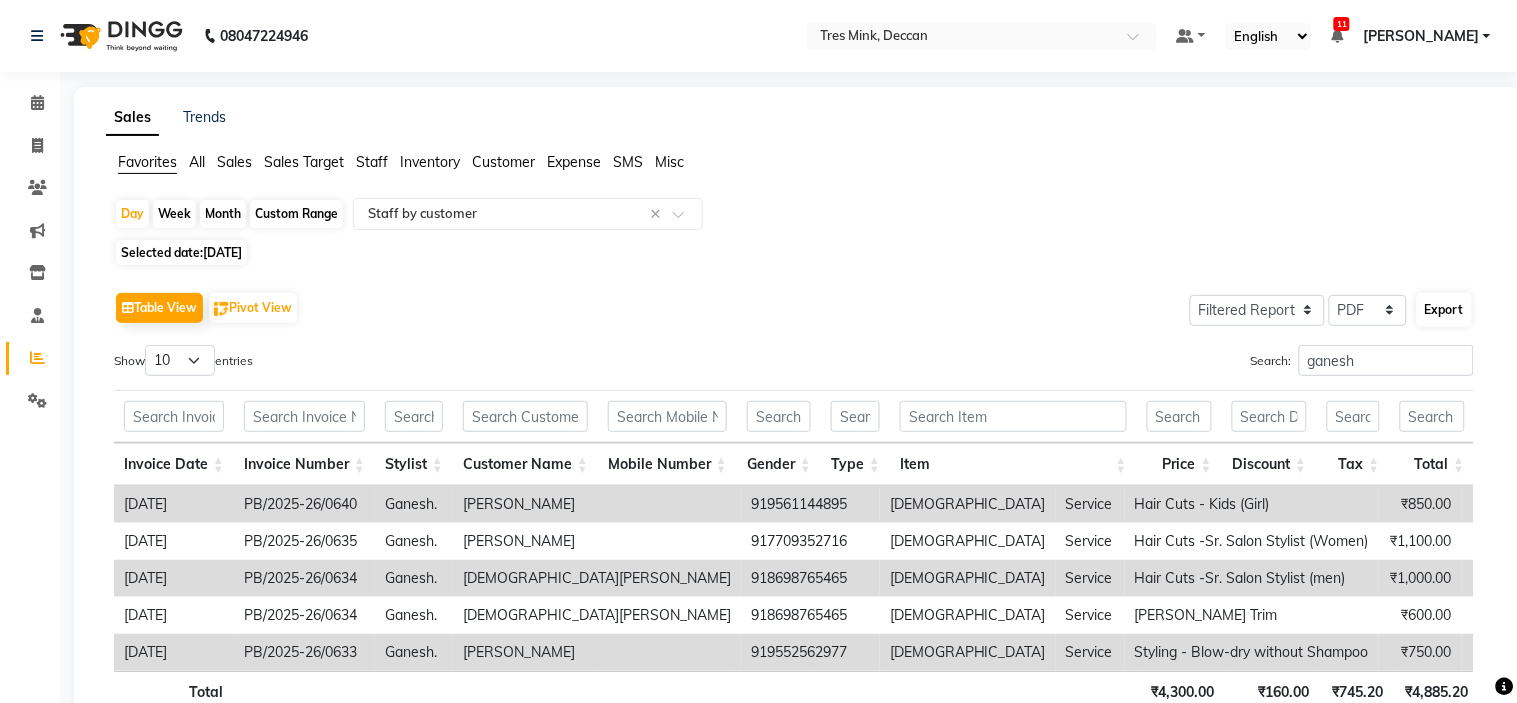 select on "14px" 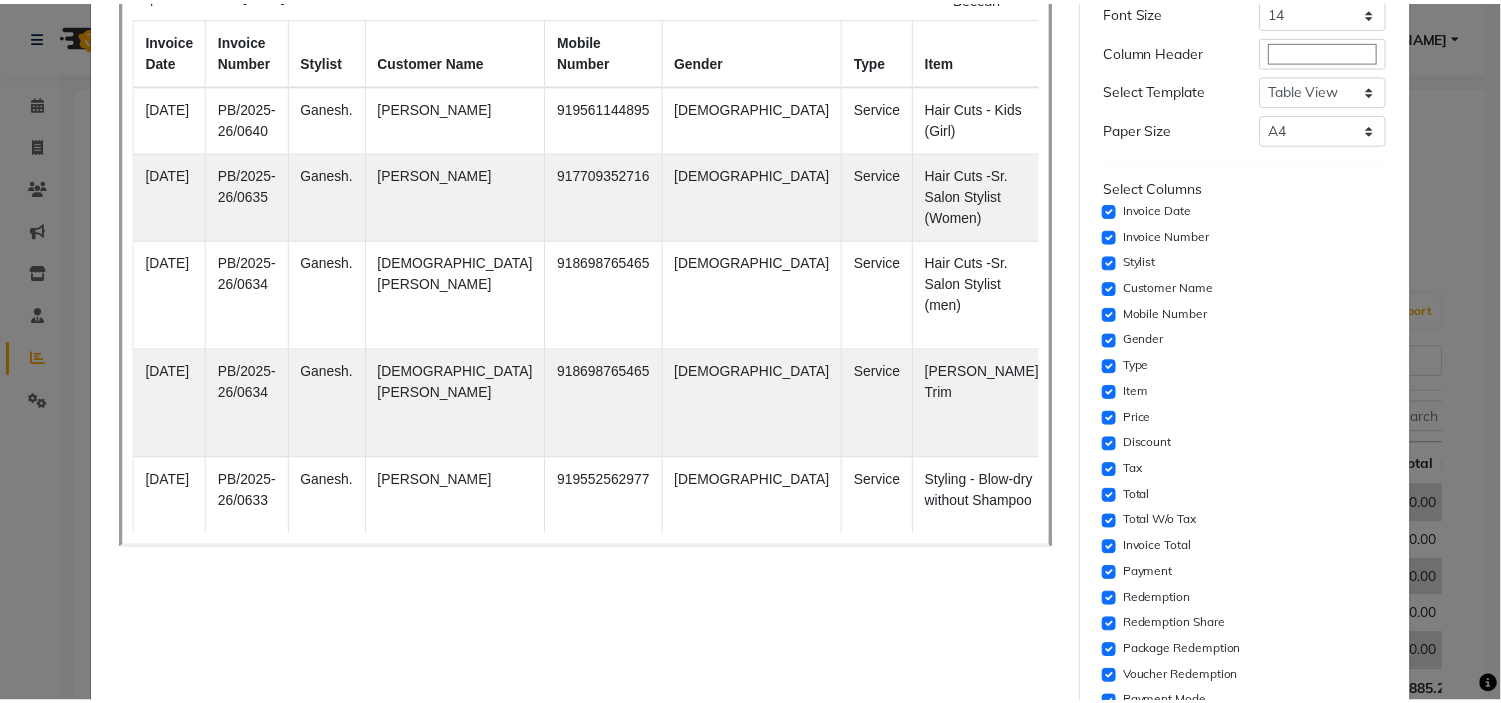 scroll, scrollTop: 333, scrollLeft: 0, axis: vertical 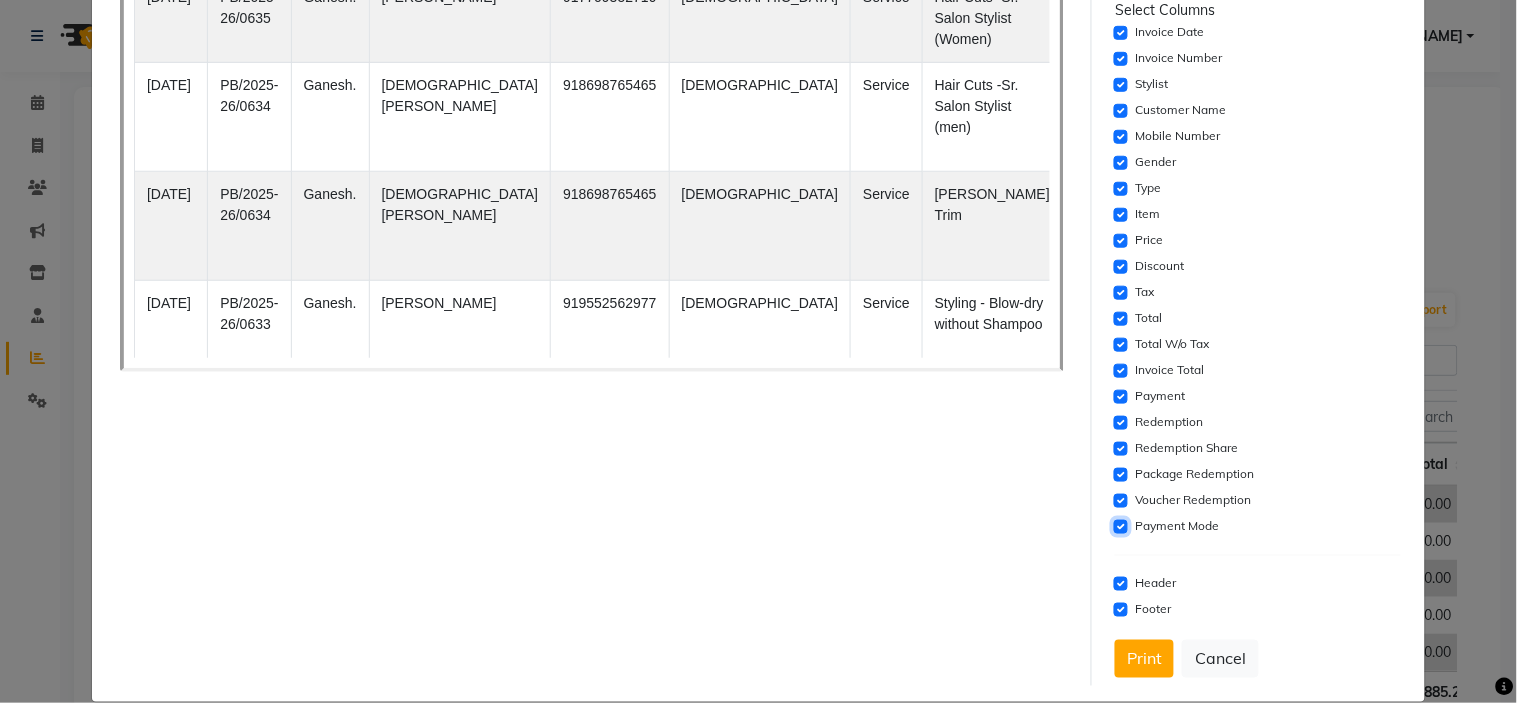 click 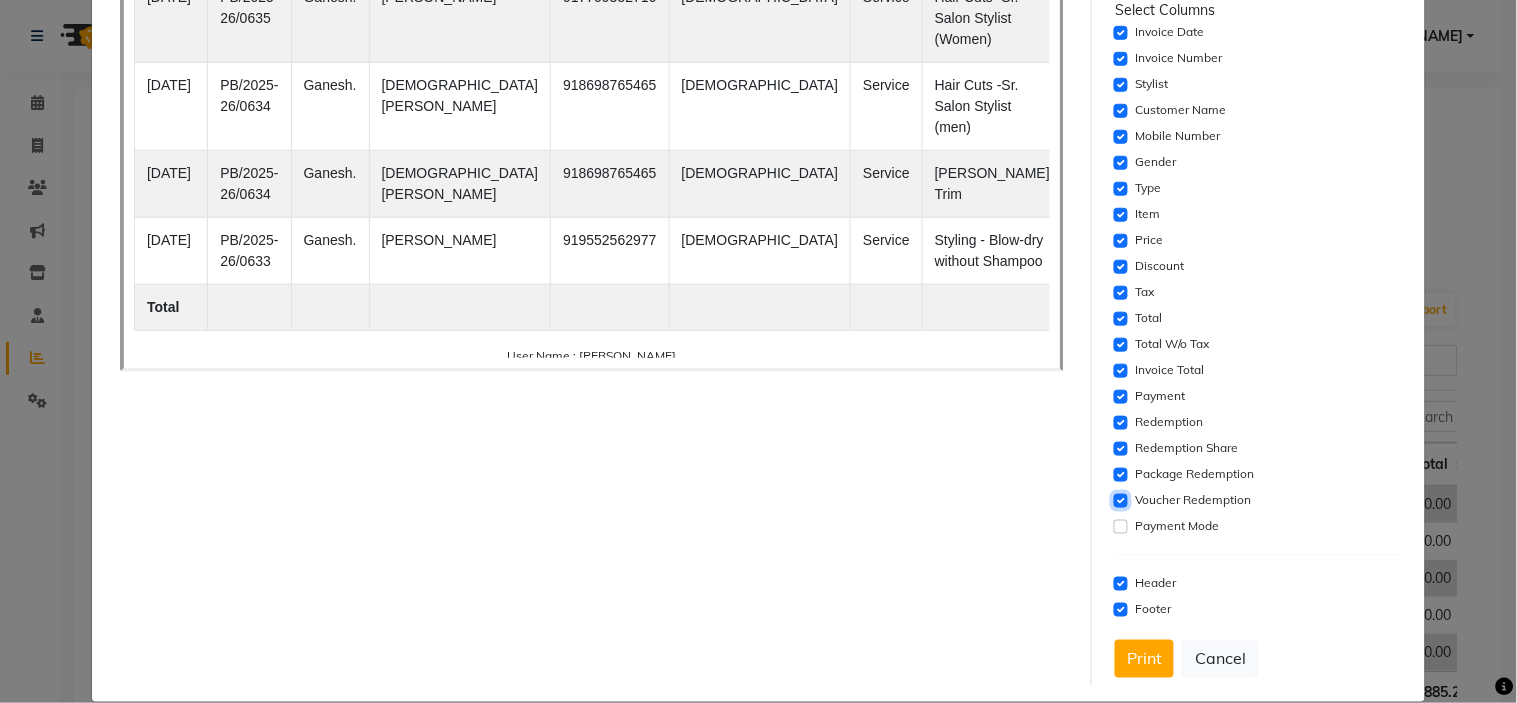 click 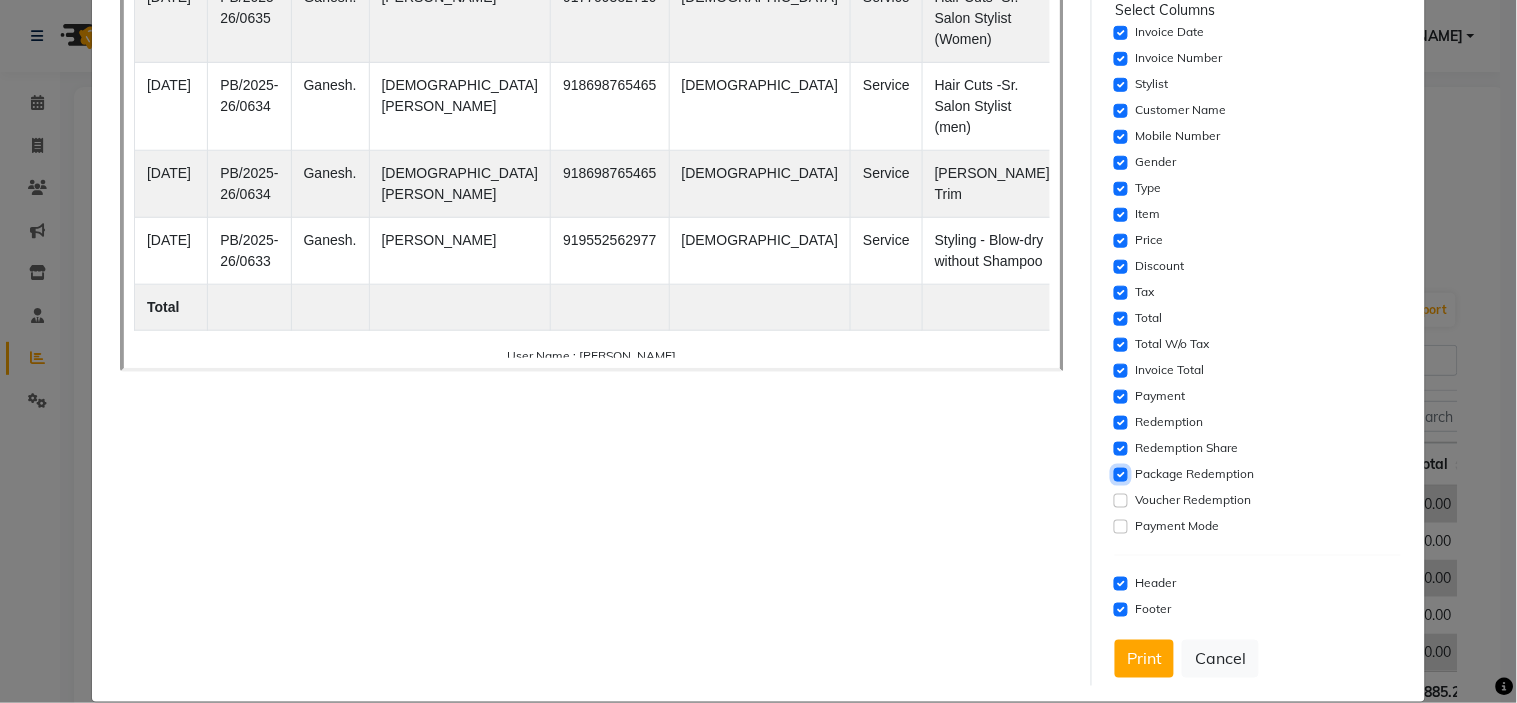 click 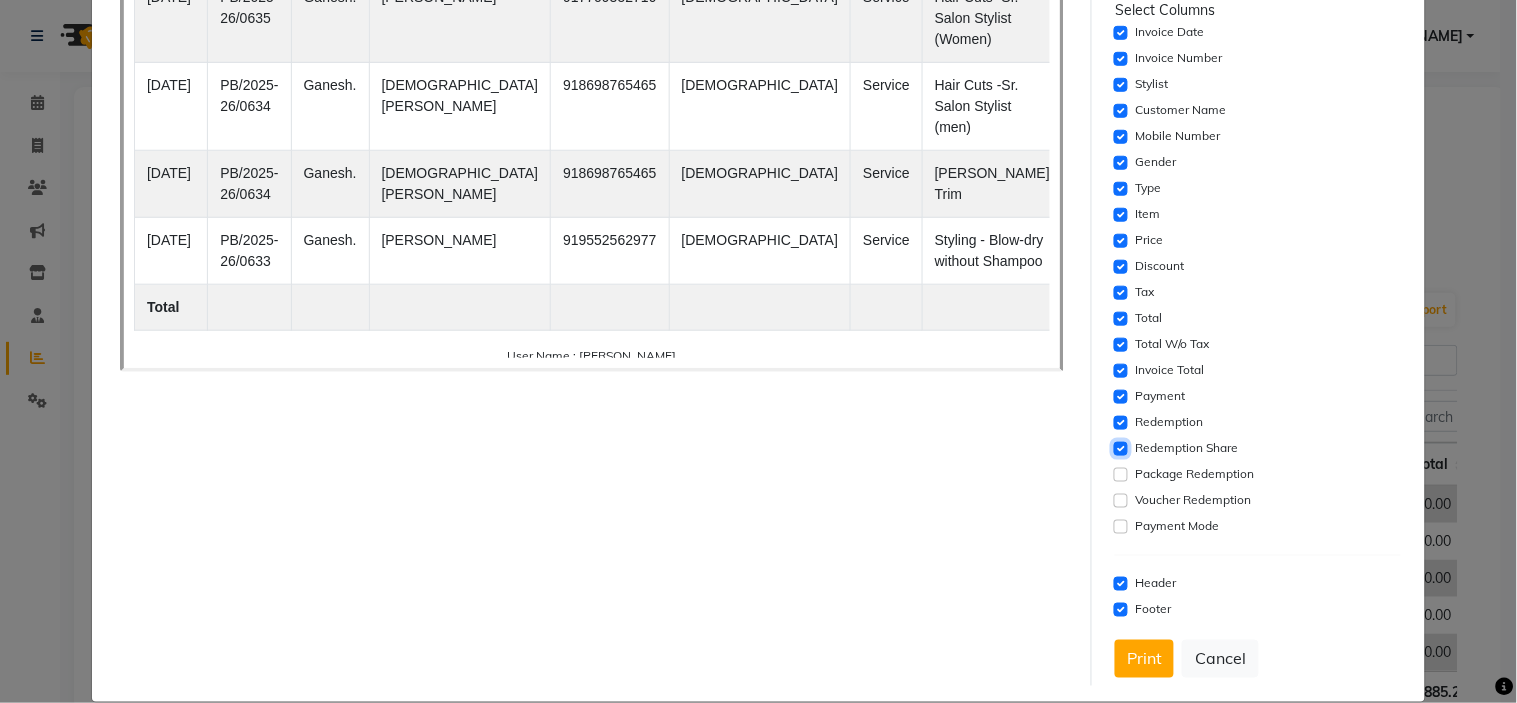 click 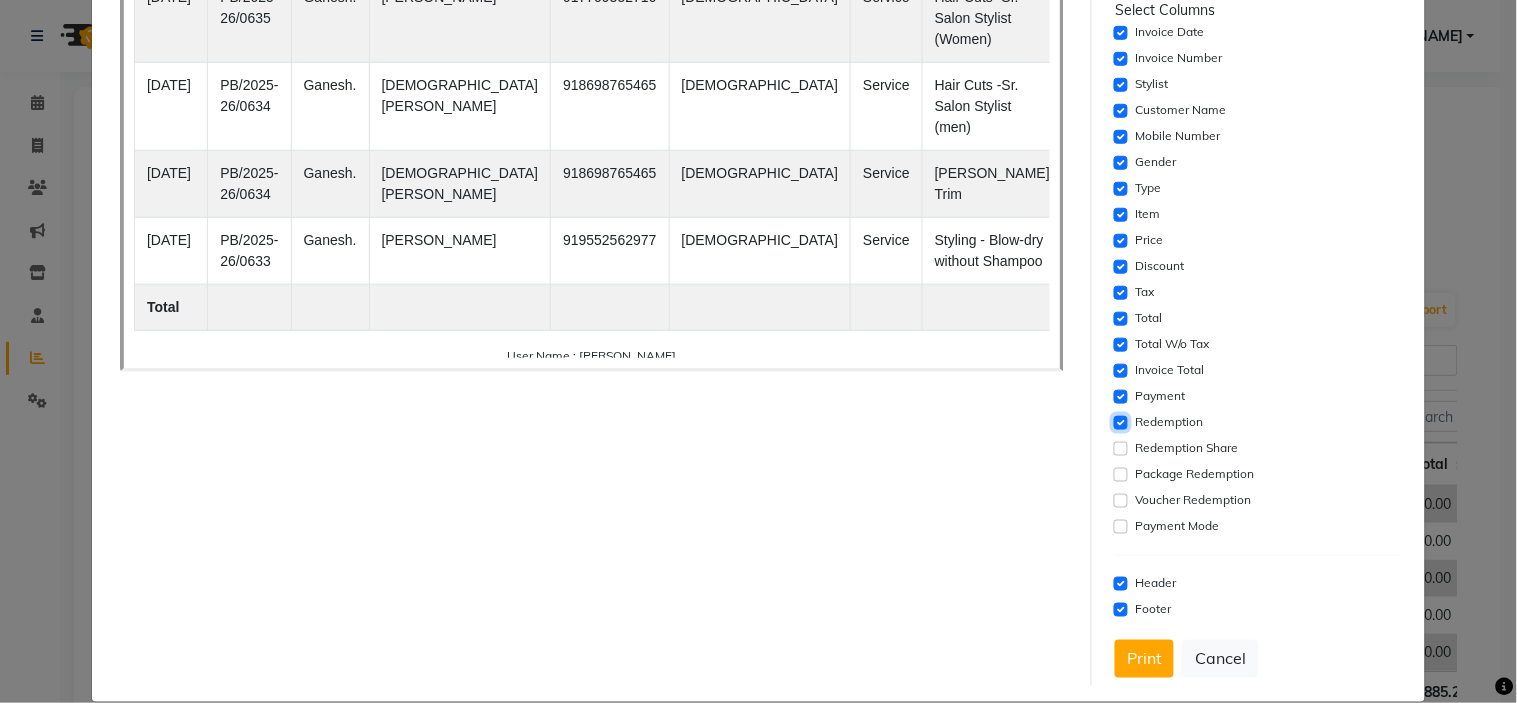 click 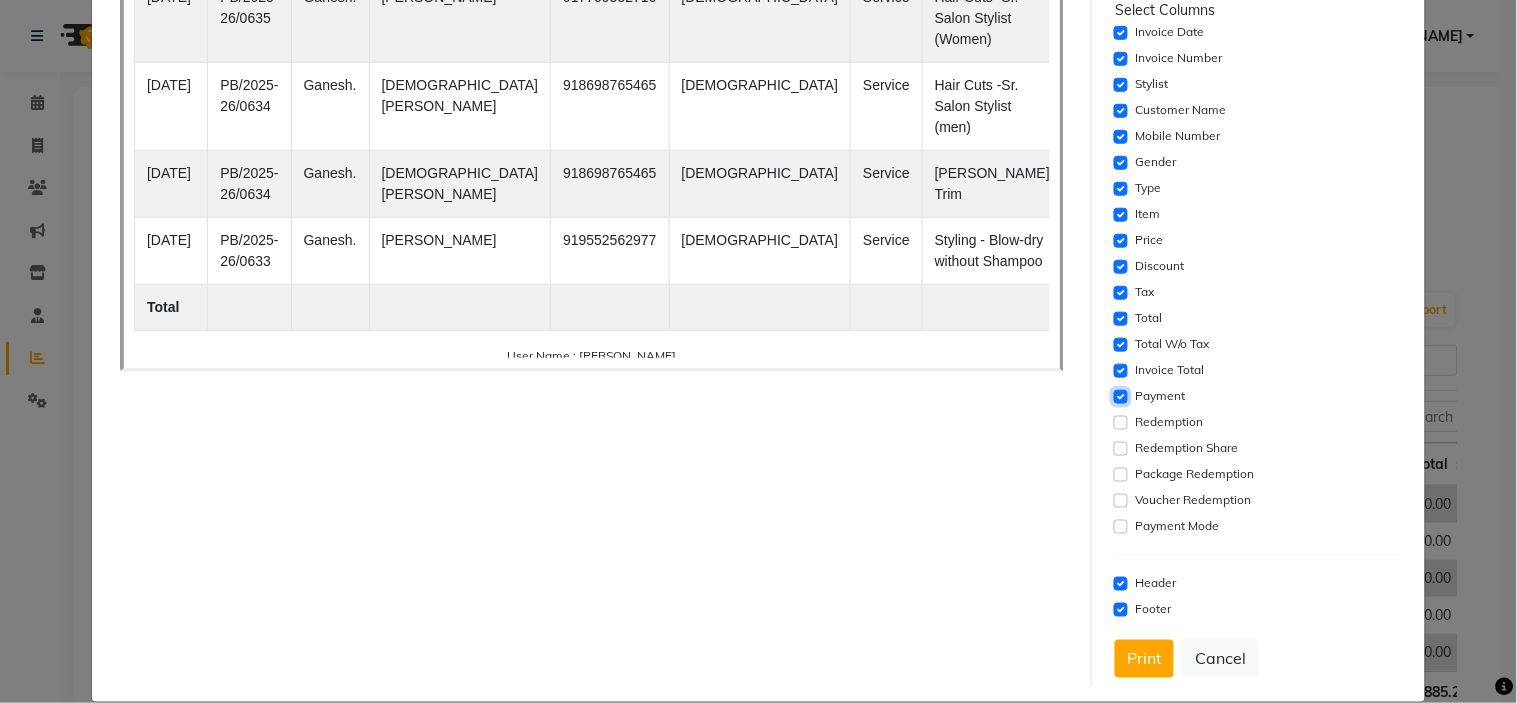 click 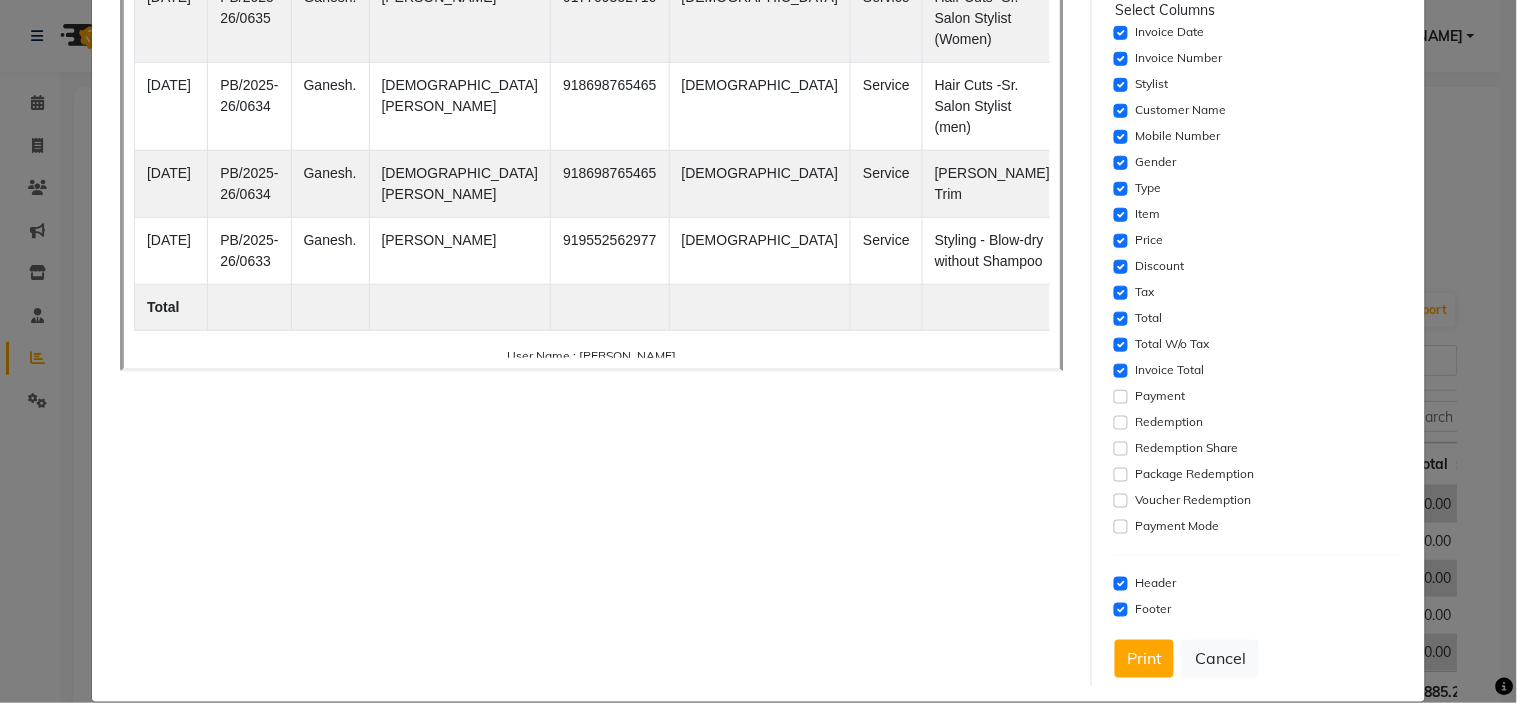 click on "Invoice Total" 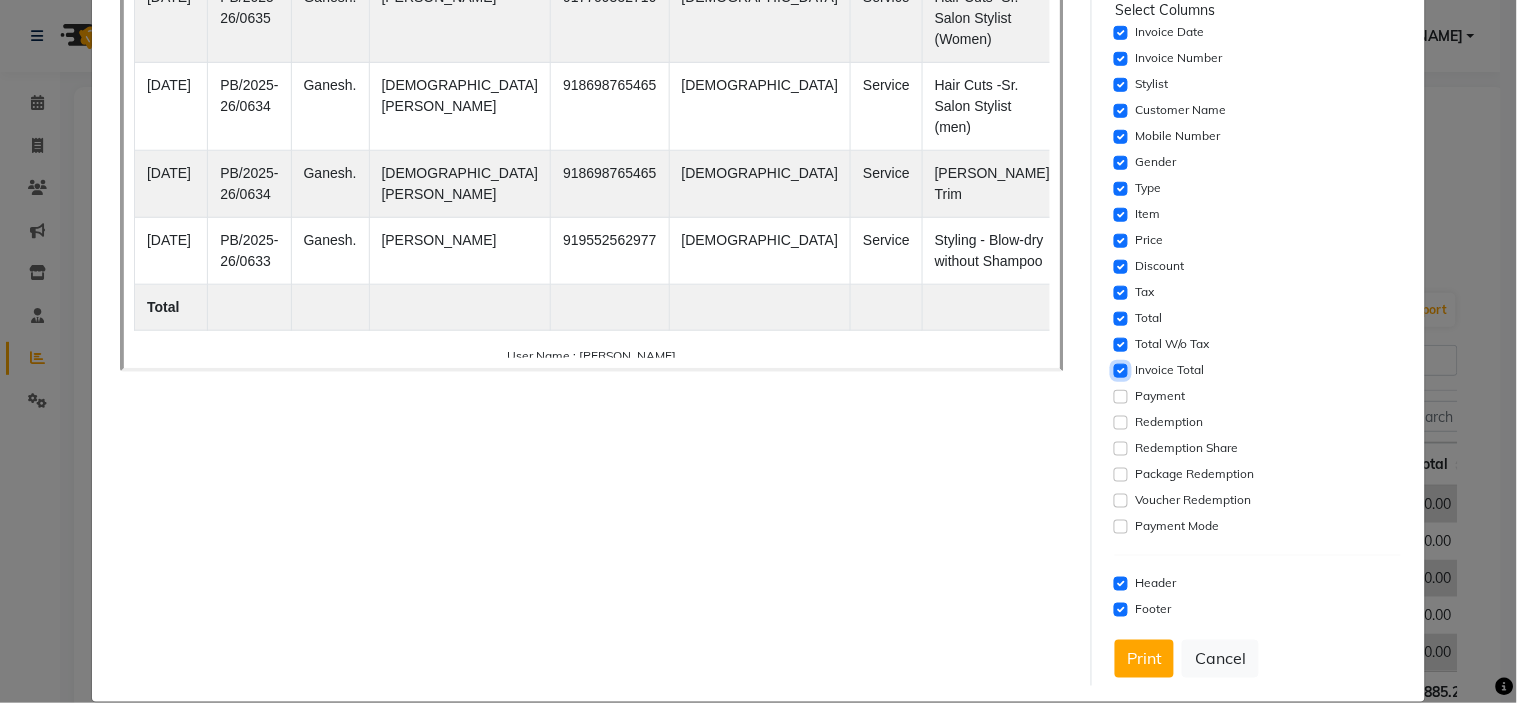 click 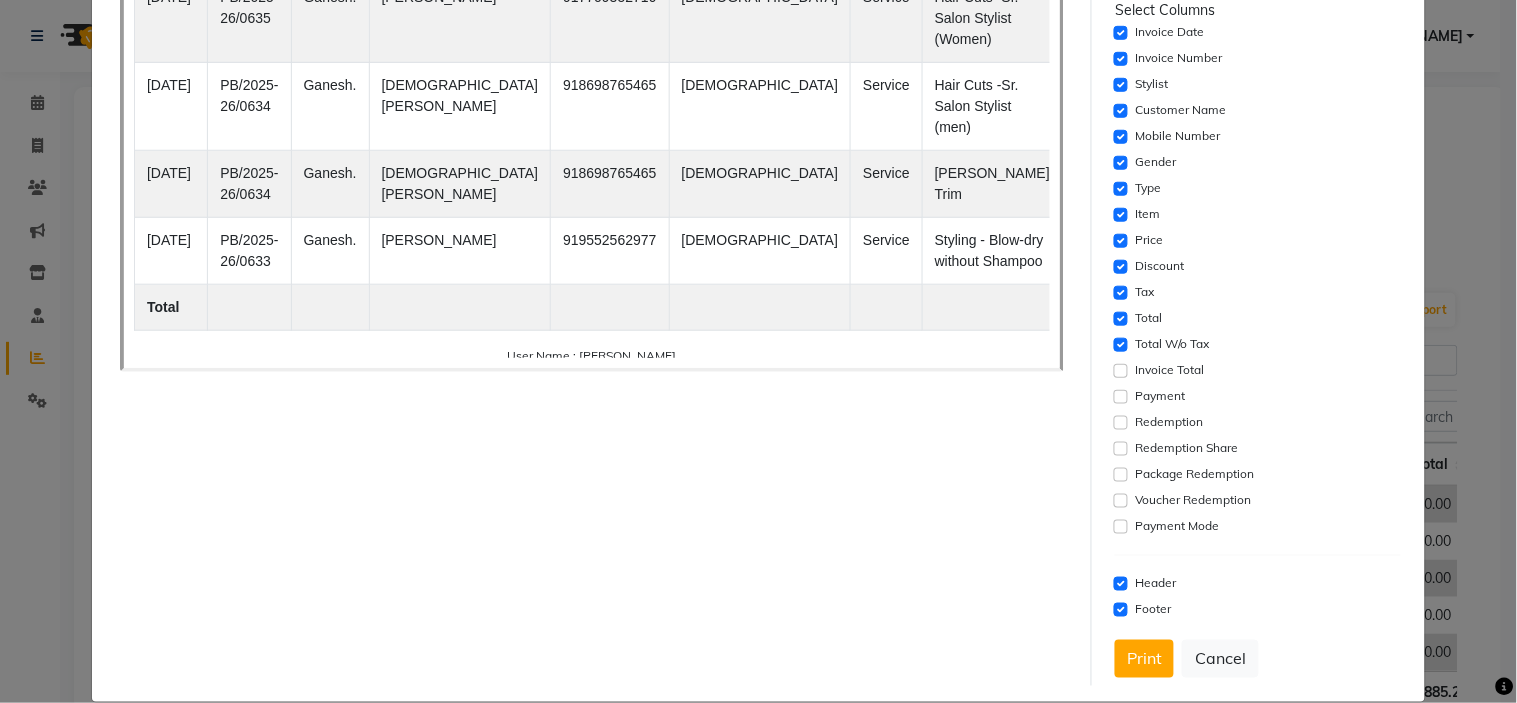 click on "Settings  Font Family  Select Sans Serif Monospace Serif  Font Size  Select 8 9 10 11 12 13 14 15 16 17 18 19 20  Column Header  #ffffff  Select Template  Select Dynamic Table View List View  Paper Size  Select A4 A5 A6 A7 Thermal Select Columns  Invoice Date   Invoice Number   Stylist   Customer Name   Mobile Number   Gender   Type   Item   Price   Discount   Tax   Total   Total W/o Tax   Invoice Total   Payment   Redemption   Redemption Share   Package Redemption   Voucher Redemption   Payment Mode   Header   Footer   Print   Cancel" 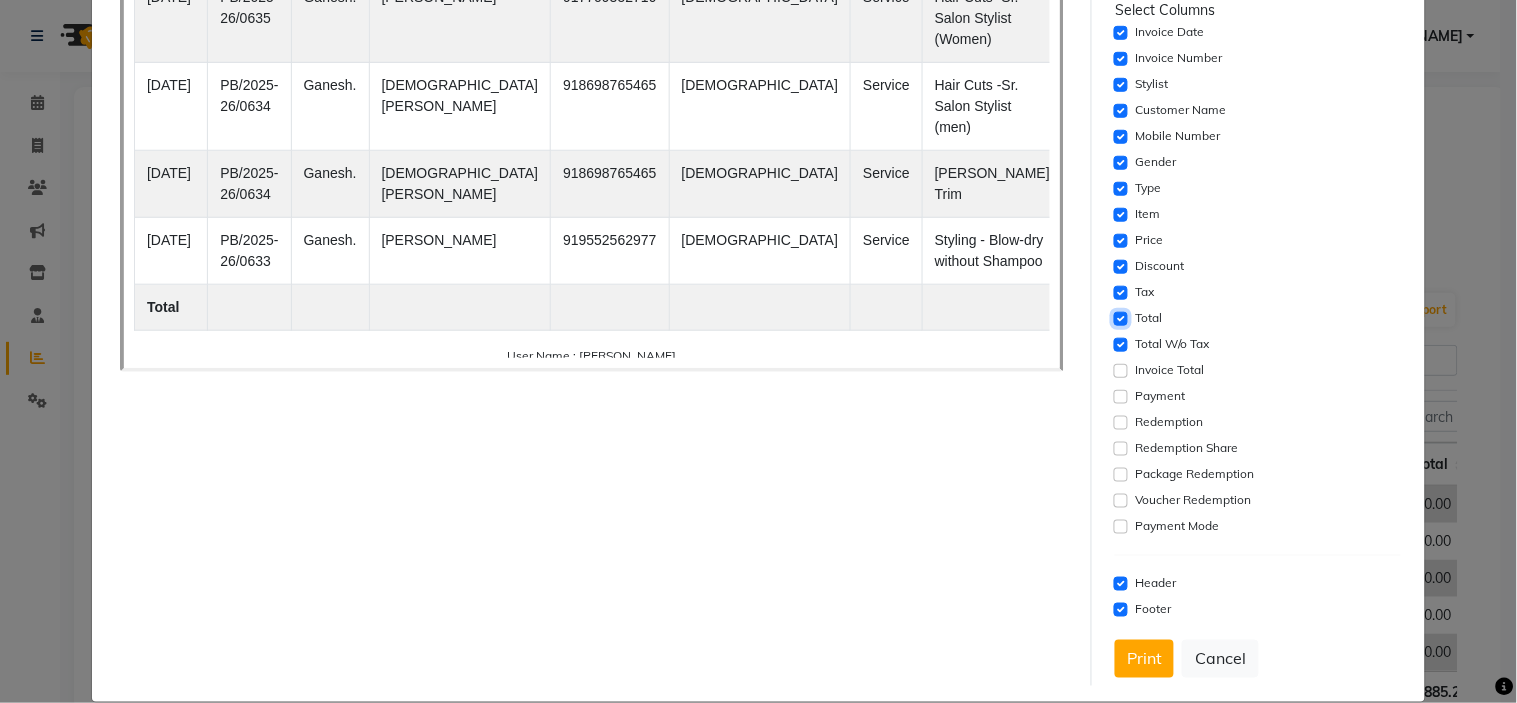 click 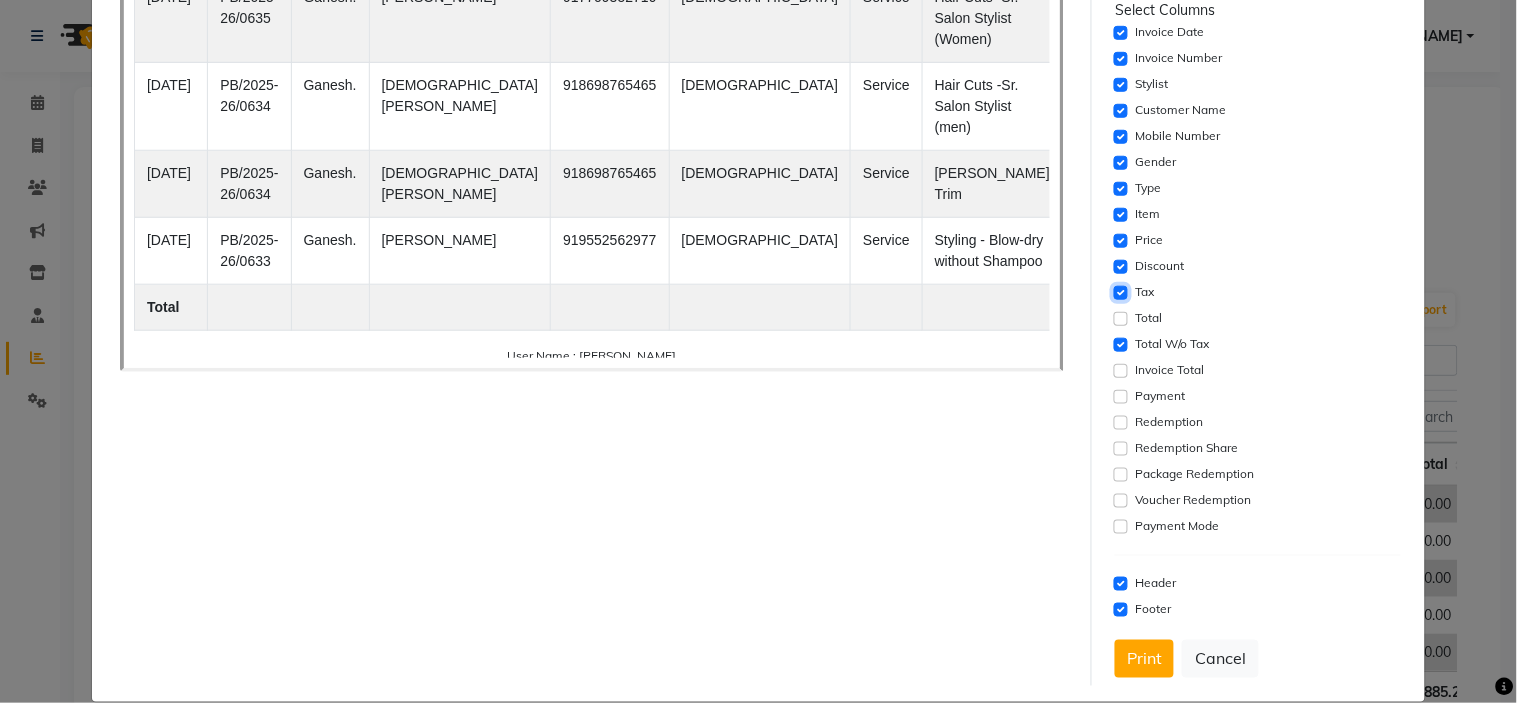 click 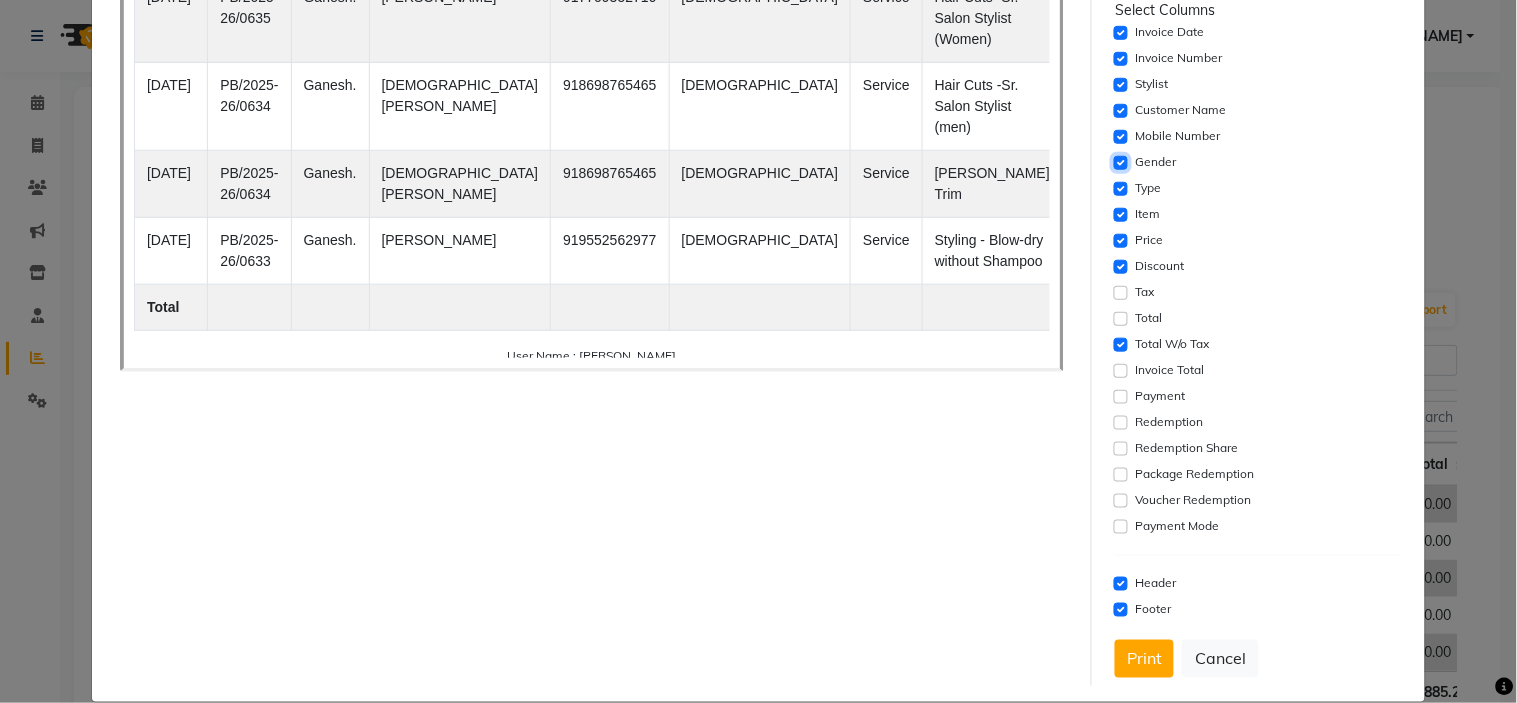 click 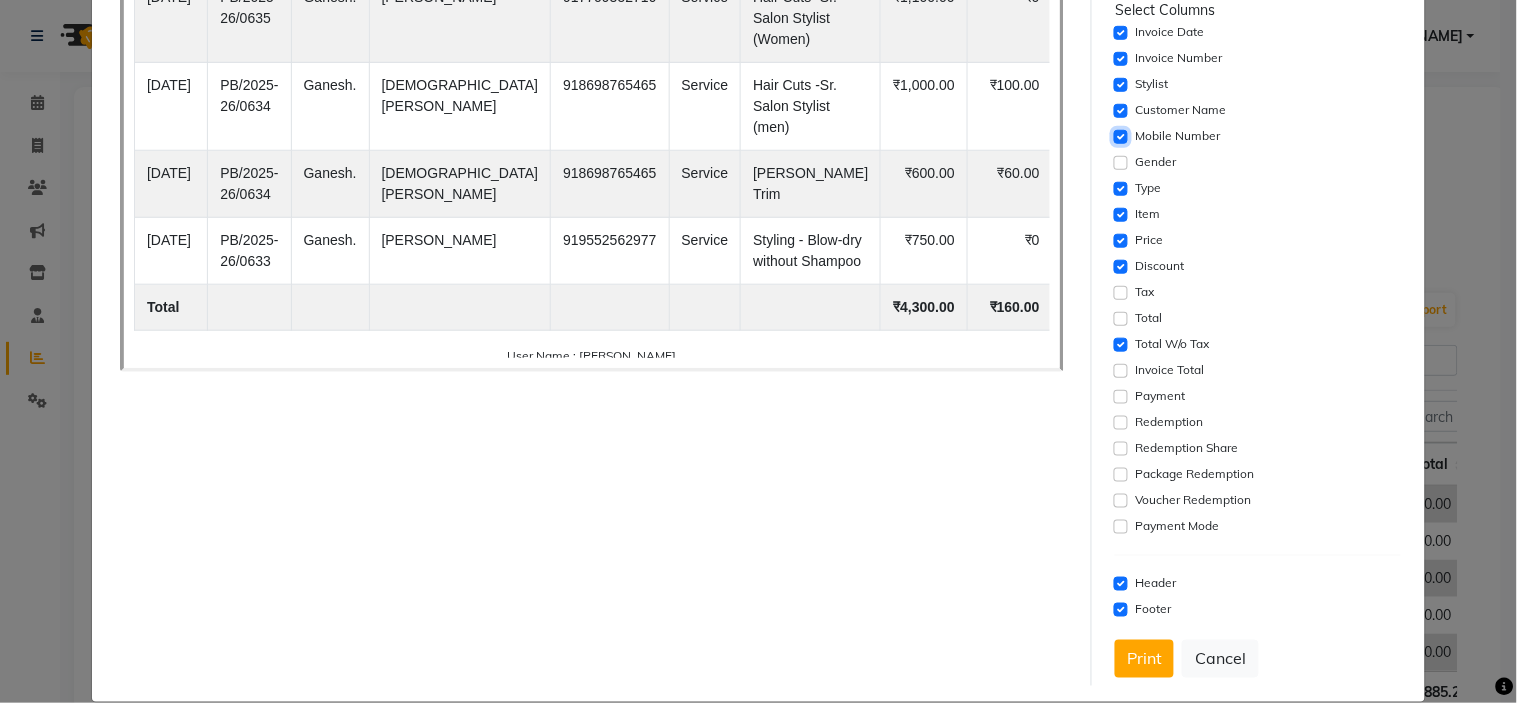 click 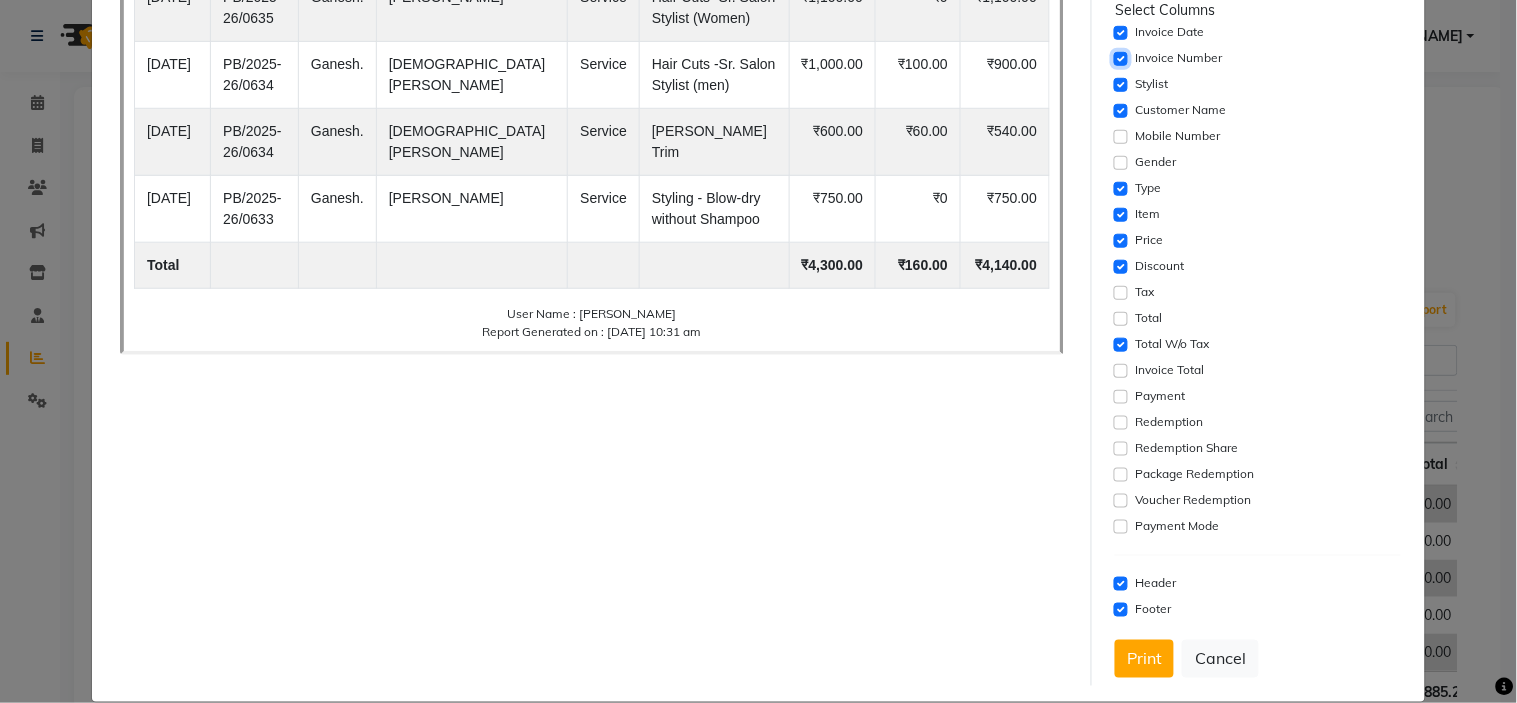 click 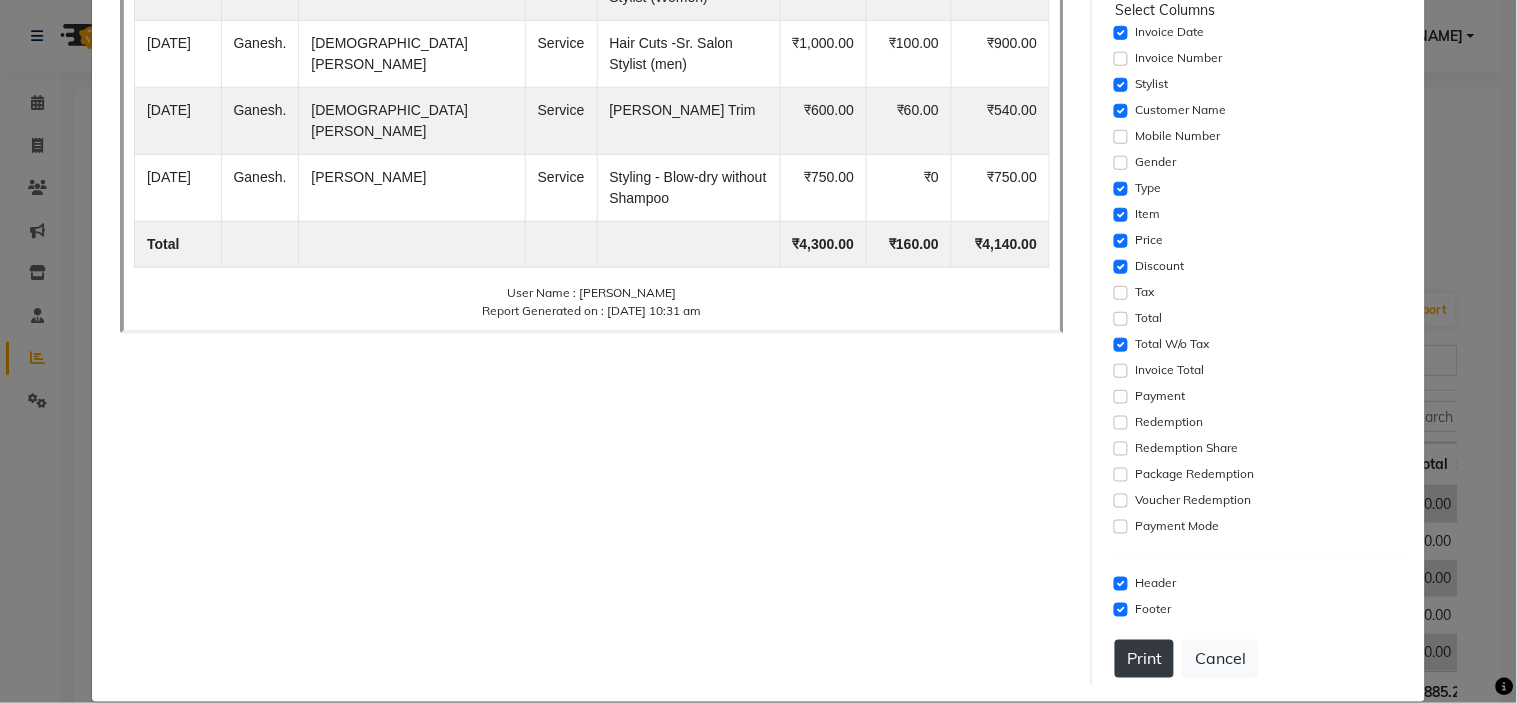 click on "Print" 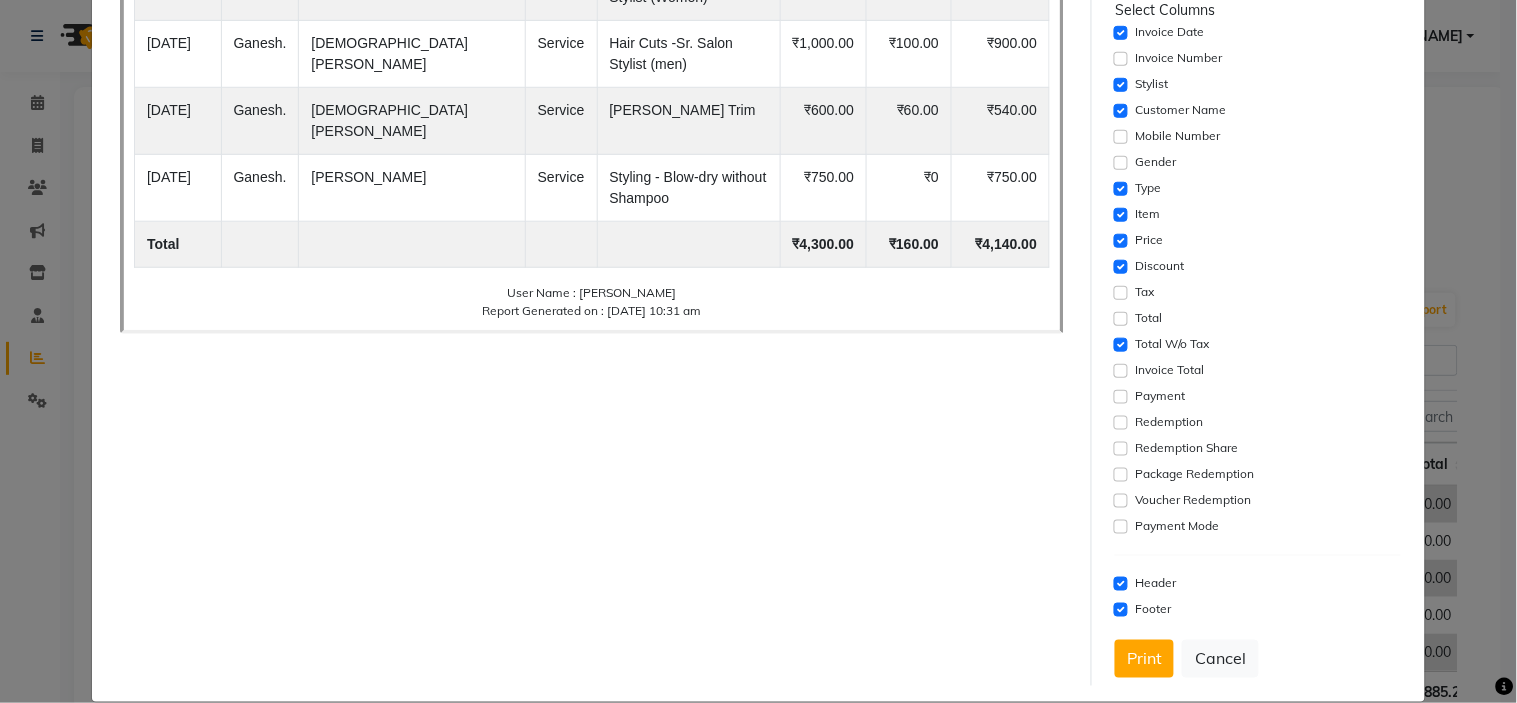 click on "×" 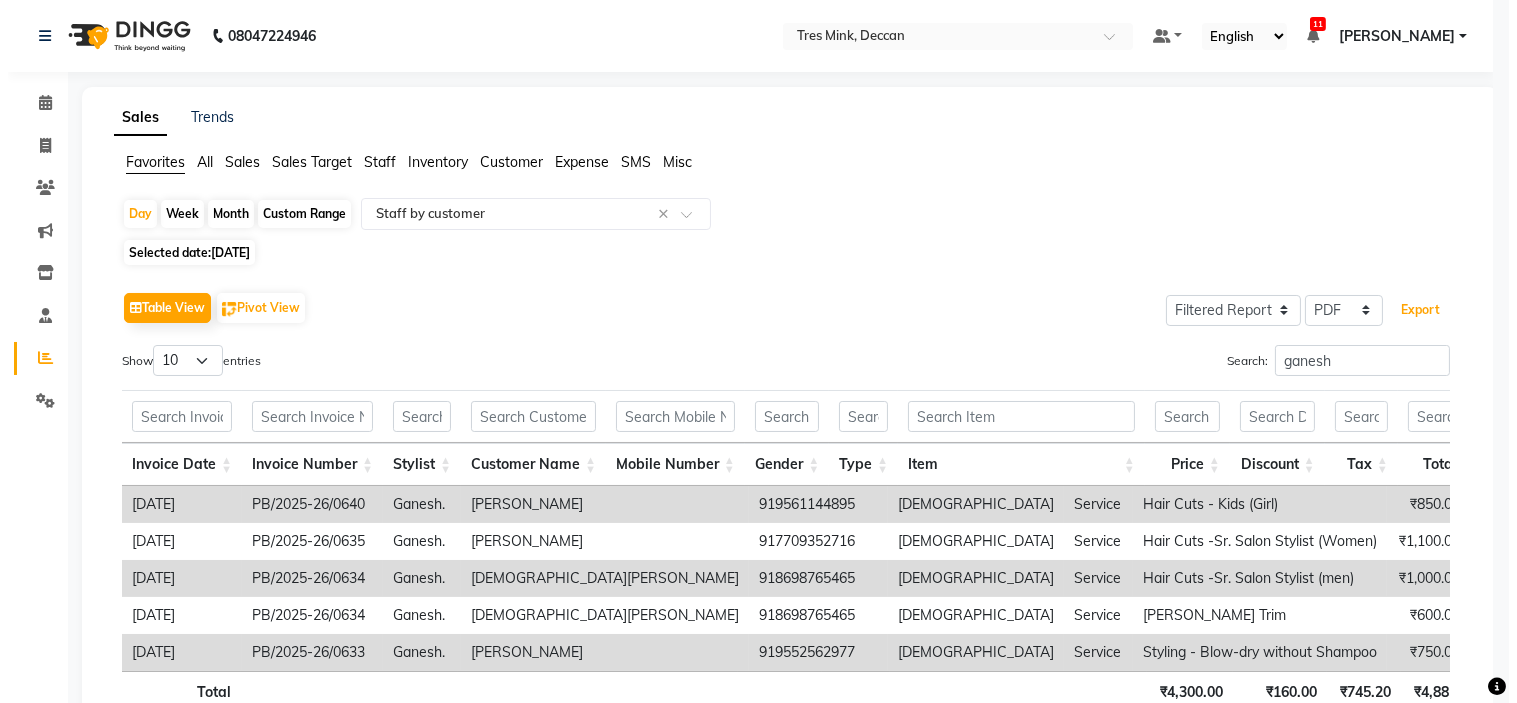 scroll, scrollTop: 0, scrollLeft: 0, axis: both 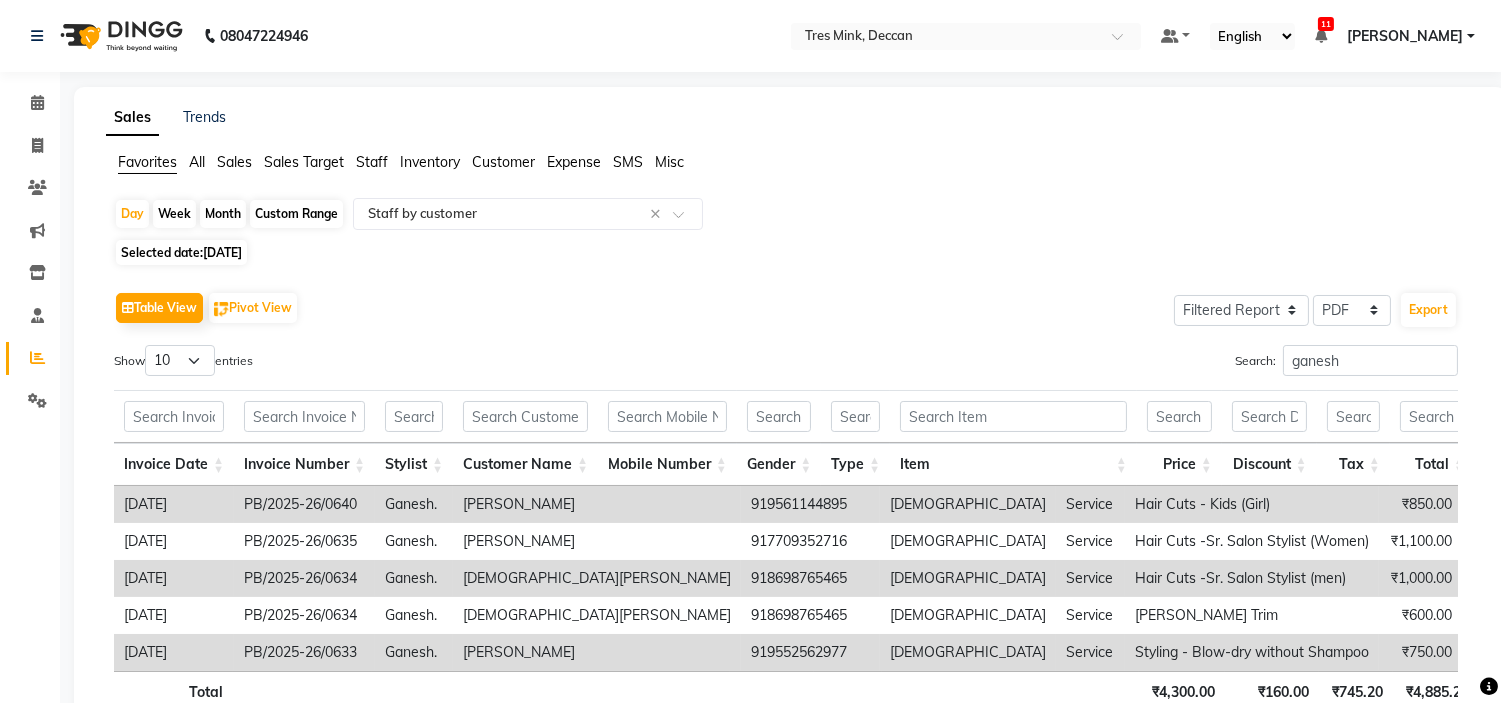 click on "Table View   Pivot View  Select Full Report Filtered Report Select CSV PDF  Export  Show  10 25 50 100  entries Search: ganesh Invoice Date Invoice Number Stylist Customer Name Mobile Number Gender Type Item Price Discount Tax Total Total W/o Tax Invoice Total Payment Redemption Redemption Share Package Redemption Voucher Redemption Payment Mode Invoice Date Invoice Number Stylist Customer Name Mobile Number Gender Type Item Price Discount Tax Total Total W/o Tax Invoice Total Payment Redemption Redemption Share Package Redemption Voucher Redemption Payment Mode Total ₹4,300.00 ₹160.00 ₹745.20 ₹4,885.20 ₹4,140.00 ₹7,729.00 ₹4,540.20 ₹345.00 ₹292.37 [DATE] PB/2025-26/0640 Ganesh. [PERSON_NAME] 919561144895 [DEMOGRAPHIC_DATA] Service Hair Cuts - Kids (Girl) ₹850.00 ₹0 ₹153.00 ₹1,003.00 ₹850.00 ₹2,006.00 ₹1,003.00 ₹0 ₹0 - - UPI( ₹2006 ) [DATE] PB/2025-26/0635 Ganesh. [PERSON_NAME]  917709352716 [DEMOGRAPHIC_DATA] Service Hair Cuts -Sr. Salon Stylist (Women) ₹1,100.00 ₹0 ₹198.00 ₹1,298.00" 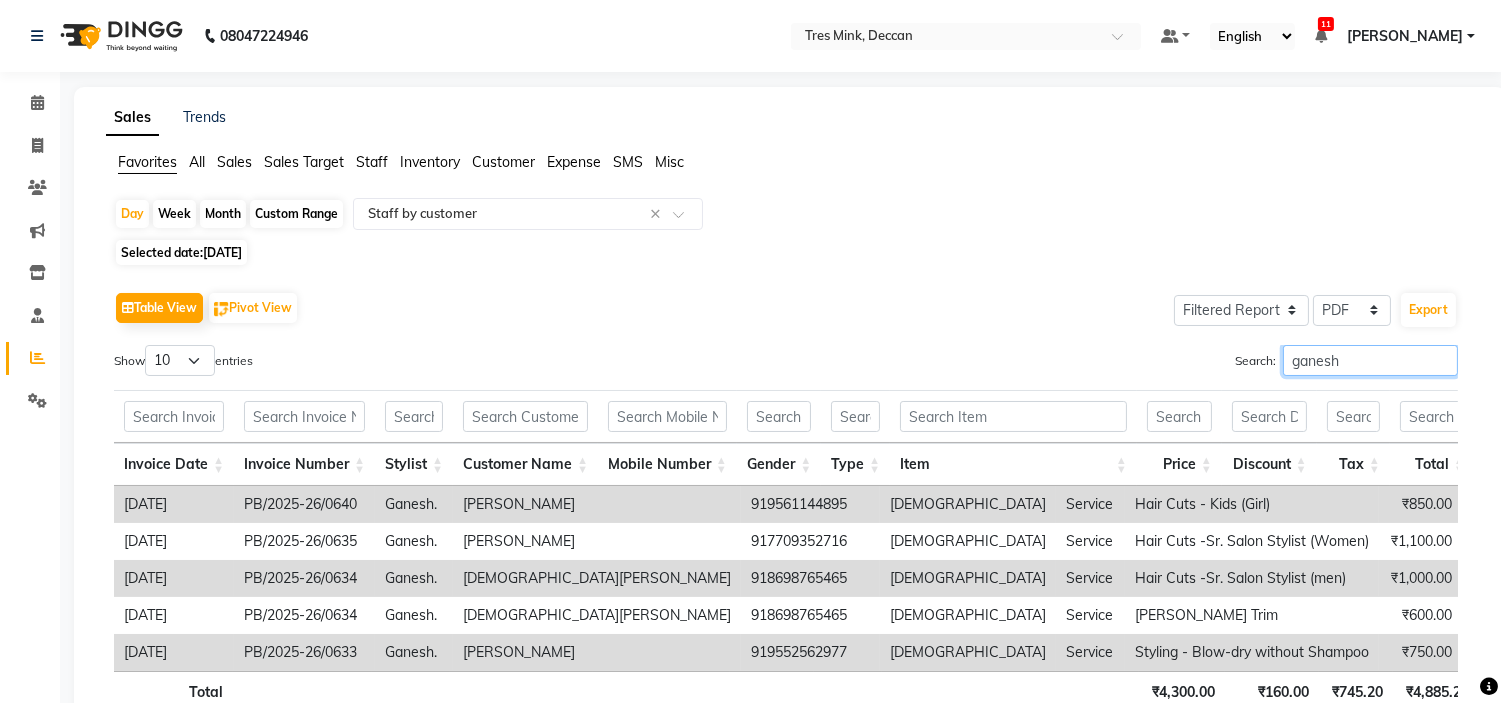 click on "ganesh" at bounding box center [1370, 360] 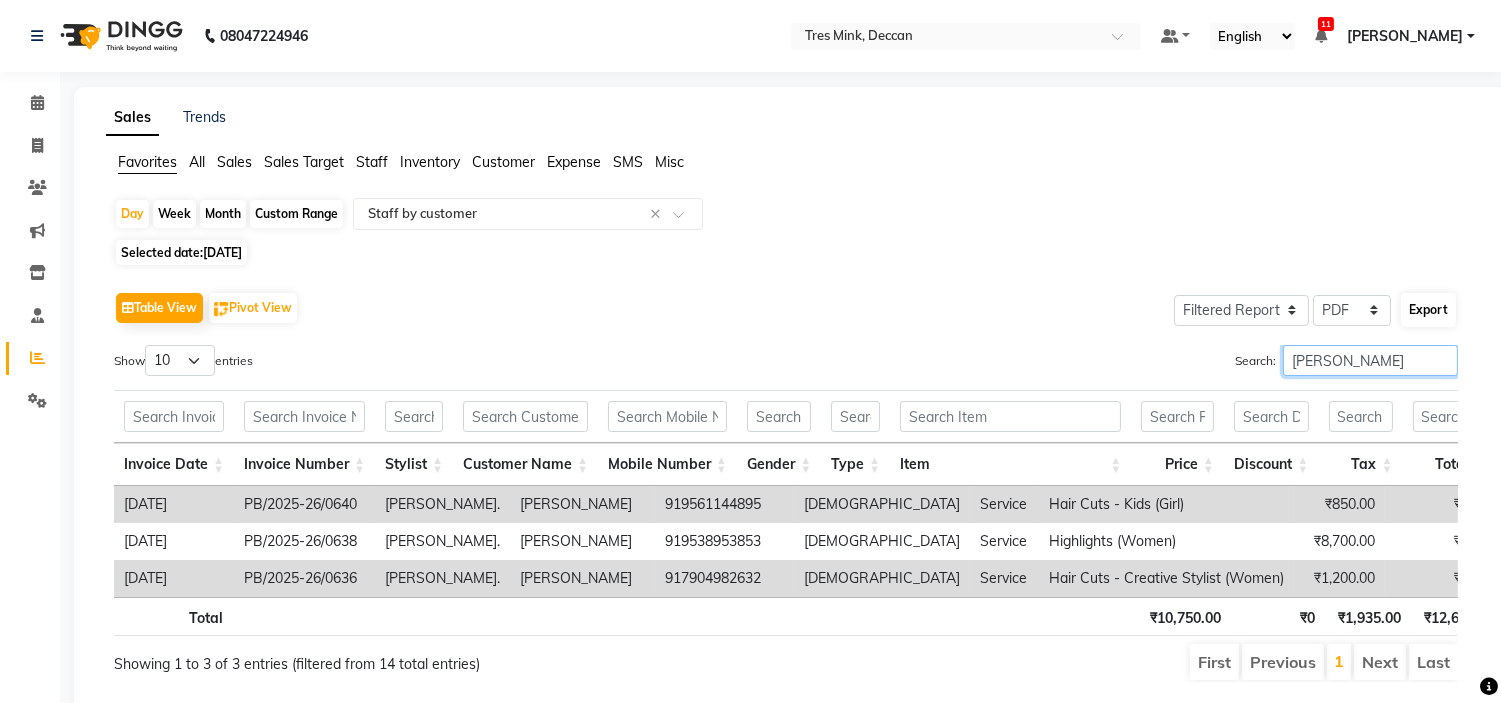 type on "[PERSON_NAME]" 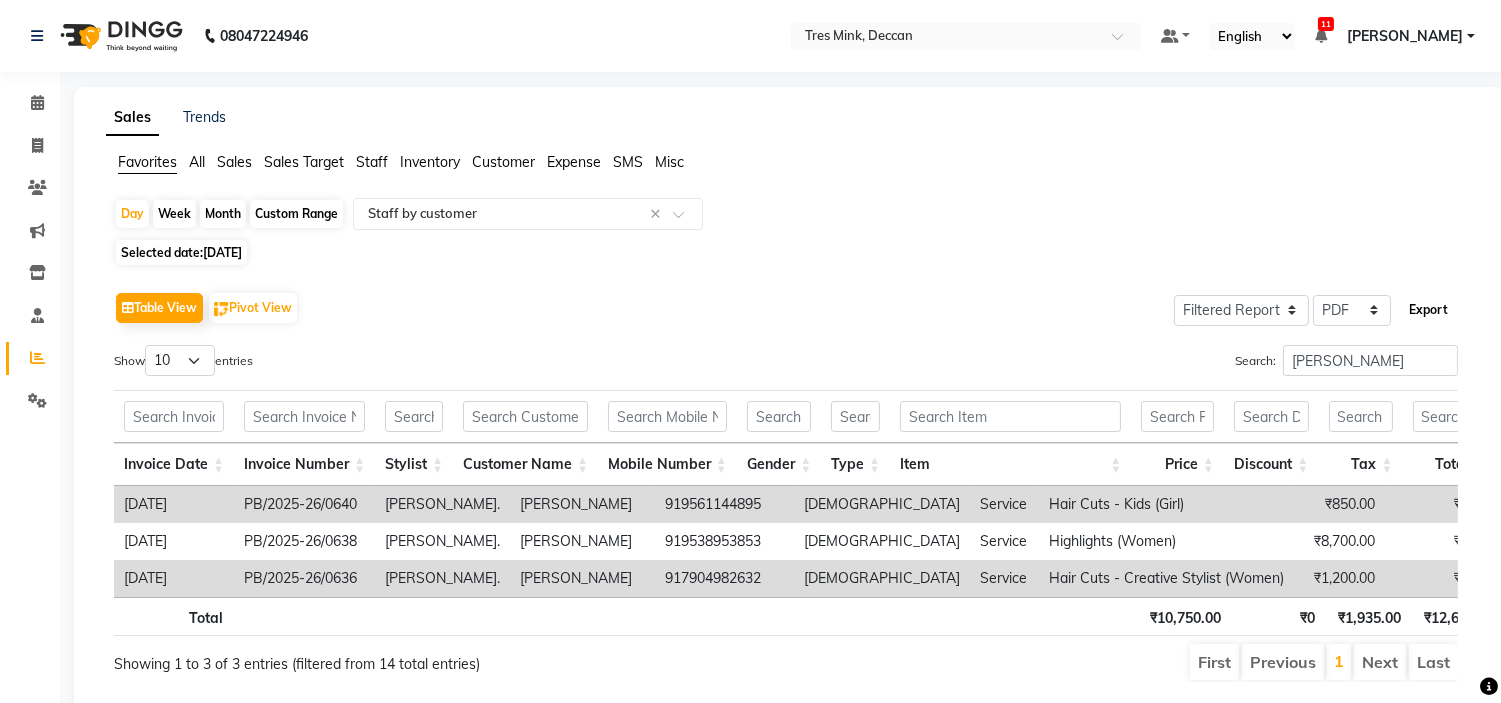 click on "Export" 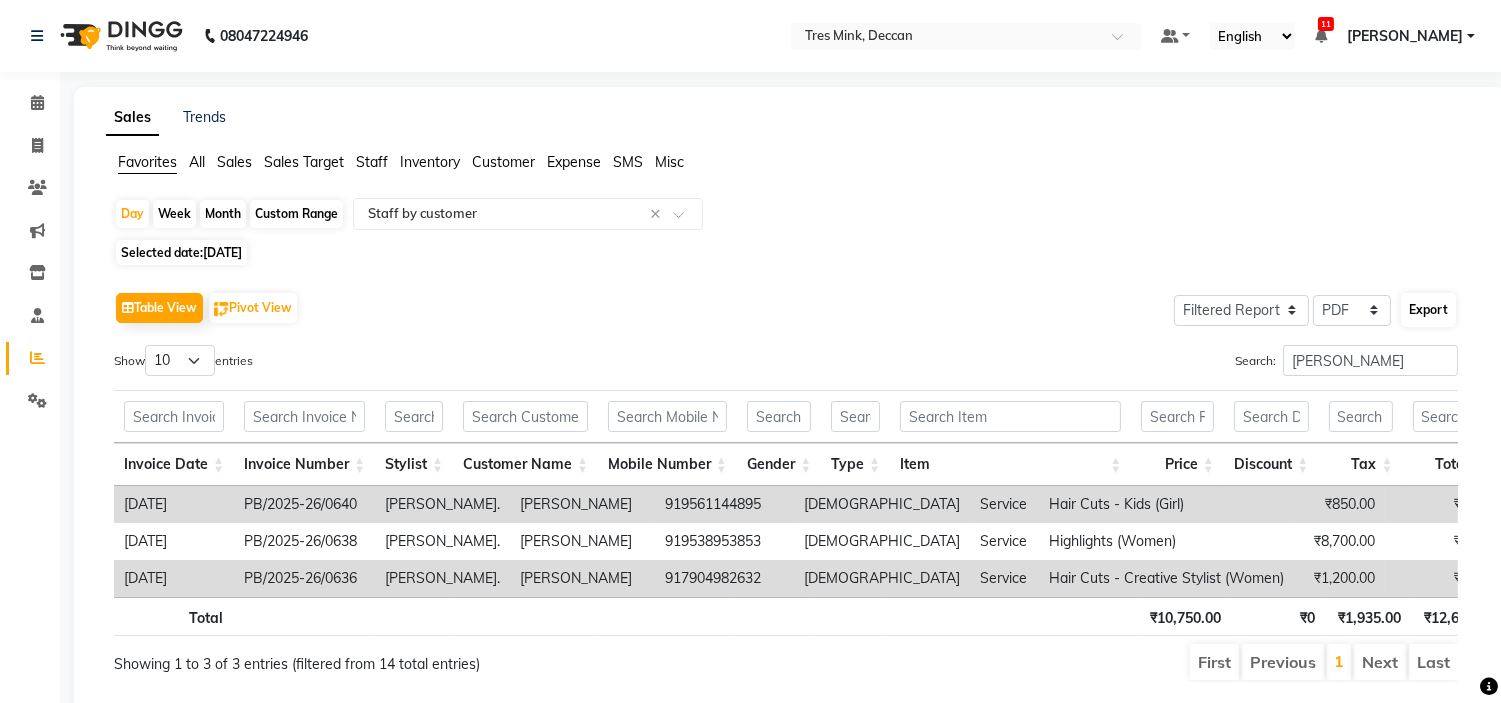 select on "sans-serif" 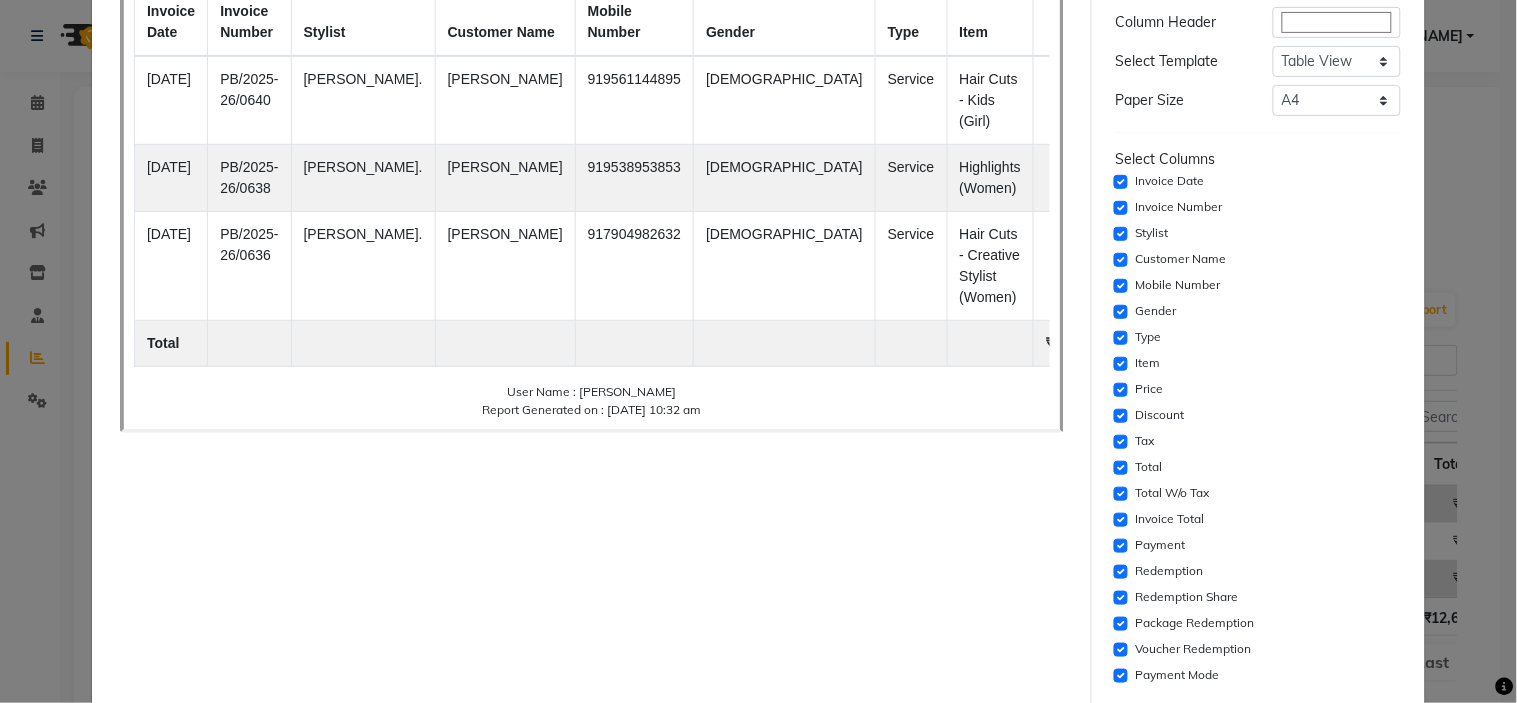 scroll, scrollTop: 361, scrollLeft: 0, axis: vertical 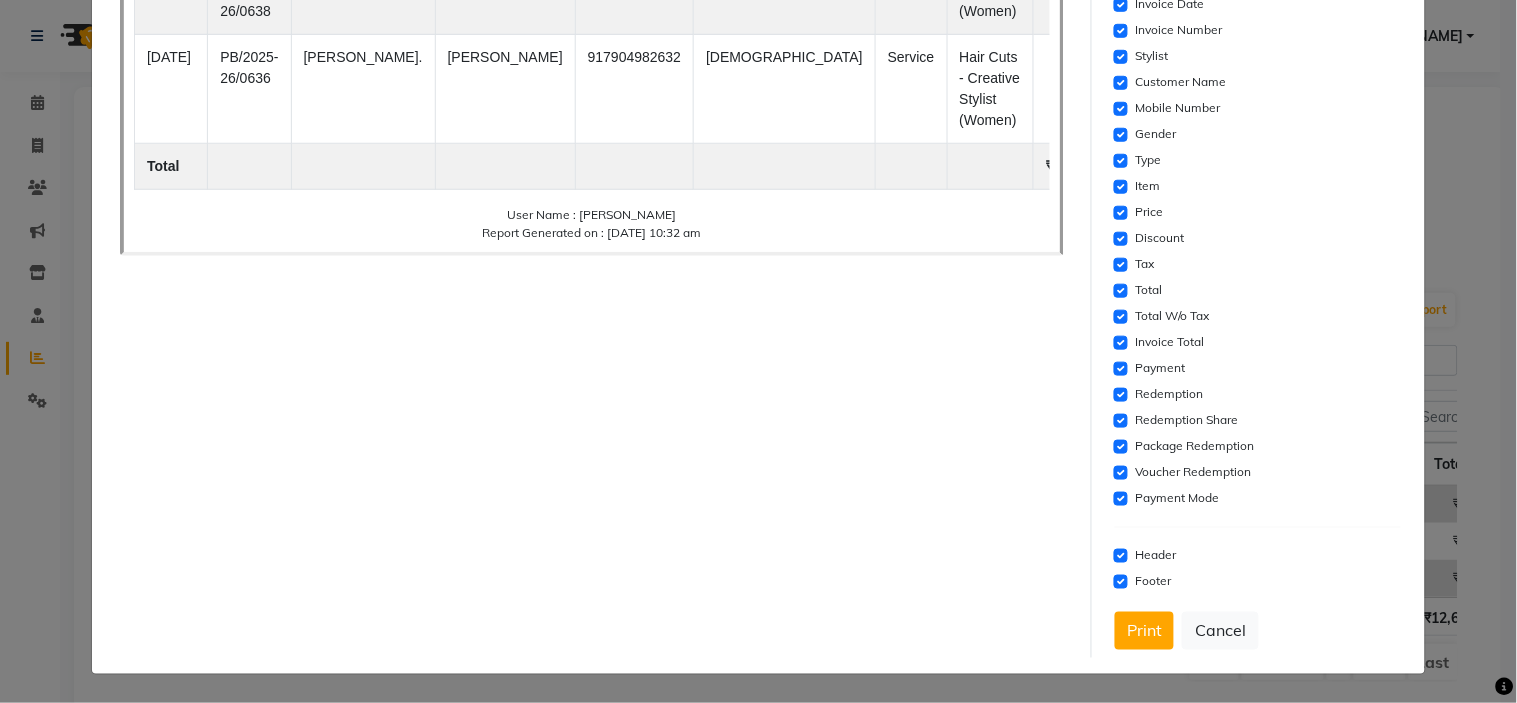 click on "Payment Mode" 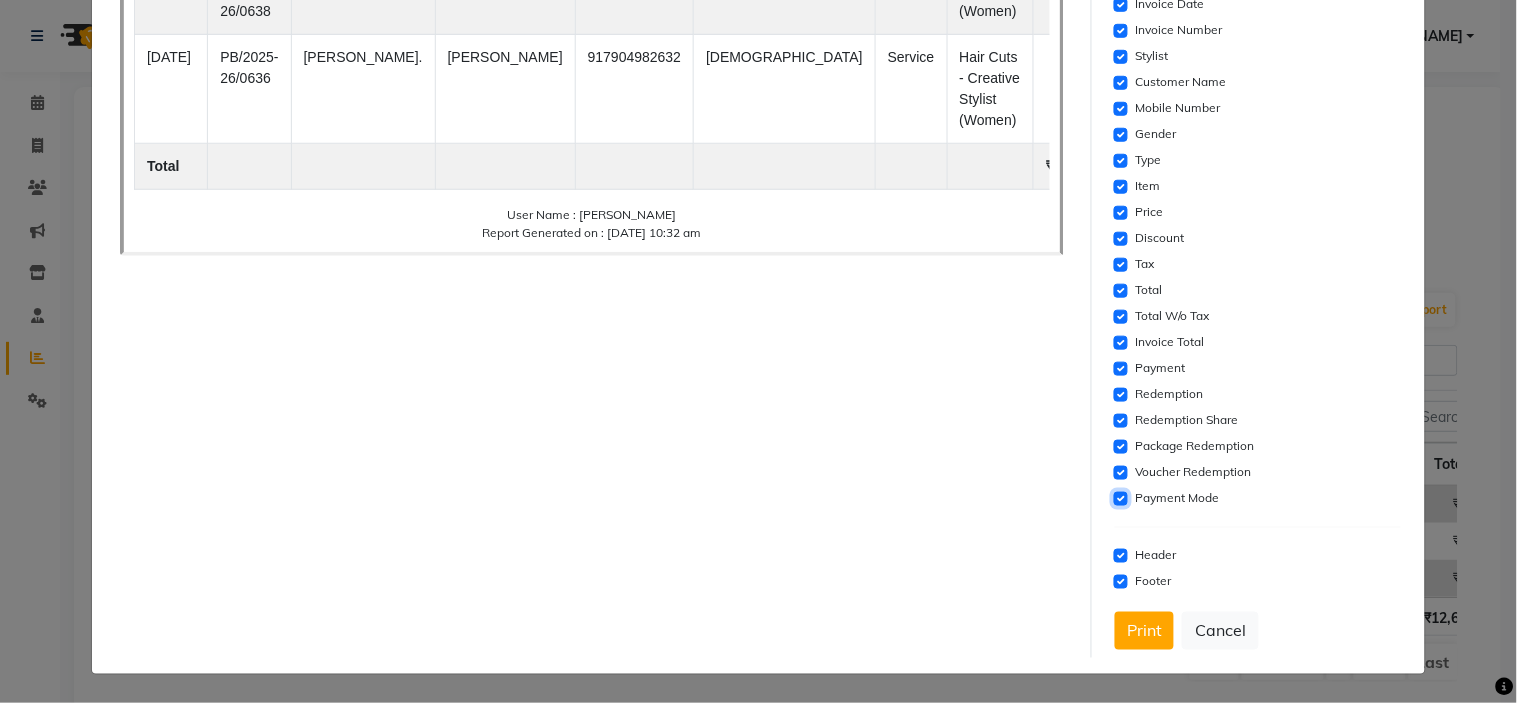 click 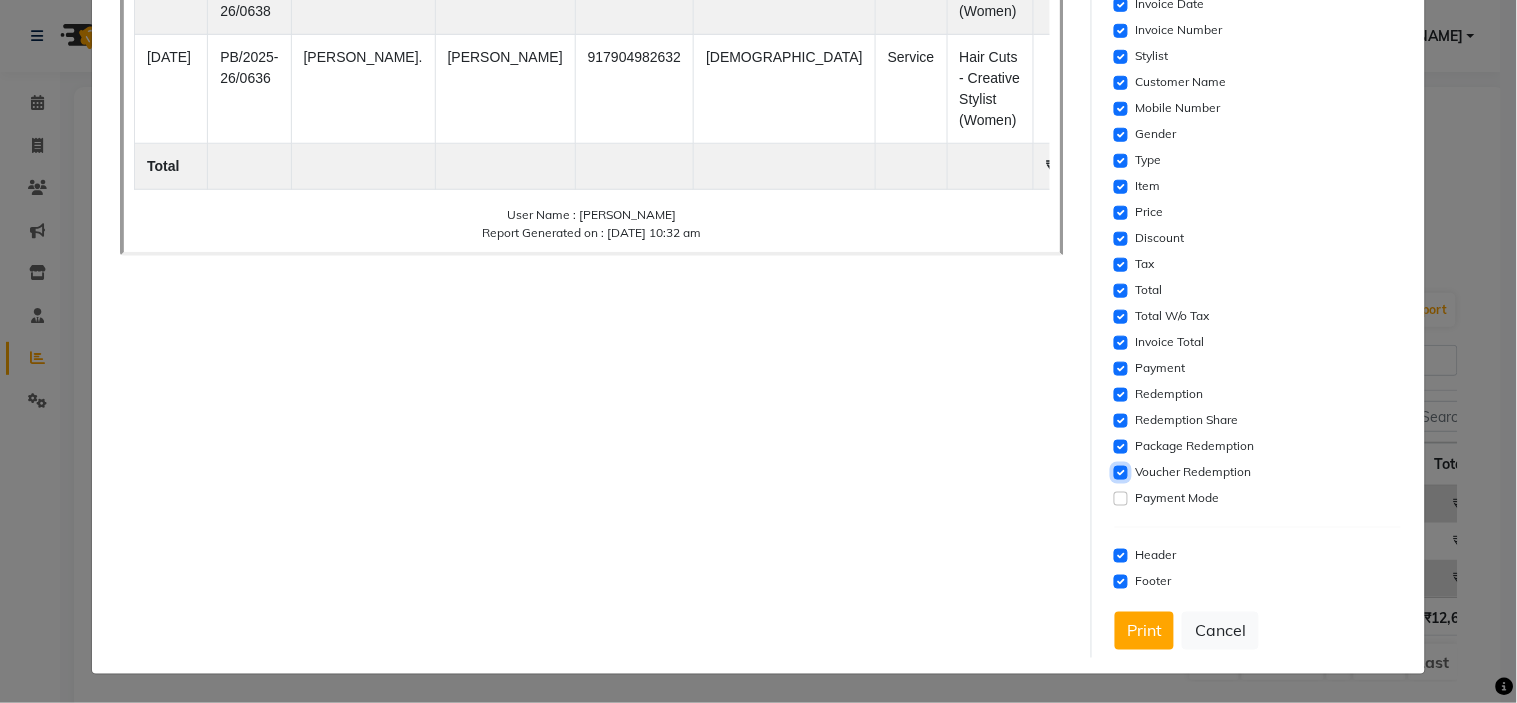 click 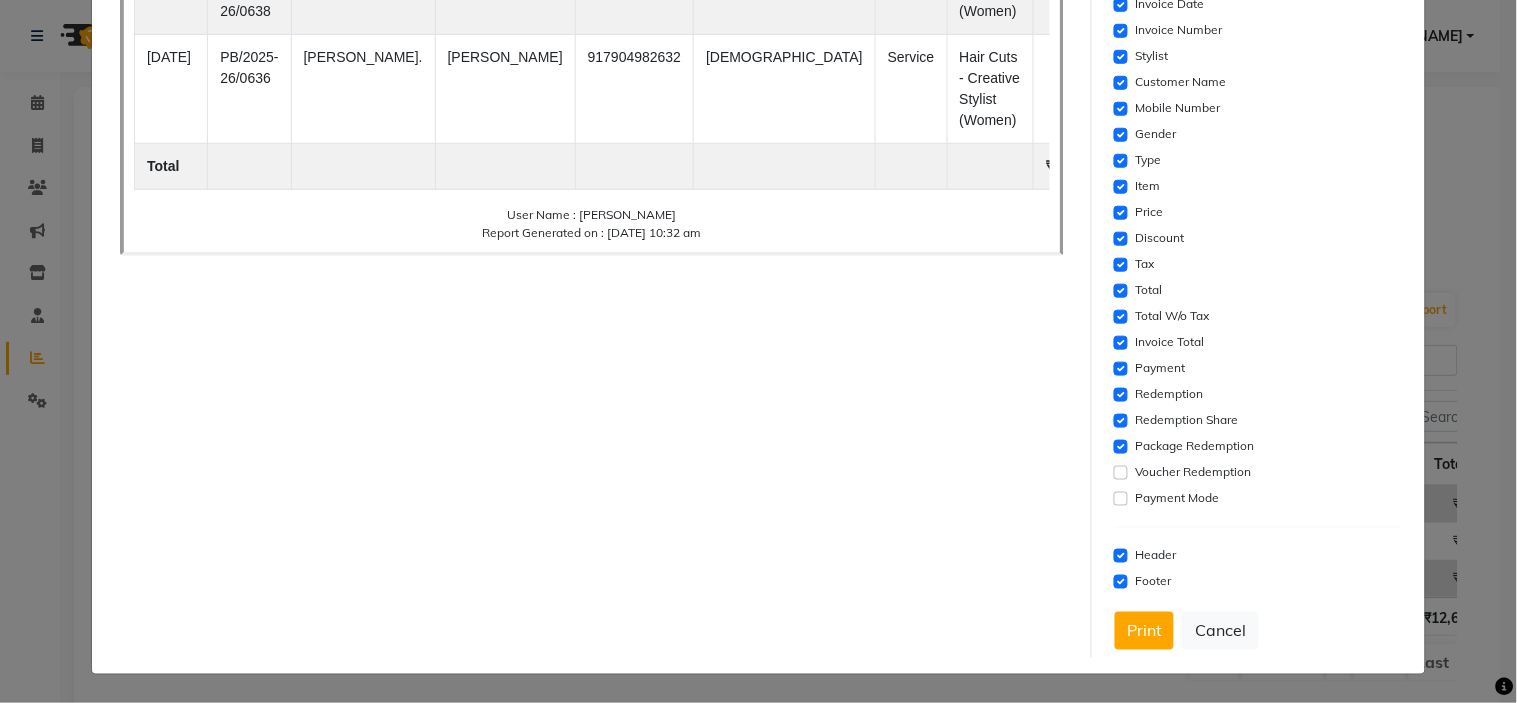 click on "Settings  Font Family  Select Sans Serif Monospace Serif  Font Size  Select 8 9 10 11 12 13 14 15 16 17 18 19 20  Column Header  #ffffff  Select Template  Select Dynamic Table View List View  Paper Size  Select A4 A5 A6 A7 Thermal Select Columns  Invoice Date   Invoice Number   Stylist   Customer Name   Mobile Number   Gender   Type   Item   Price   Discount   Tax   Total   Total W/o Tax   Invoice Total   Payment   Redemption   Redemption Share   Package Redemption   Voucher Redemption   Payment Mode   Header   Footer   Print   Cancel" 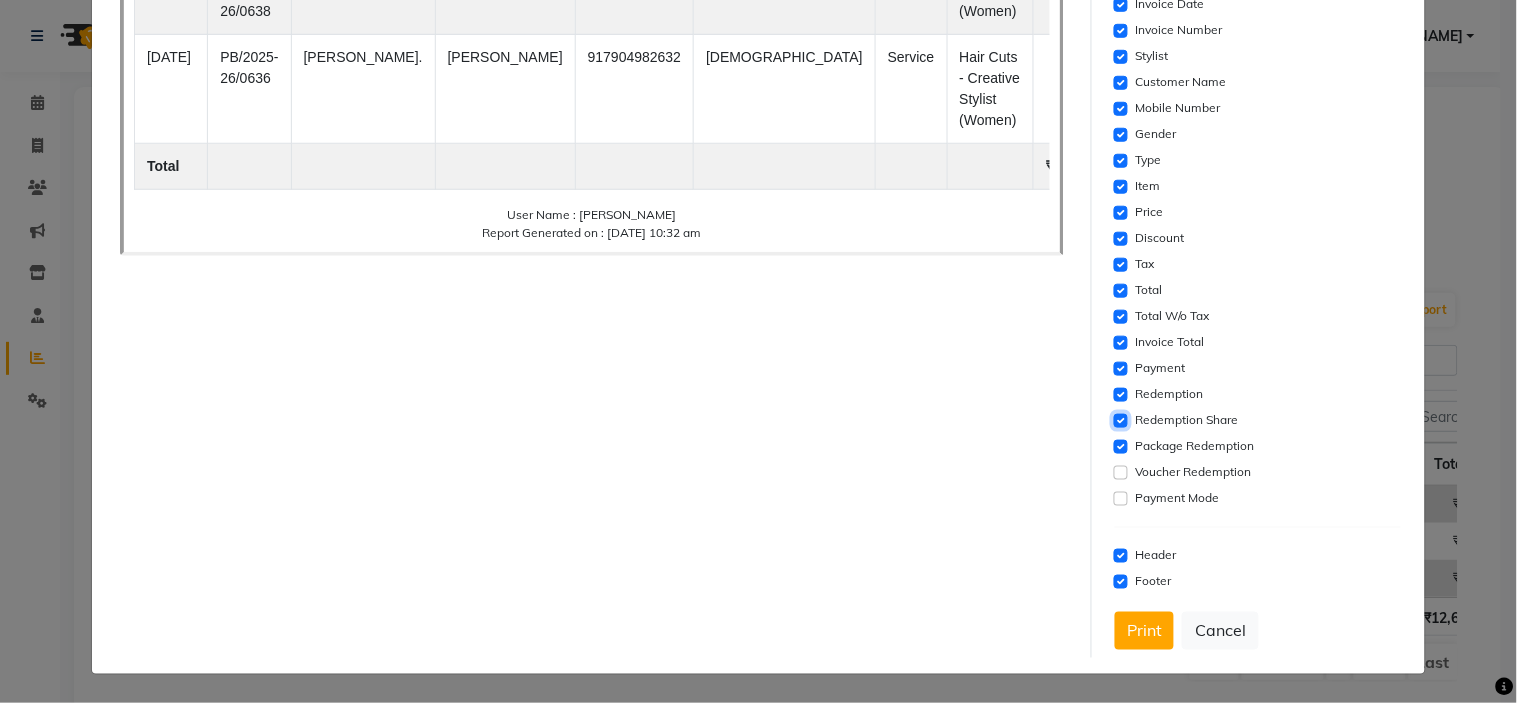 click 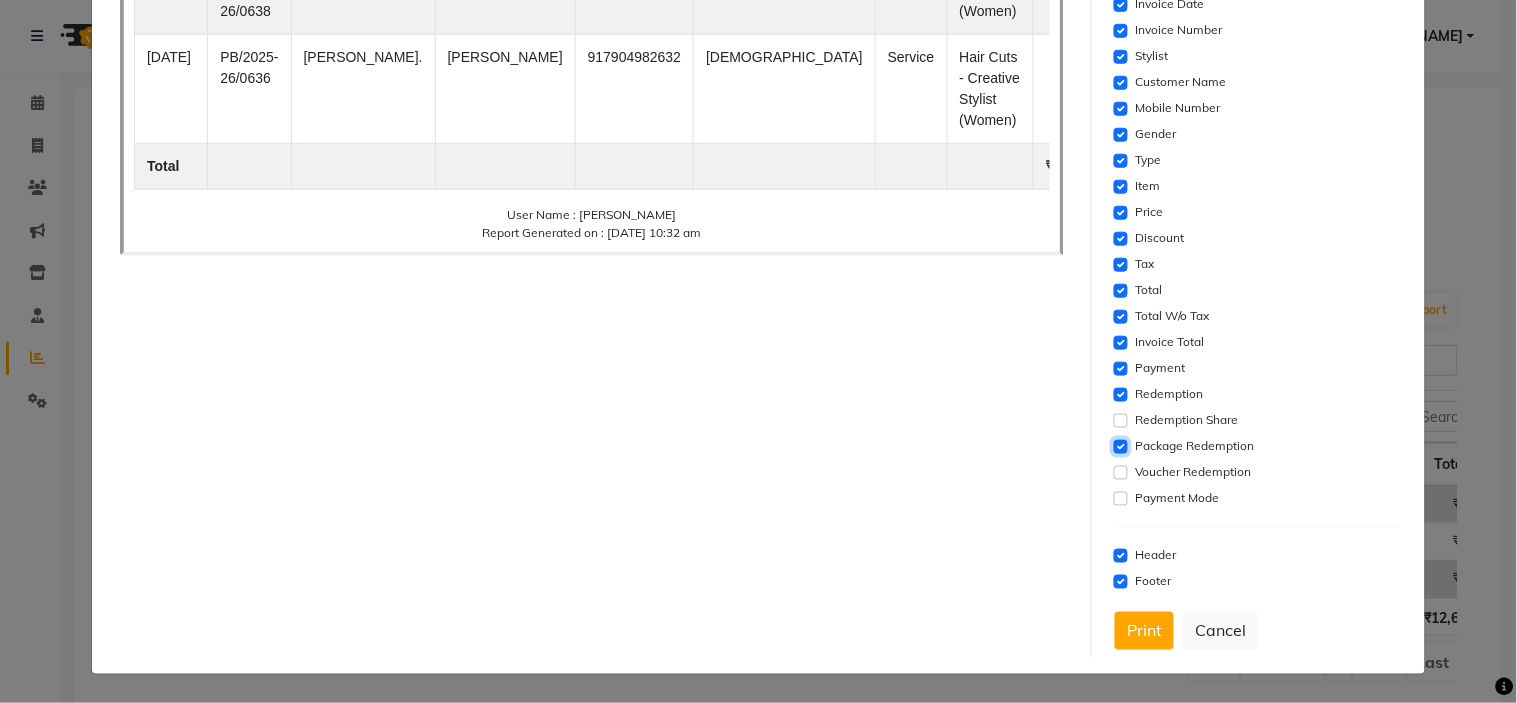 click 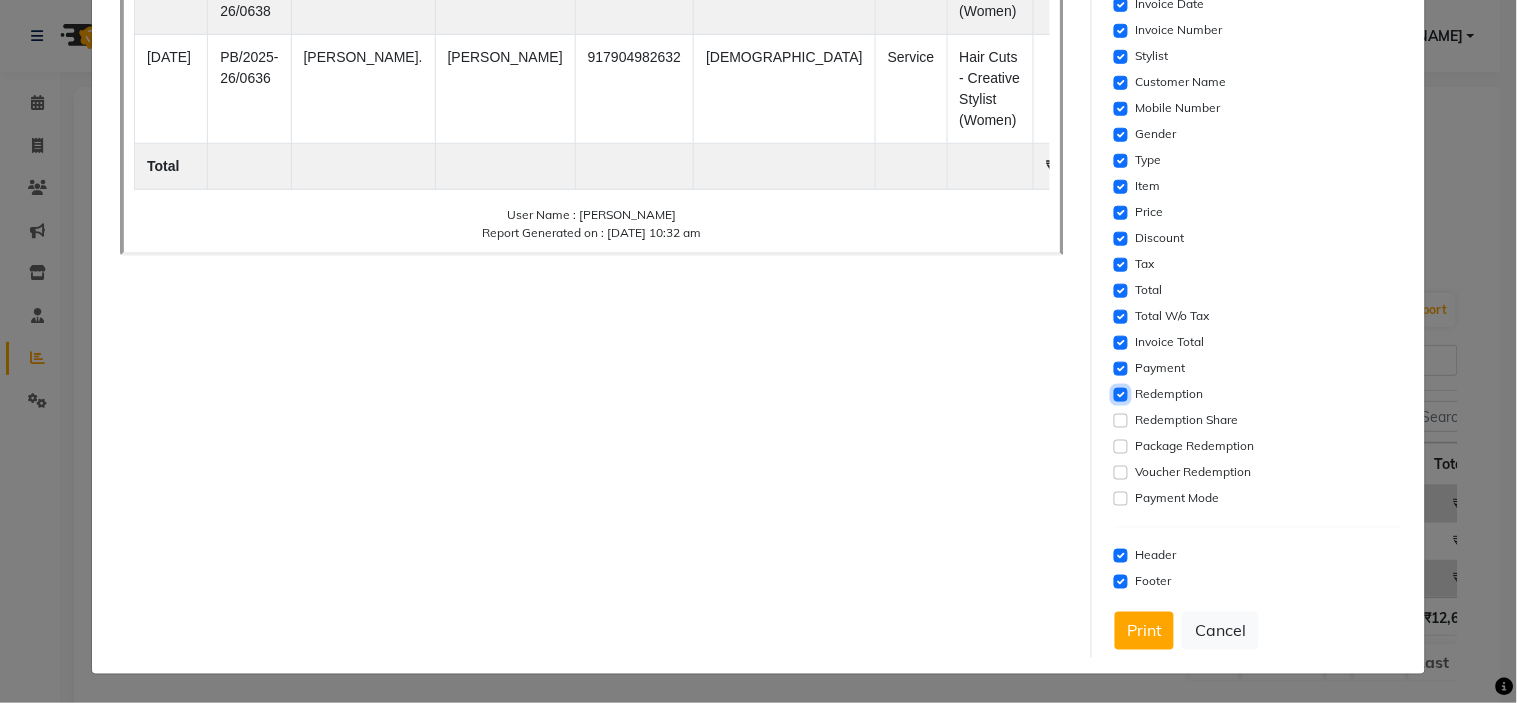 click 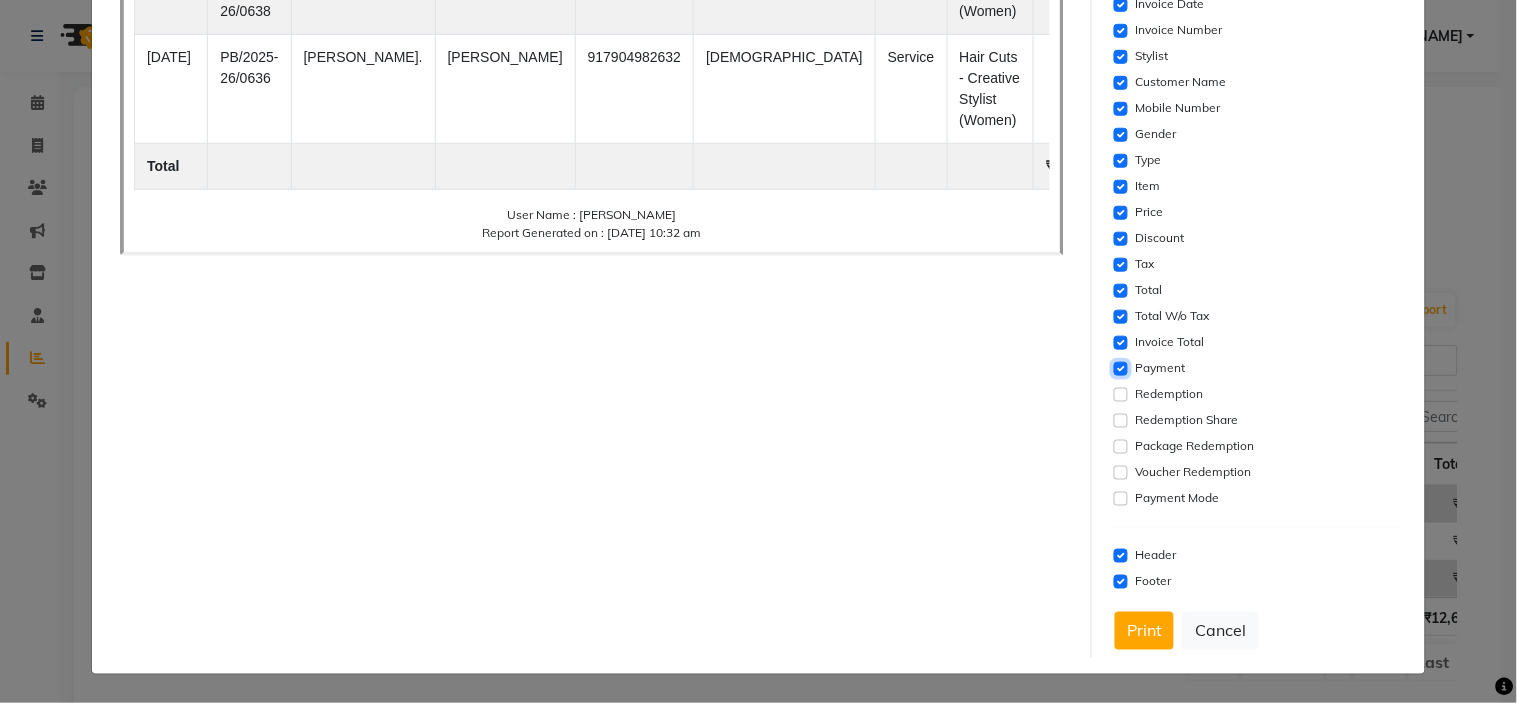 click 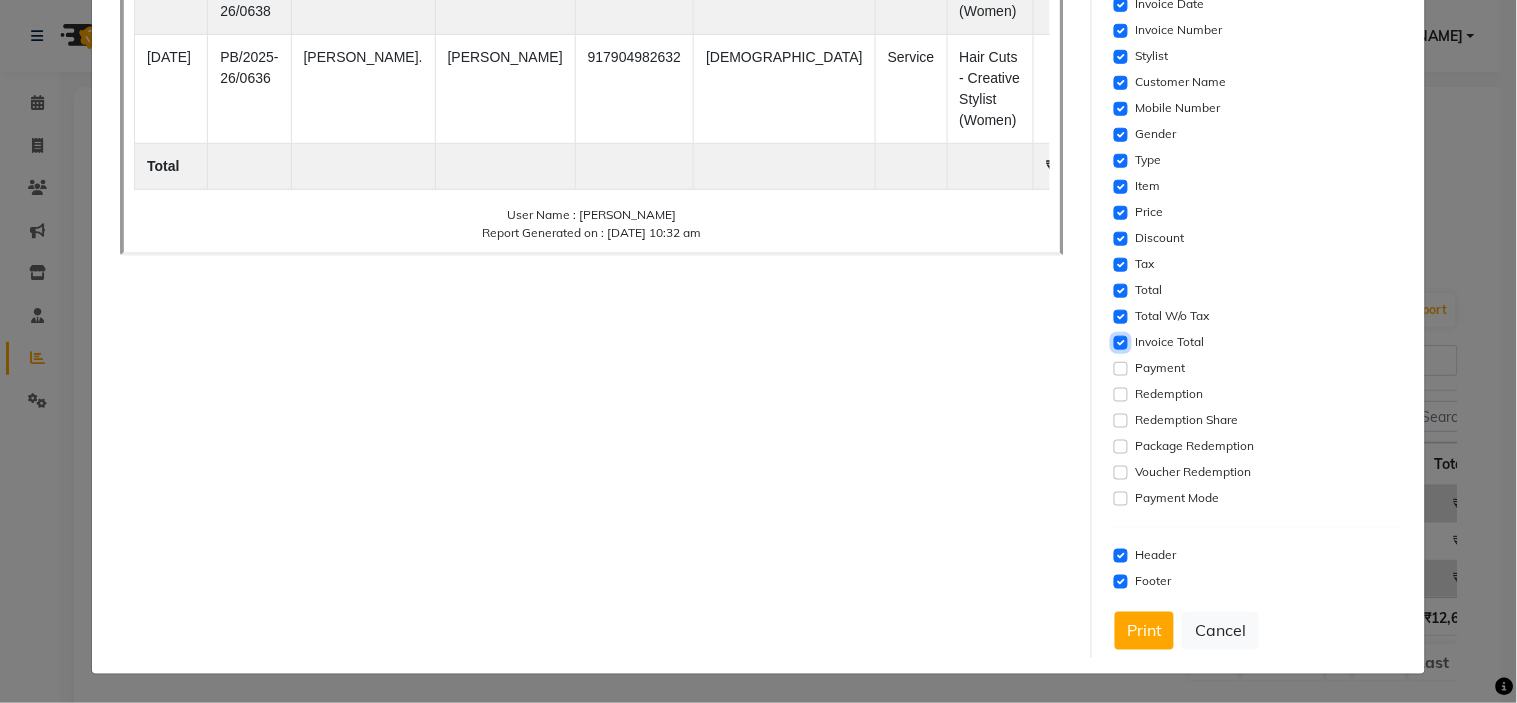 click 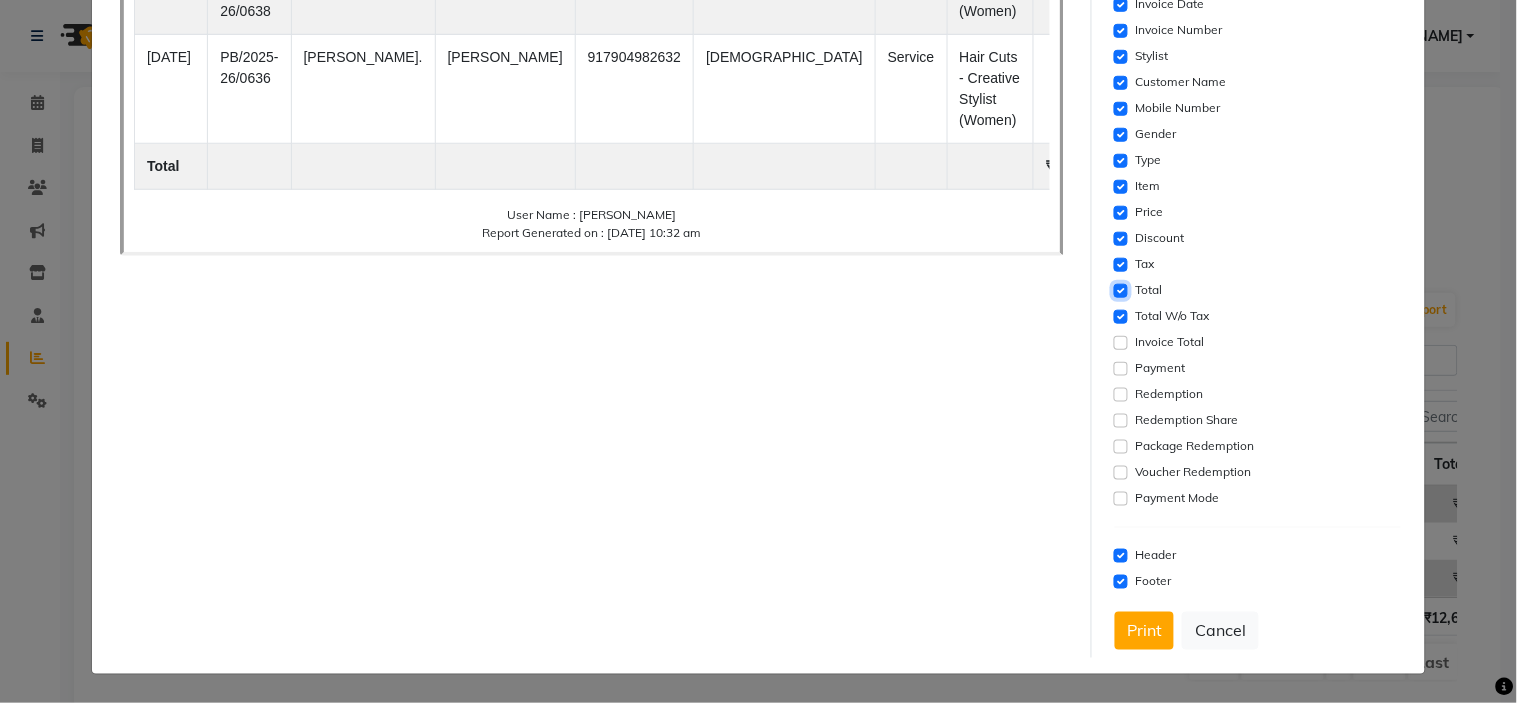 click 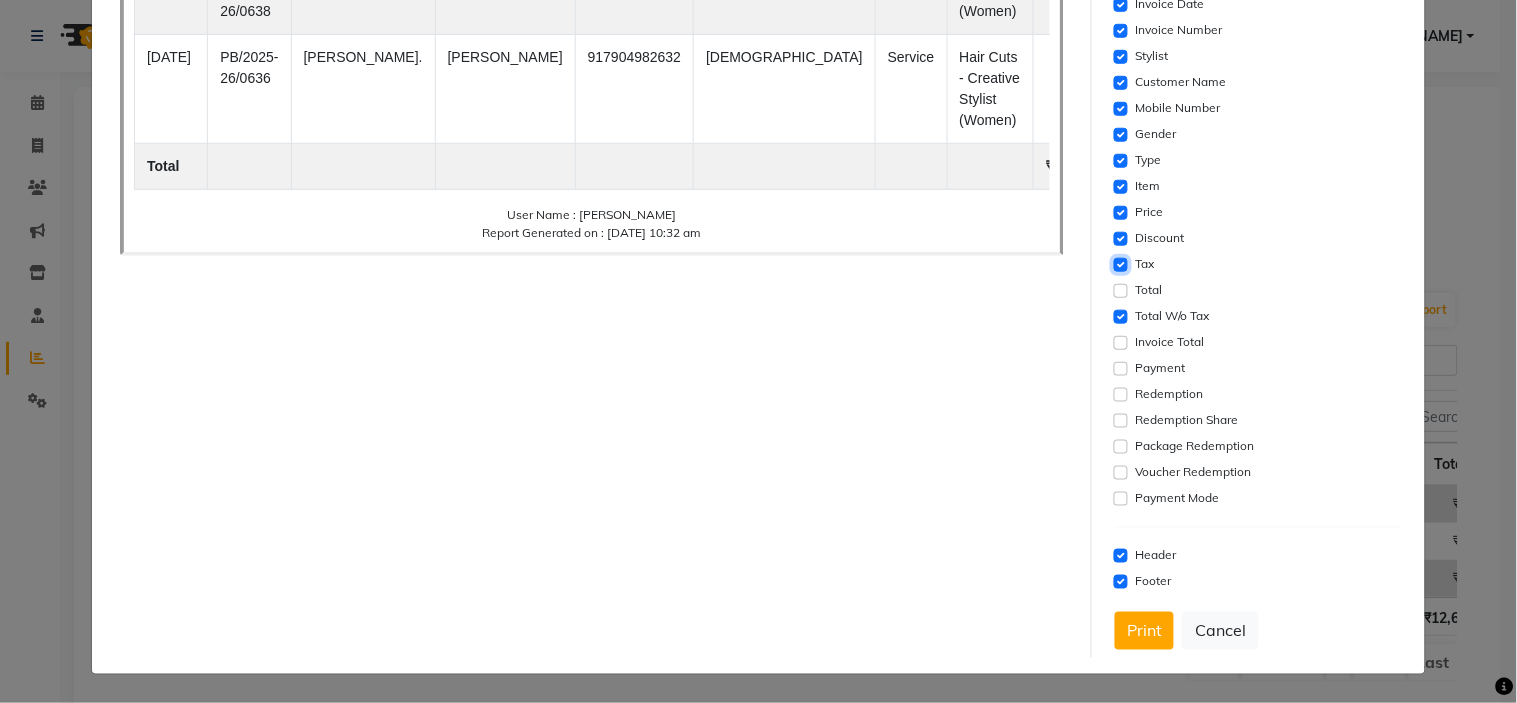 click 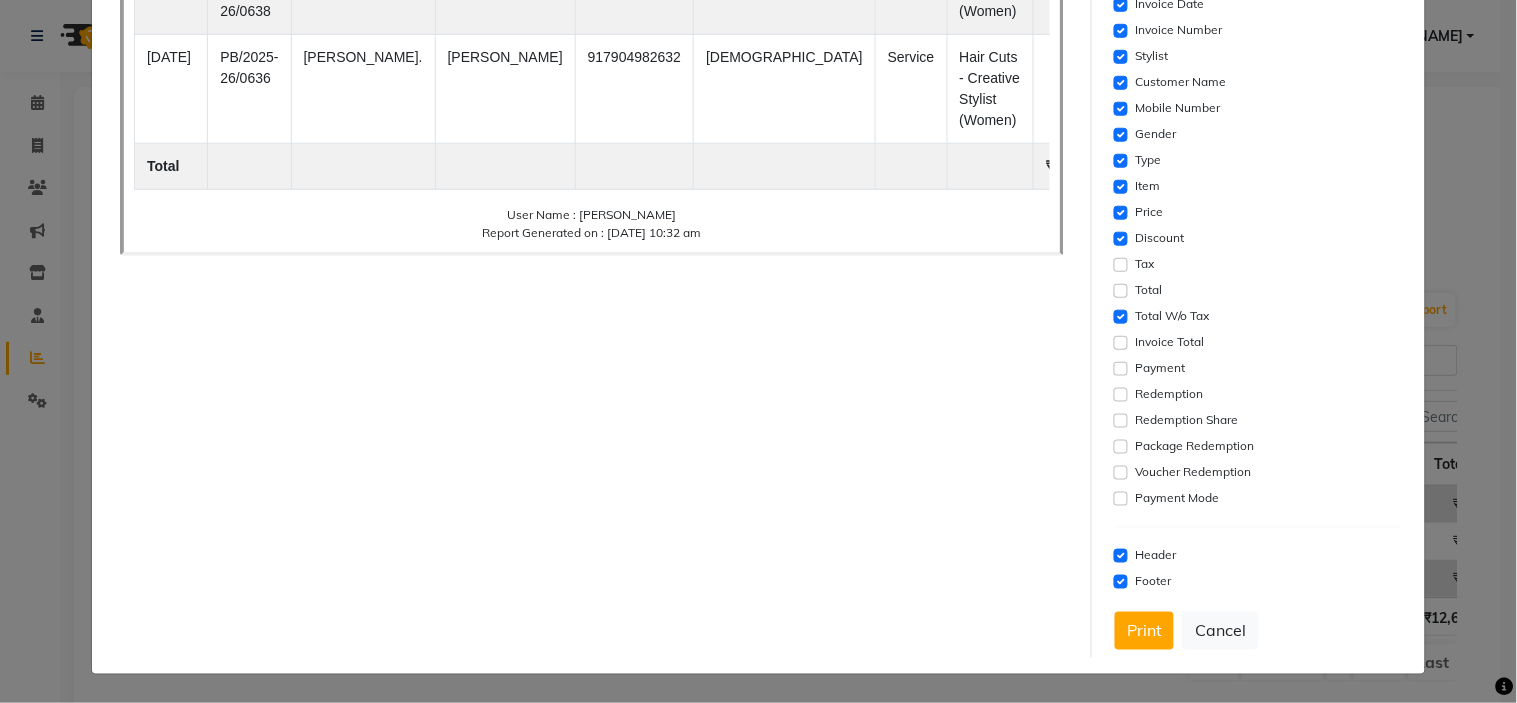 click on "Gender" 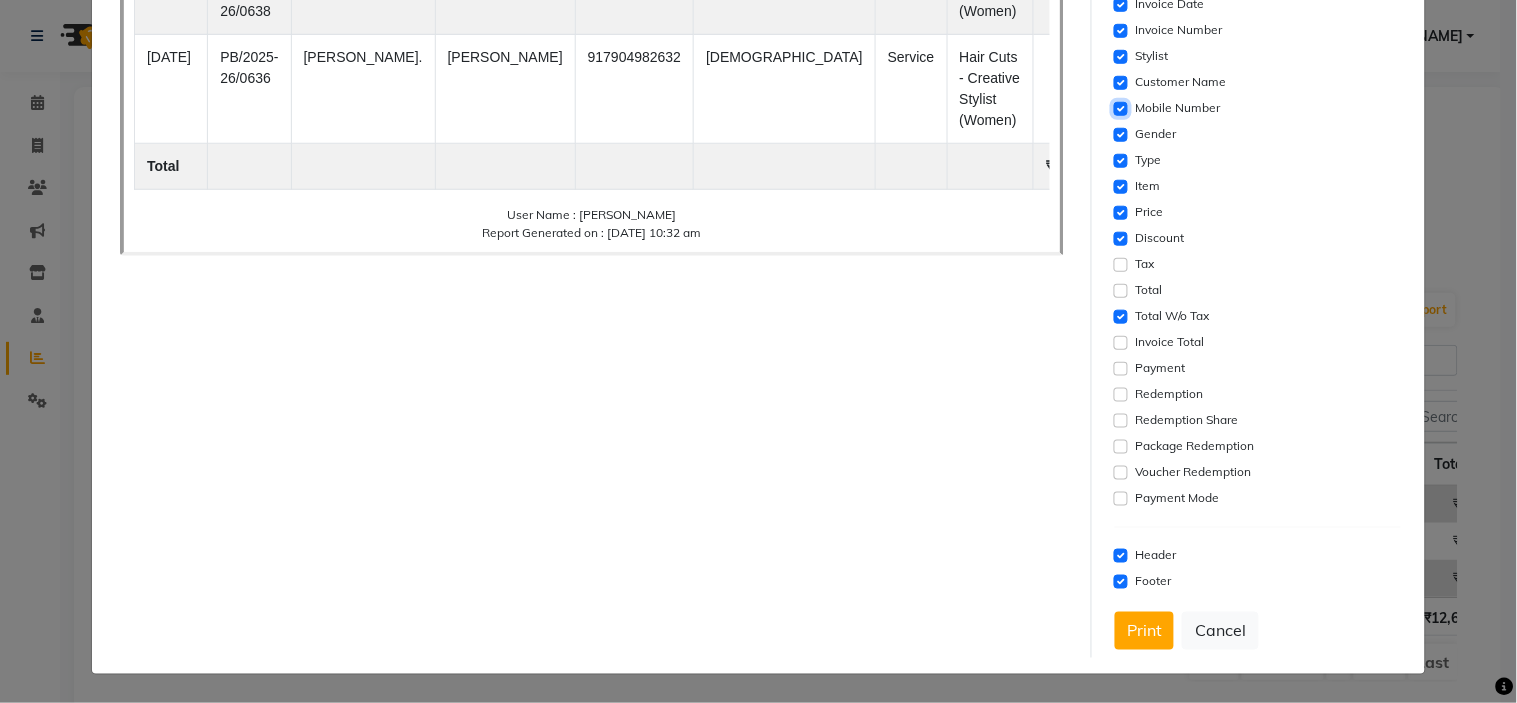 click 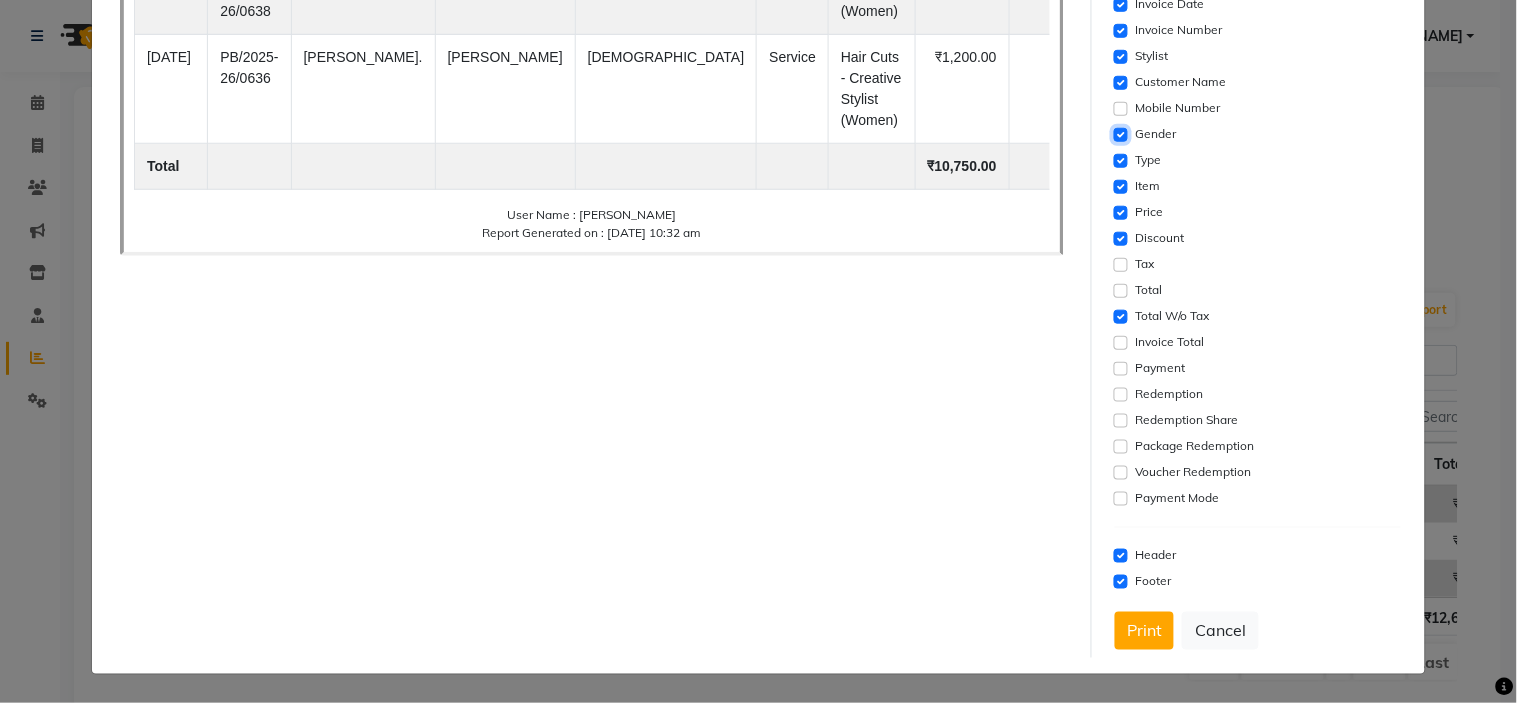 click 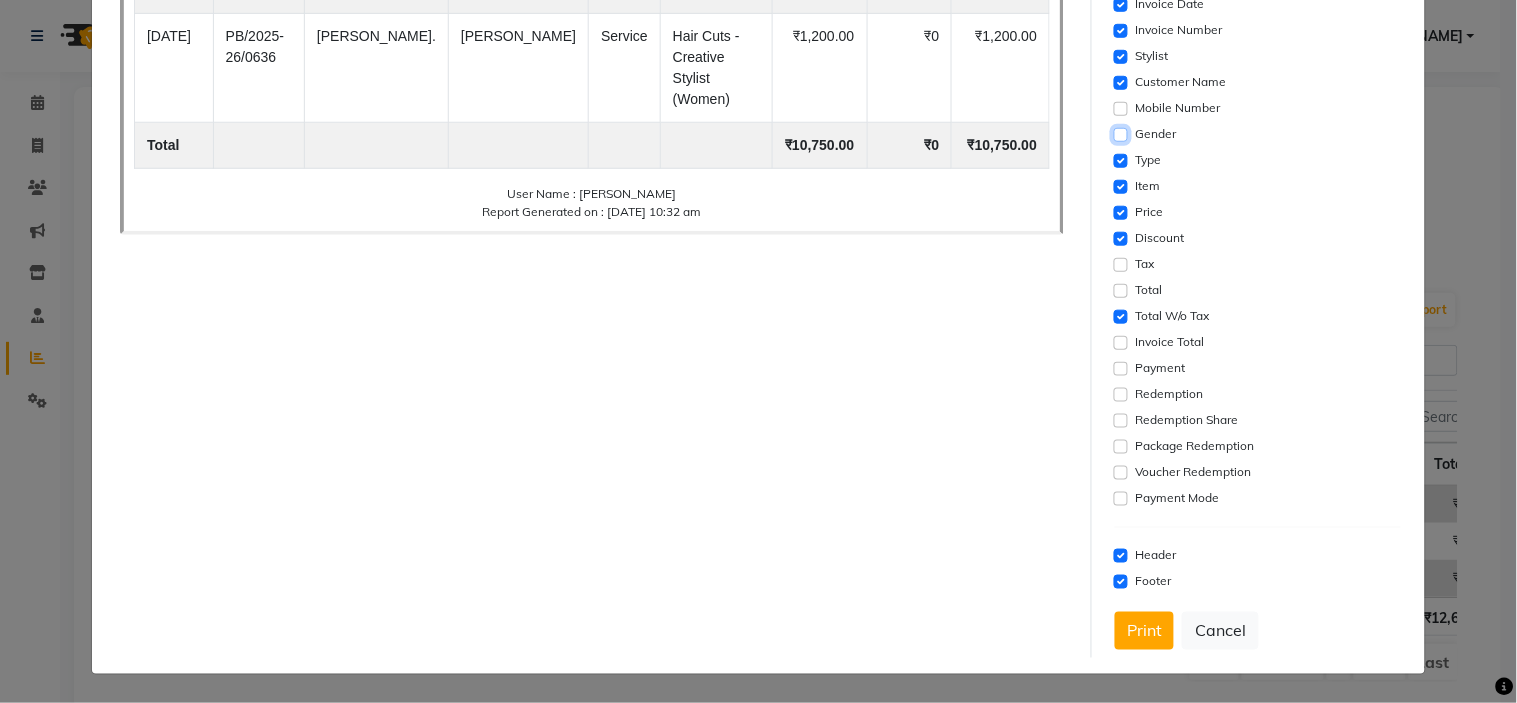 scroll, scrollTop: 250, scrollLeft: 0, axis: vertical 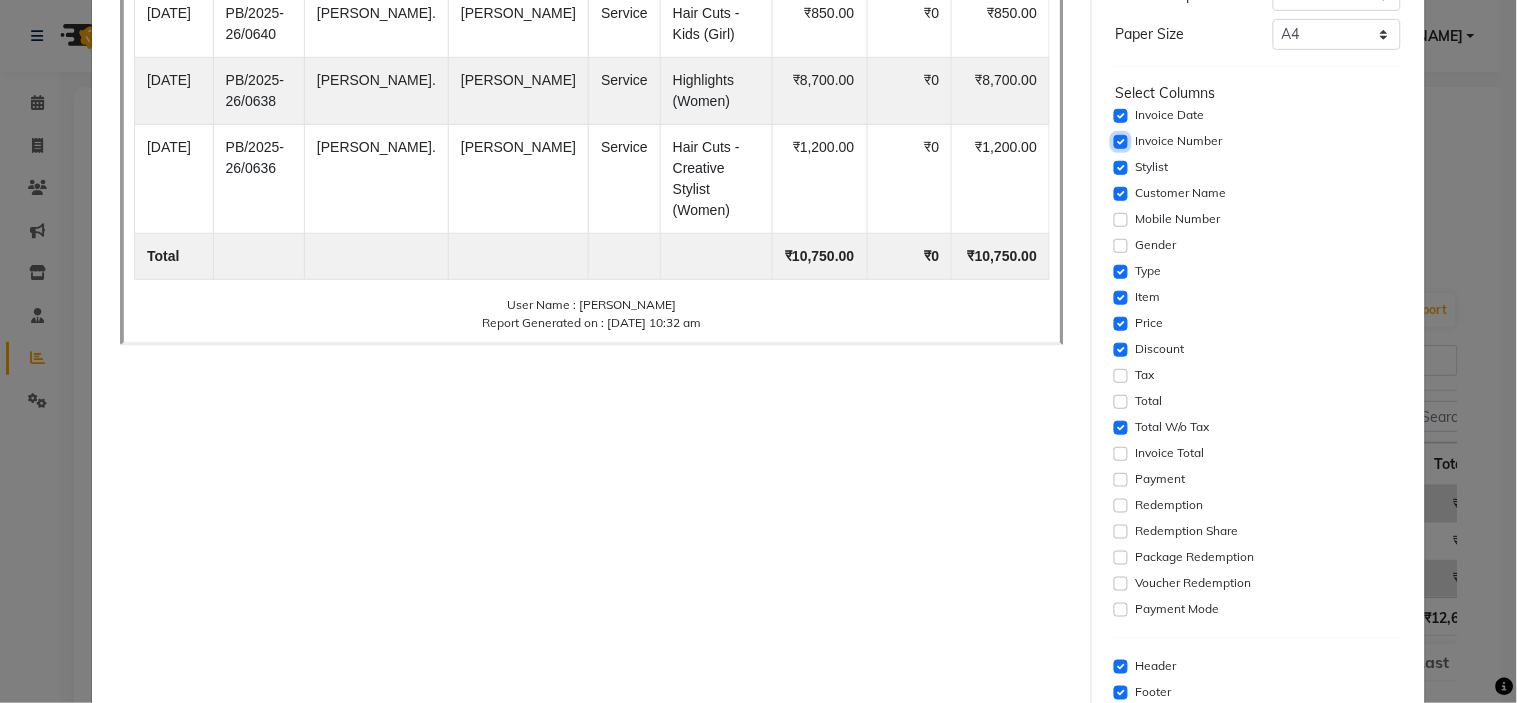 click 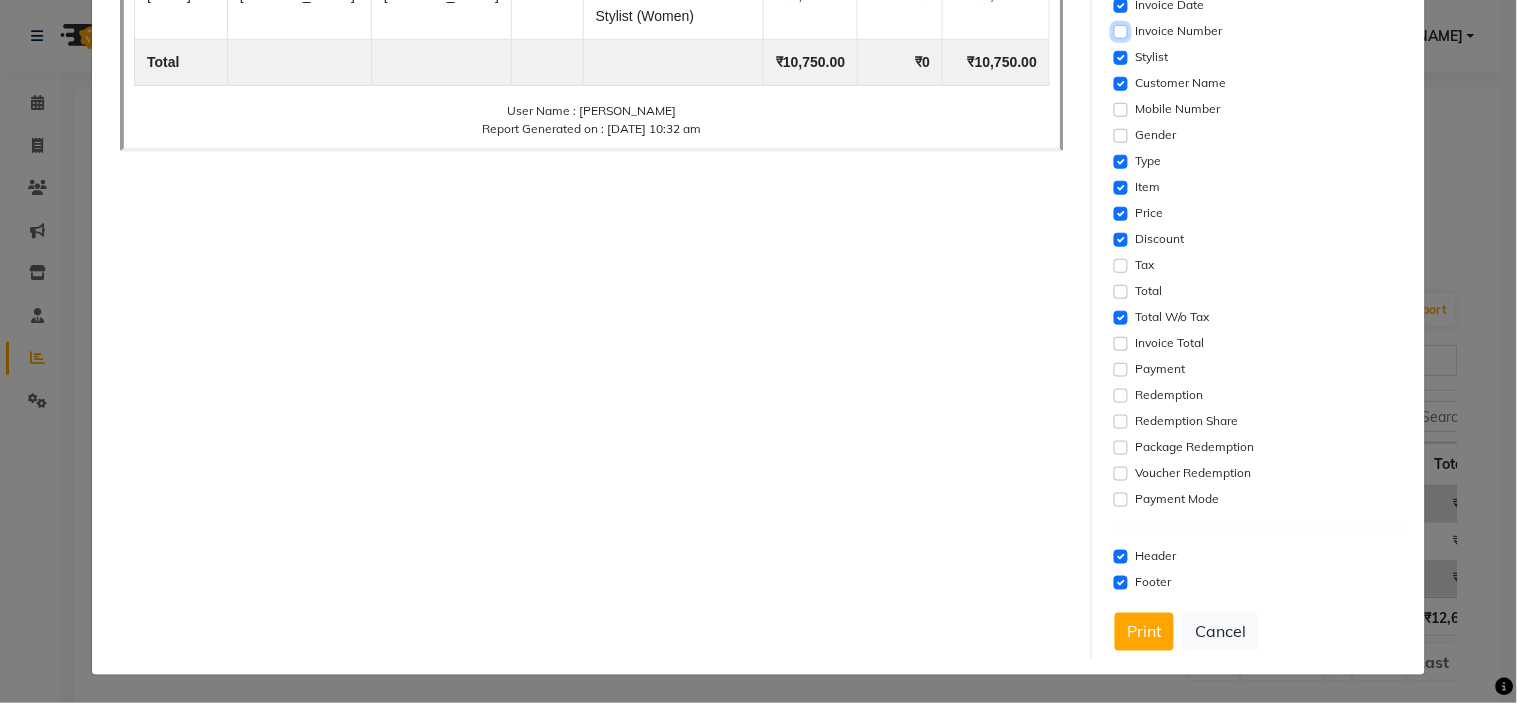 scroll, scrollTop: 361, scrollLeft: 0, axis: vertical 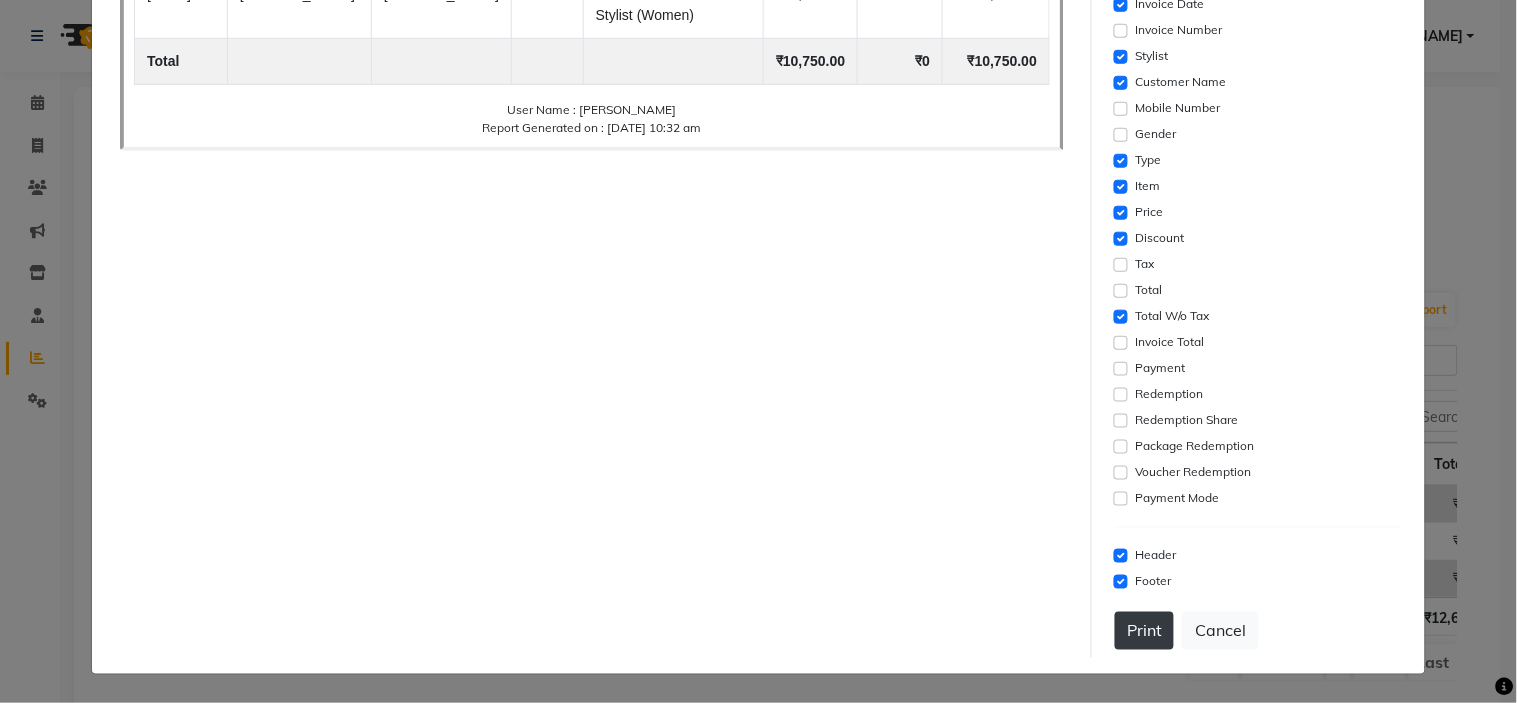 click on "Print" 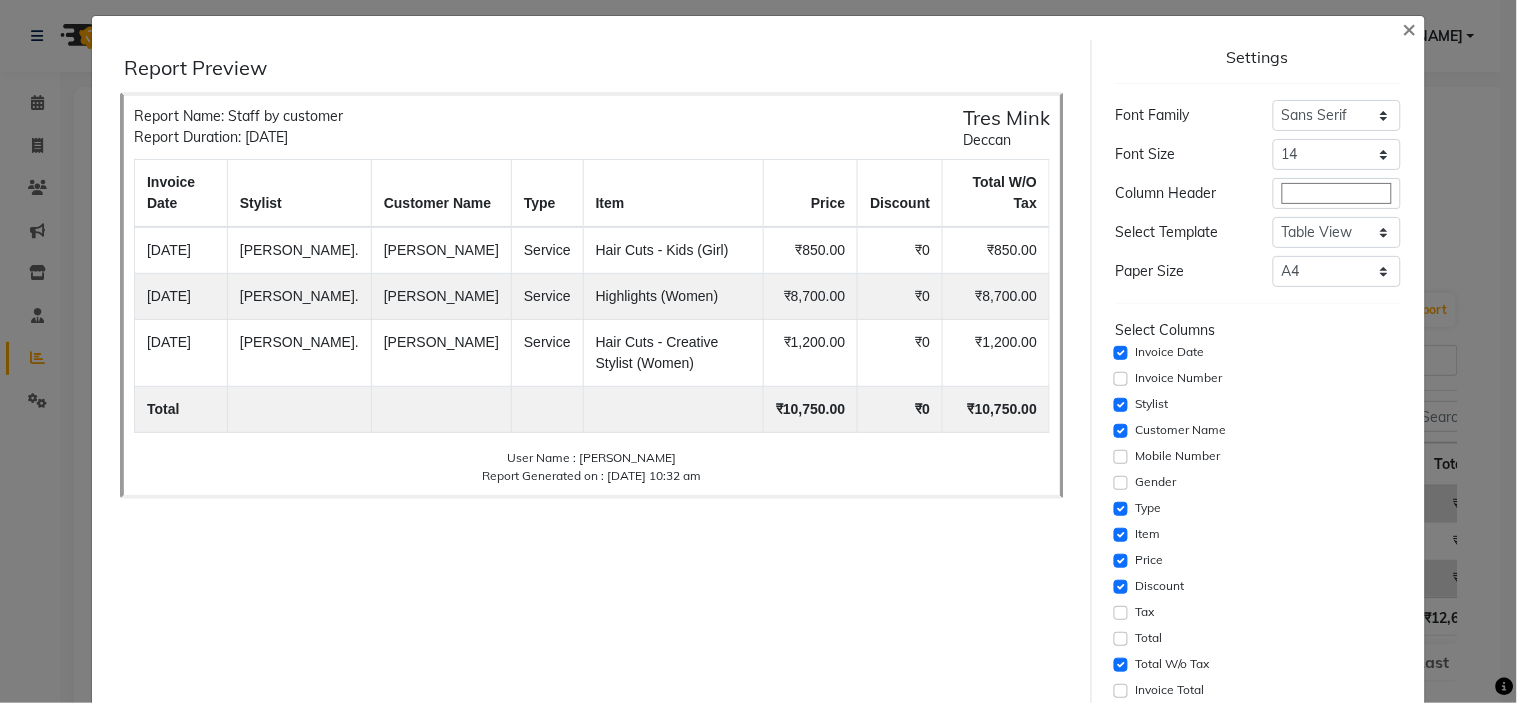 scroll, scrollTop: 0, scrollLeft: 0, axis: both 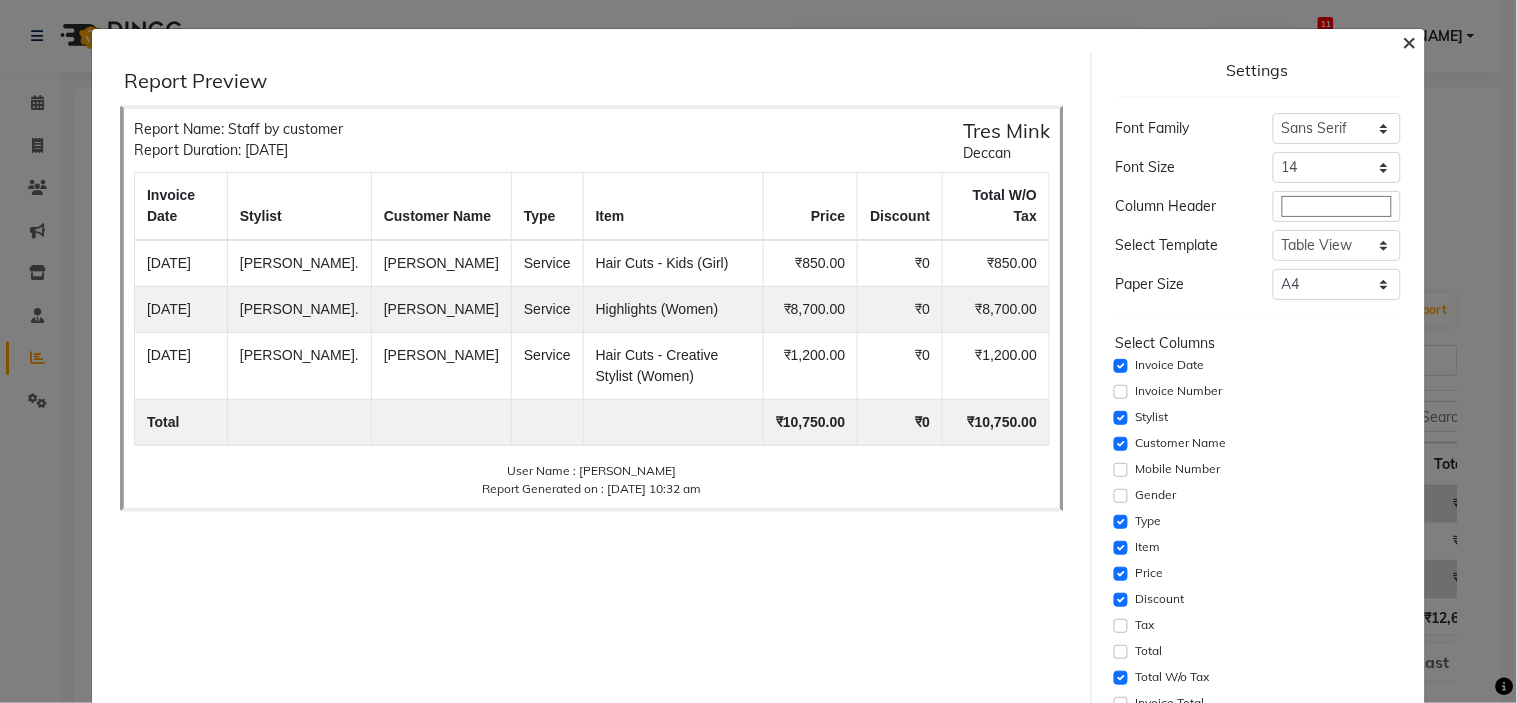 click on "×" 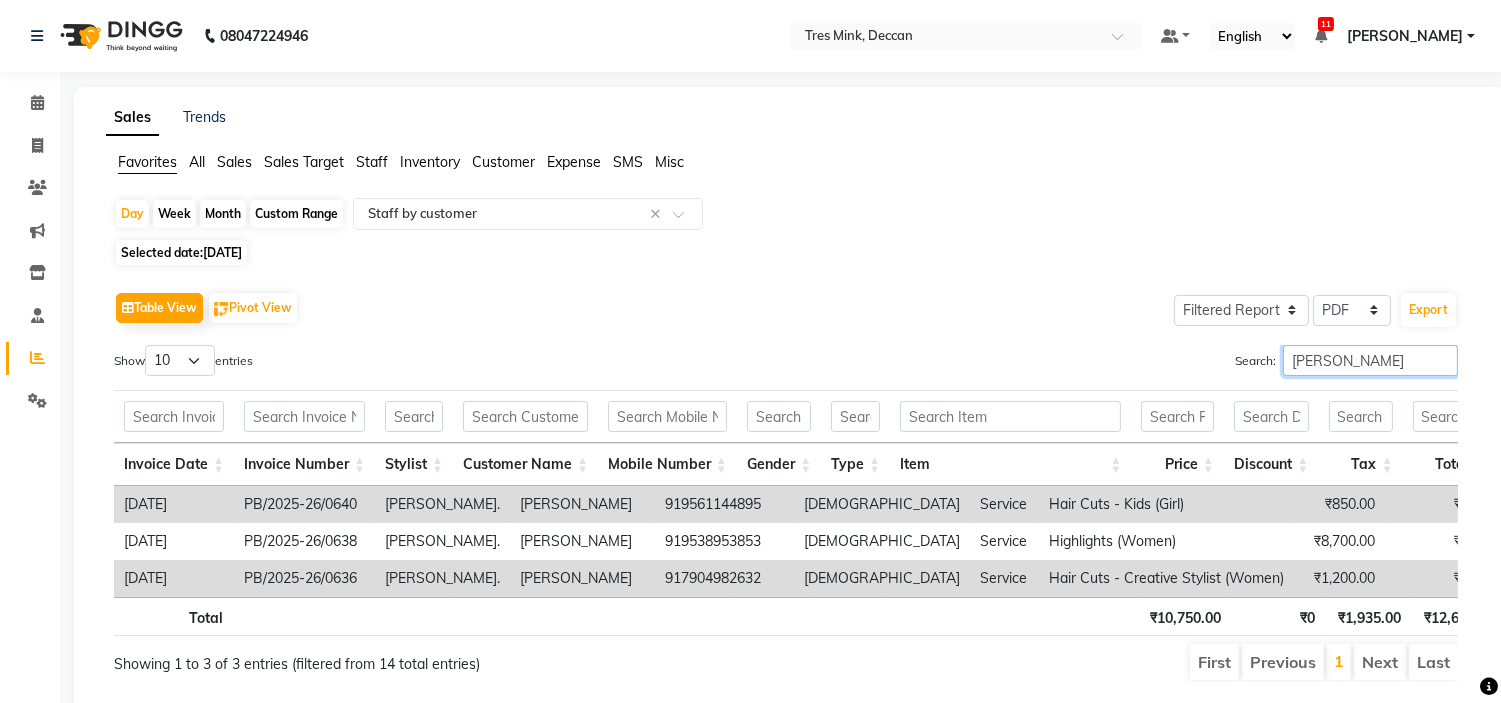 click on "[PERSON_NAME]" at bounding box center (1370, 360) 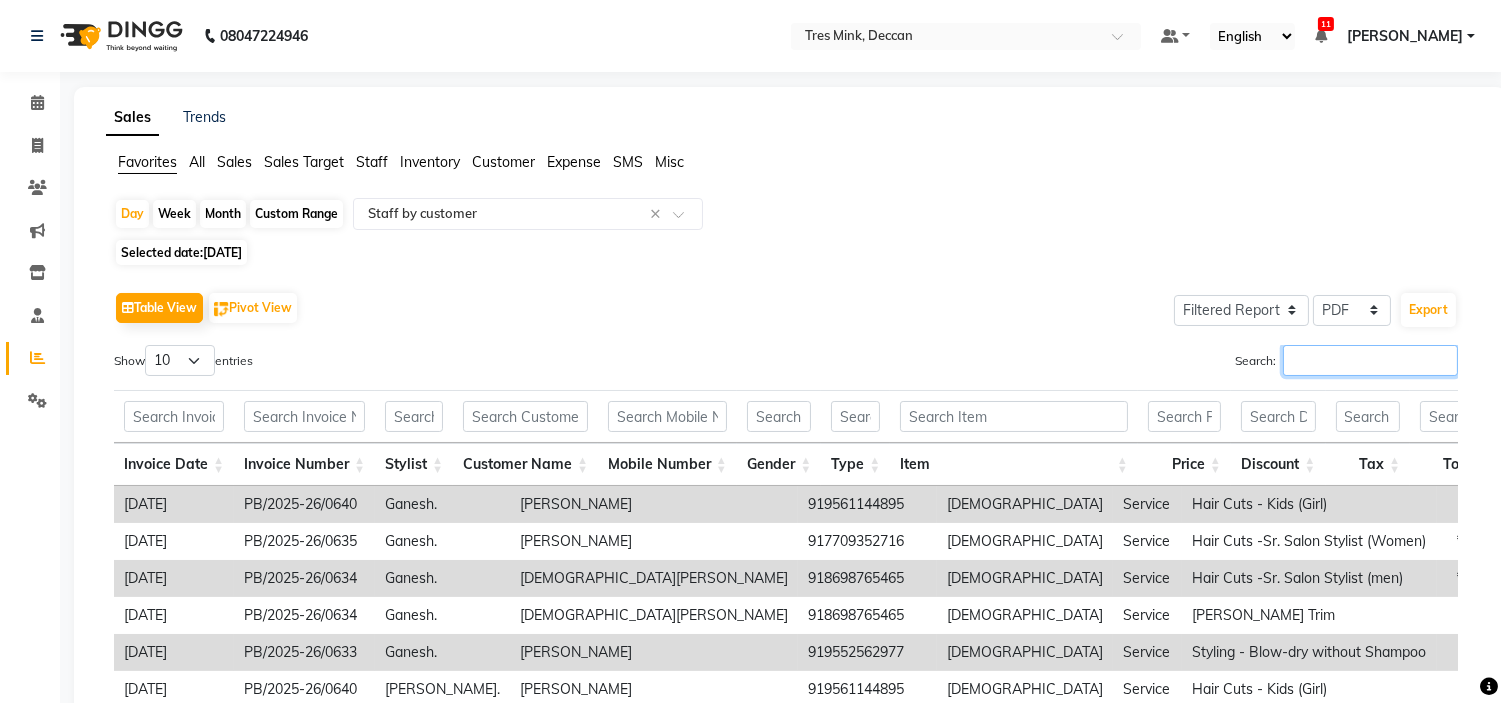 type on "n" 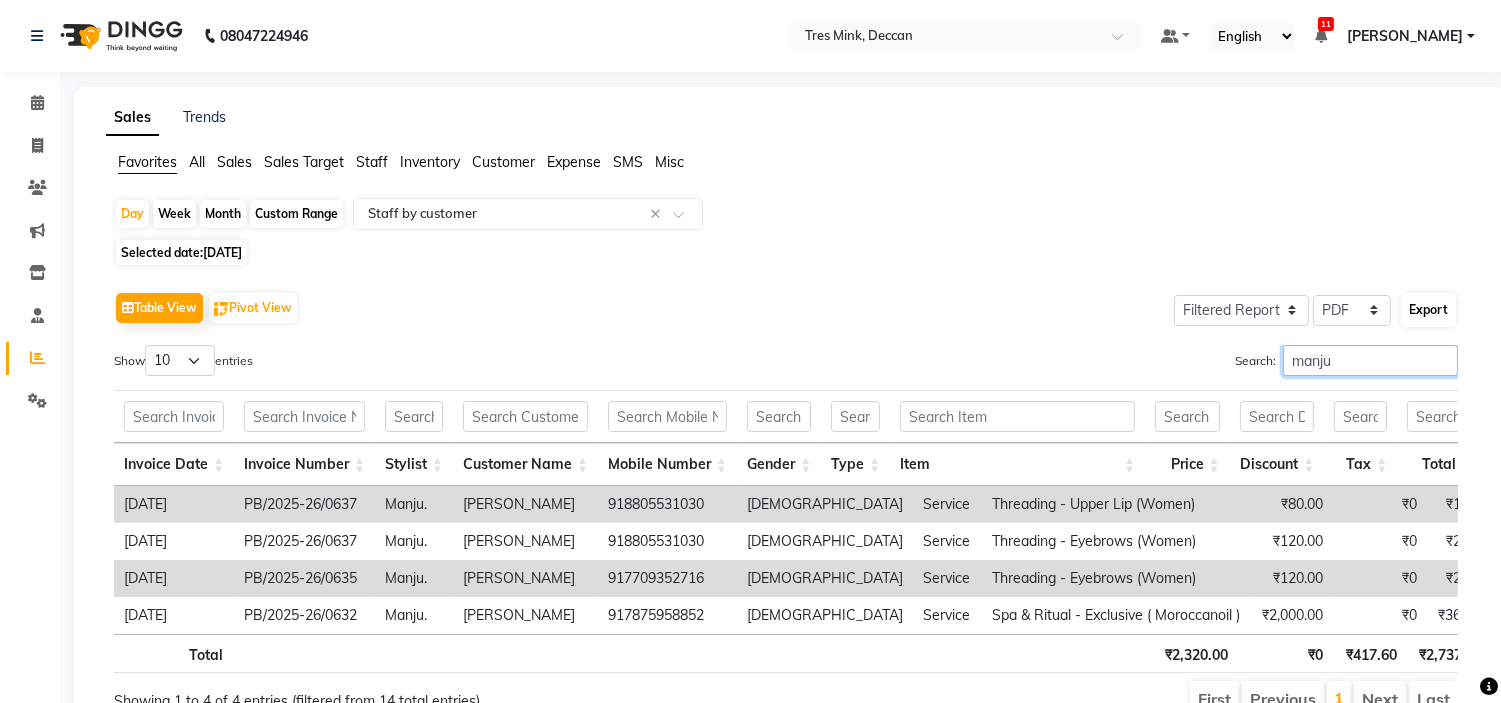 type on "manju" 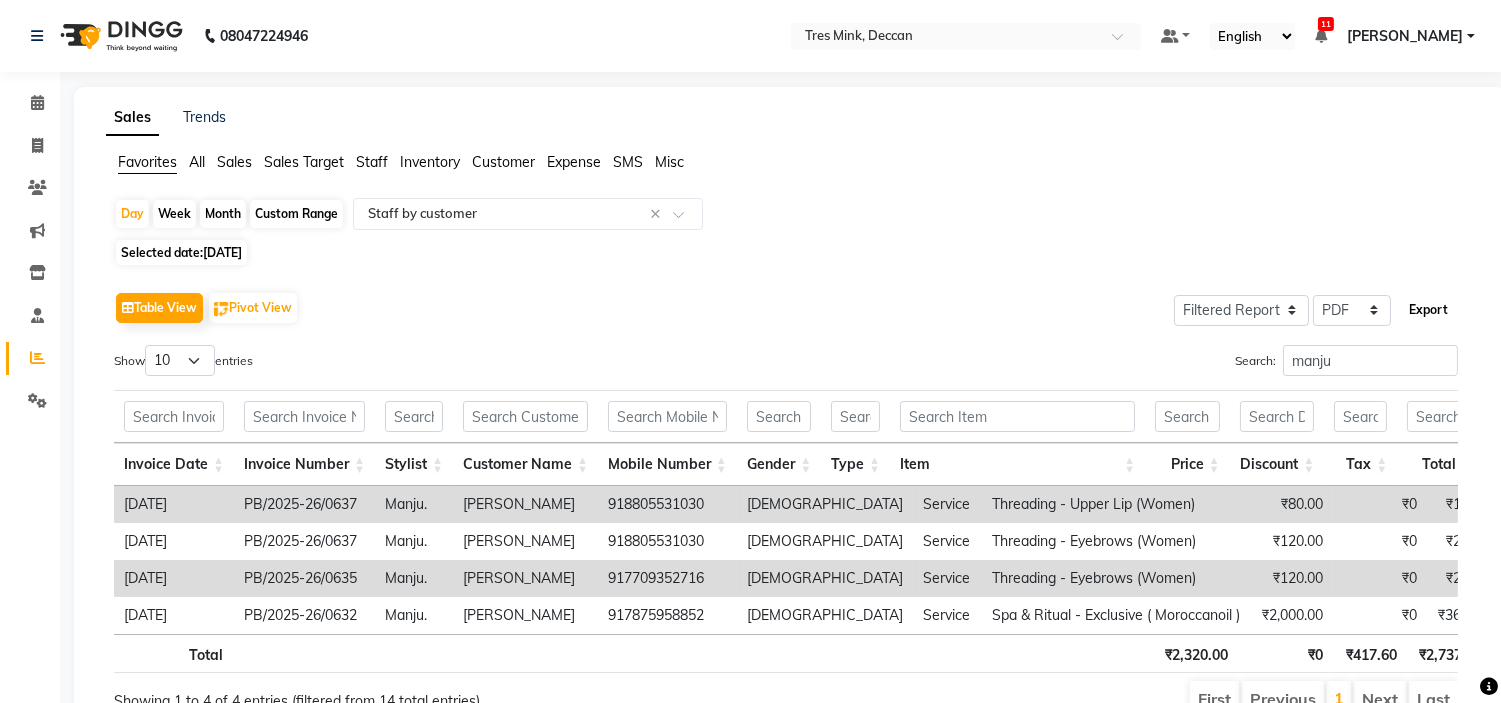 click on "Export" 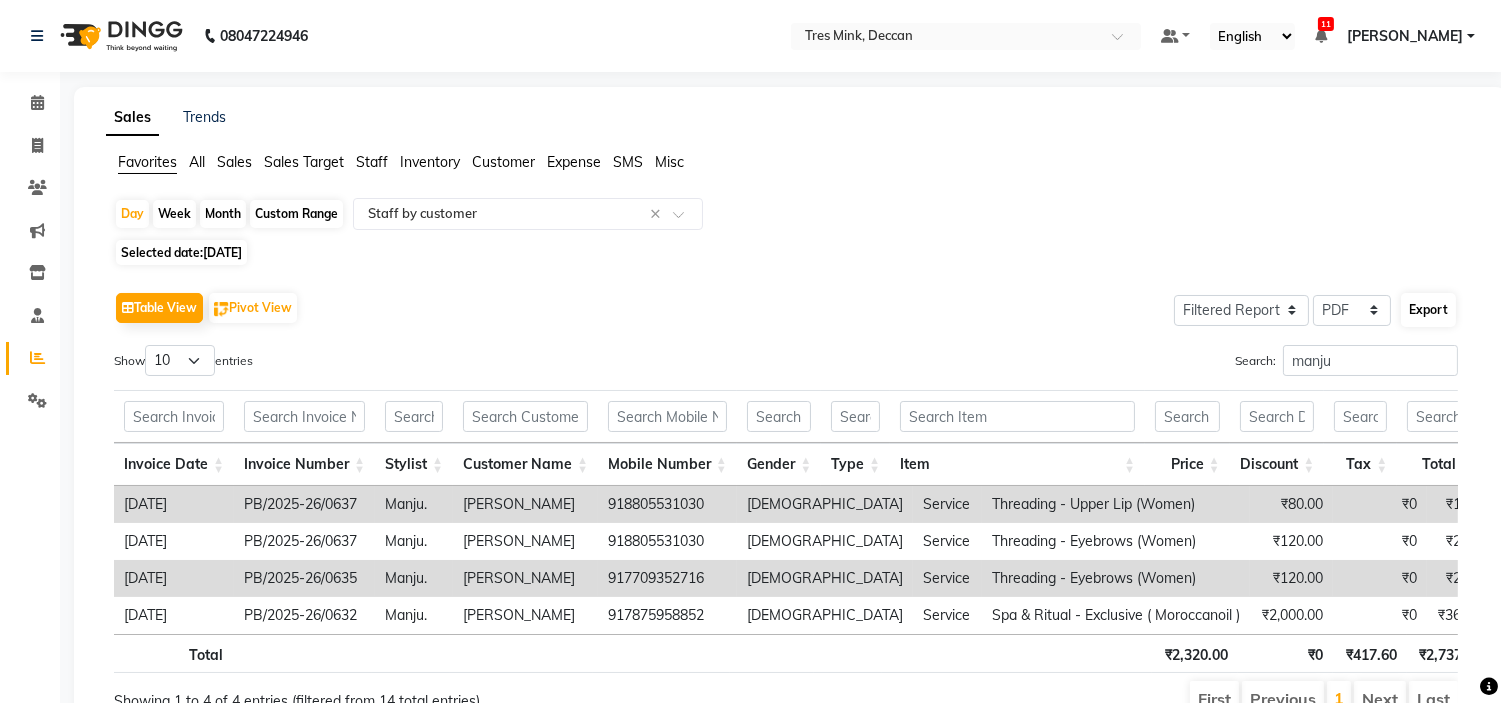 select on "sans-serif" 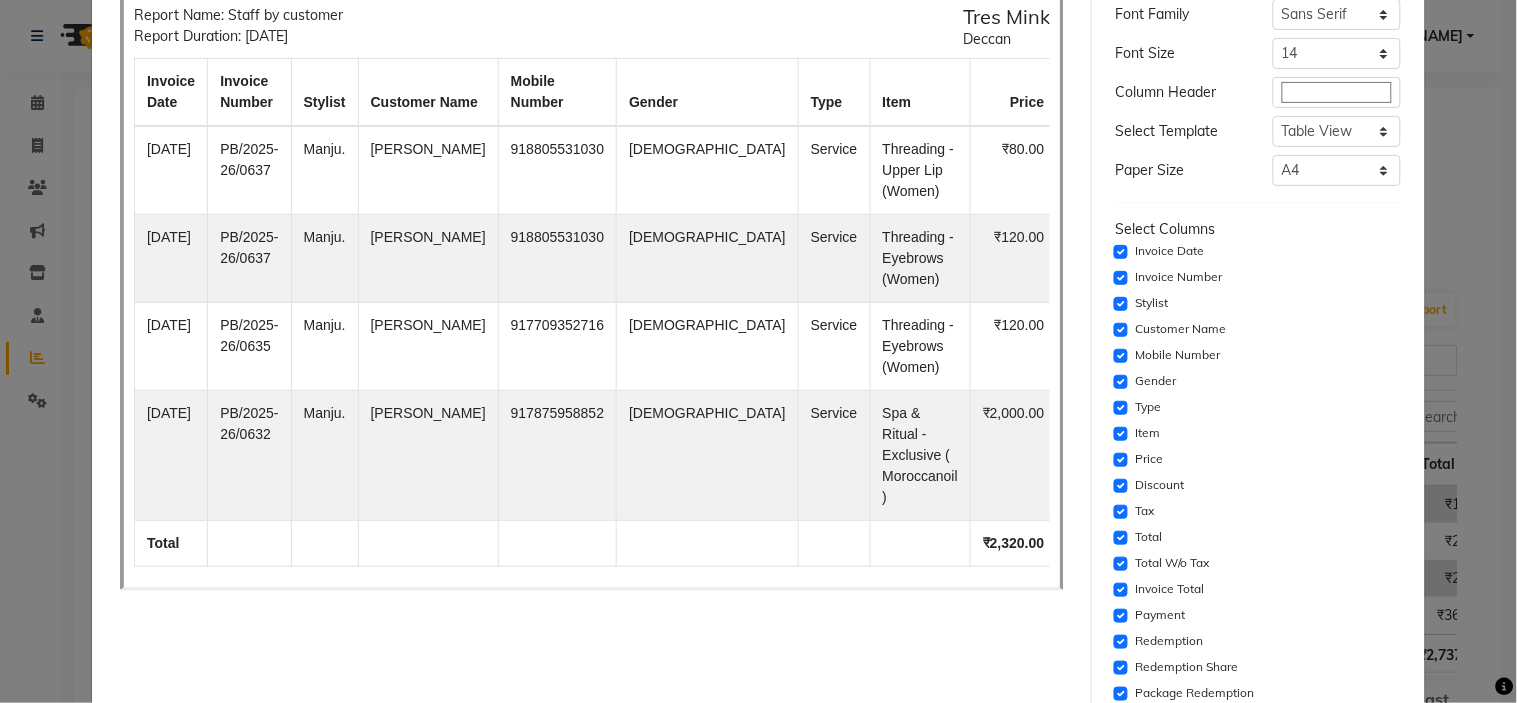 scroll, scrollTop: 222, scrollLeft: 0, axis: vertical 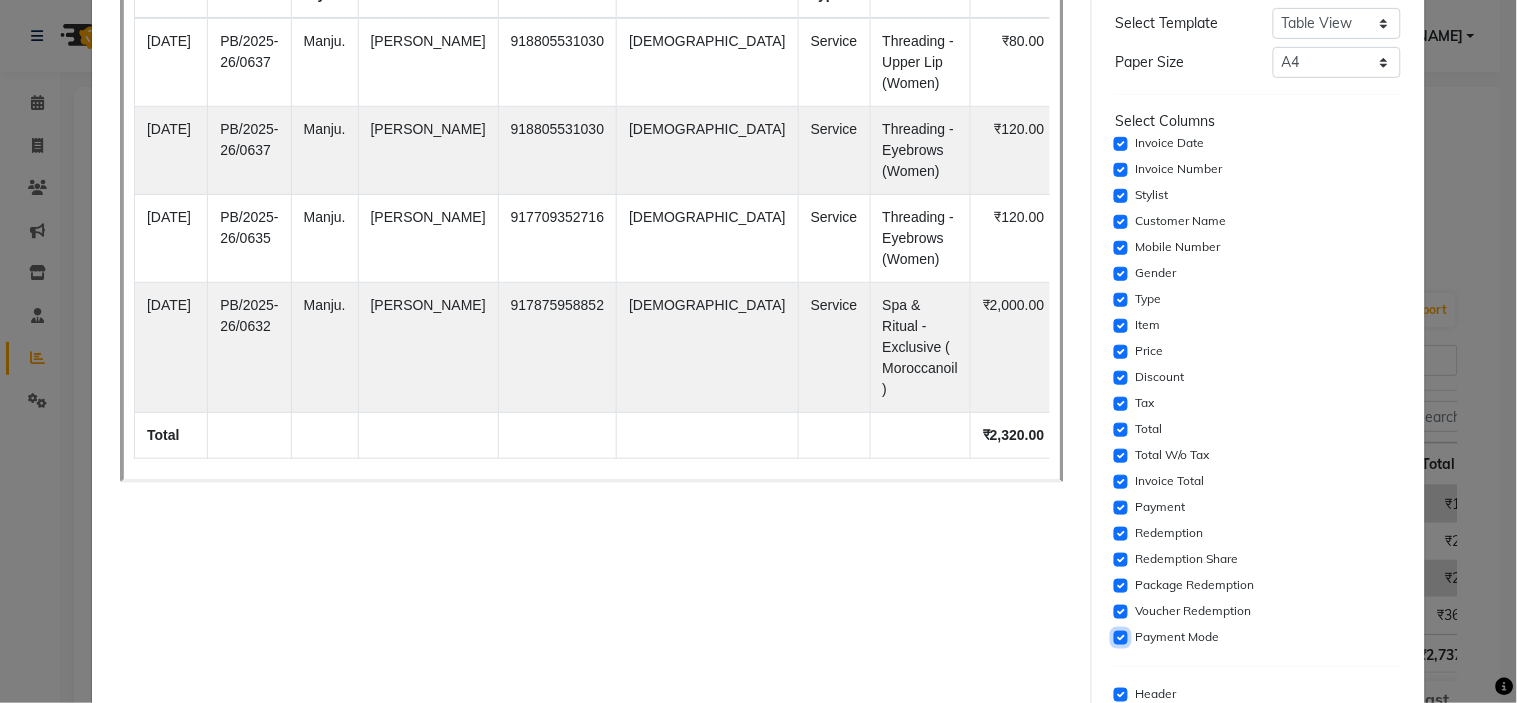 click 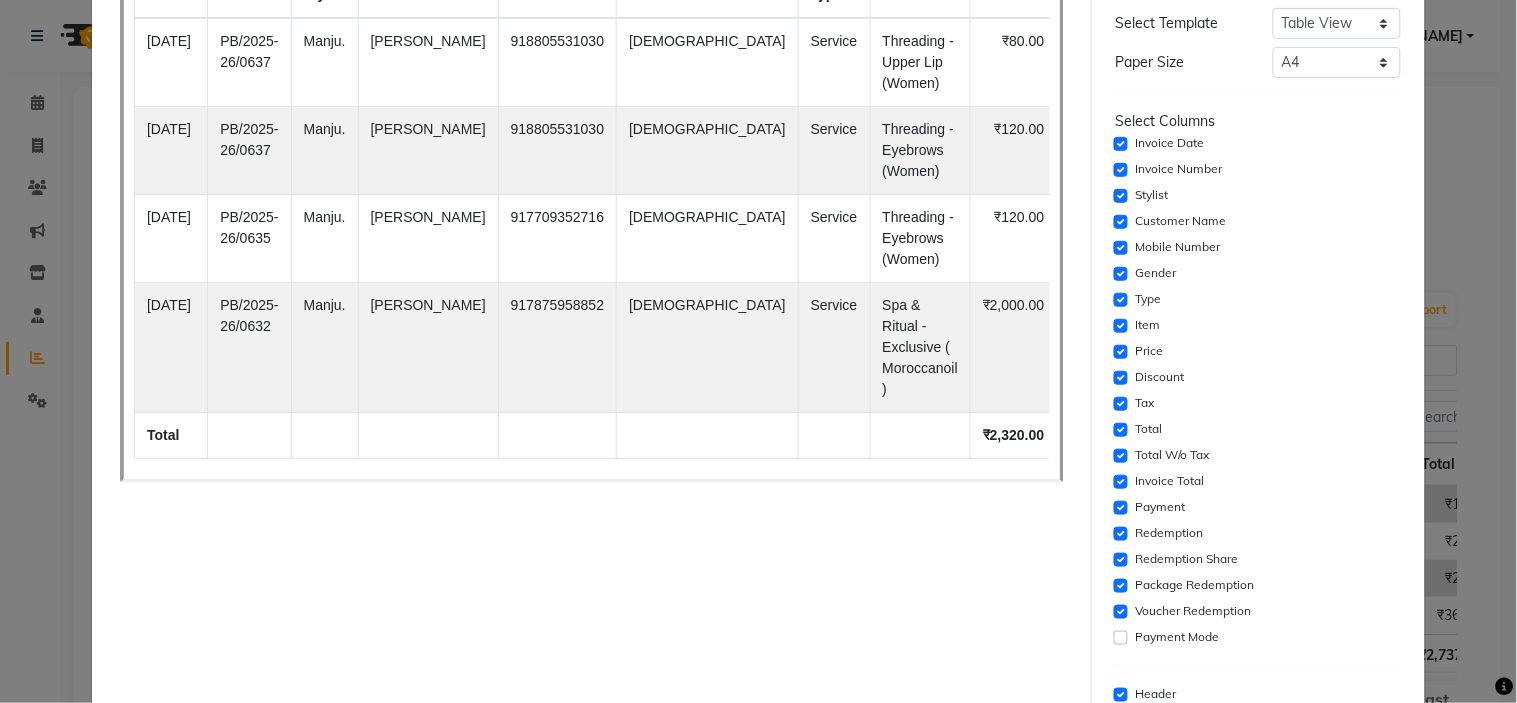 click on "Payment Mode" 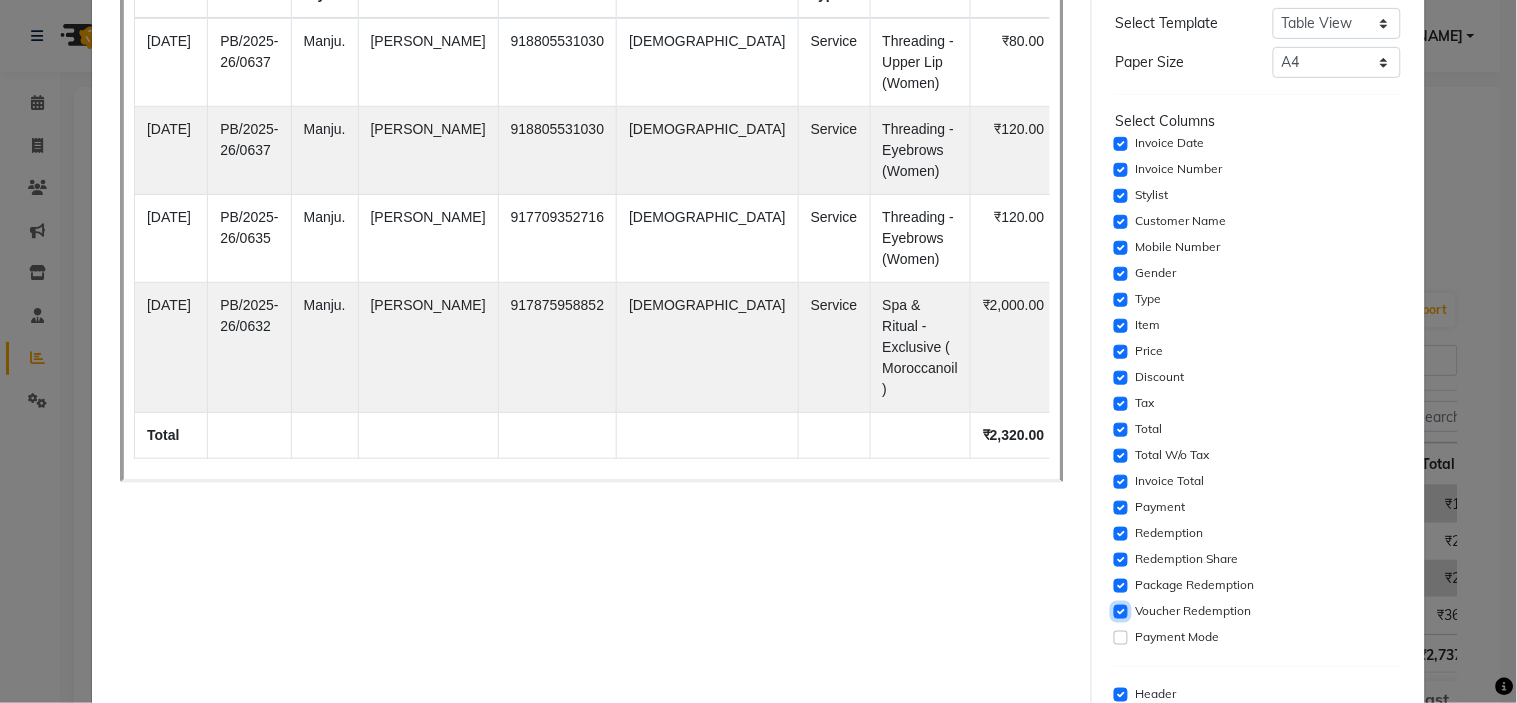 click 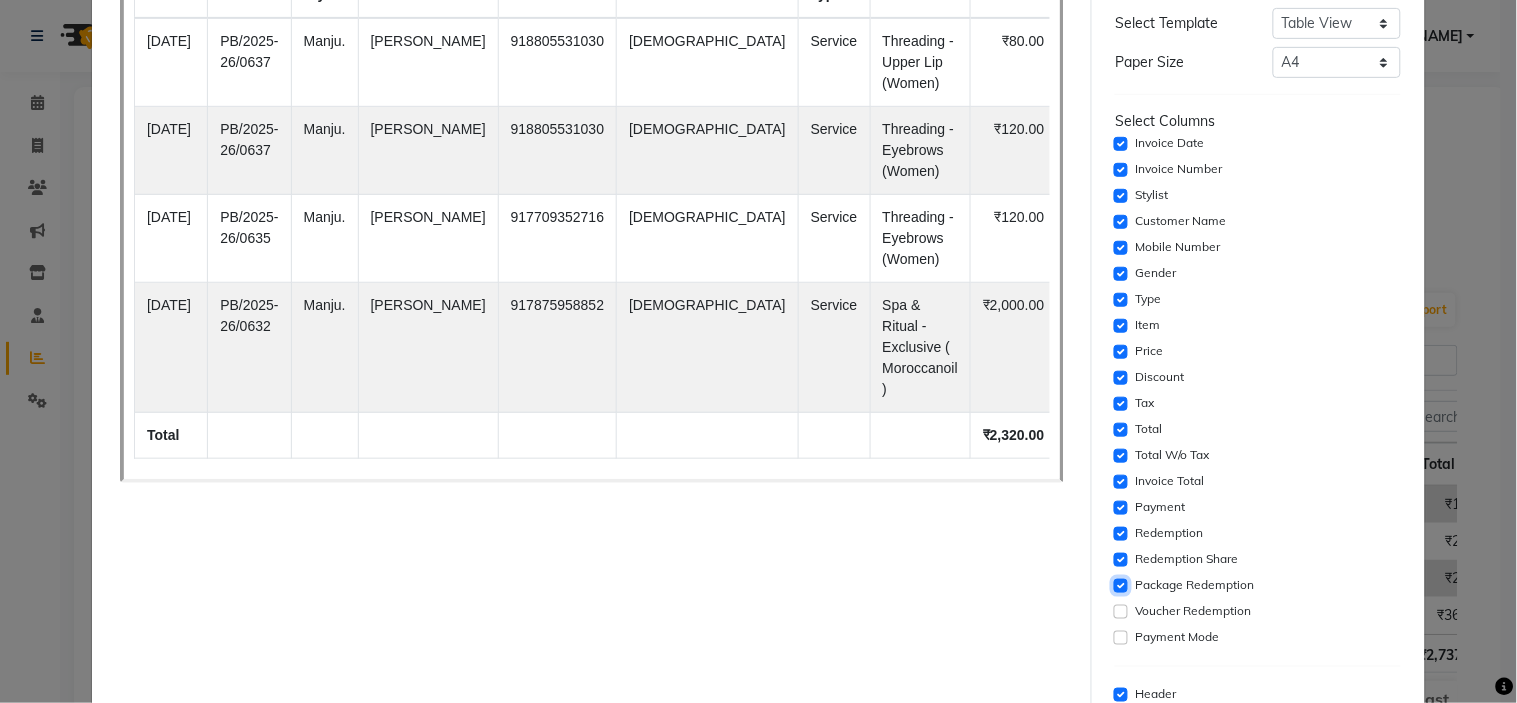 click 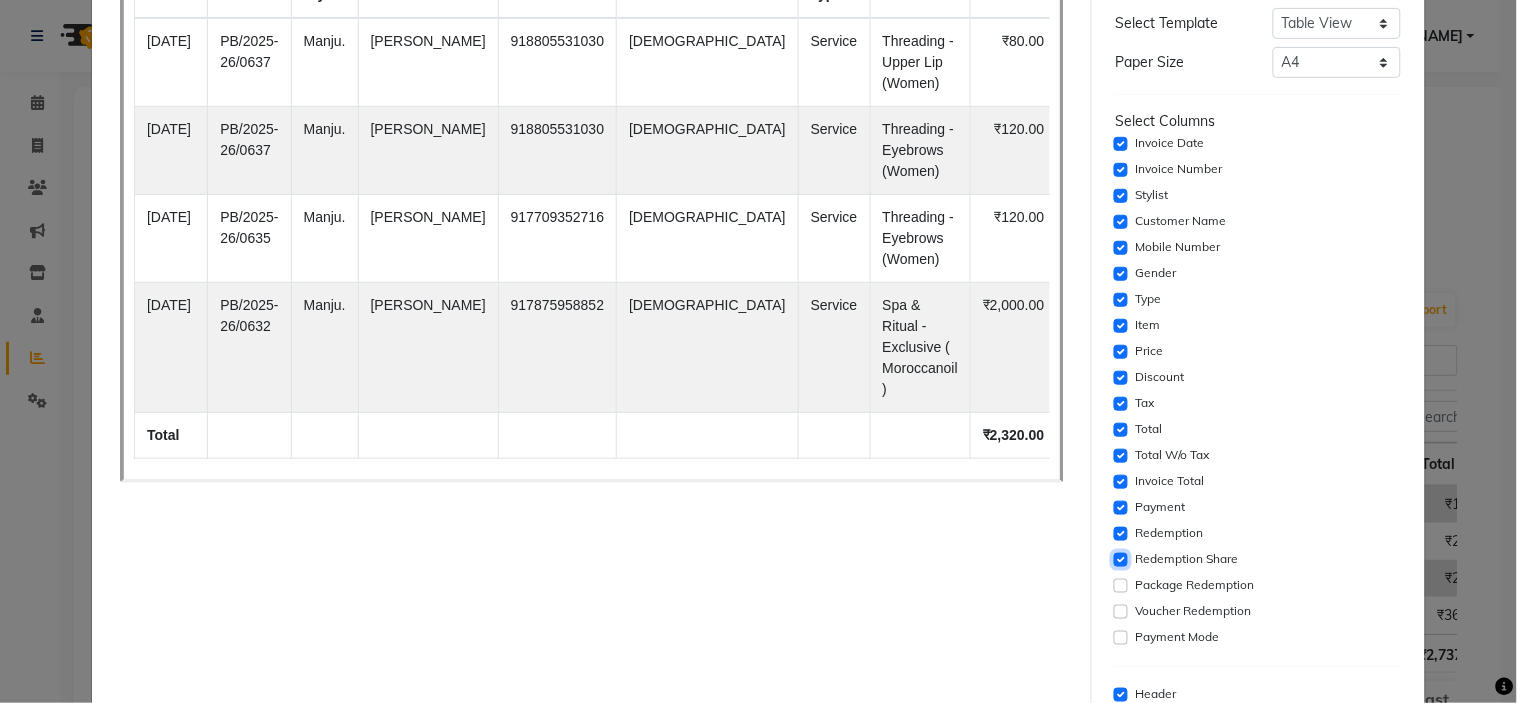 click 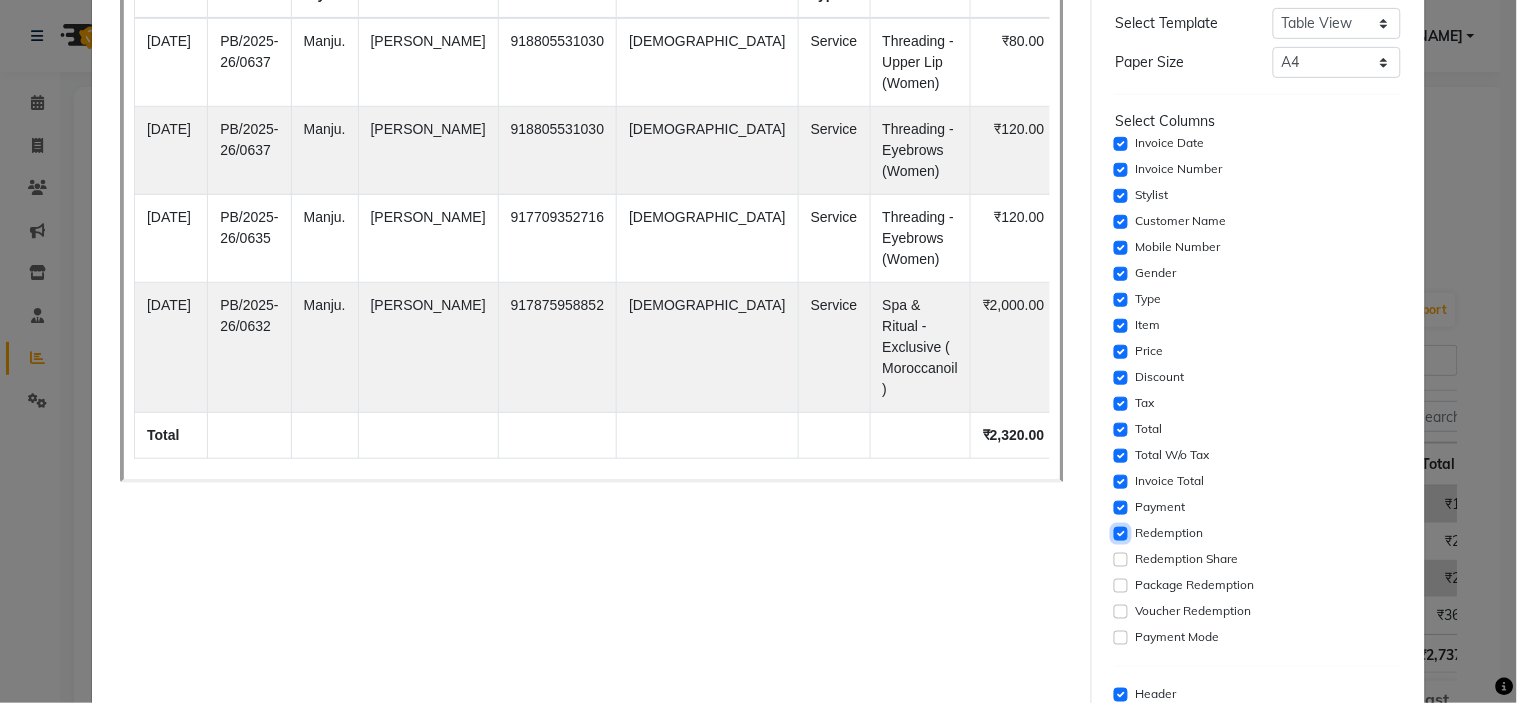click 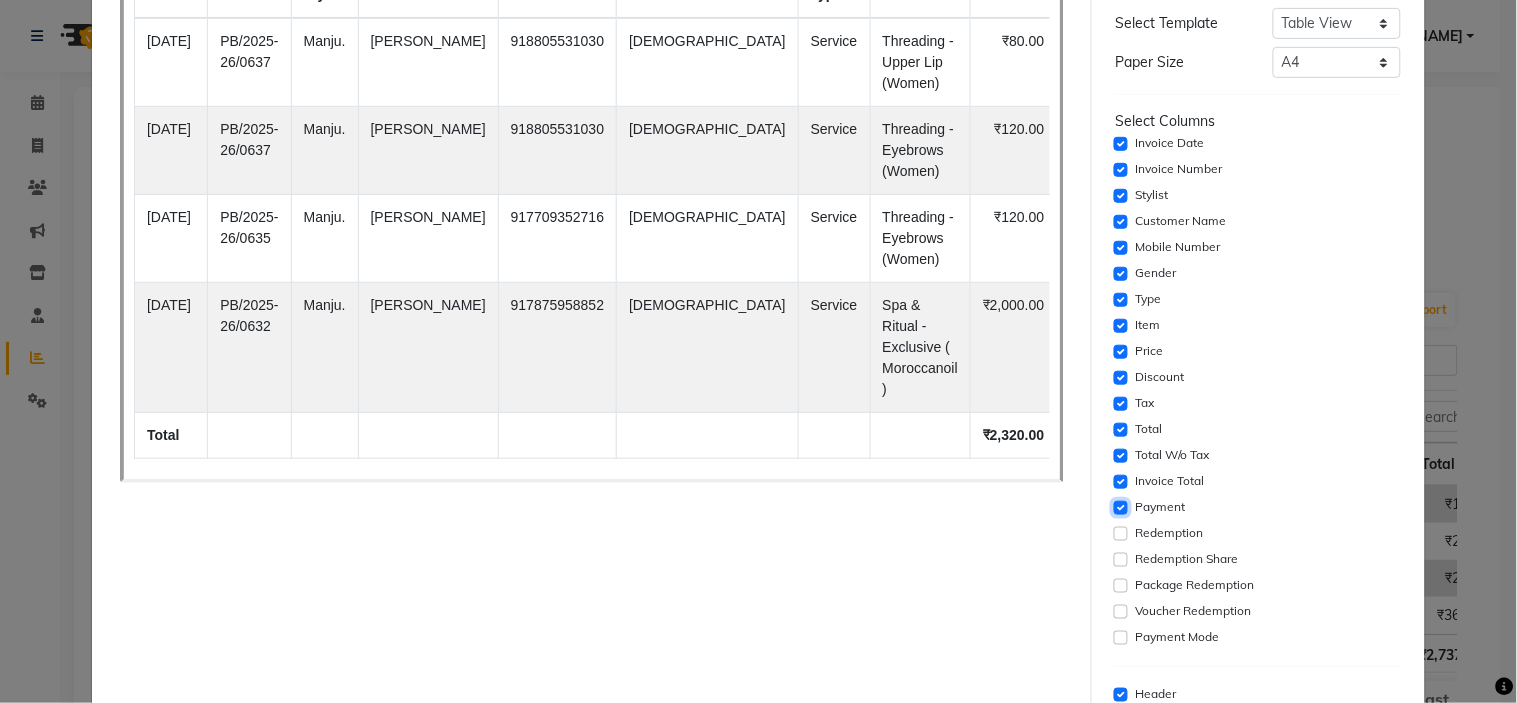 click 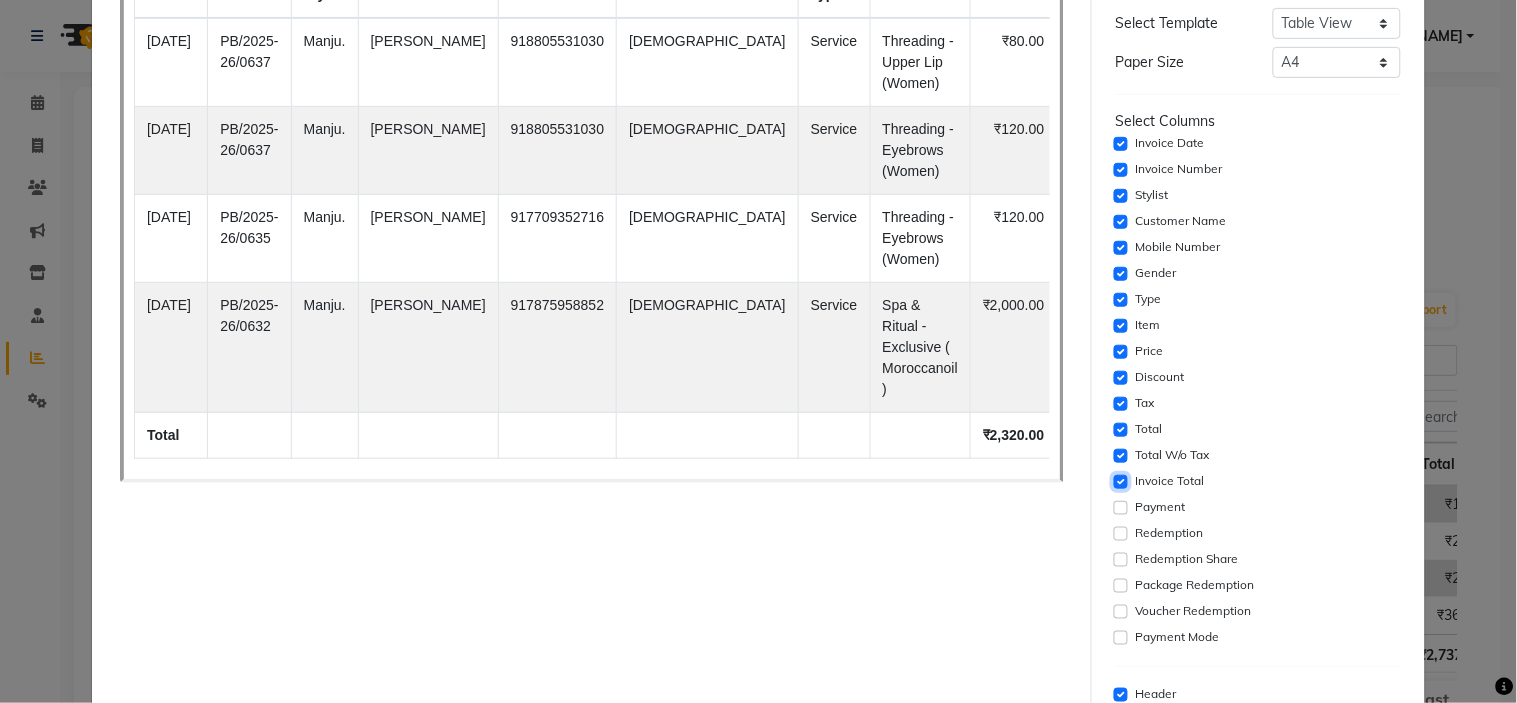 click 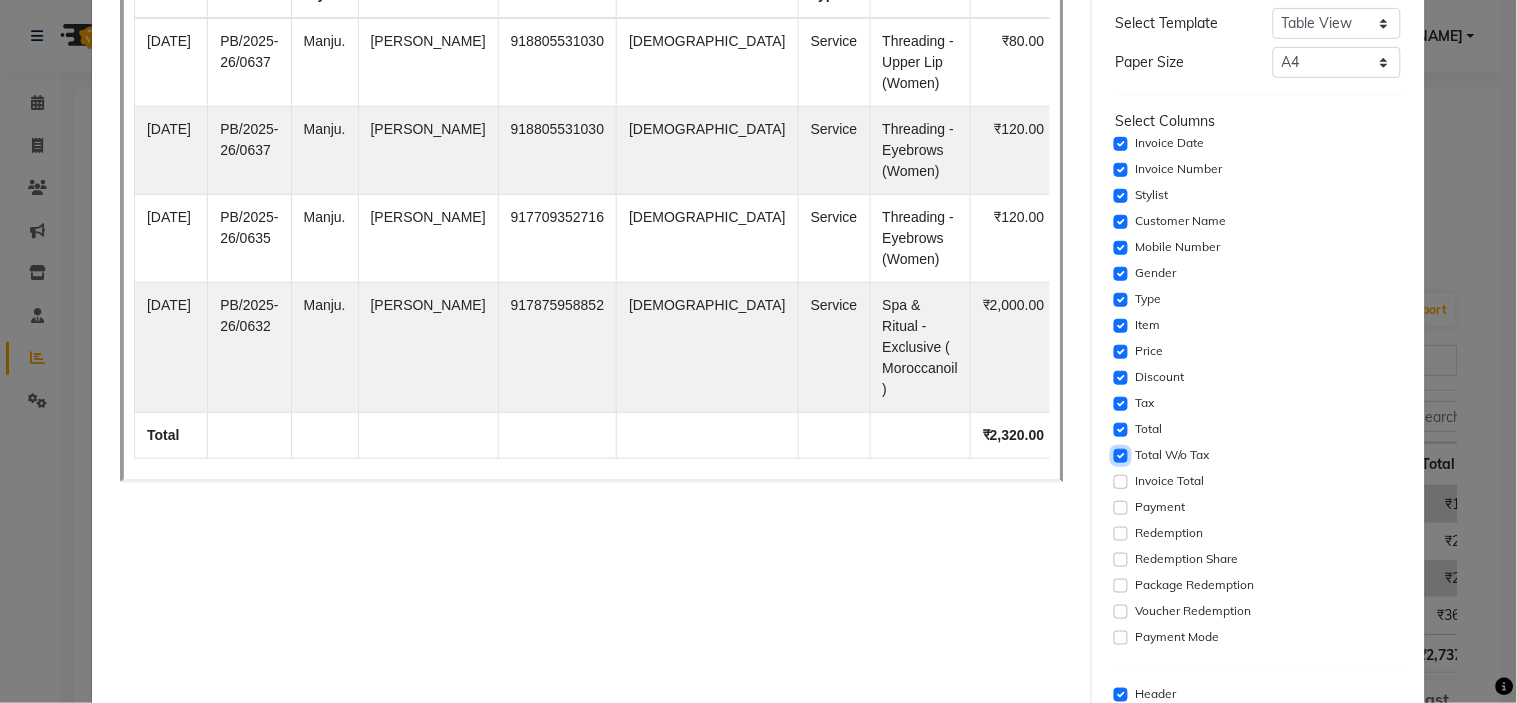 click 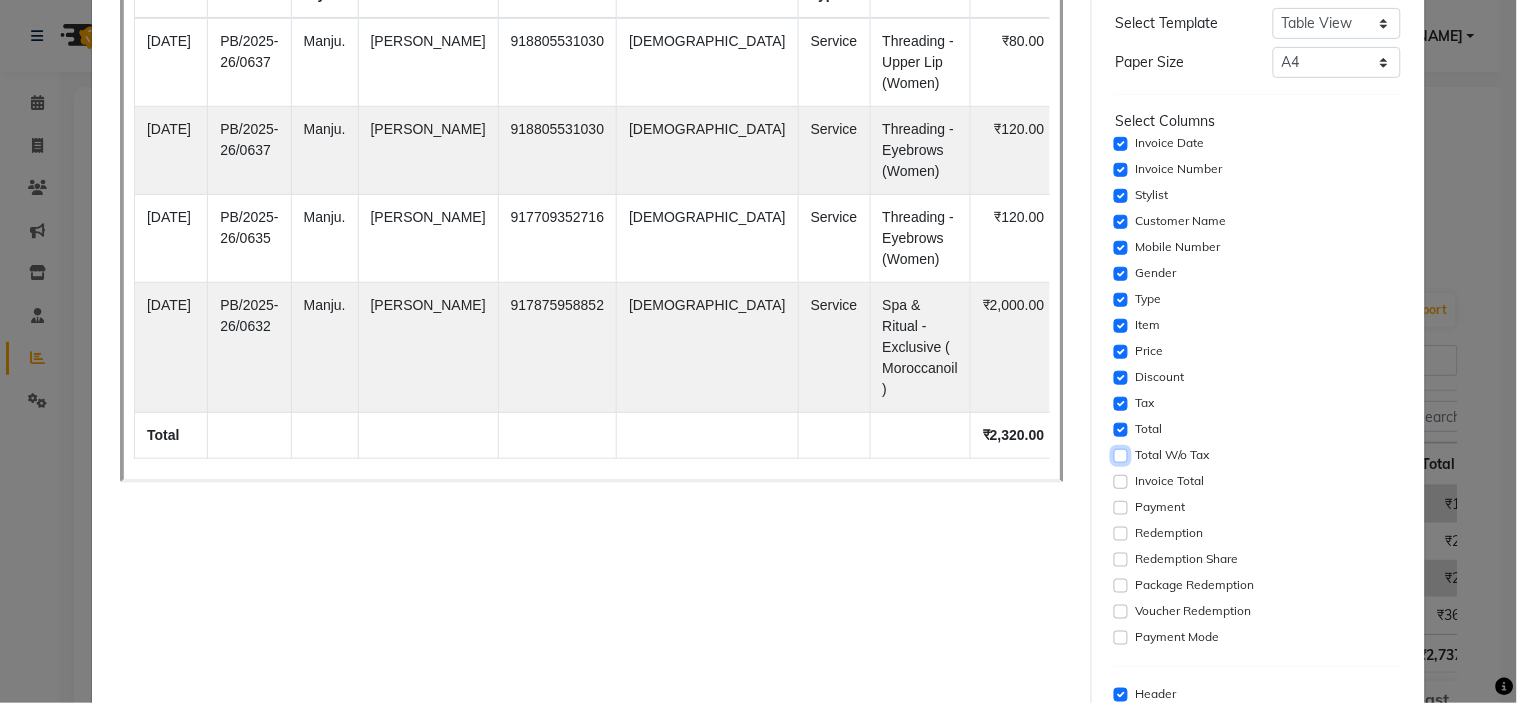 click 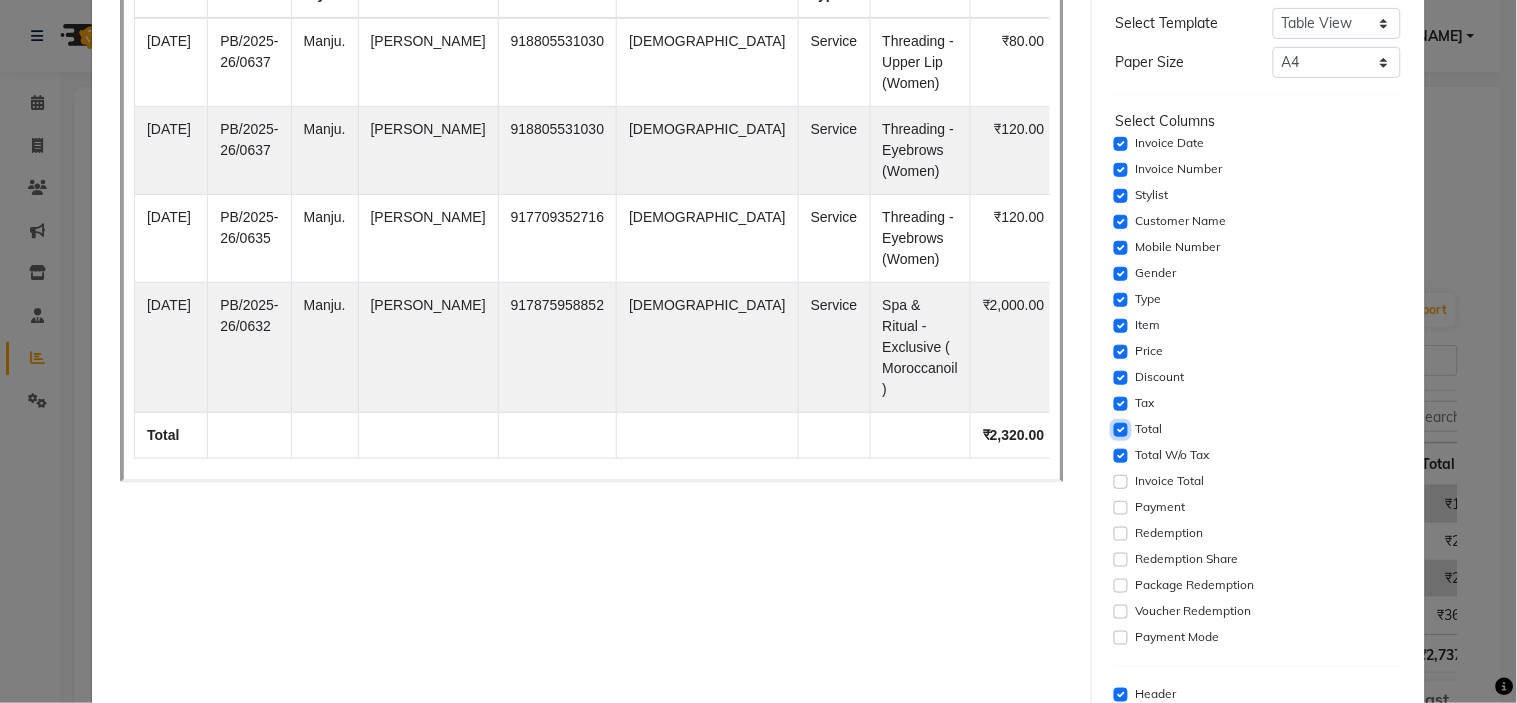 click 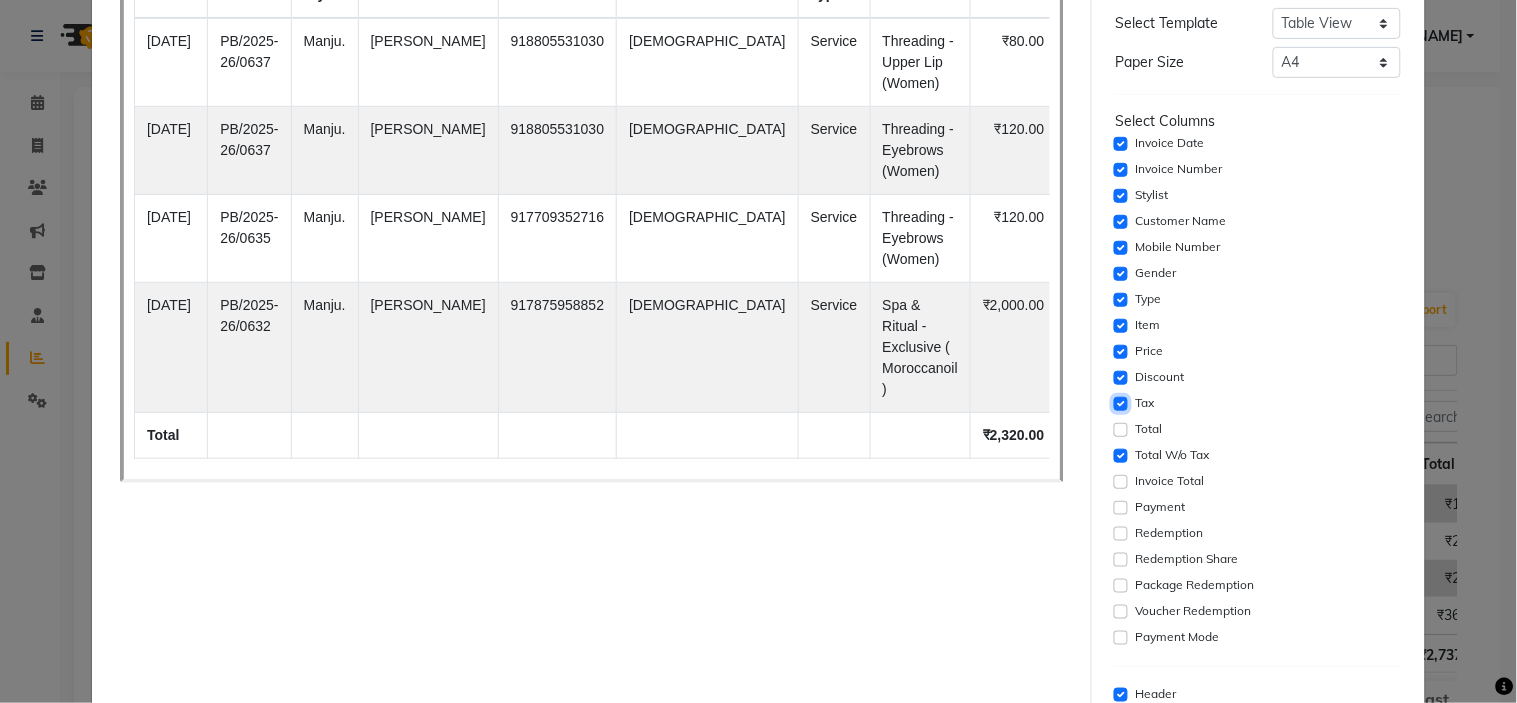click 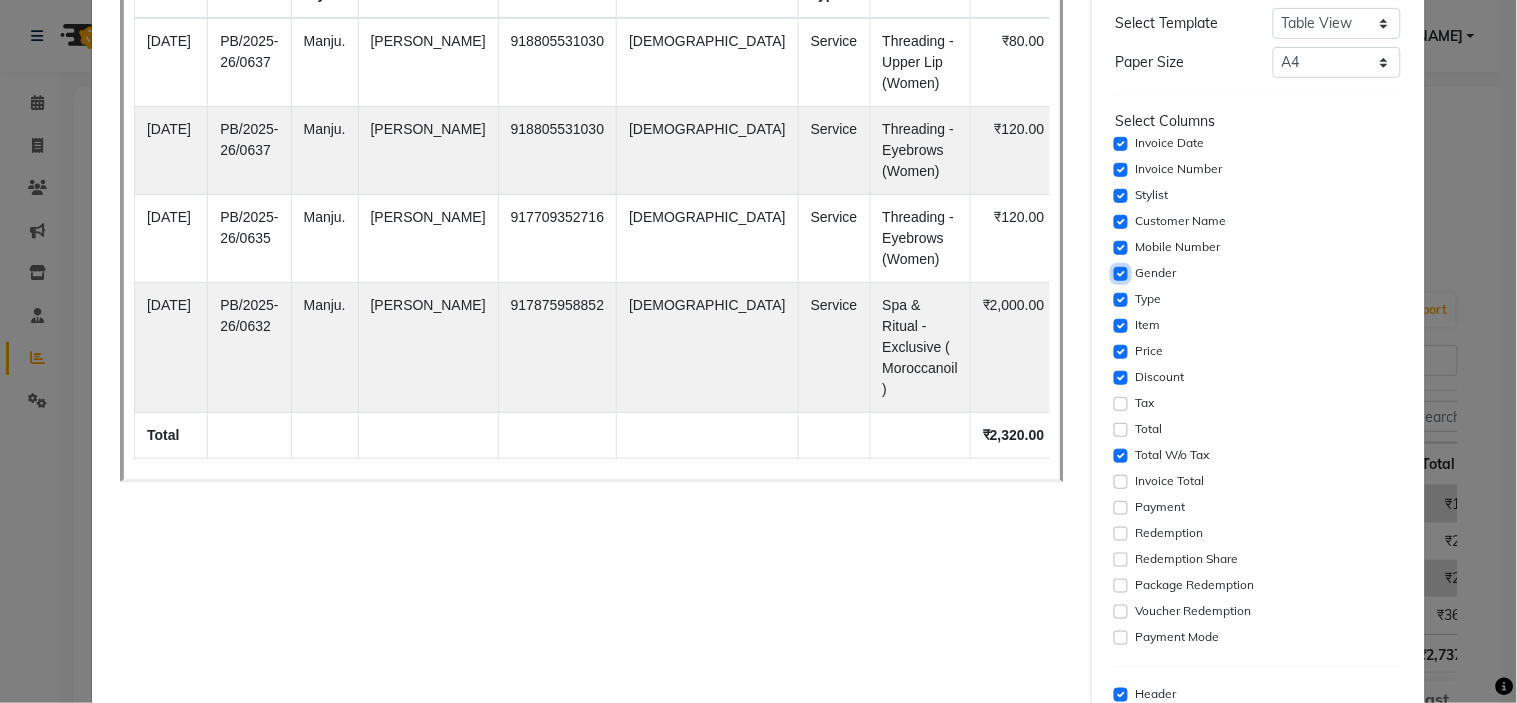 click 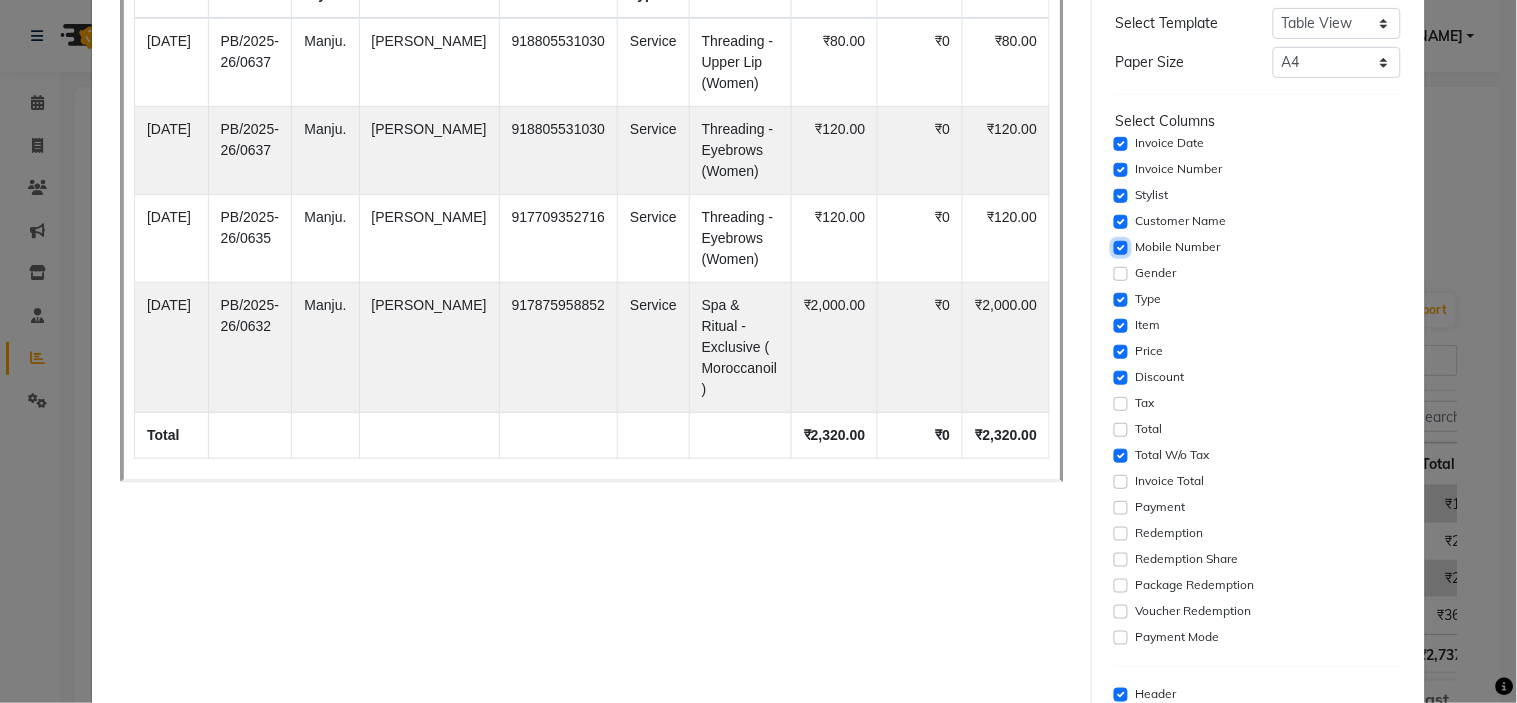 click 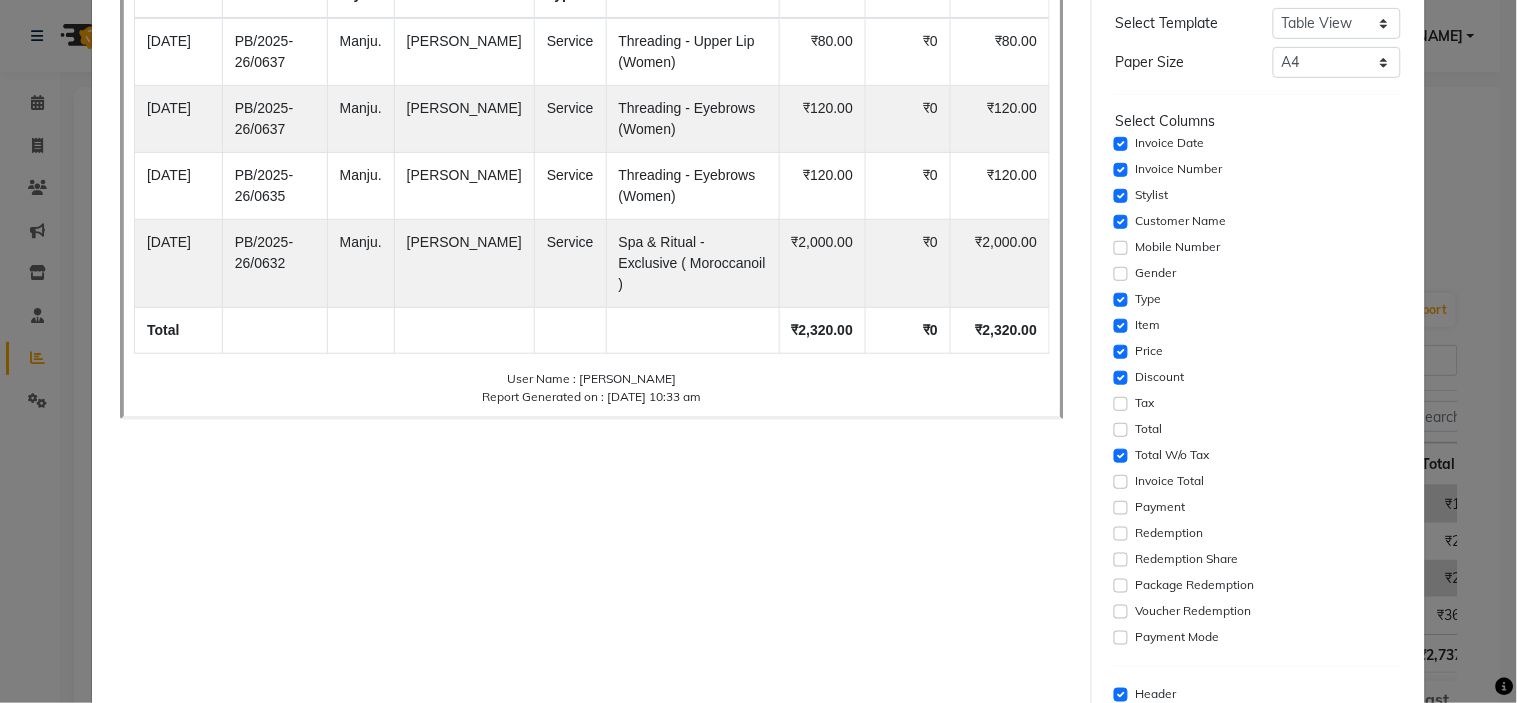 click on "Invoice Number" 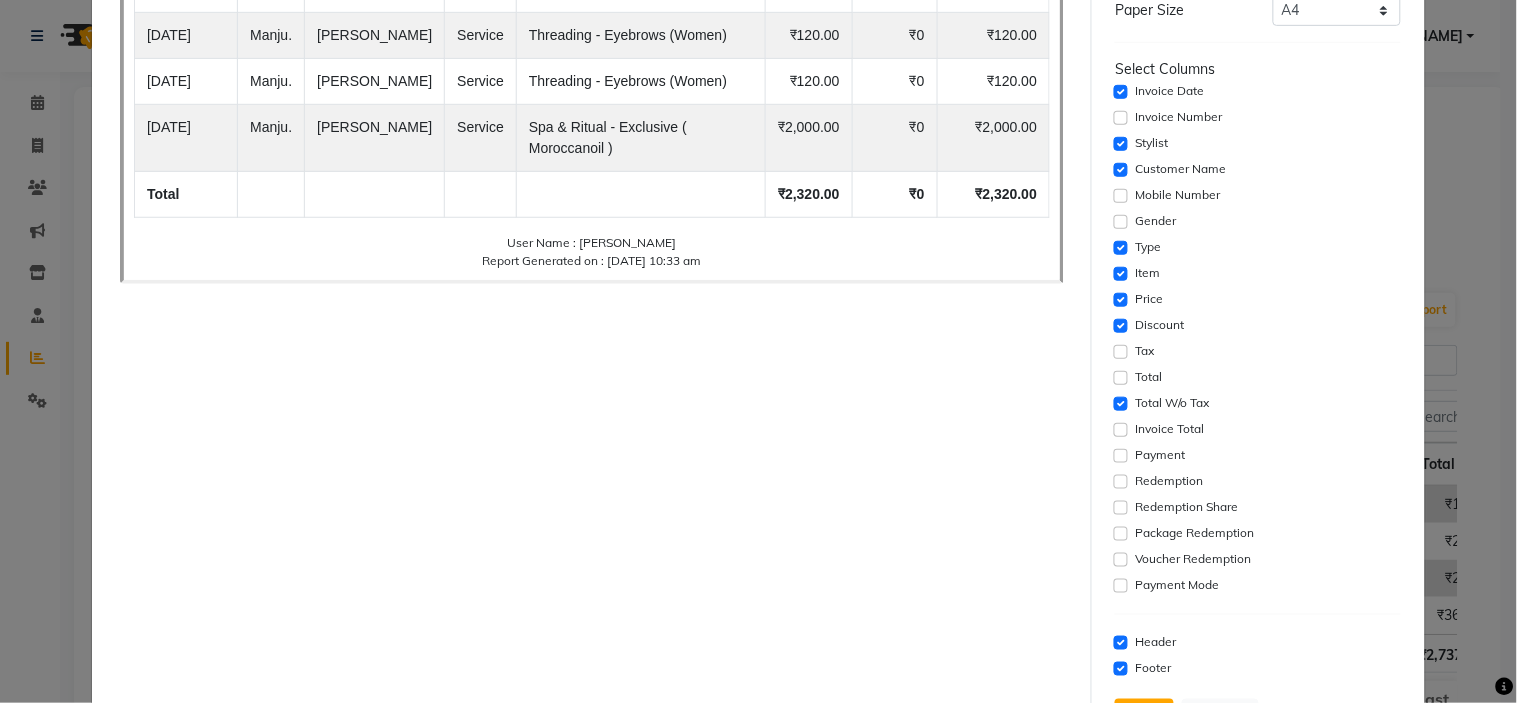 scroll, scrollTop: 361, scrollLeft: 0, axis: vertical 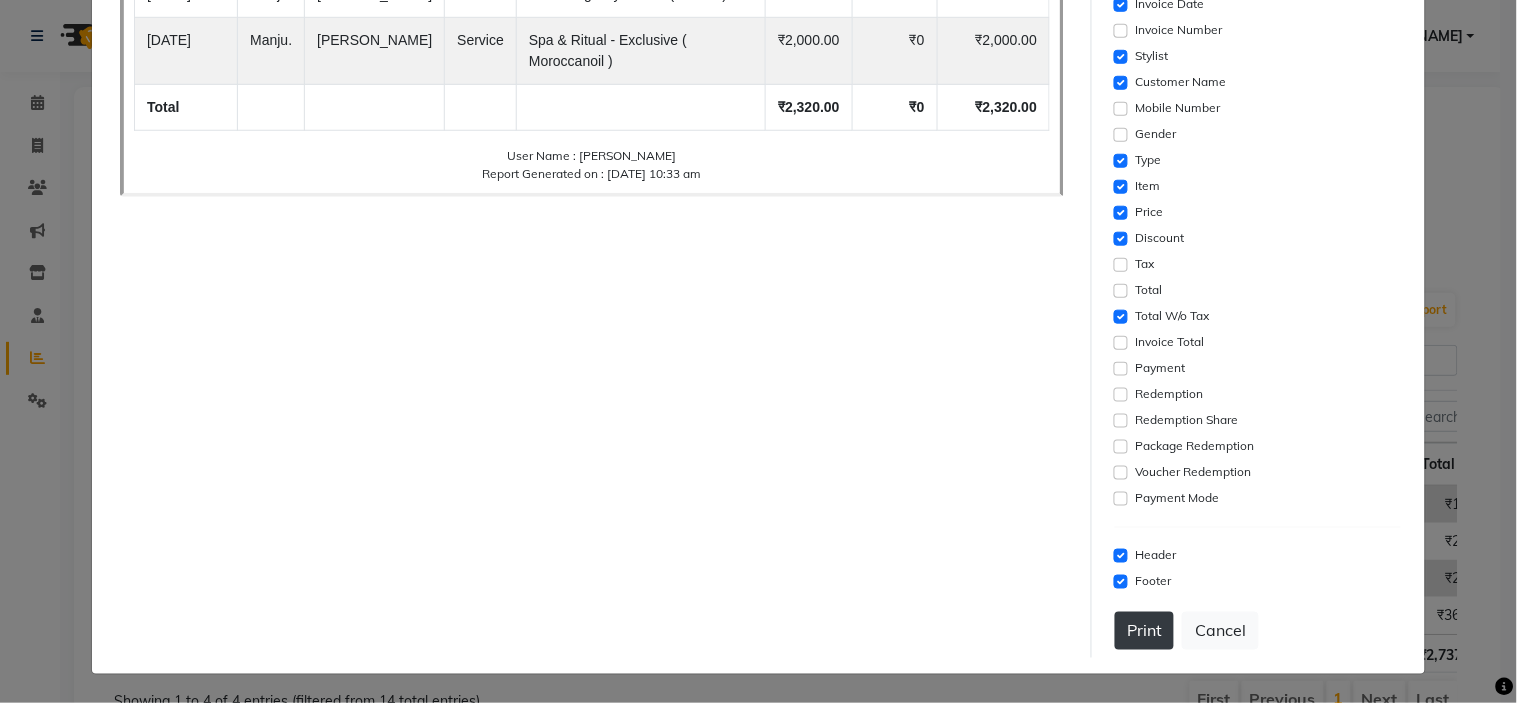 click on "Print" 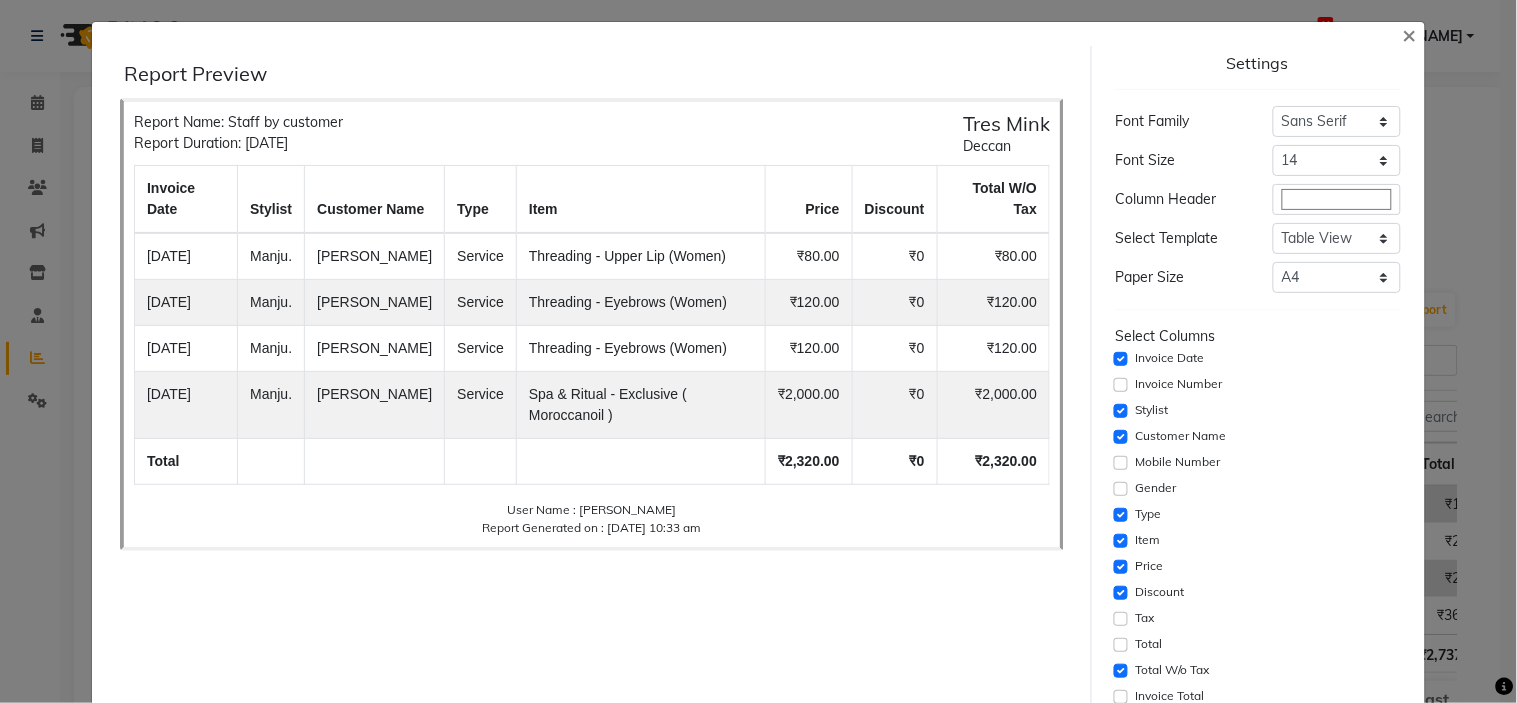 scroll, scrollTop: 0, scrollLeft: 0, axis: both 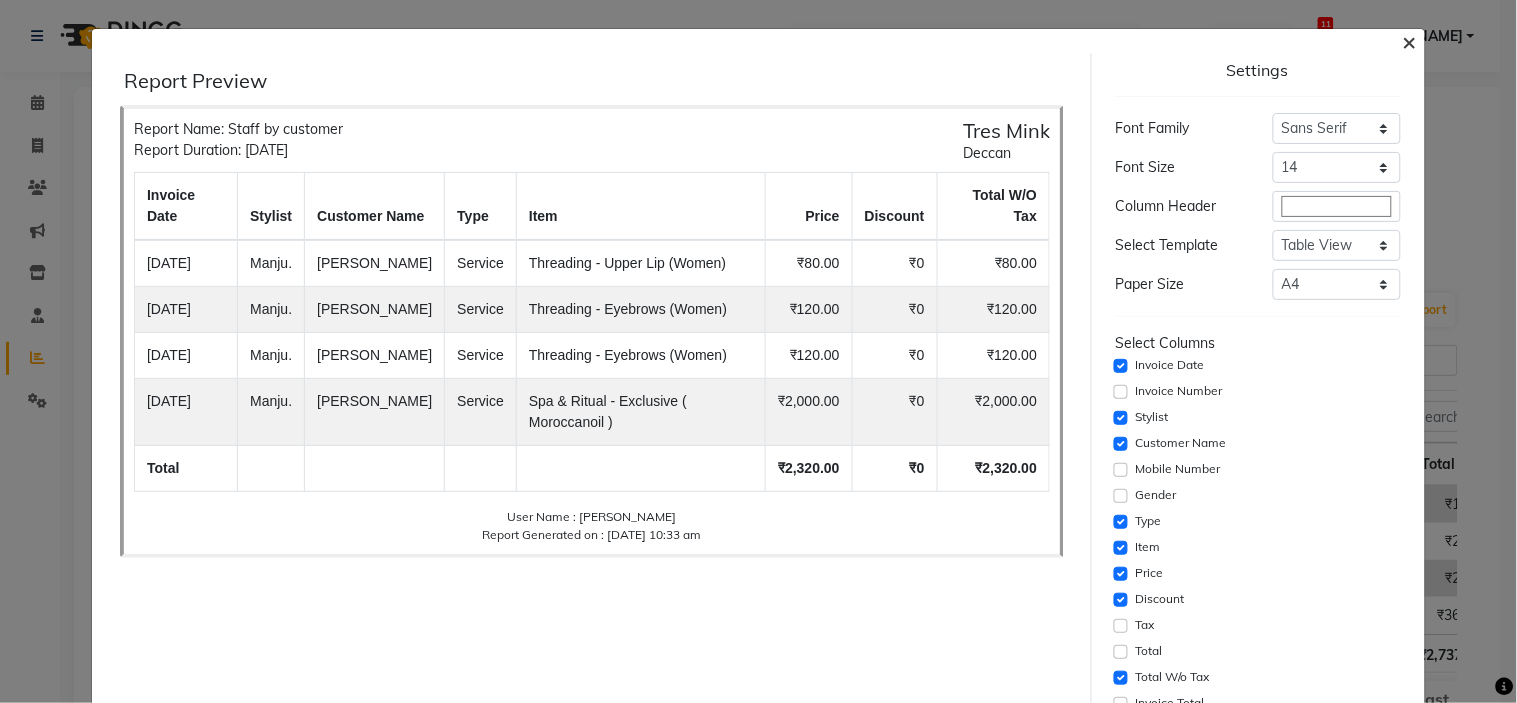 click on "×" 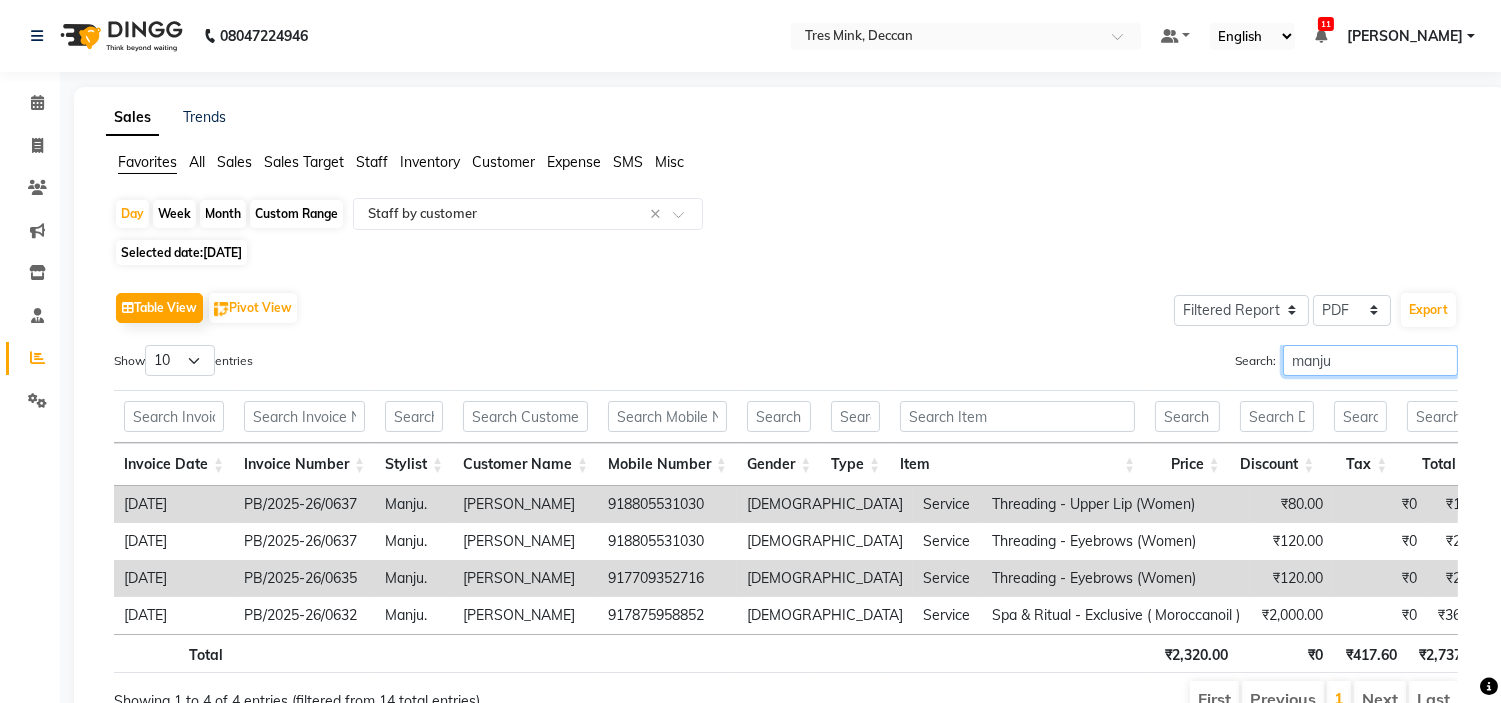 click on "manju" at bounding box center [1370, 360] 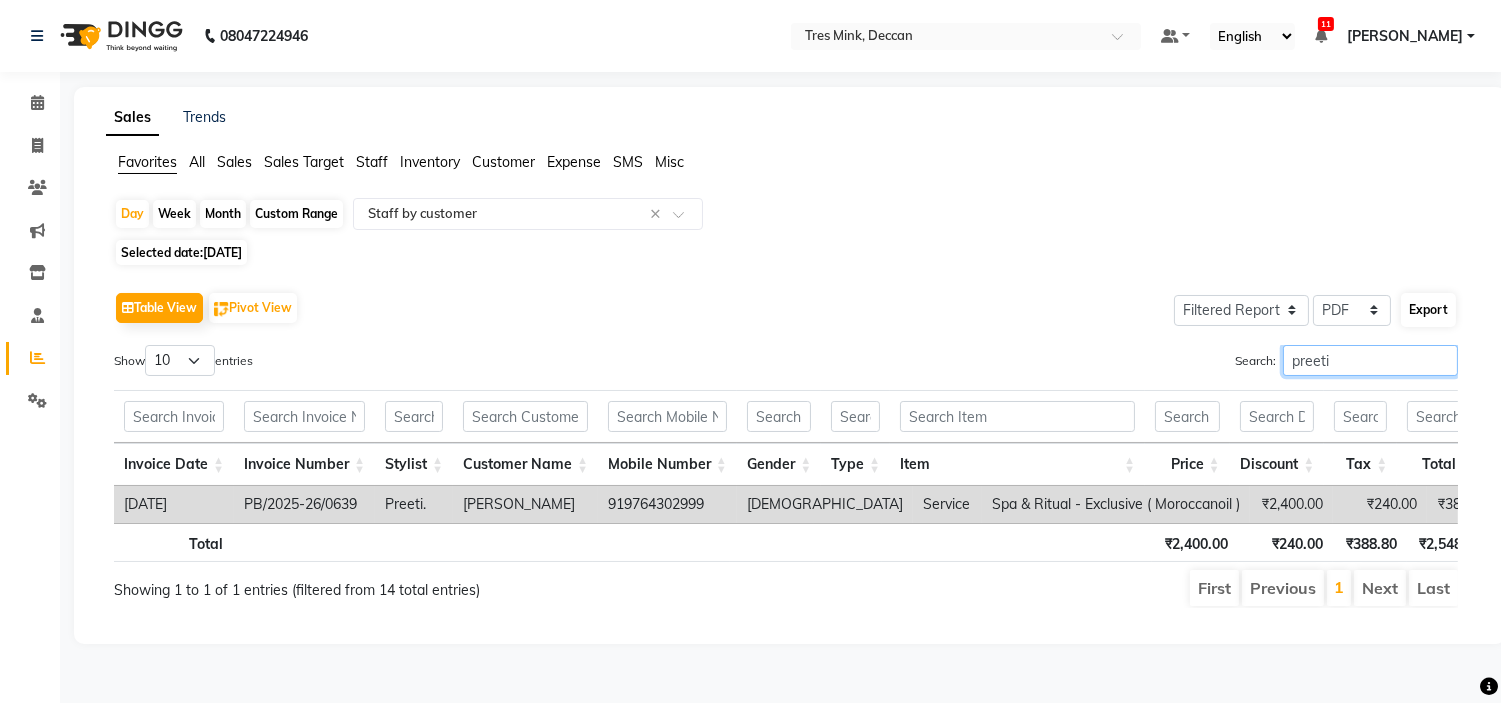type on "preeti" 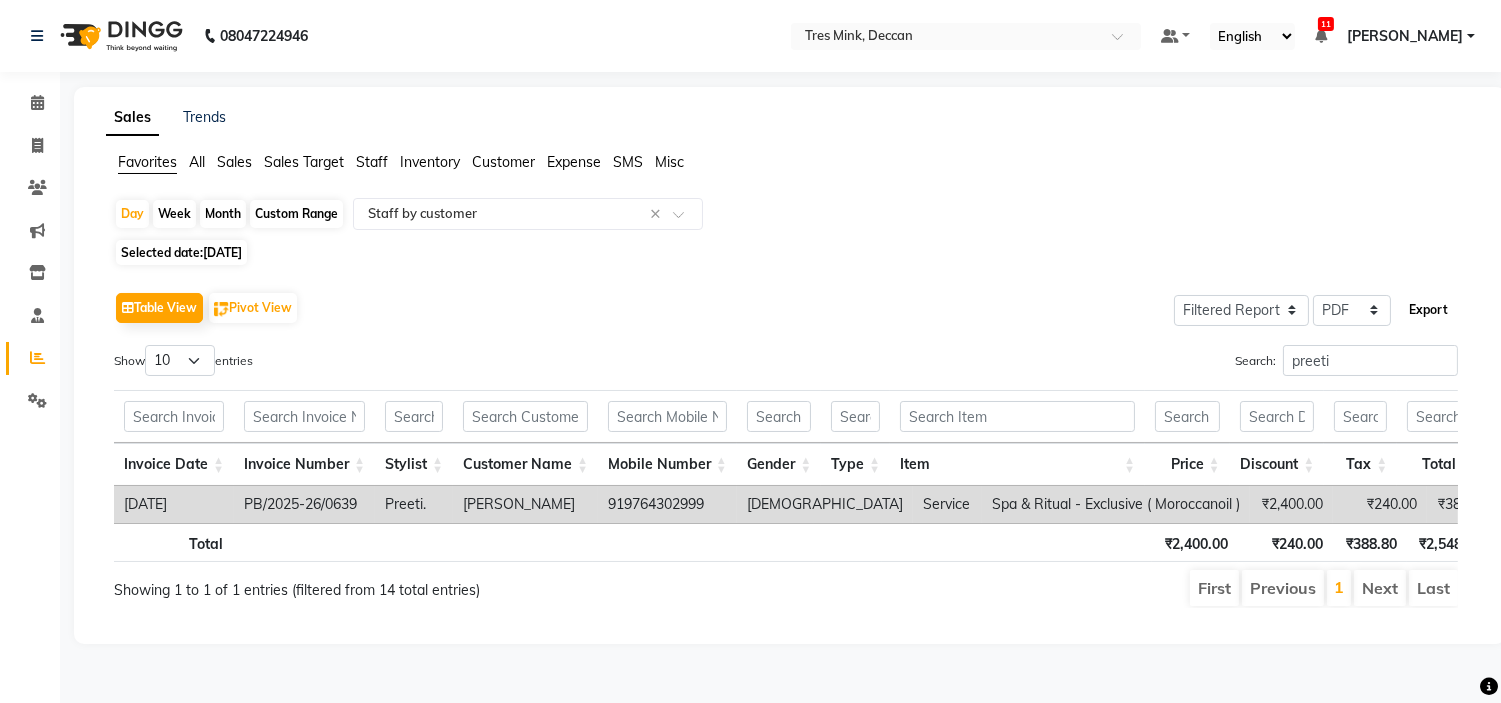 click on "Export" 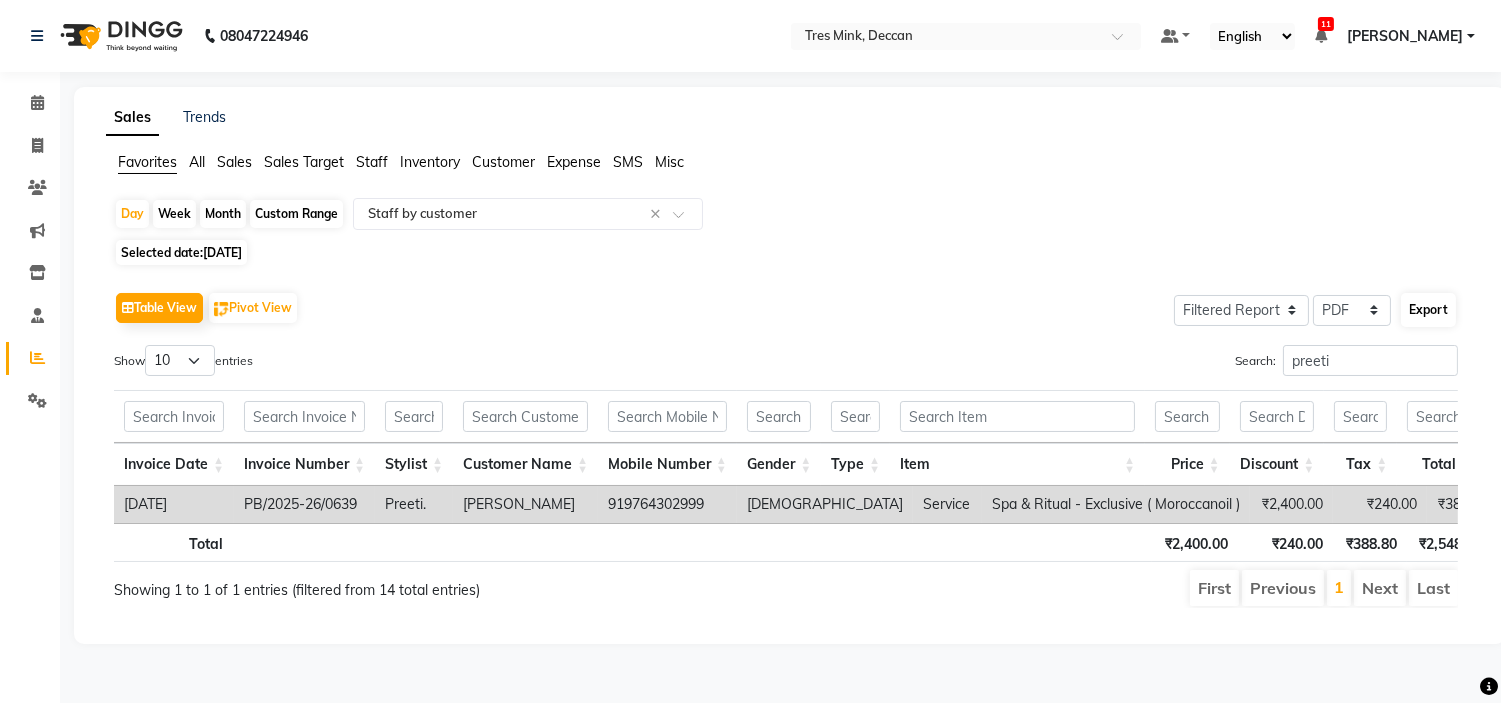 select on "sans-serif" 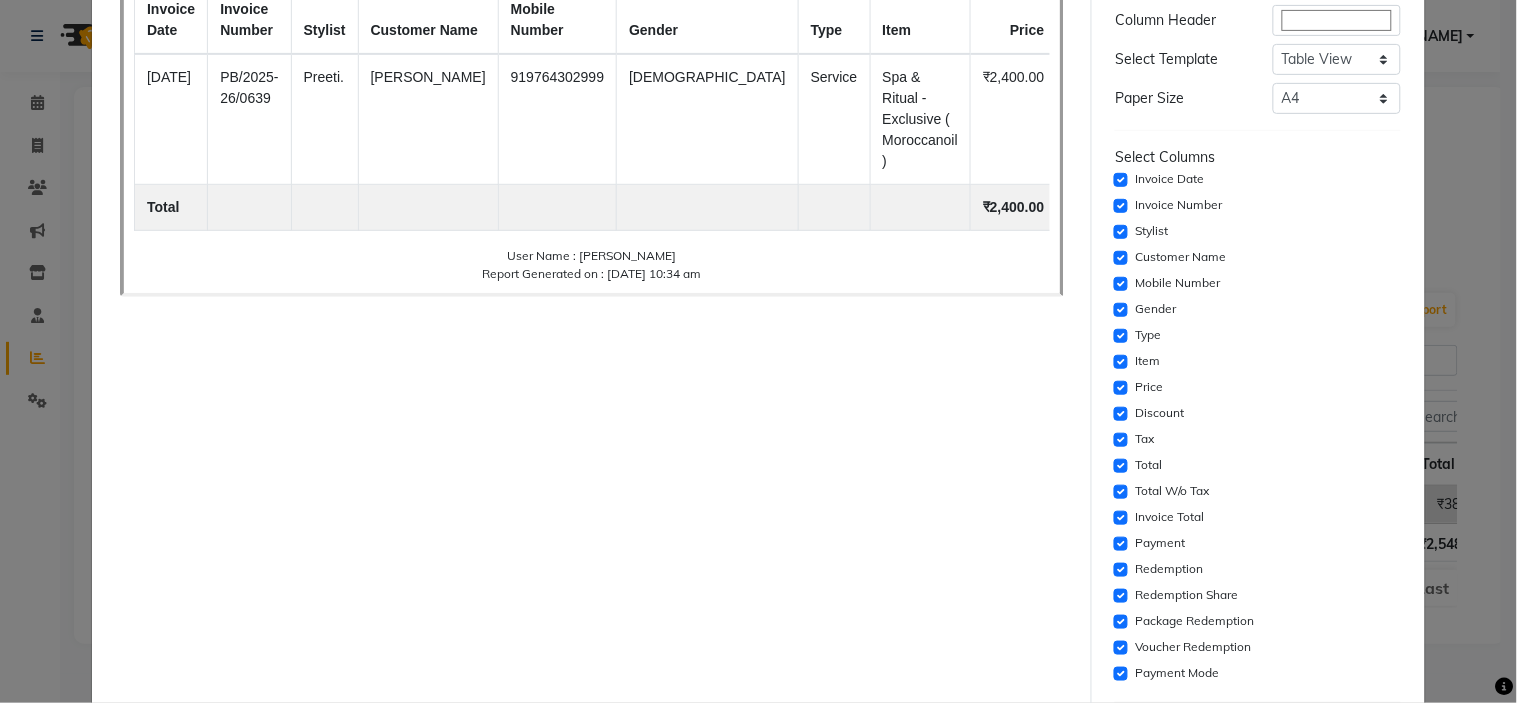 scroll, scrollTop: 361, scrollLeft: 0, axis: vertical 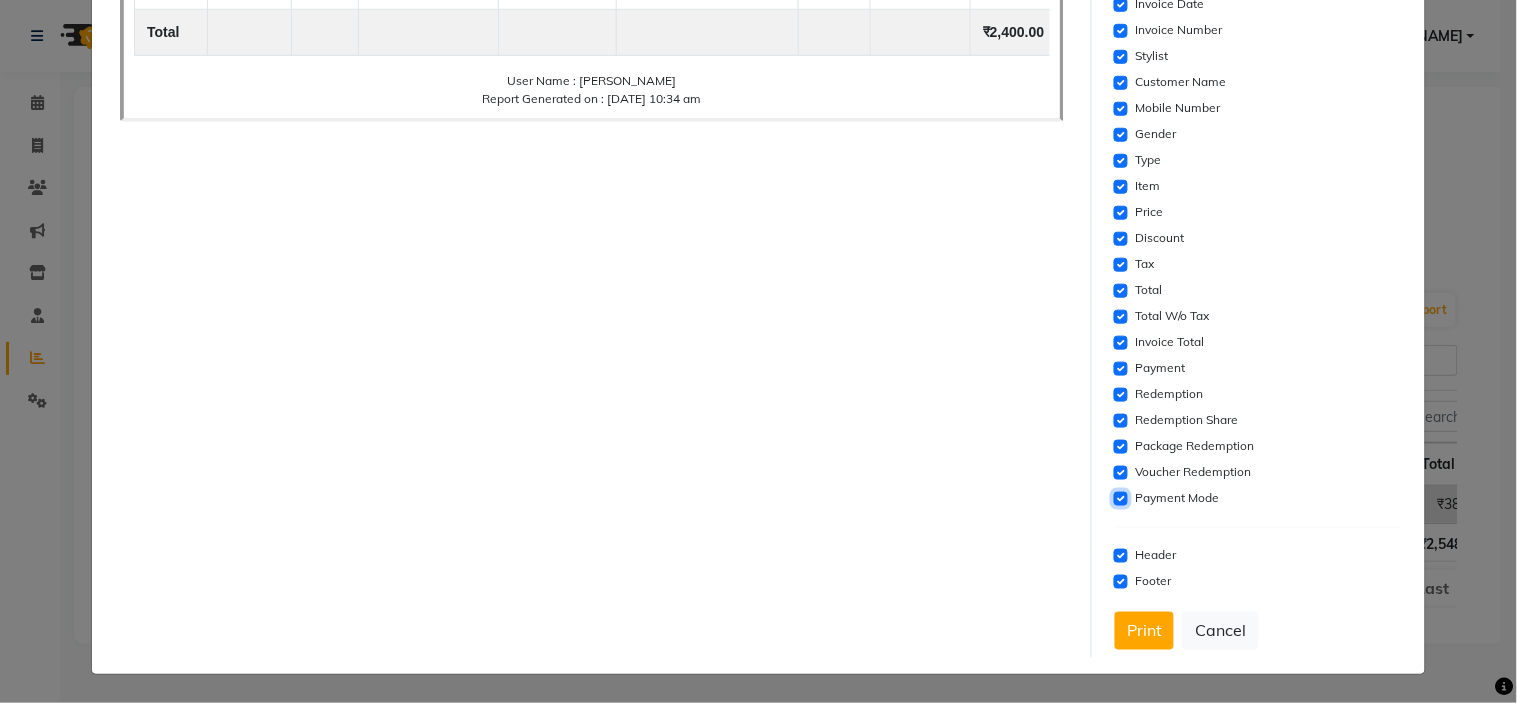 click 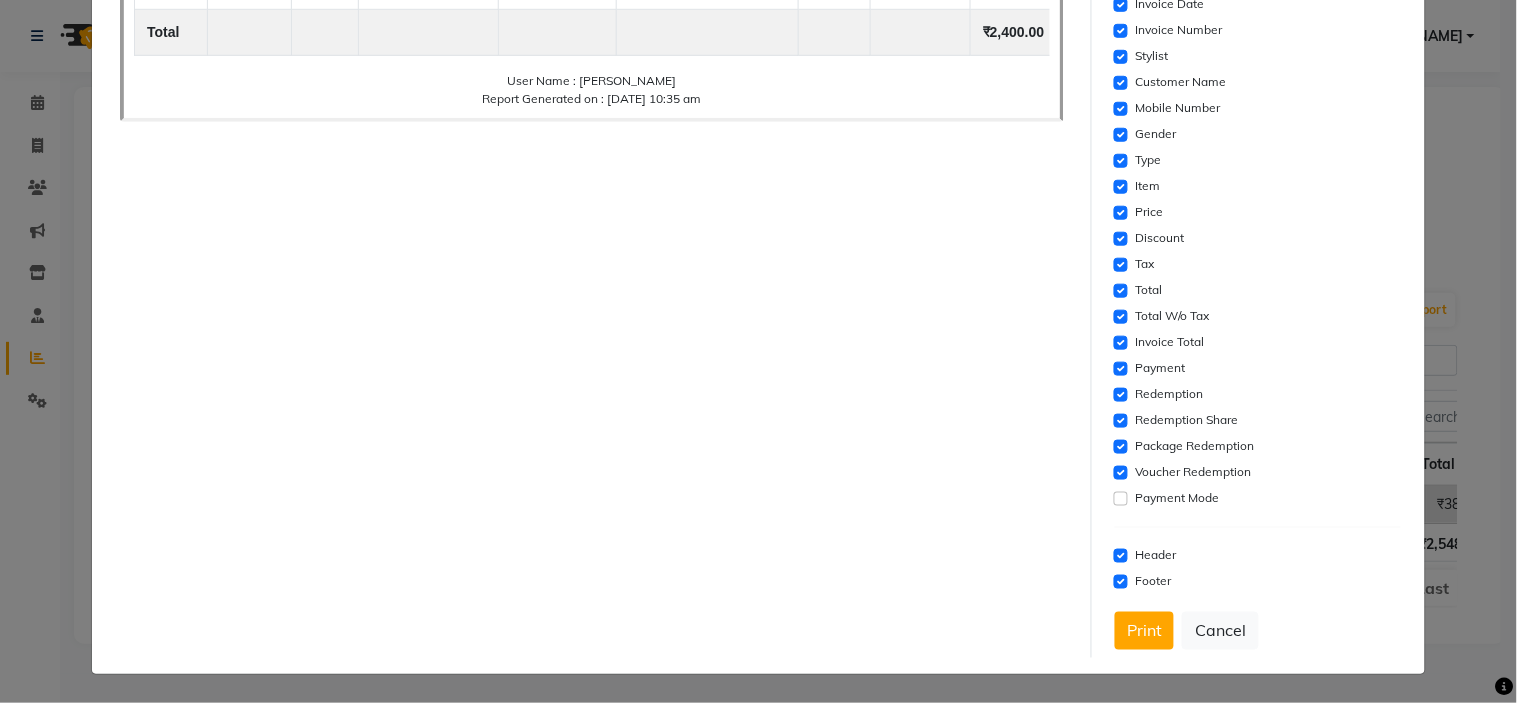 click on "Voucher Redemption" 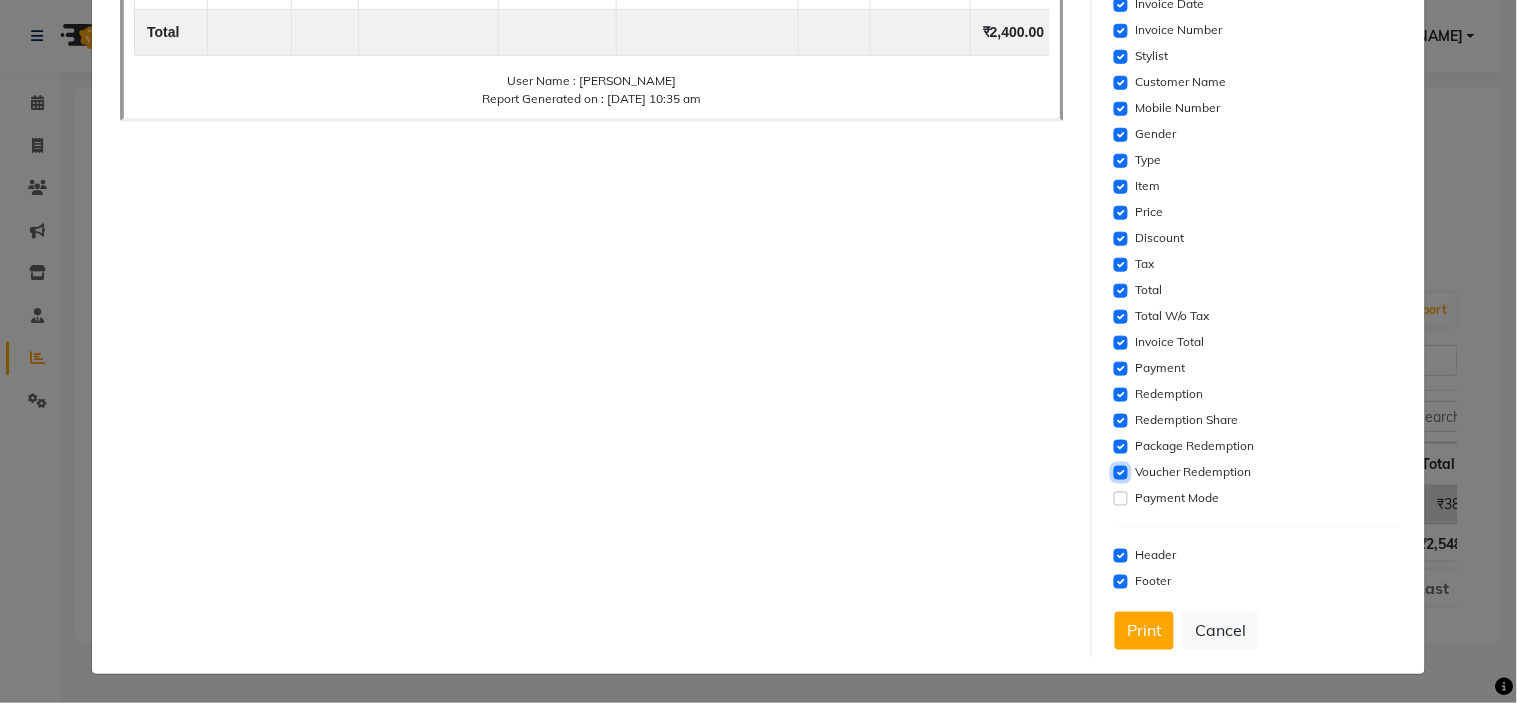 click 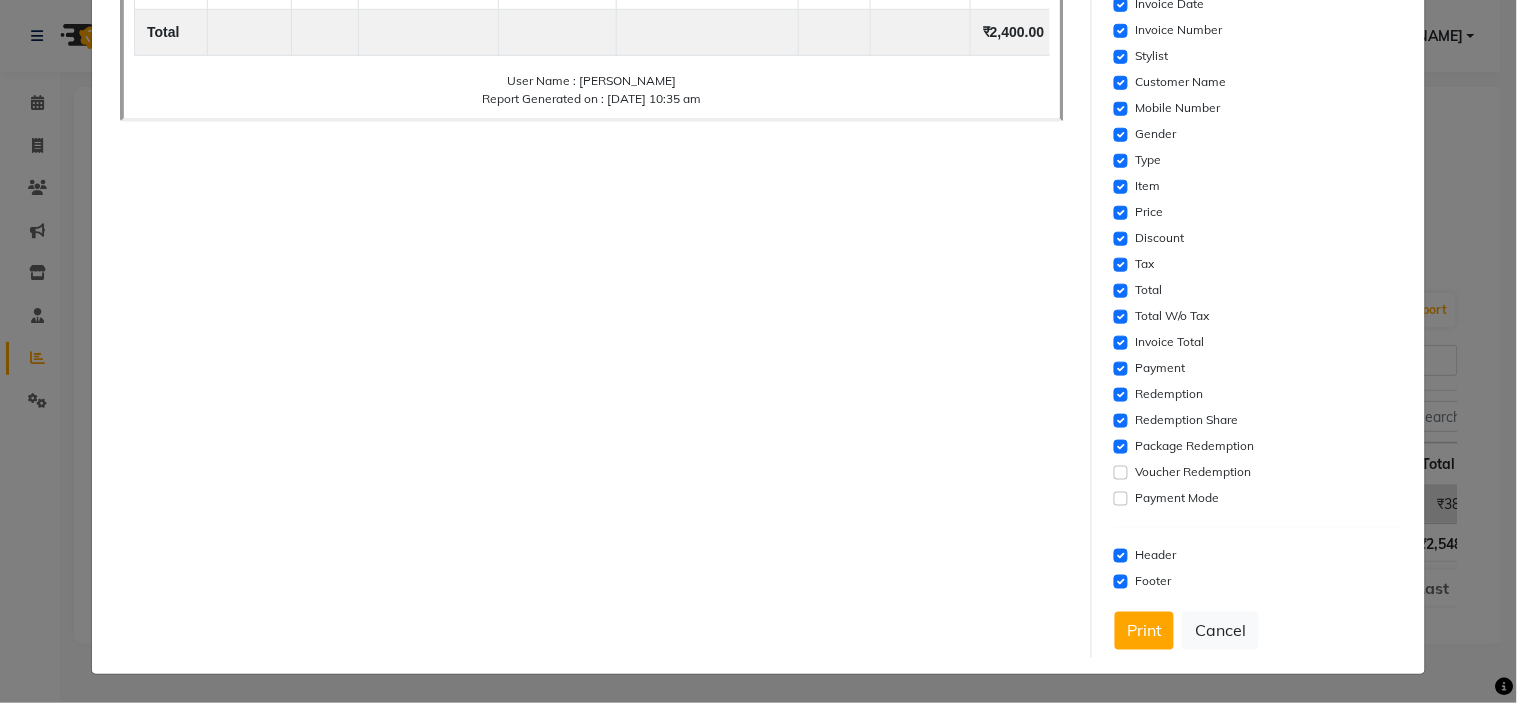 click on "Package Redemption" 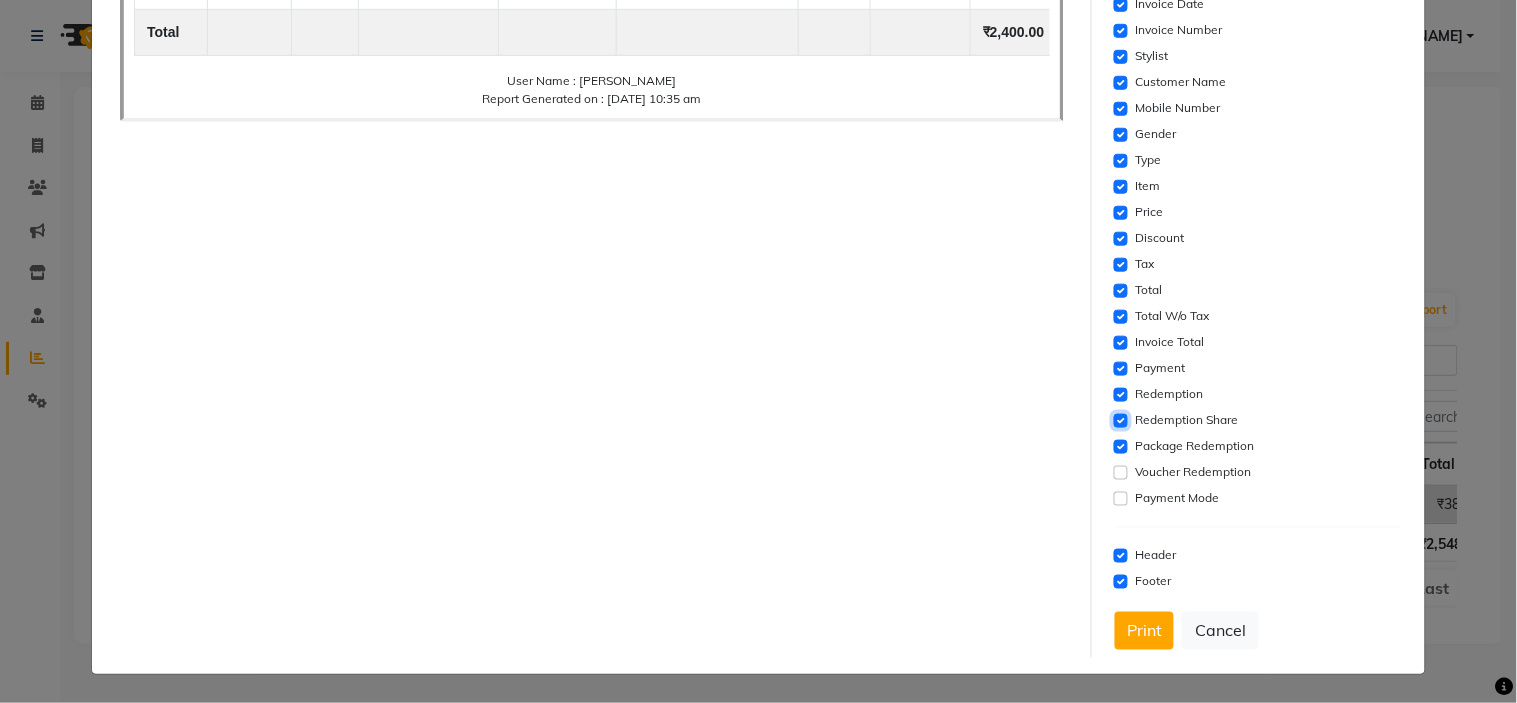 click 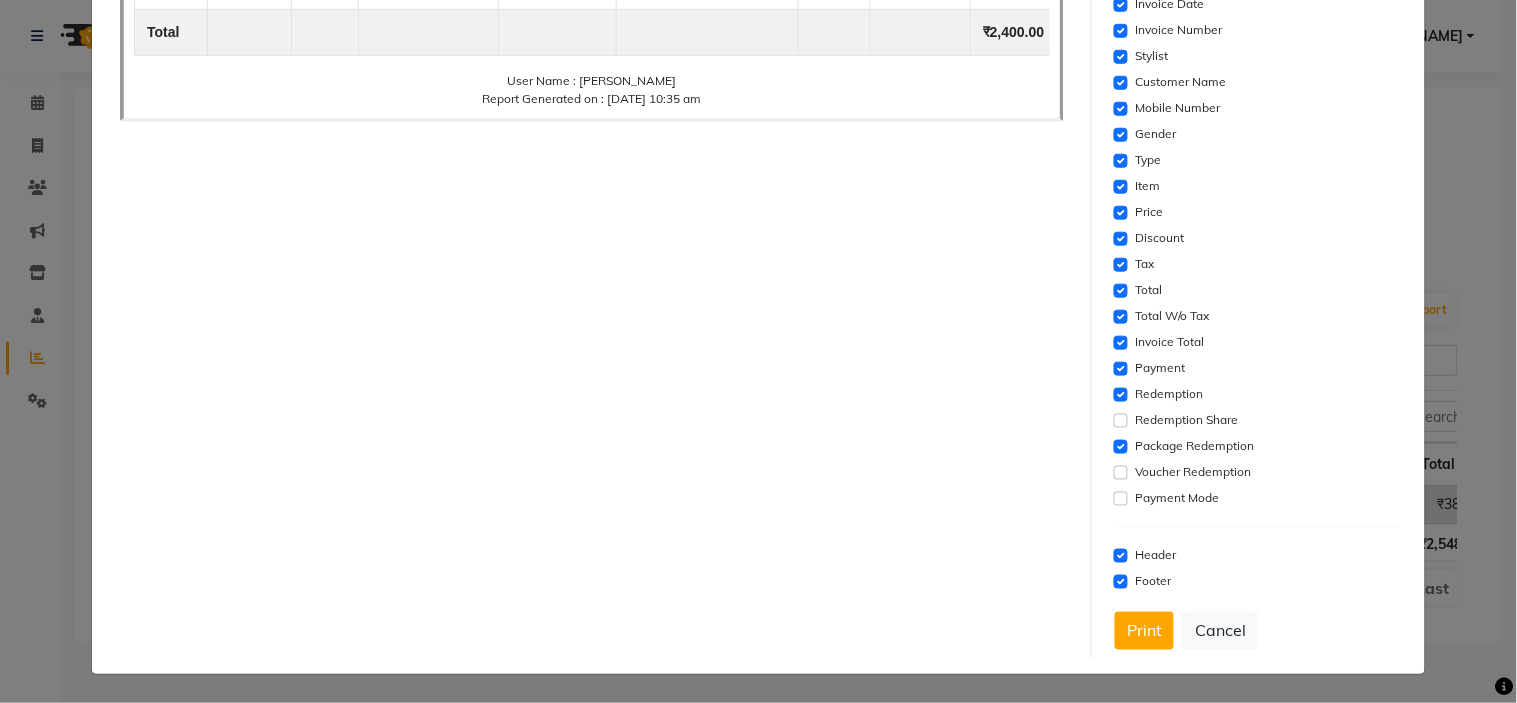 click on "Settings  Font Family  Select Sans Serif Monospace Serif  Font Size  Select 8 9 10 11 12 13 14 15 16 17 18 19 20  Column Header  #ffffff  Select Template  Select Dynamic Table View List View  Paper Size  Select A4 A5 A6 A7 Thermal Select Columns  Invoice Date   Invoice Number   Stylist   Customer Name   Mobile Number   Gender   Type   Item   Price   Discount   Tax   Total   Total W/o Tax   Invoice Total   Payment   Redemption   Redemption Share   Package Redemption   Voucher Redemption   Payment Mode   Header   Footer   Print   Cancel" 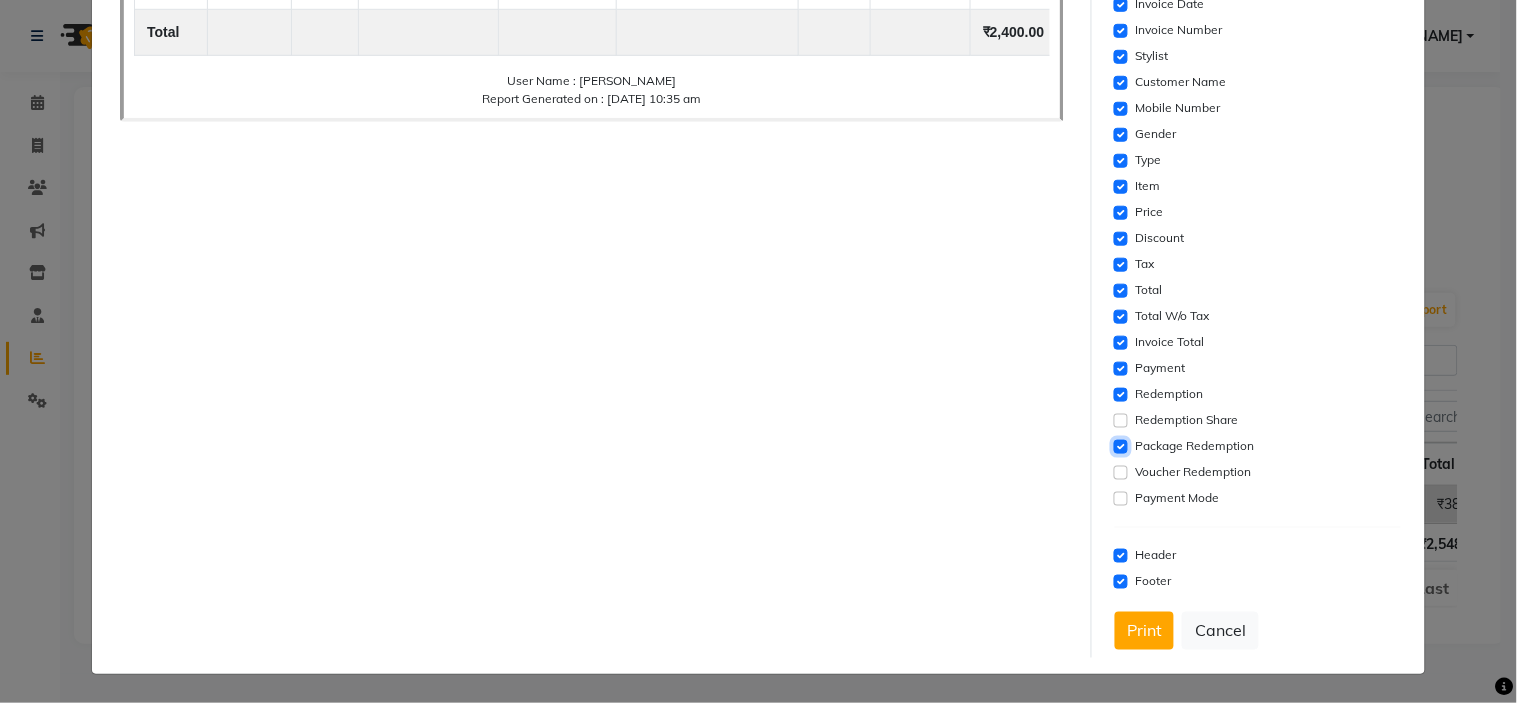 click 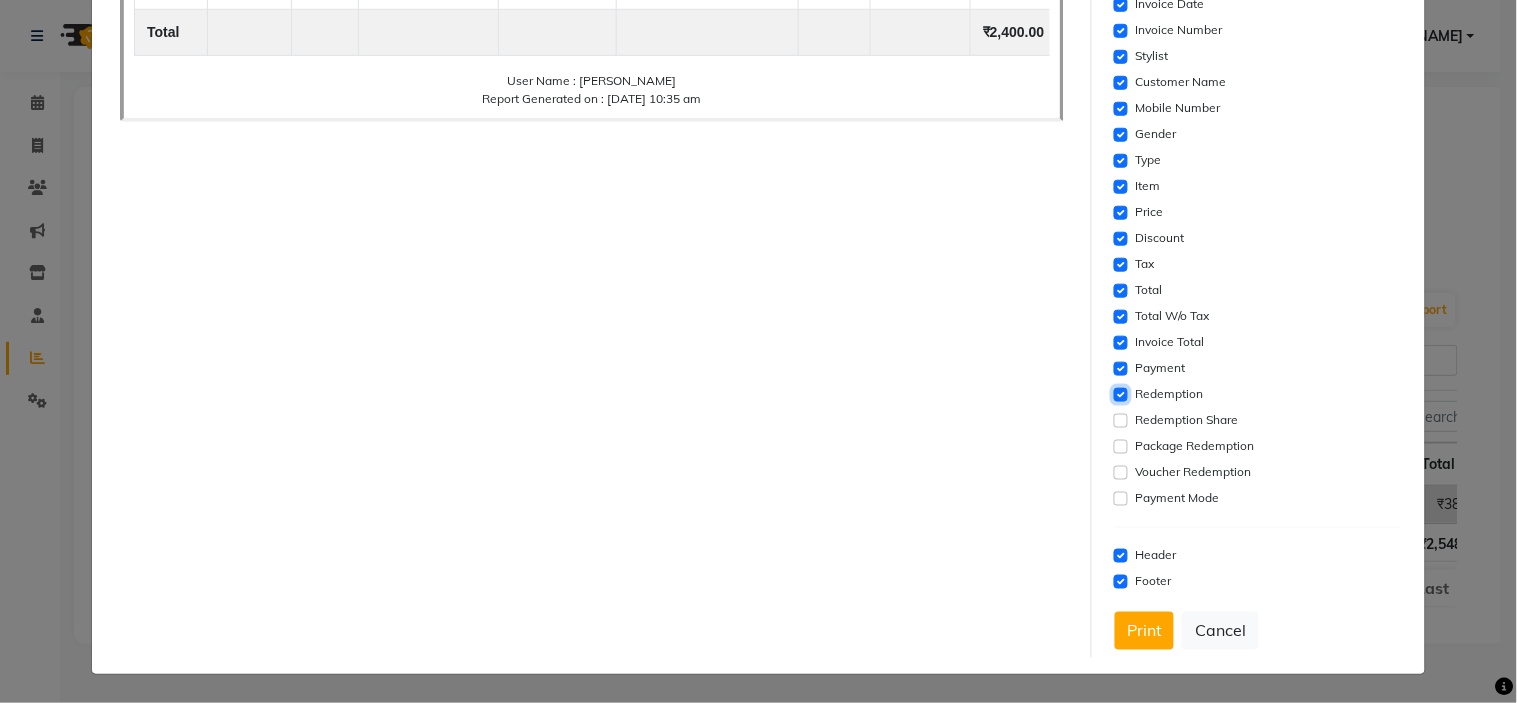 click 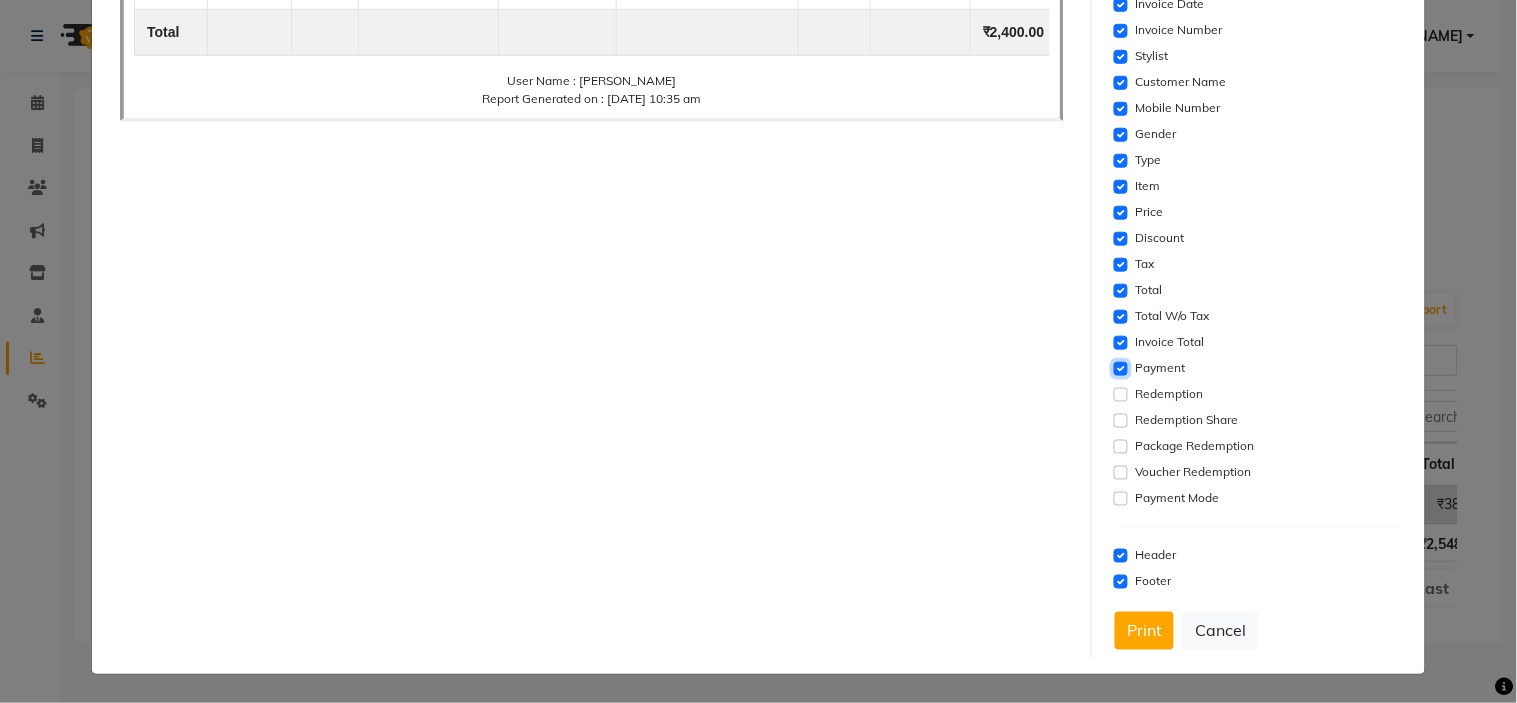 click 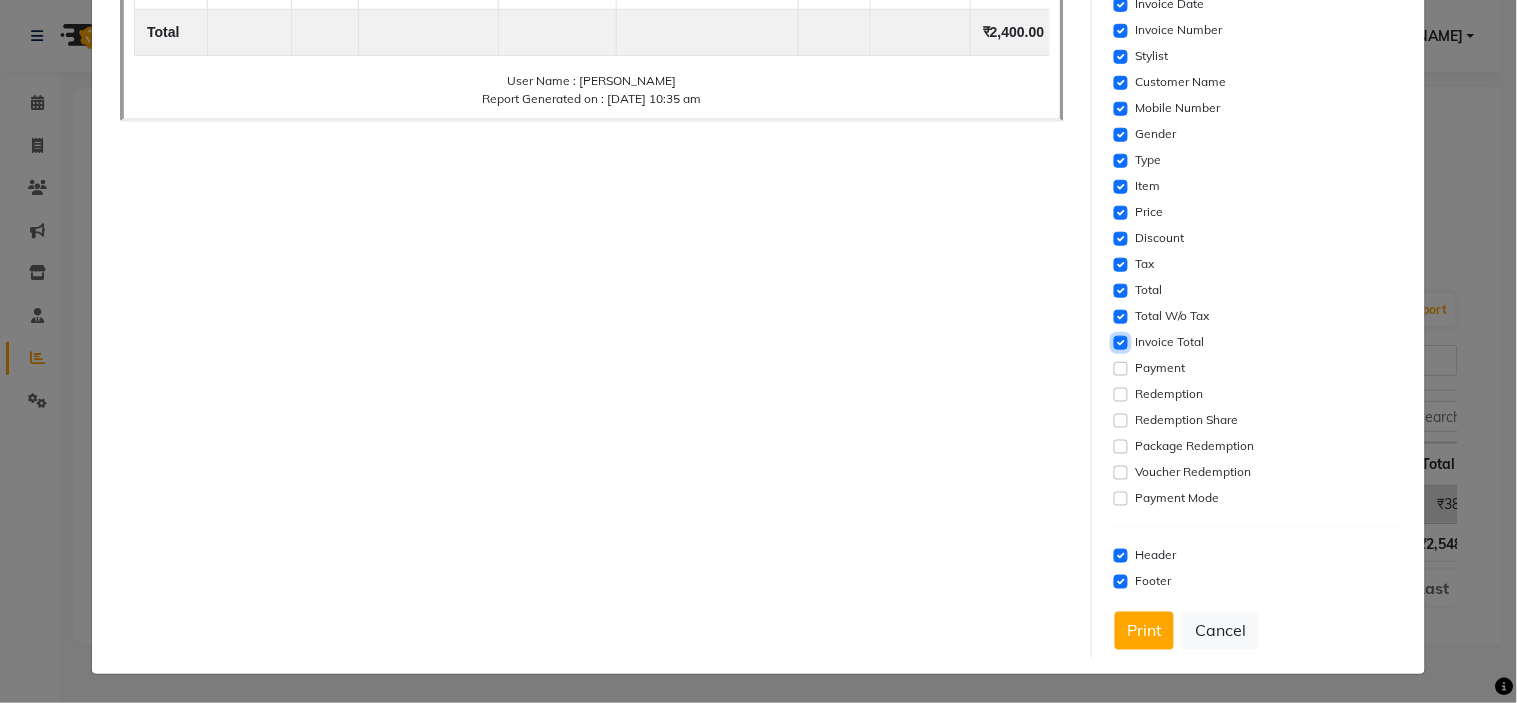 click 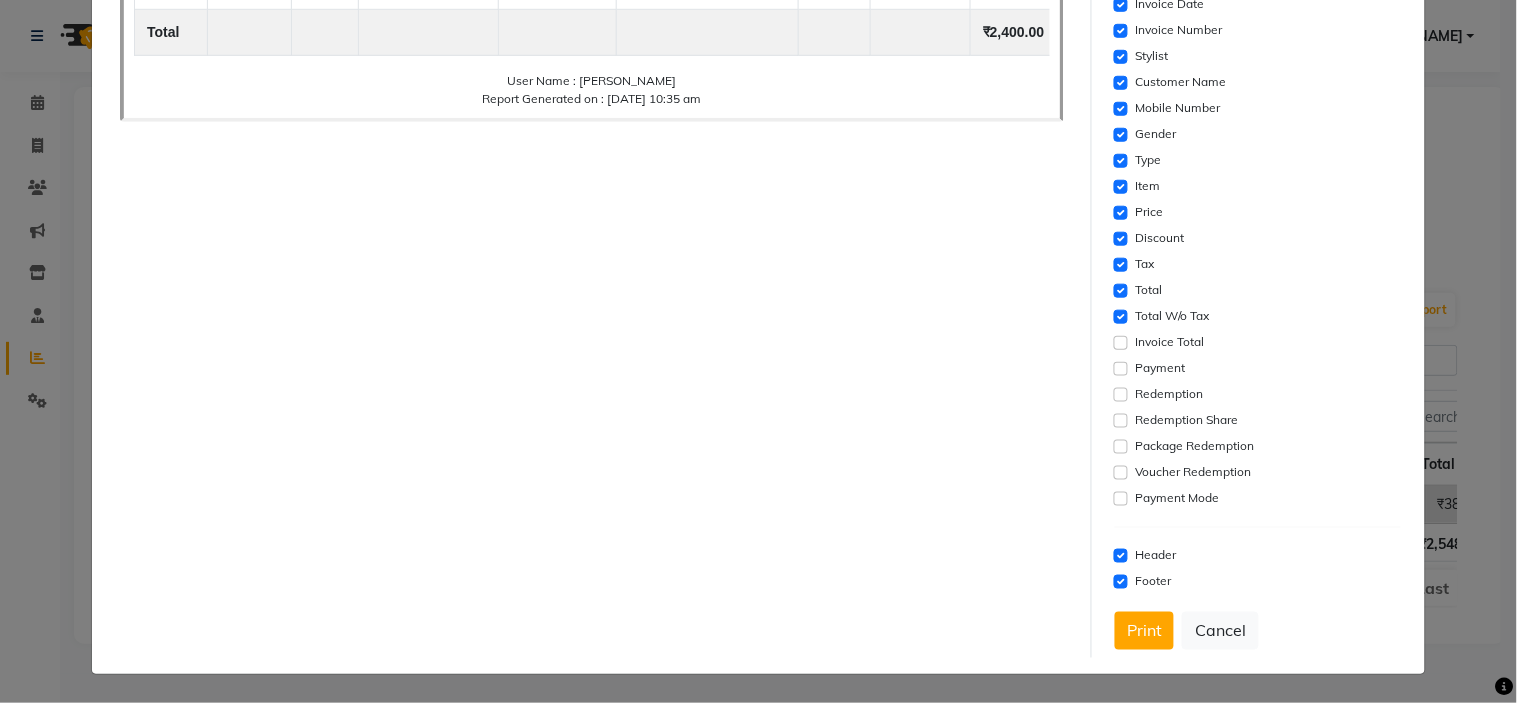 click on "Settings  Font Family  Select Sans Serif Monospace Serif  Font Size  Select 8 9 10 11 12 13 14 15 16 17 18 19 20  Column Header  #ffffff  Select Template  Select Dynamic Table View List View  Paper Size  Select A4 A5 A6 A7 Thermal Select Columns  Invoice Date   Invoice Number   Stylist   Customer Name   Mobile Number   Gender   Type   Item   Price   Discount   Tax   Total   Total W/o Tax   Invoice Total   Payment   Redemption   Redemption Share   Package Redemption   Voucher Redemption   Payment Mode   Header   Footer   Print   Cancel" 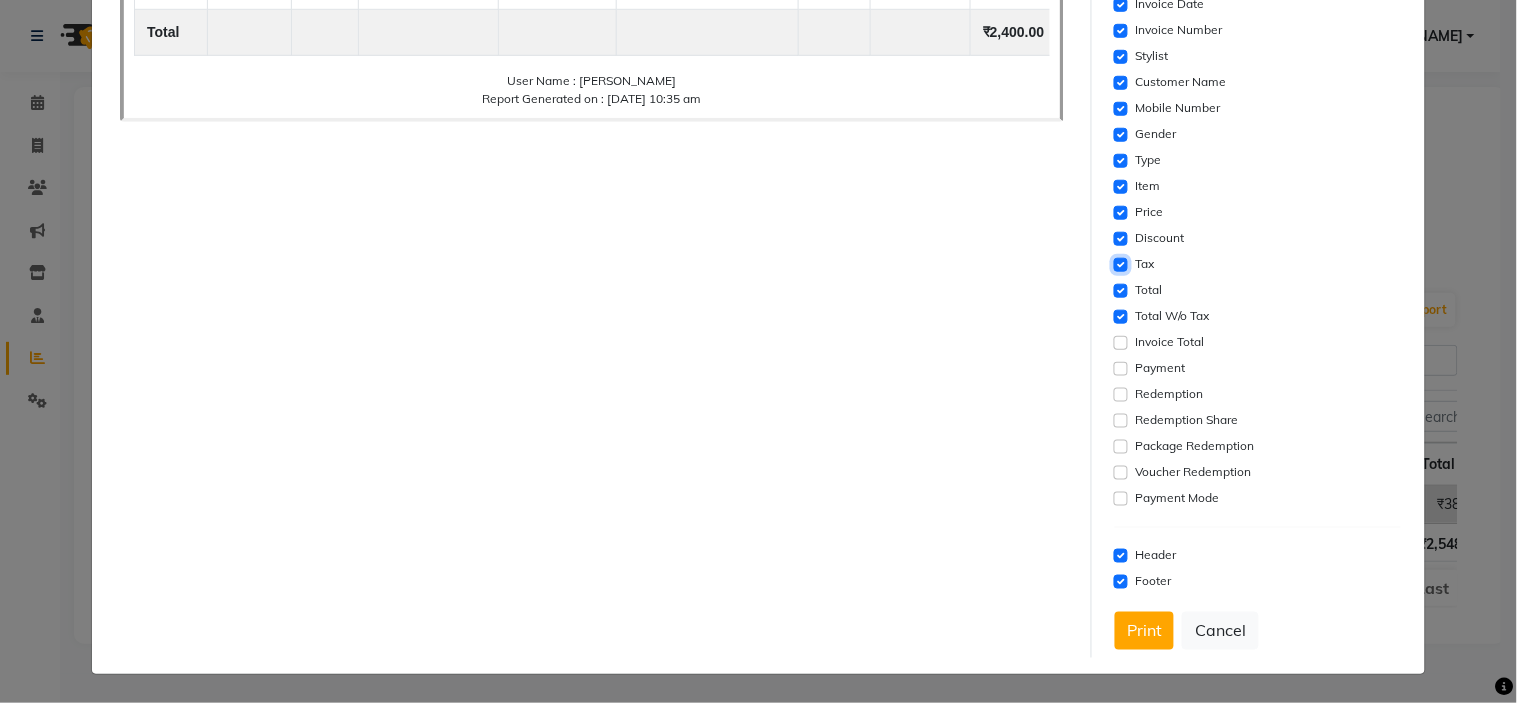 click 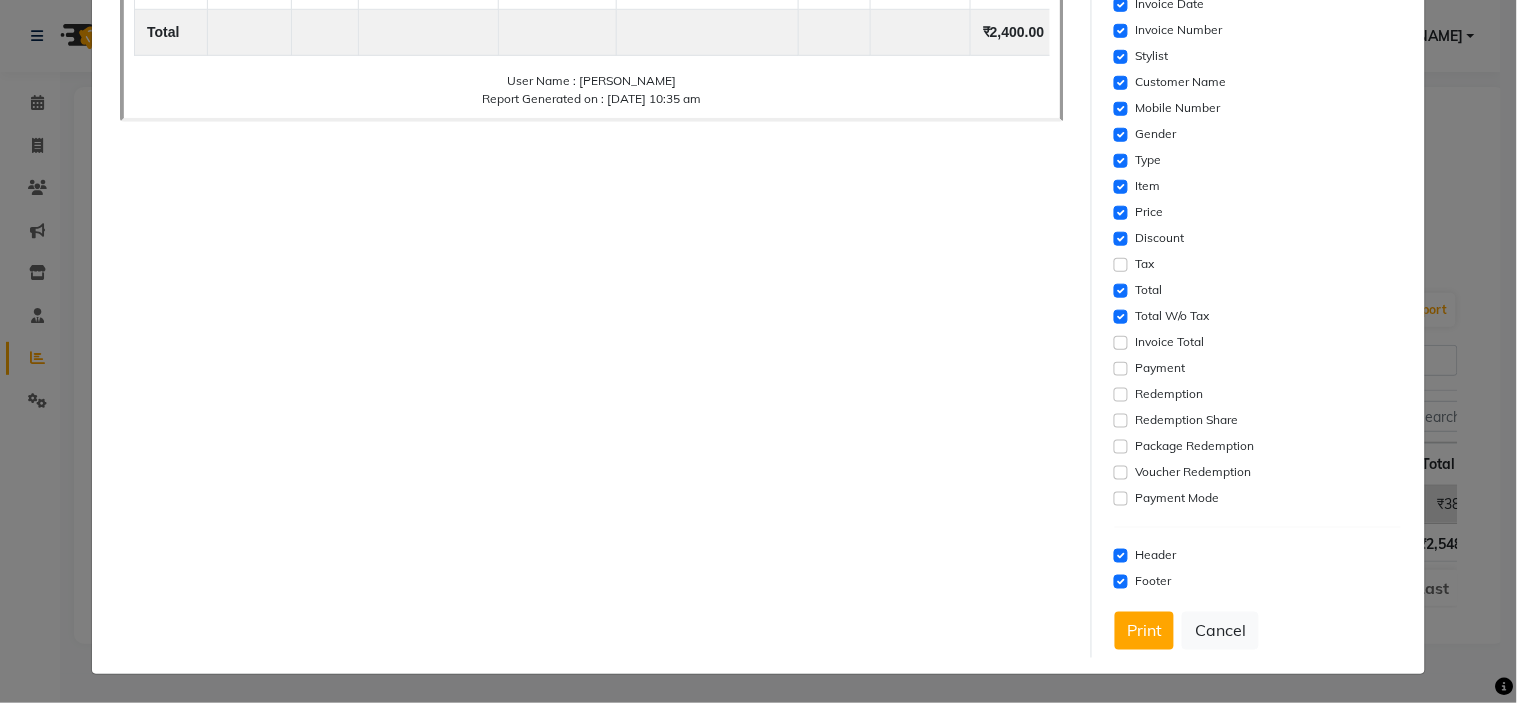 click on "Total" 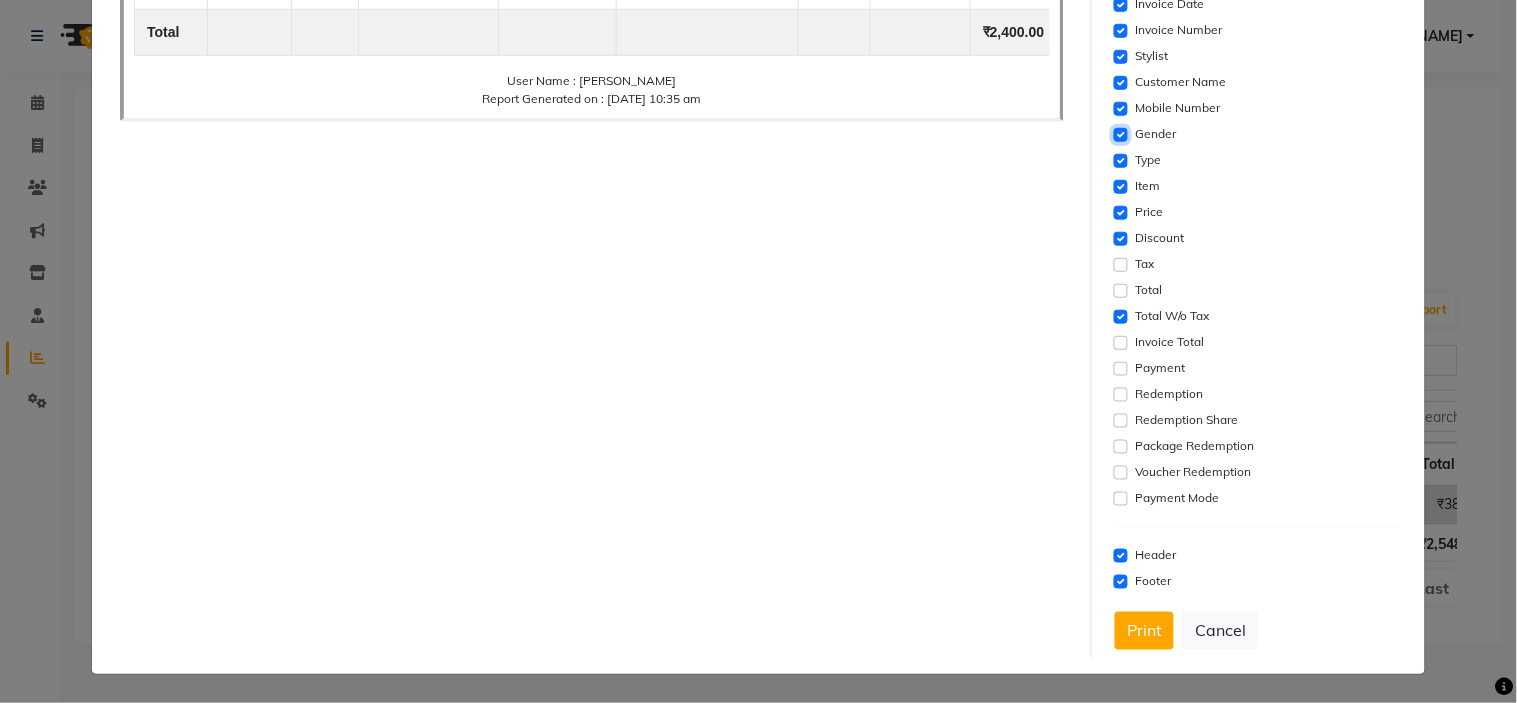 click 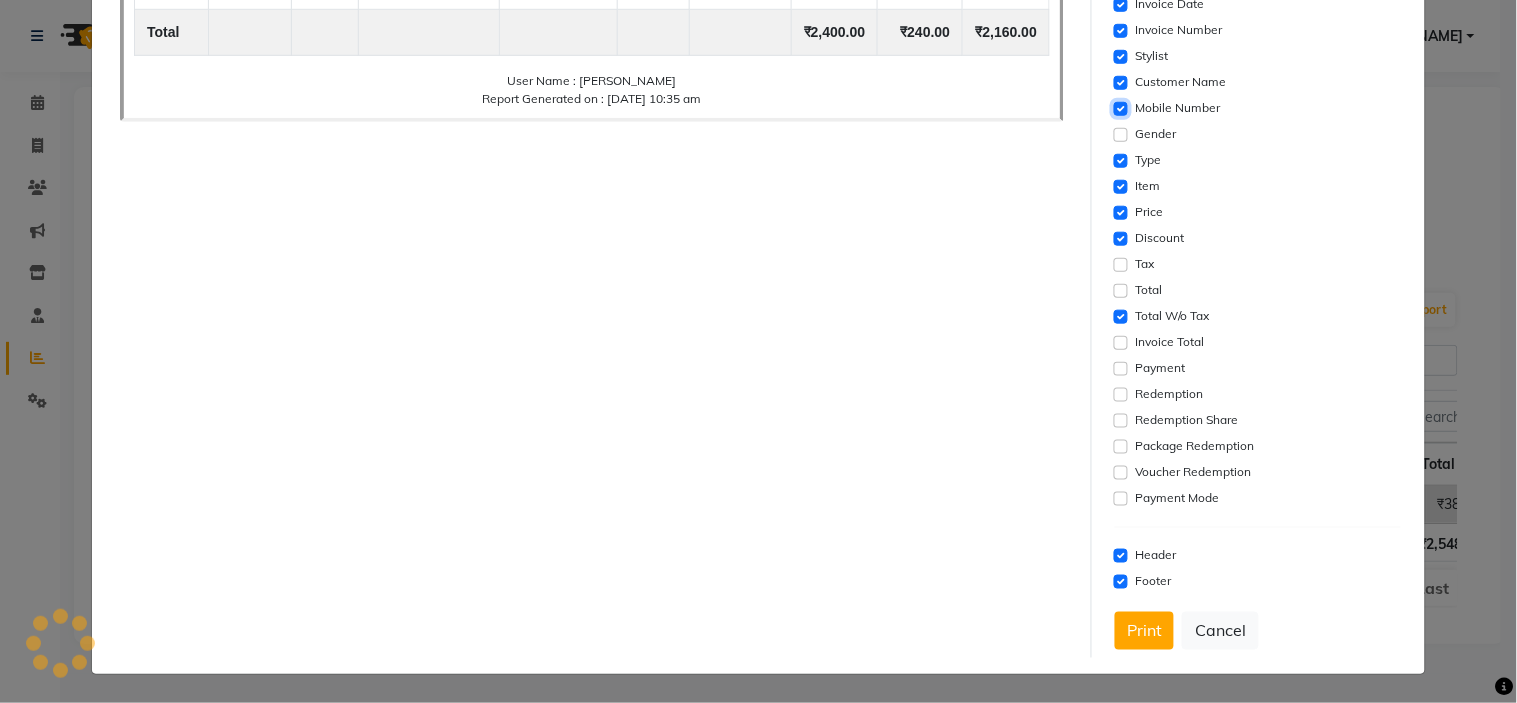 click 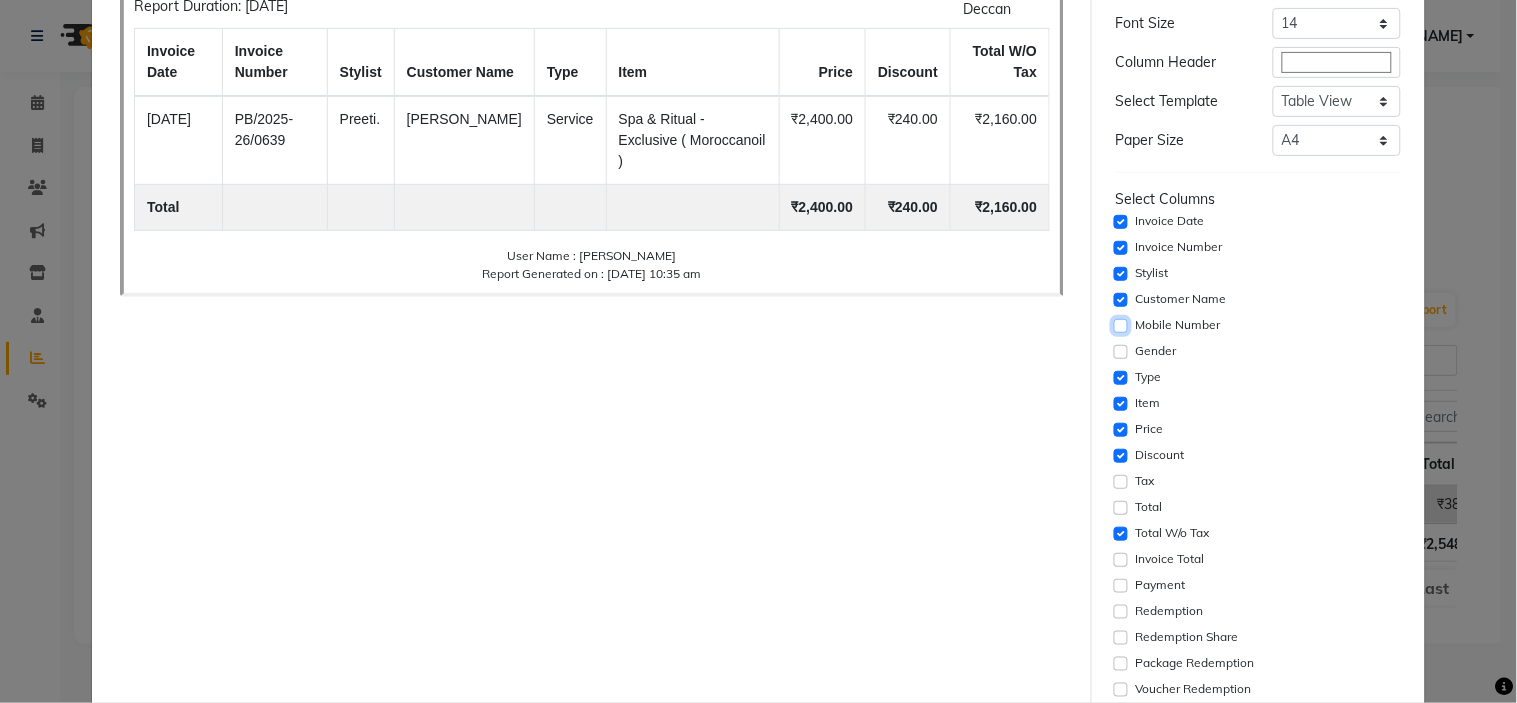 scroll, scrollTop: 138, scrollLeft: 0, axis: vertical 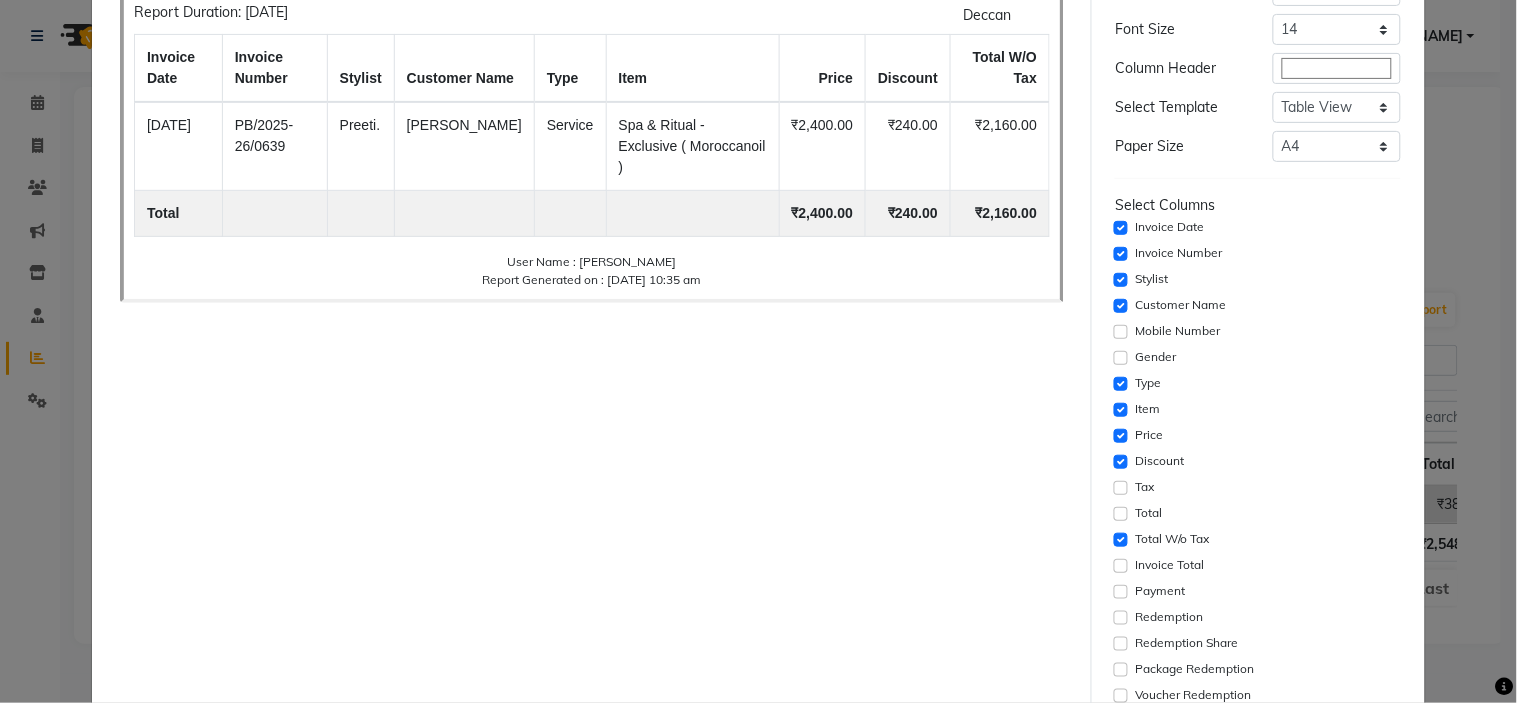 click on "Settings  Font Family  Select Sans Serif Monospace Serif  Font Size  Select 8 9 10 11 12 13 14 15 16 17 18 19 20  Column Header  #ffffff  Select Template  Select Dynamic Table View List View  Paper Size  Select A4 A5 A6 A7 Thermal Select Columns  Invoice Date   Invoice Number   Stylist   Customer Name   Mobile Number   Gender   Type   Item   Price   Discount   Tax   Total   Total W/o Tax   Invoice Total   Payment   Redemption   Redemption Share   Package Redemption   Voucher Redemption   Payment Mode   Header   Footer   Print   Cancel" 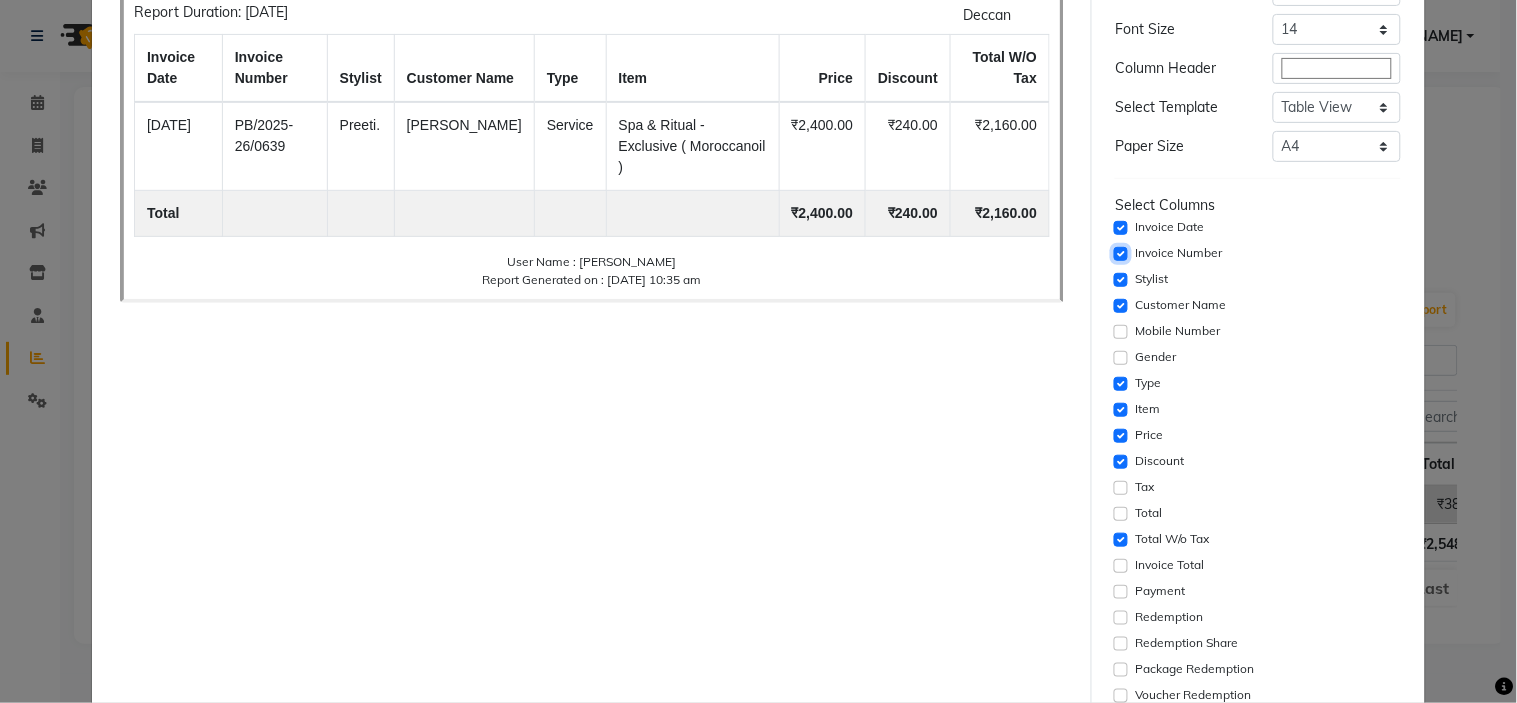 click 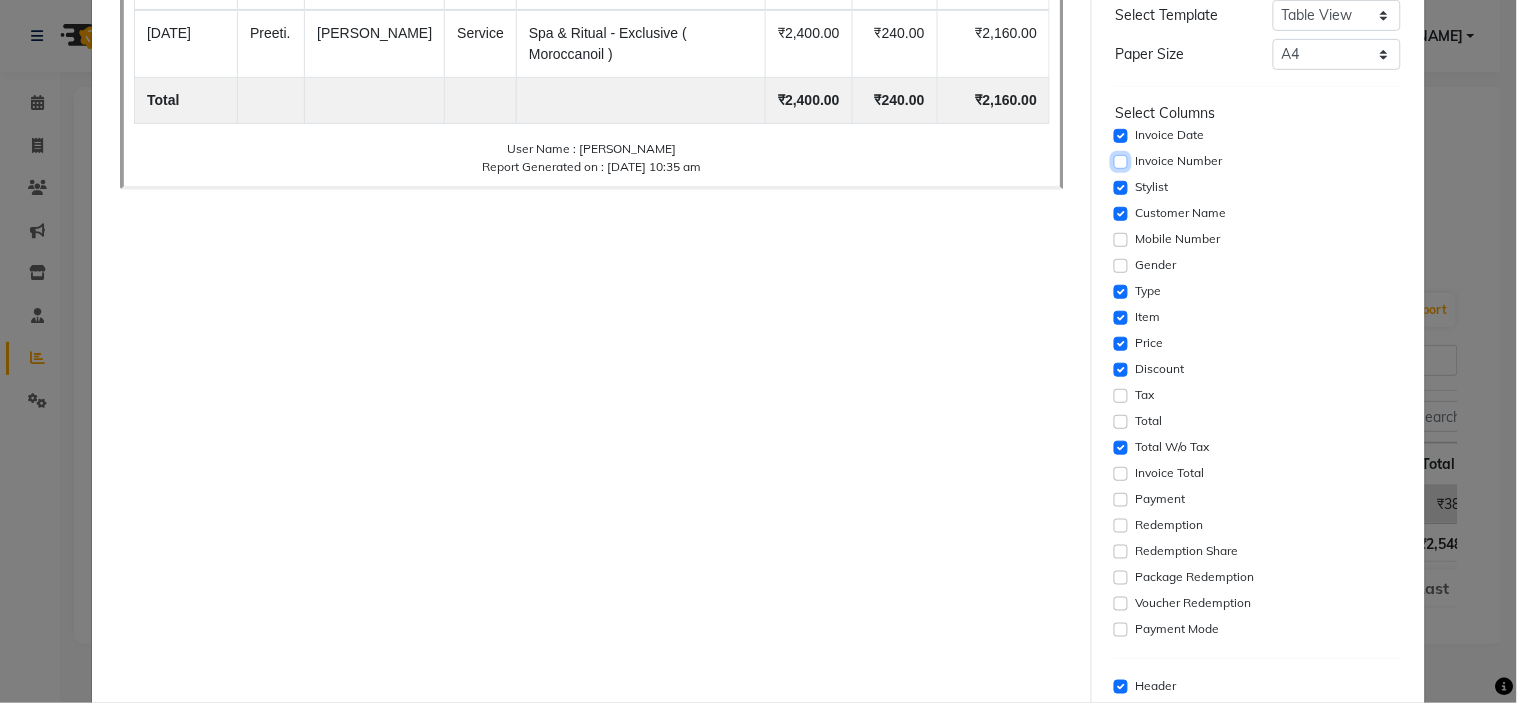 scroll, scrollTop: 361, scrollLeft: 0, axis: vertical 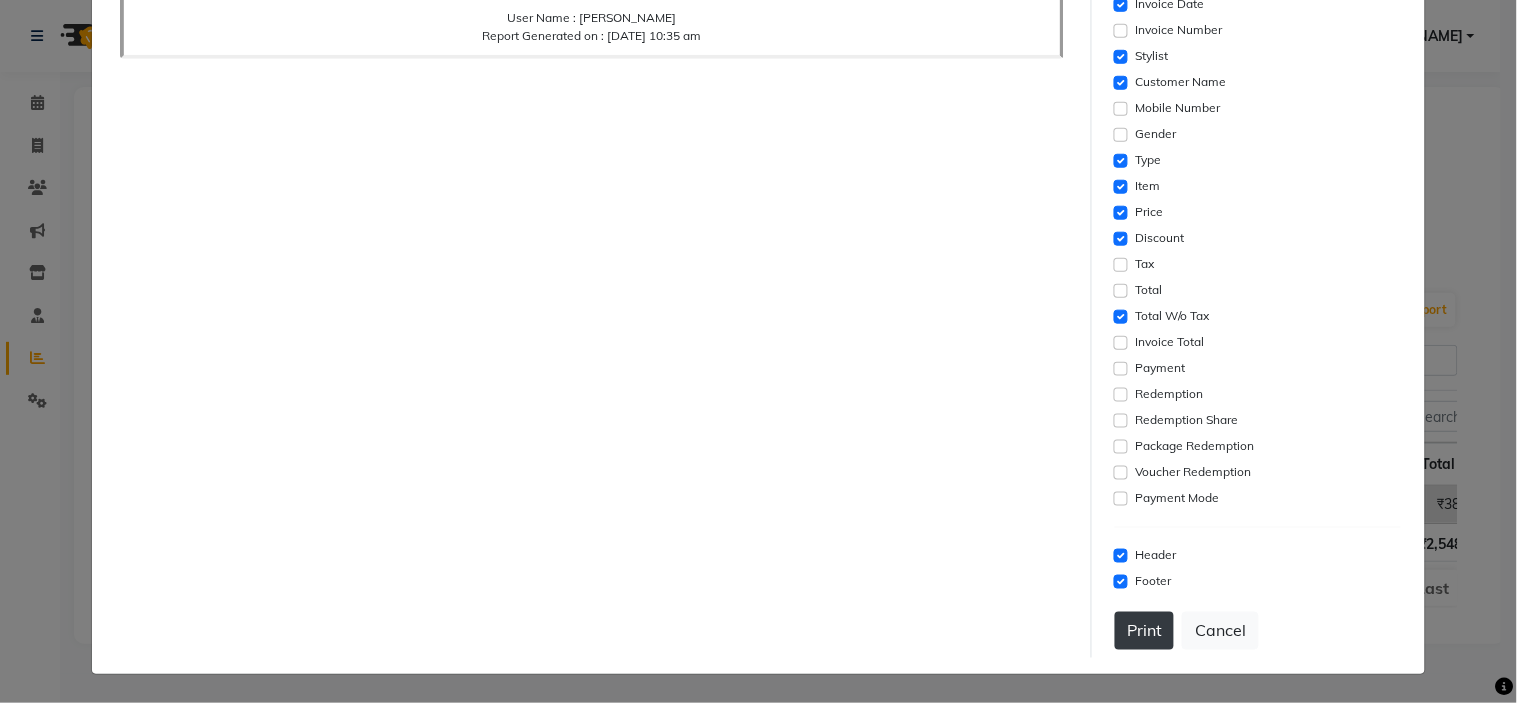click on "Print" 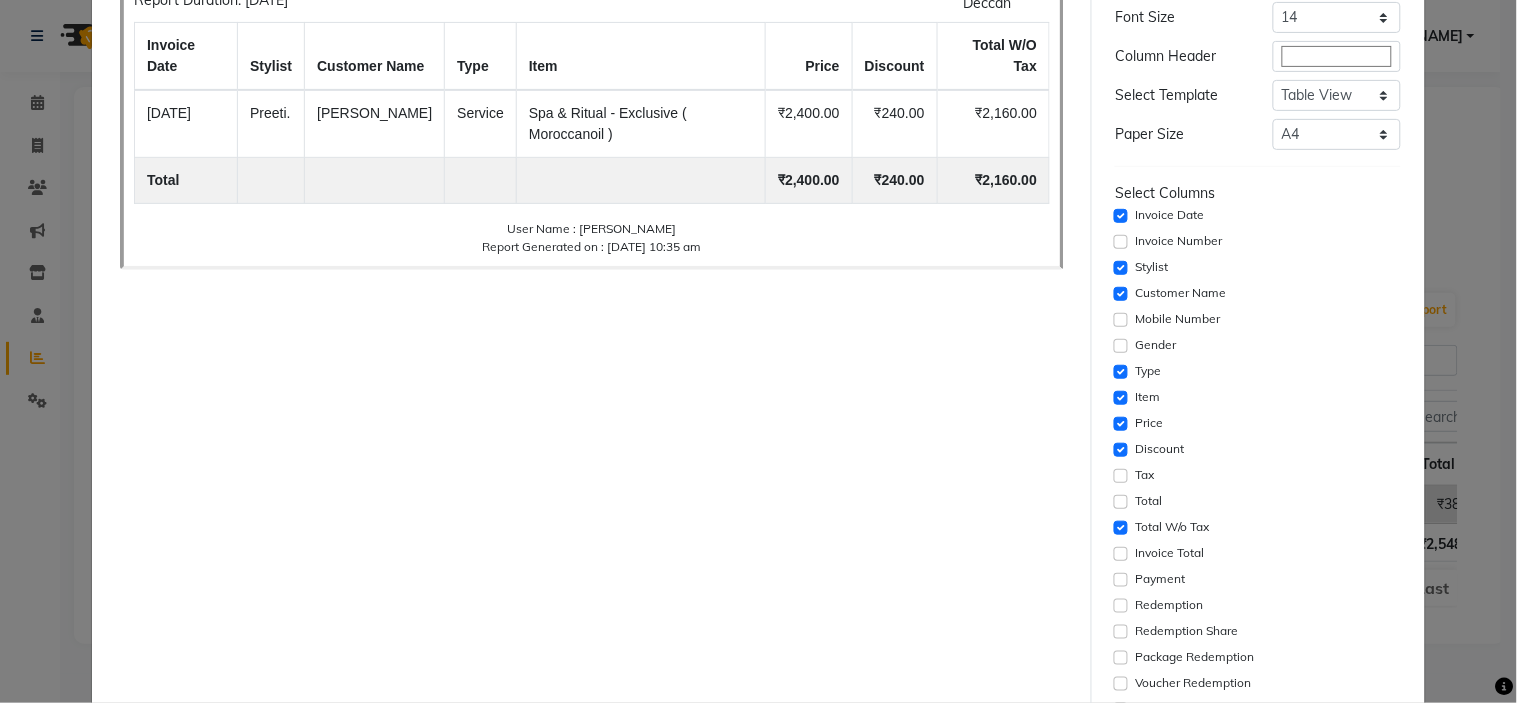 scroll, scrollTop: 361, scrollLeft: 0, axis: vertical 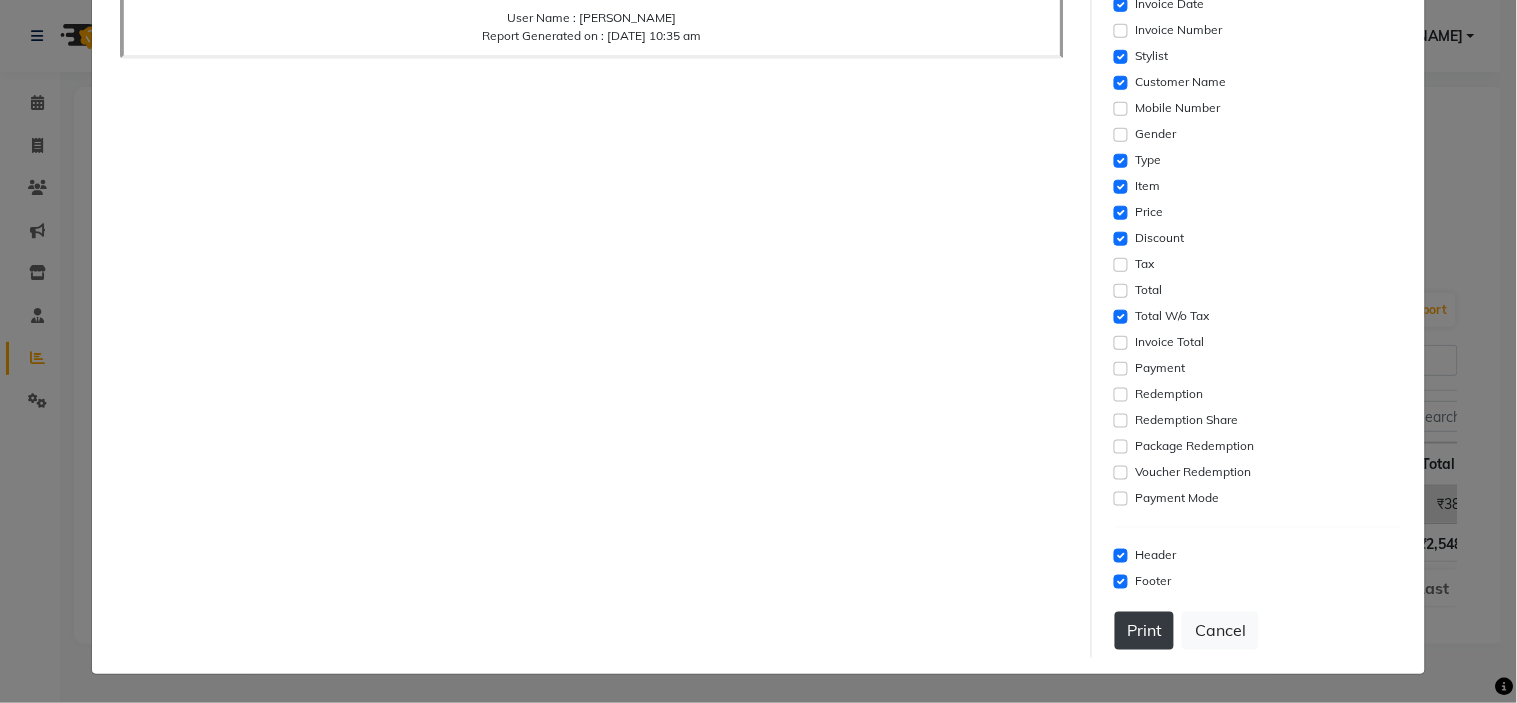 click on "Print" 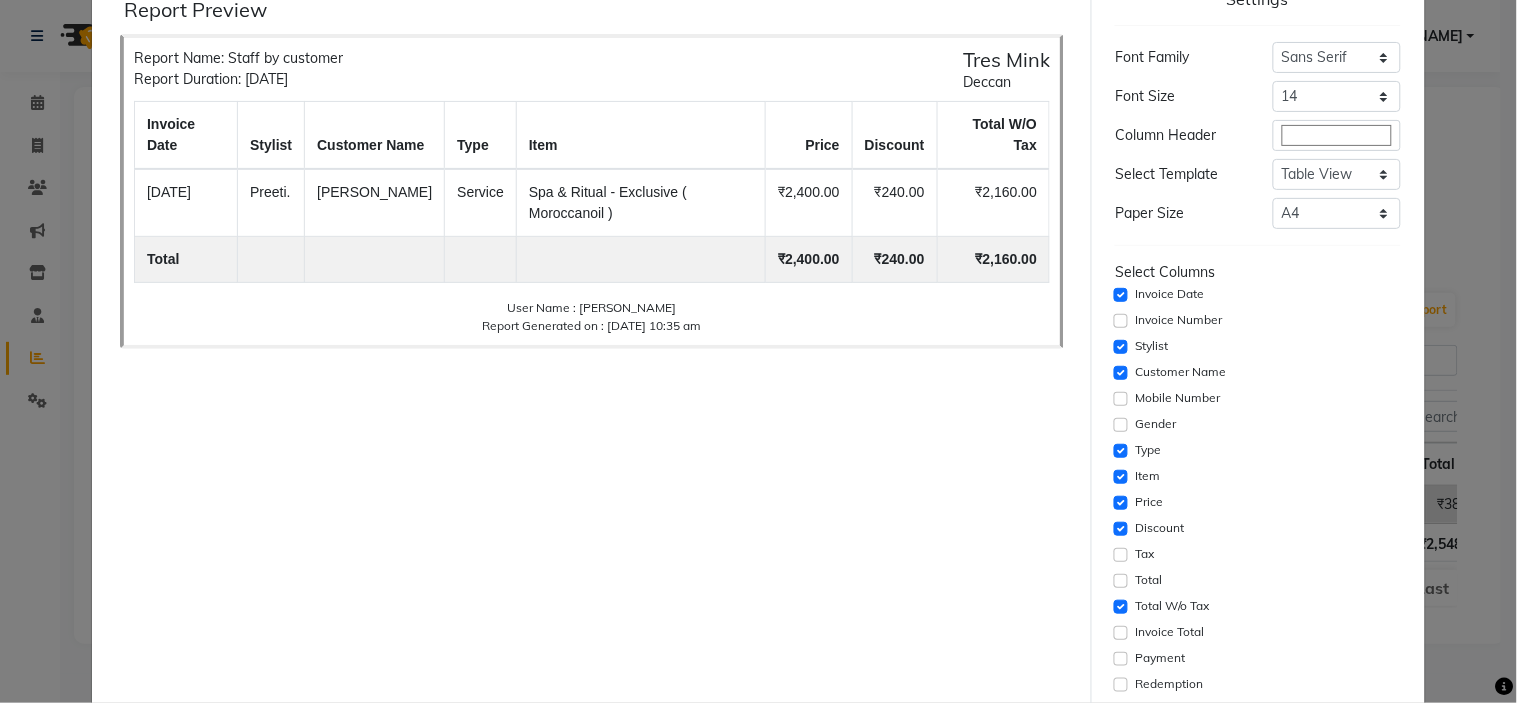 scroll, scrollTop: 0, scrollLeft: 0, axis: both 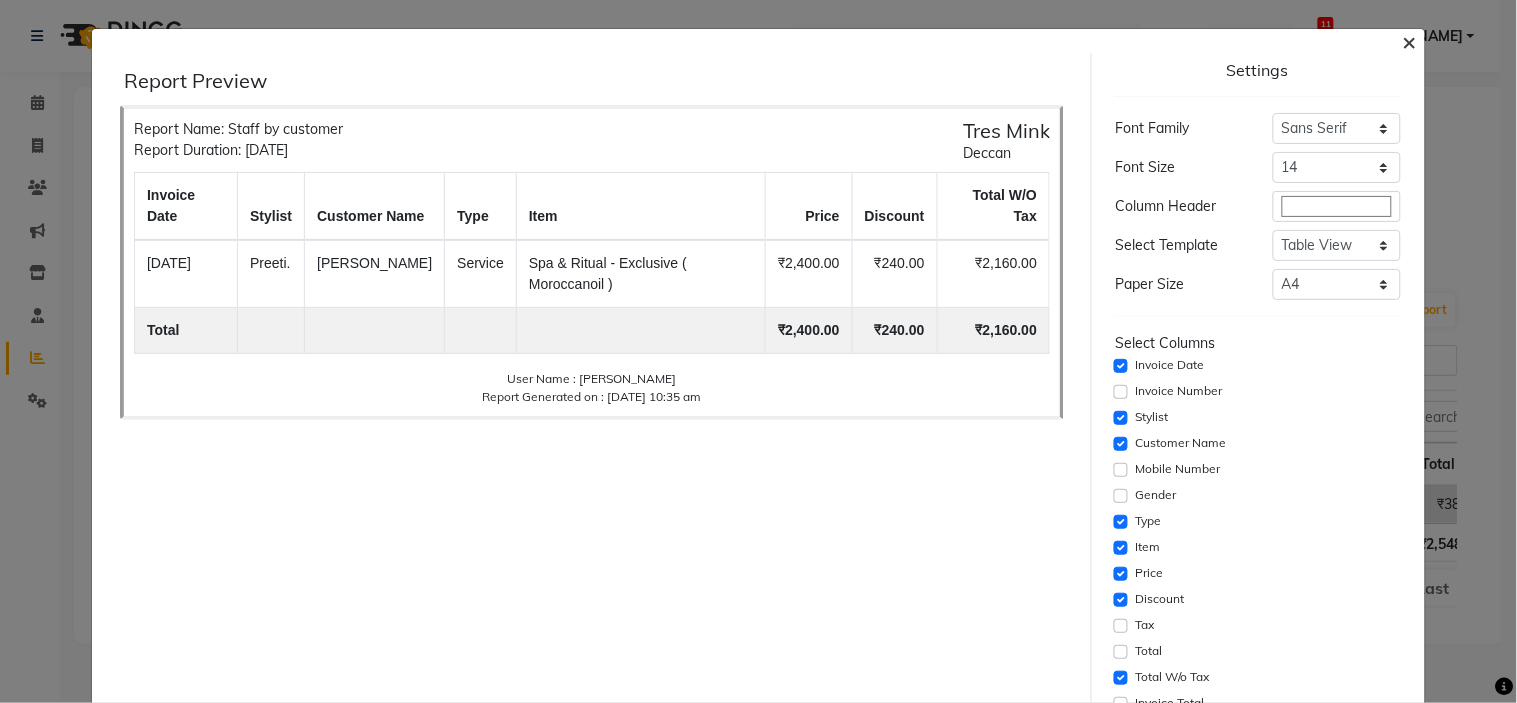 click on "×" 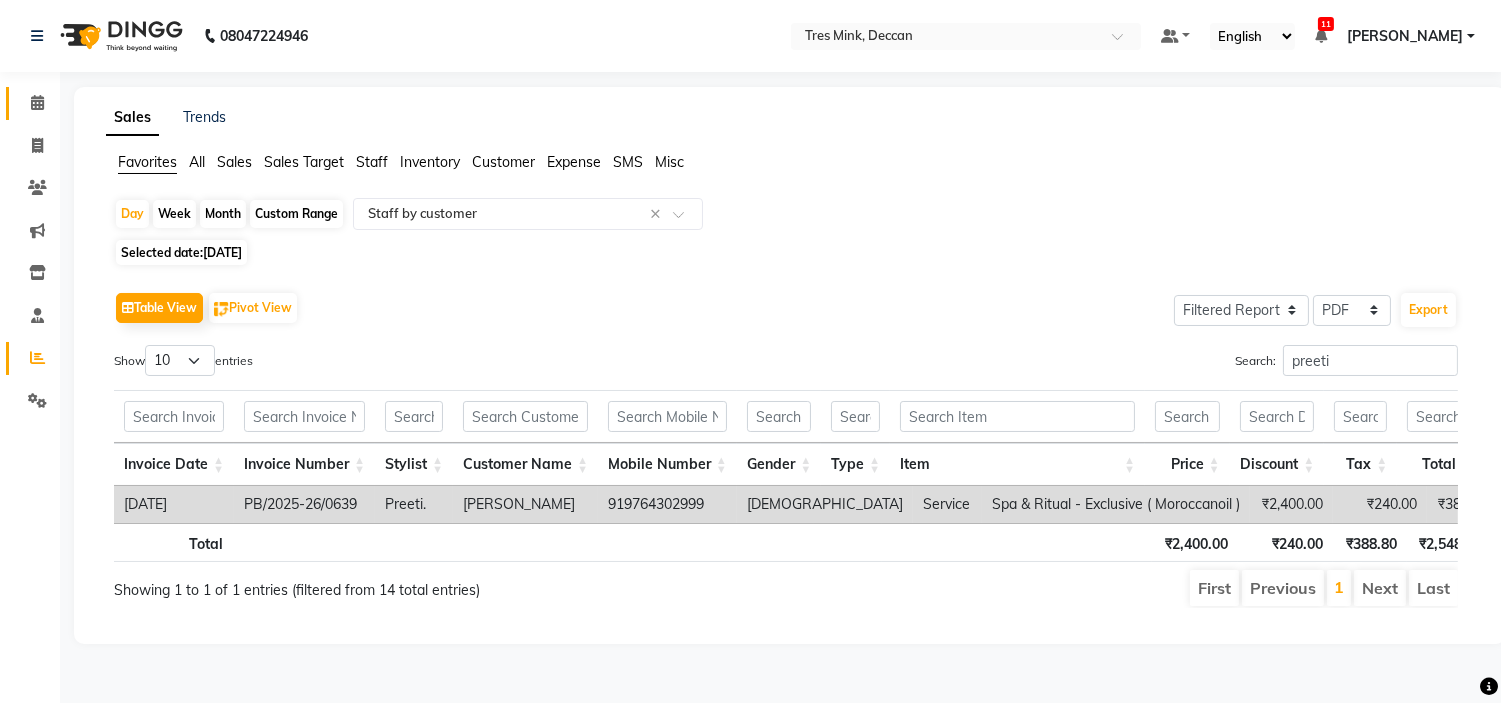 drag, startPoint x: 47, startPoint y: 116, endPoint x: 31, endPoint y: 110, distance: 17.088007 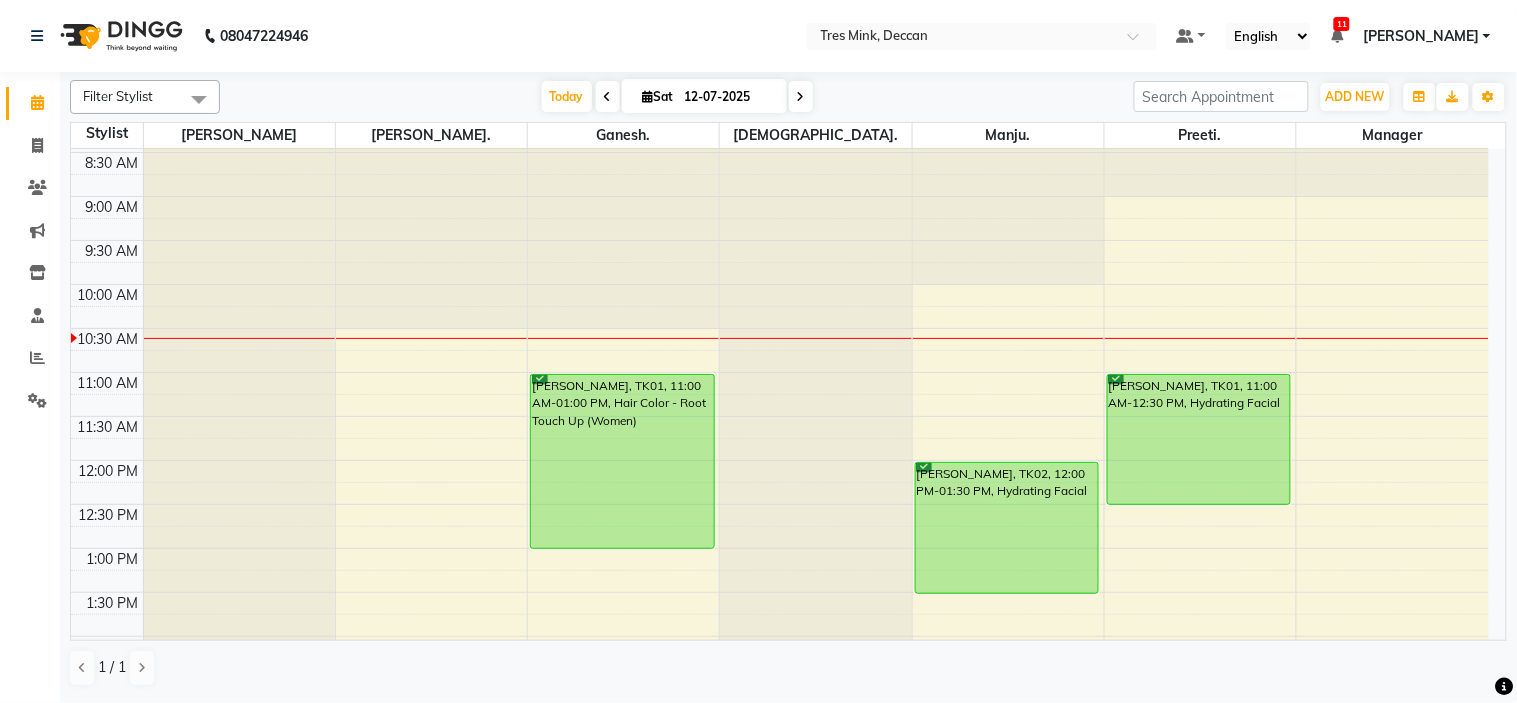 scroll, scrollTop: 111, scrollLeft: 0, axis: vertical 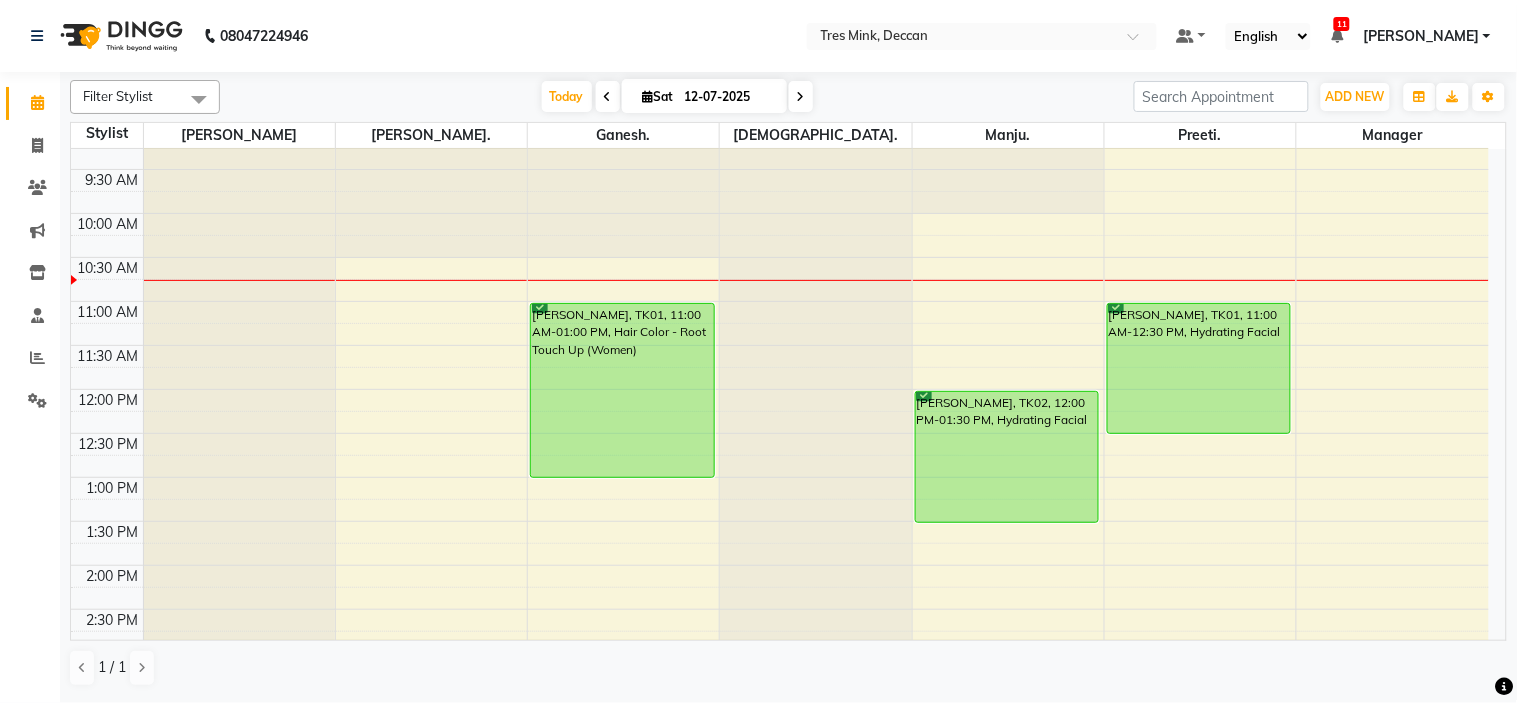 click on "8:00 AM 8:30 AM 9:00 AM 9:30 AM 10:00 AM 10:30 AM 11:00 AM 11:30 AM 12:00 PM 12:30 PM 1:00 PM 1:30 PM 2:00 PM 2:30 PM 3:00 PM 3:30 PM 4:00 PM 4:30 PM 5:00 PM 5:30 PM 6:00 PM 6:30 PM 7:00 PM 7:30 PM 8:00 PM 8:30 PM     [PERSON_NAME], TK01, 11:00 AM-01:00 PM, Hair Color - Root Touch Up (Women)     [PERSON_NAME], TK02, 12:00 PM-01:30 PM, Hydrating Facial     [PERSON_NAME], TK01, 11:00 AM-12:30 PM, Hydrating Facial" at bounding box center (780, 609) 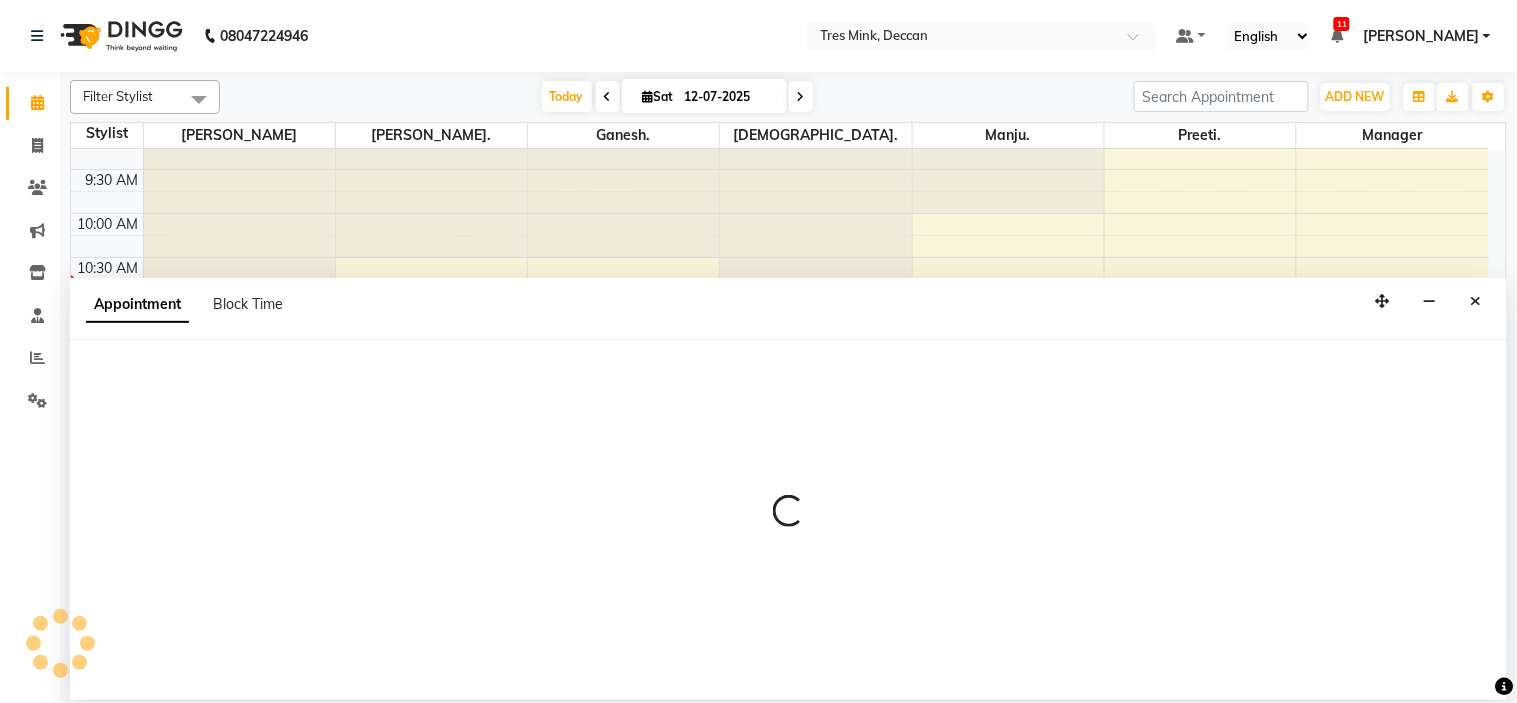 select on "59502" 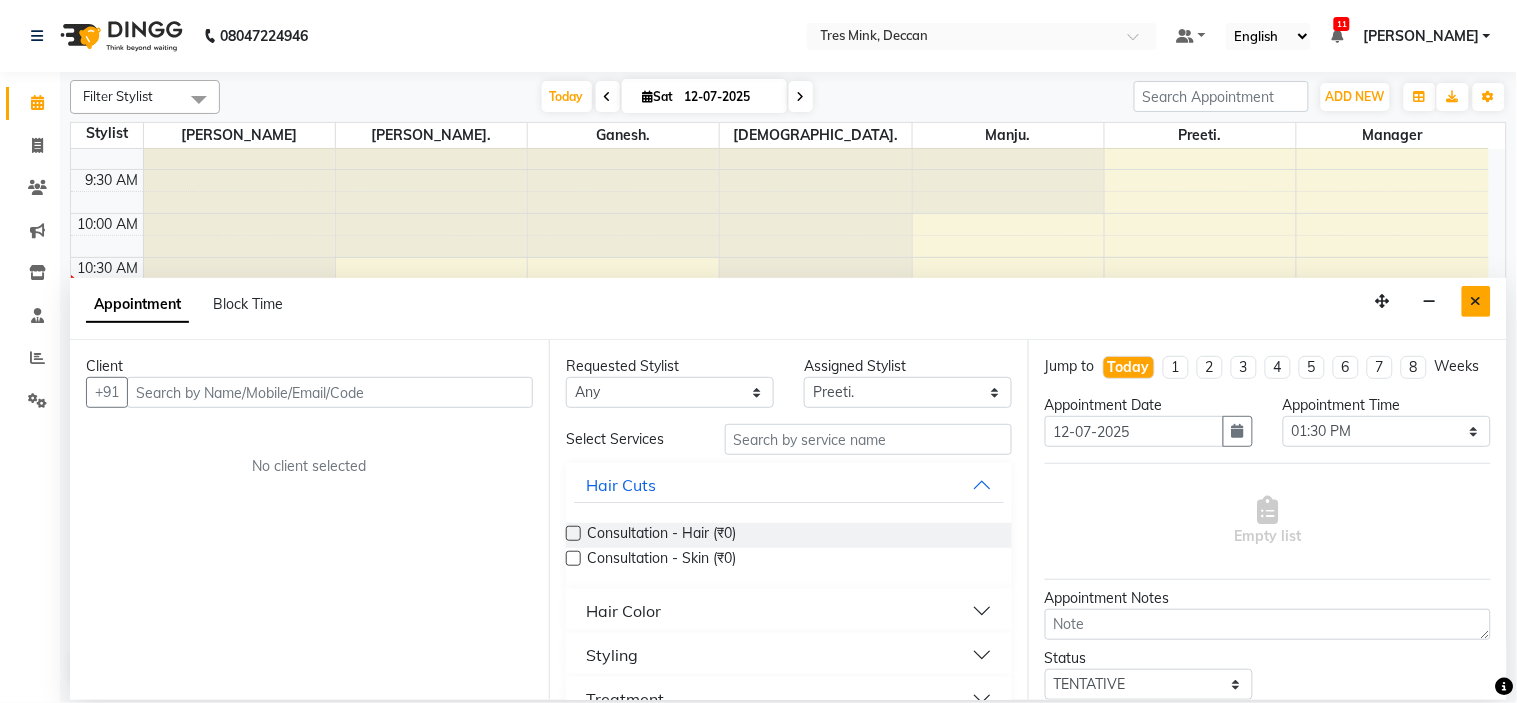 click at bounding box center [1476, 301] 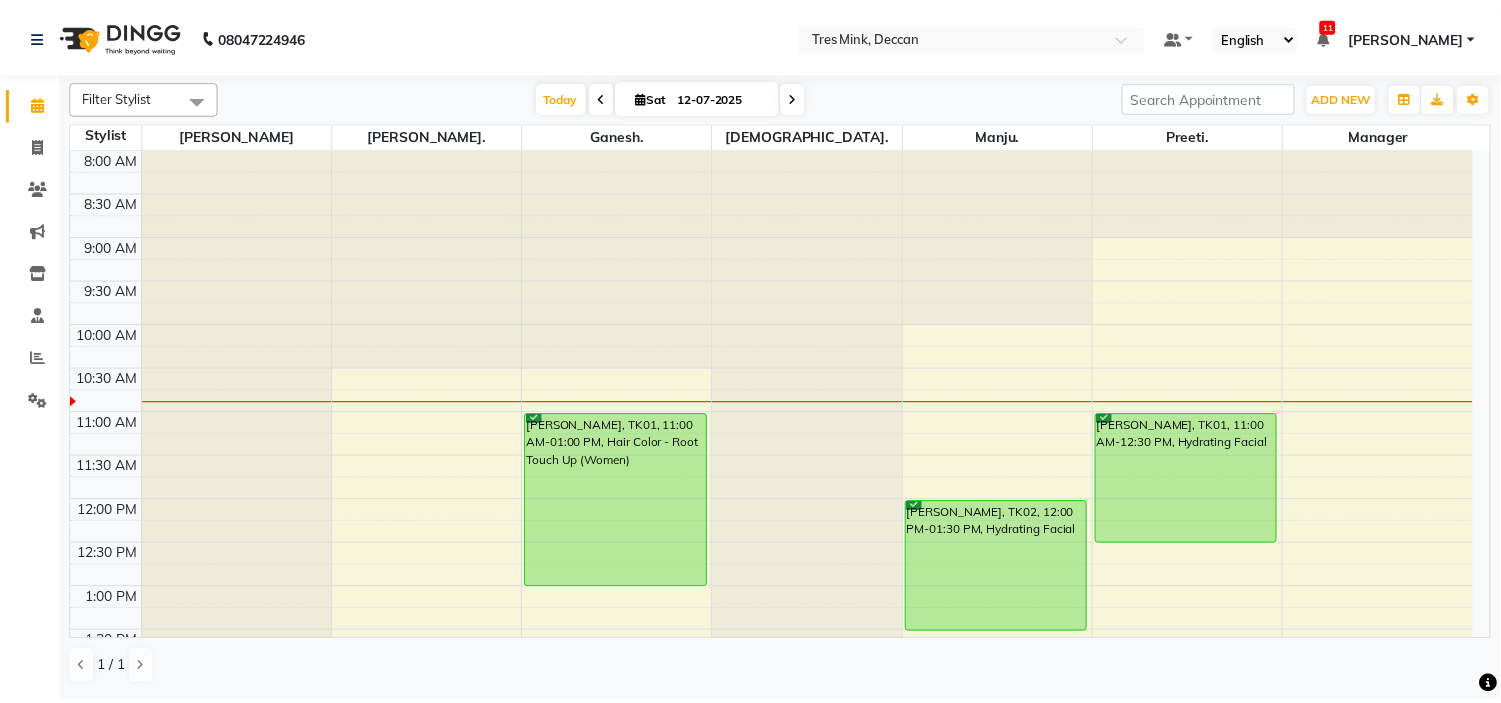 scroll, scrollTop: 222, scrollLeft: 0, axis: vertical 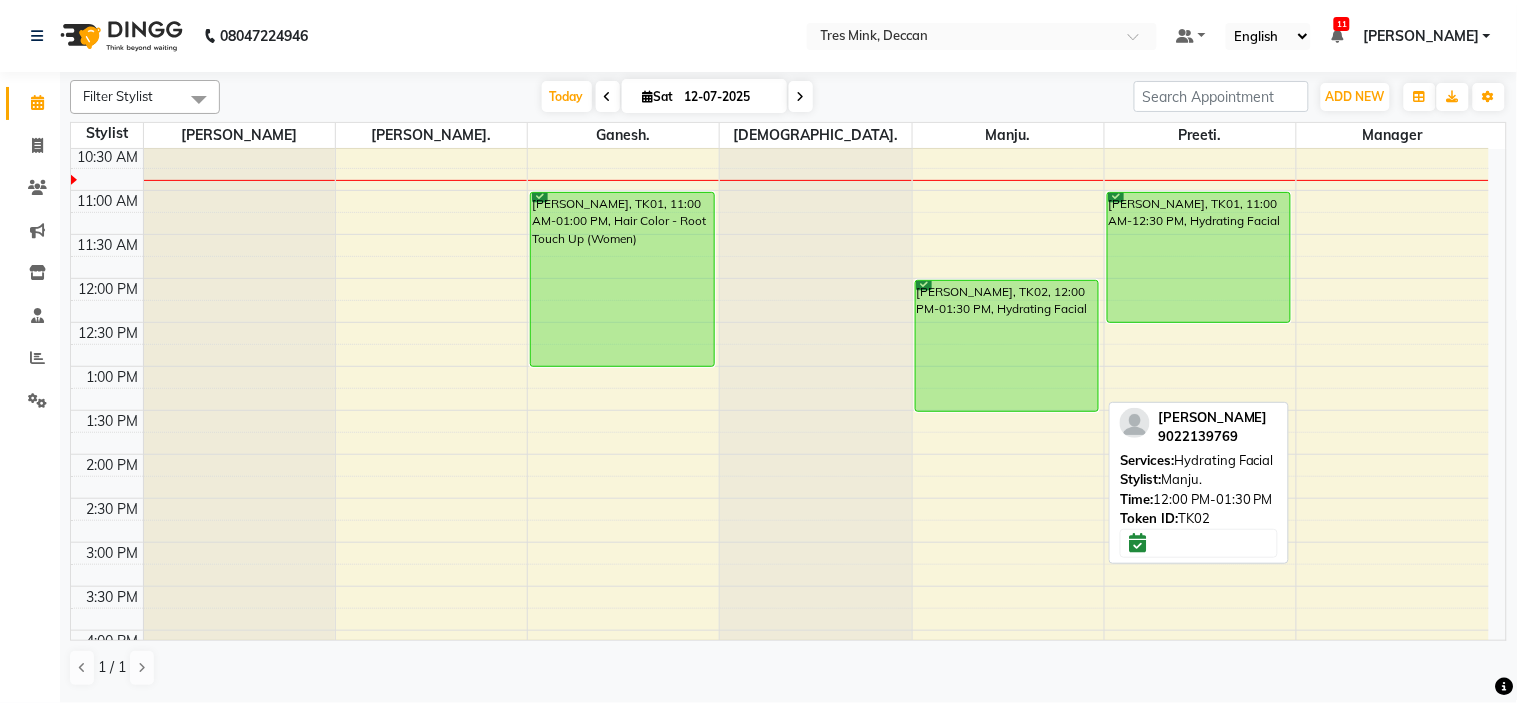 click on "[PERSON_NAME], TK02, 12:00 PM-01:30 PM, Hydrating Facial" at bounding box center [1007, 346] 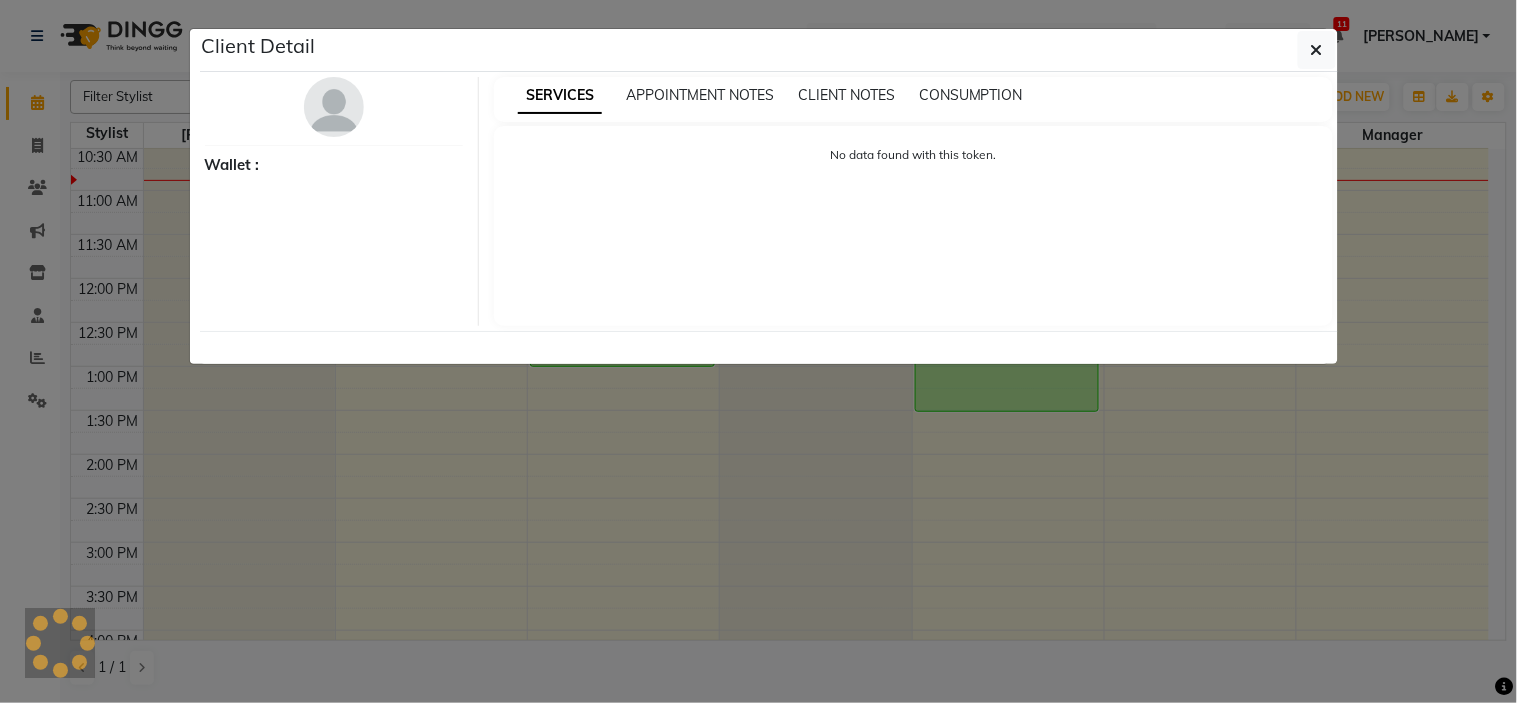 select on "6" 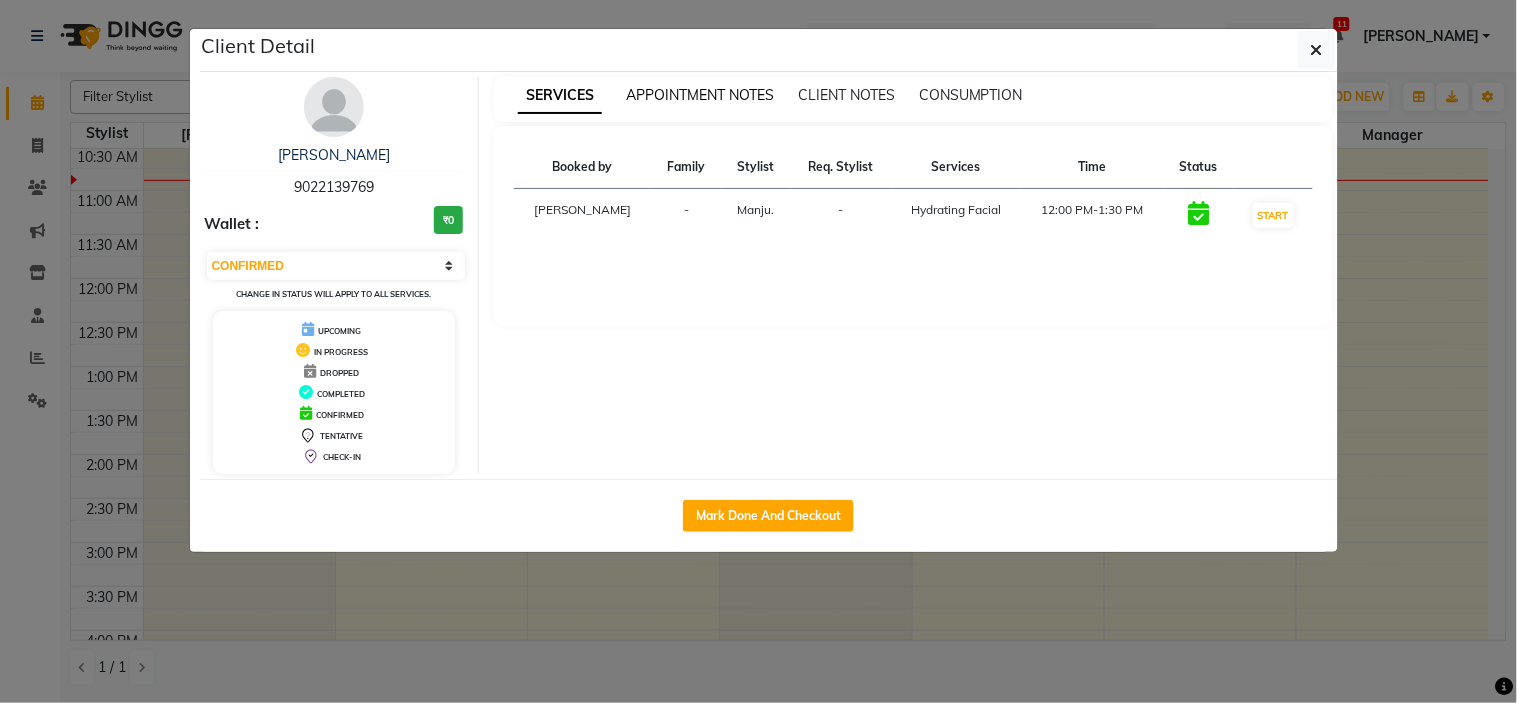 click on "APPOINTMENT NOTES" at bounding box center (700, 95) 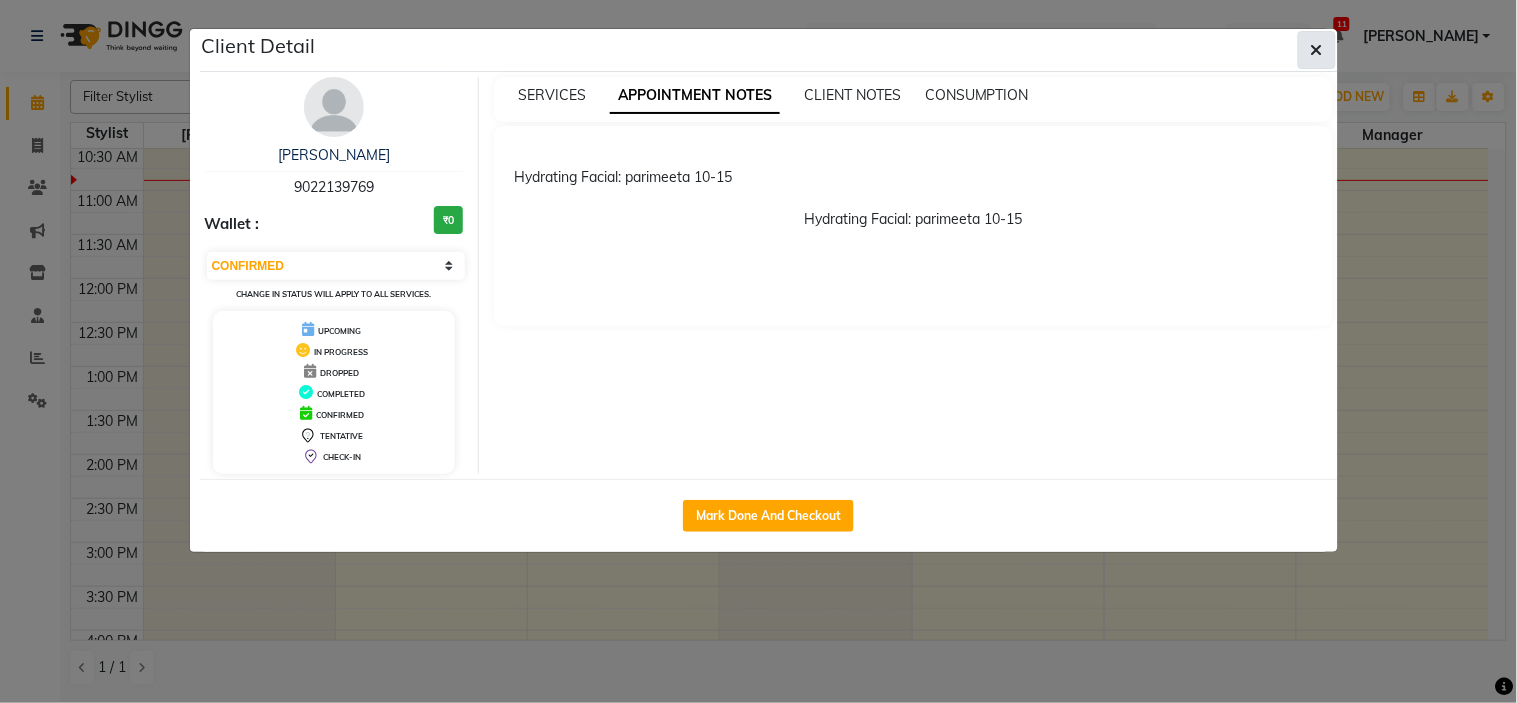 click 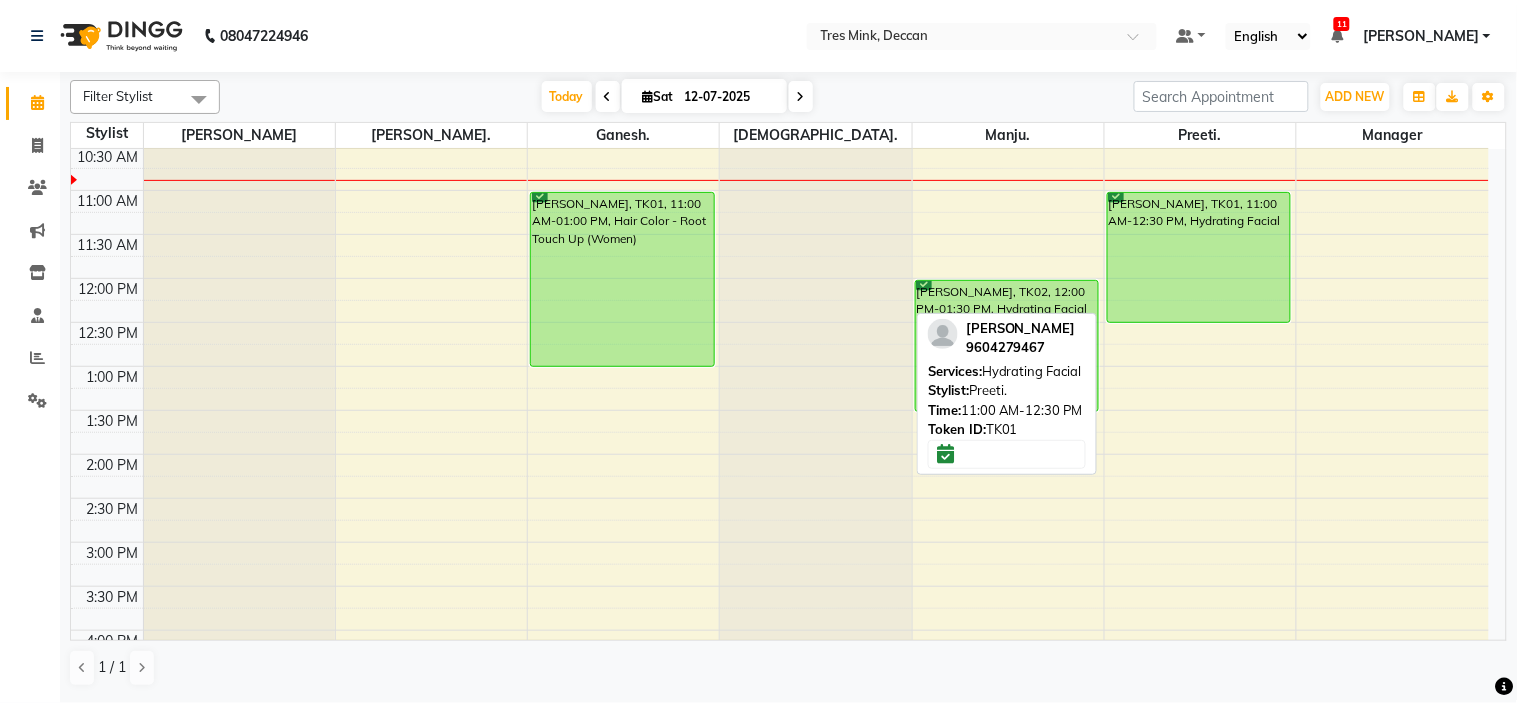 click on "[PERSON_NAME], TK01, 11:00 AM-12:30 PM, Hydrating Facial" at bounding box center (1199, 257) 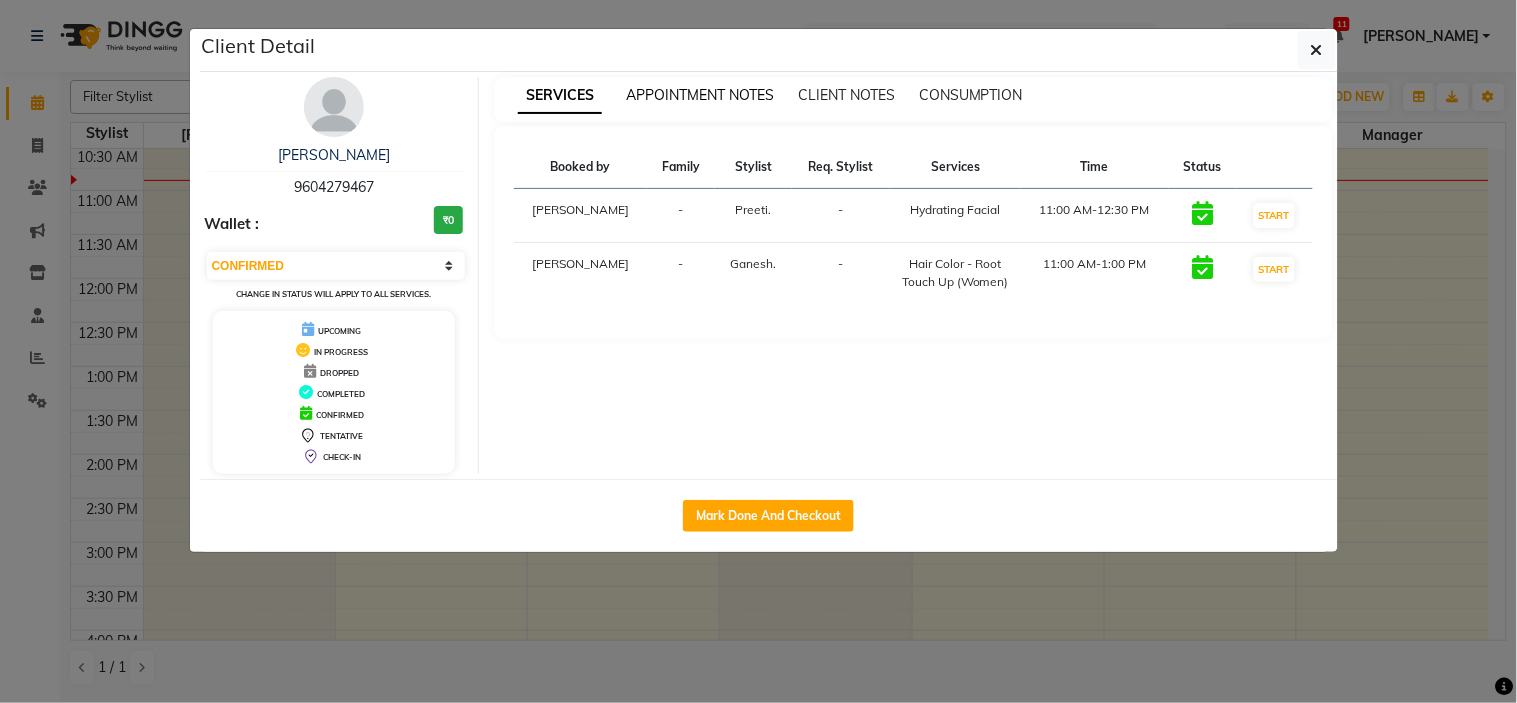 click on "APPOINTMENT NOTES" at bounding box center [700, 95] 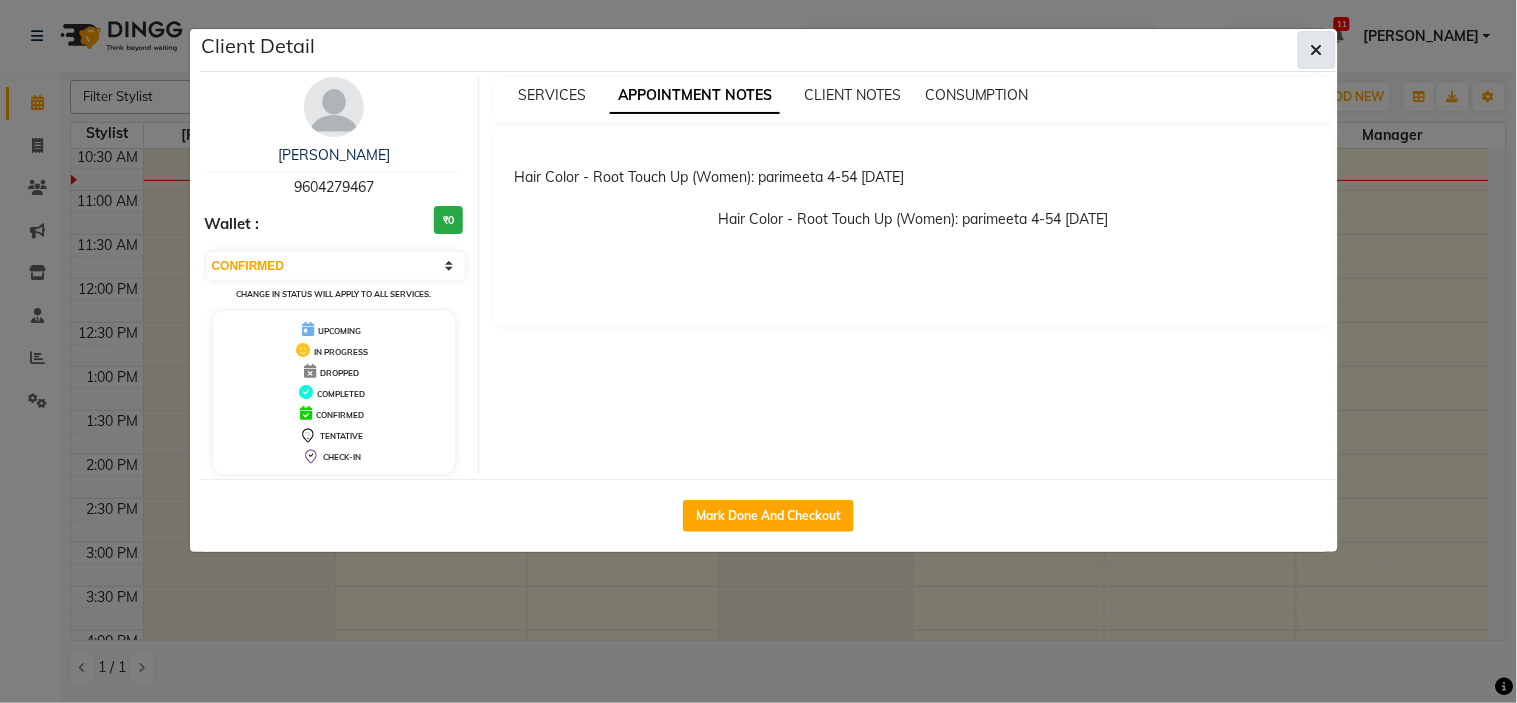 click 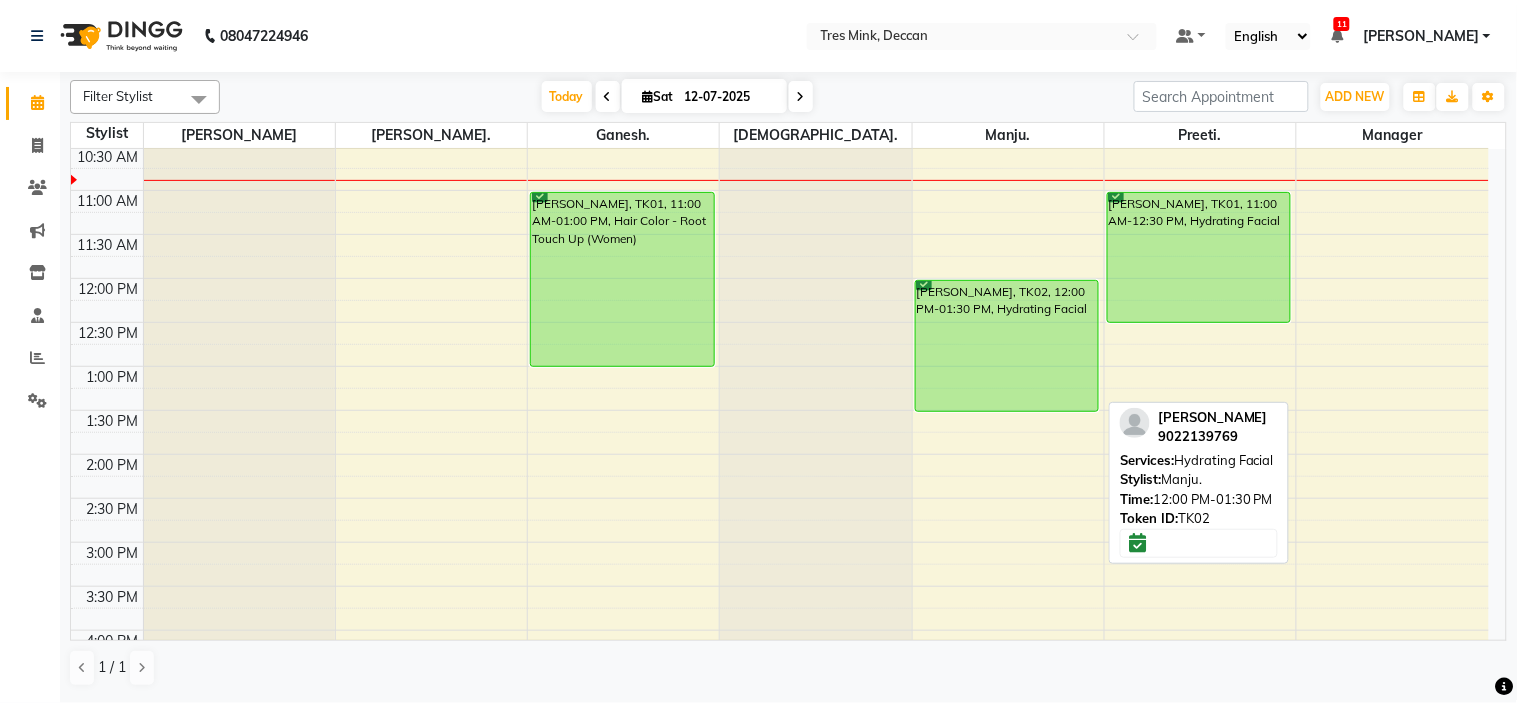 click on "[PERSON_NAME], TK02, 12:00 PM-01:30 PM, Hydrating Facial" at bounding box center (1007, 346) 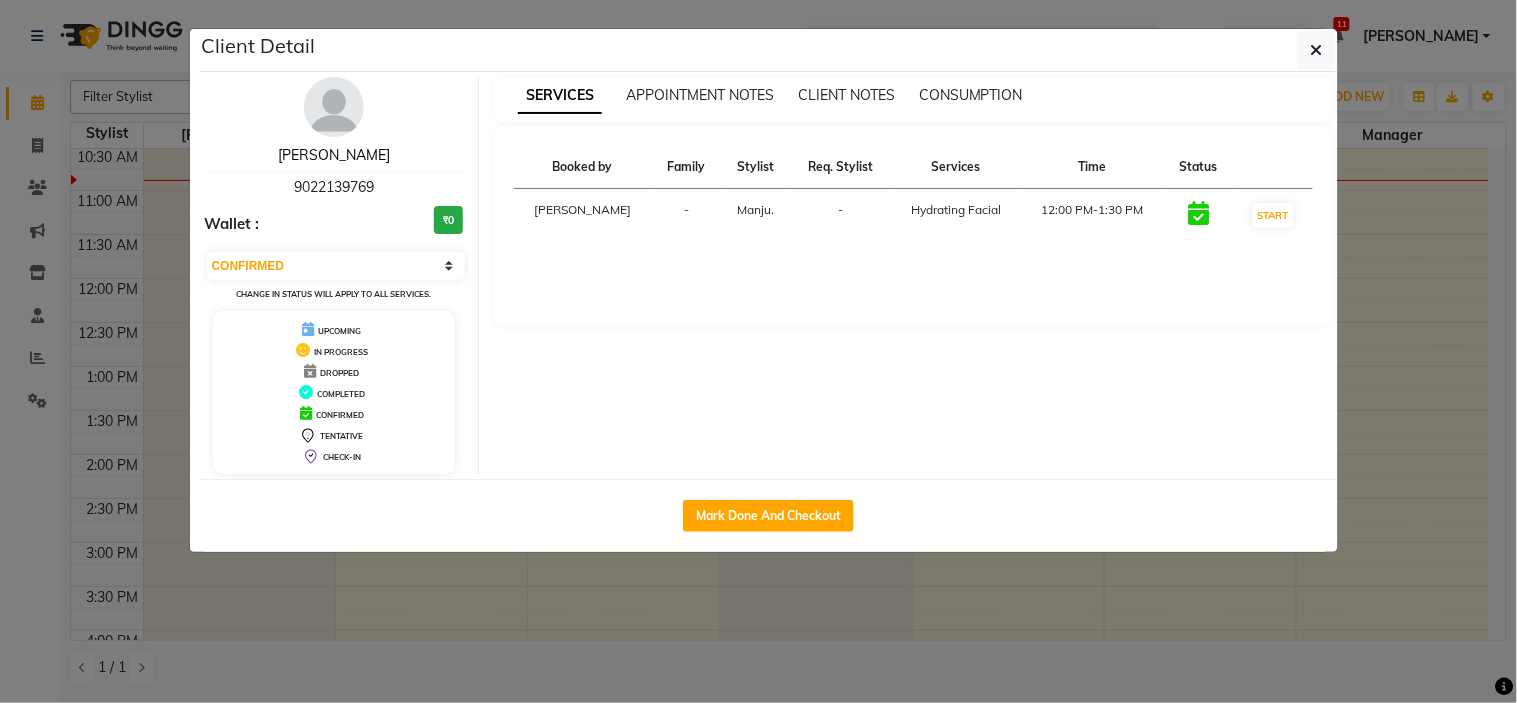 click on "[PERSON_NAME]" at bounding box center (334, 155) 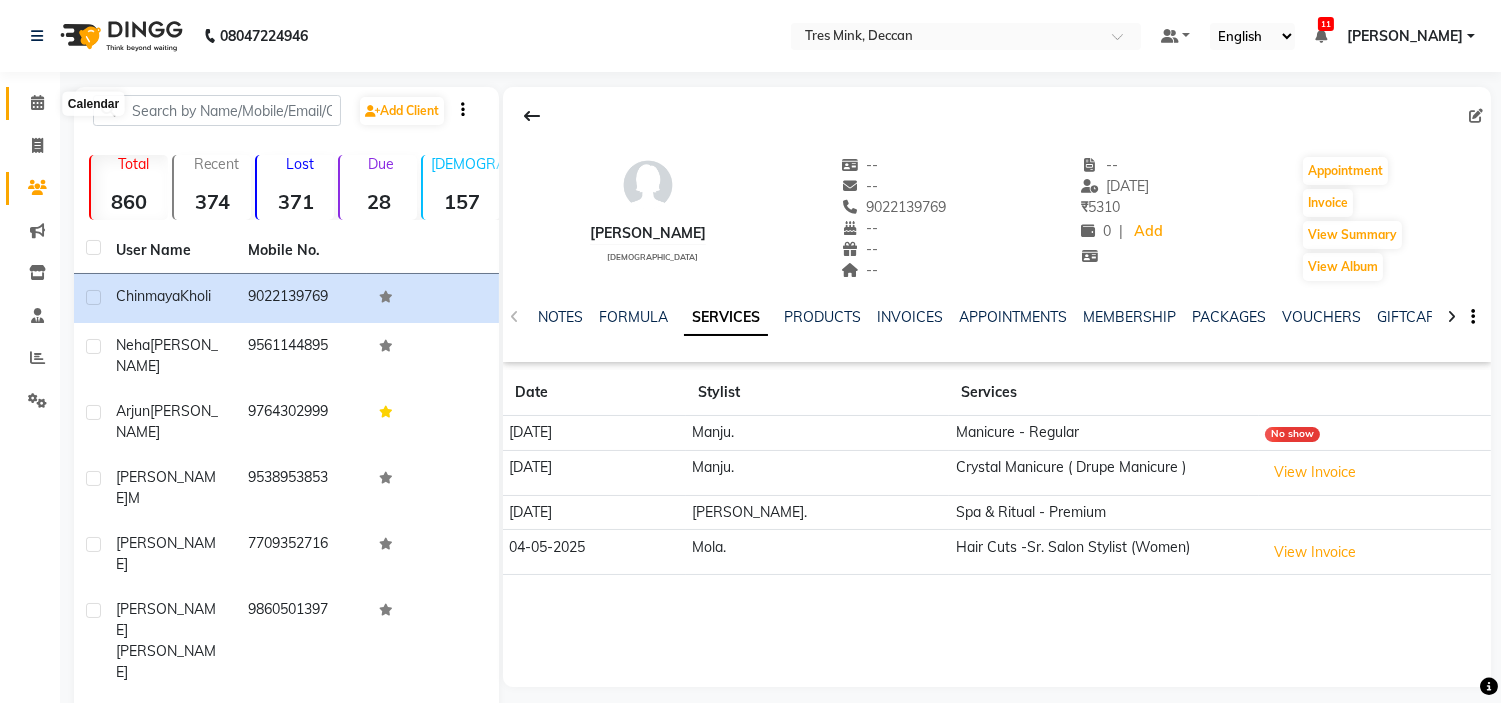 click 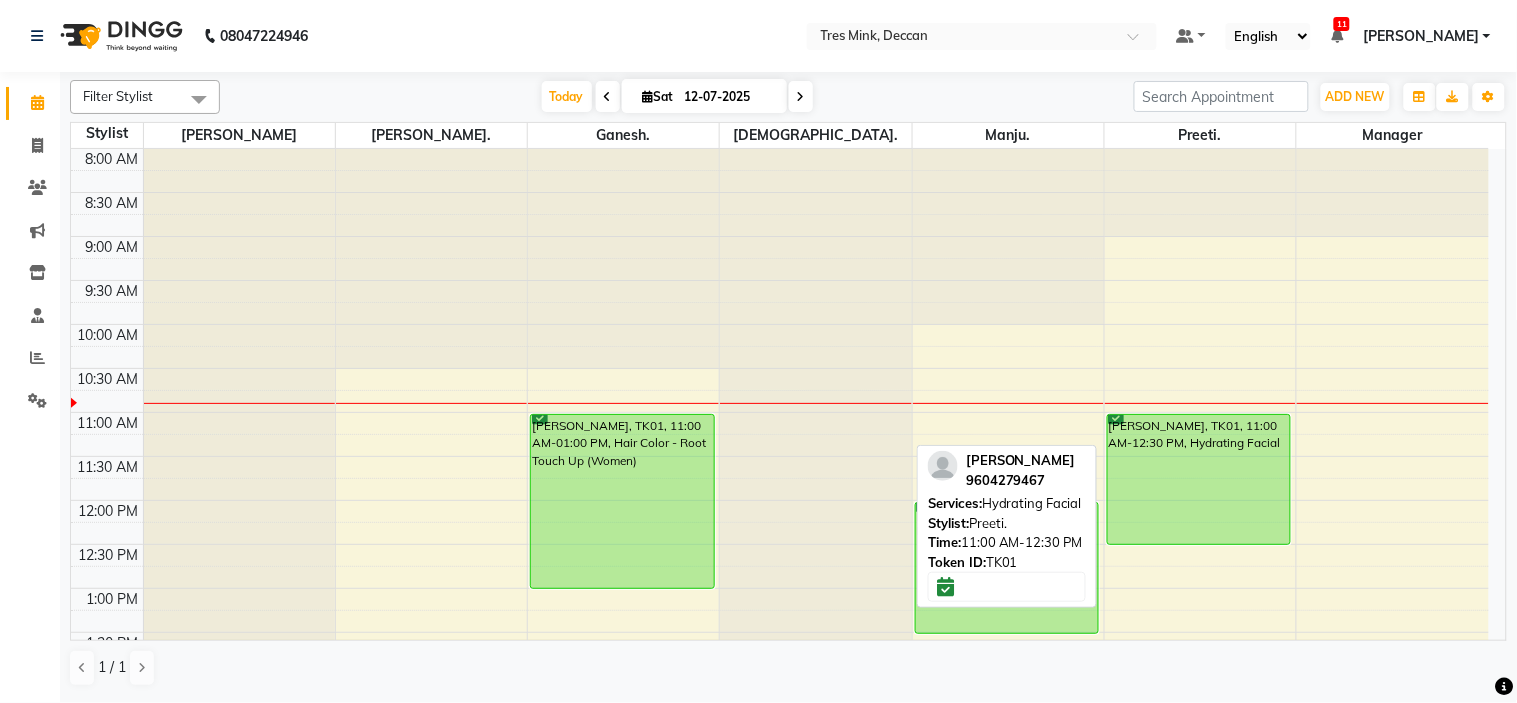click on "[PERSON_NAME], TK01, 11:00 AM-12:30 PM, Hydrating Facial" at bounding box center [1199, 479] 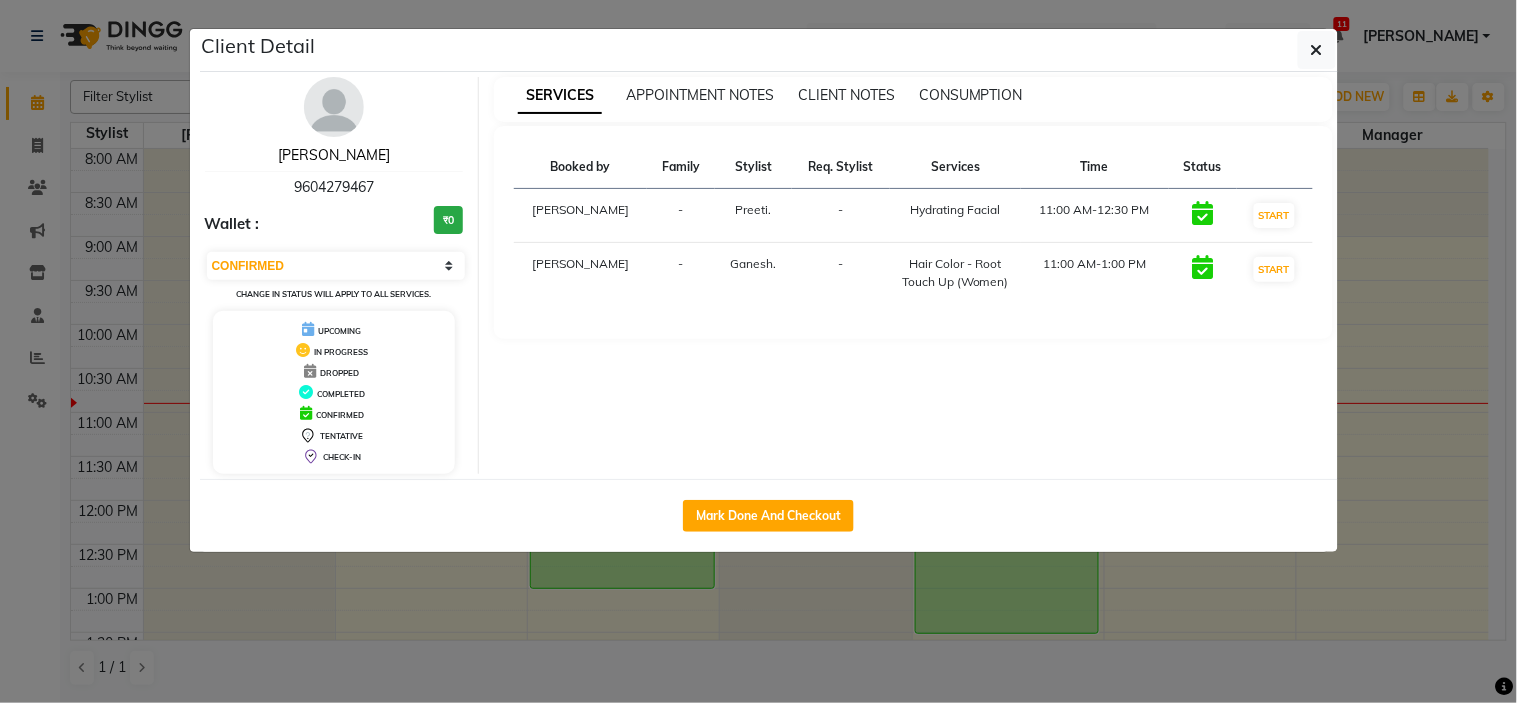 click on "[PERSON_NAME]" at bounding box center [334, 155] 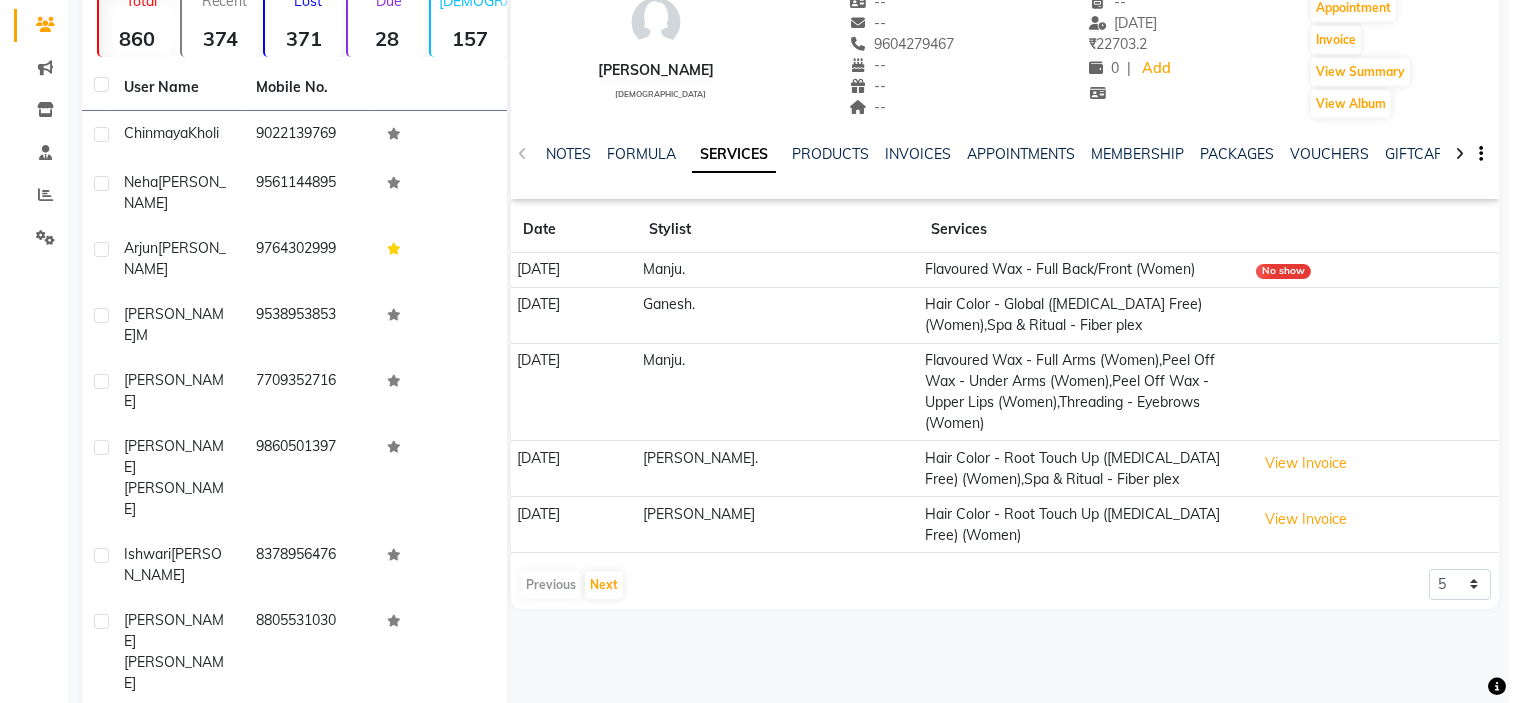 scroll, scrollTop: 0, scrollLeft: 0, axis: both 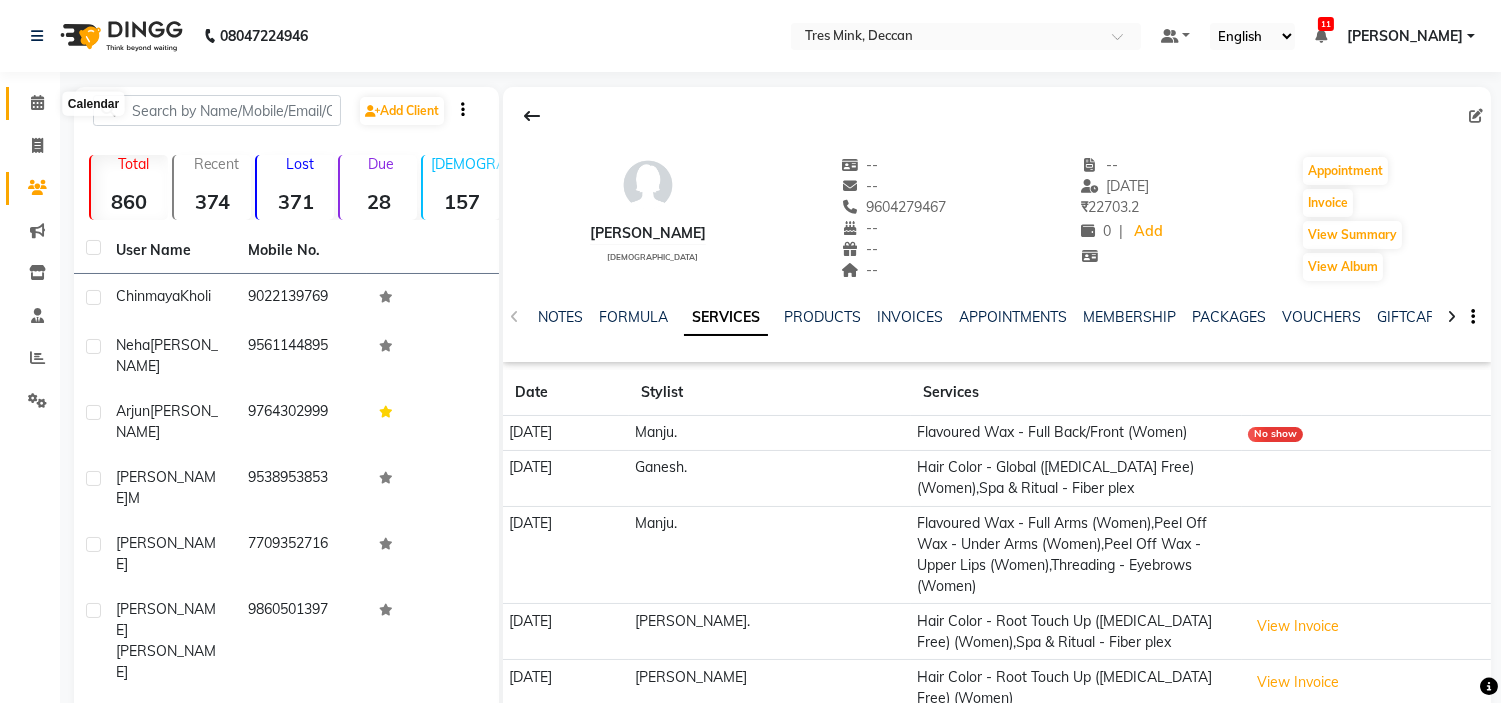 click 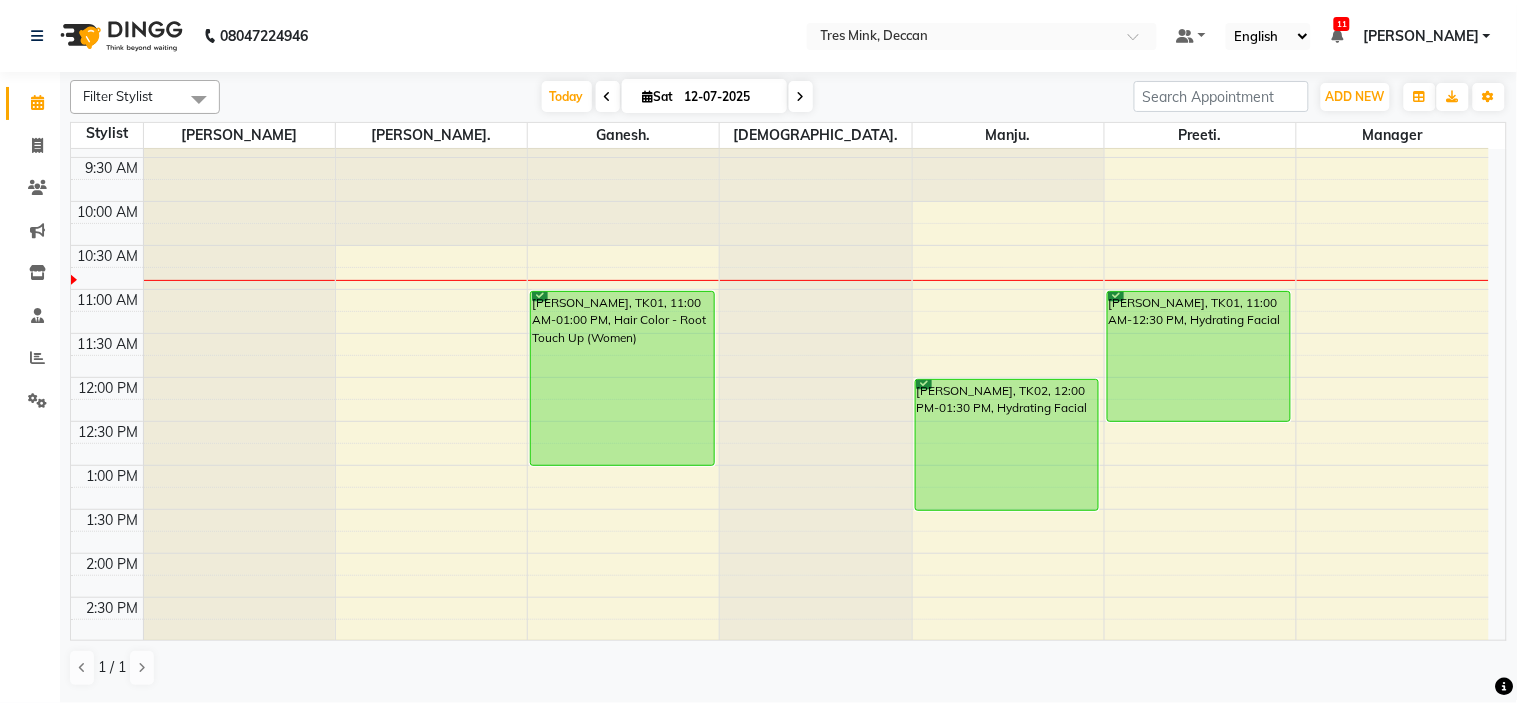 scroll, scrollTop: 333, scrollLeft: 0, axis: vertical 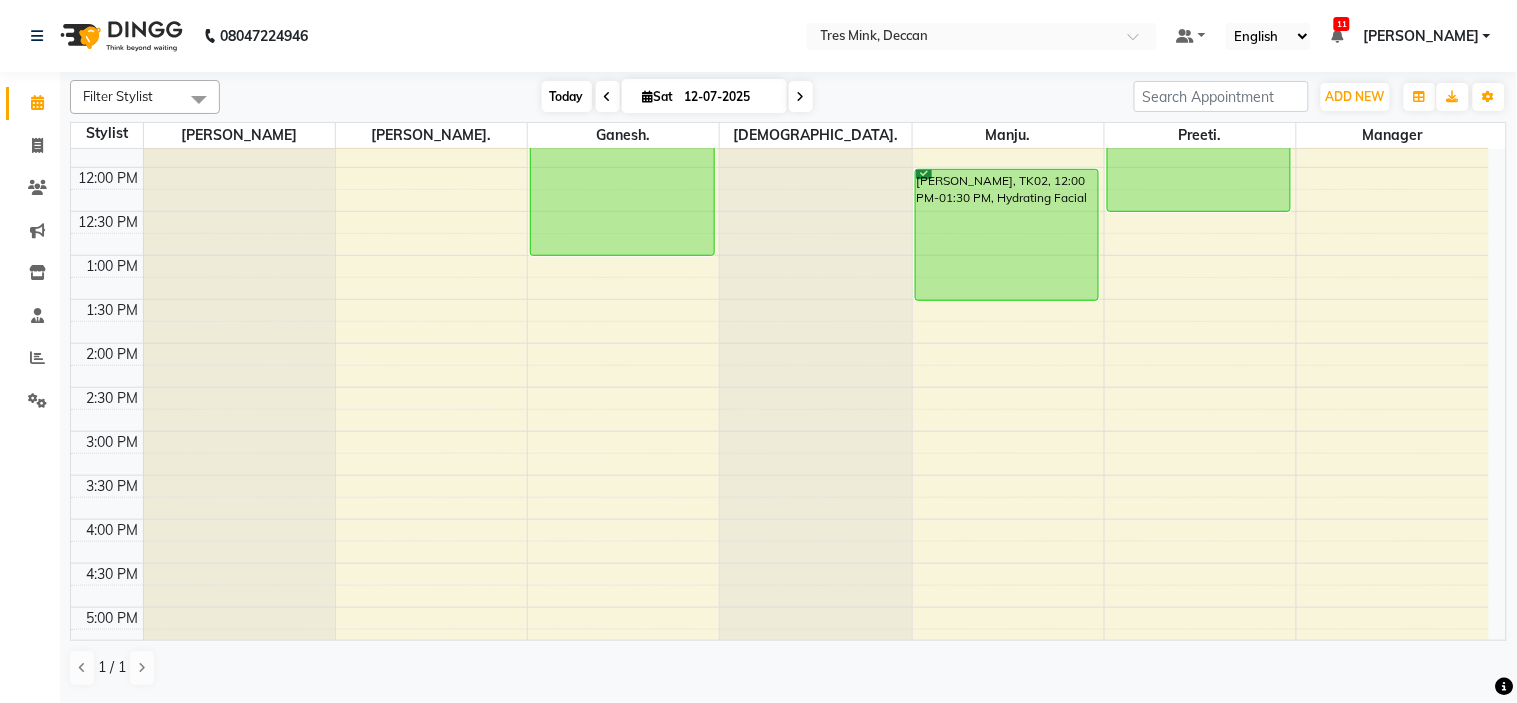 click on "Today" at bounding box center (567, 96) 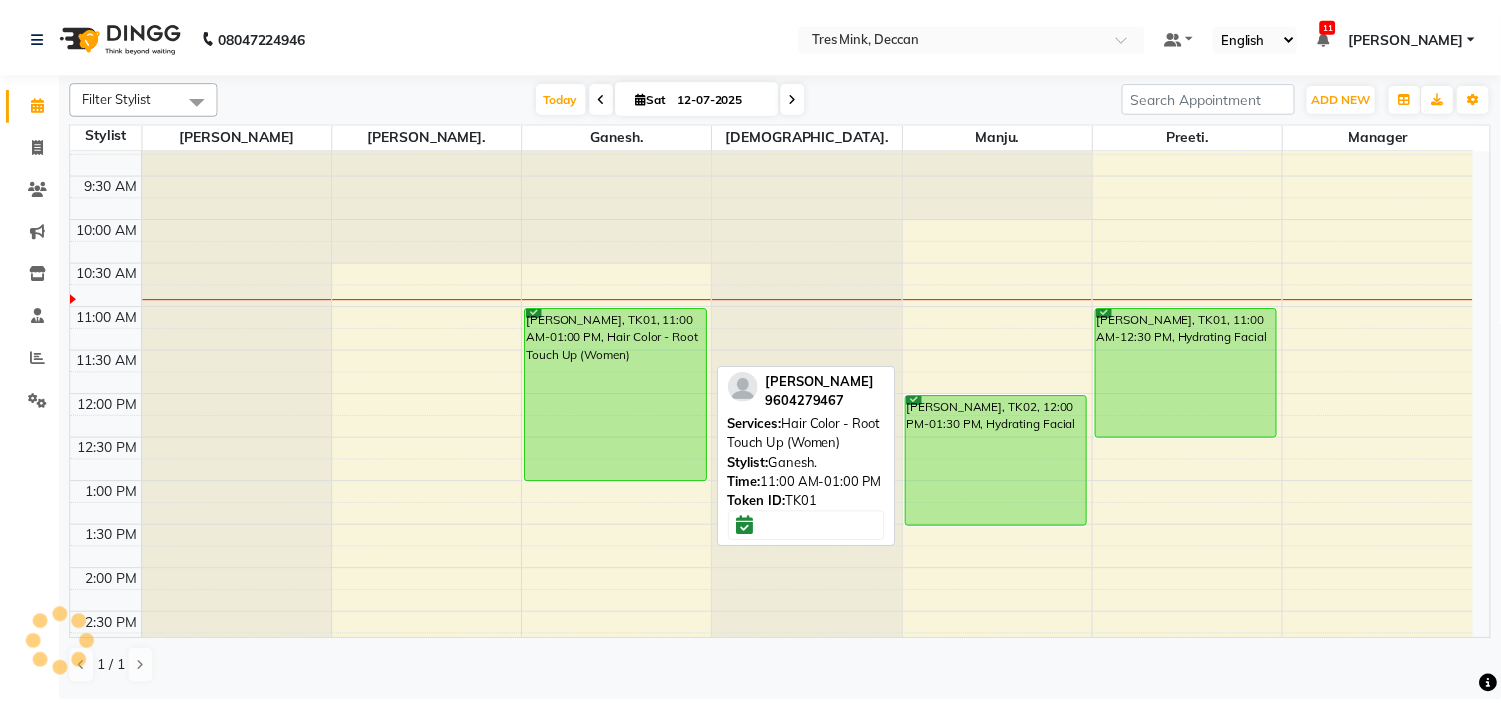 scroll, scrollTop: 102, scrollLeft: 0, axis: vertical 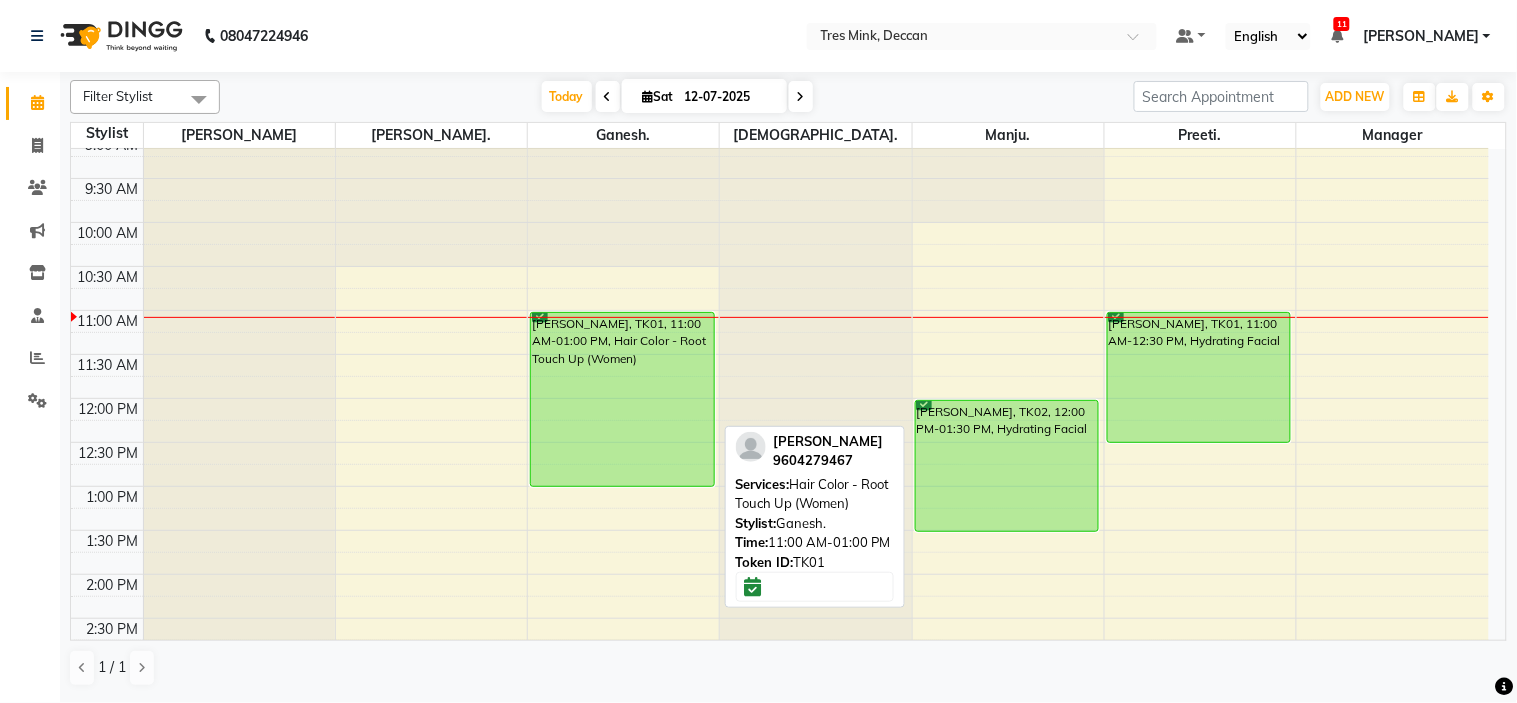 click on "[PERSON_NAME], TK01, 11:00 AM-01:00 PM, Hair Color - Root Touch Up (Women)" at bounding box center [623, 618] 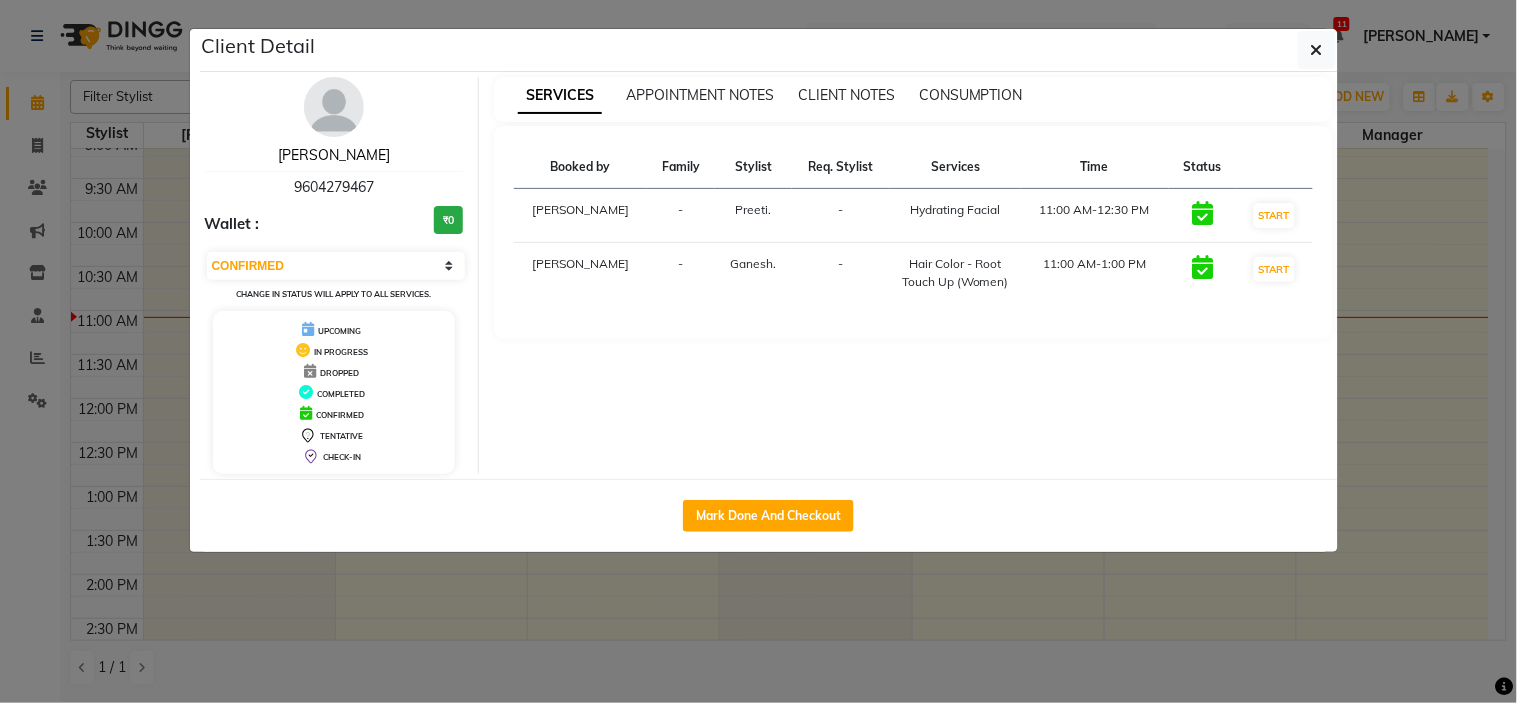 click on "[PERSON_NAME]" at bounding box center [334, 155] 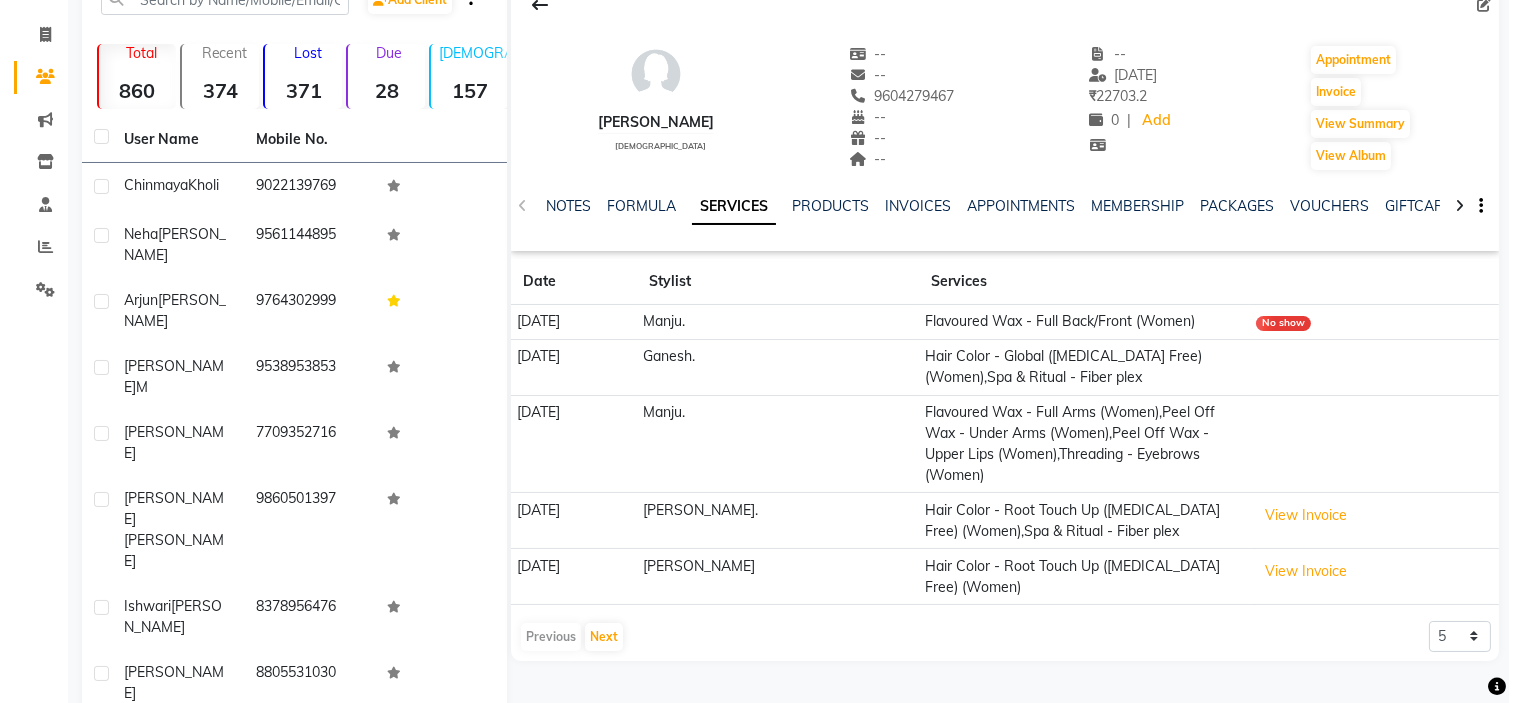 scroll, scrollTop: 0, scrollLeft: 0, axis: both 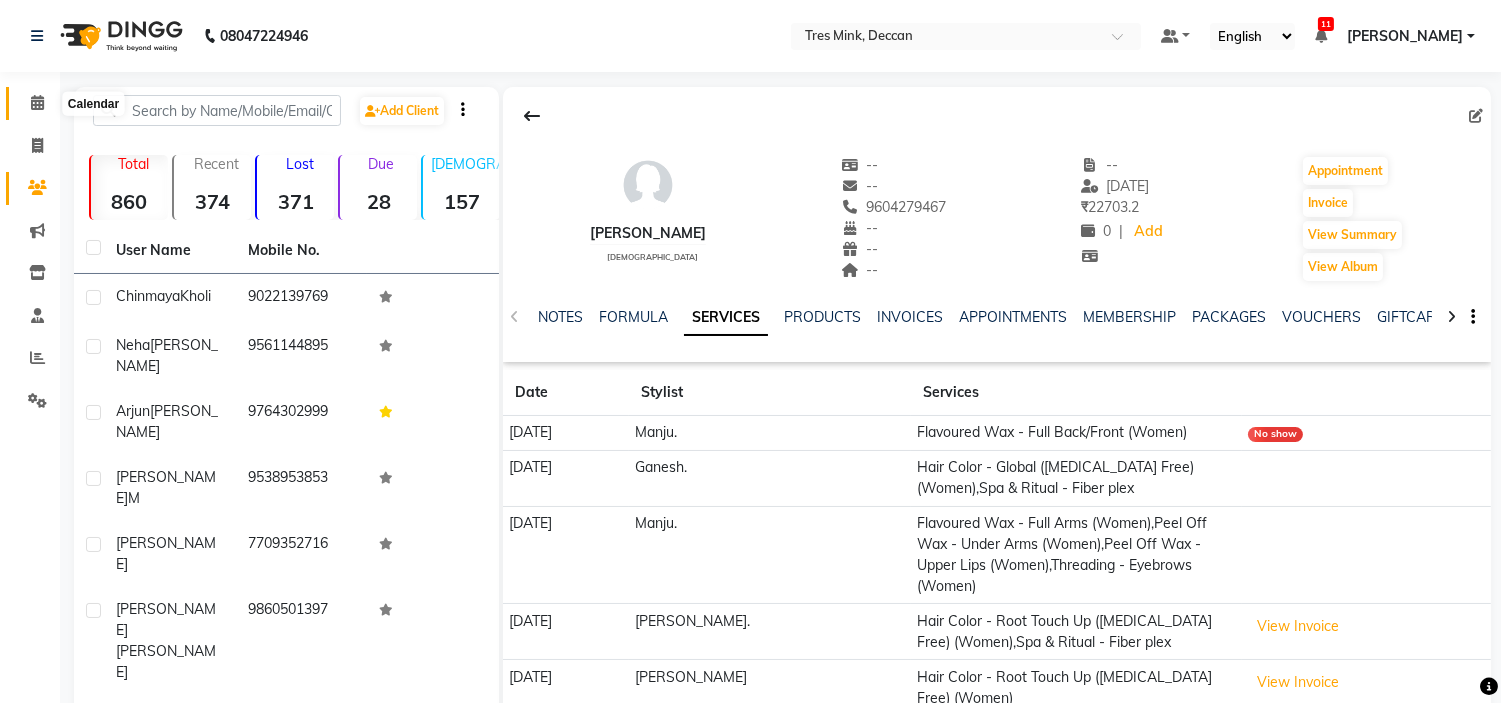 click 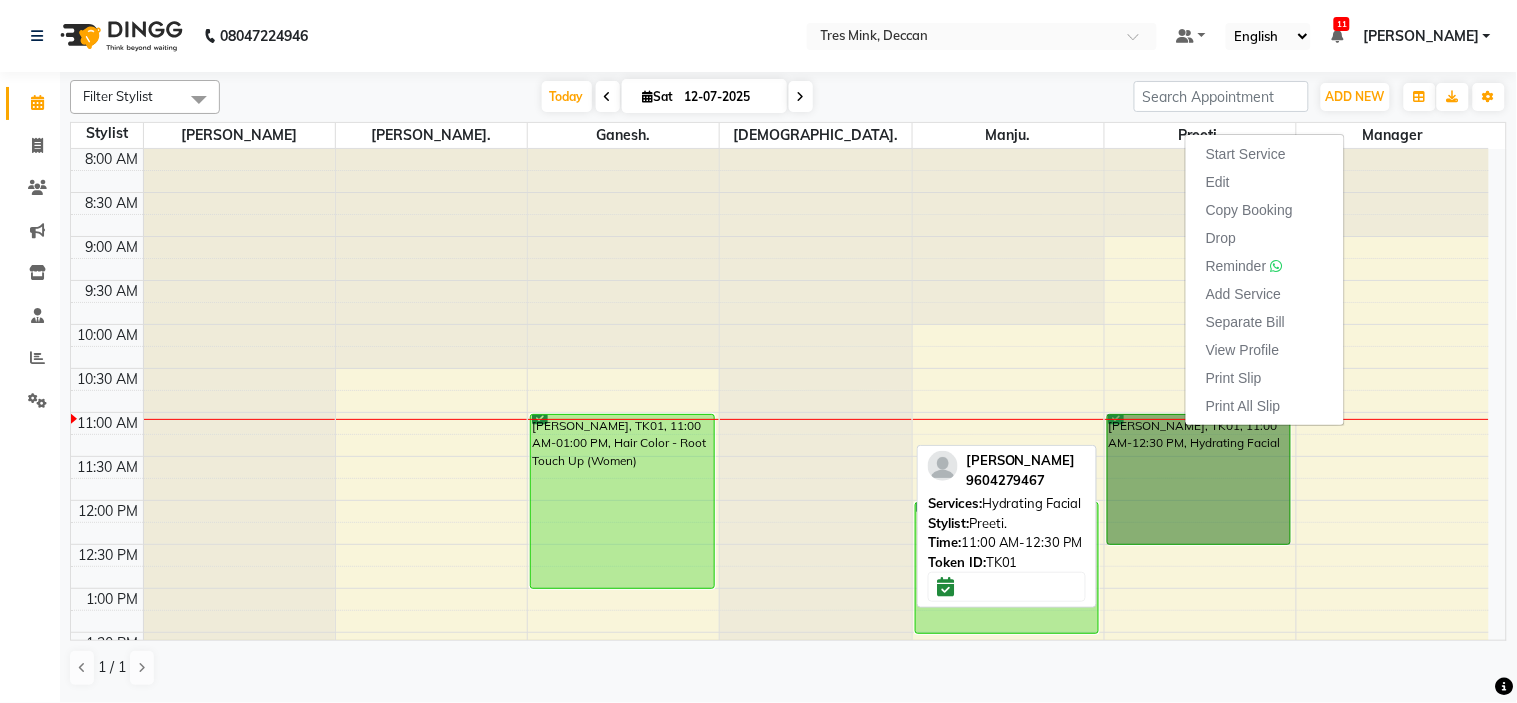 click on "[PERSON_NAME], TK01, 11:00 AM-12:30 PM, Hydrating Facial" at bounding box center [1199, 479] 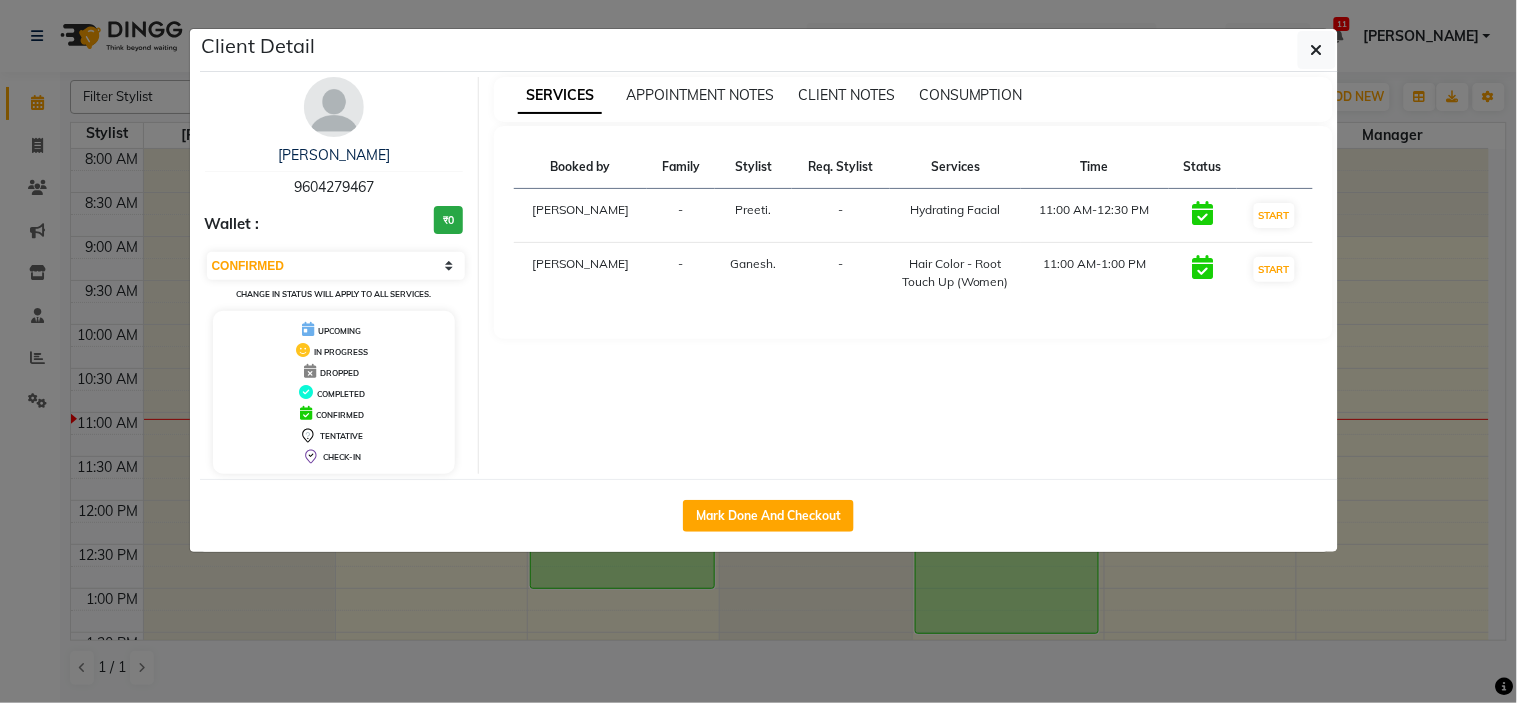 click on "[PERSON_NAME]   9604279467 Wallet : ₹0 Select IN SERVICE CONFIRMED TENTATIVE CHECK IN MARK DONE DROPPED UPCOMING Change in status will apply to all services. UPCOMING IN PROGRESS DROPPED COMPLETED CONFIRMED TENTATIVE CHECK-IN" at bounding box center (335, 275) 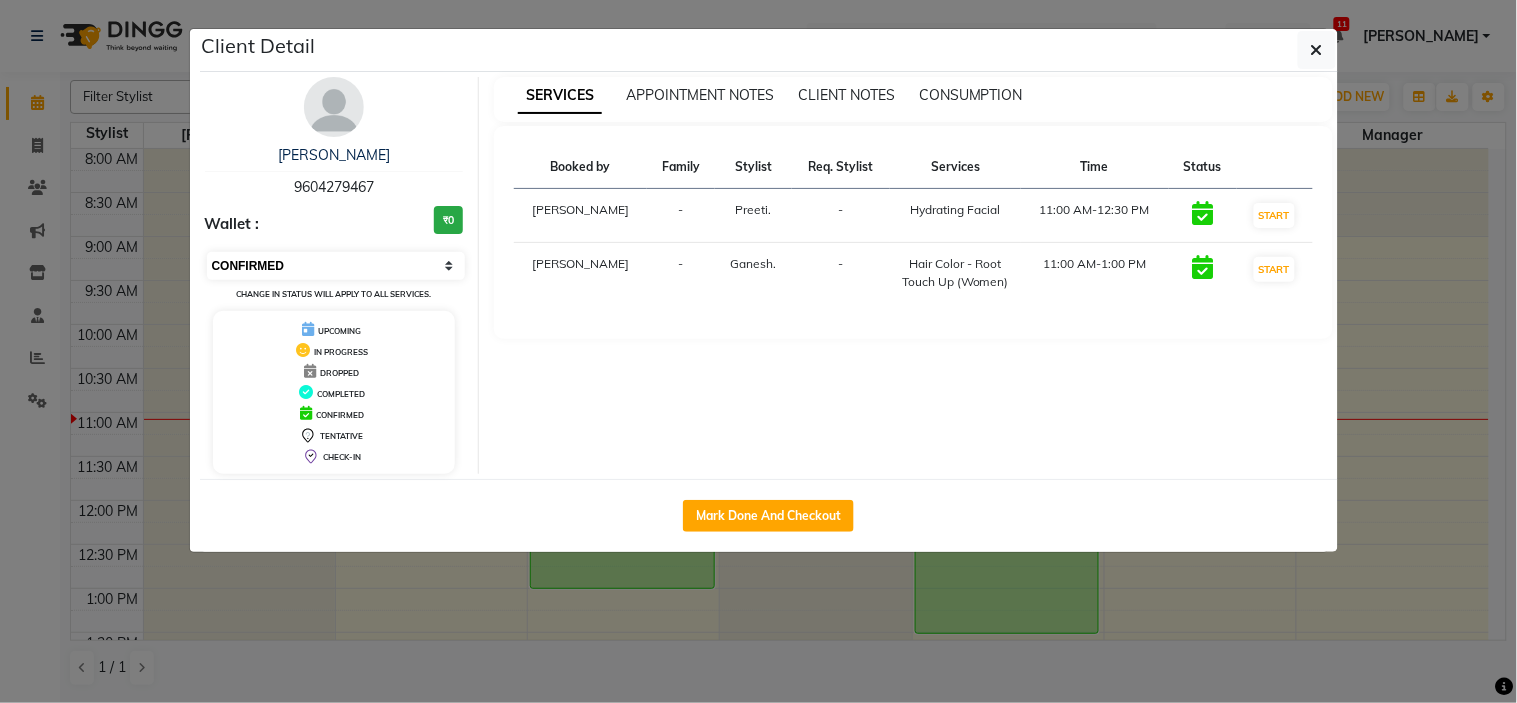 click on "Select IN SERVICE CONFIRMED TENTATIVE CHECK IN MARK DONE DROPPED UPCOMING" at bounding box center (336, 266) 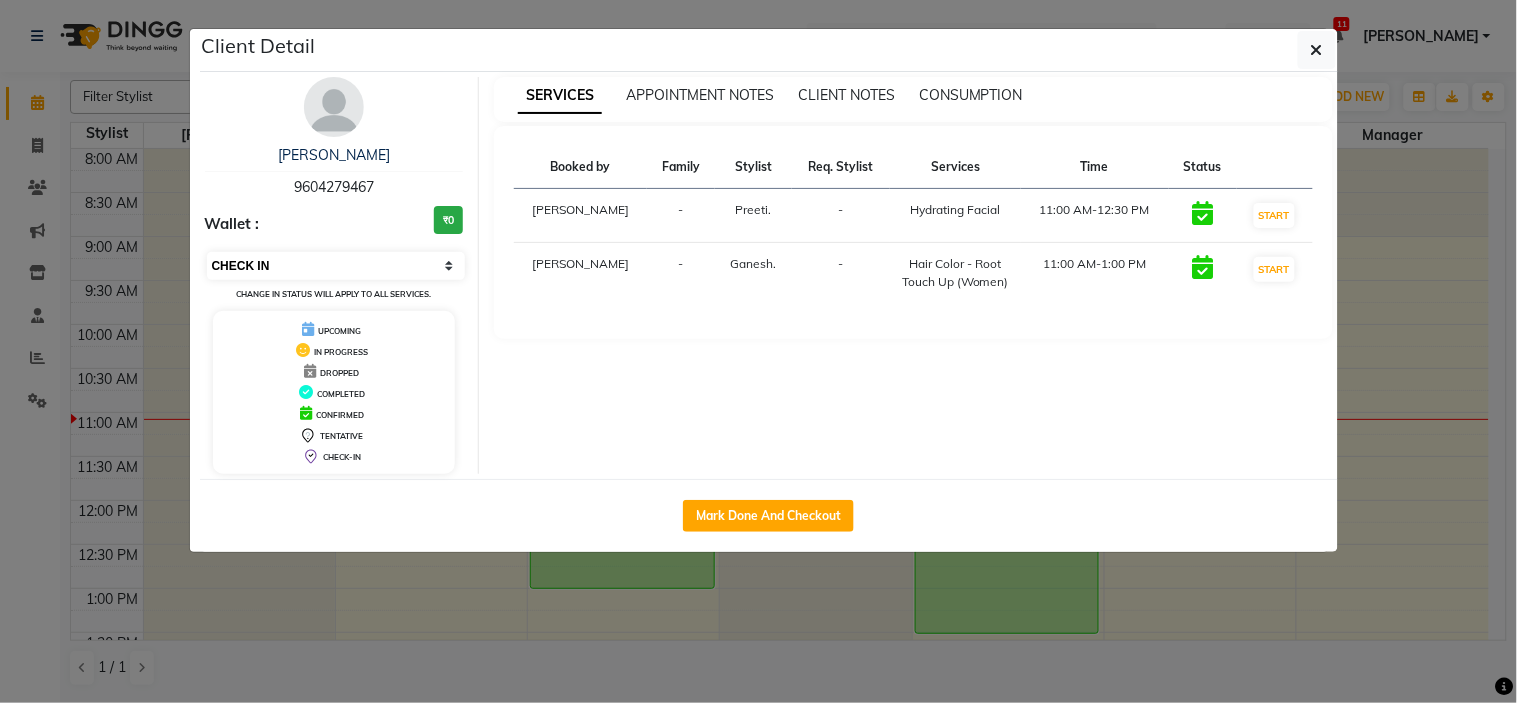 click on "Select IN SERVICE CONFIRMED TENTATIVE CHECK IN MARK DONE DROPPED UPCOMING" at bounding box center (336, 266) 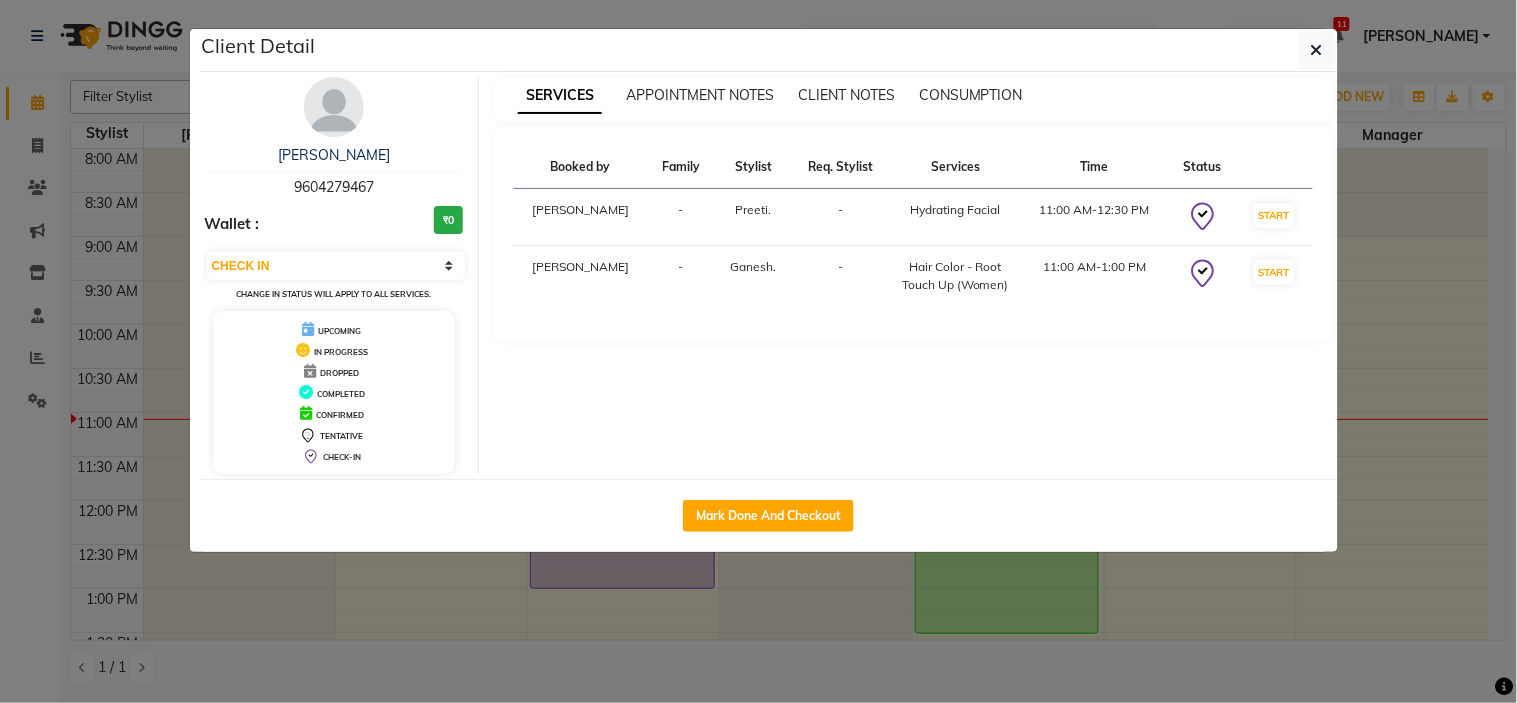 click on "Client Detail  [PERSON_NAME]   9604279467 Wallet : ₹0 Select IN SERVICE CONFIRMED TENTATIVE CHECK IN MARK DONE DROPPED UPCOMING Change in status will apply to all services. UPCOMING IN PROGRESS DROPPED COMPLETED CONFIRMED TENTATIVE CHECK-IN SERVICES APPOINTMENT NOTES CLIENT NOTES CONSUMPTION Booked by Family Stylist Req. Stylist Services Time Status  [PERSON_NAME]  - [GEOGRAPHIC_DATA]. -  Hydrating Facial   11:00 AM-12:30 PM   START   [PERSON_NAME][GEOGRAPHIC_DATA]. -  Hair Color - Root Touch Up (Women)   11:00 AM-1:00 PM   START   Mark Done And Checkout" 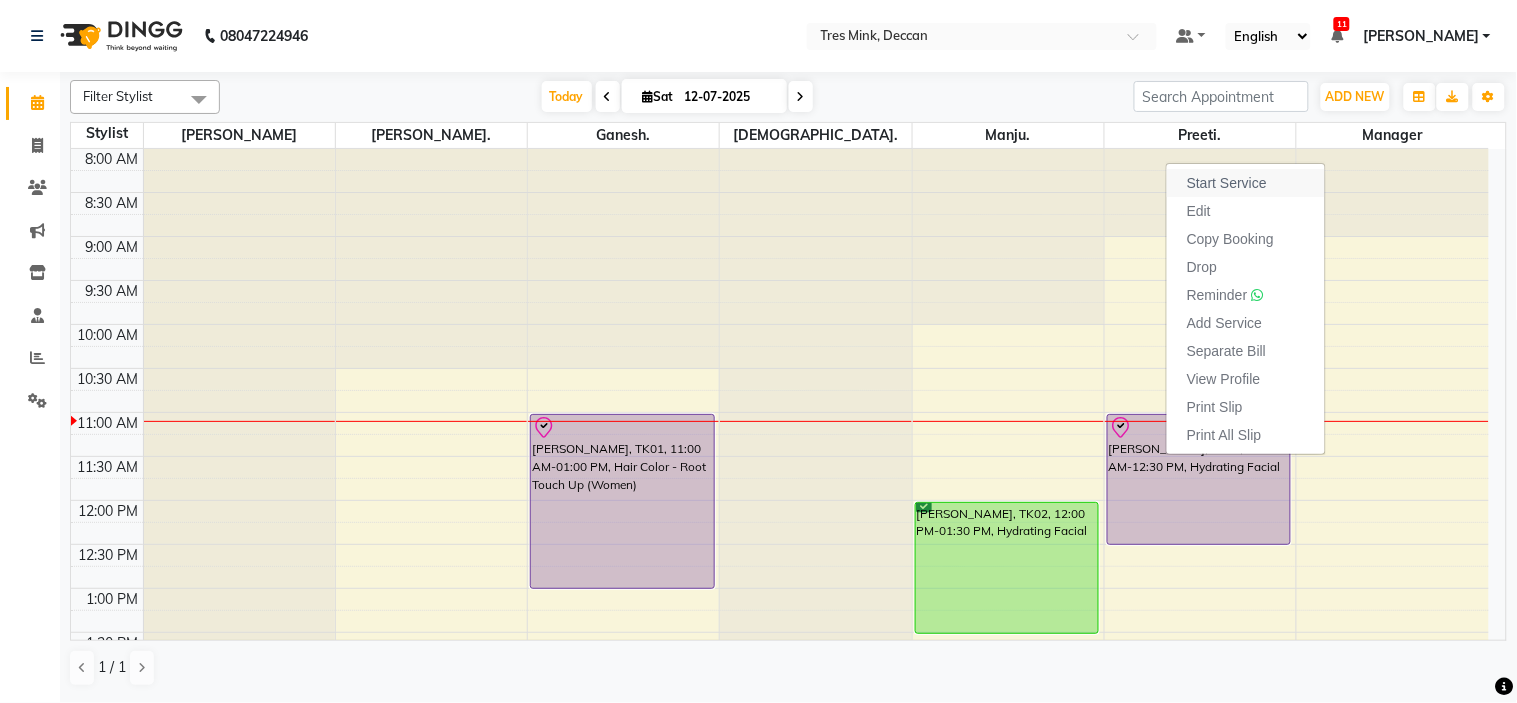 click on "Start Service" at bounding box center (1227, 183) 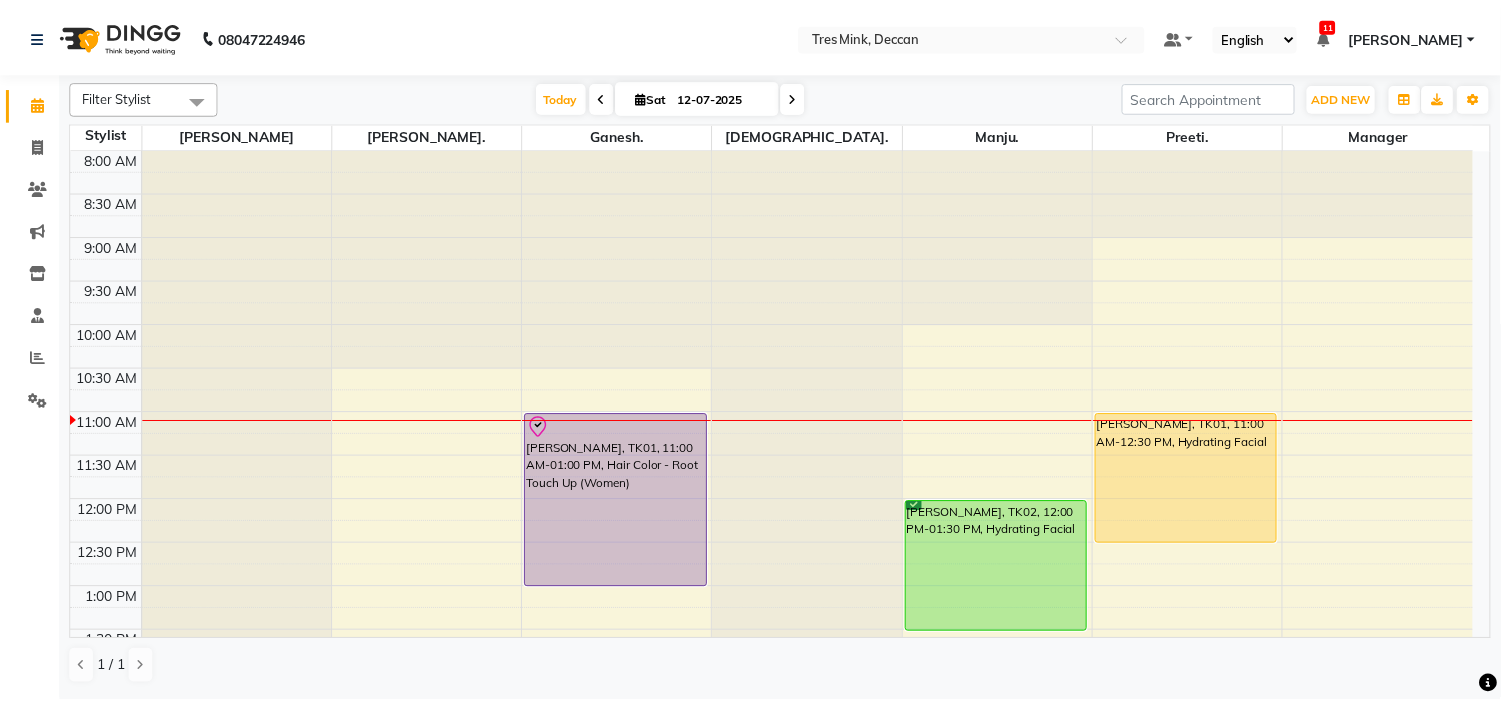 scroll, scrollTop: 111, scrollLeft: 0, axis: vertical 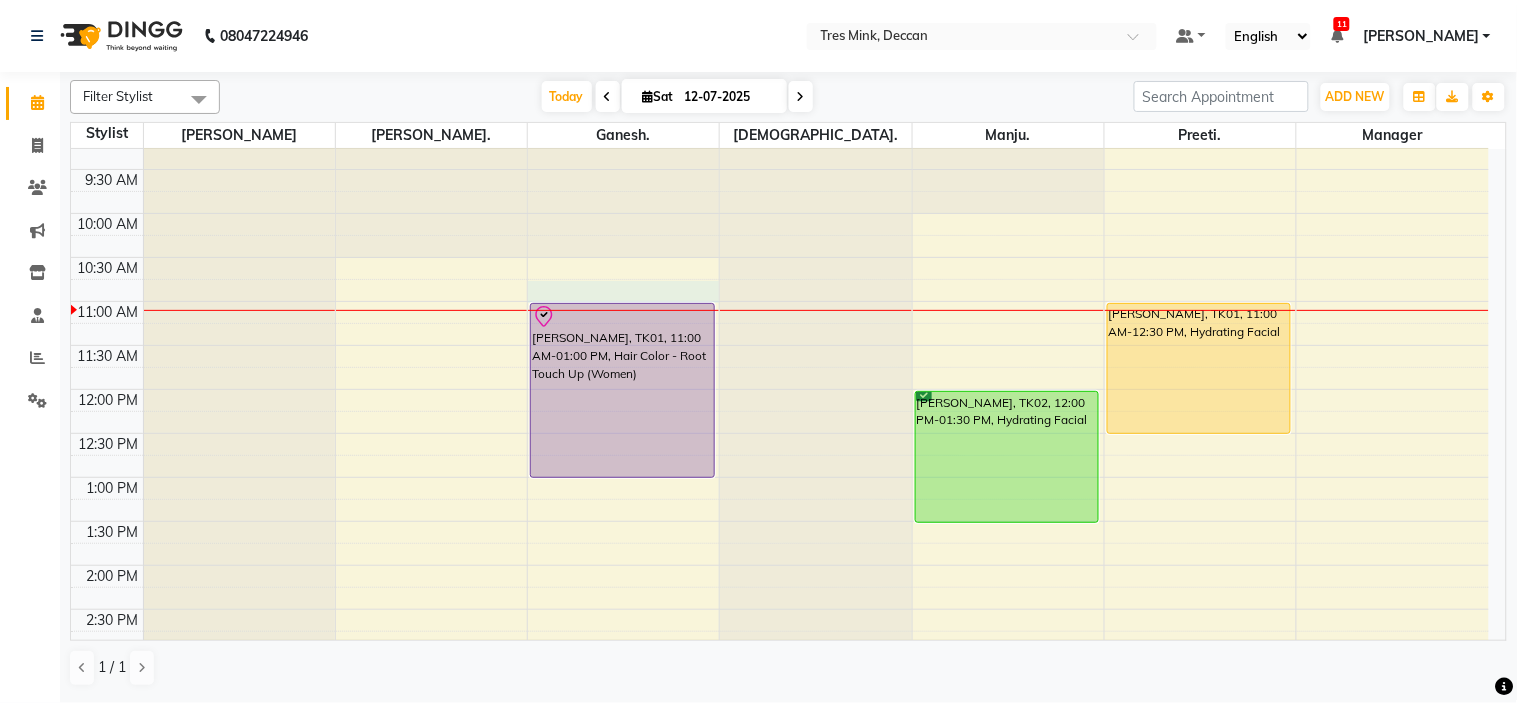 click on "8:00 AM 8:30 AM 9:00 AM 9:30 AM 10:00 AM 10:30 AM 11:00 AM 11:30 AM 12:00 PM 12:30 PM 1:00 PM 1:30 PM 2:00 PM 2:30 PM 3:00 PM 3:30 PM 4:00 PM 4:30 PM 5:00 PM 5:30 PM 6:00 PM 6:30 PM 7:00 PM 7:30 PM 8:00 PM 8:30 PM
[PERSON_NAME], TK01, 11:00 AM-01:00 PM, Hair Color - Root Touch Up (Women)     [PERSON_NAME], TK02, 12:00 PM-01:30 PM, Hydrating Facial    [PERSON_NAME], TK01, 11:00 AM-12:30 PM, Hydrating Facial" at bounding box center [780, 609] 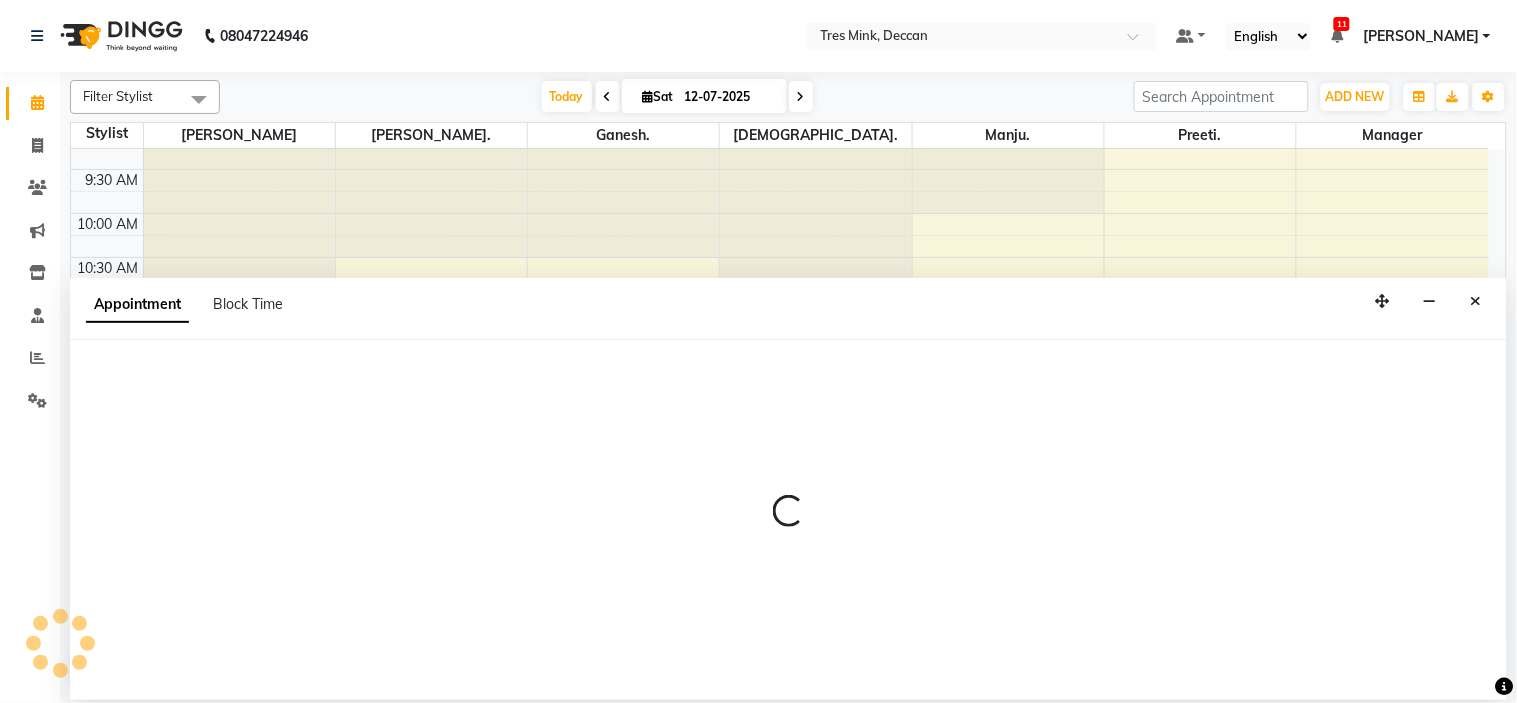 select on "59501" 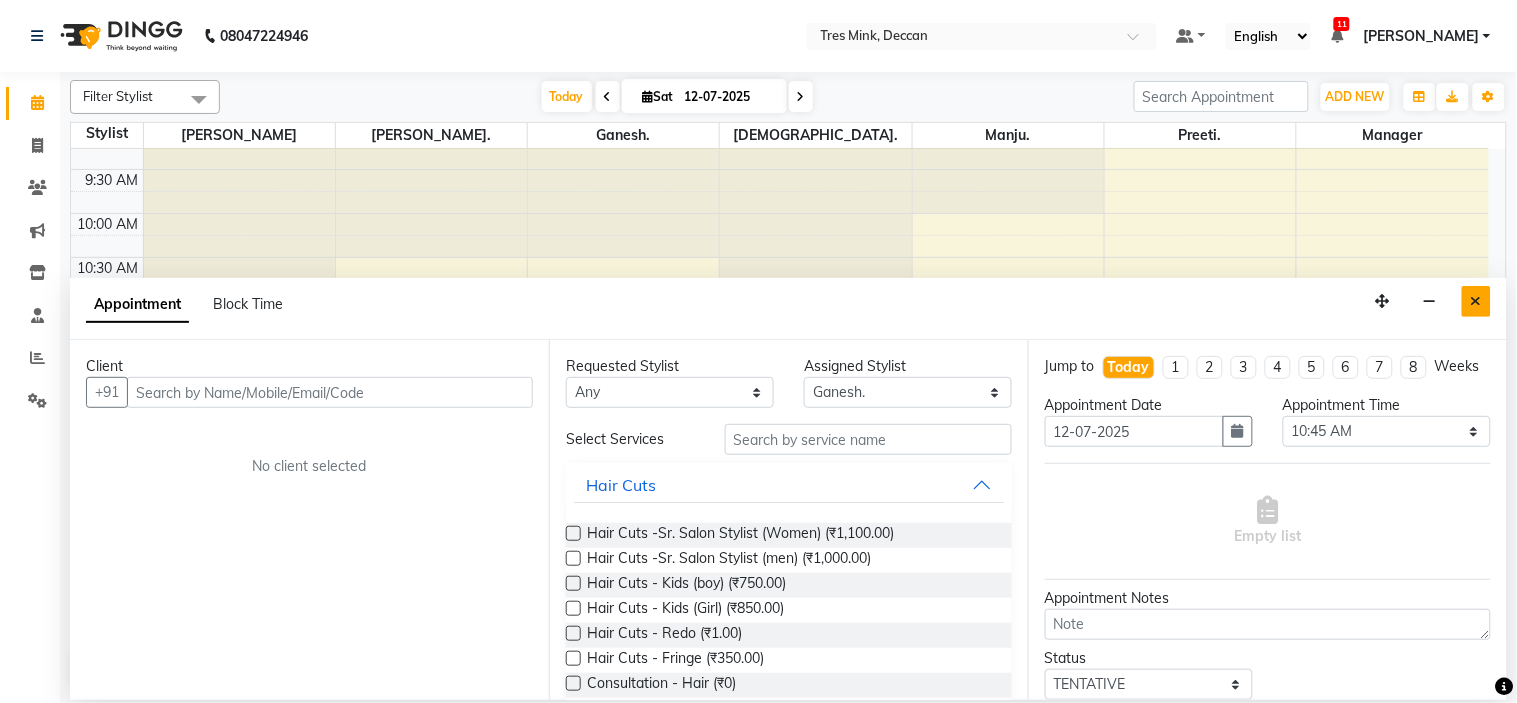 click at bounding box center (1476, 301) 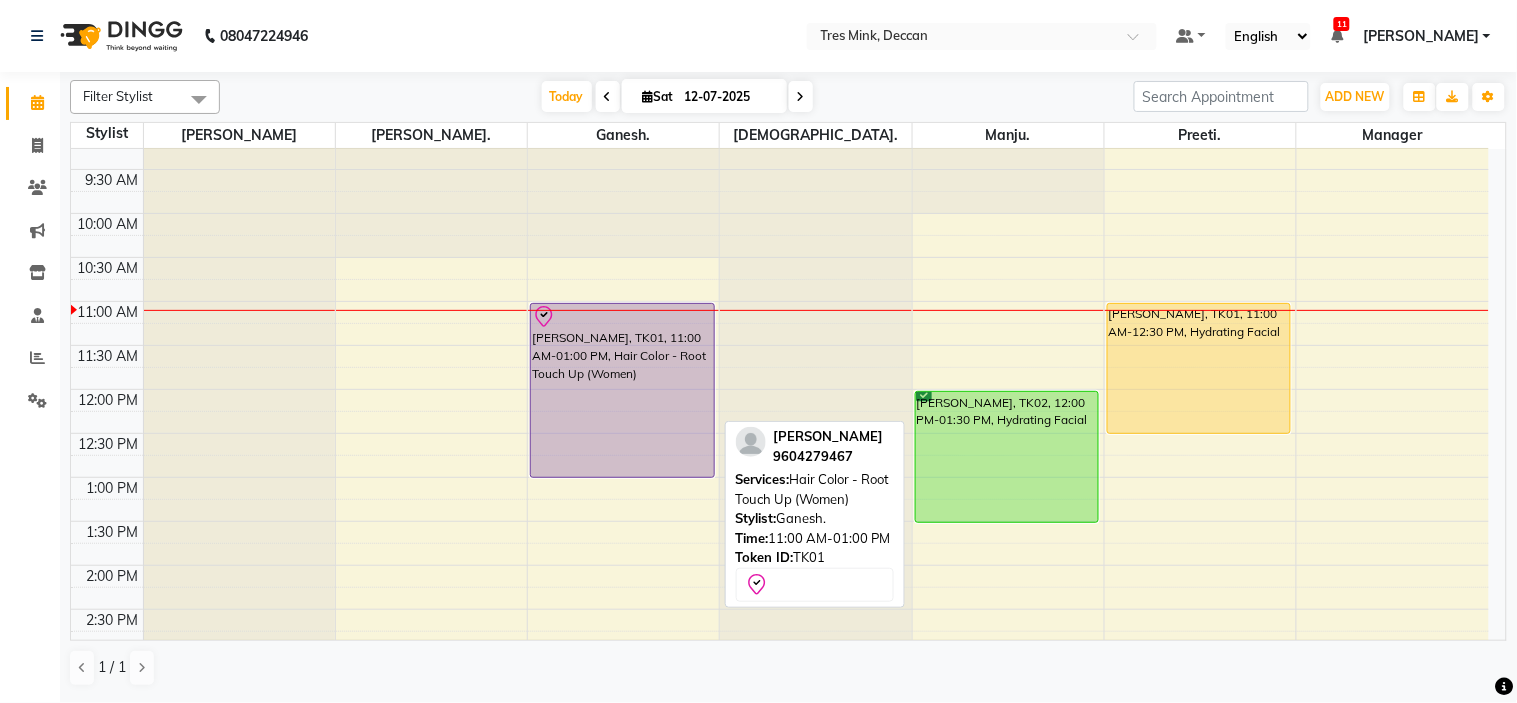 click on "[PERSON_NAME], TK01, 11:00 AM-01:00 PM, Hair Color - Root Touch Up (Women)" at bounding box center (622, 390) 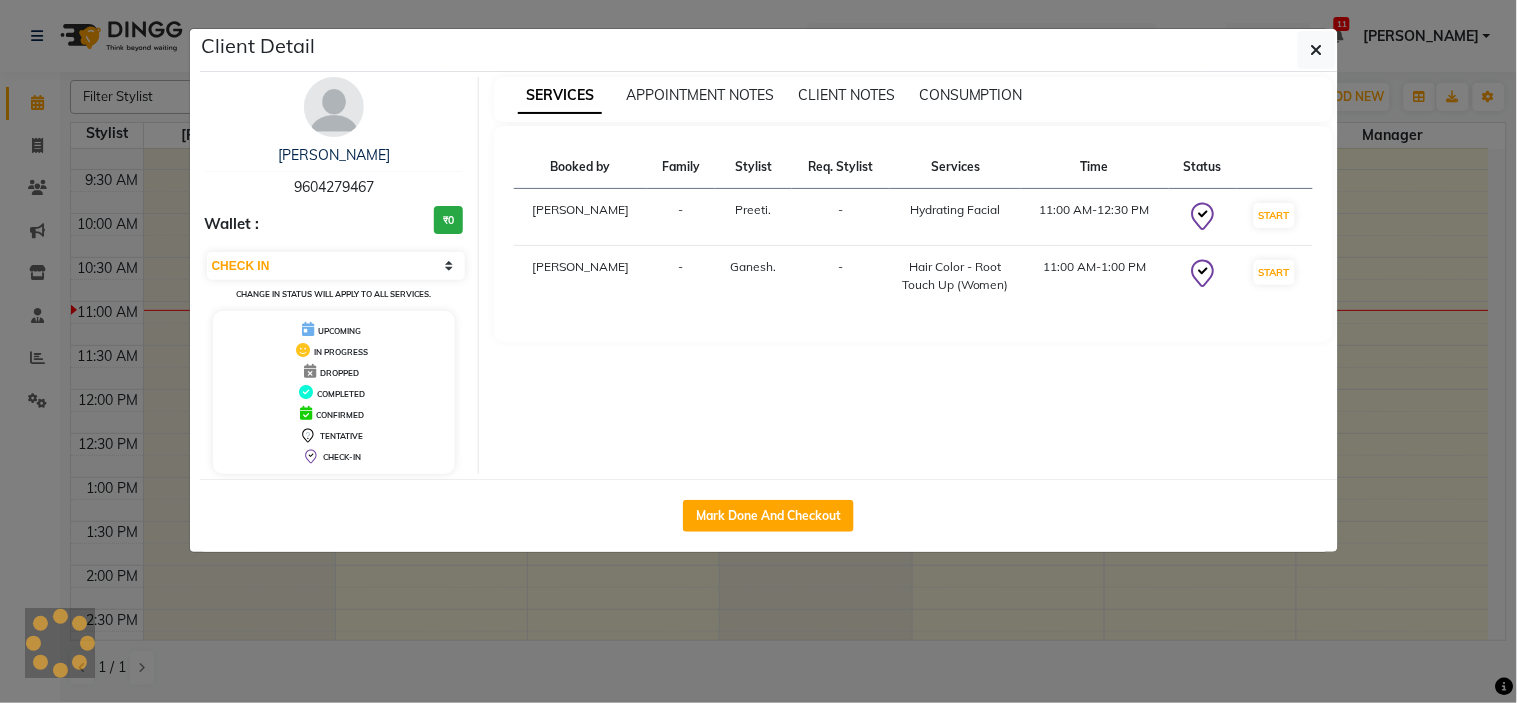 select on "select" 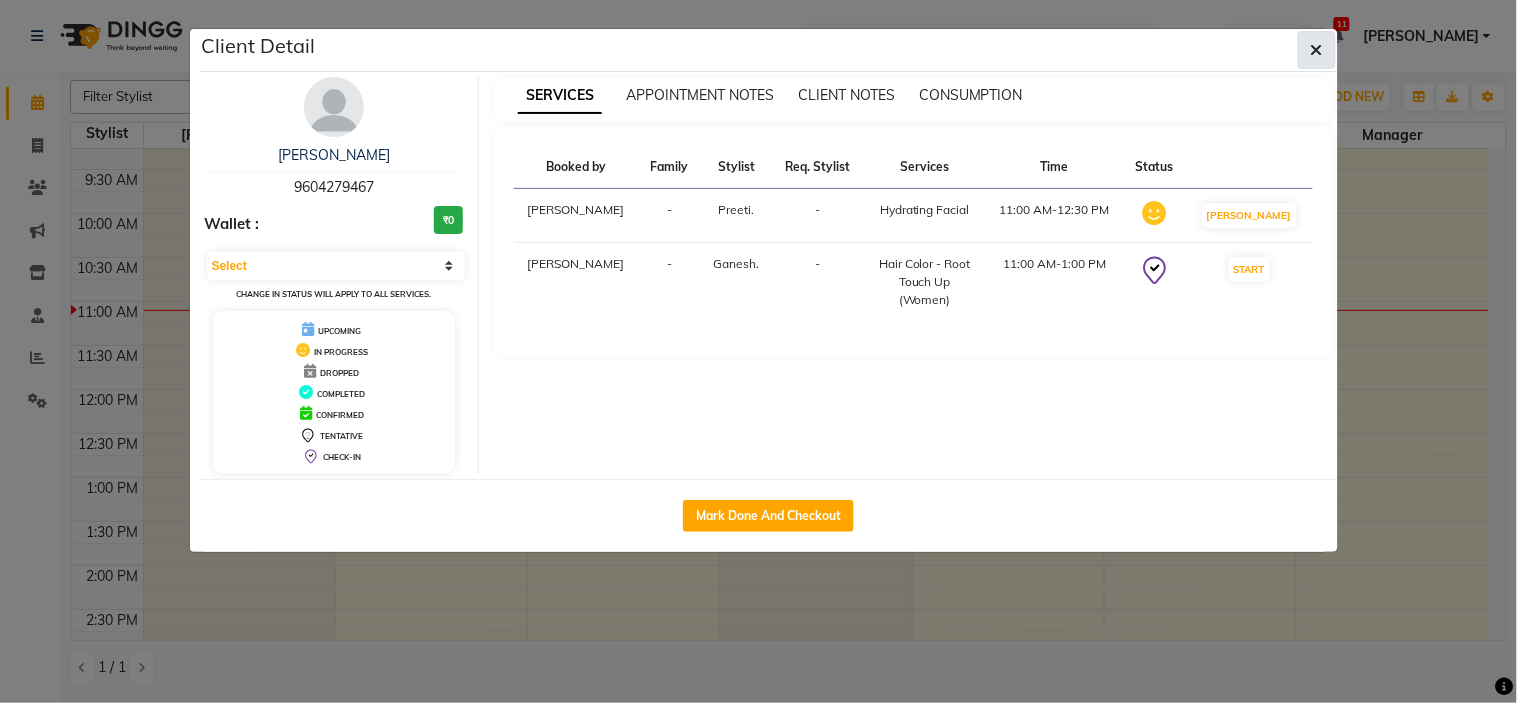 click 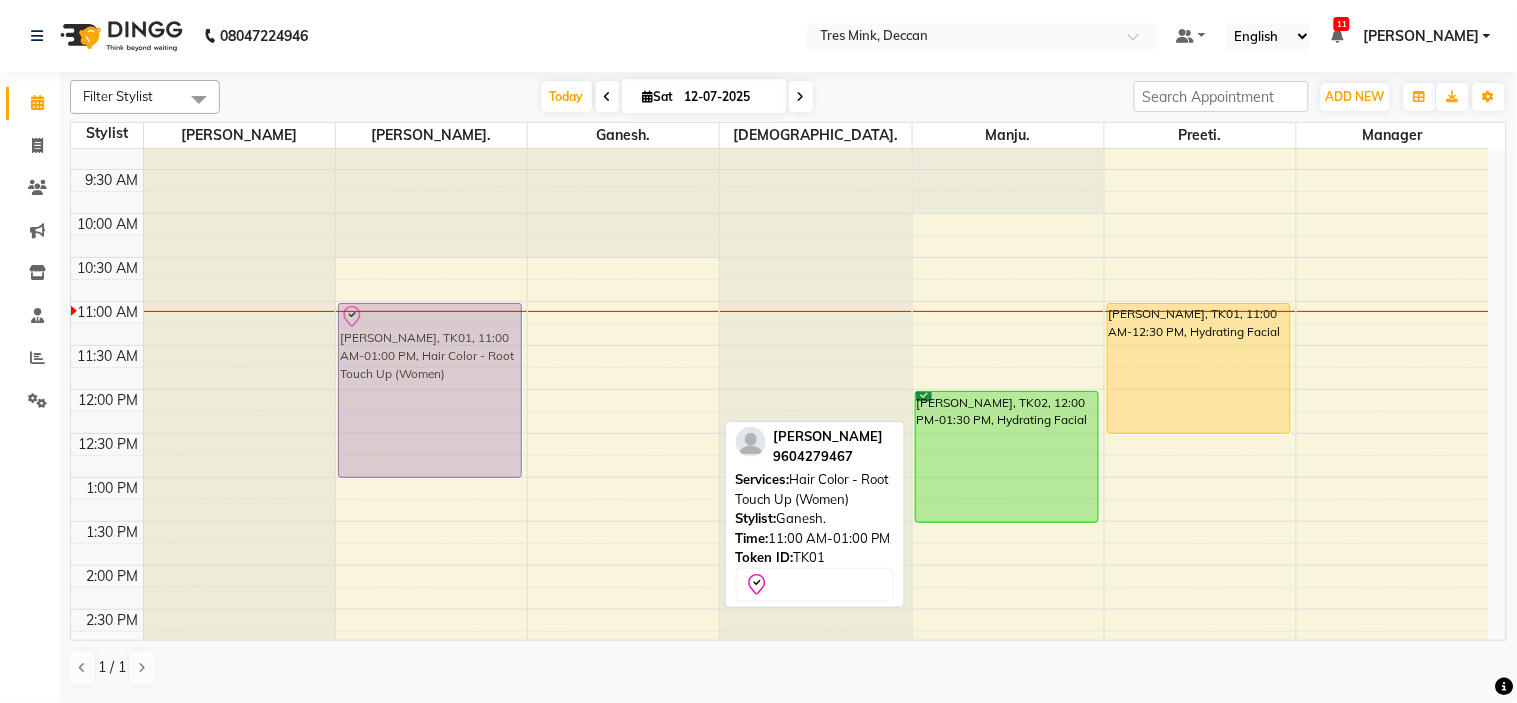 drag, startPoint x: 677, startPoint y: 315, endPoint x: 491, endPoint y: 322, distance: 186.13167 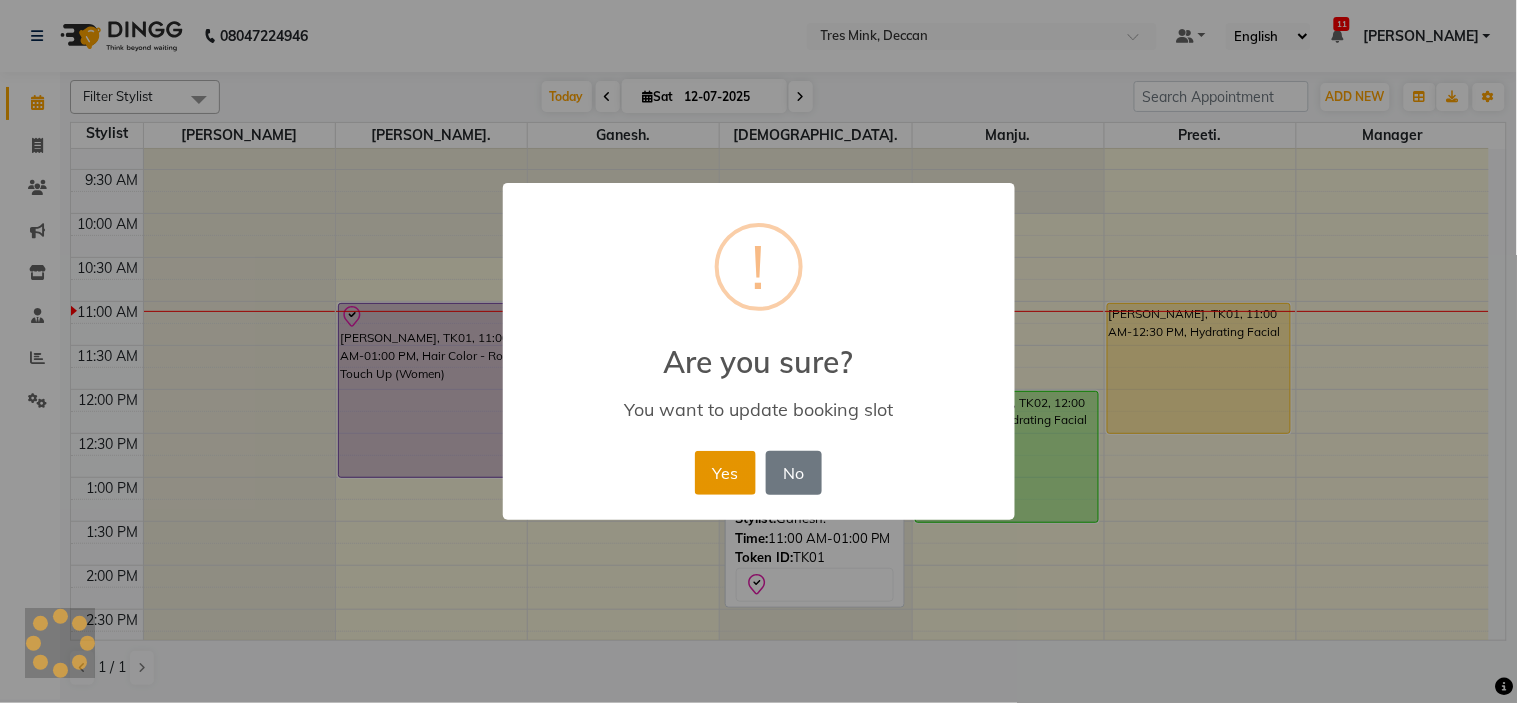click on "Yes" at bounding box center (725, 473) 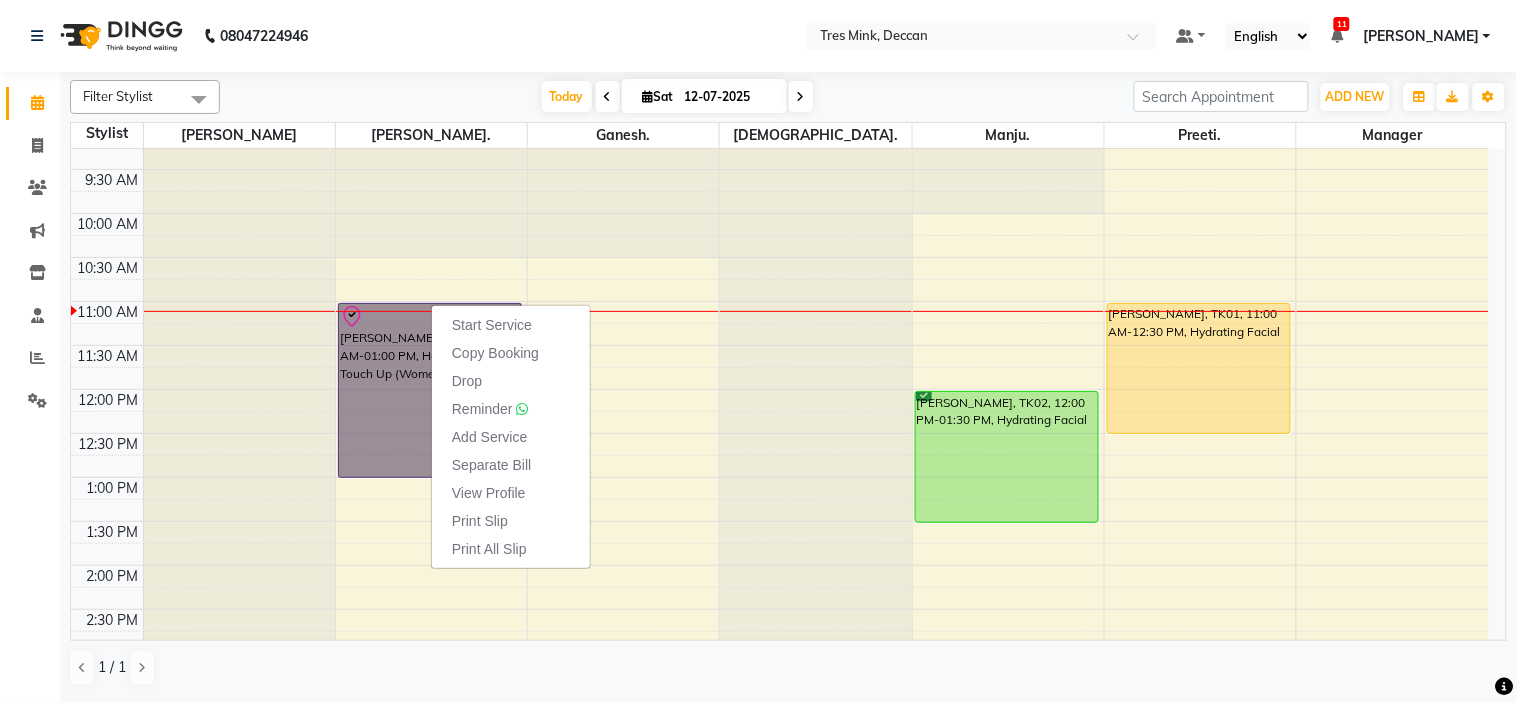 click at bounding box center [815, 38] 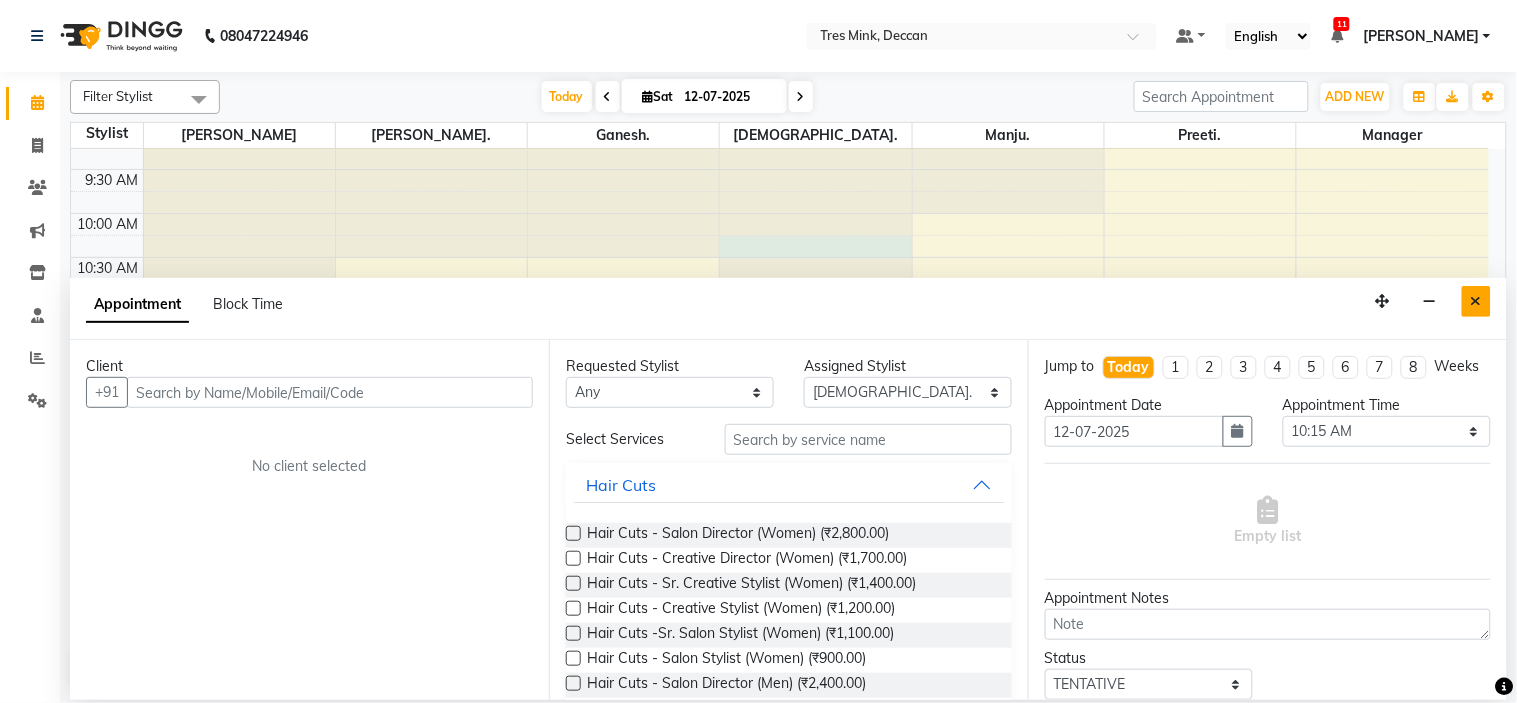 click at bounding box center [1476, 301] 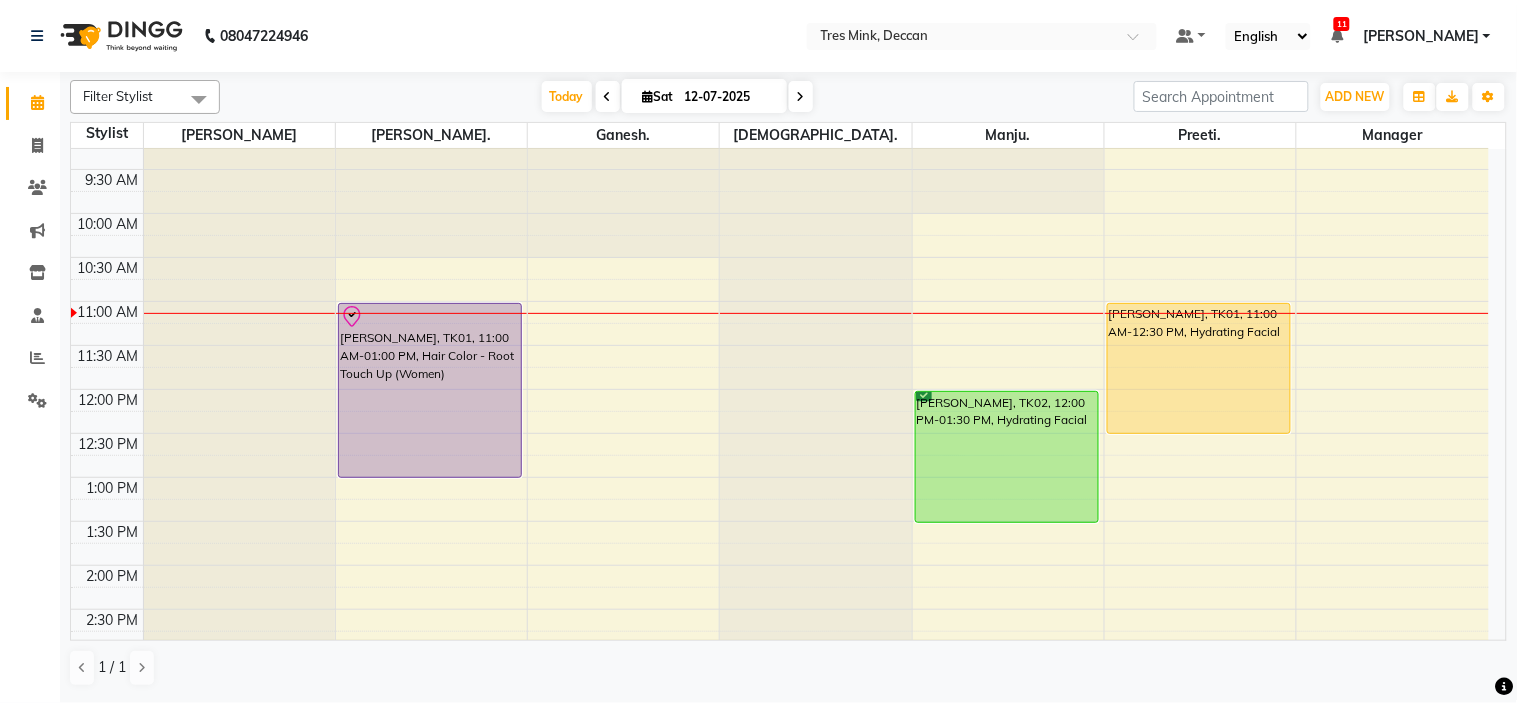 click at bounding box center [430, 317] 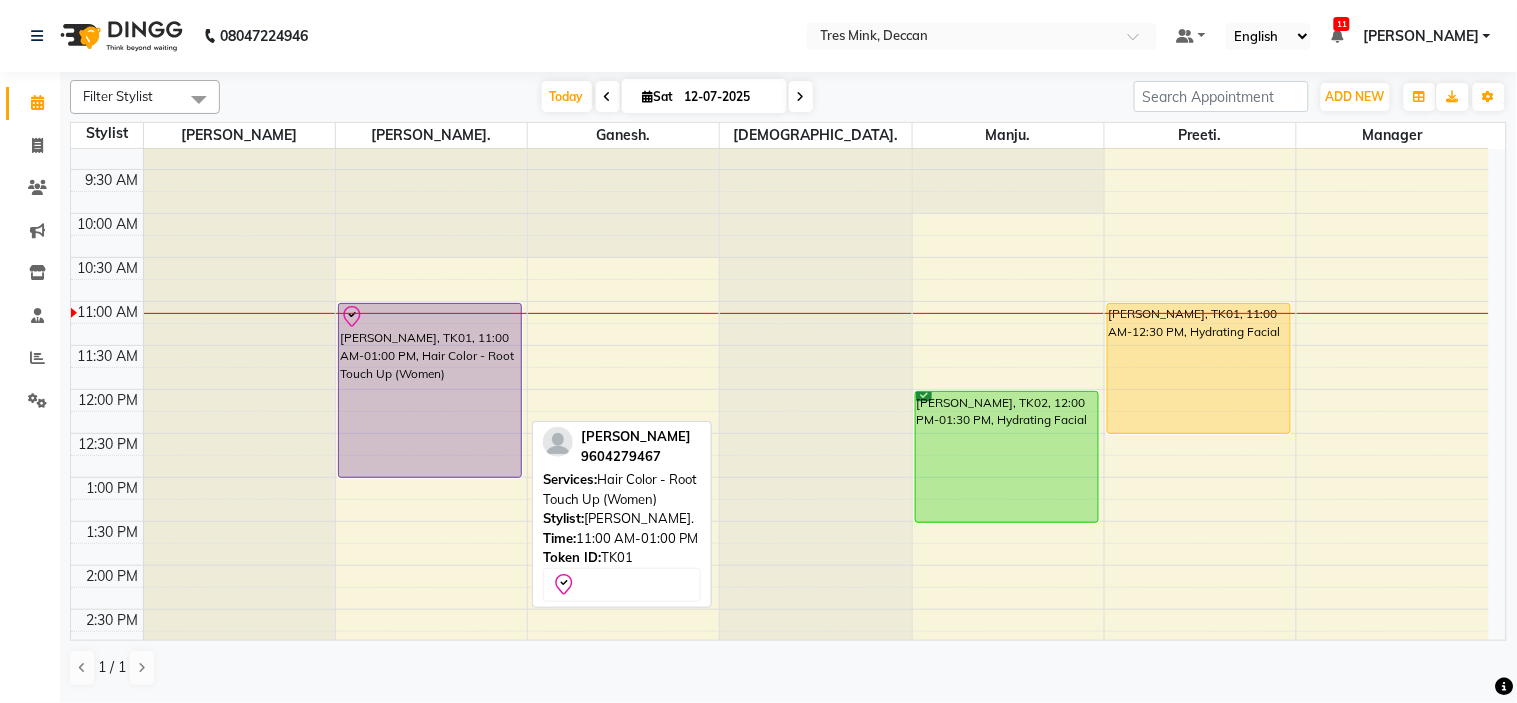 click at bounding box center [430, 317] 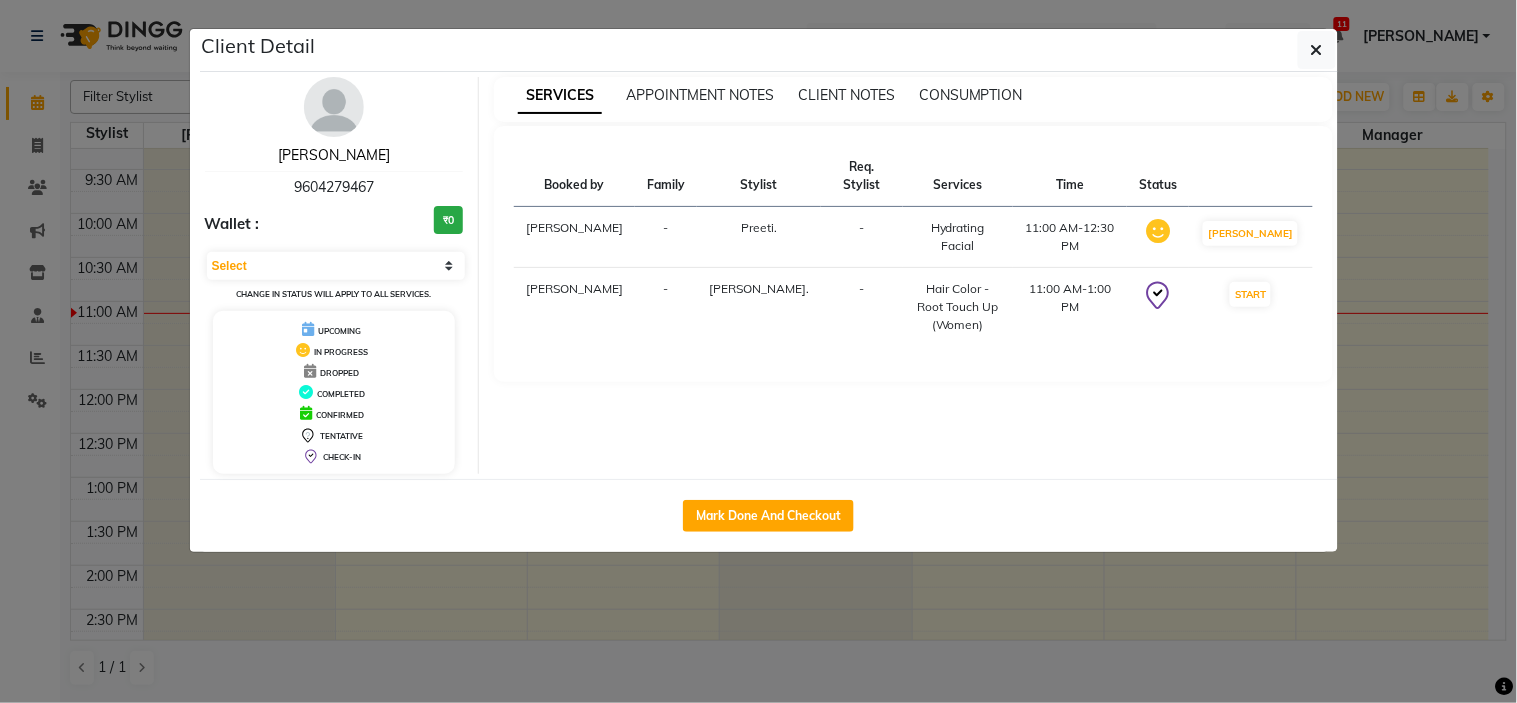 click on "[PERSON_NAME]" at bounding box center [334, 155] 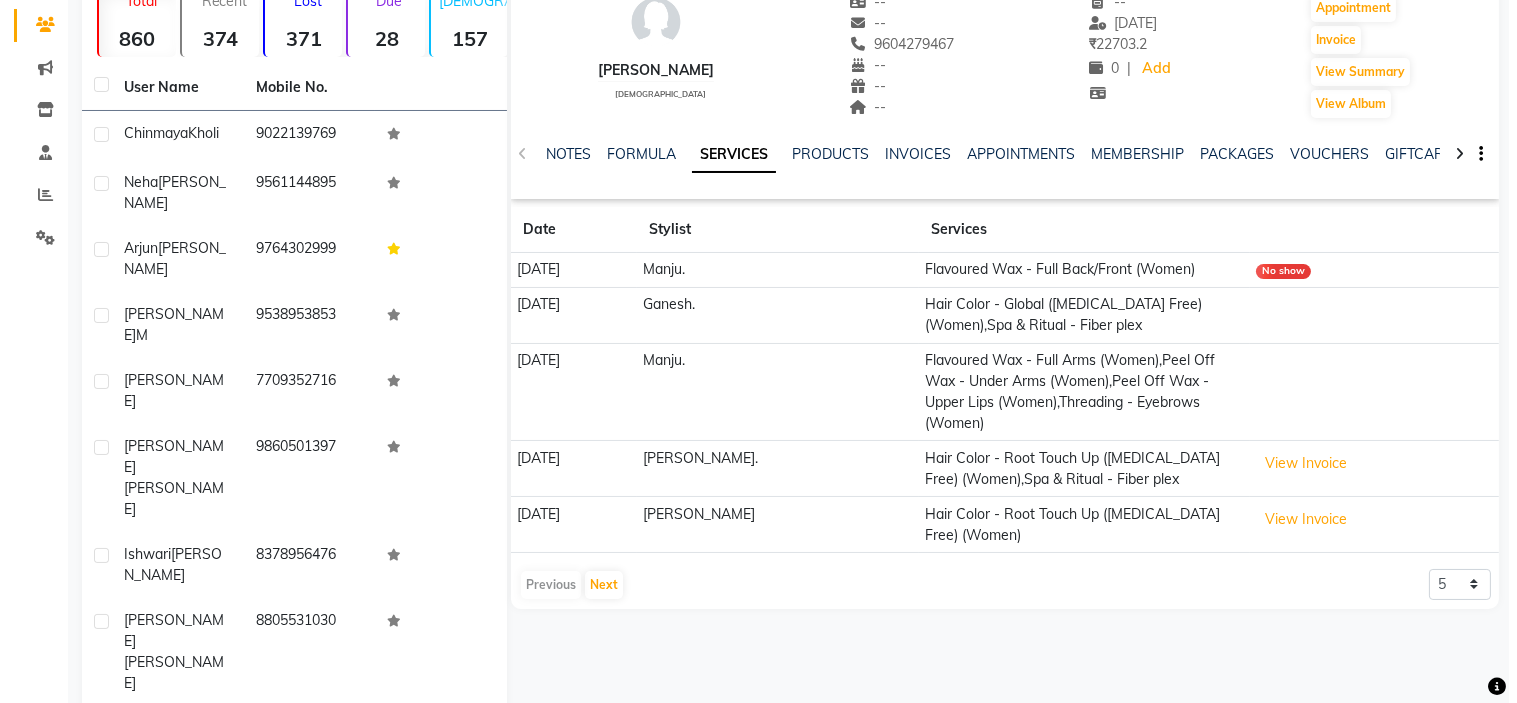 scroll, scrollTop: 0, scrollLeft: 0, axis: both 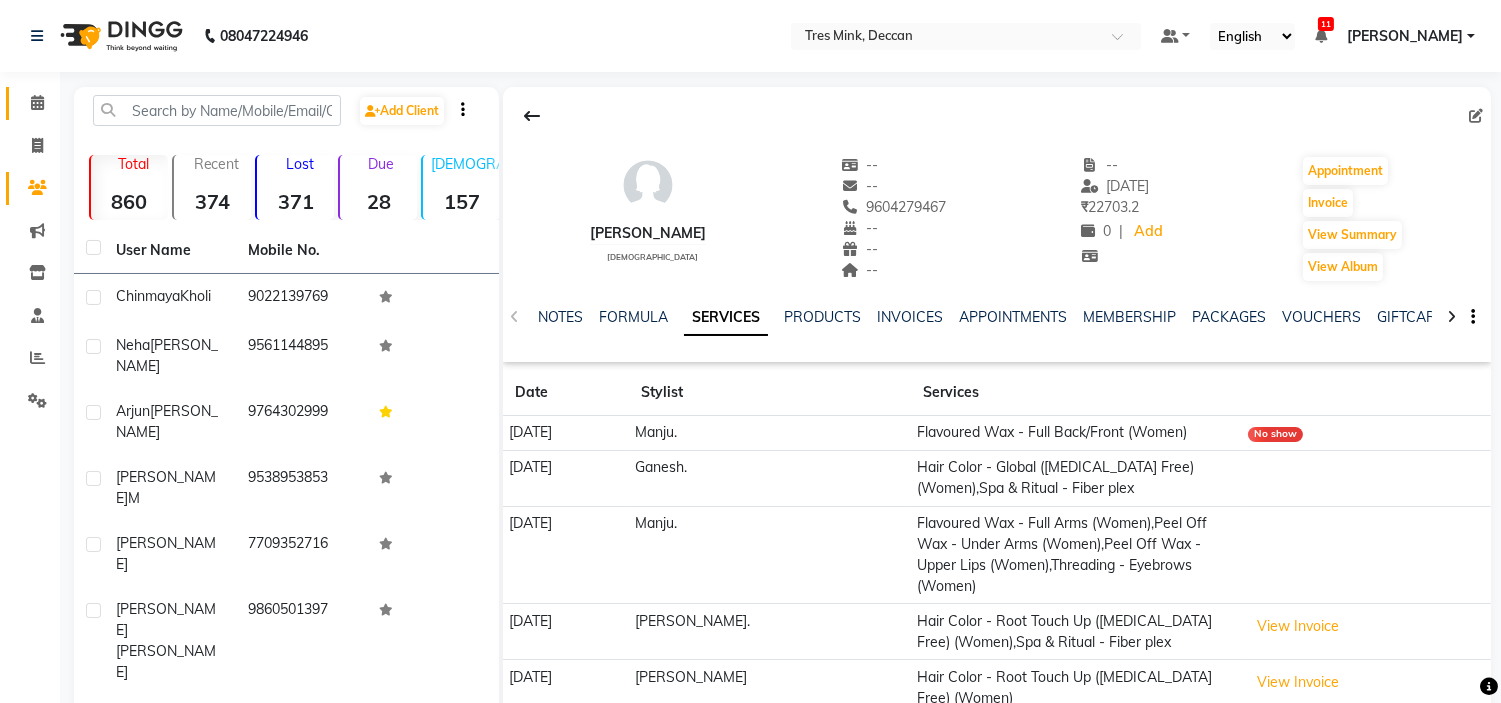click on "Calendar" 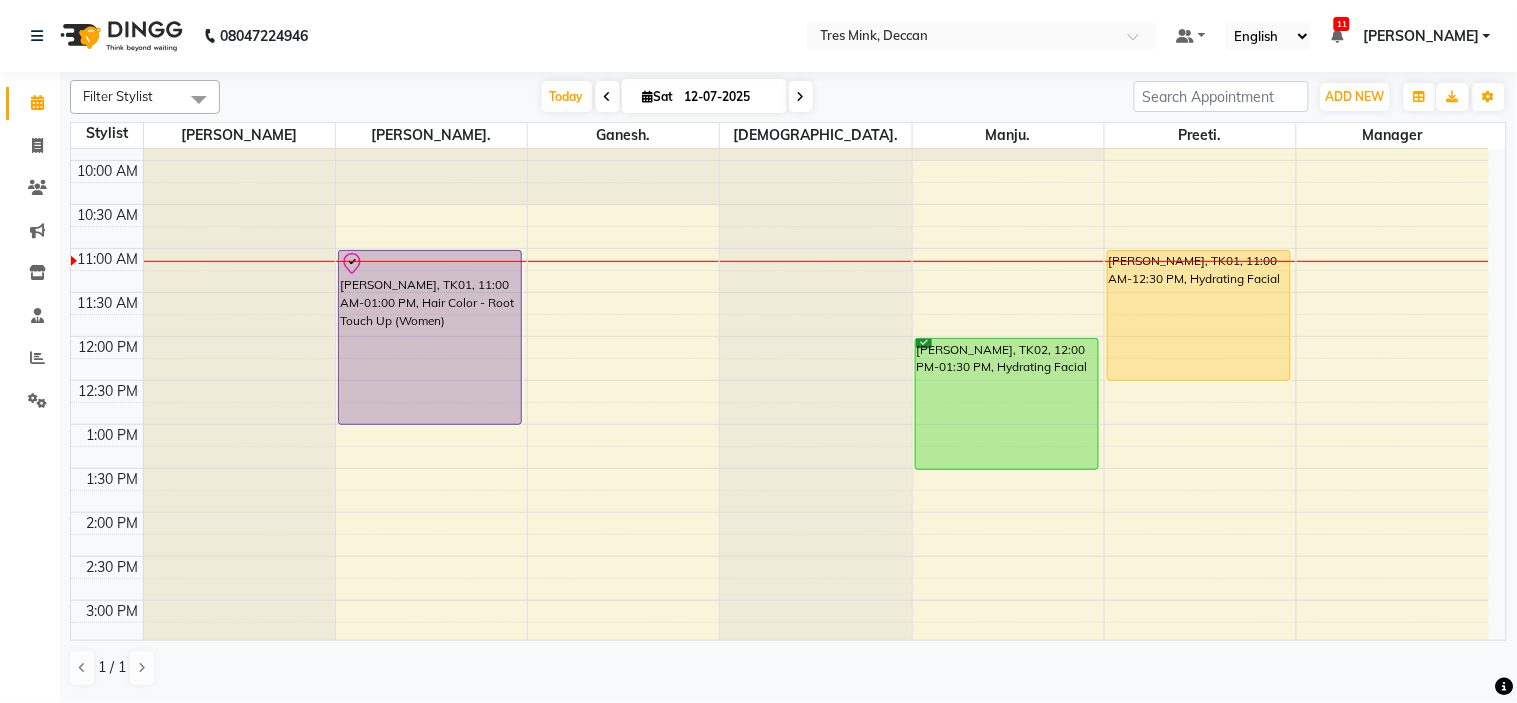 scroll, scrollTop: 111, scrollLeft: 0, axis: vertical 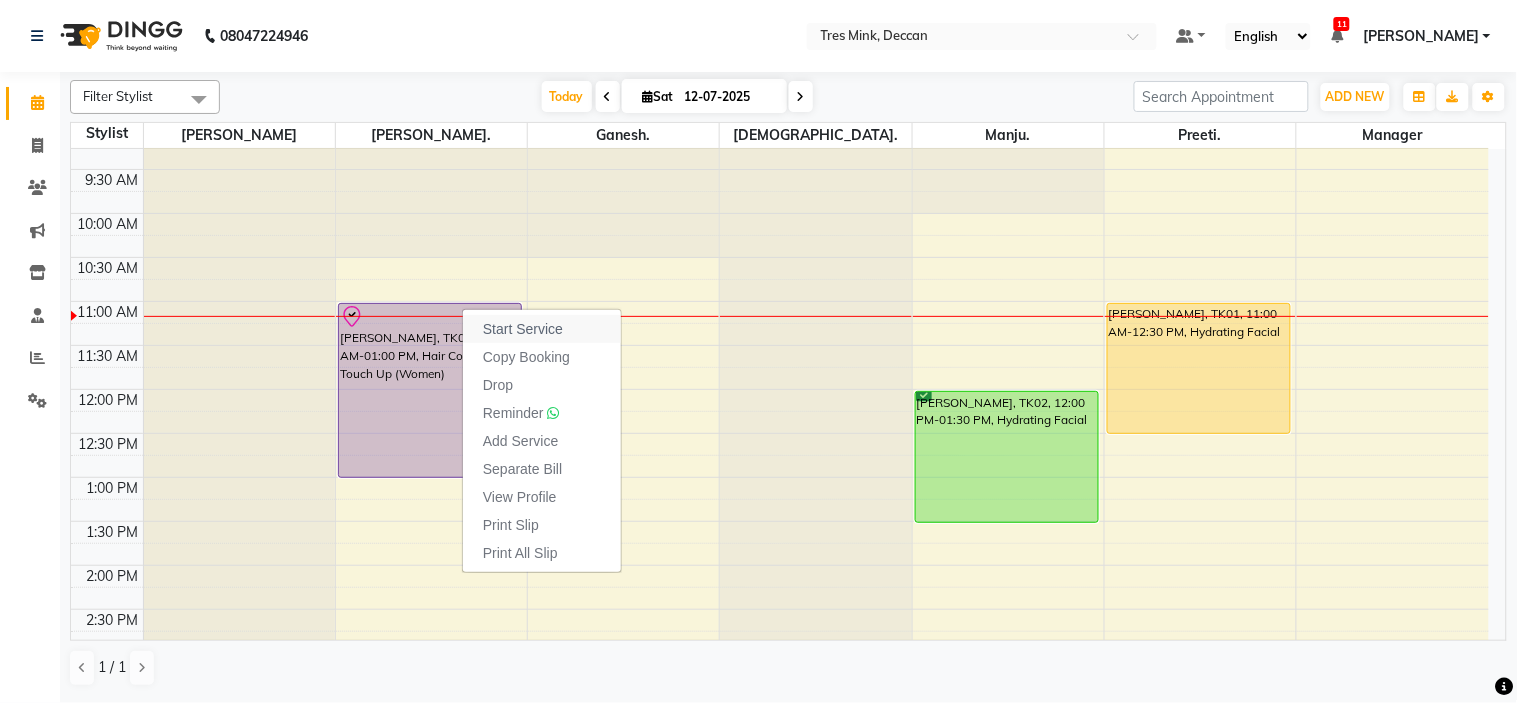 click on "Start Service" at bounding box center (523, 329) 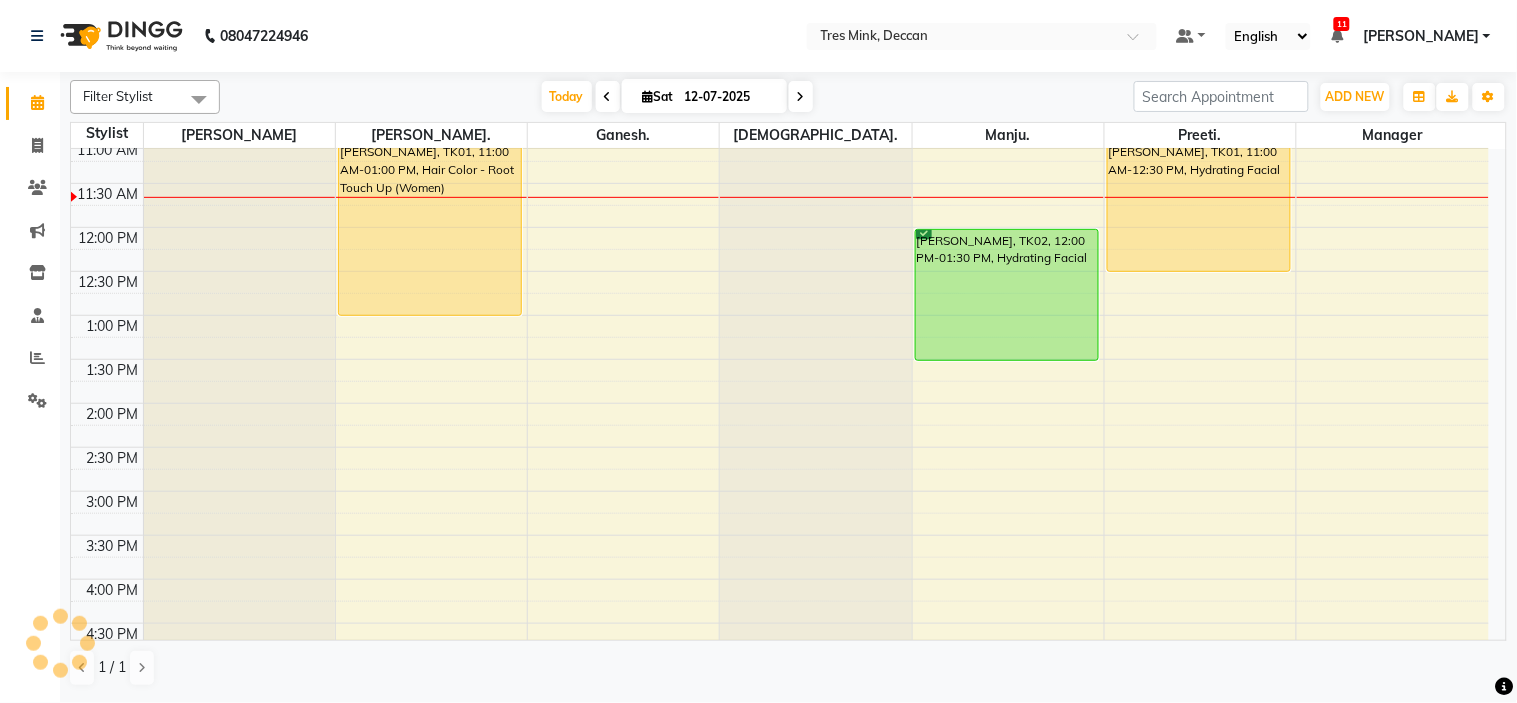 scroll, scrollTop: 222, scrollLeft: 0, axis: vertical 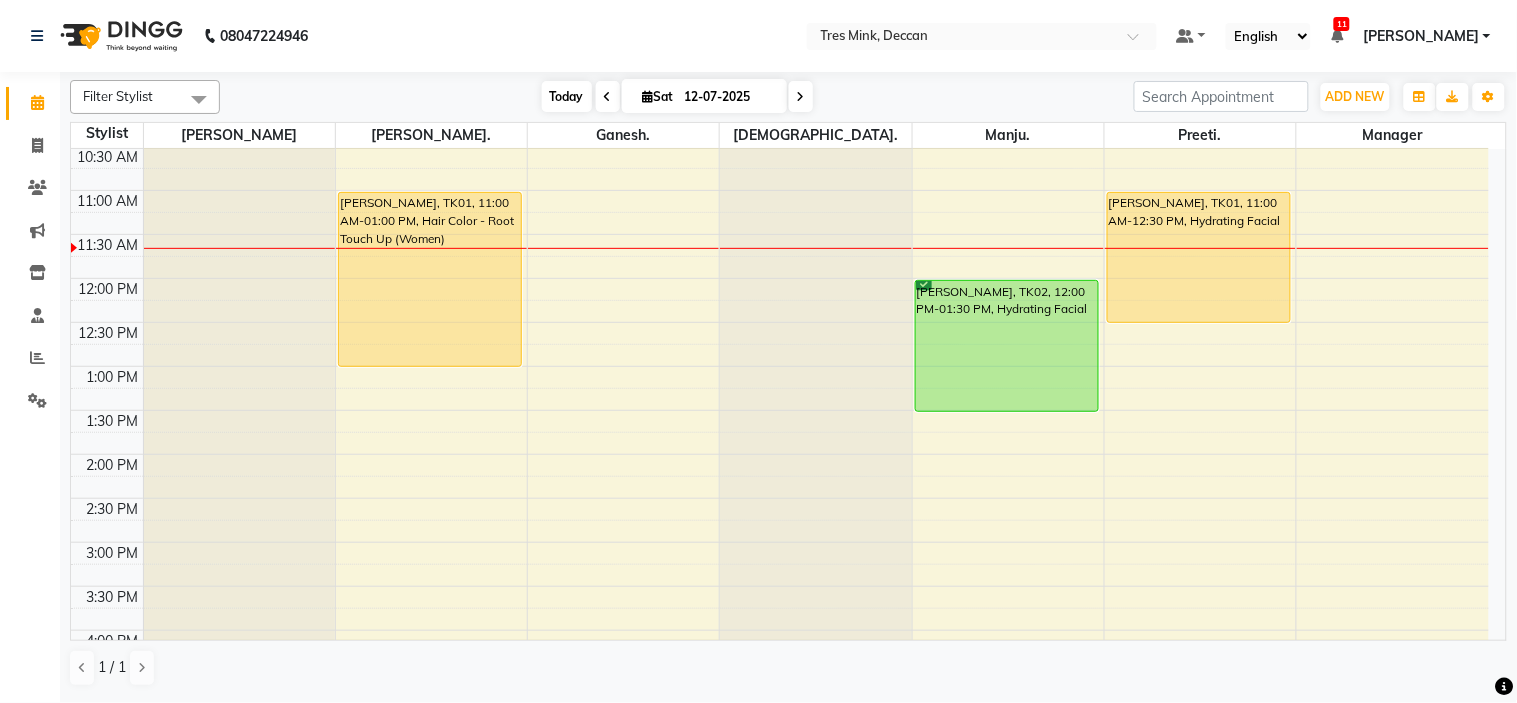 click on "Today" at bounding box center [567, 96] 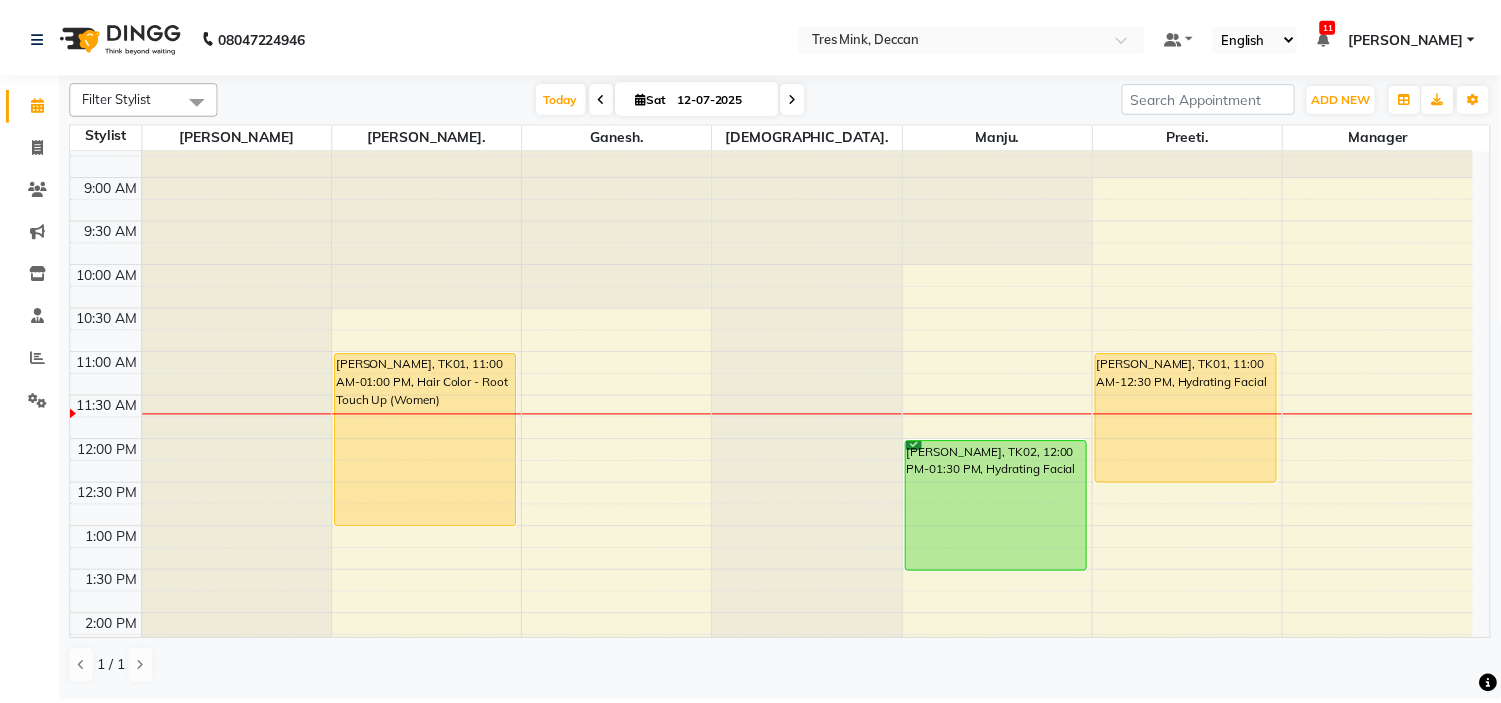 scroll, scrollTop: 111, scrollLeft: 0, axis: vertical 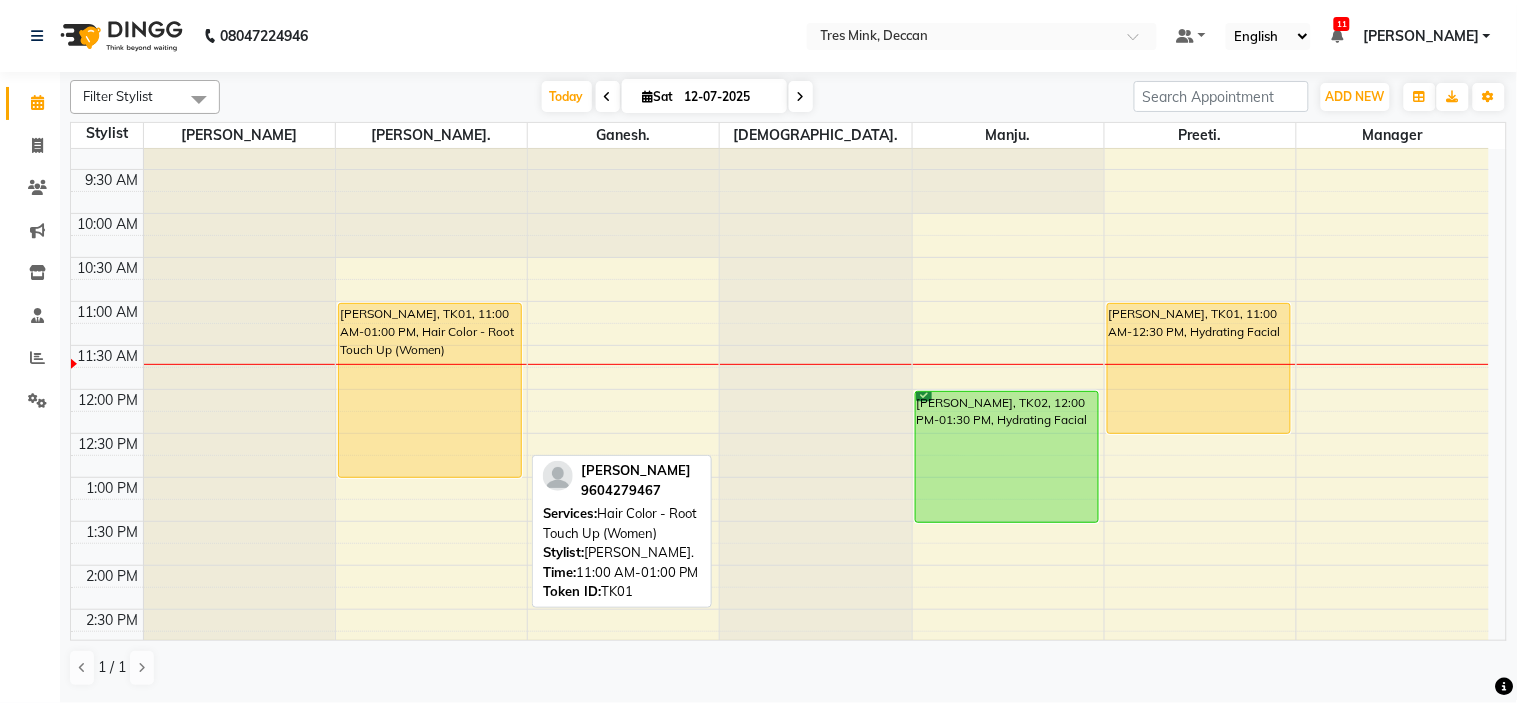 click on "[PERSON_NAME], TK01, 11:00 AM-01:00 PM, Hair Color - Root Touch Up (Women)" at bounding box center (430, 390) 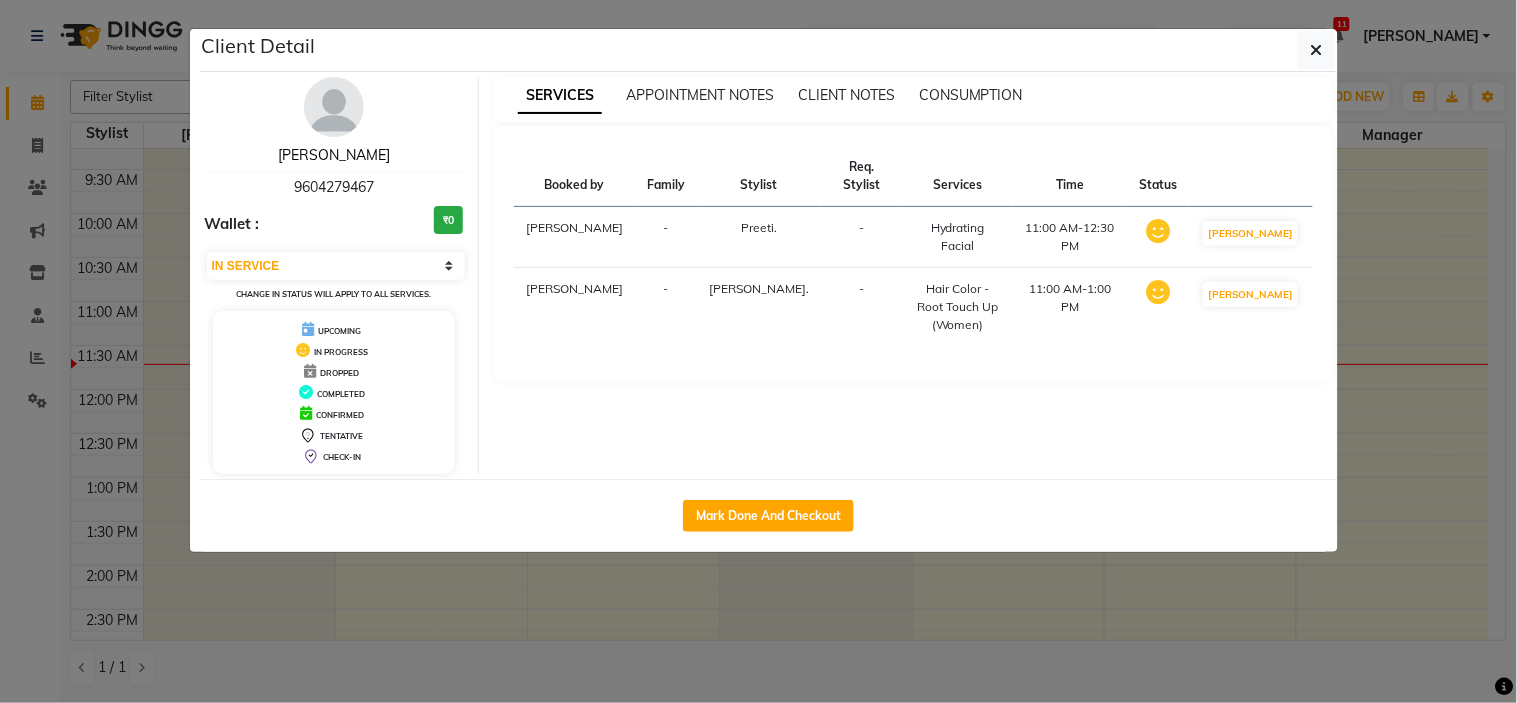 click on "[PERSON_NAME]" at bounding box center (334, 155) 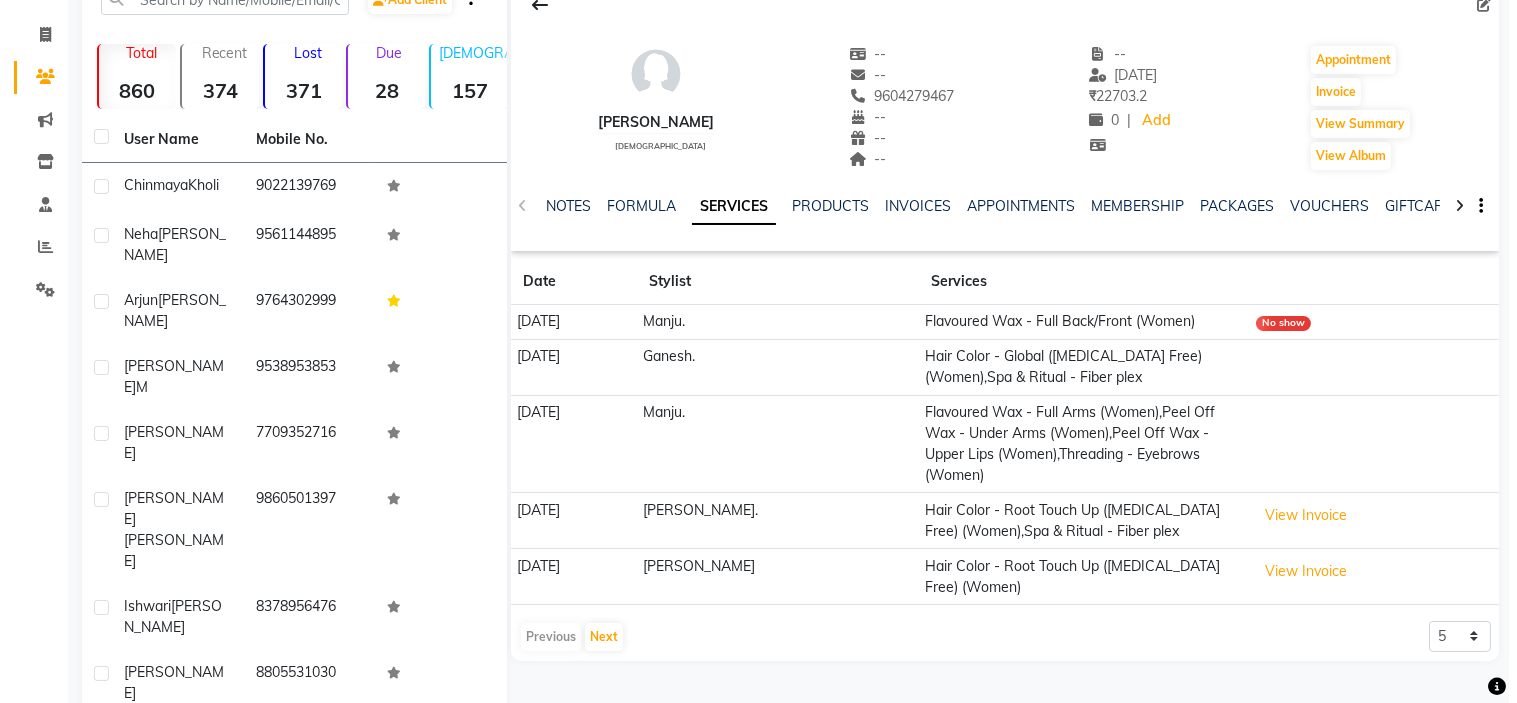 scroll, scrollTop: 163, scrollLeft: 0, axis: vertical 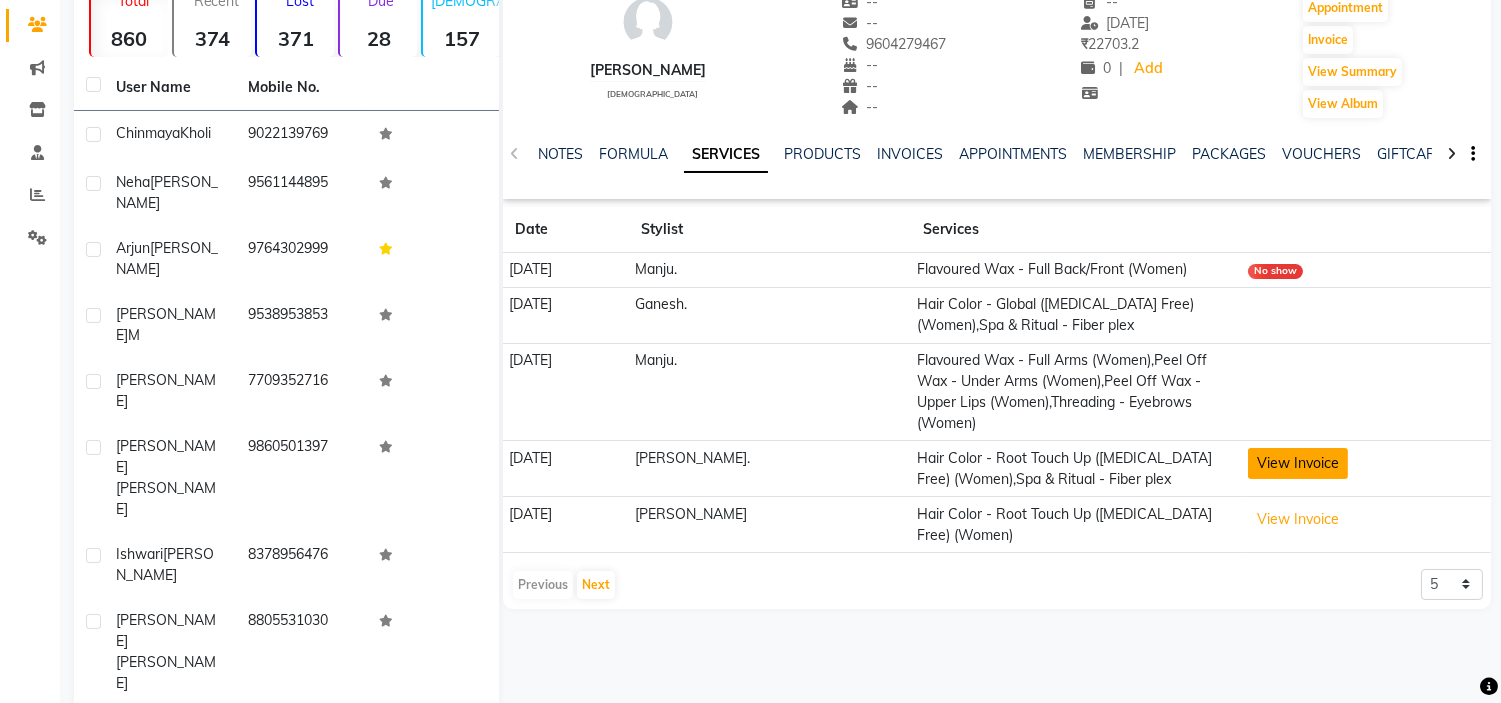 click on "View Invoice" 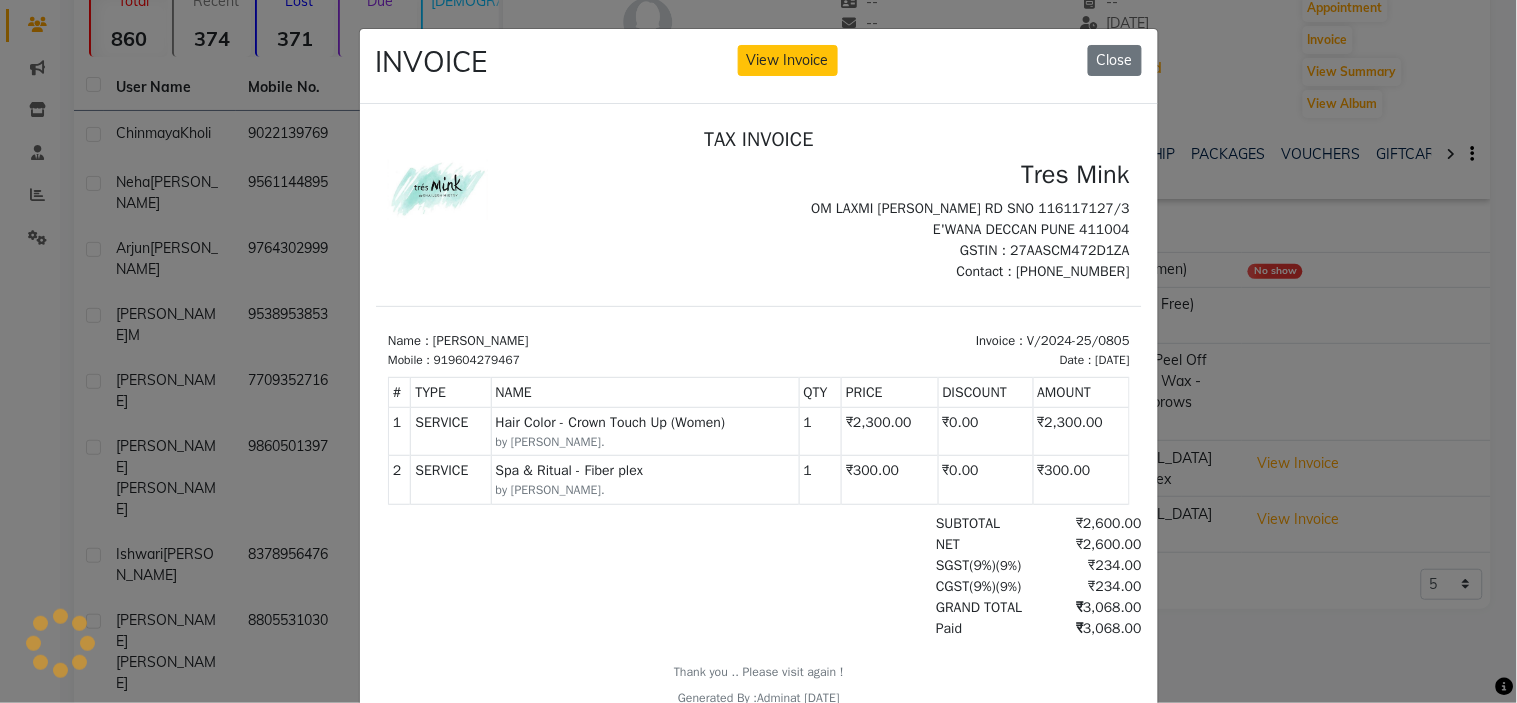 scroll, scrollTop: 0, scrollLeft: 0, axis: both 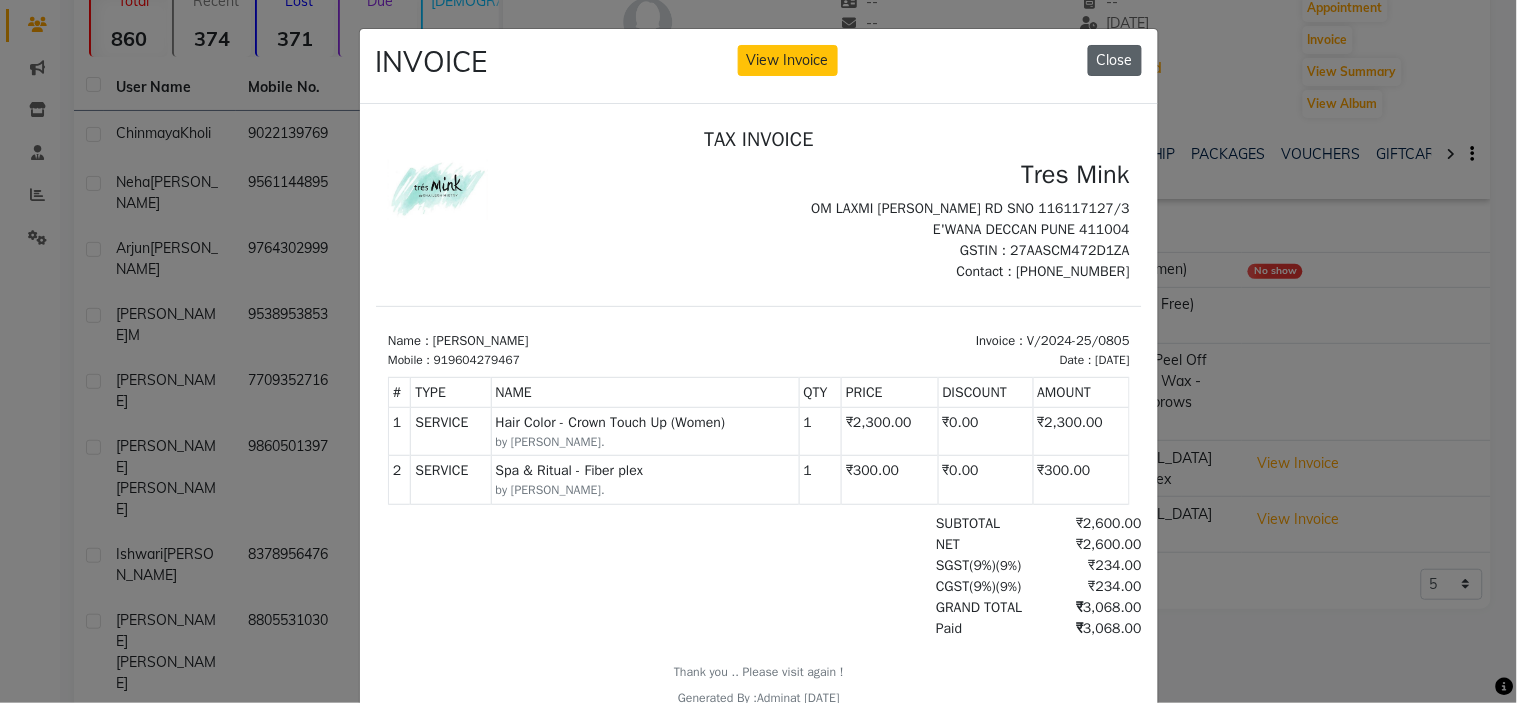 click on "Close" 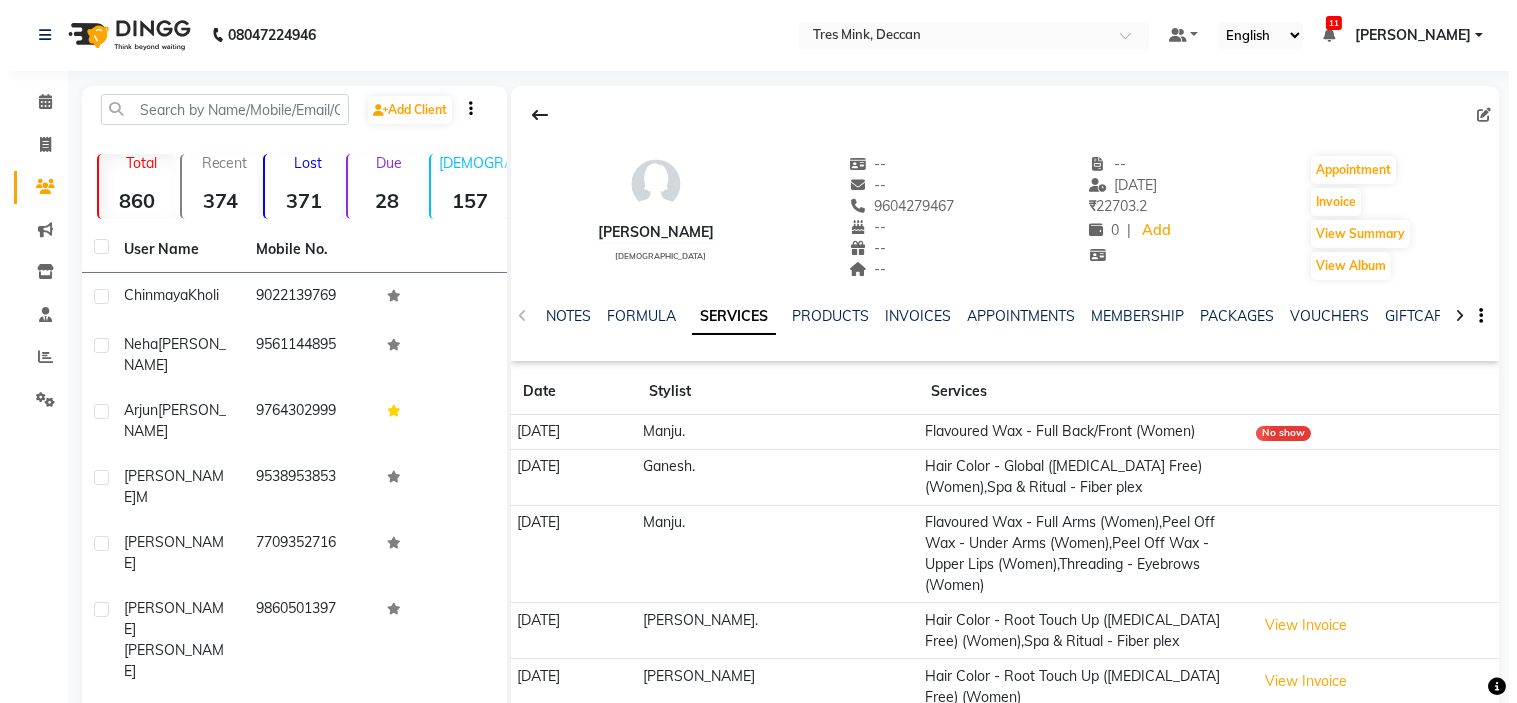 scroll, scrollTop: 0, scrollLeft: 0, axis: both 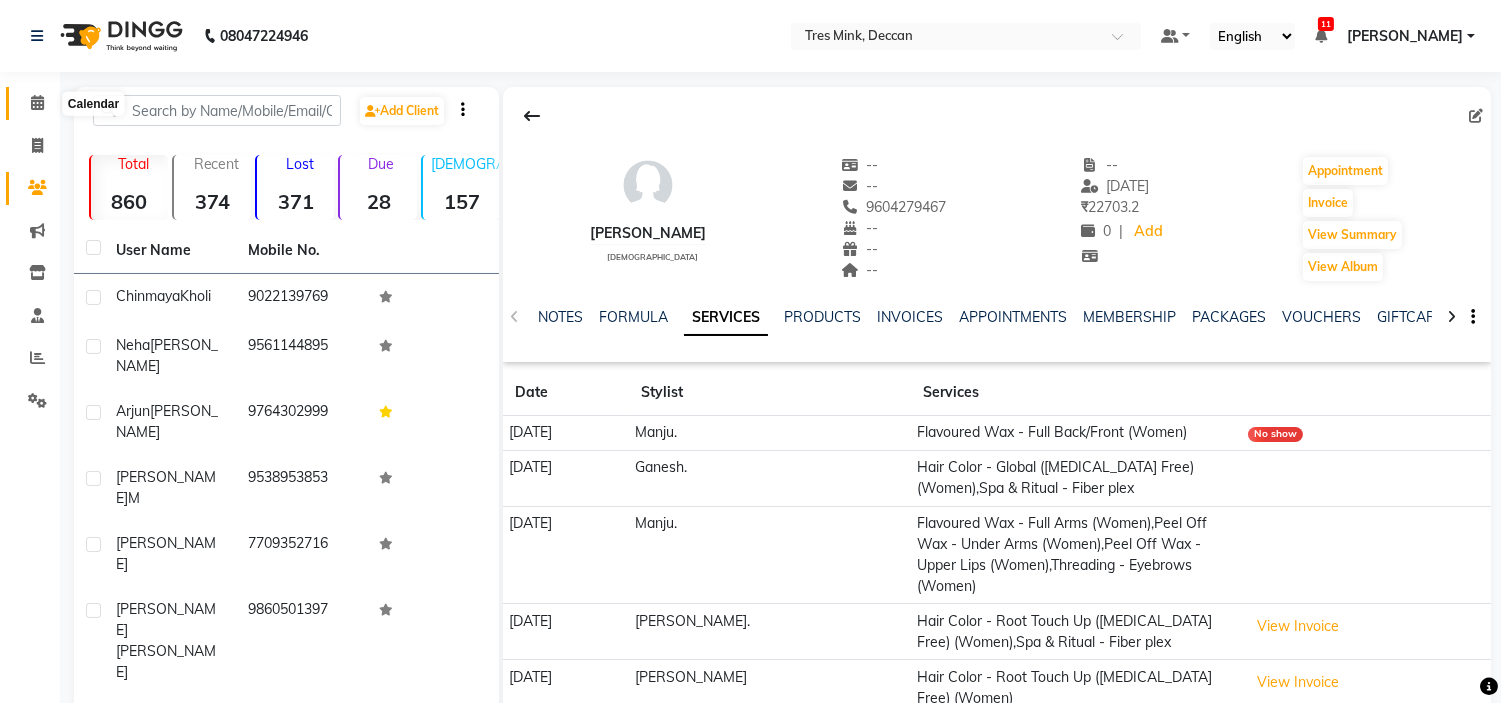 click 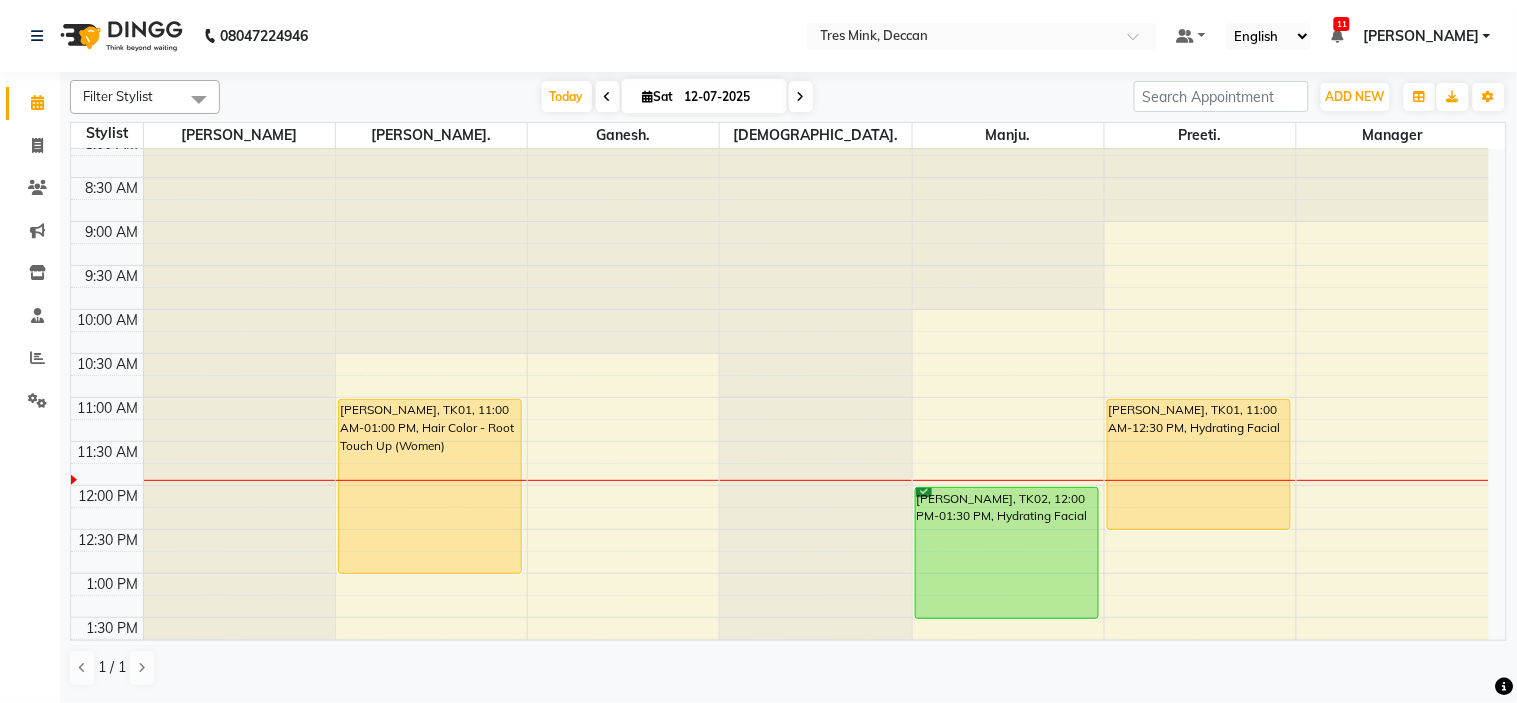 scroll, scrollTop: 0, scrollLeft: 0, axis: both 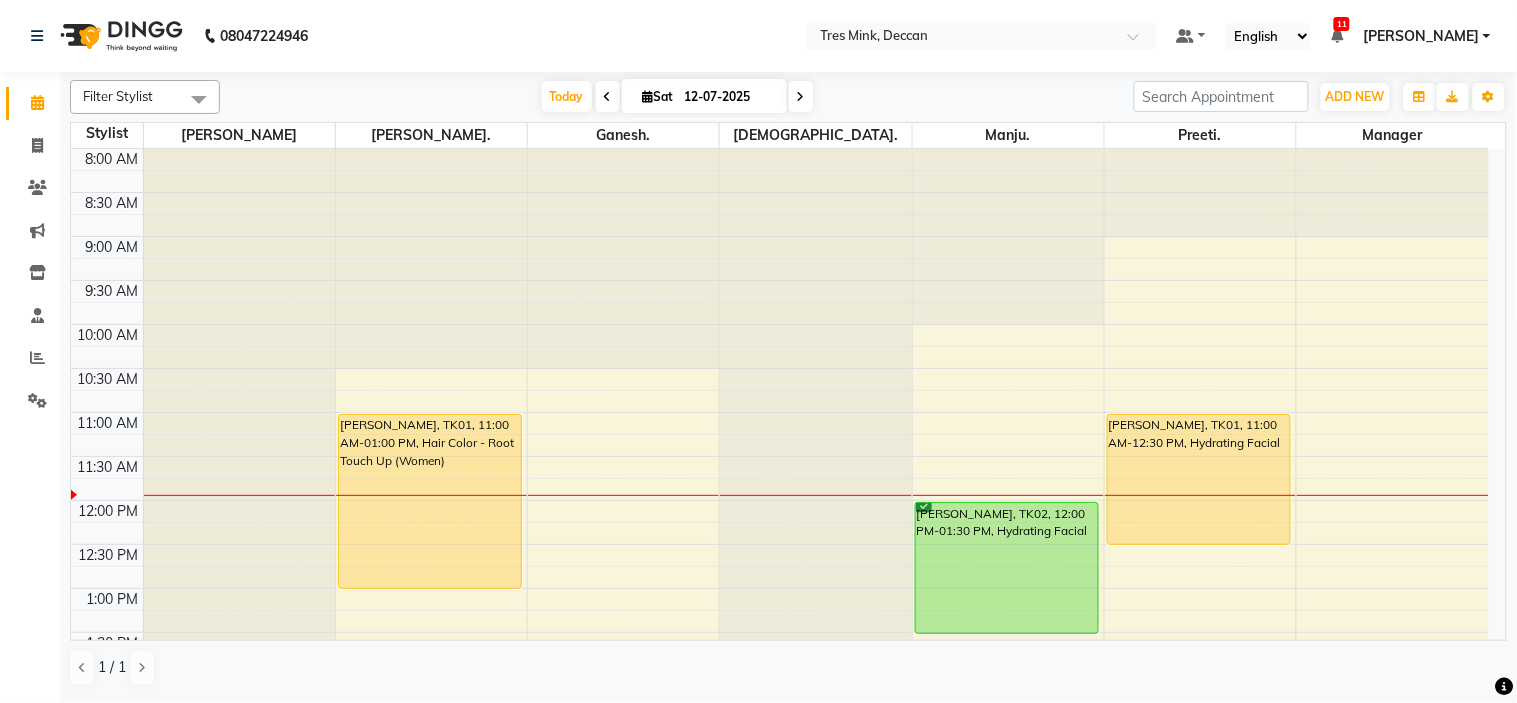 click at bounding box center (801, 97) 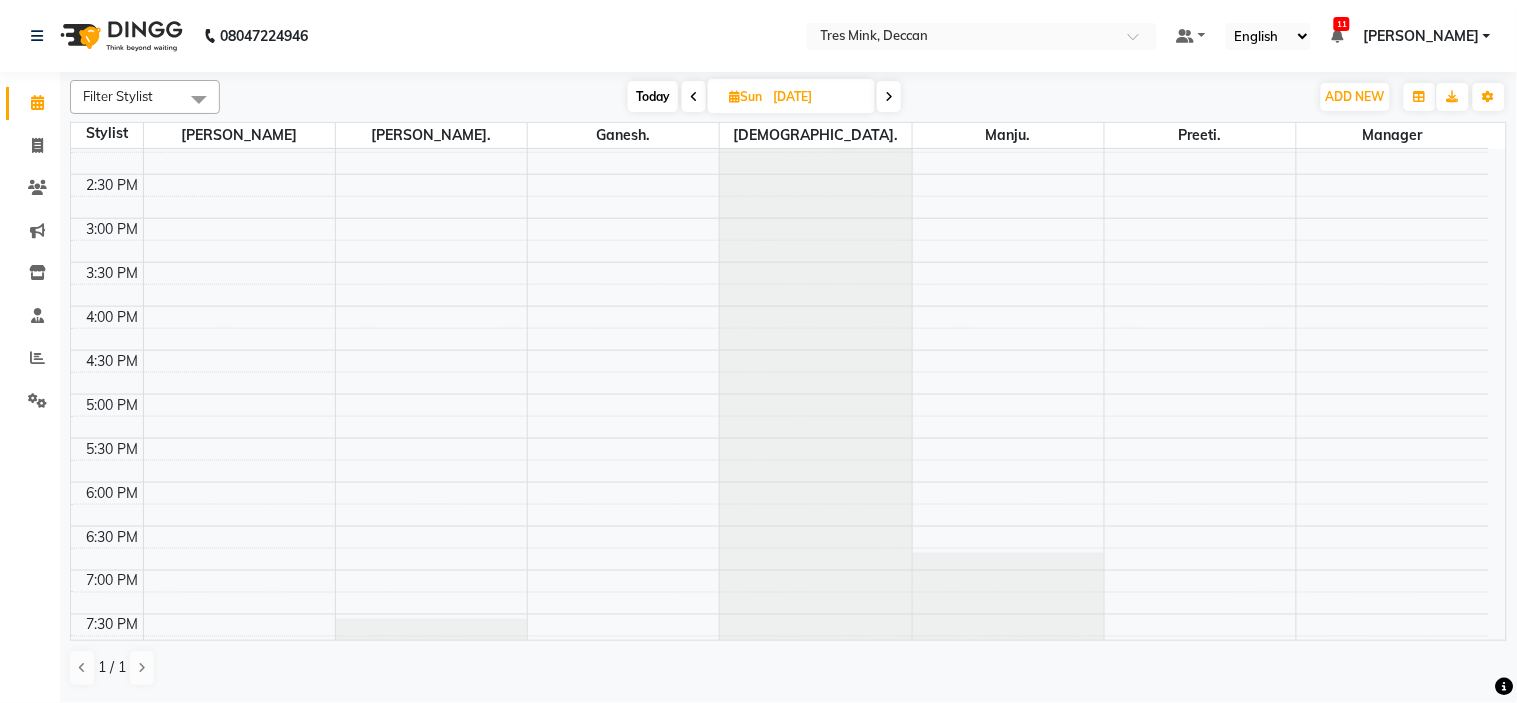 scroll, scrollTop: 656, scrollLeft: 0, axis: vertical 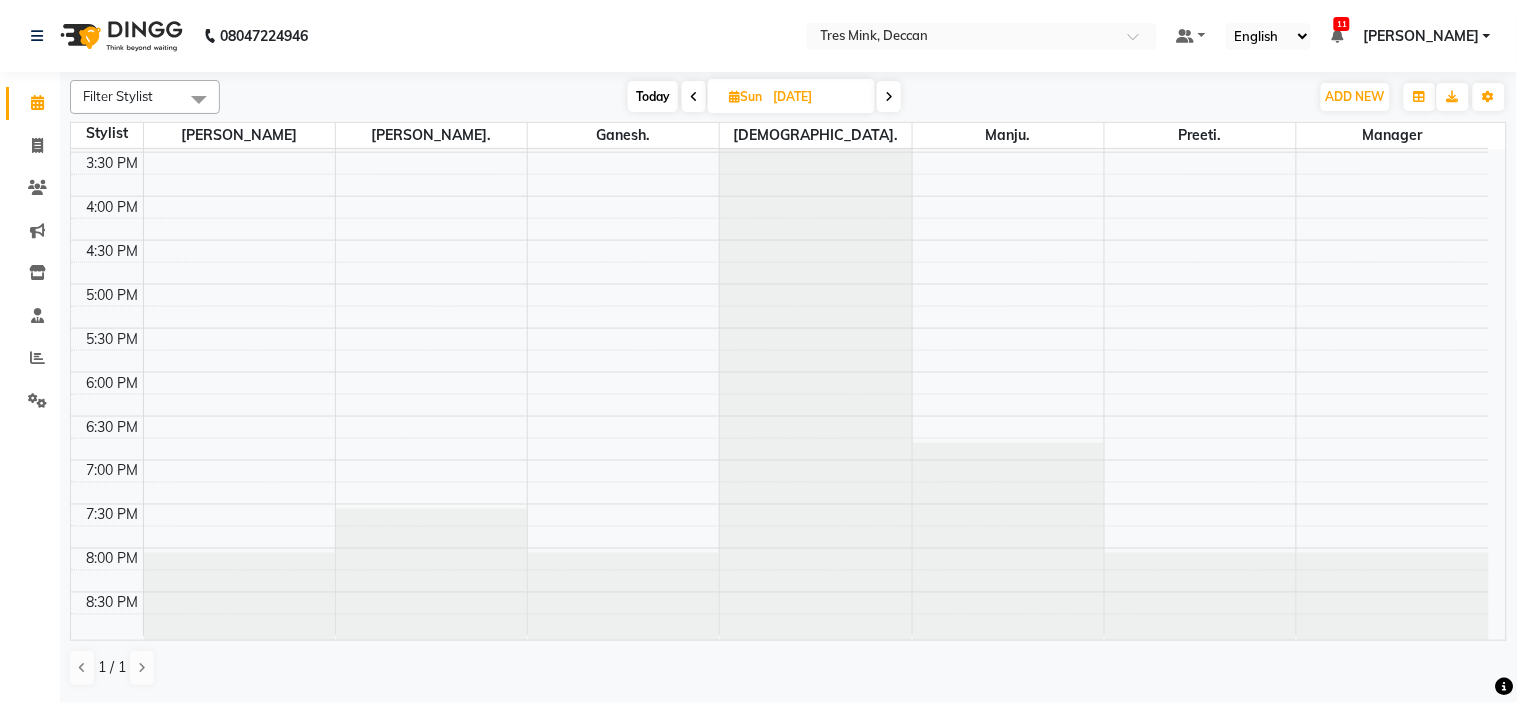 click at bounding box center [889, 96] 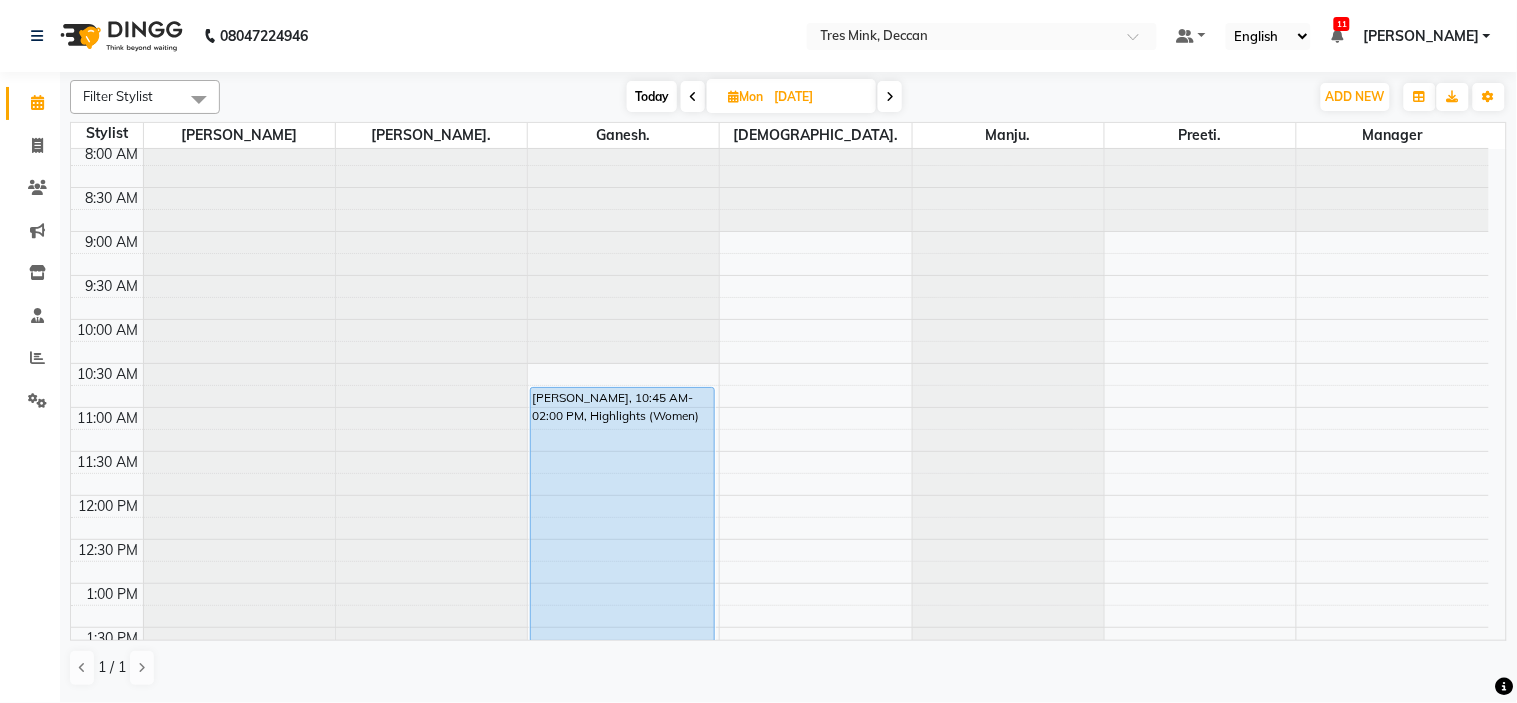 scroll, scrollTop: 0, scrollLeft: 0, axis: both 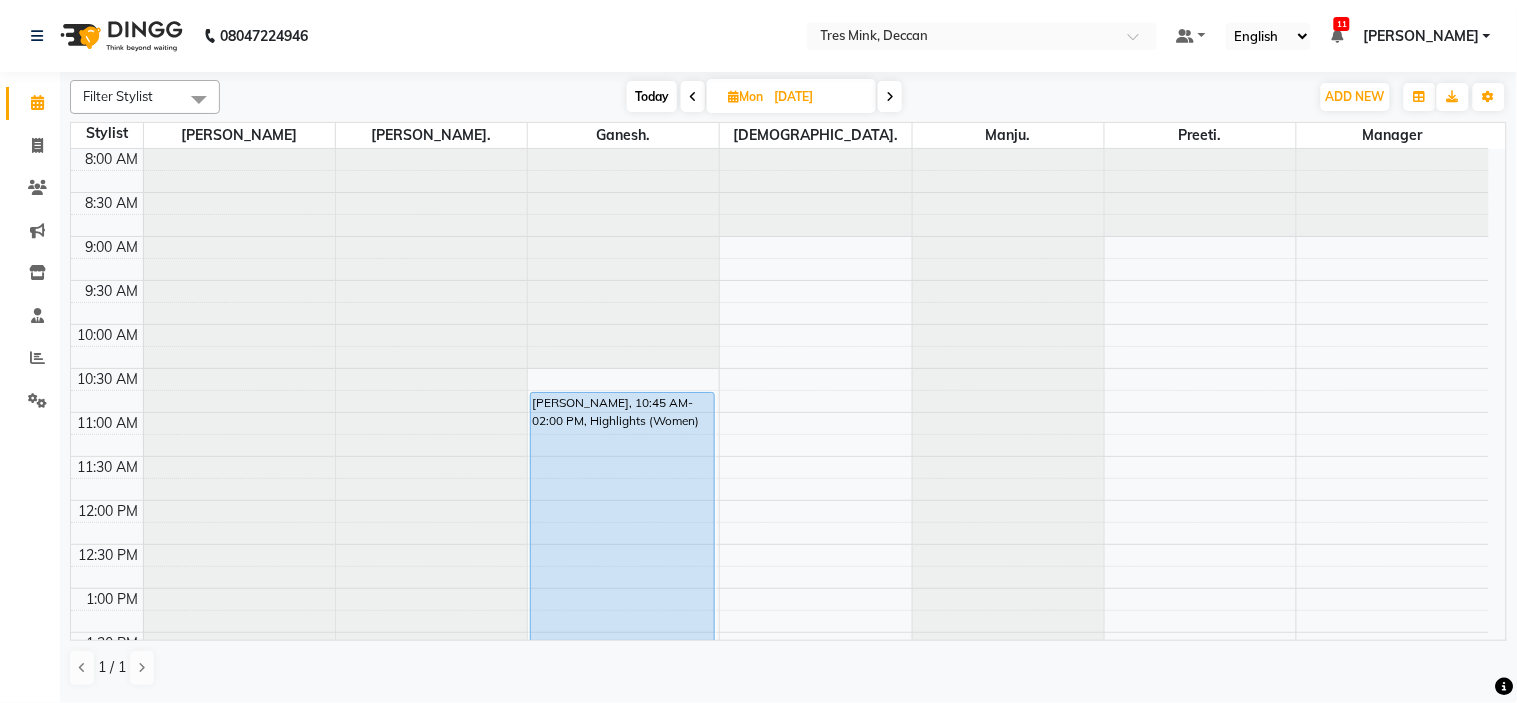 click at bounding box center (890, 96) 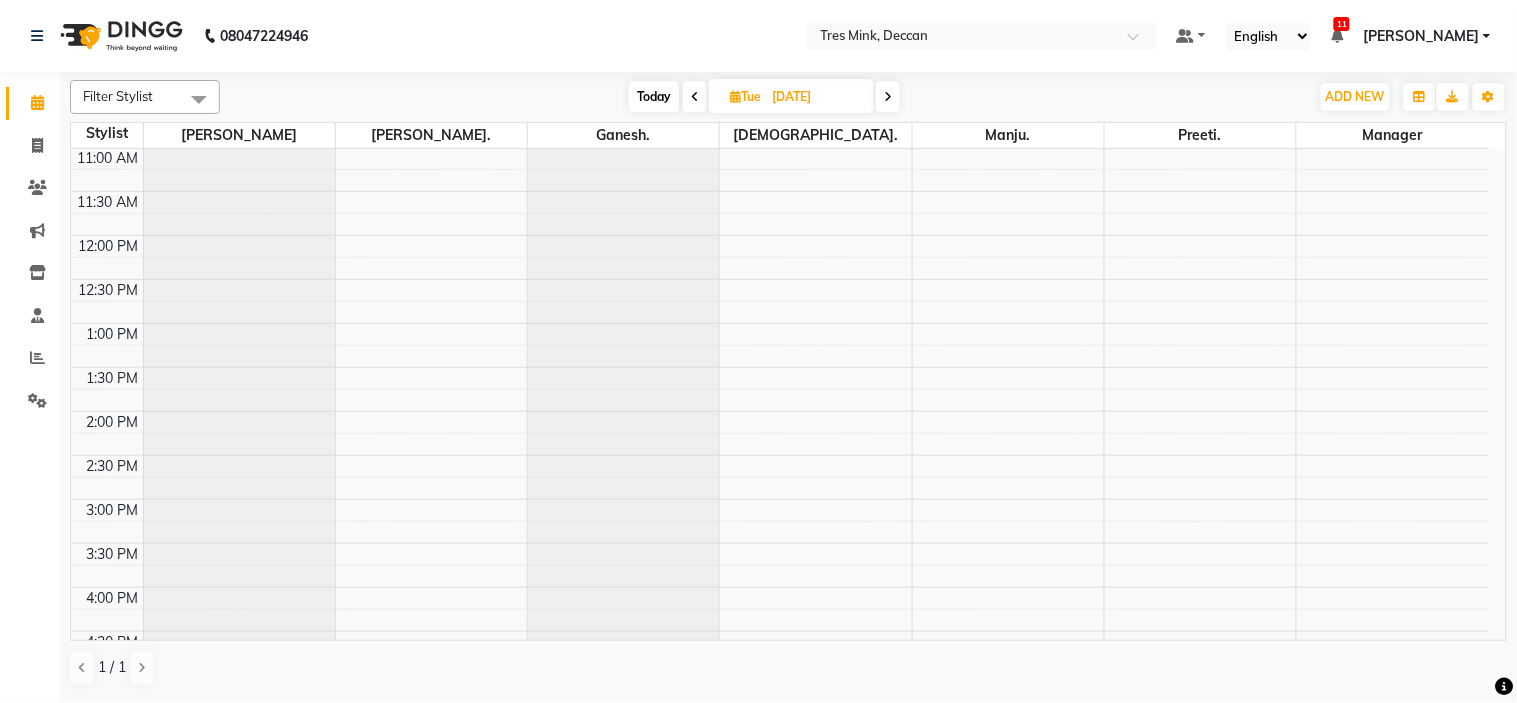 scroll, scrollTop: 0, scrollLeft: 0, axis: both 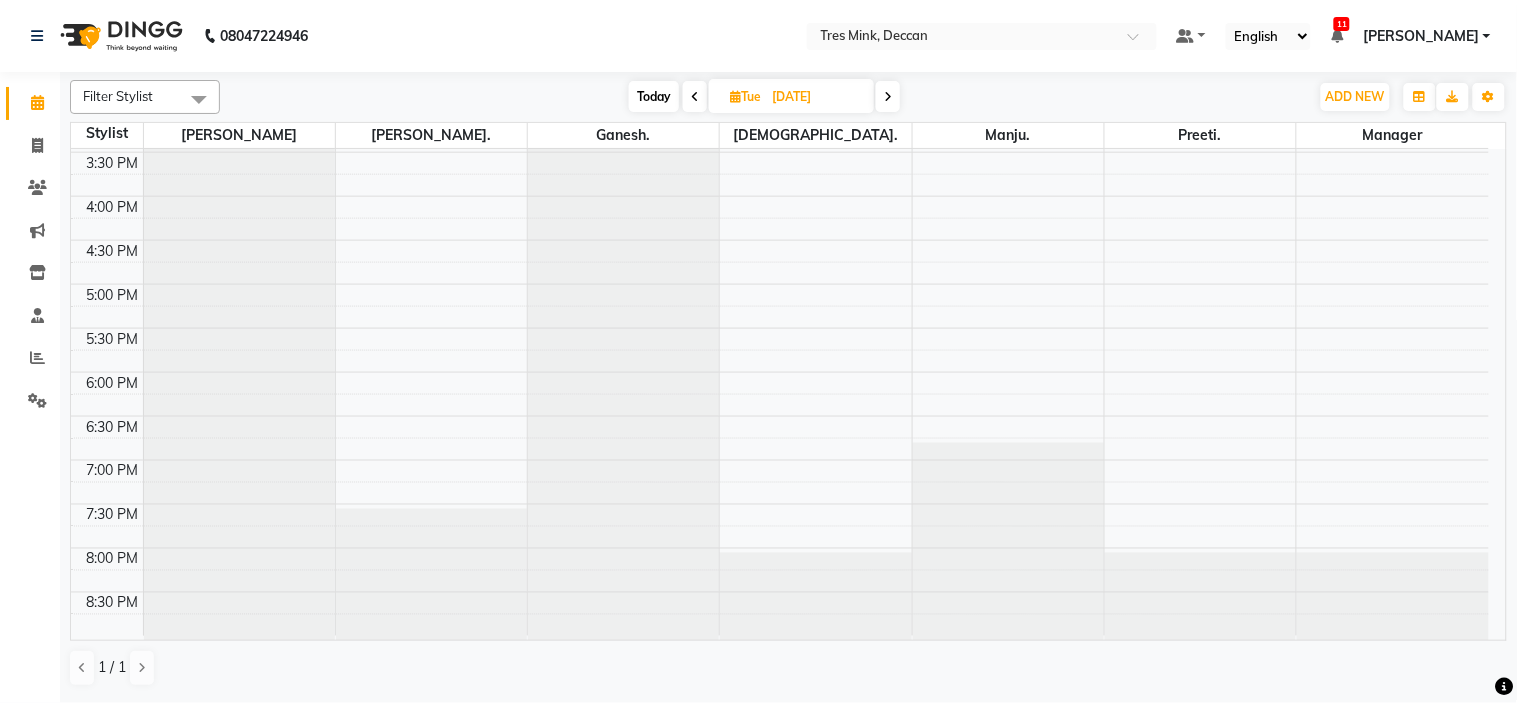 click on "Today" at bounding box center (654, 96) 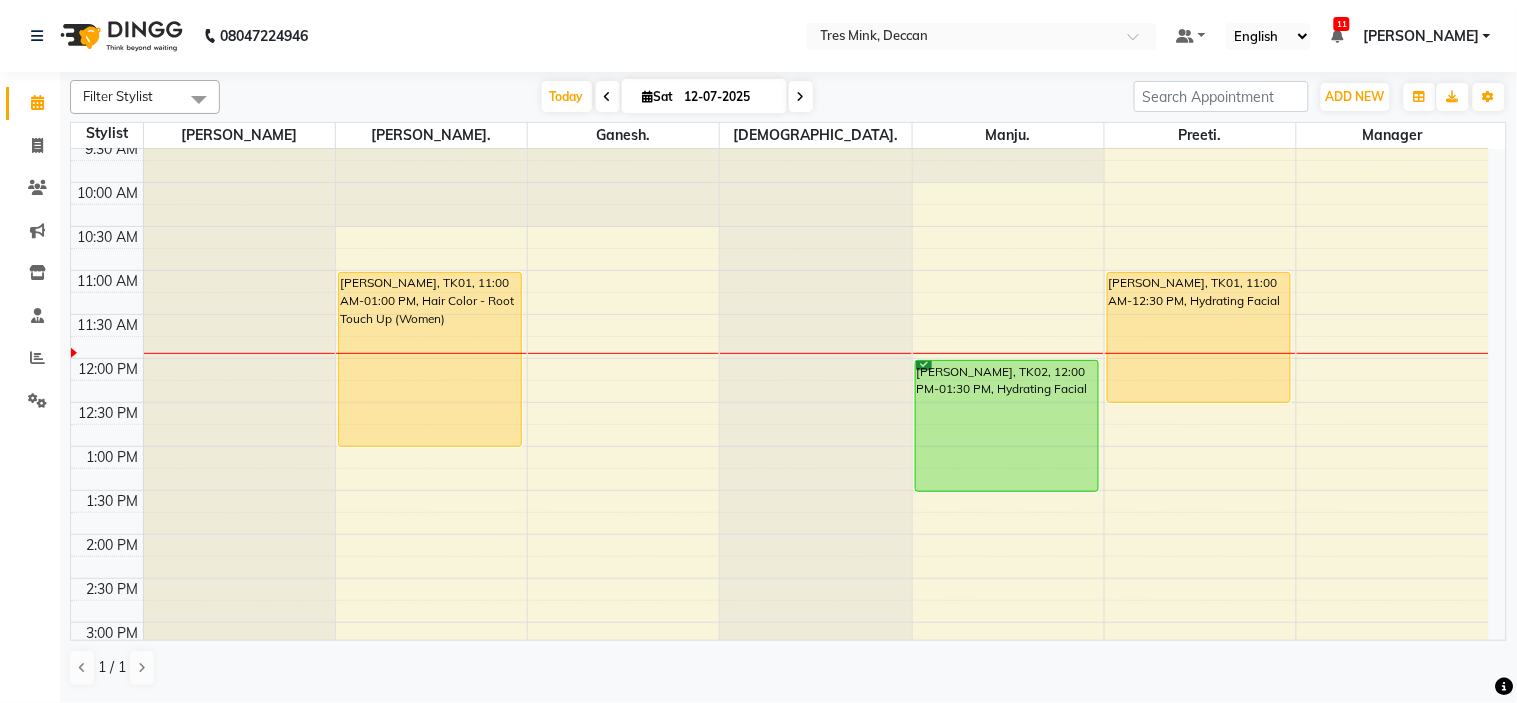 scroll, scrollTop: 0, scrollLeft: 0, axis: both 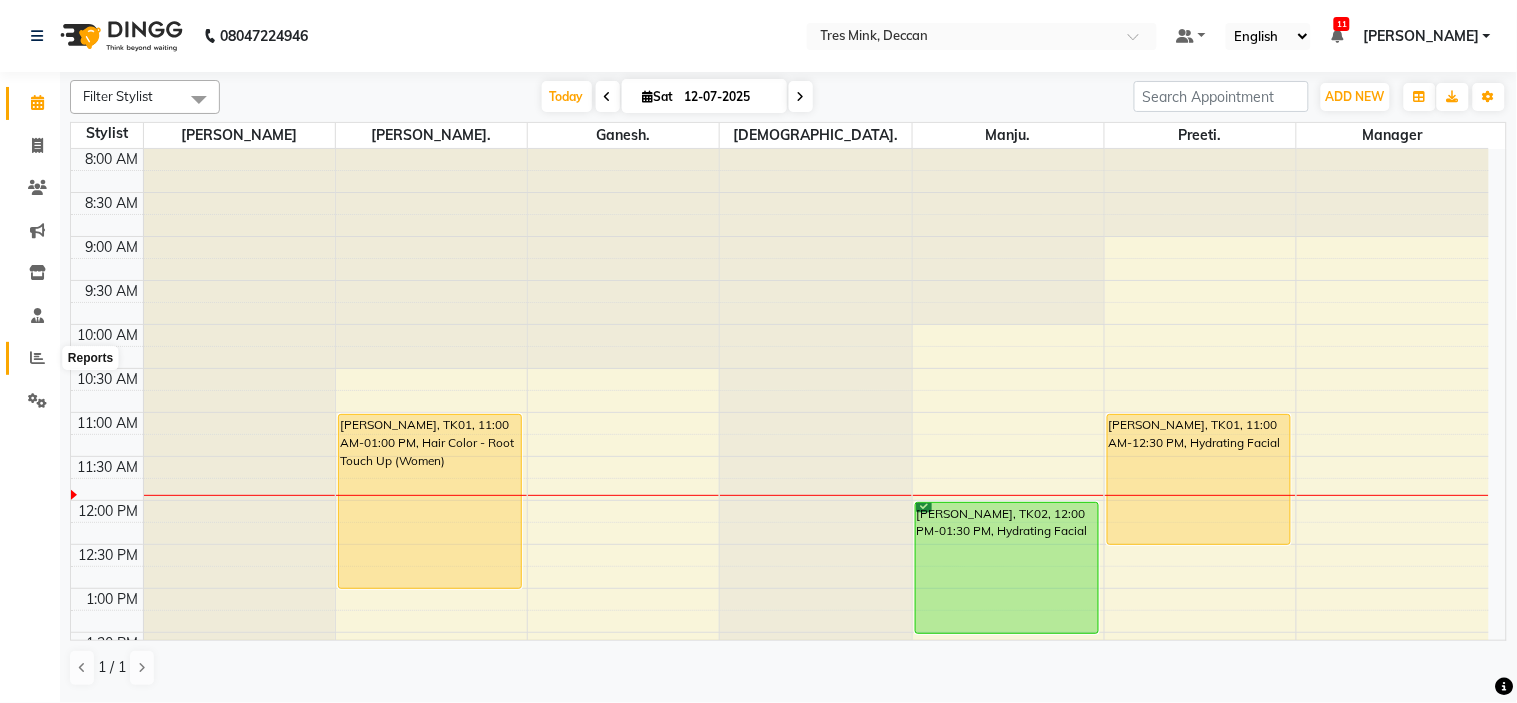 click 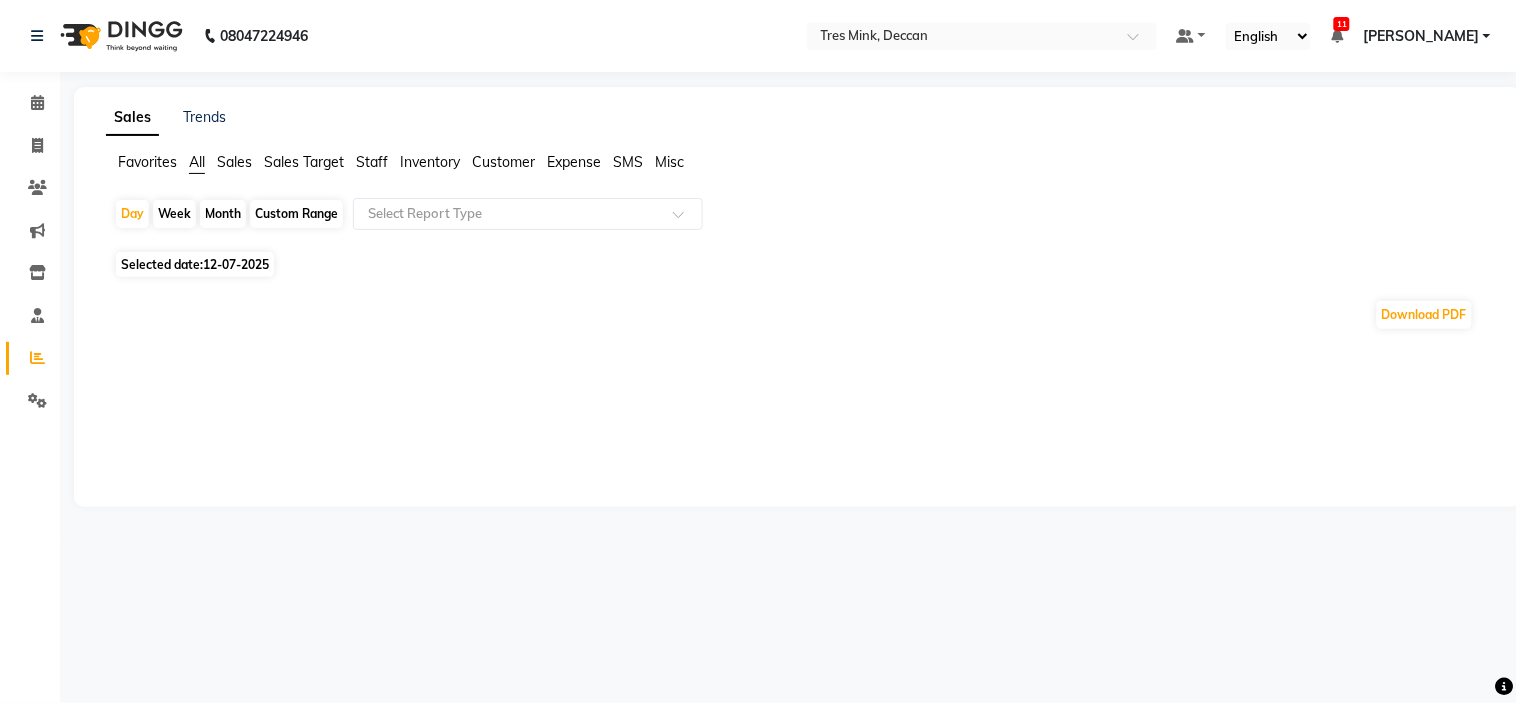 click on "Month" 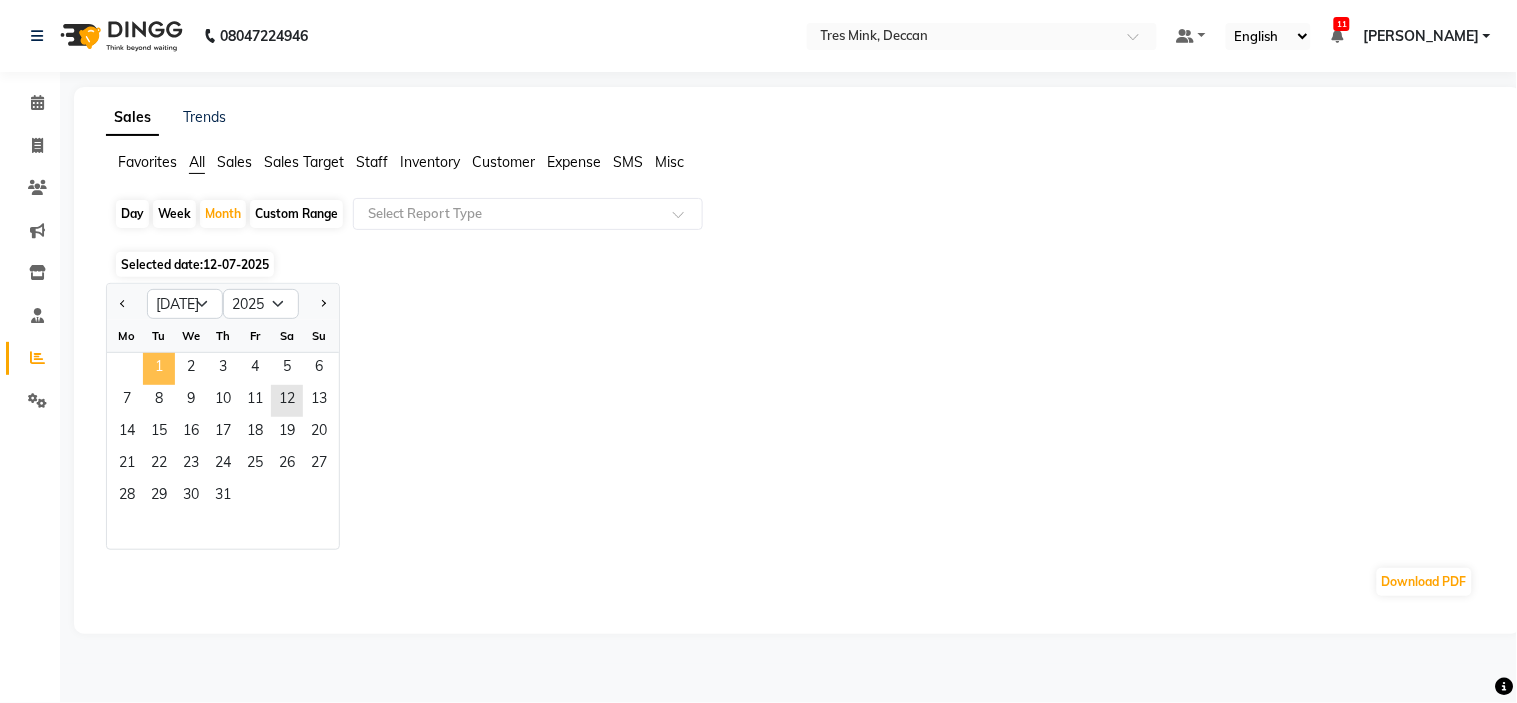 click on "1" 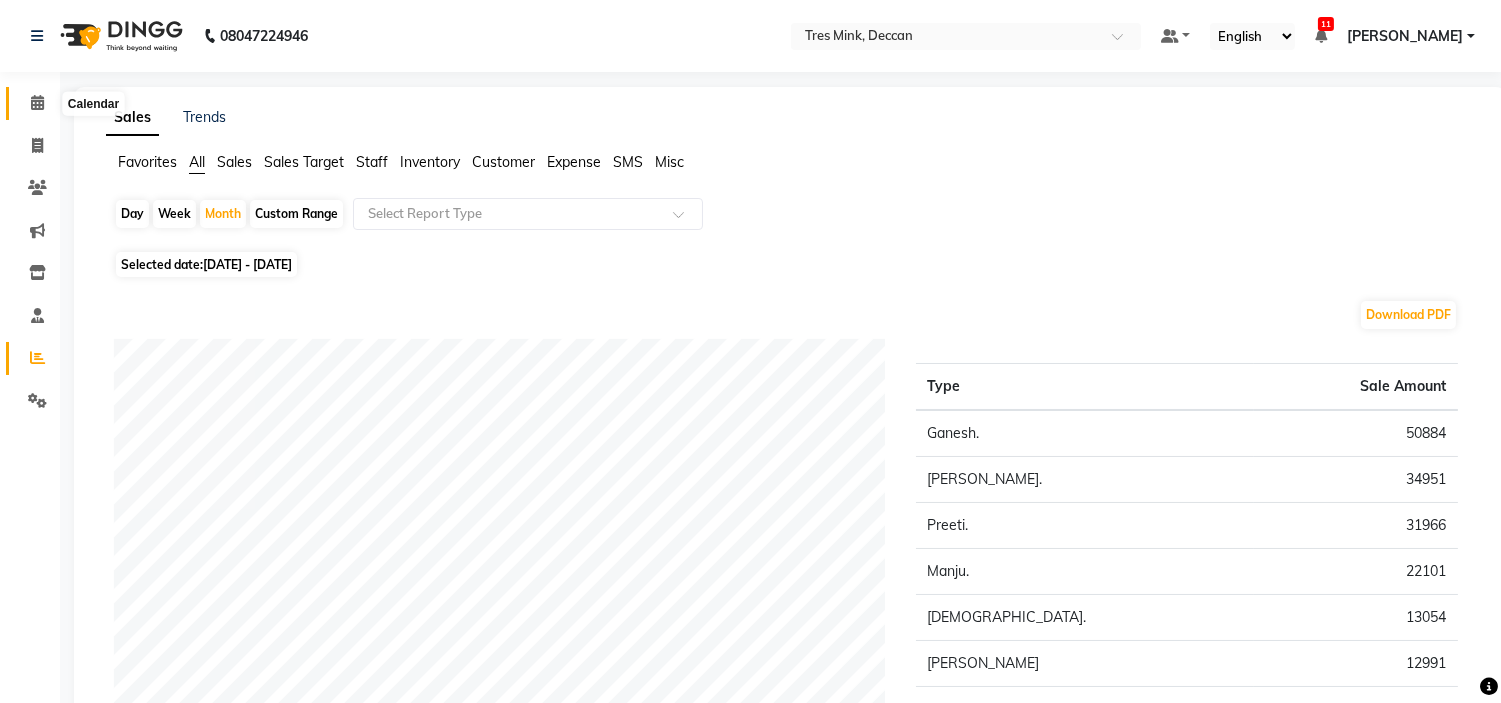 click 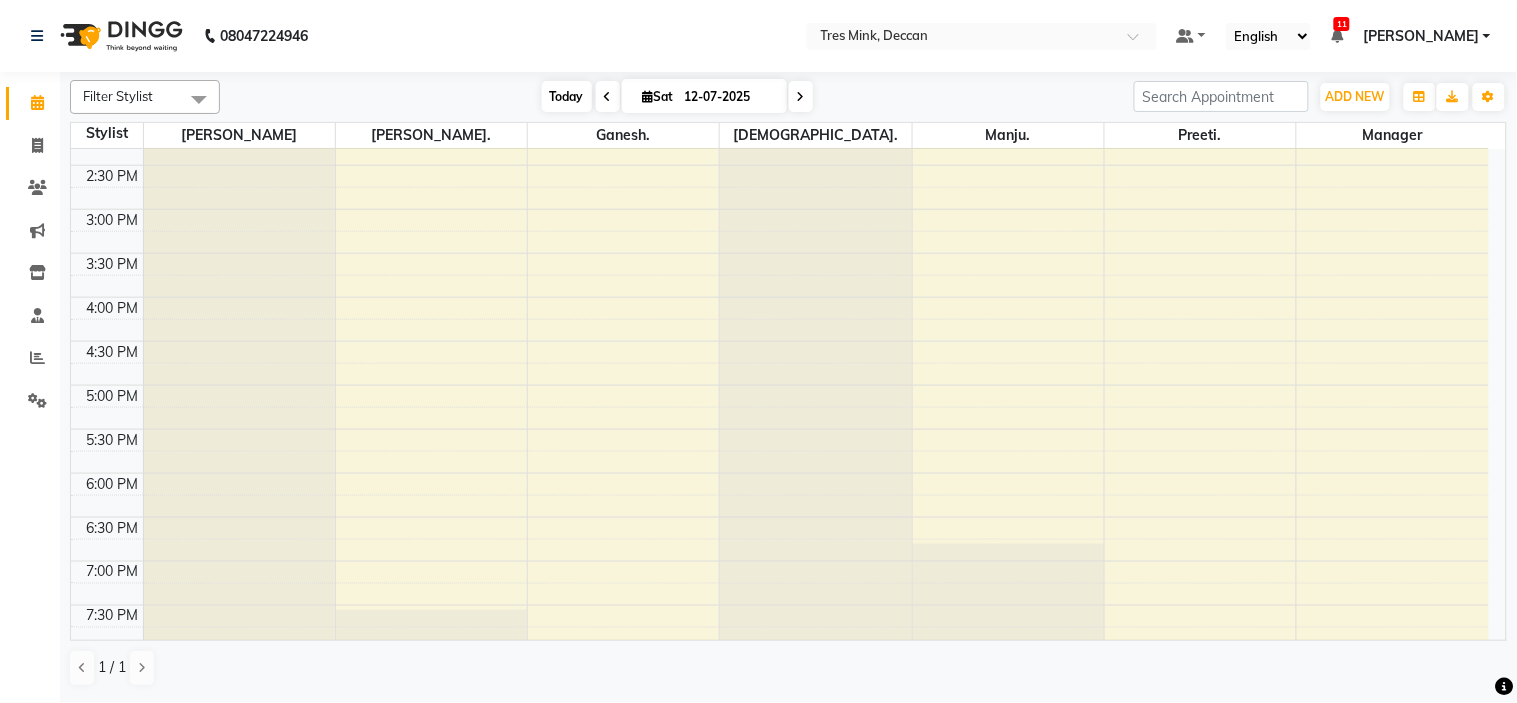 click on "Today" at bounding box center [567, 96] 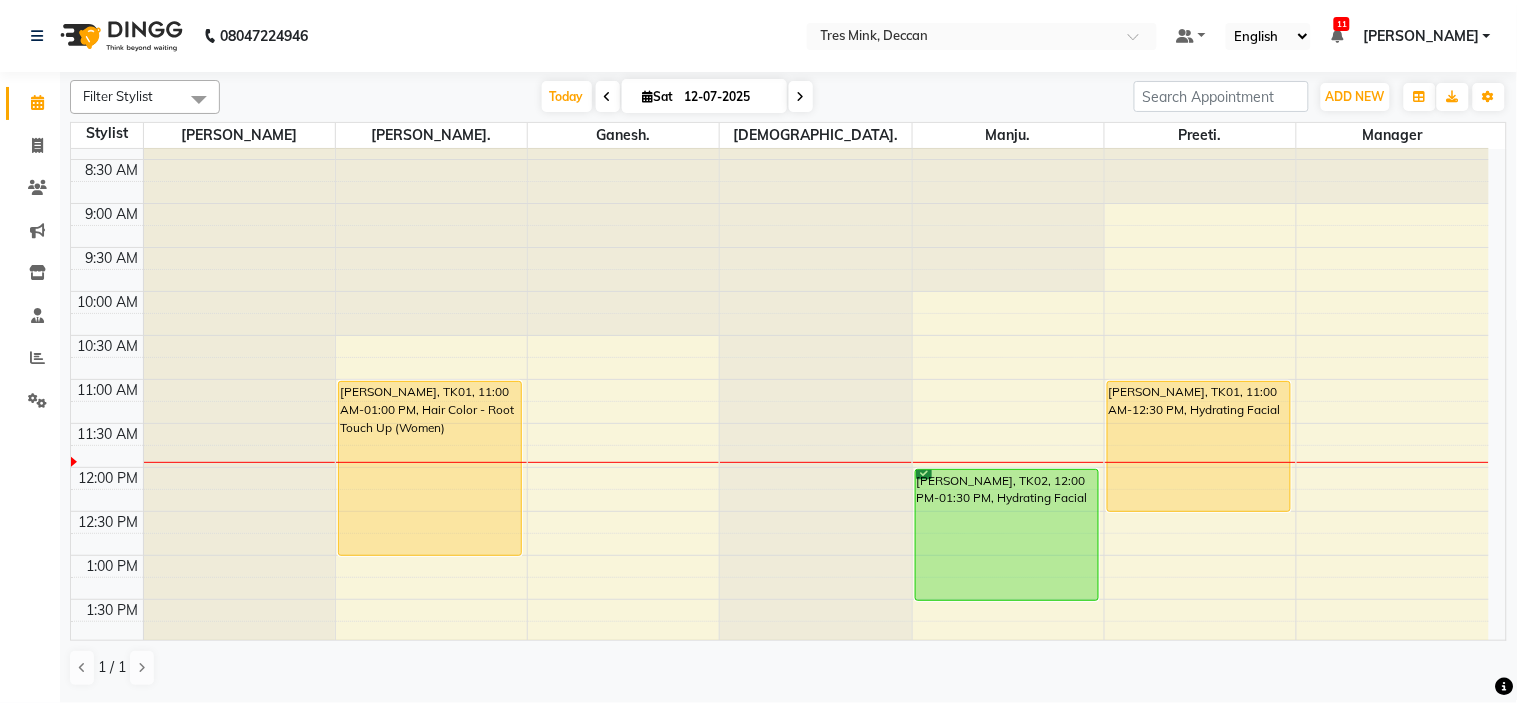 scroll, scrollTop: 0, scrollLeft: 0, axis: both 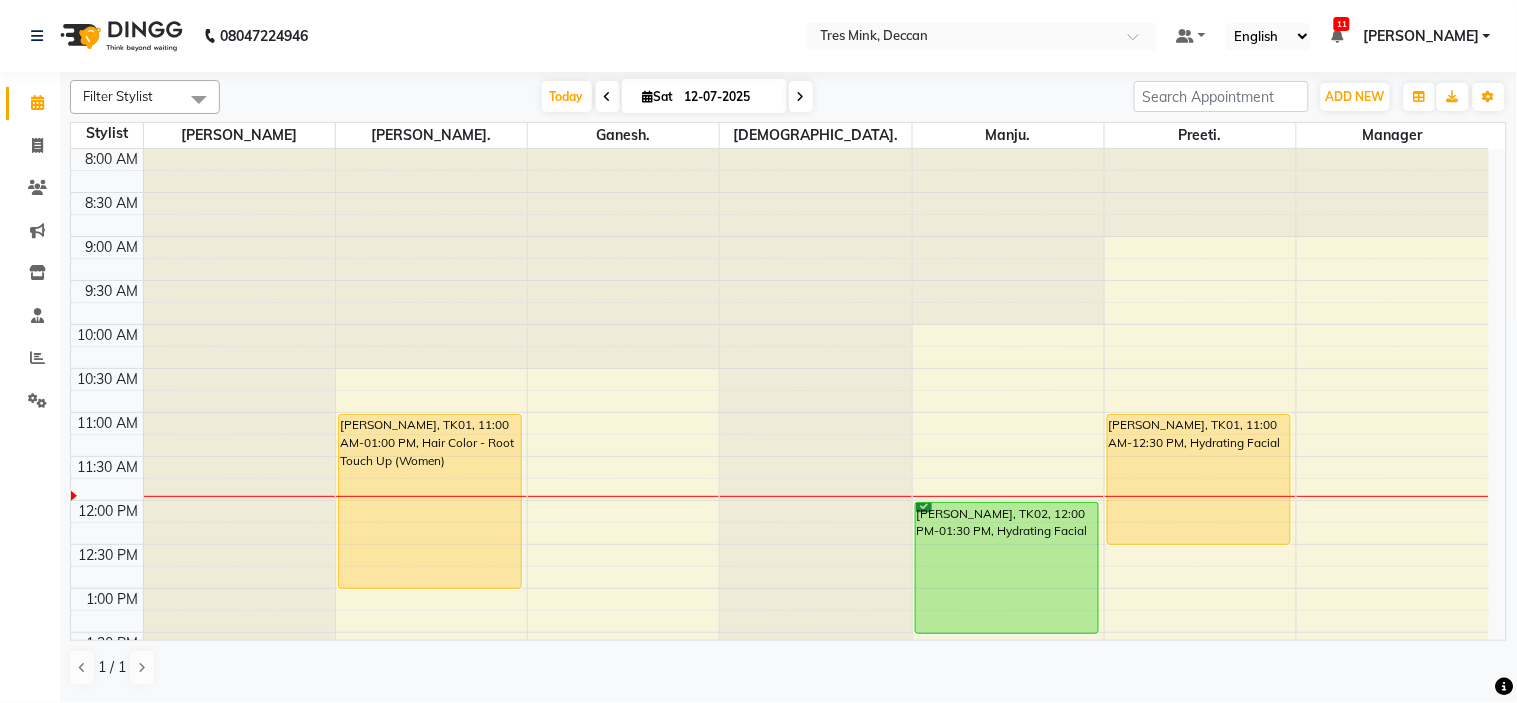 click on "[DATE]  [DATE]" at bounding box center (677, 97) 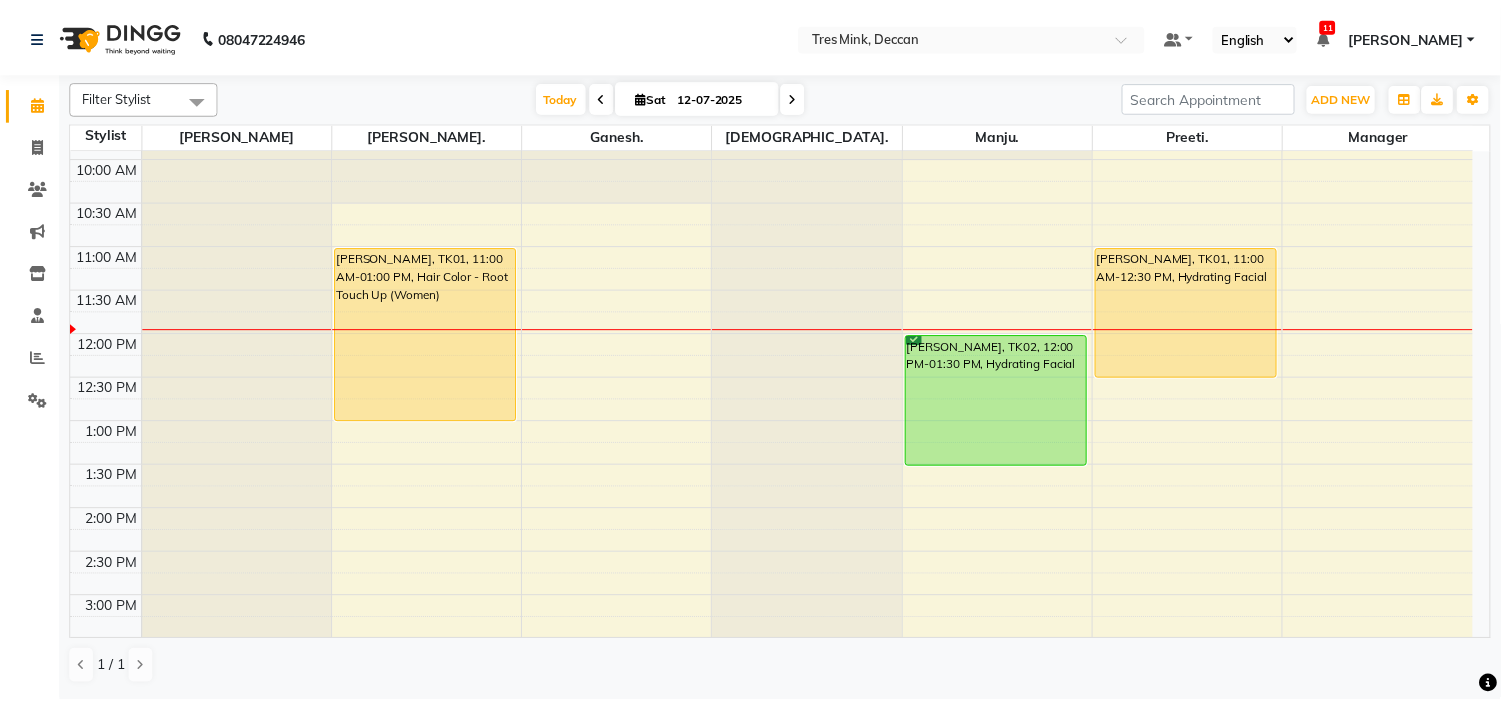 scroll, scrollTop: 222, scrollLeft: 0, axis: vertical 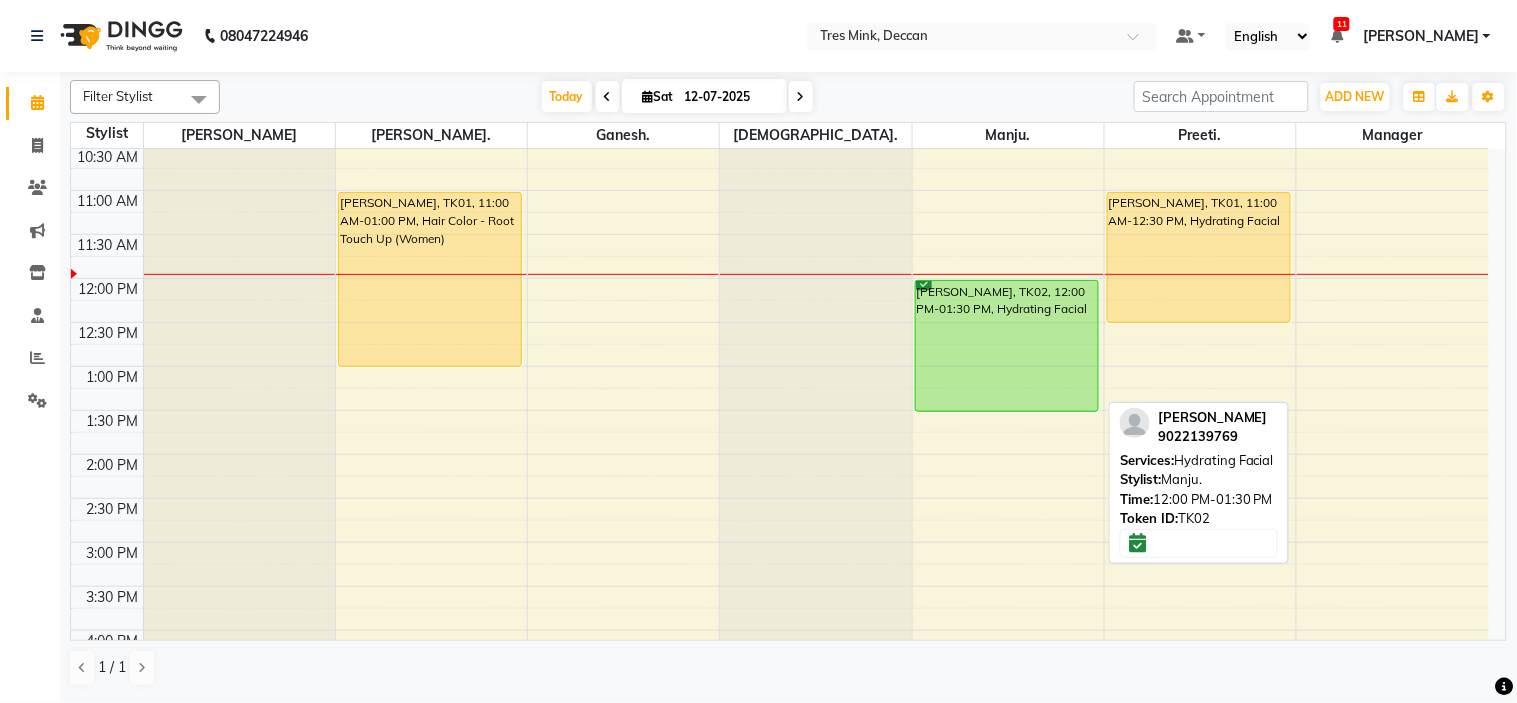 click on "[PERSON_NAME], TK02, 12:00 PM-01:30 PM, Hydrating Facial" at bounding box center [1007, 346] 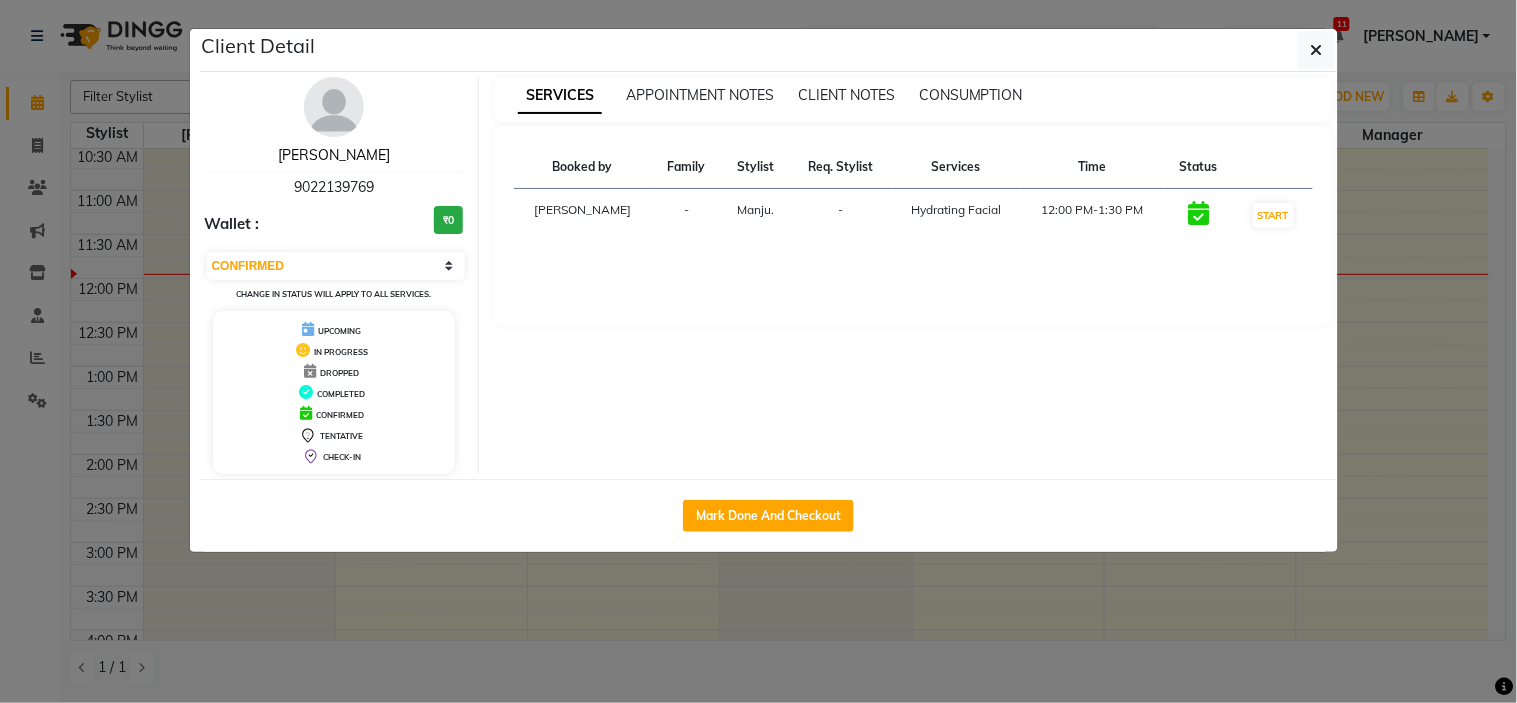 click on "[PERSON_NAME]" at bounding box center [334, 155] 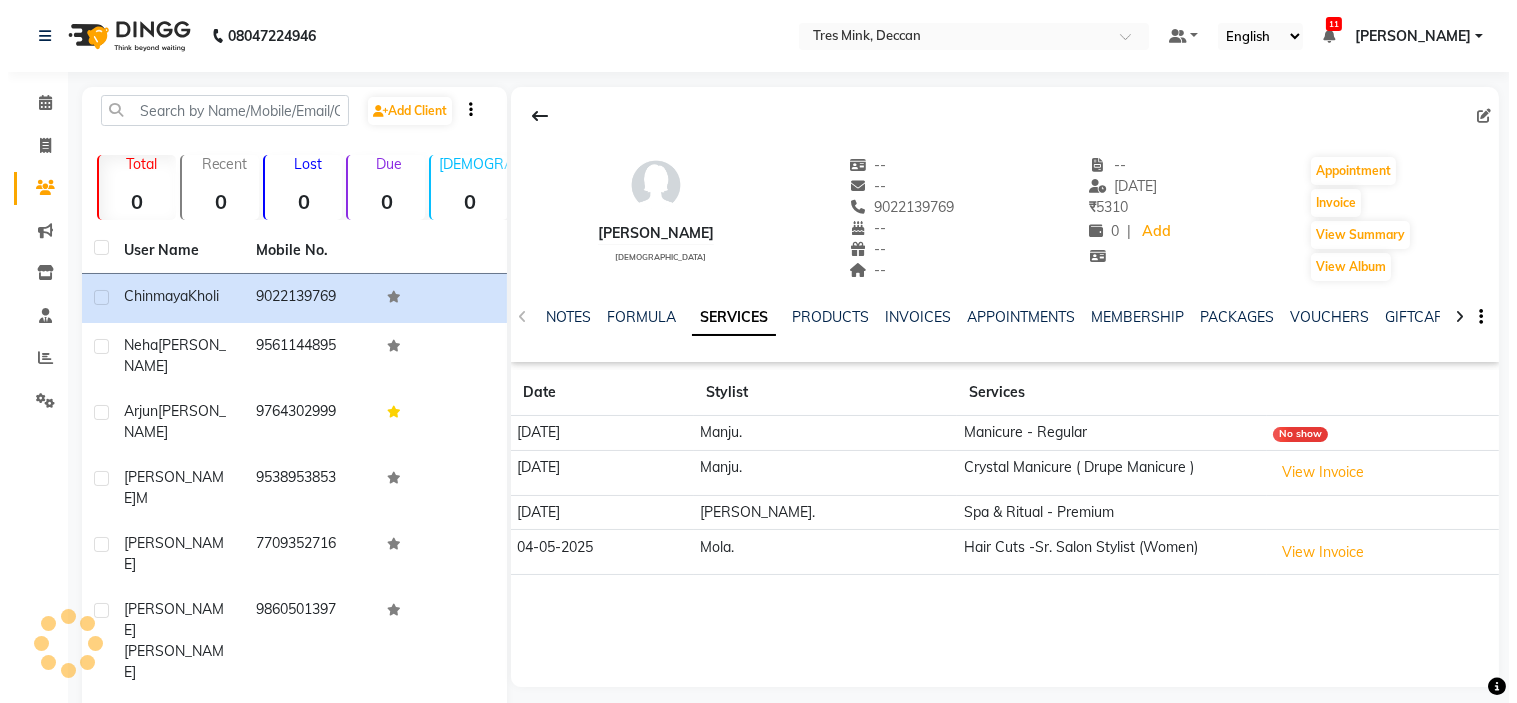 scroll, scrollTop: 163, scrollLeft: 0, axis: vertical 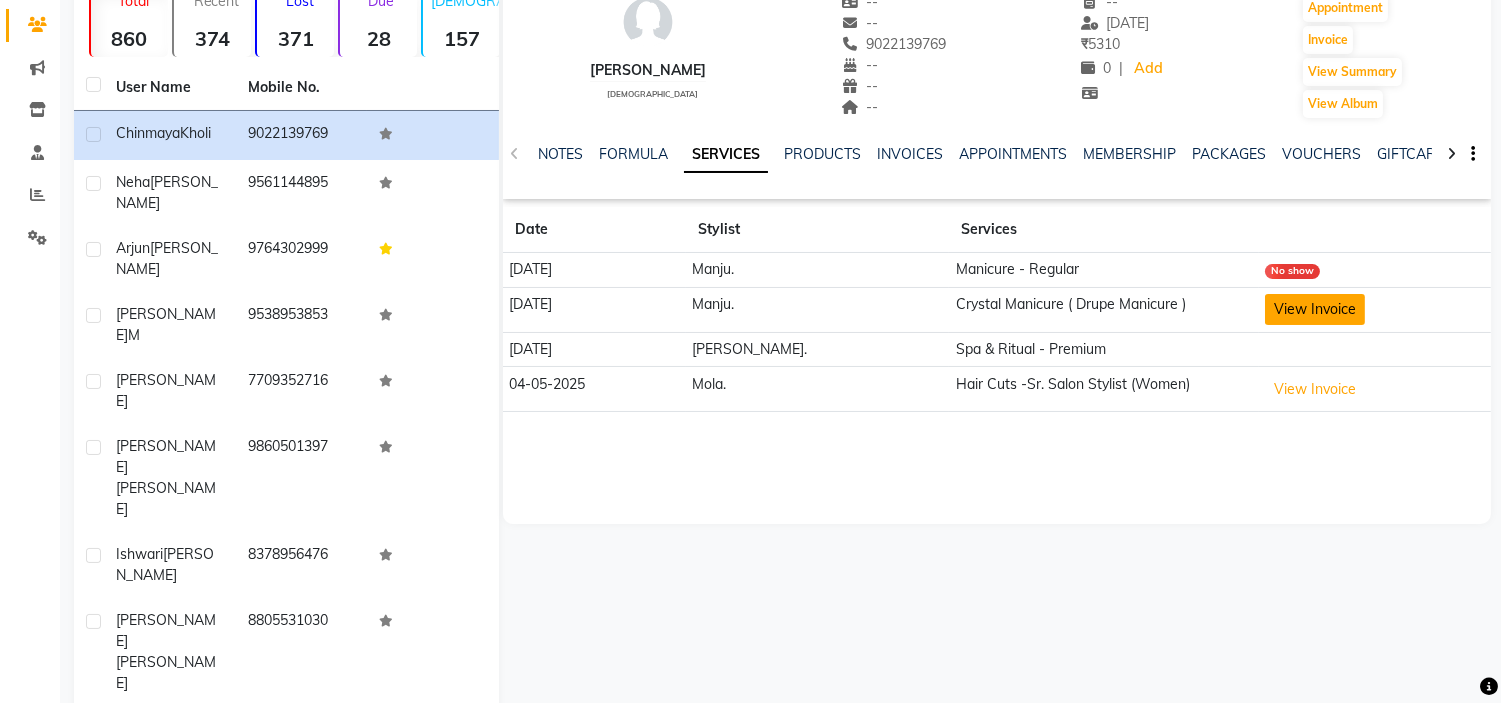 click on "View Invoice" 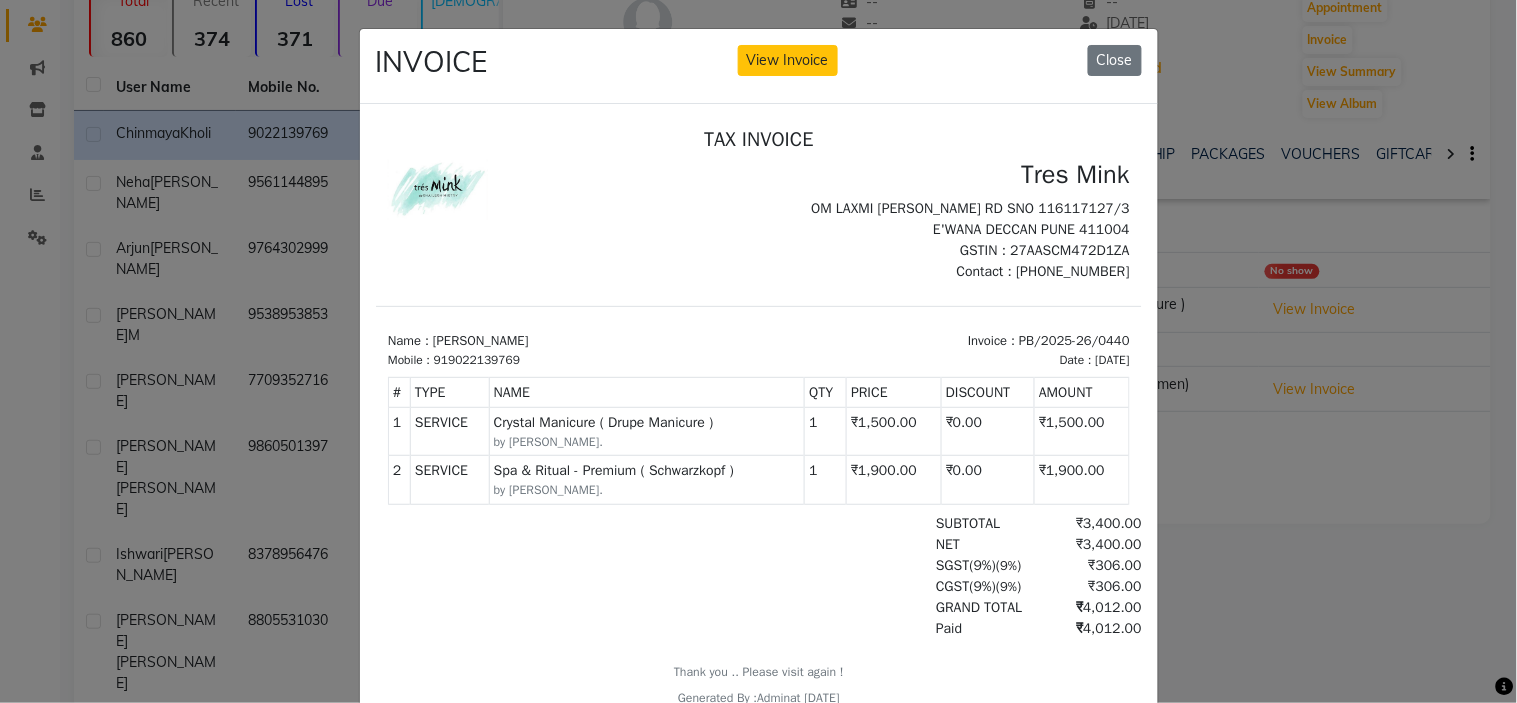 scroll, scrollTop: 0, scrollLeft: 0, axis: both 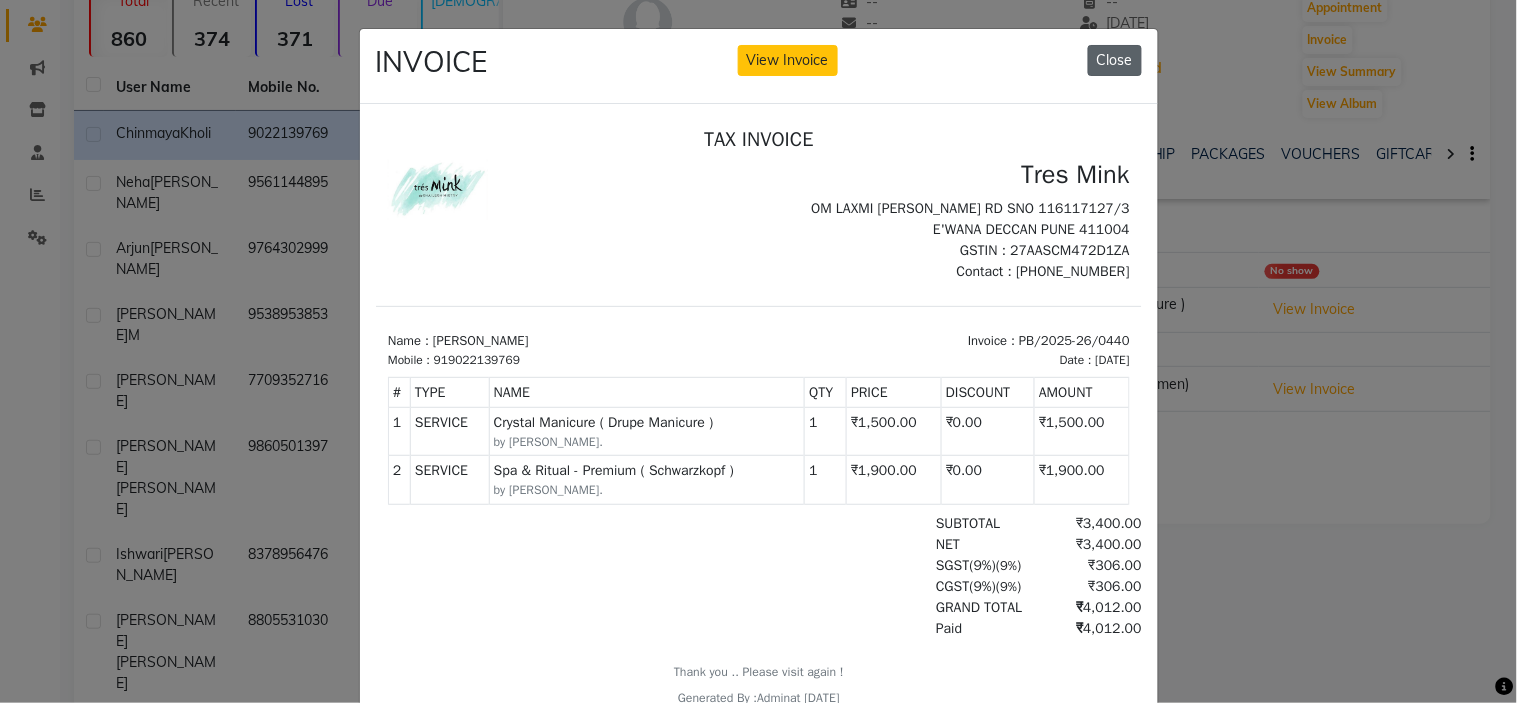 click on "Close" 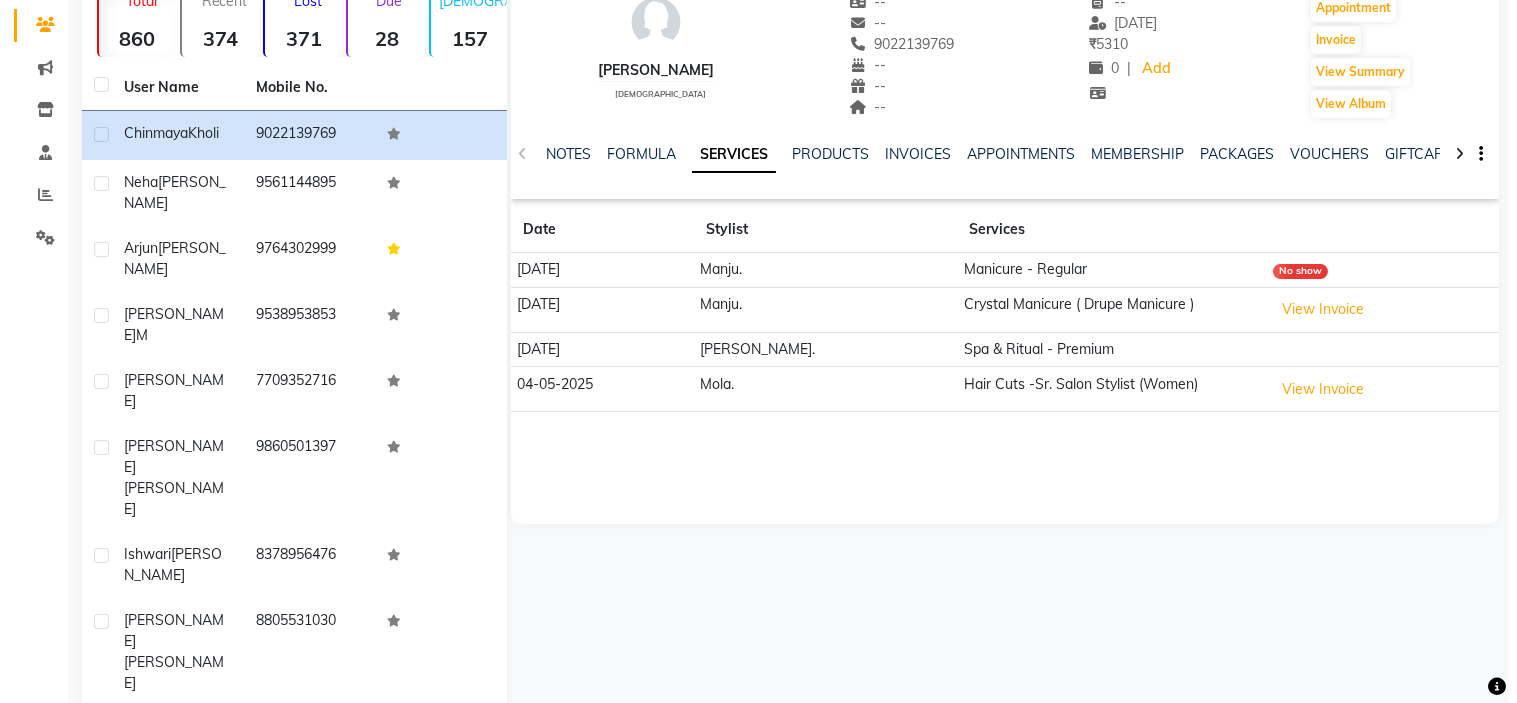 scroll, scrollTop: 0, scrollLeft: 0, axis: both 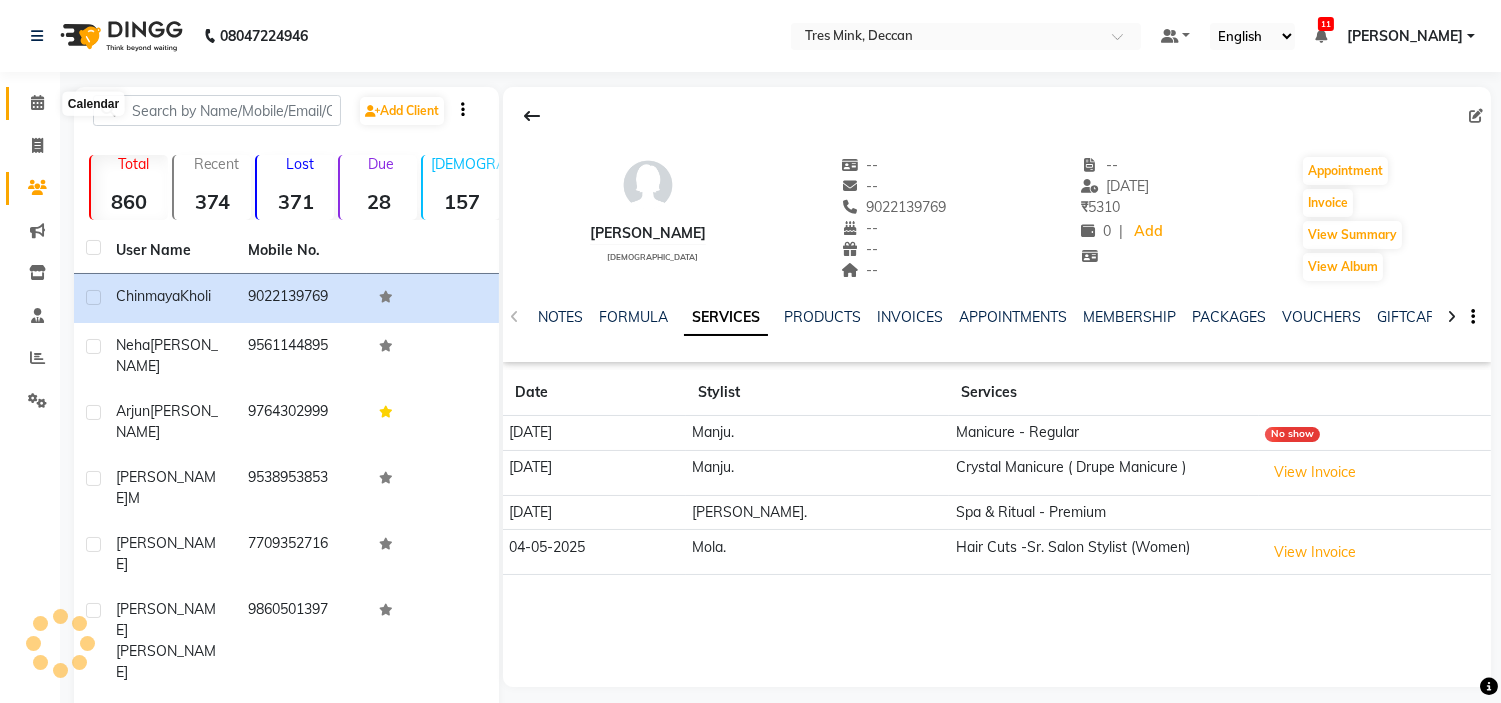 click 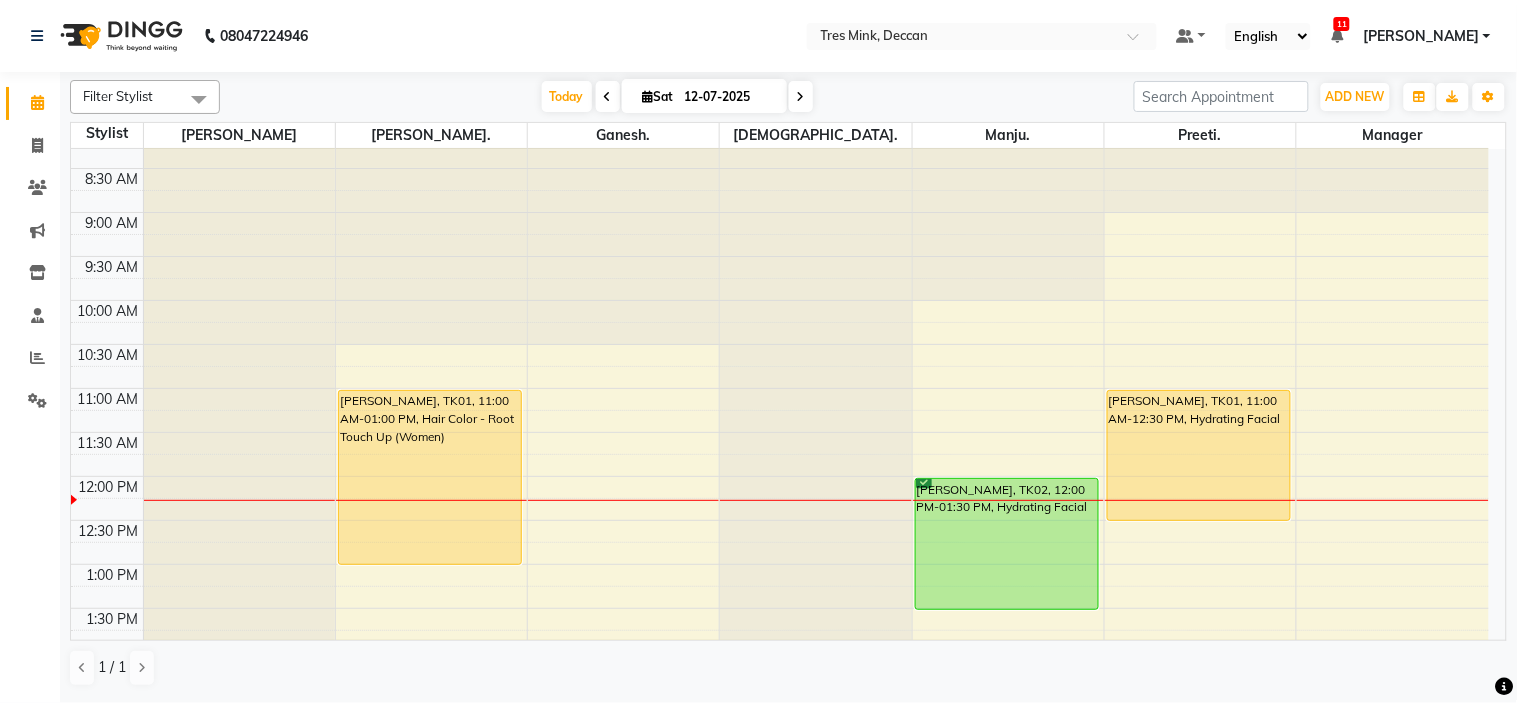 scroll, scrollTop: 0, scrollLeft: 0, axis: both 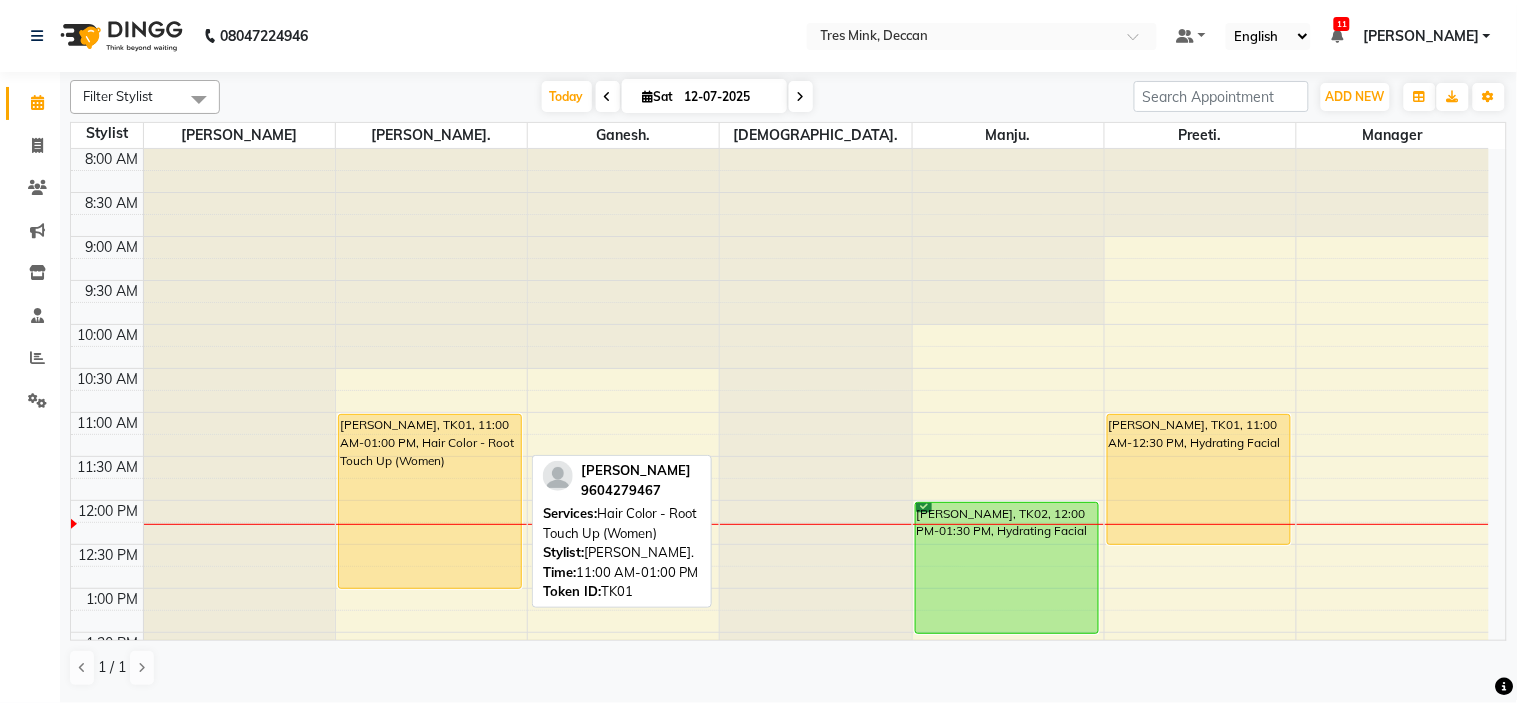 click on "[PERSON_NAME], TK01, 11:00 AM-01:00 PM, Hair Color - Root Touch Up (Women)" at bounding box center (430, 501) 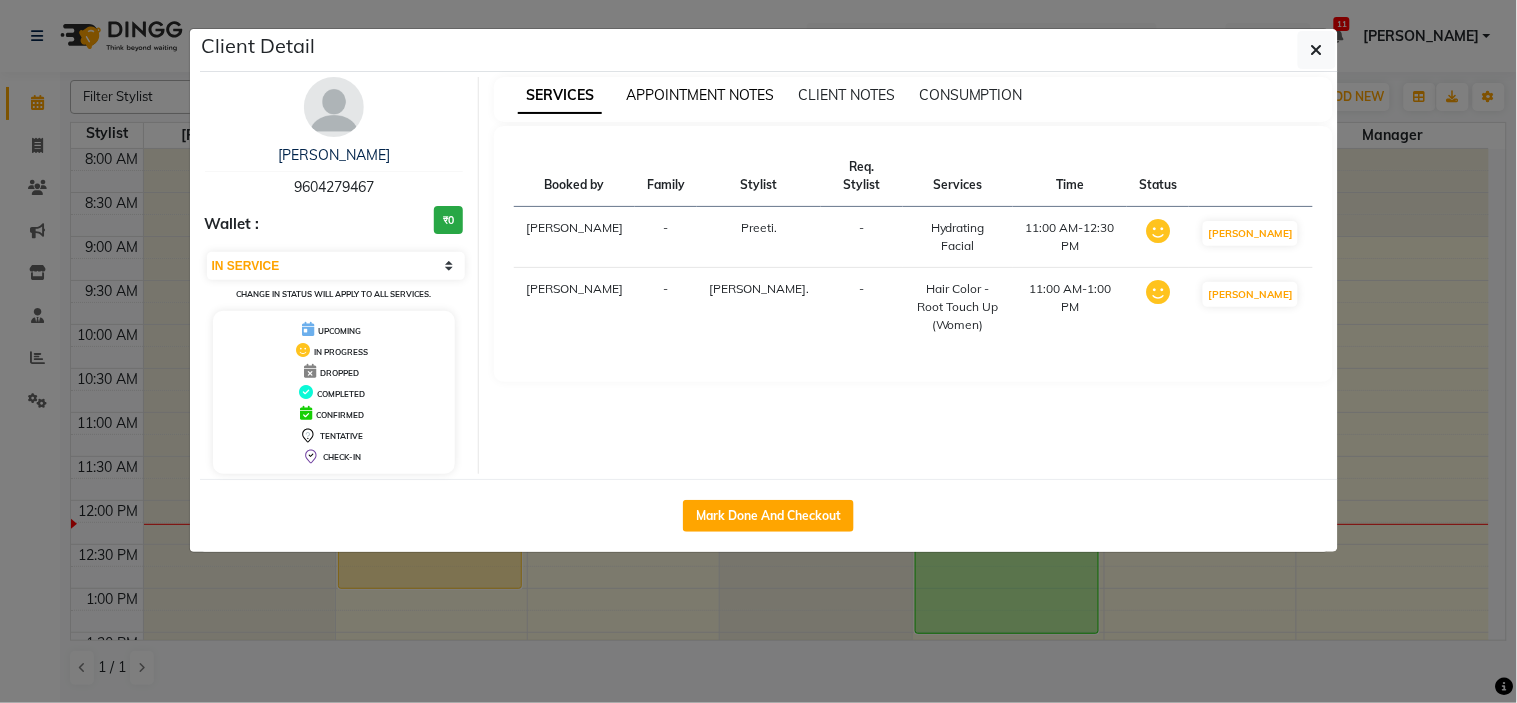 click on "APPOINTMENT NOTES" at bounding box center (700, 95) 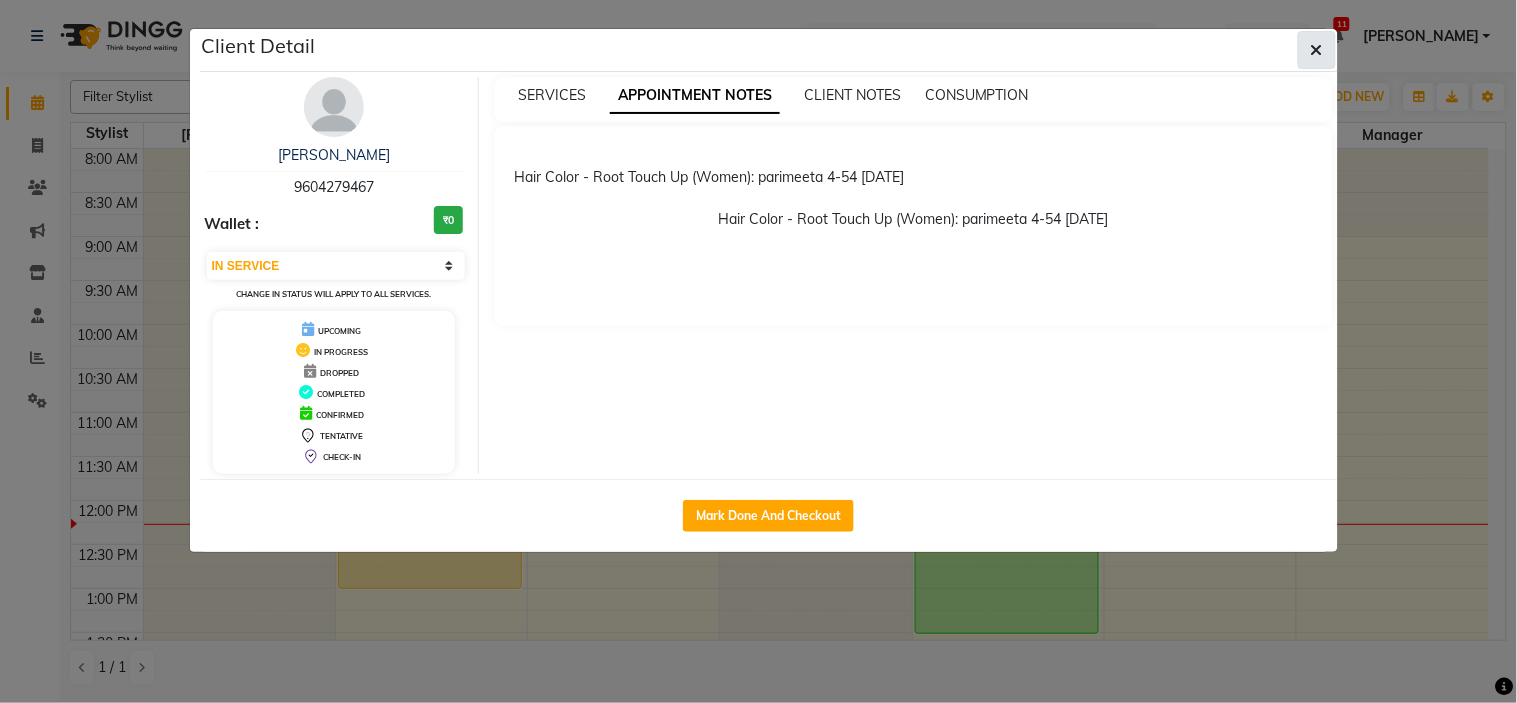 click 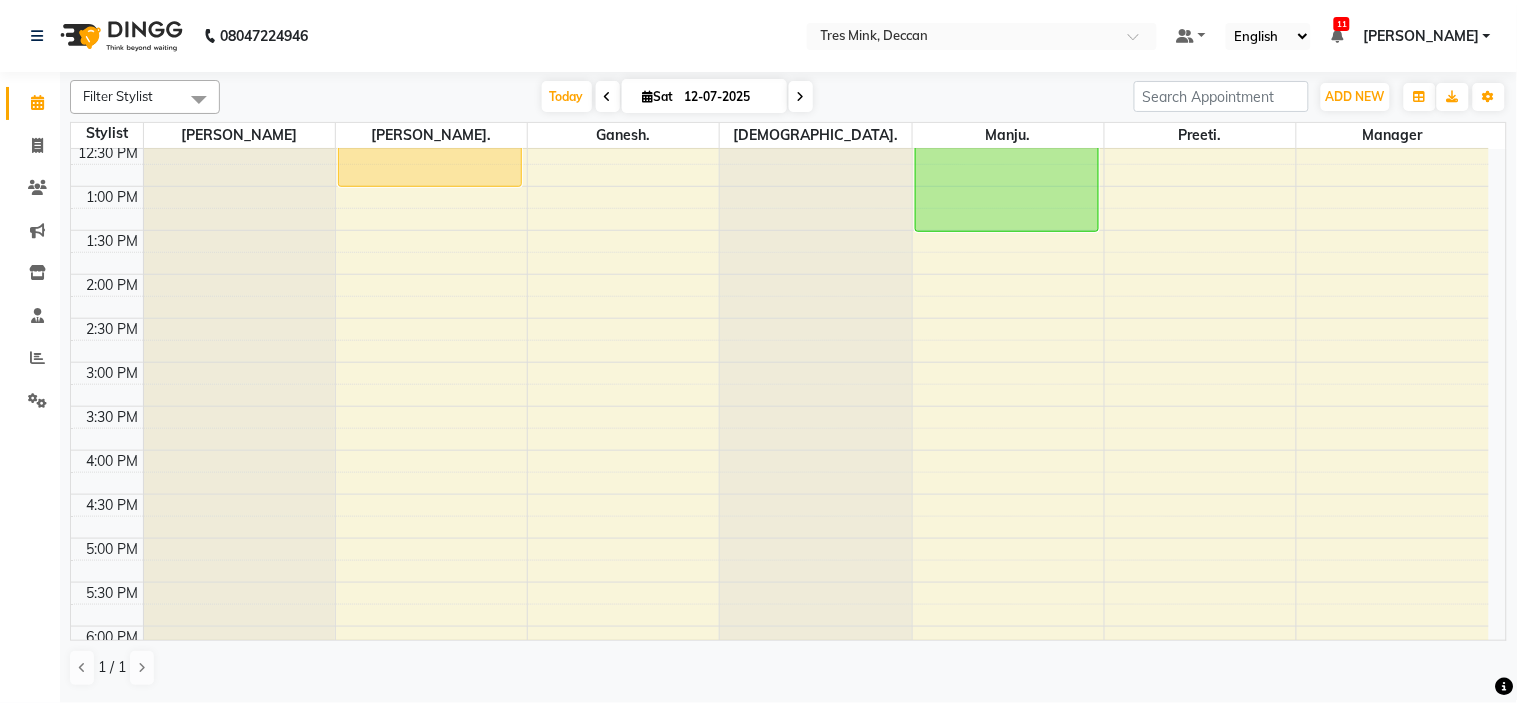 scroll, scrollTop: 444, scrollLeft: 0, axis: vertical 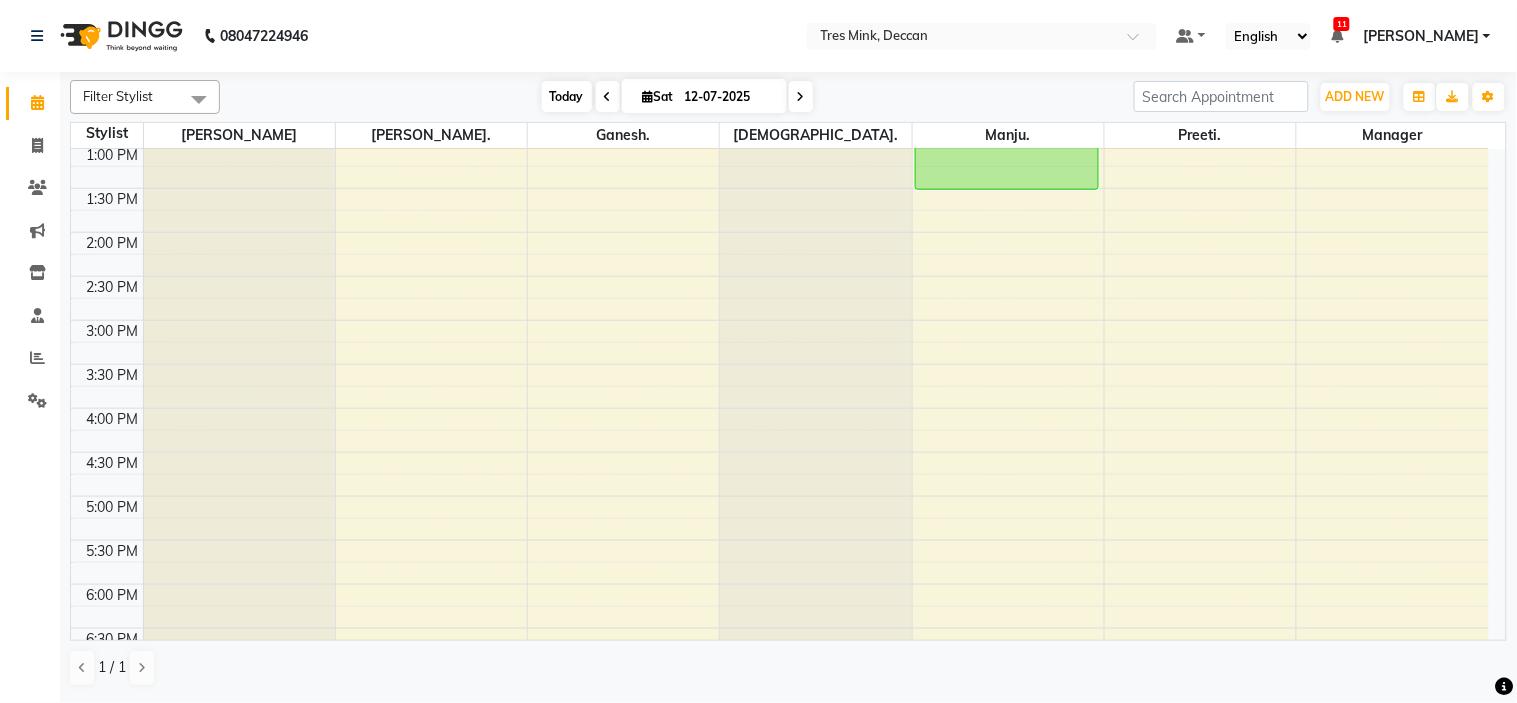 click on "Today" at bounding box center [567, 96] 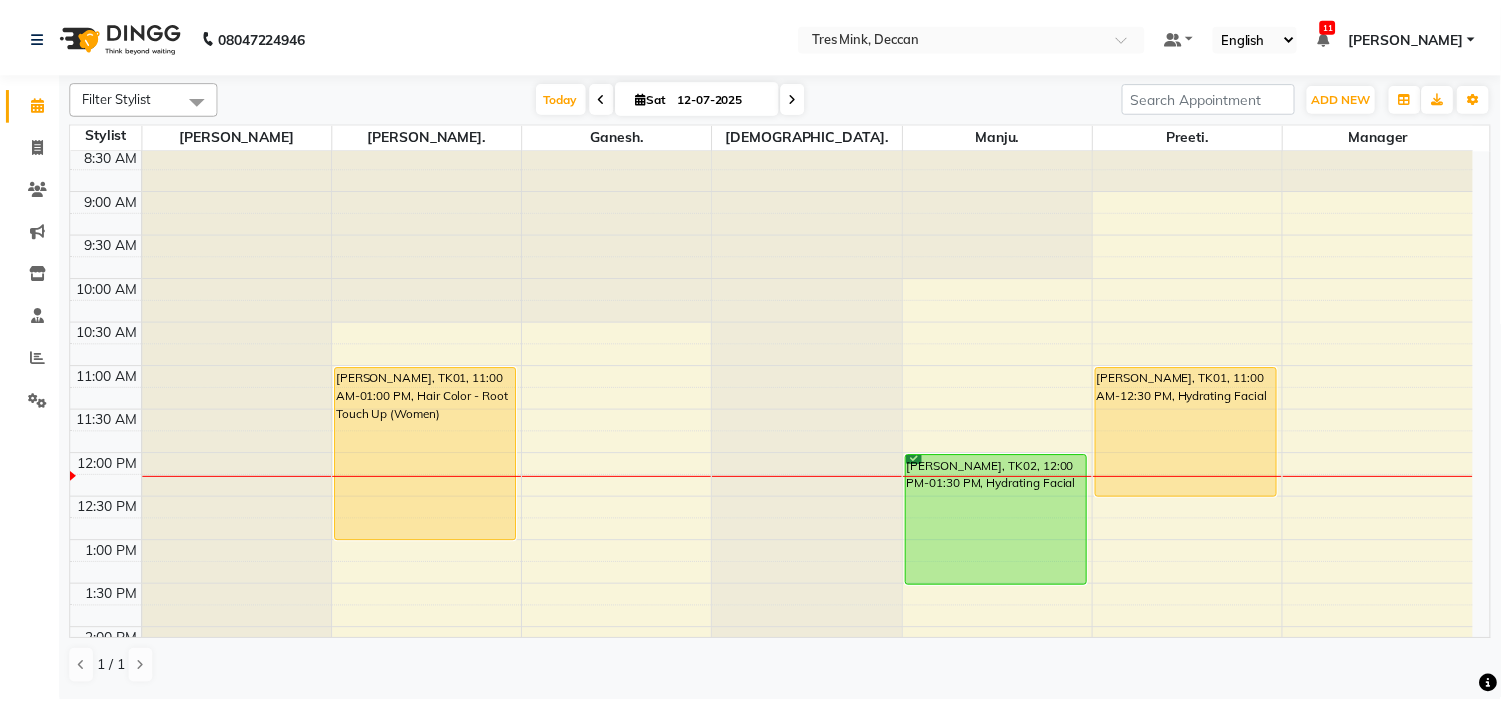 scroll, scrollTop: 0, scrollLeft: 0, axis: both 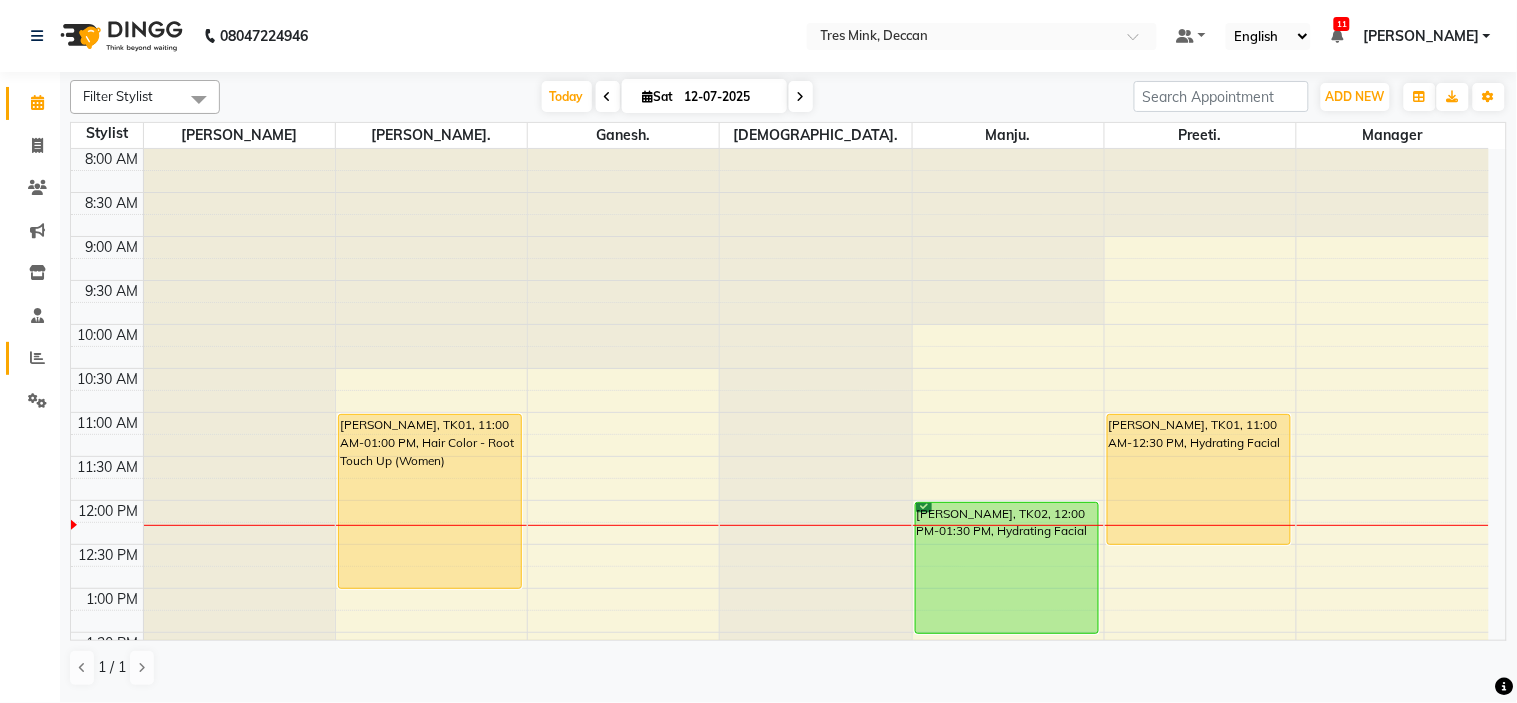click on "Reports" 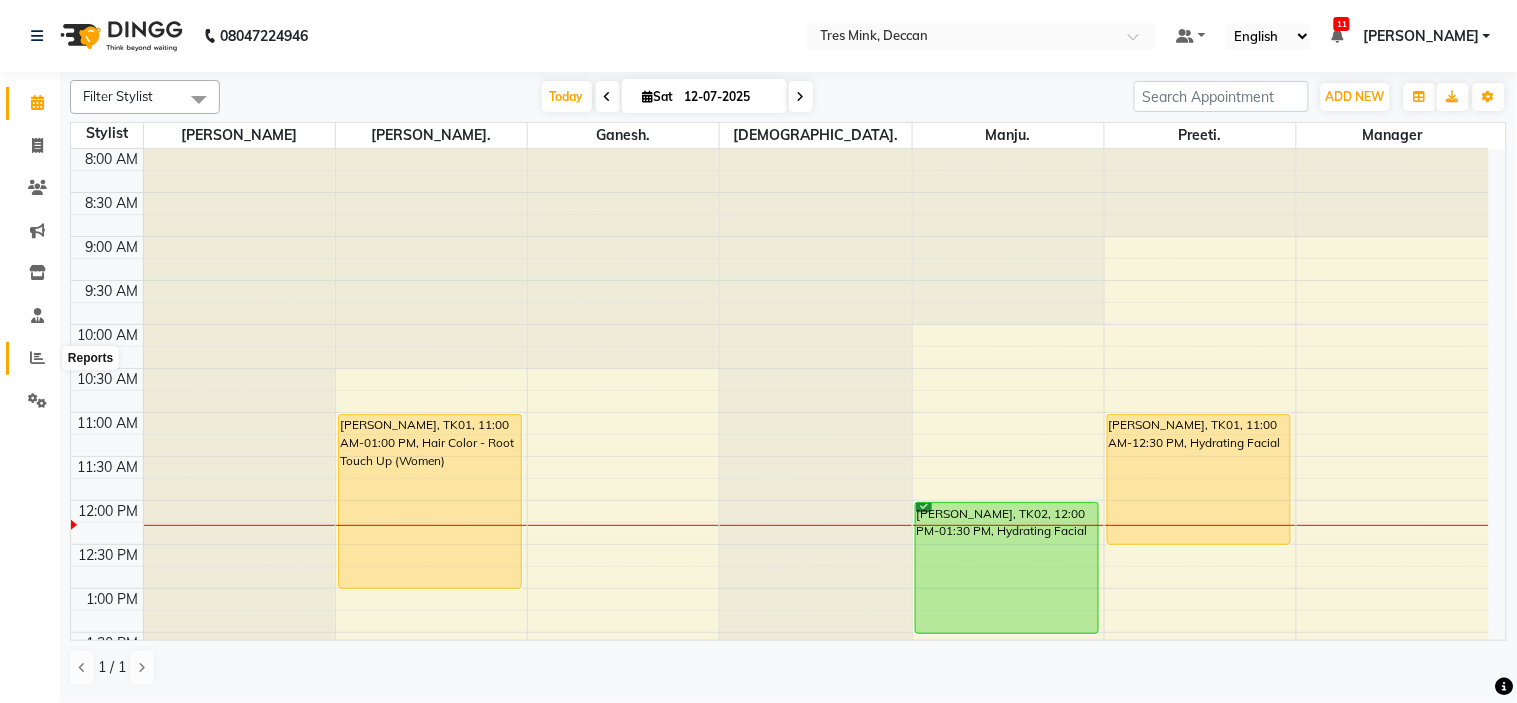 click 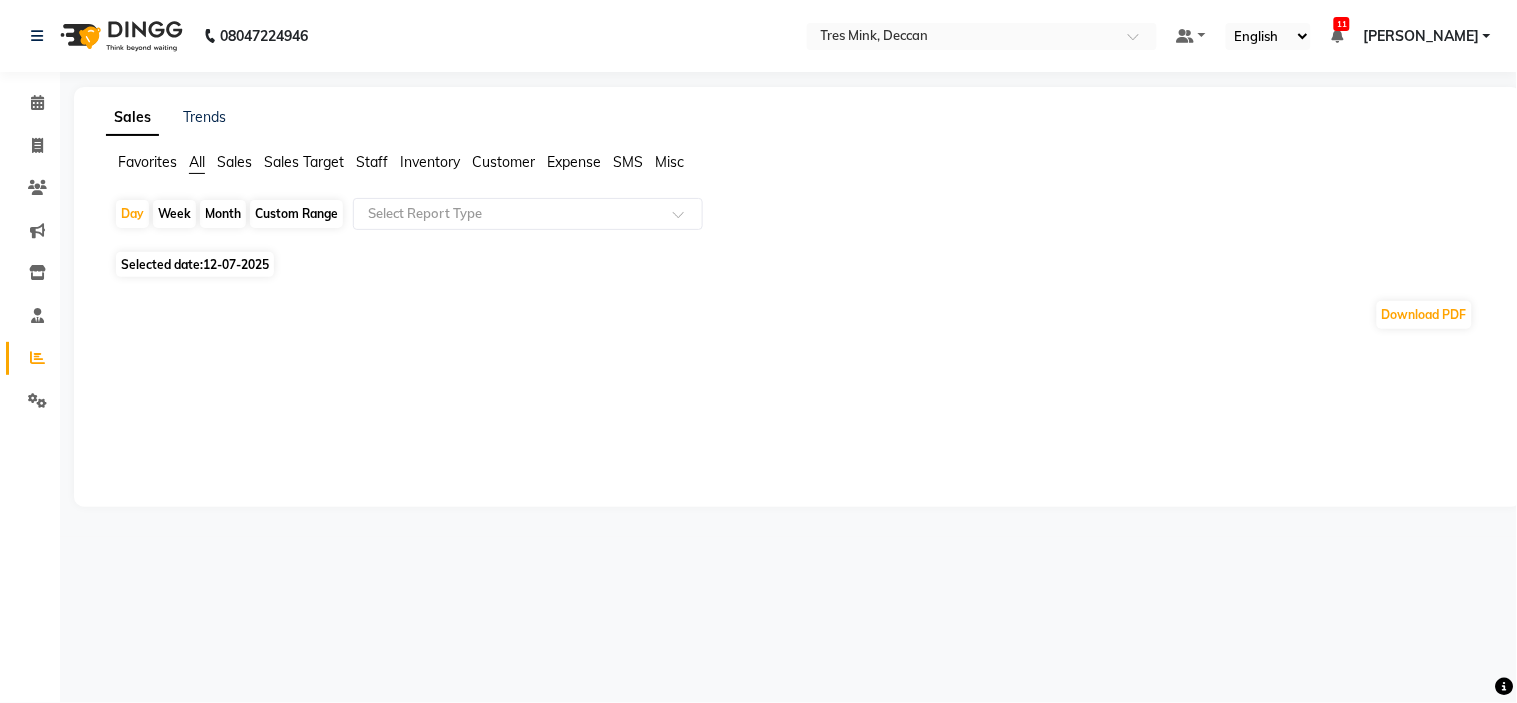 click on "Month" 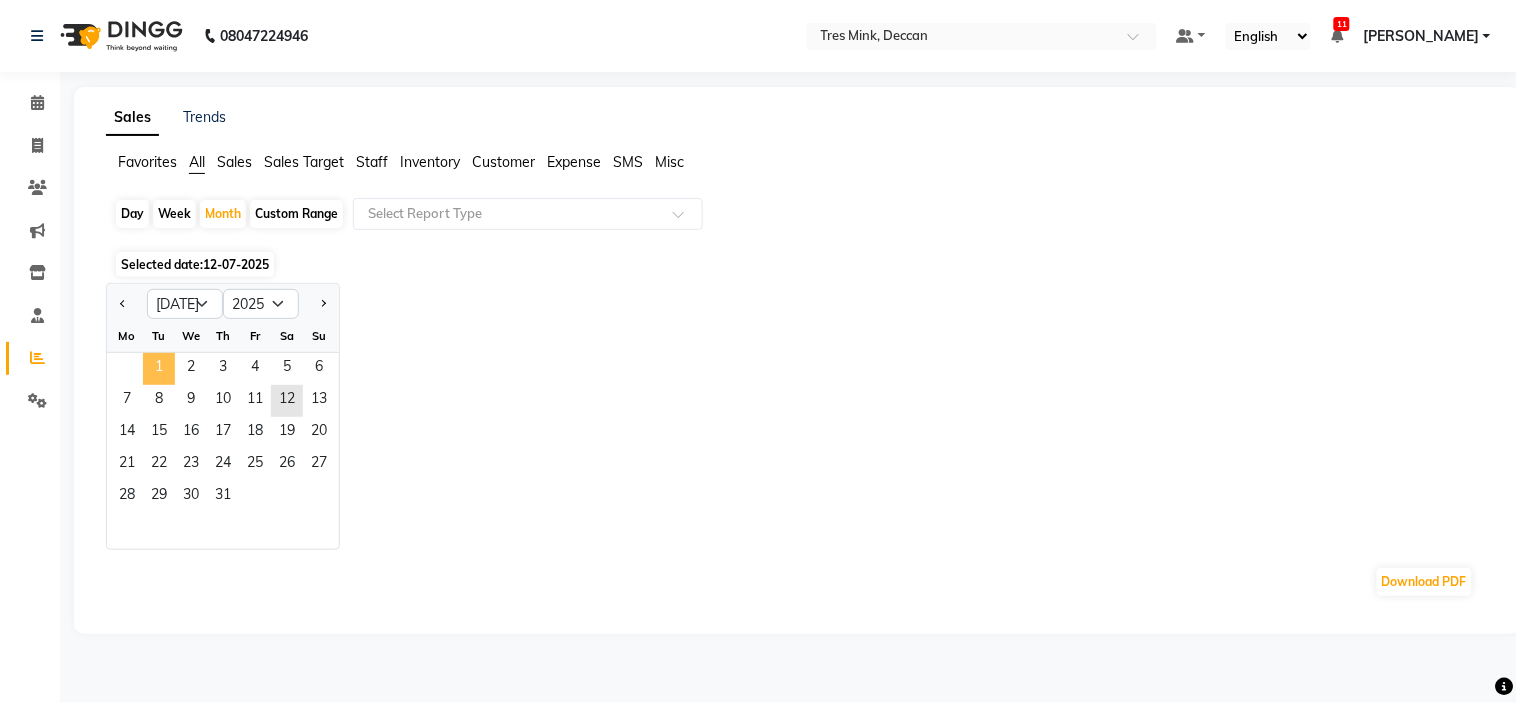 click on "1" 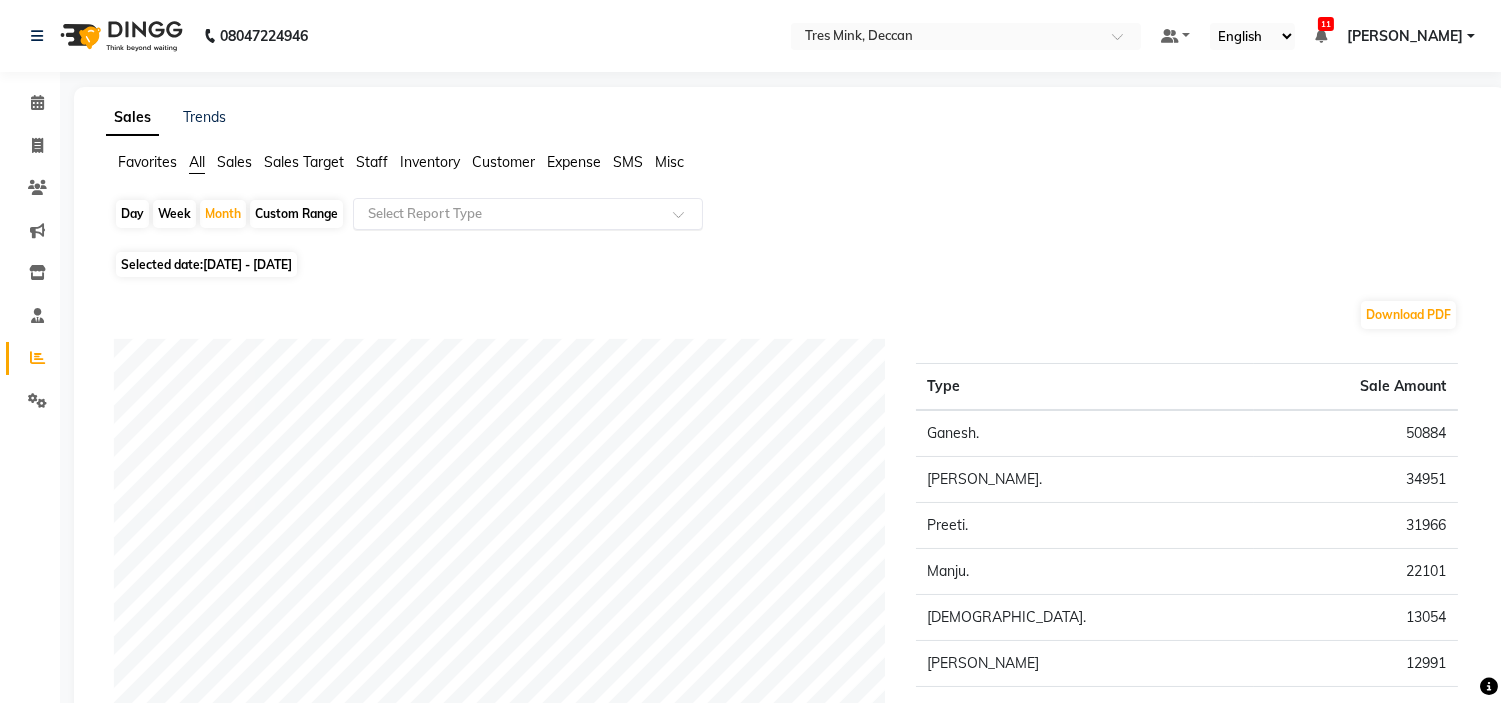 click 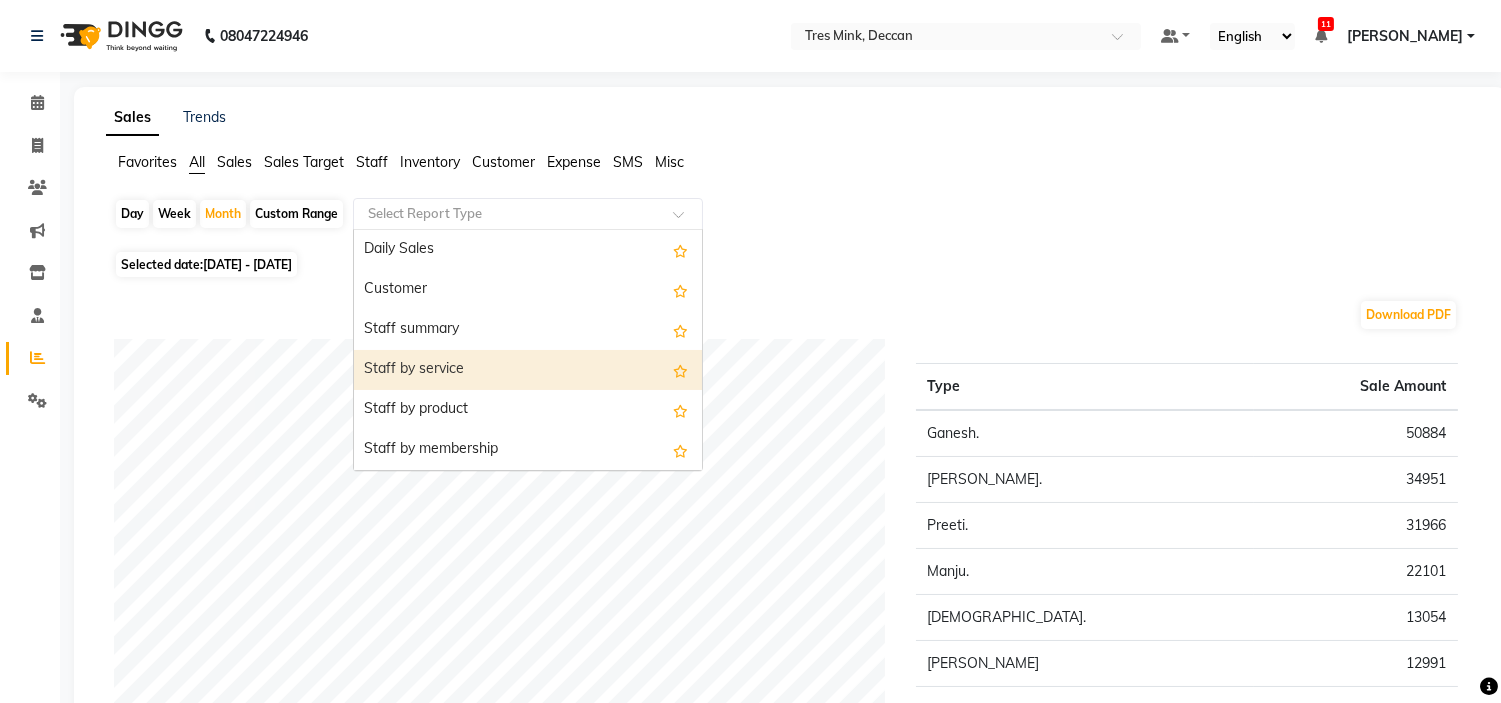 click on "Staff by service" at bounding box center (528, 370) 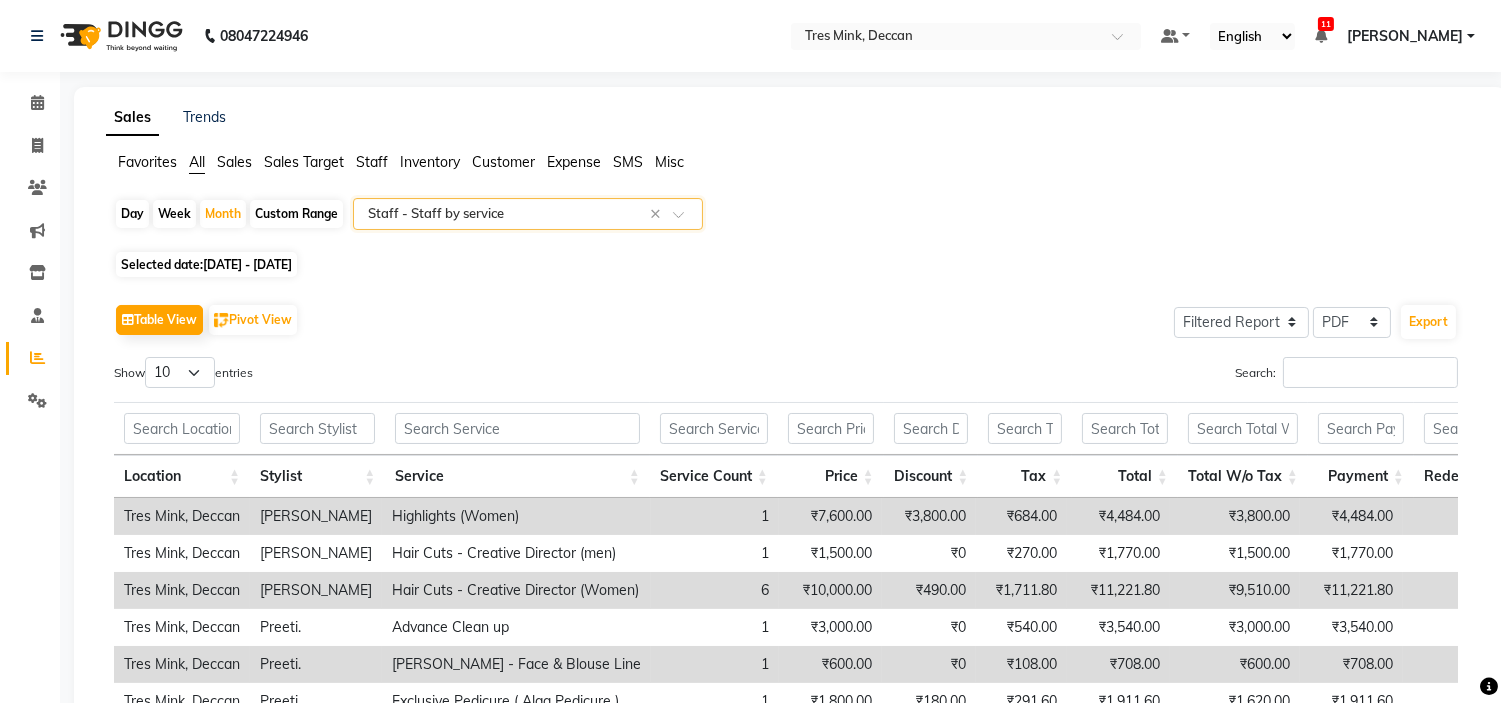 click on "Staff" 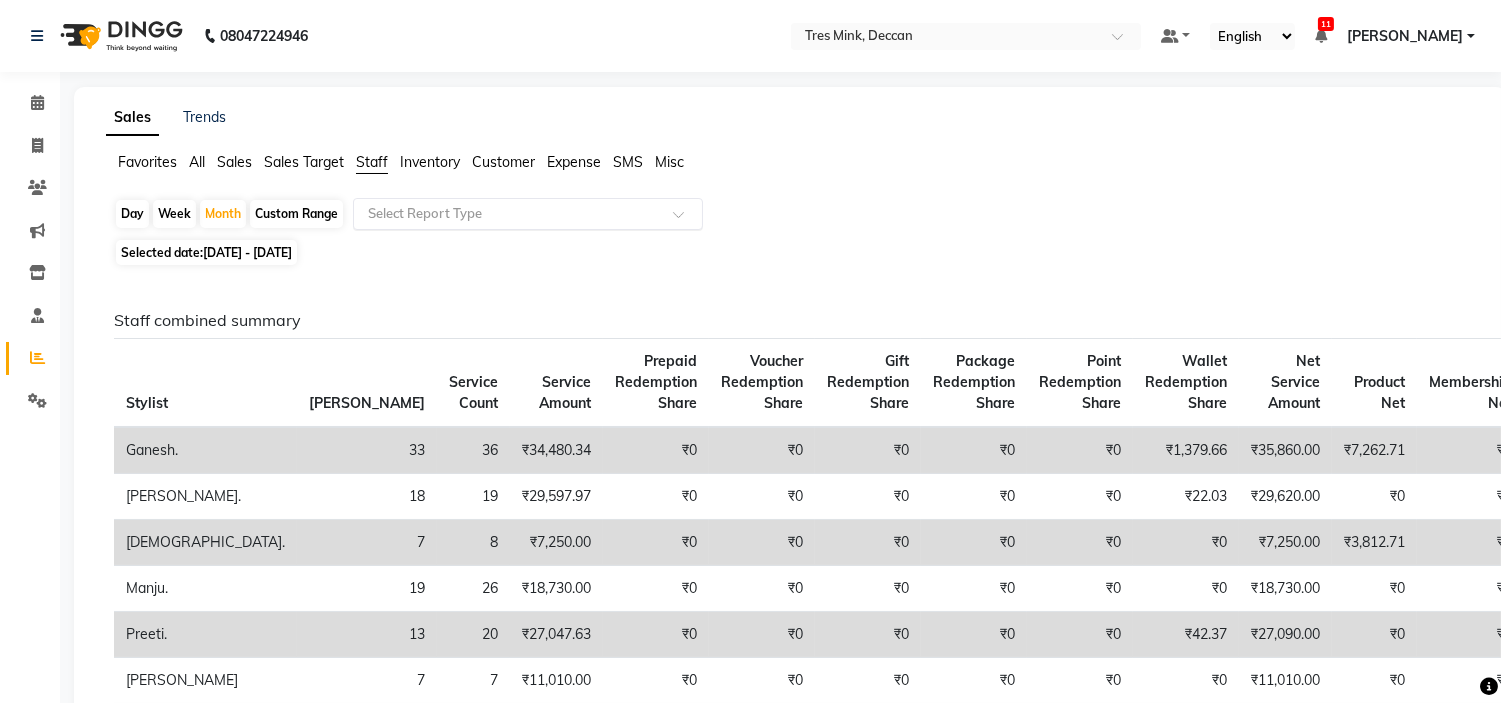 click 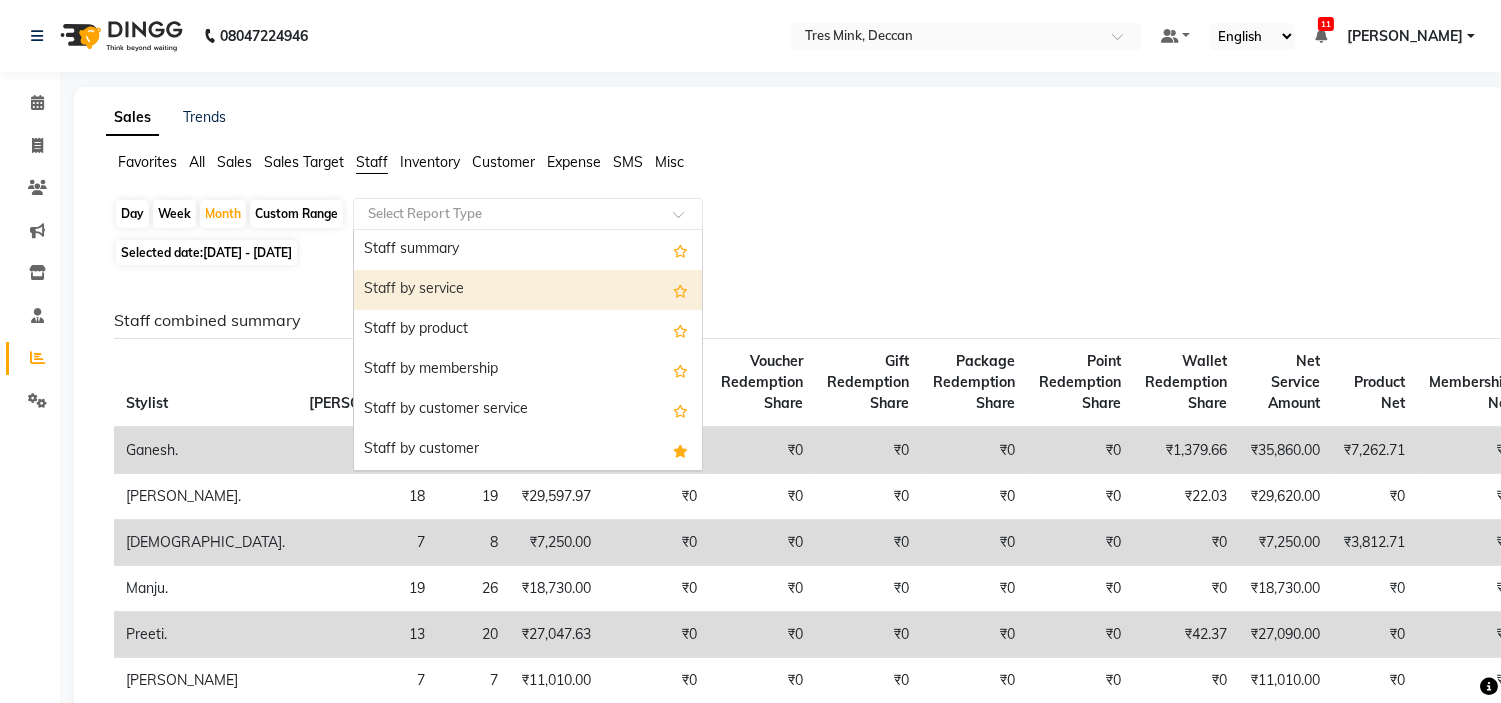 click on "Staff by service" at bounding box center [528, 290] 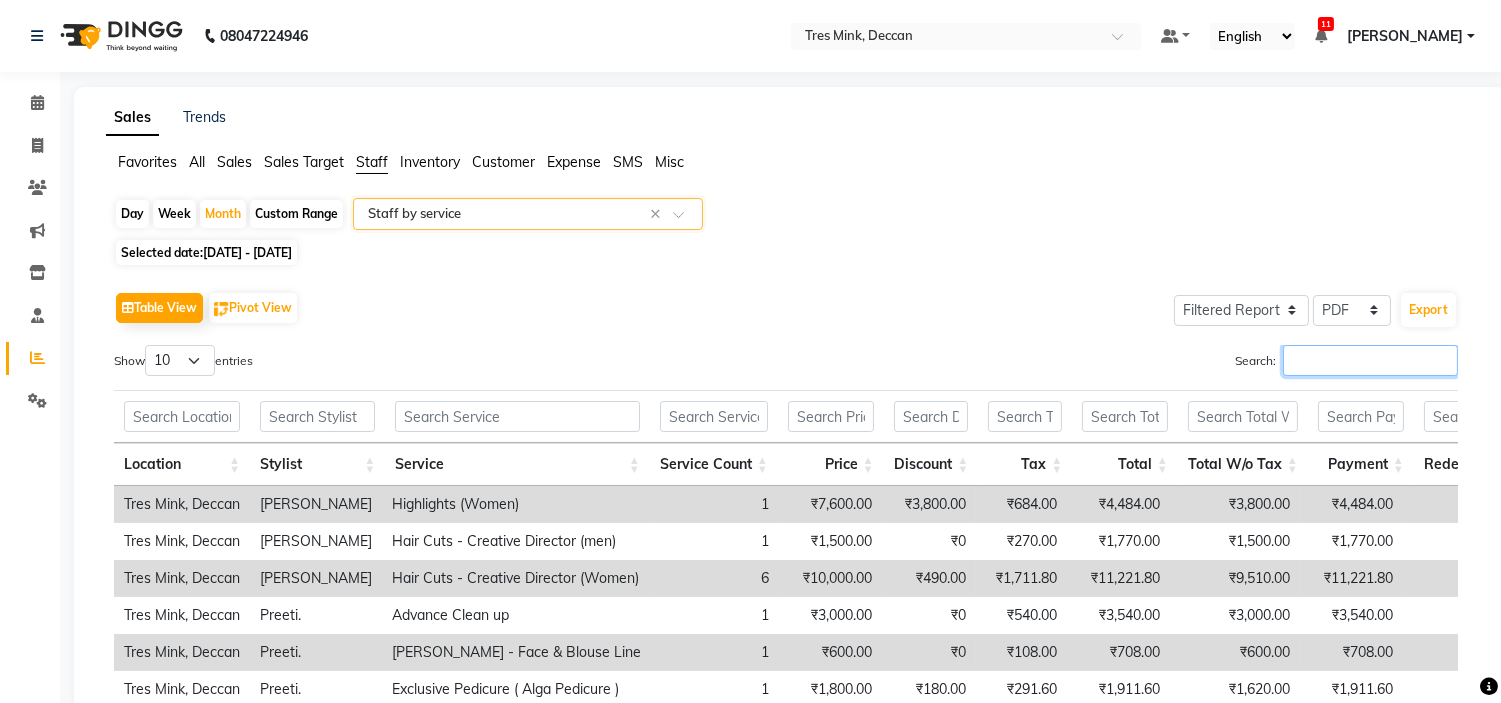 drag, startPoint x: 1301, startPoint y: 366, endPoint x: 1290, endPoint y: 357, distance: 14.21267 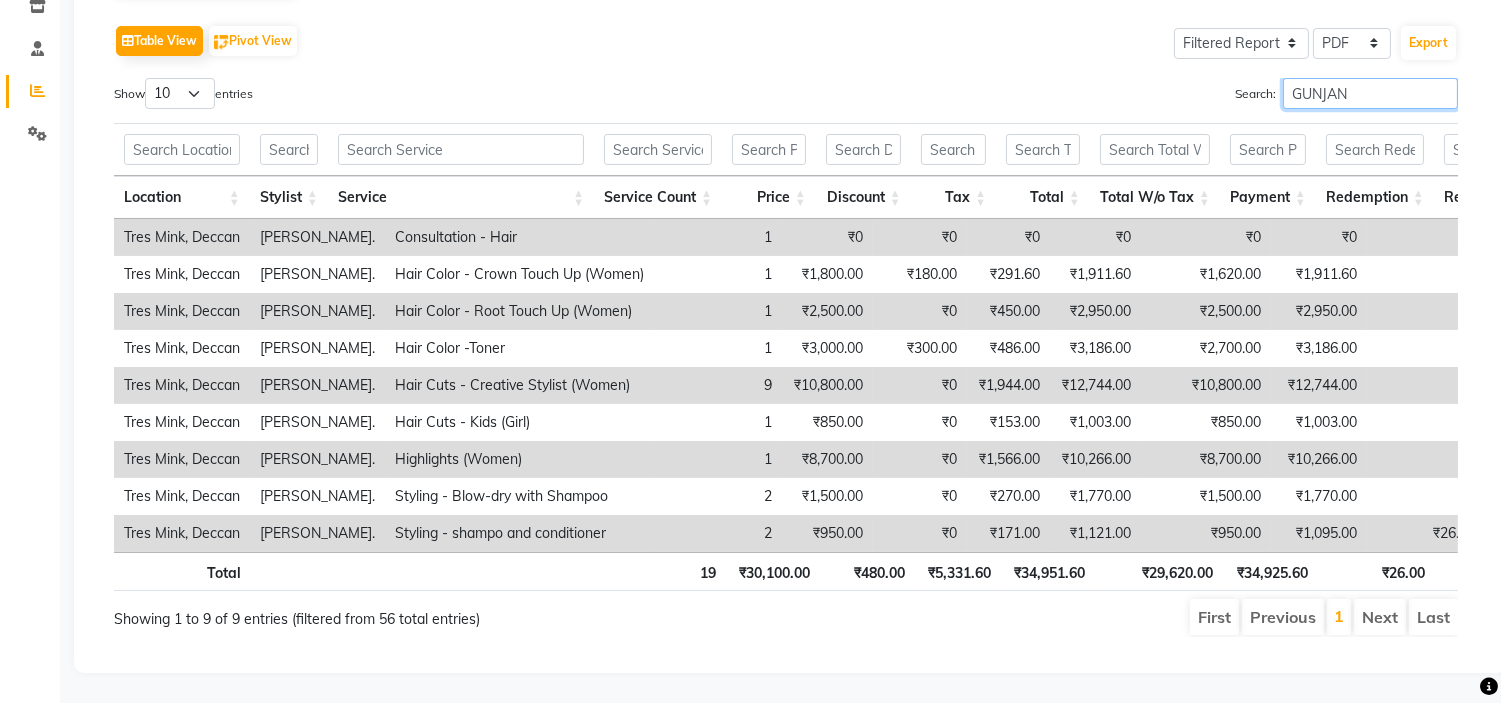 scroll, scrollTop: 0, scrollLeft: 0, axis: both 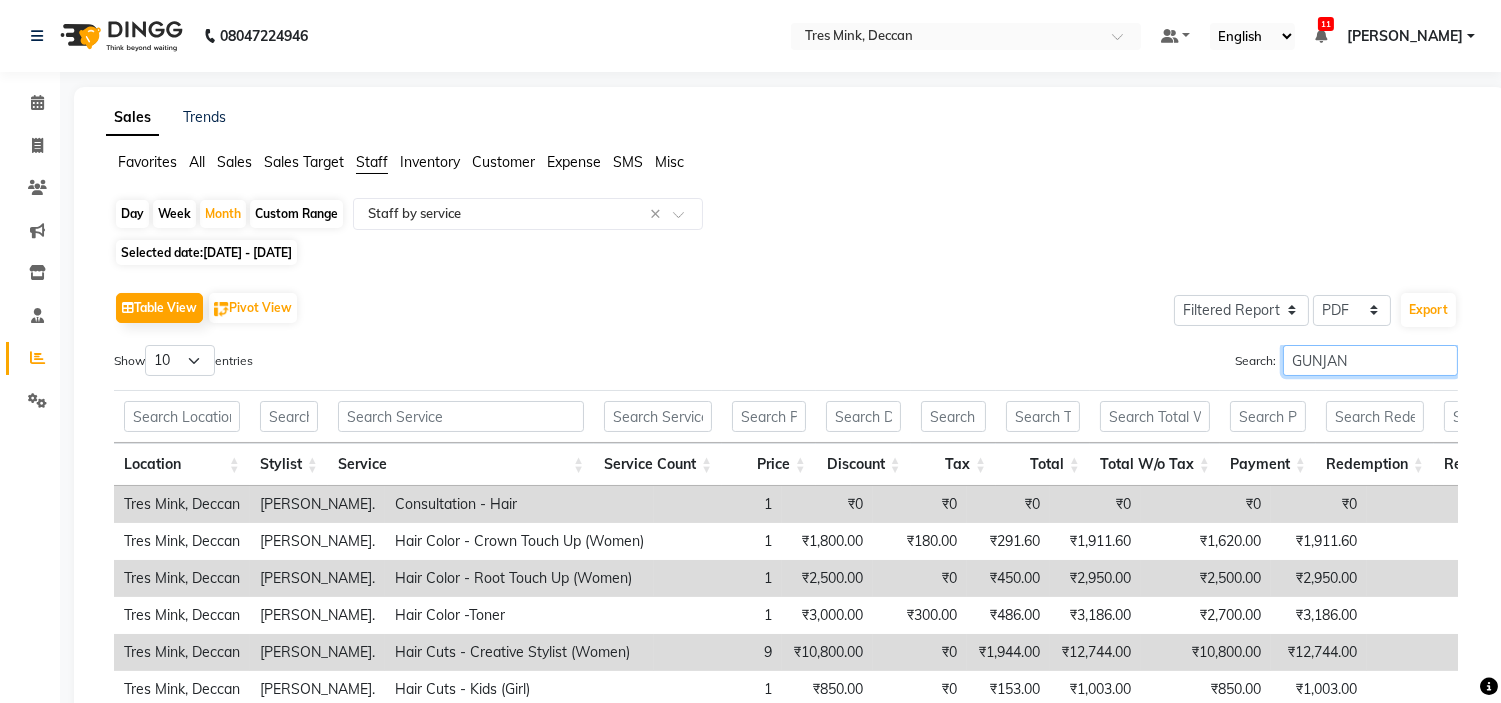 drag, startPoint x: 1353, startPoint y: 370, endPoint x: 1205, endPoint y: 381, distance: 148.40822 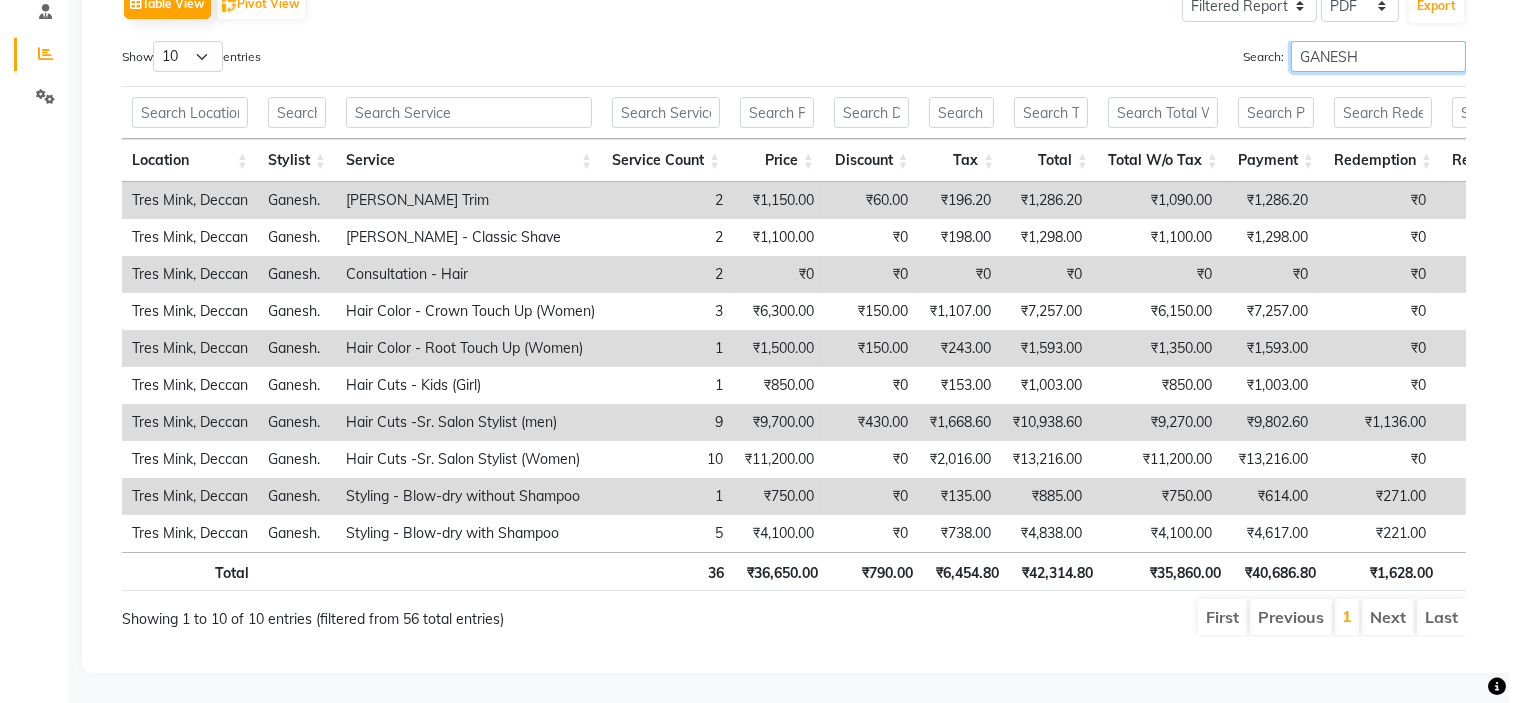 scroll, scrollTop: 0, scrollLeft: 0, axis: both 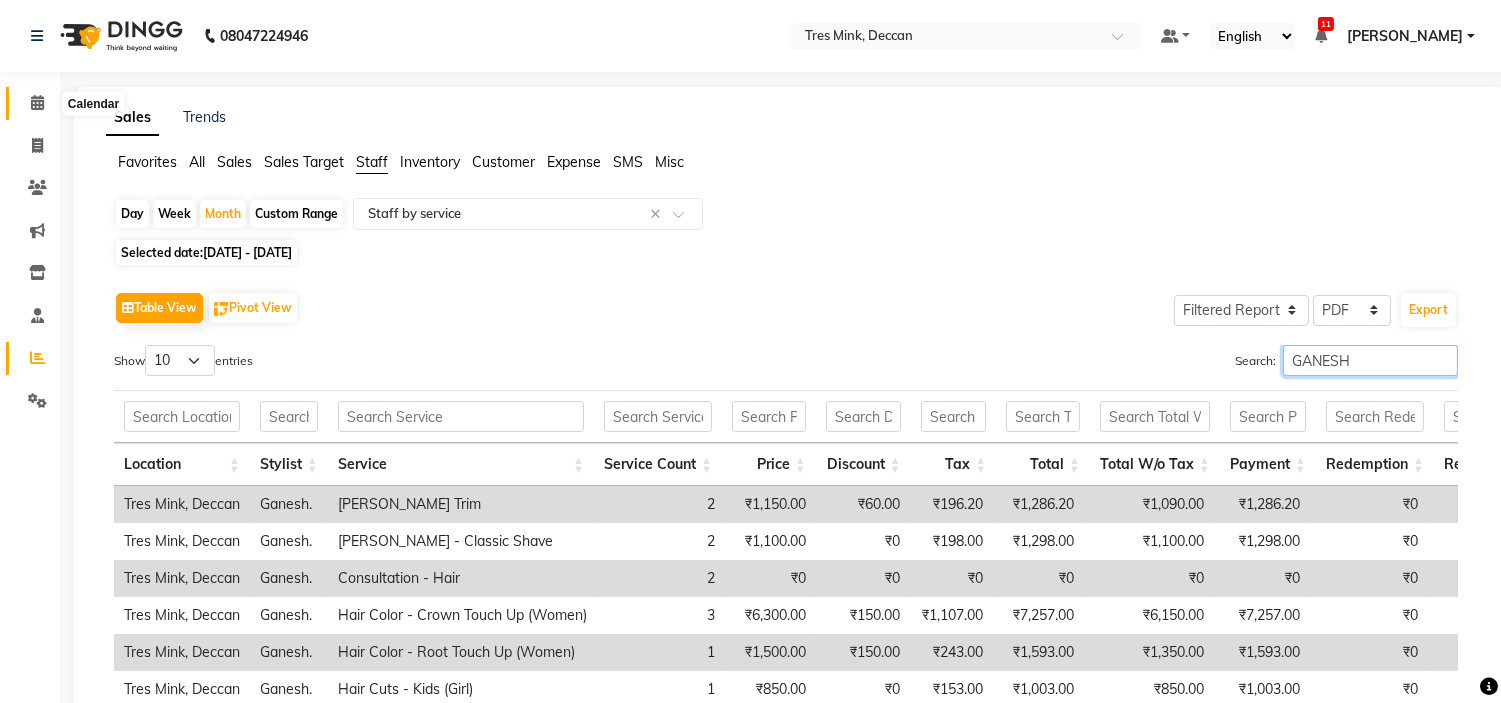 type on "GANESH" 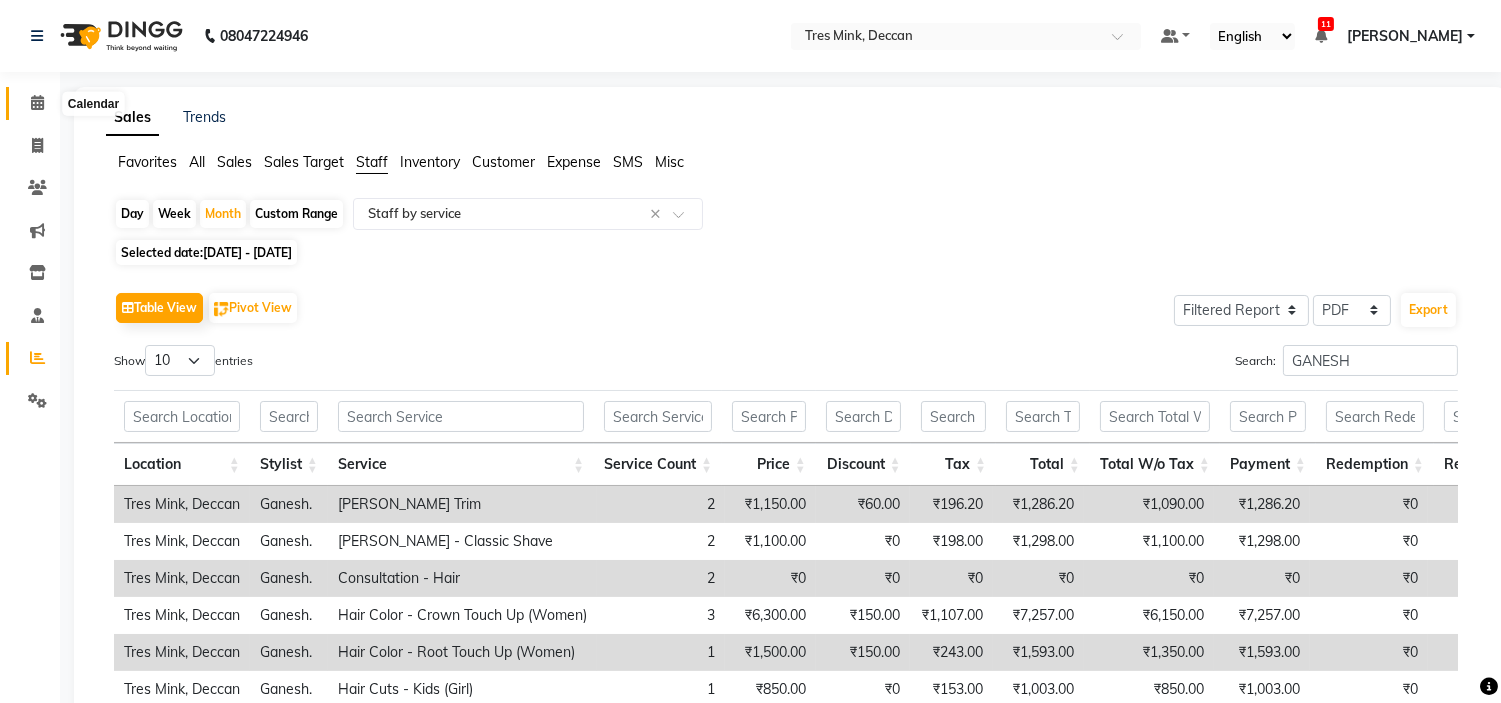 click 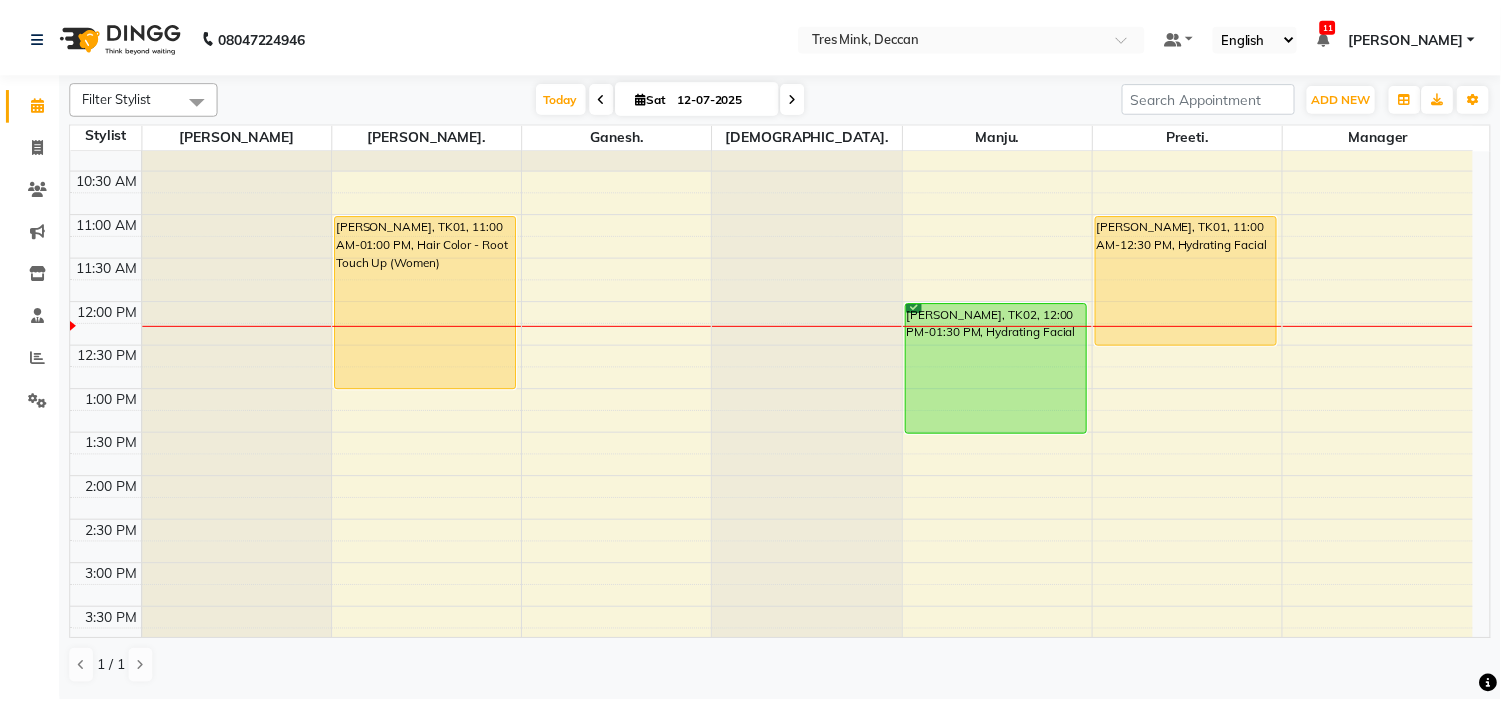 scroll, scrollTop: 222, scrollLeft: 0, axis: vertical 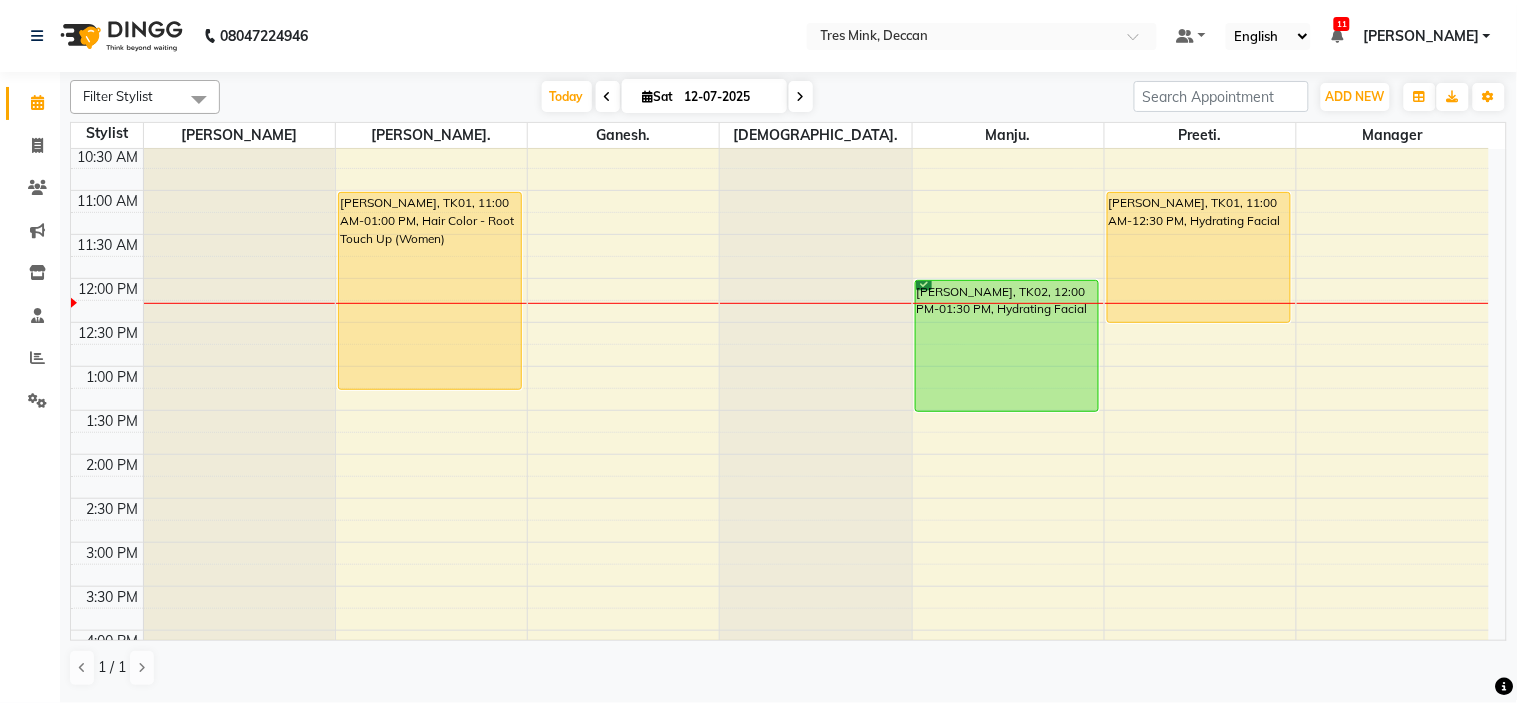 drag, startPoint x: 421, startPoint y: 365, endPoint x: 422, endPoint y: 381, distance: 16.03122 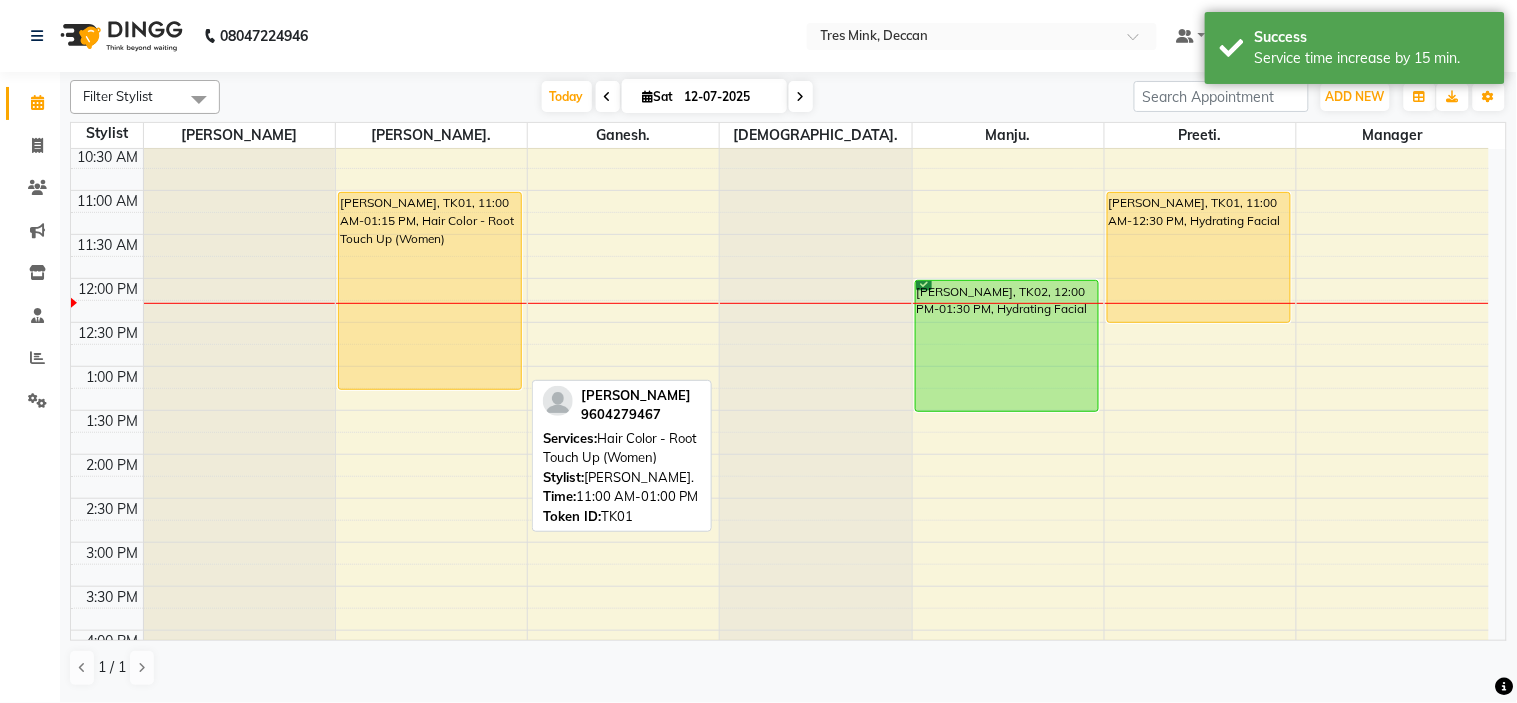click on "[PERSON_NAME], TK01, 11:00 AM-01:15 PM, Hair Color - Root Touch Up (Women)" at bounding box center (430, 291) 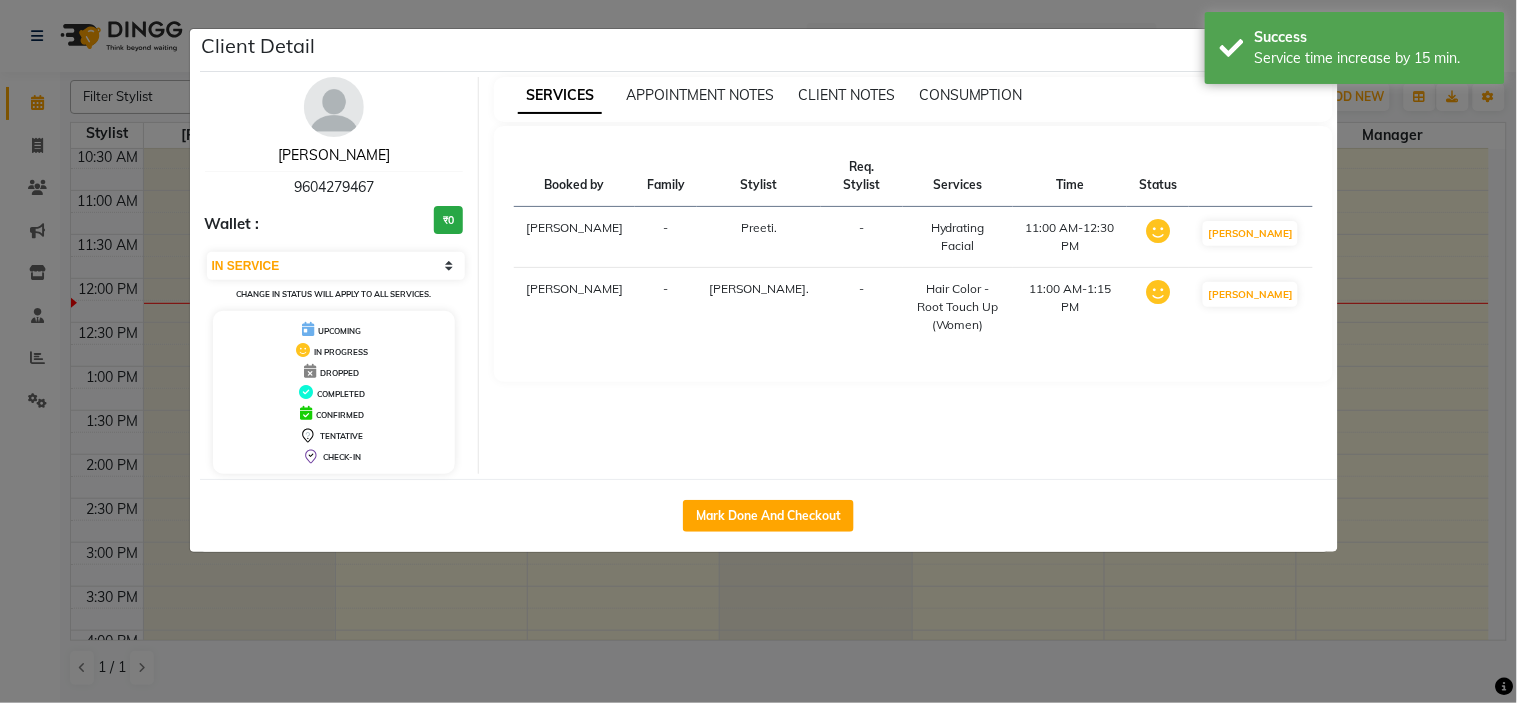 click on "[PERSON_NAME]" at bounding box center [334, 155] 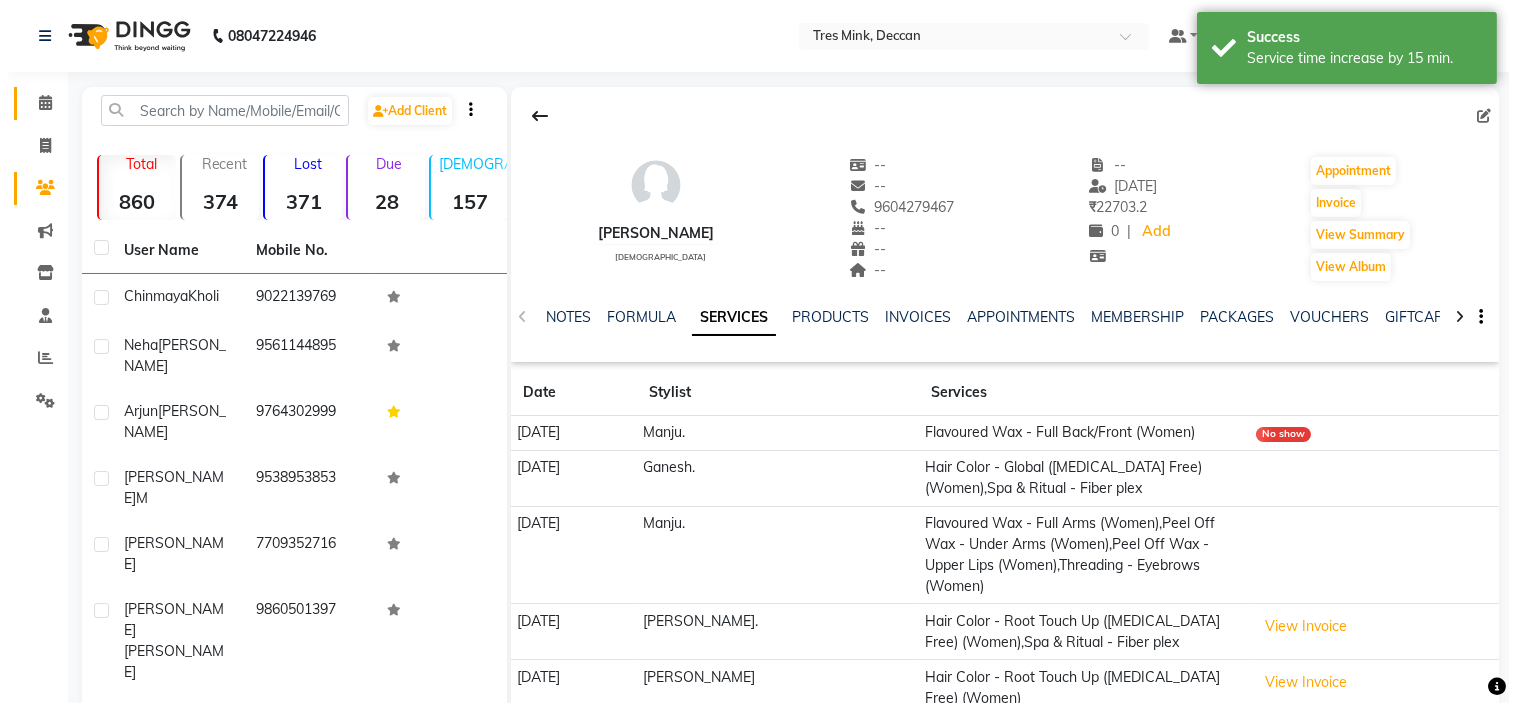 scroll, scrollTop: 163, scrollLeft: 0, axis: vertical 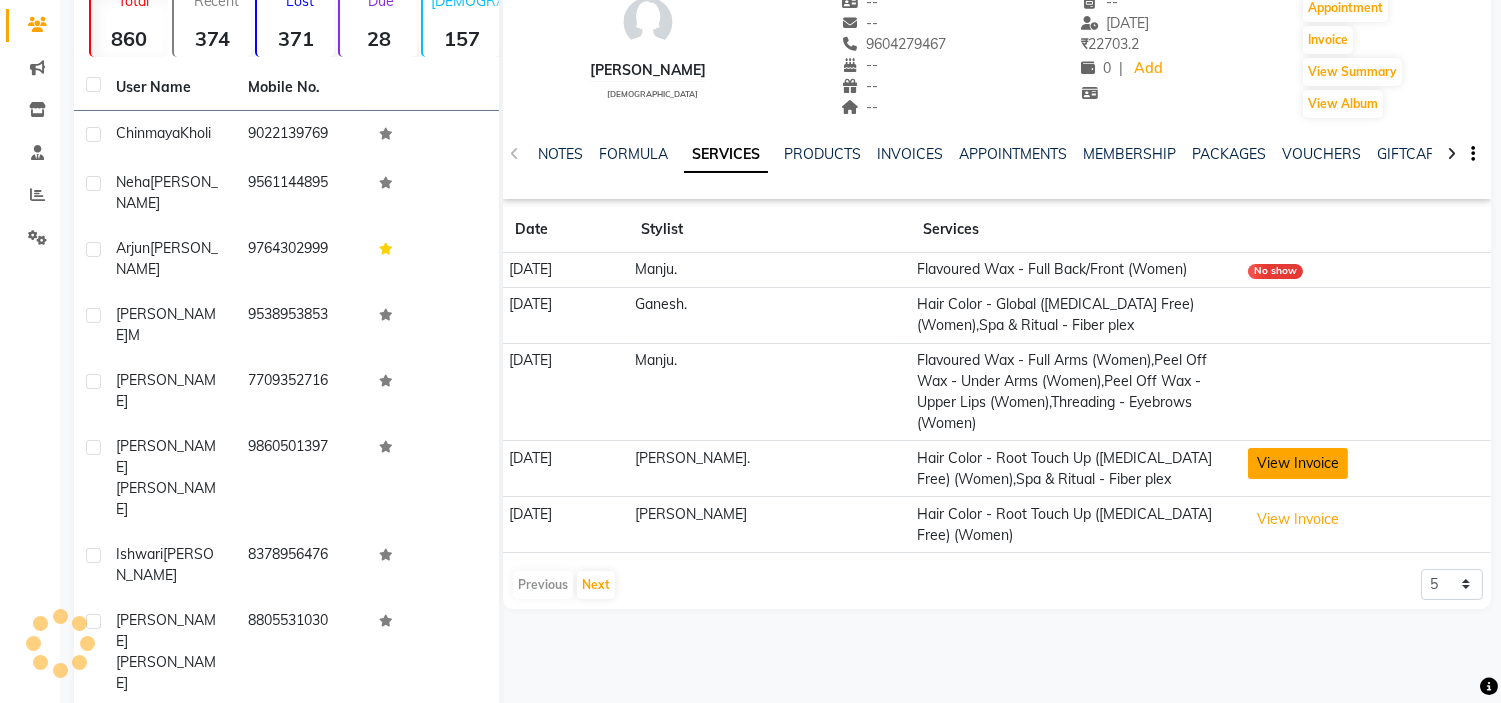 click on "View Invoice" 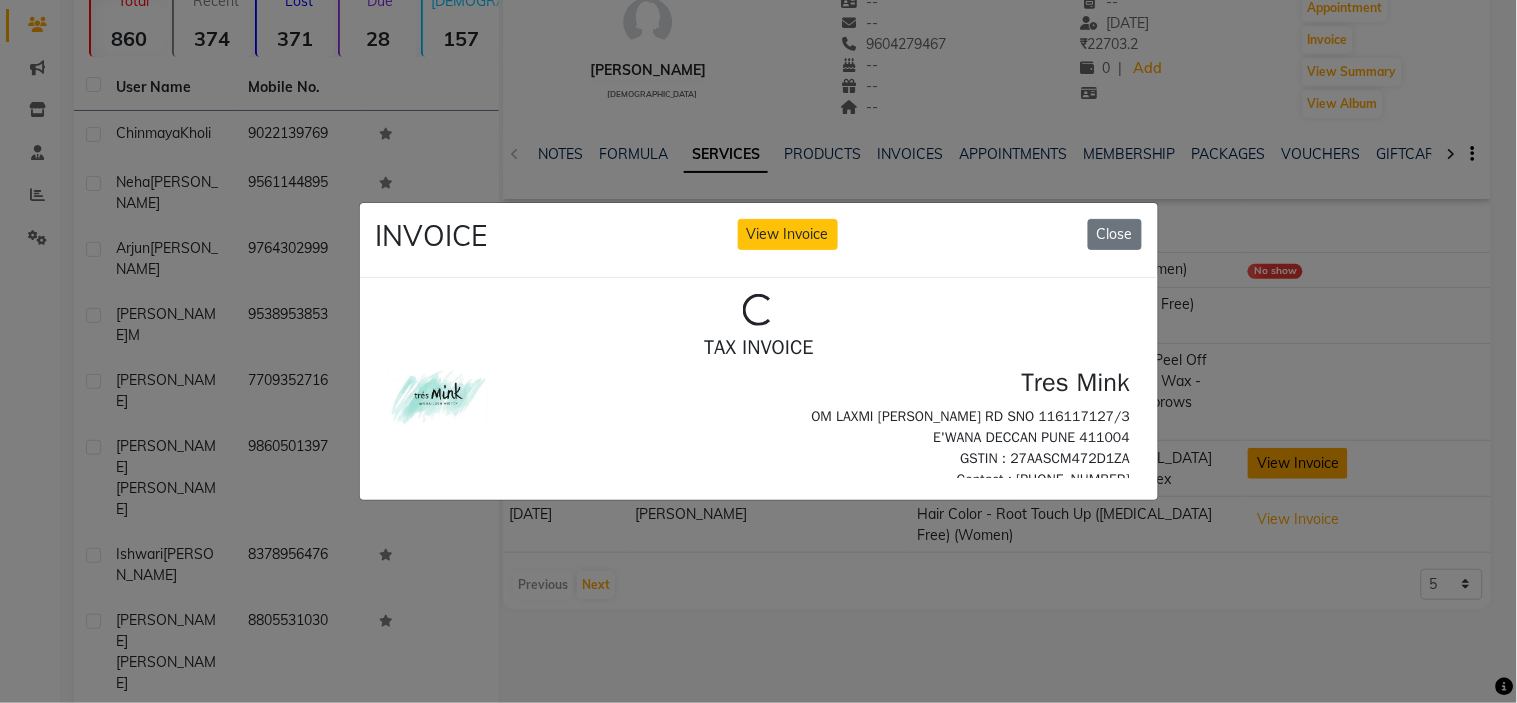 scroll, scrollTop: 0, scrollLeft: 0, axis: both 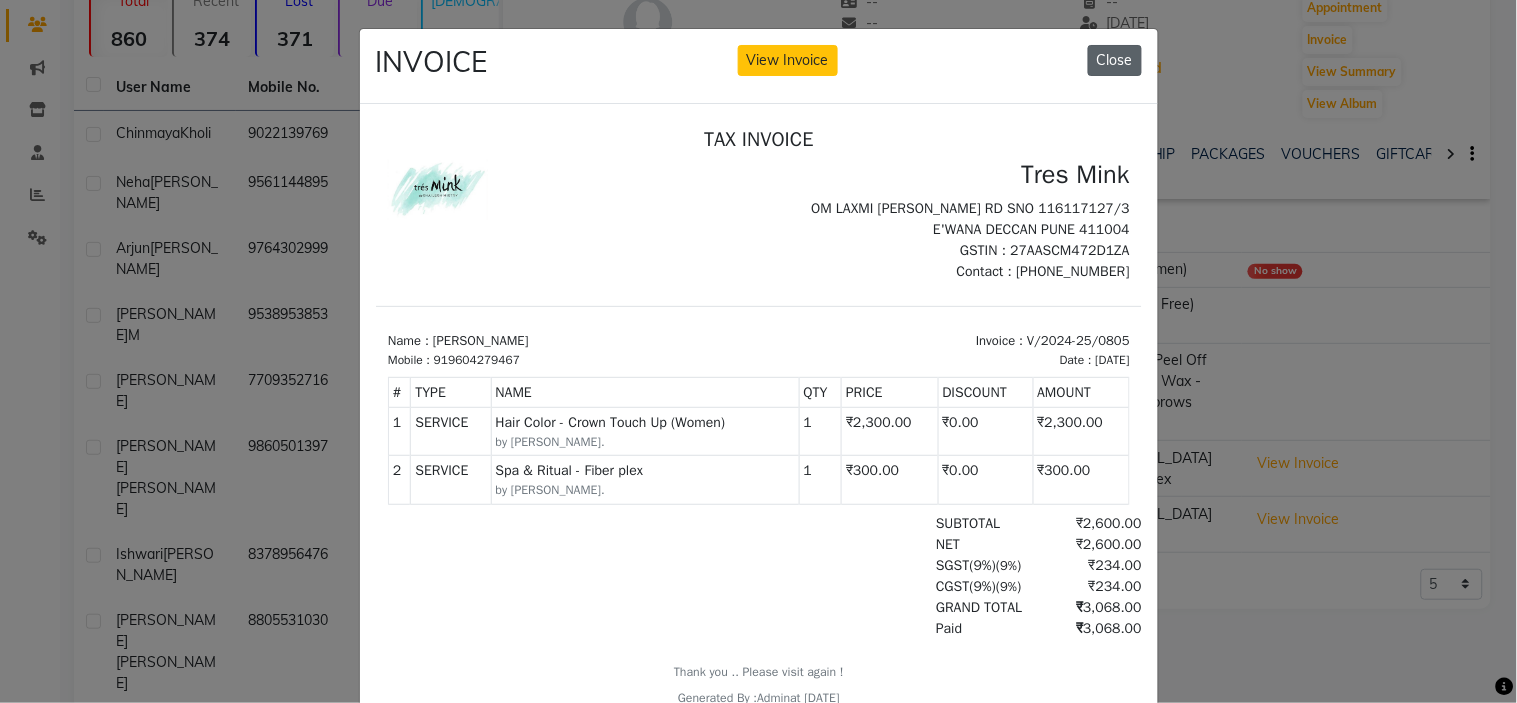 click on "Close" 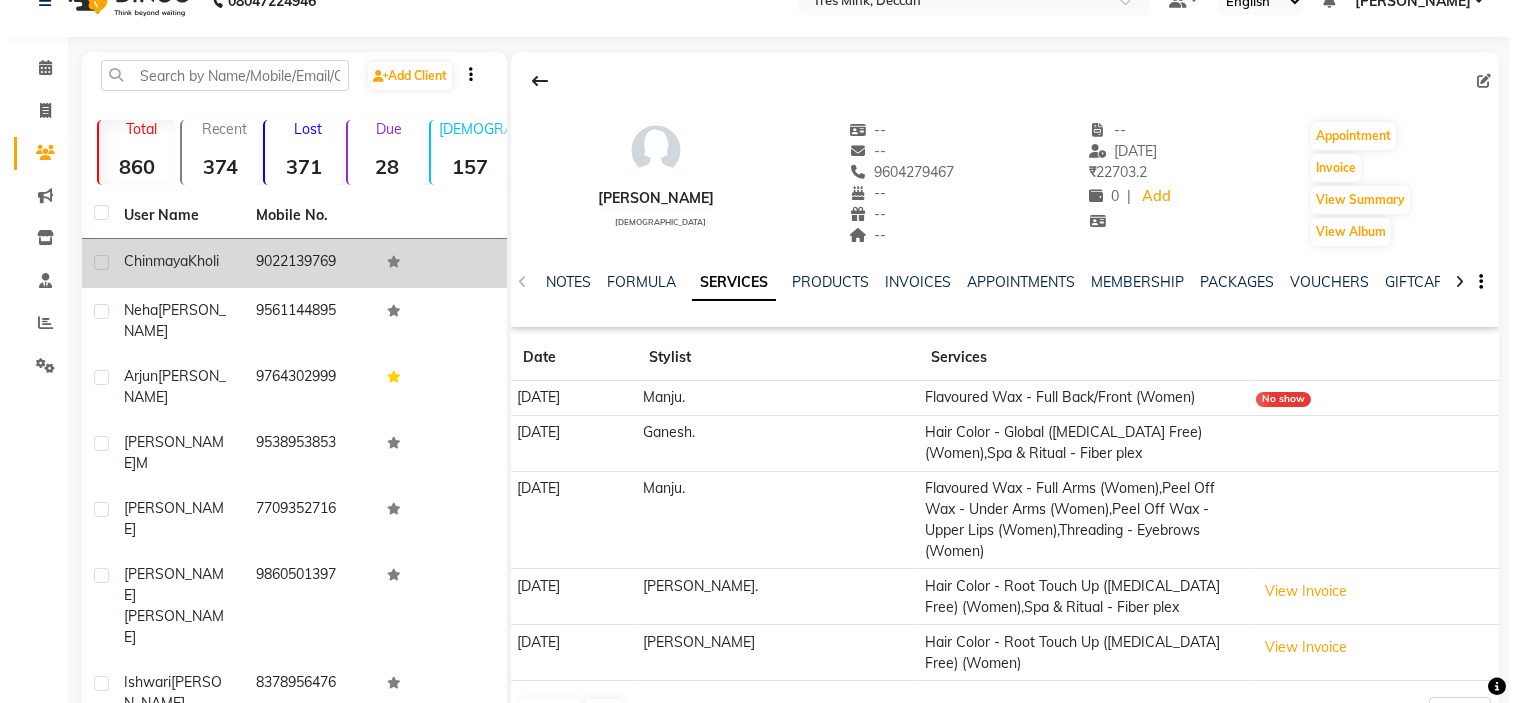 scroll, scrollTop: 0, scrollLeft: 0, axis: both 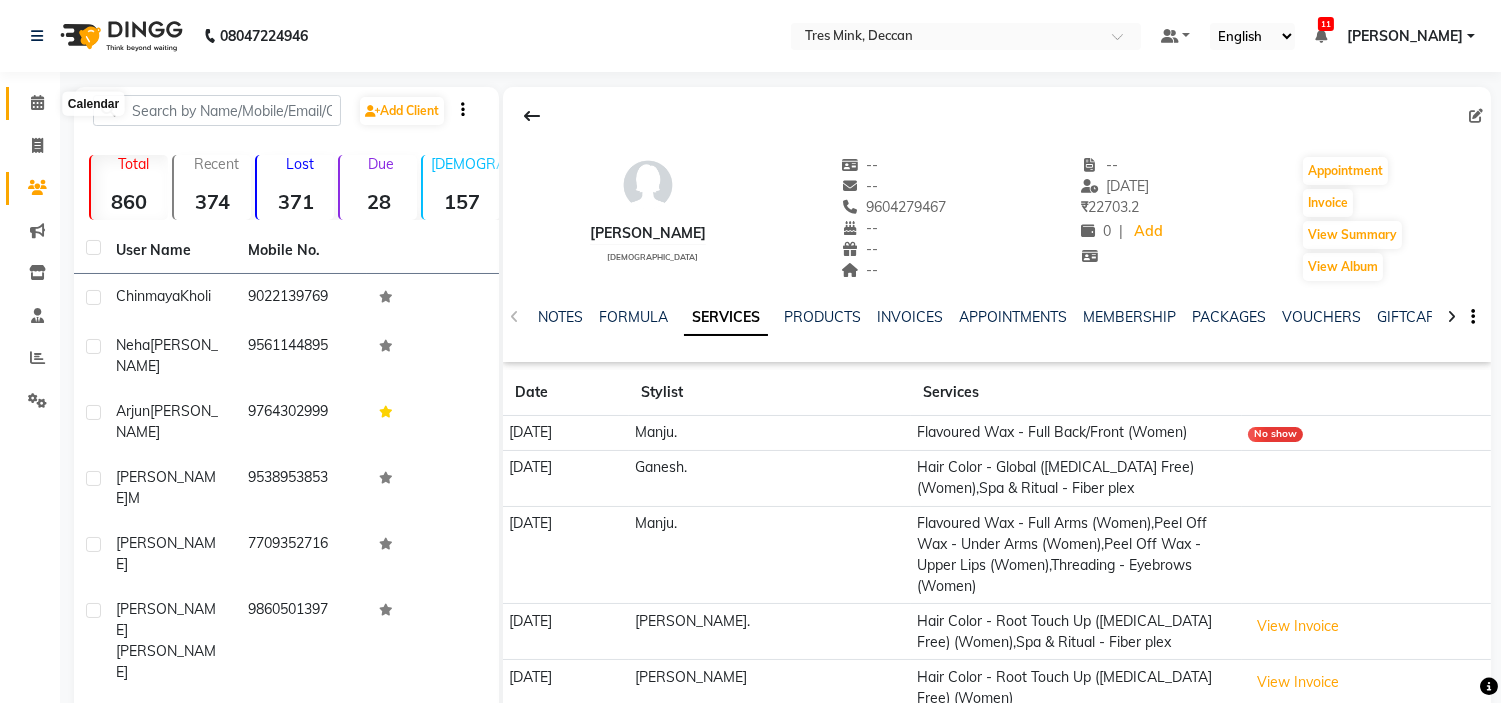 click 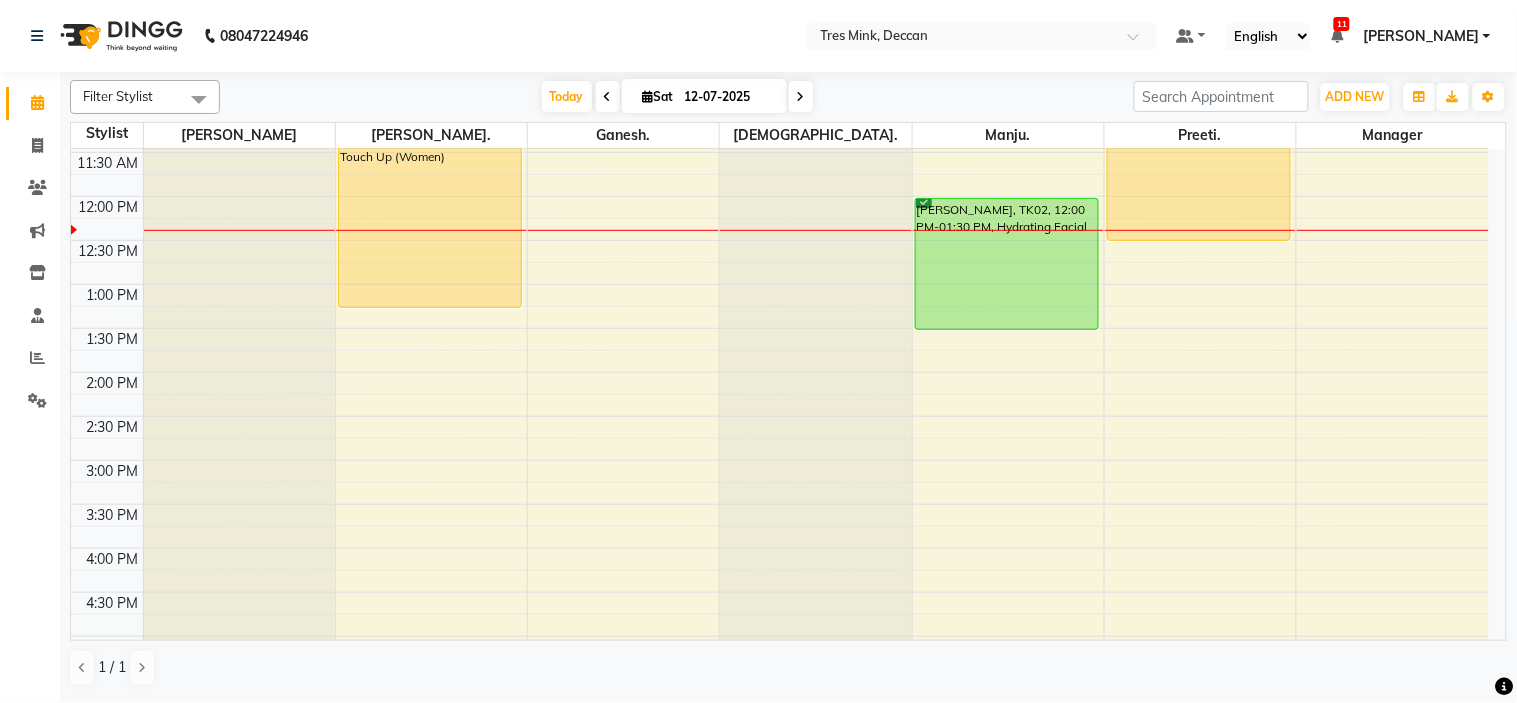 scroll, scrollTop: 355, scrollLeft: 0, axis: vertical 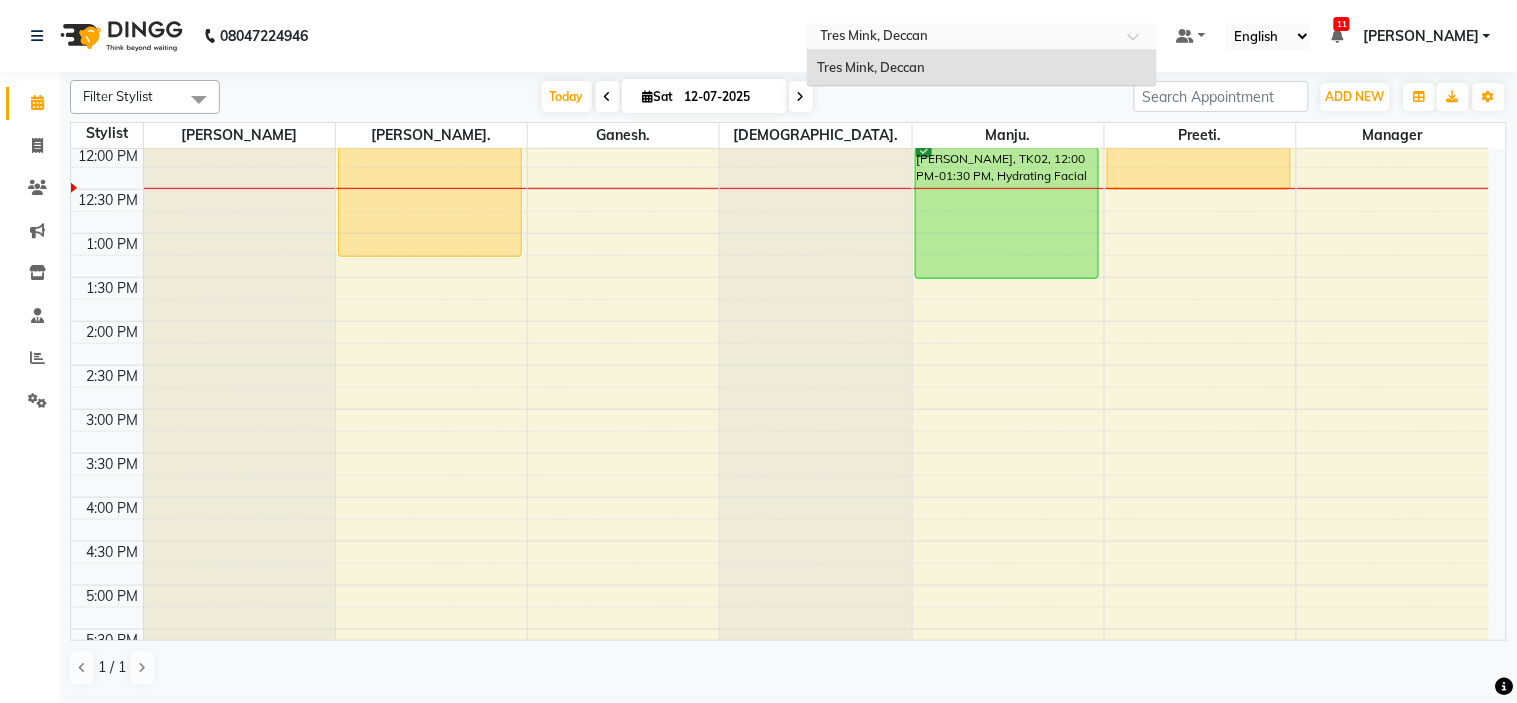 click at bounding box center (962, 38) 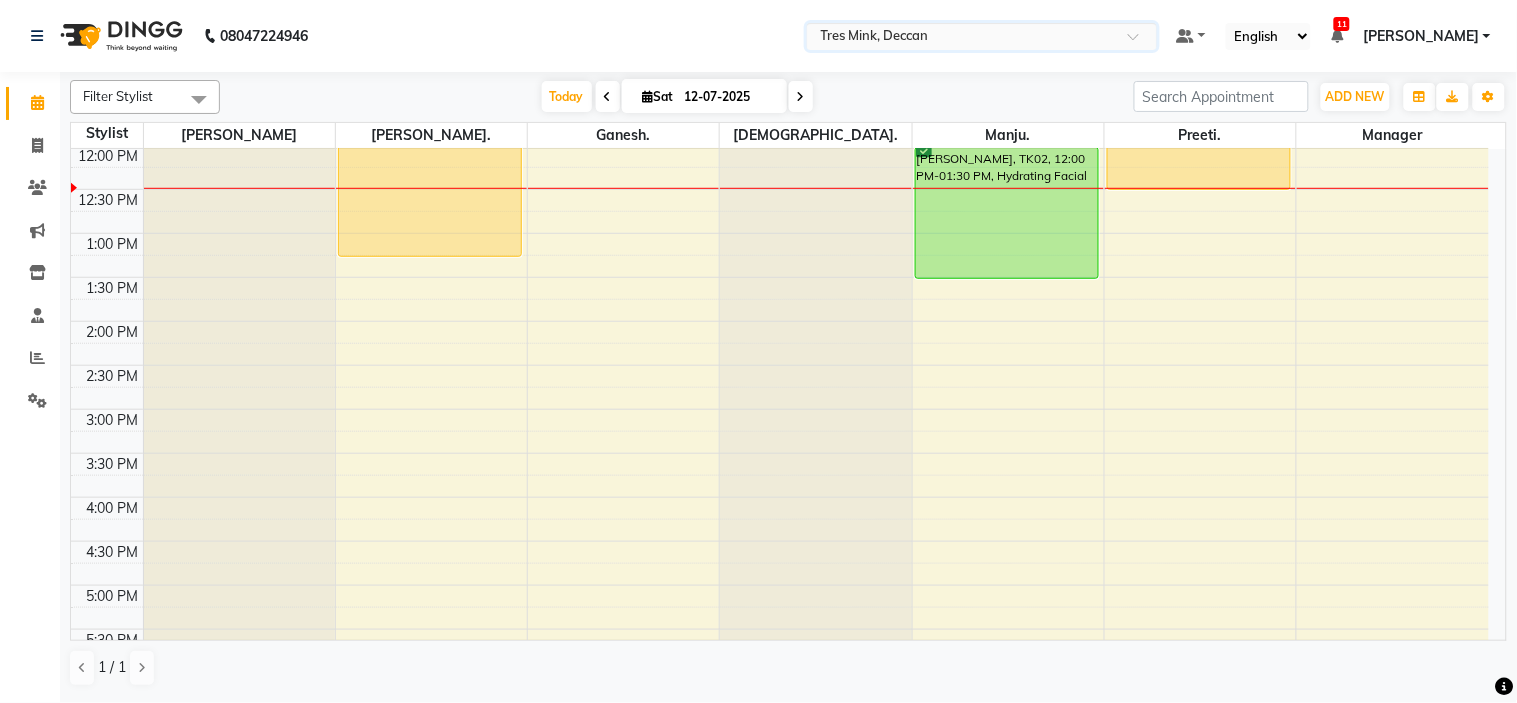 click on "08047224946 Select Location × Tres Mink, Deccan Default Panel My Panel English ENGLISH Español العربية मराठी हिंदी ગુજરાતી தமிழ் 中文 11 Notifications nothing to show [PERSON_NAME] Manage Profile Change Password Sign out  Version:3.15.4" 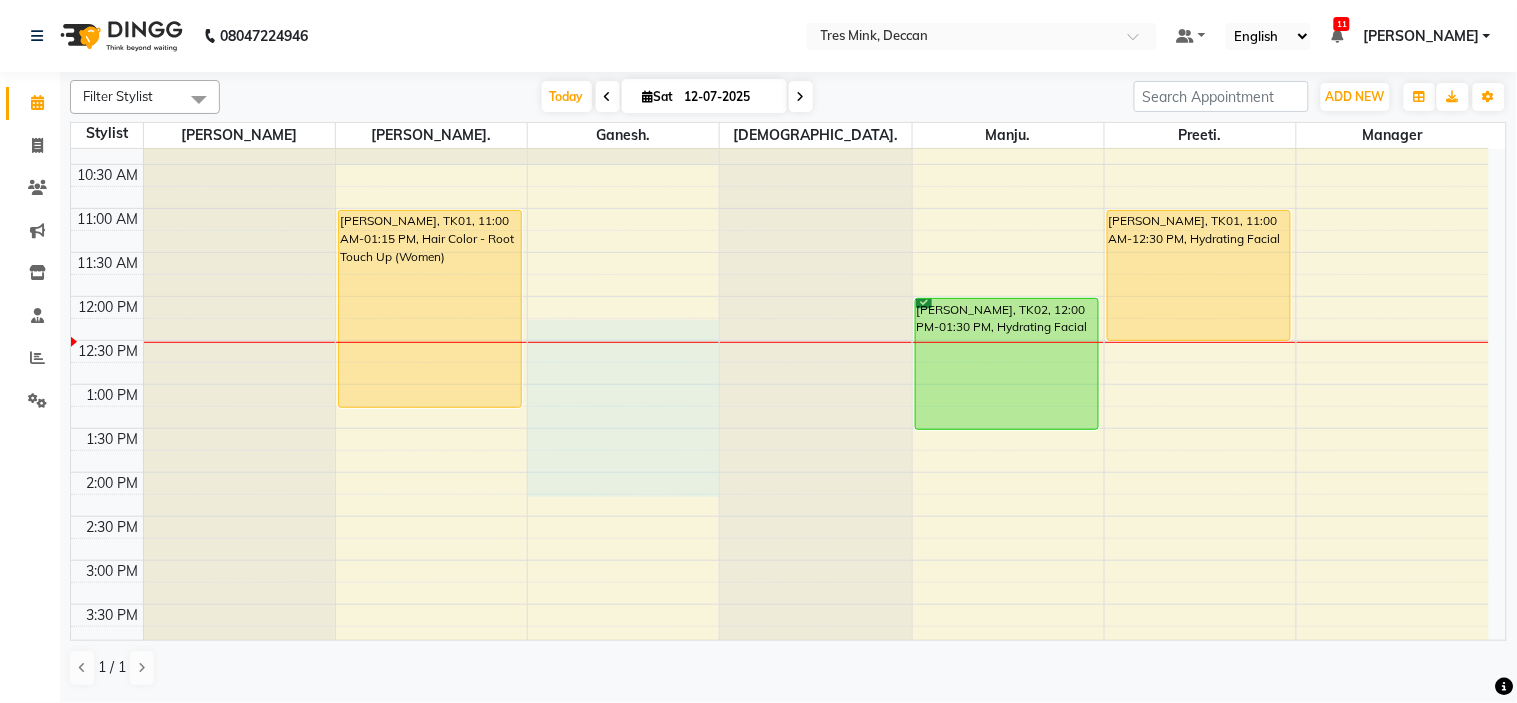 scroll, scrollTop: 102, scrollLeft: 0, axis: vertical 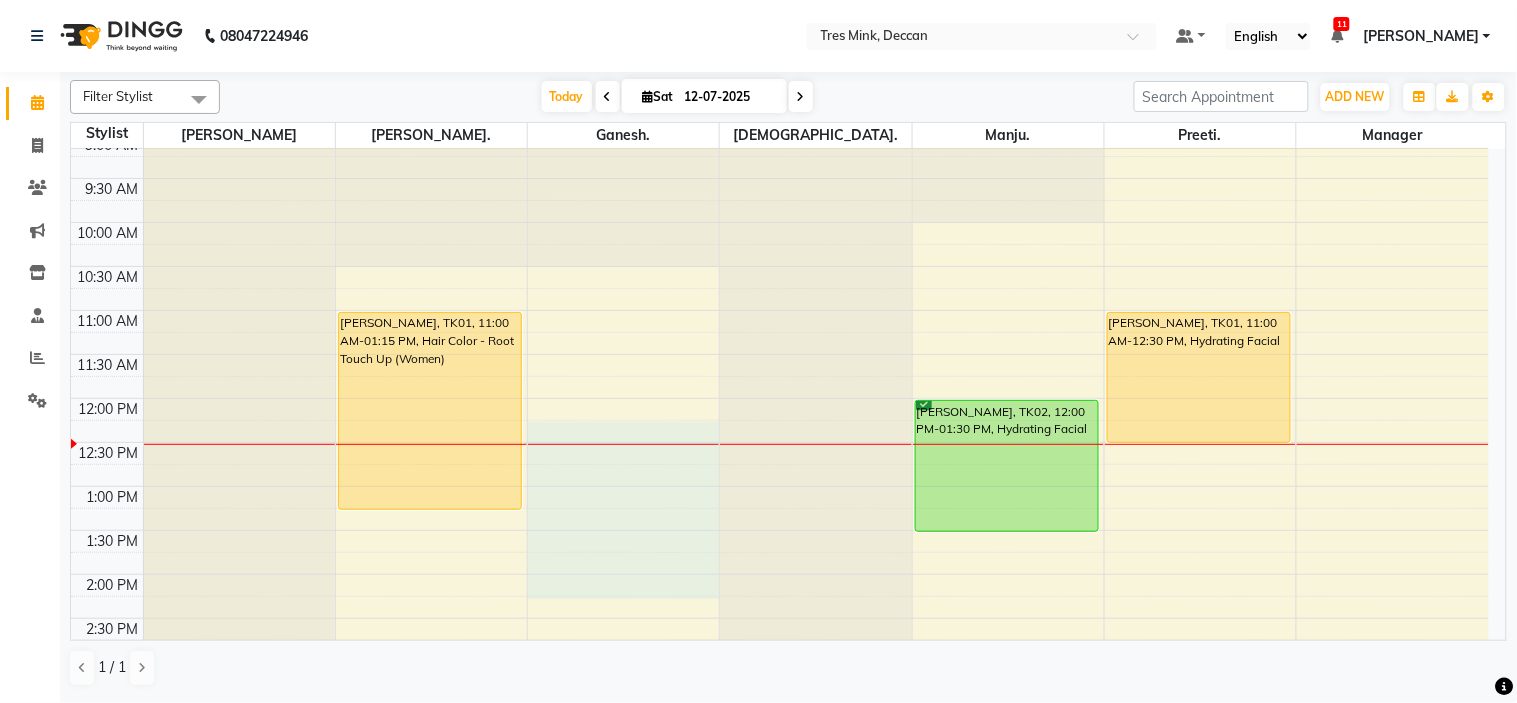 drag, startPoint x: 711, startPoint y: 406, endPoint x: 728, endPoint y: 444, distance: 41.62932 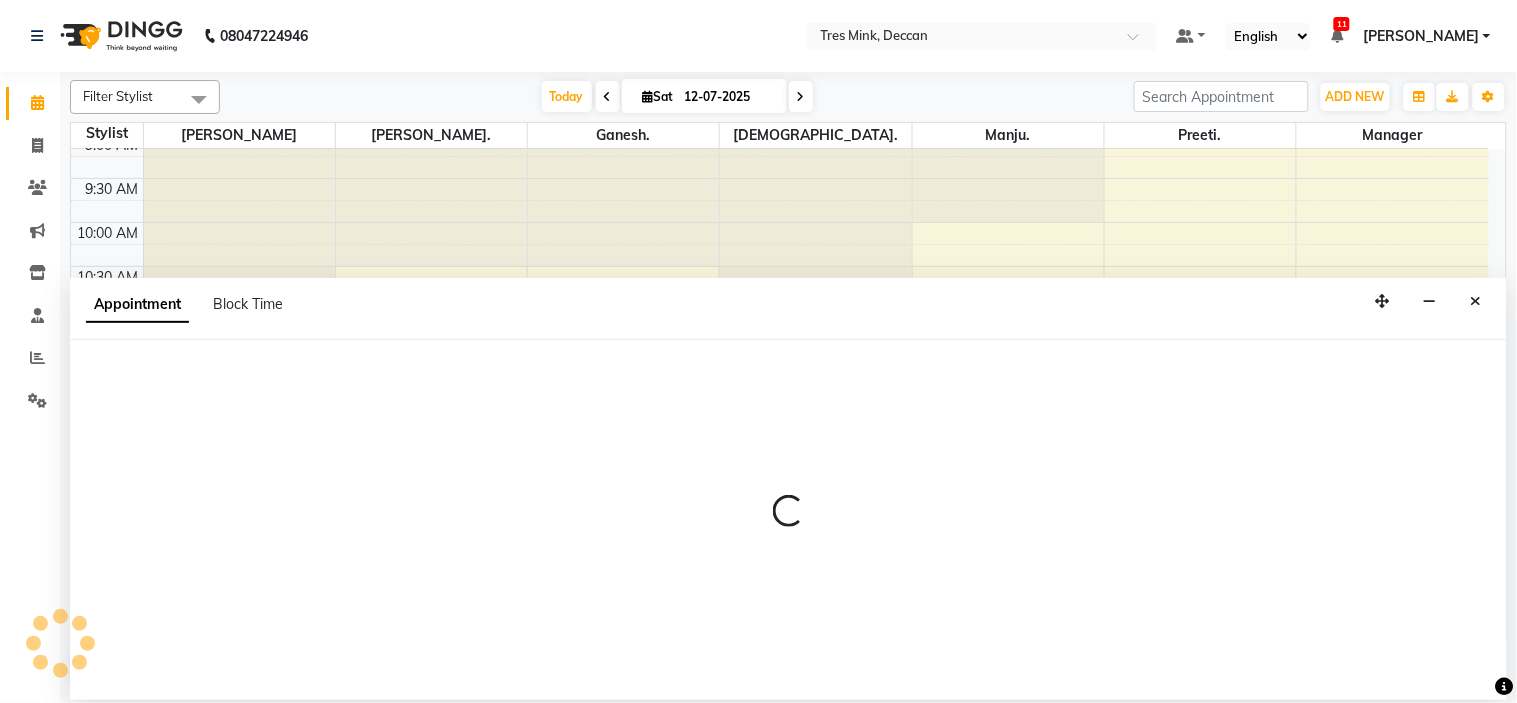 select on "59501" 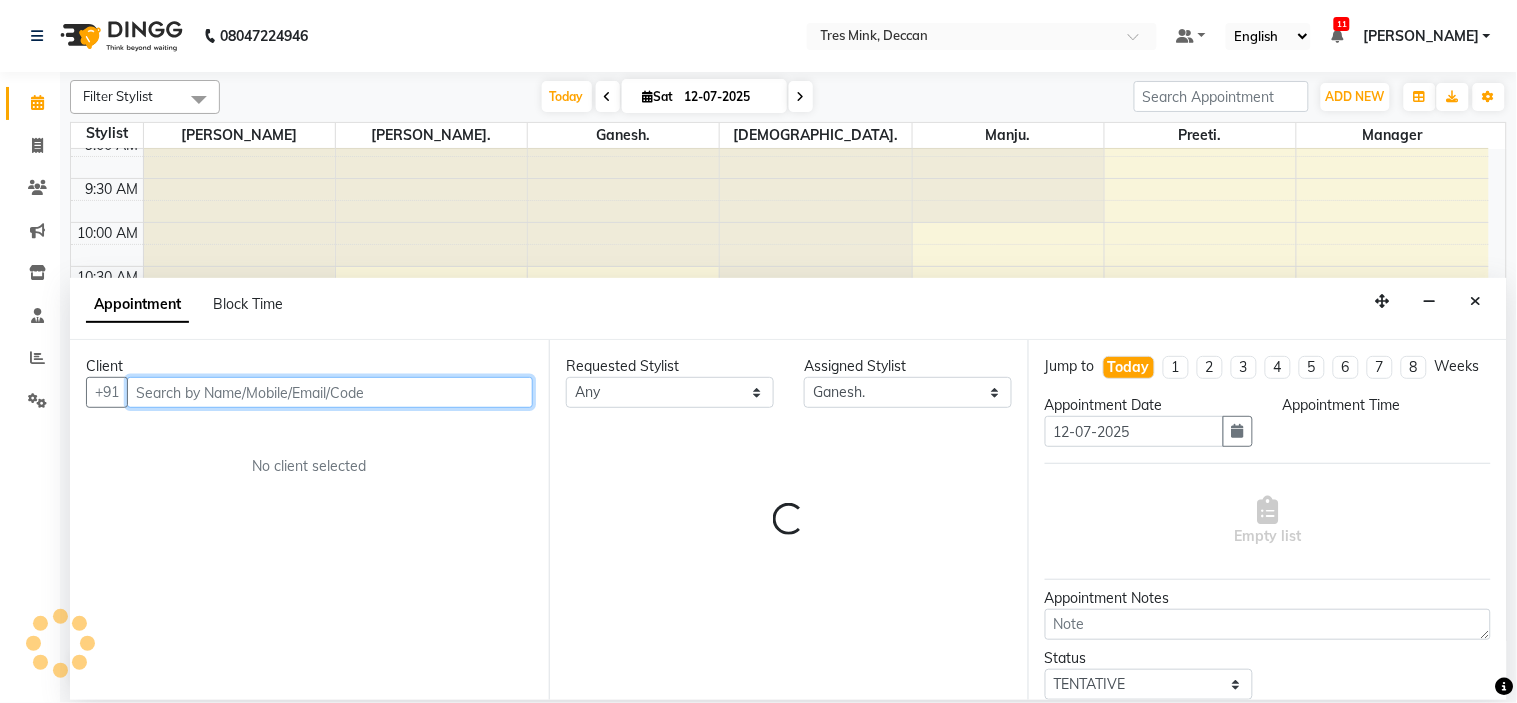 select on "735" 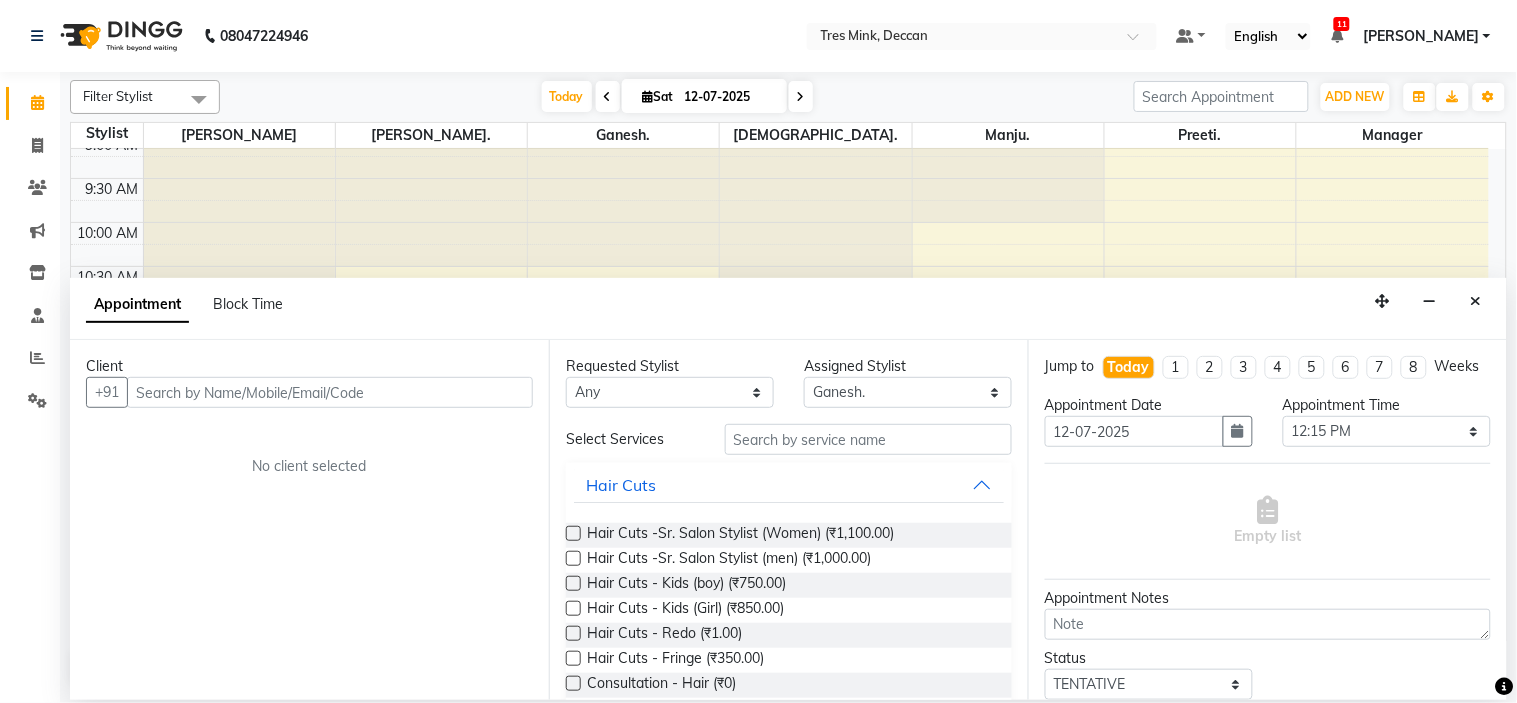 click on "Appointment Block Time" at bounding box center (788, 309) 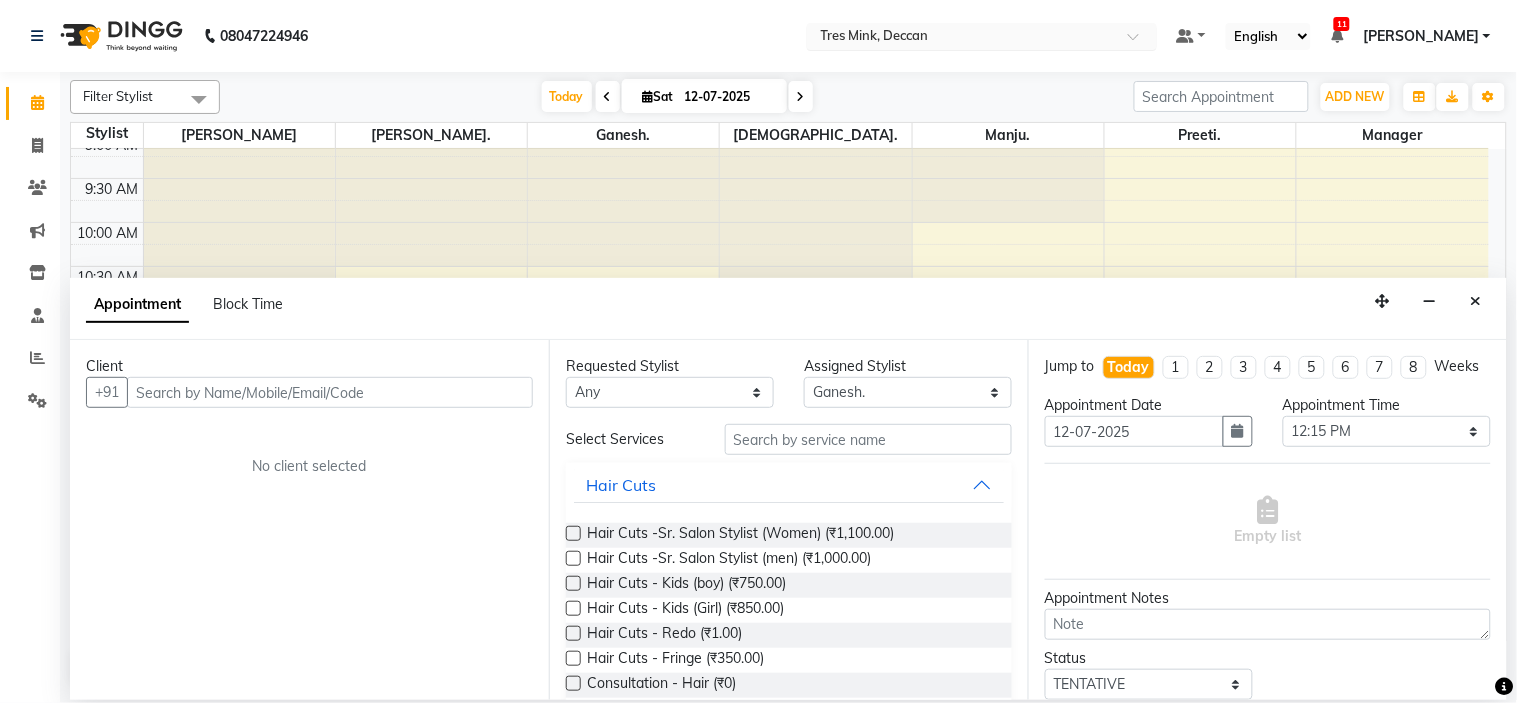 click at bounding box center [962, 38] 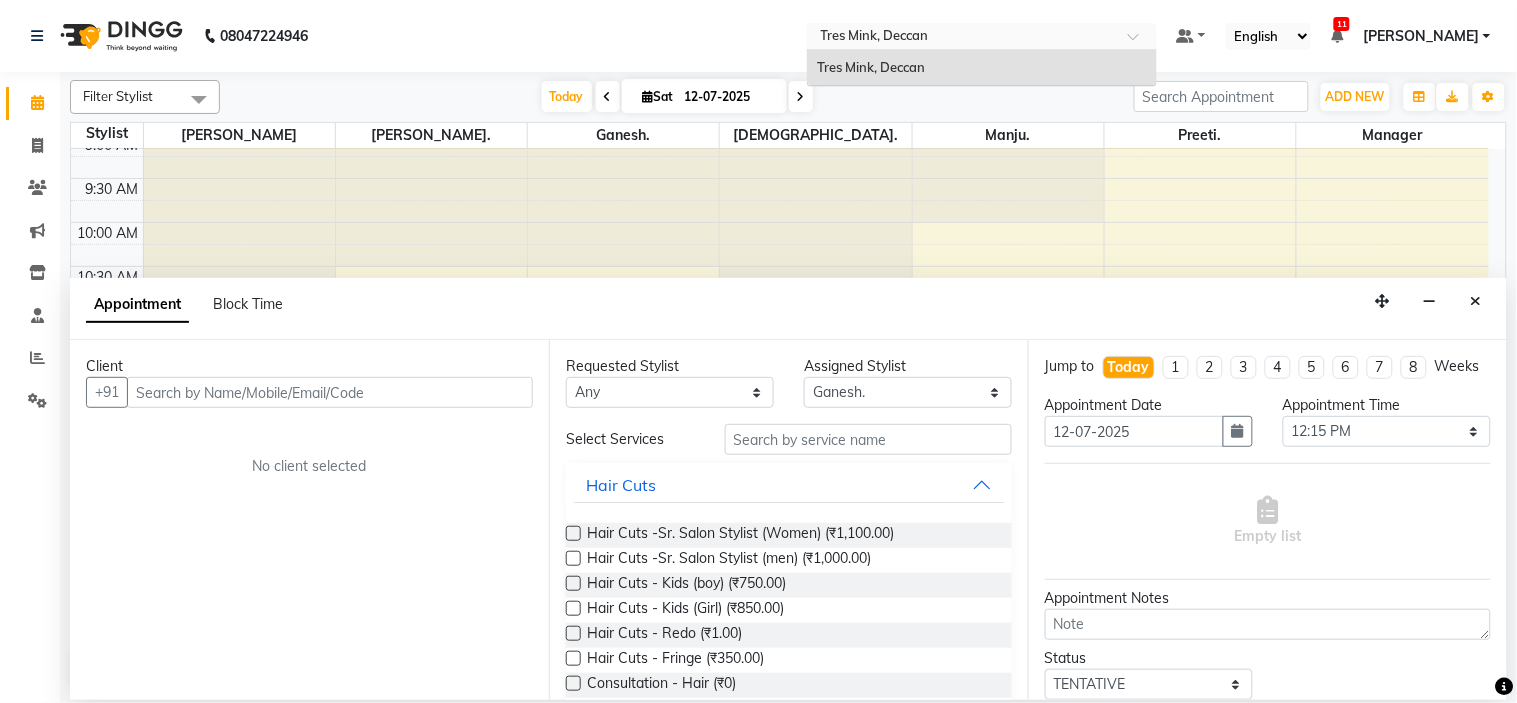 click on "Select Location × [GEOGRAPHIC_DATA], Deccan Tres Mink, Deccan" at bounding box center (982, 36) 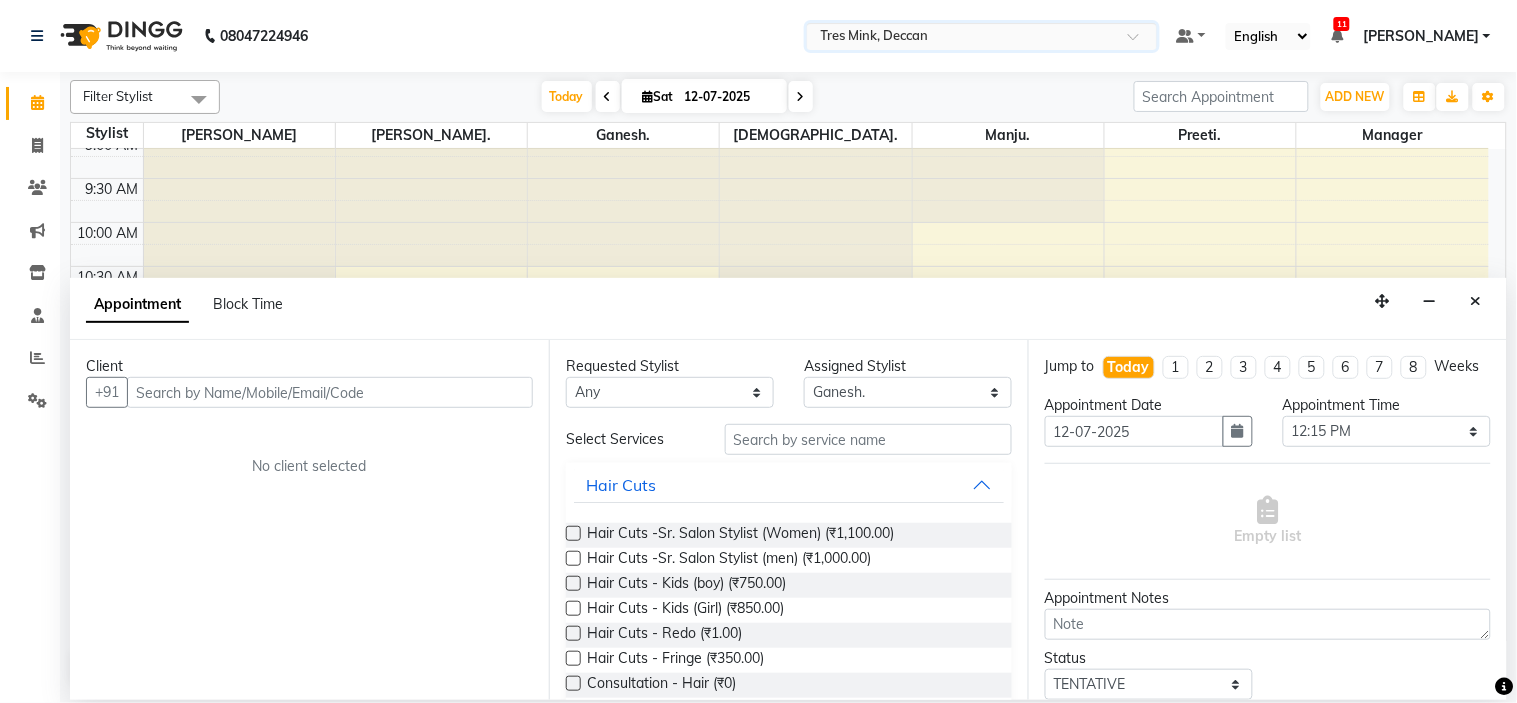 click on "08047224946 Select Location × Tres Mink, Deccan Default Panel My Panel English ENGLISH Español العربية मराठी हिंदी ગુજરાતી தமிழ் 中文 11 Notifications nothing to show [PERSON_NAME] Manage Profile Change Password Sign out  Version:3.15.4" 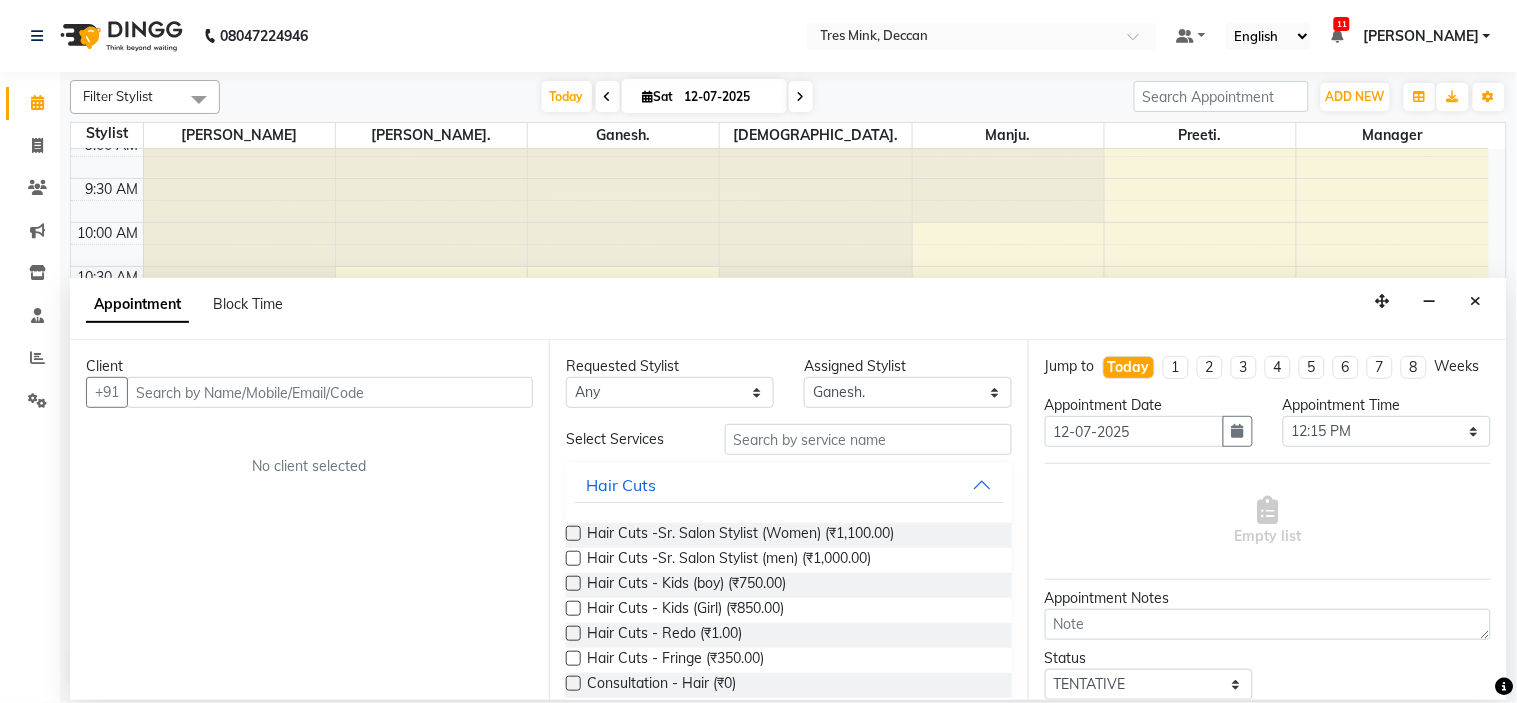 click on "08047224946 Select Location × Tres Mink, Deccan Default Panel My Panel English ENGLISH Español العربية मराठी हिंदी ગુજરાતી தமிழ் 中文 11 Notifications nothing to show [PERSON_NAME] Manage Profile Change Password Sign out  Version:3.15.4" 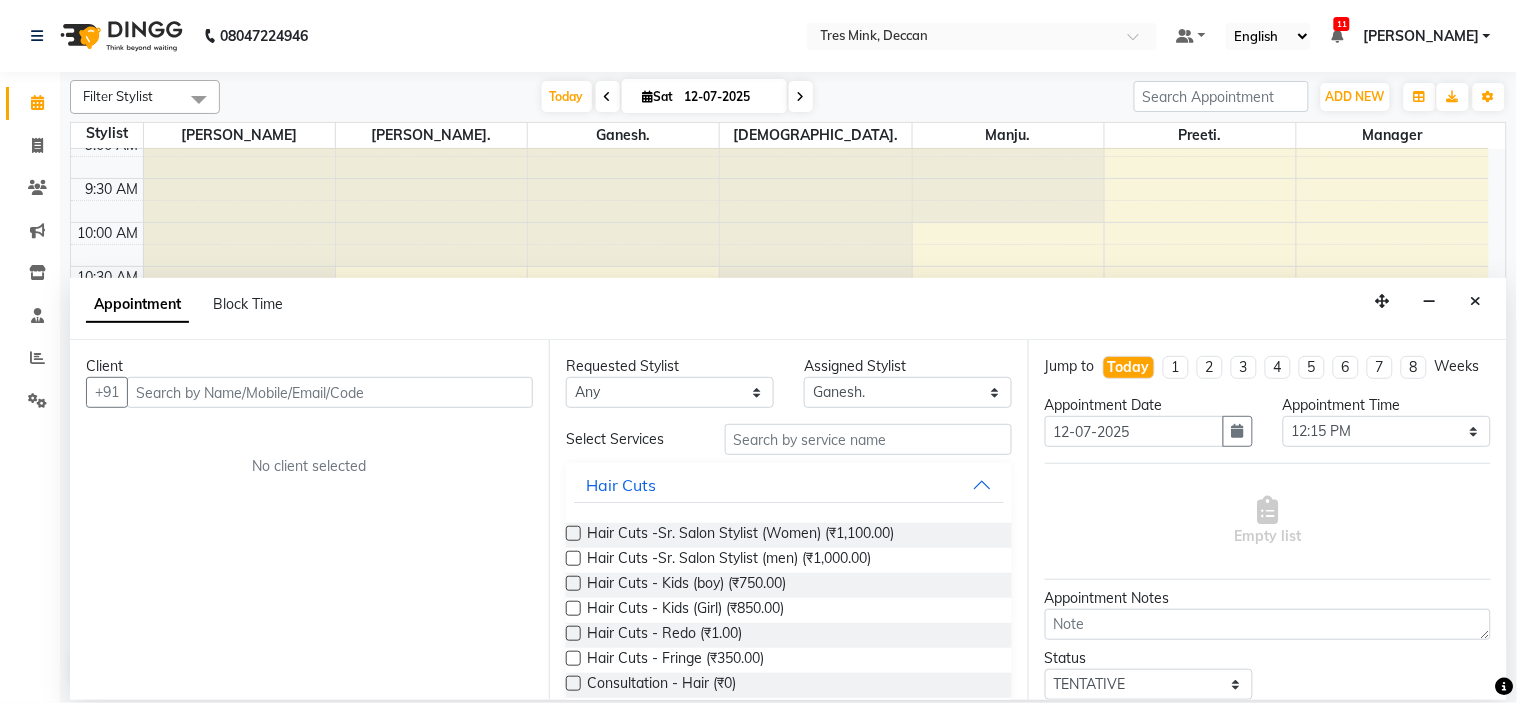 click on "08047224946 Select Location × Tres Mink, Deccan Default Panel My Panel English ENGLISH Español العربية मराठी हिंदी ગુજરાતી தமிழ் 中文 11 Notifications nothing to show [PERSON_NAME] Manage Profile Change Password Sign out  Version:3.15.4" 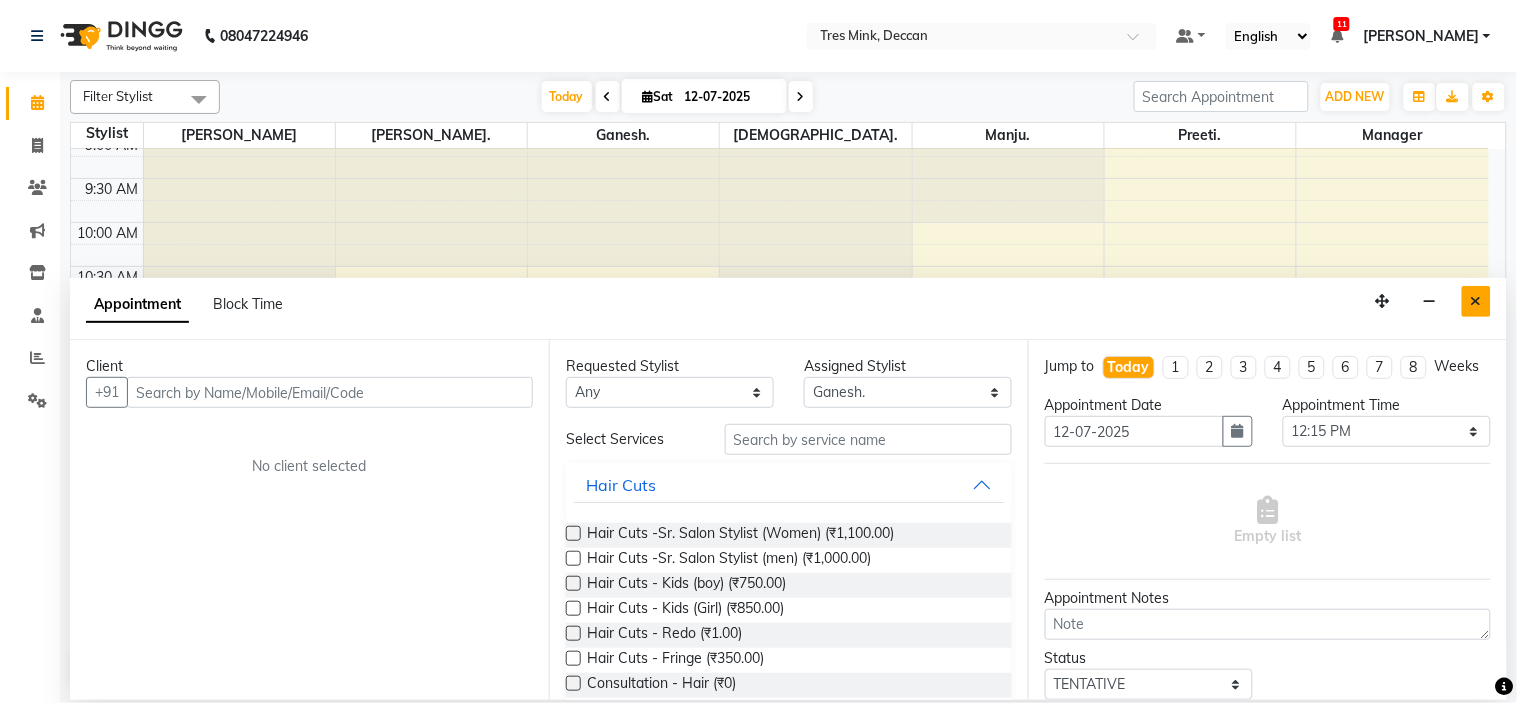 click at bounding box center [1476, 301] 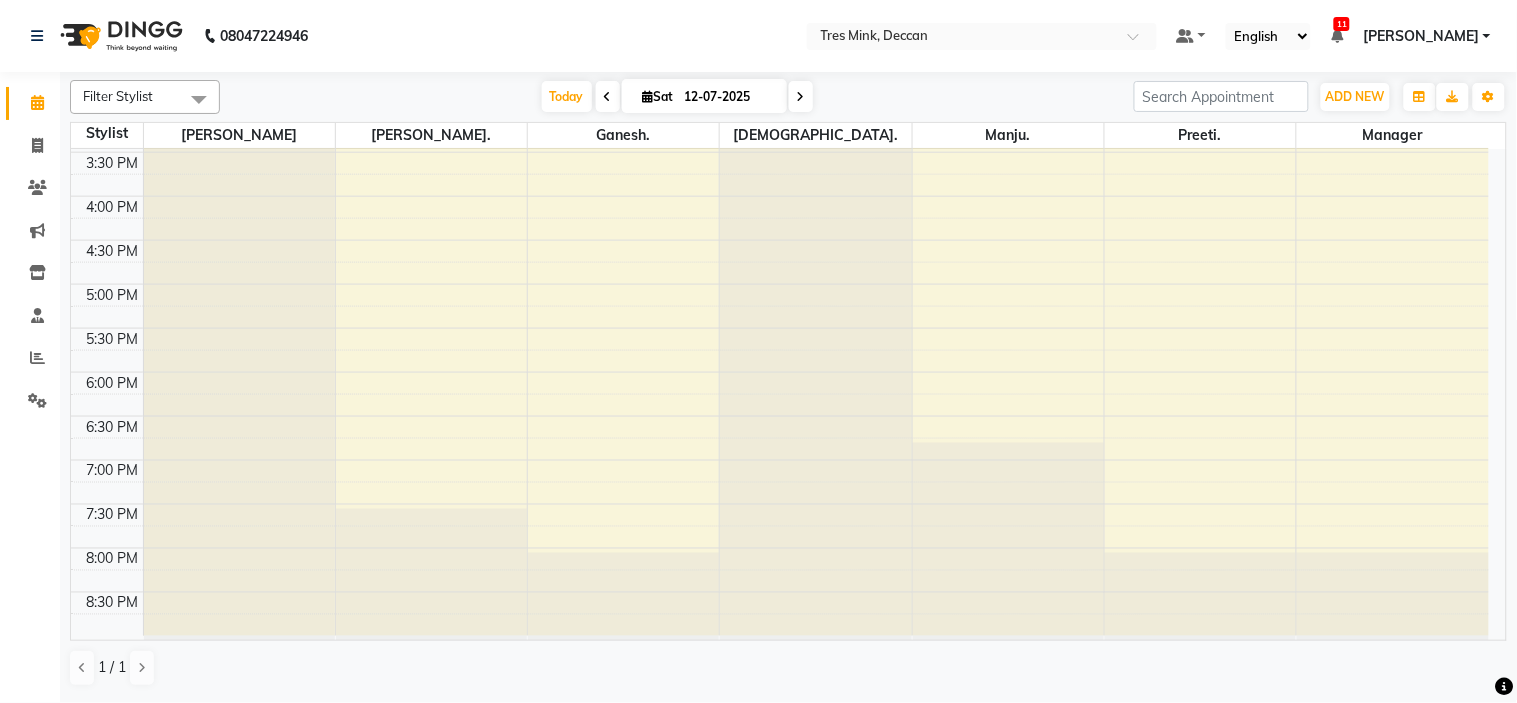 scroll, scrollTop: 0, scrollLeft: 0, axis: both 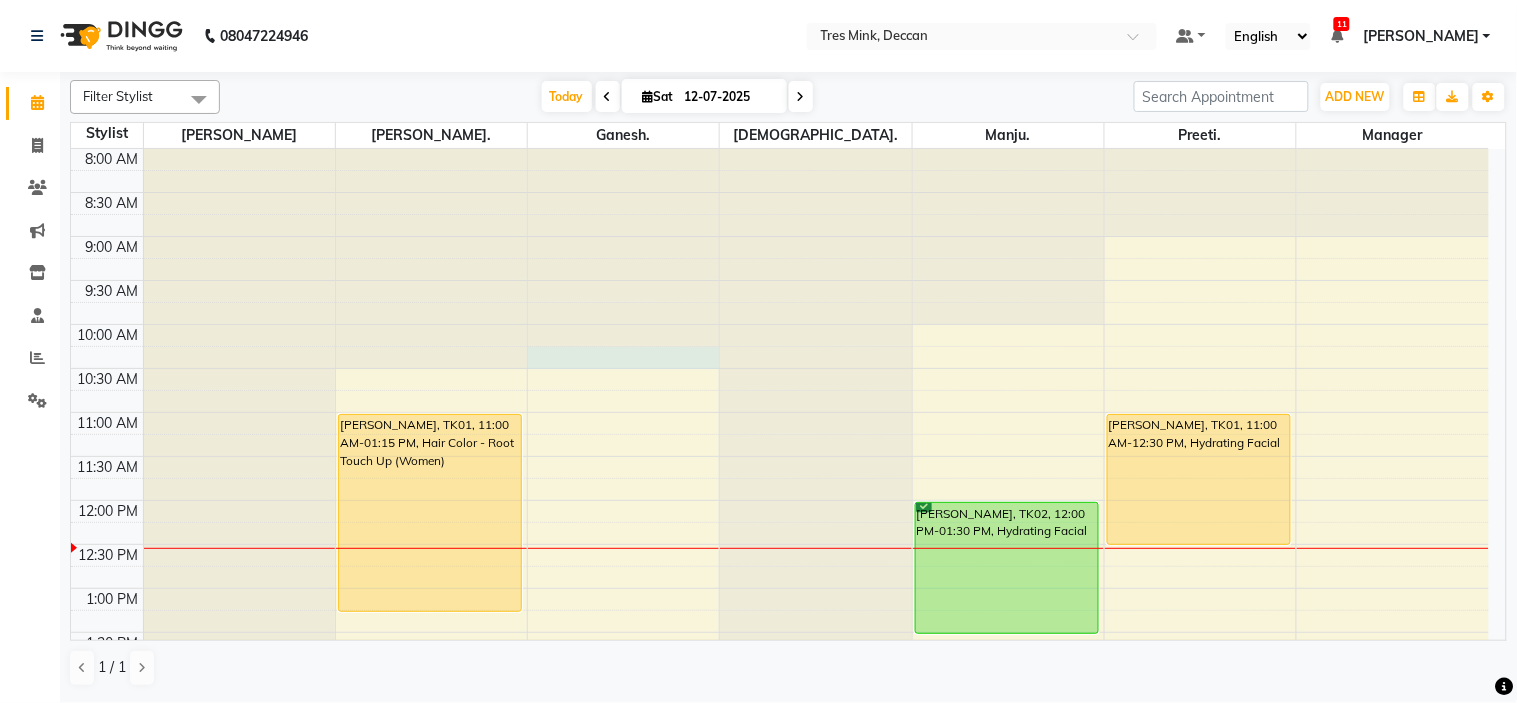 click at bounding box center (623, 149) 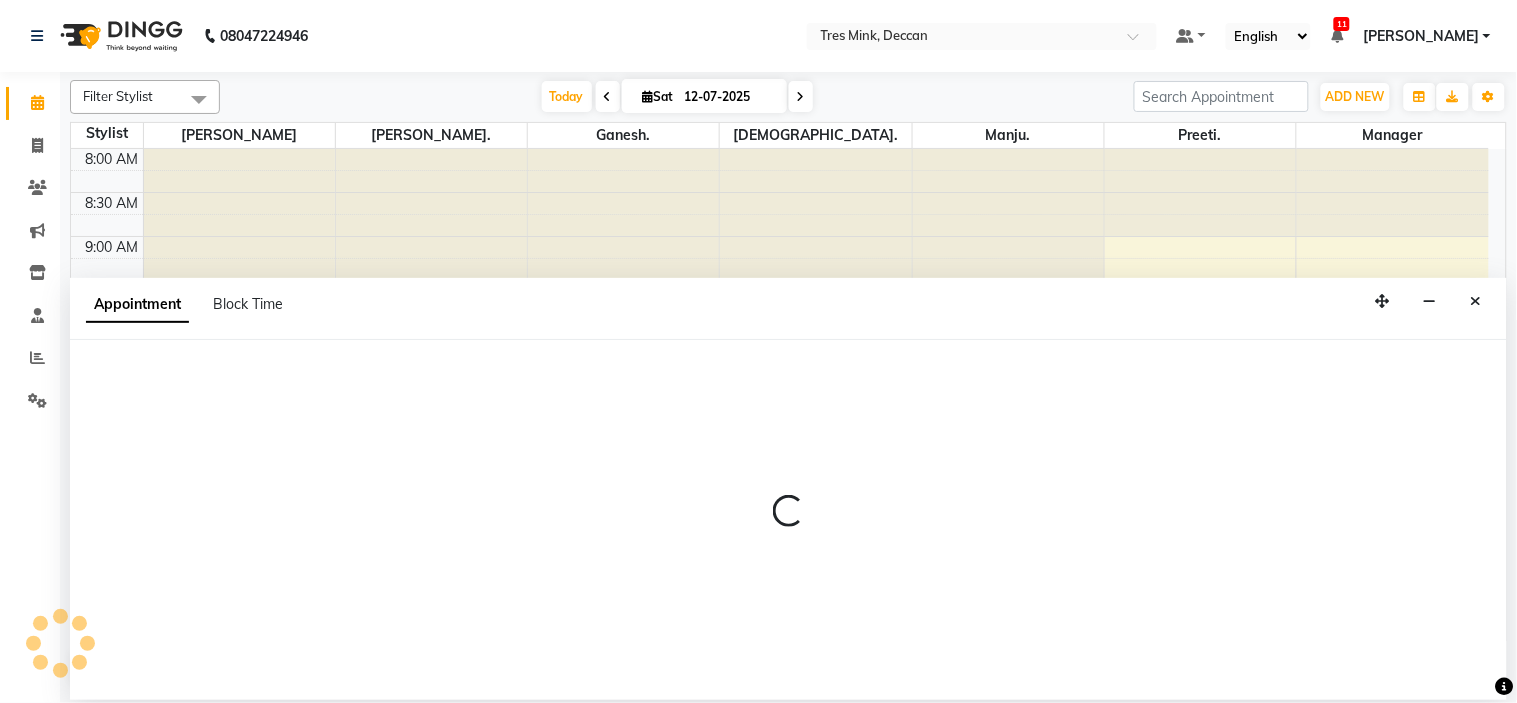 select on "59501" 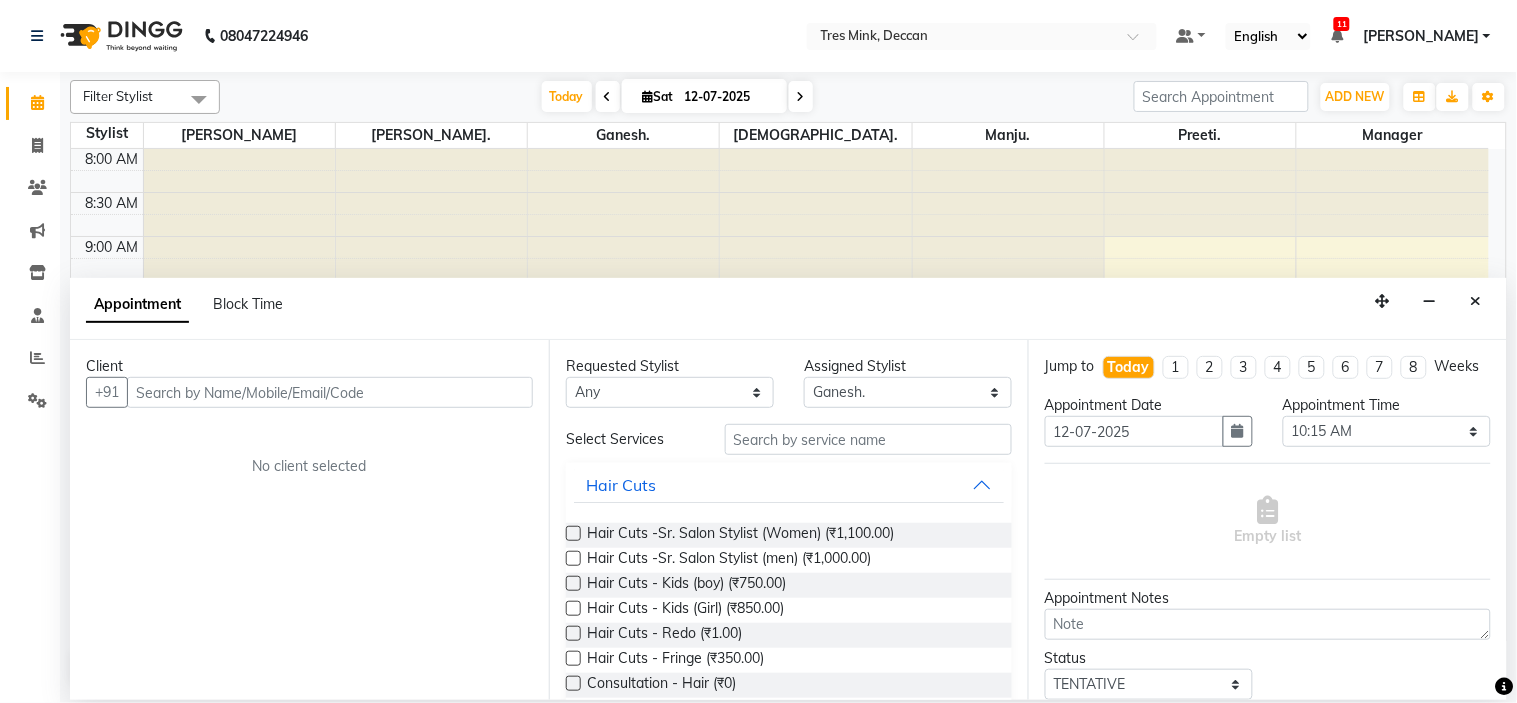 click at bounding box center [1476, 301] 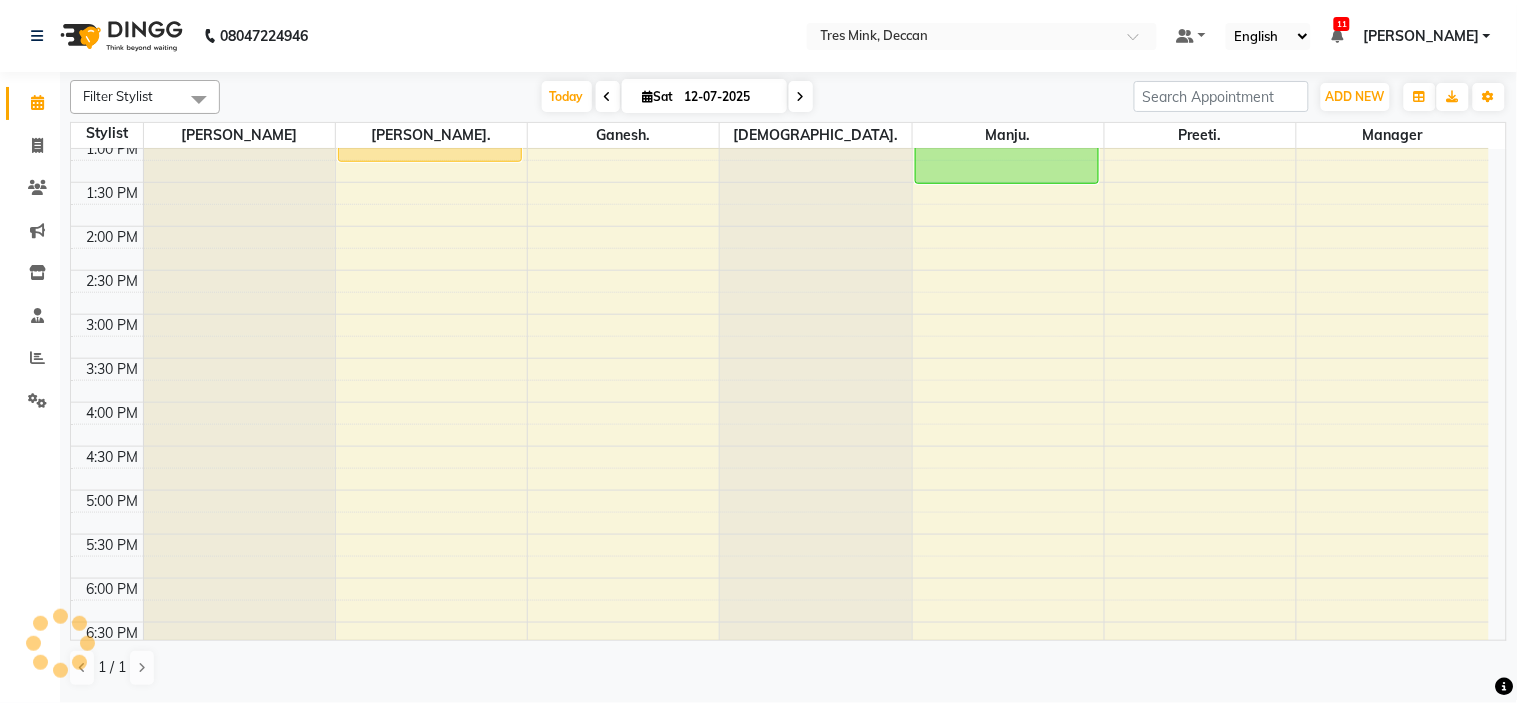scroll, scrollTop: 0, scrollLeft: 0, axis: both 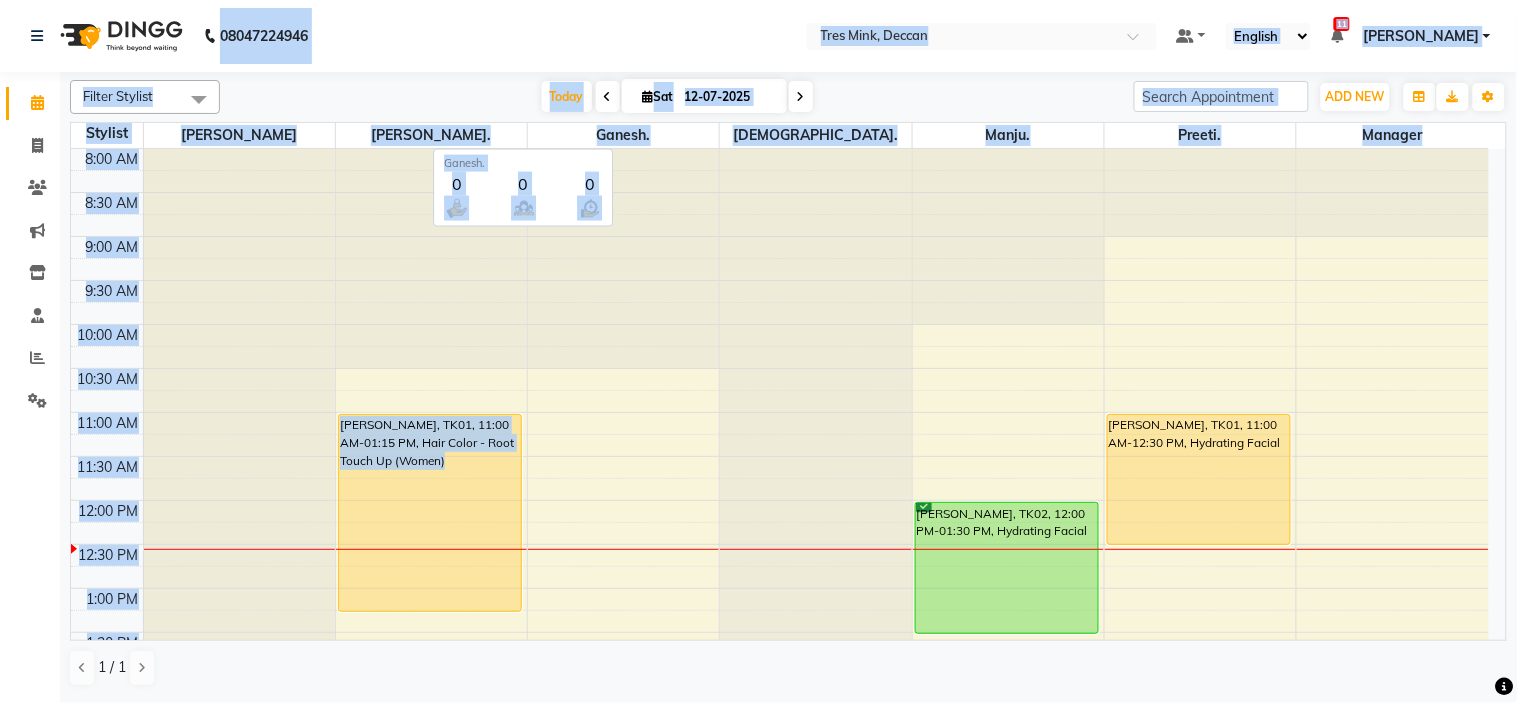 drag, startPoint x: 213, startPoint y: 34, endPoint x: 781, endPoint y: 158, distance: 581.3777 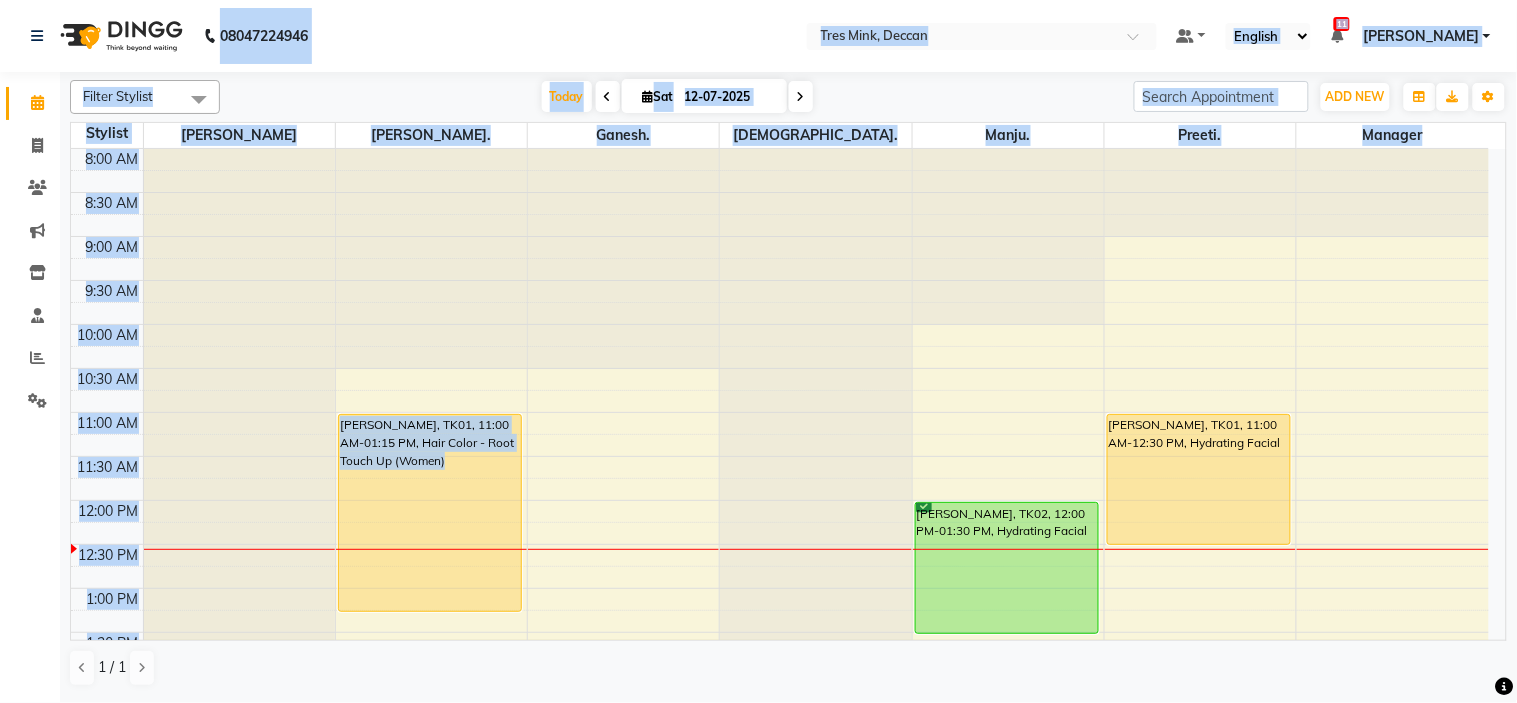 drag, startPoint x: 812, startPoint y: 175, endPoint x: 871, endPoint y: 191, distance: 61.13101 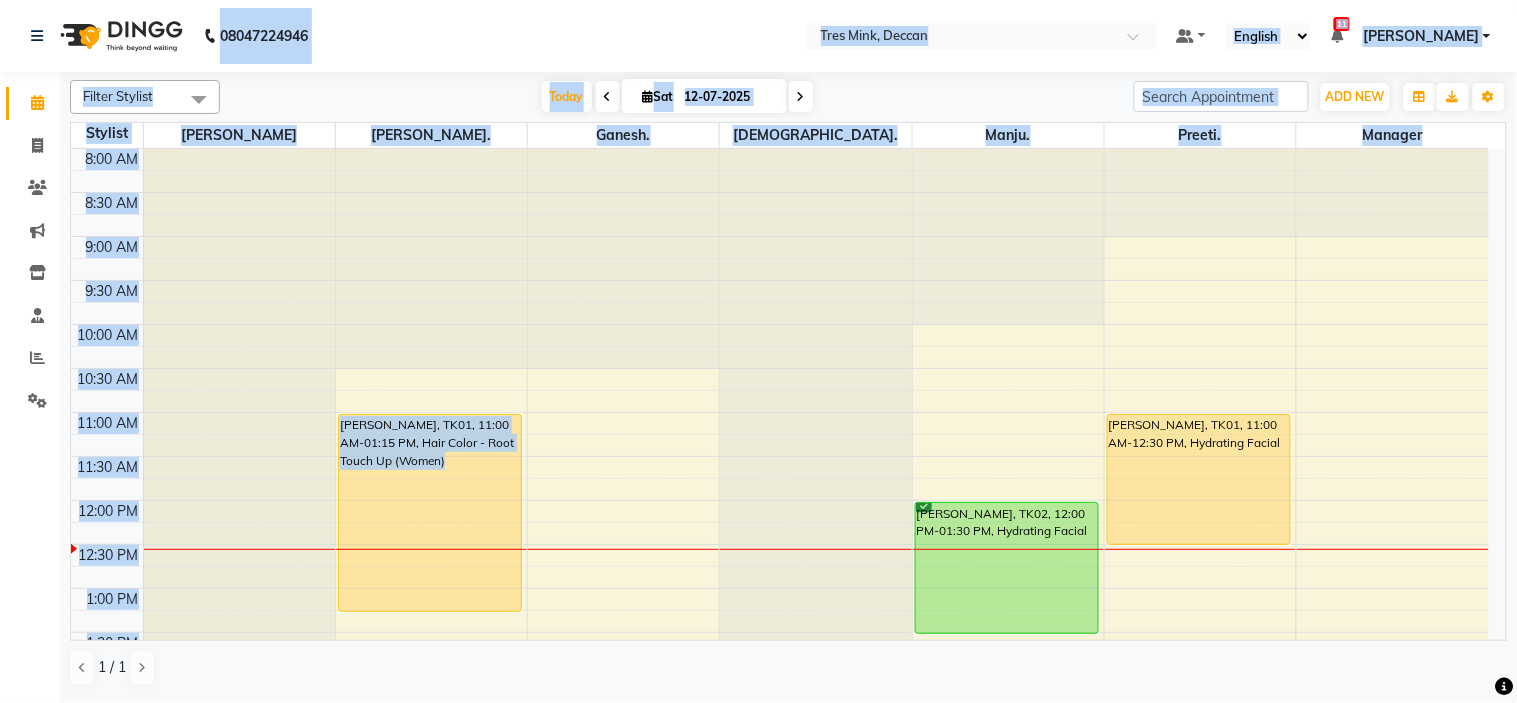 drag, startPoint x: 946, startPoint y: 90, endPoint x: 911, endPoint y: 91, distance: 35.014282 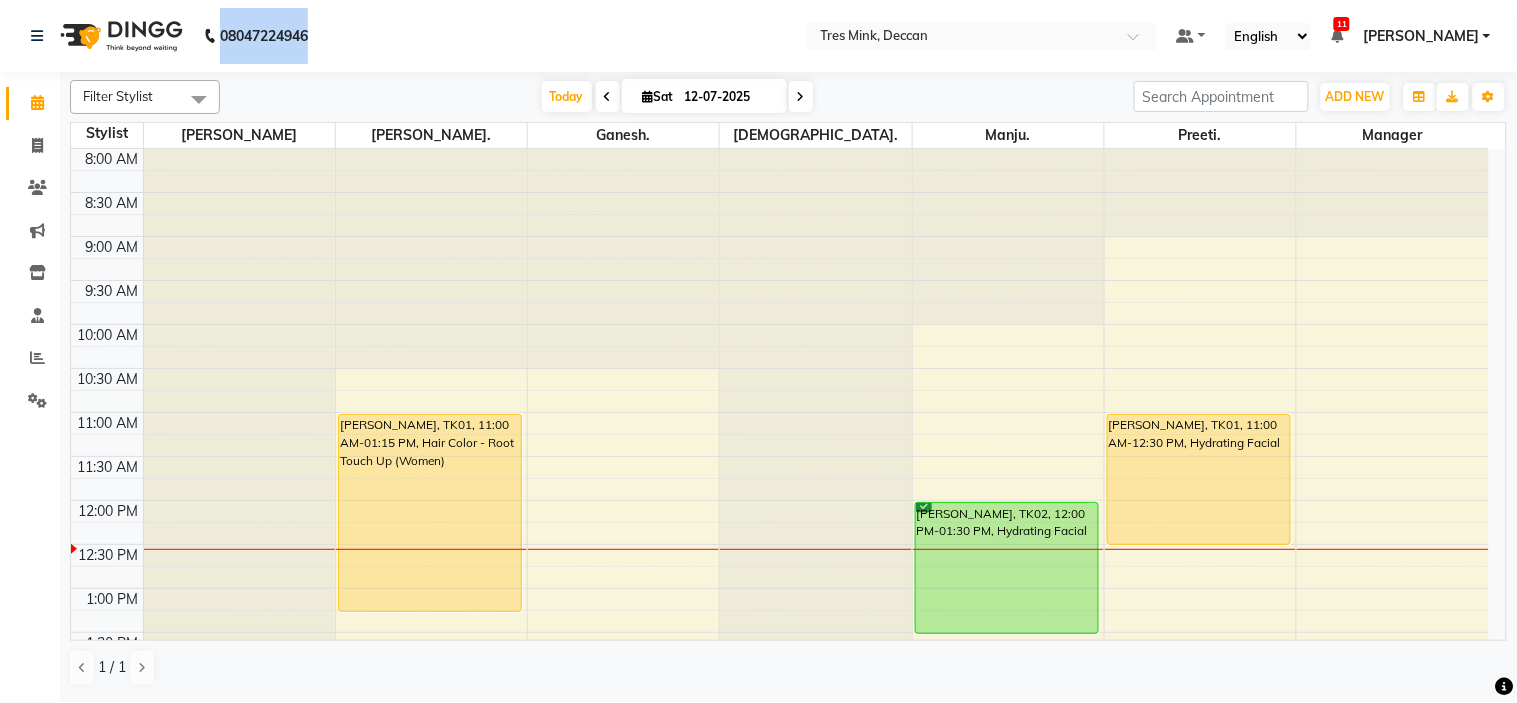 drag, startPoint x: 211, startPoint y: 25, endPoint x: 363, endPoint y: 62, distance: 156.43849 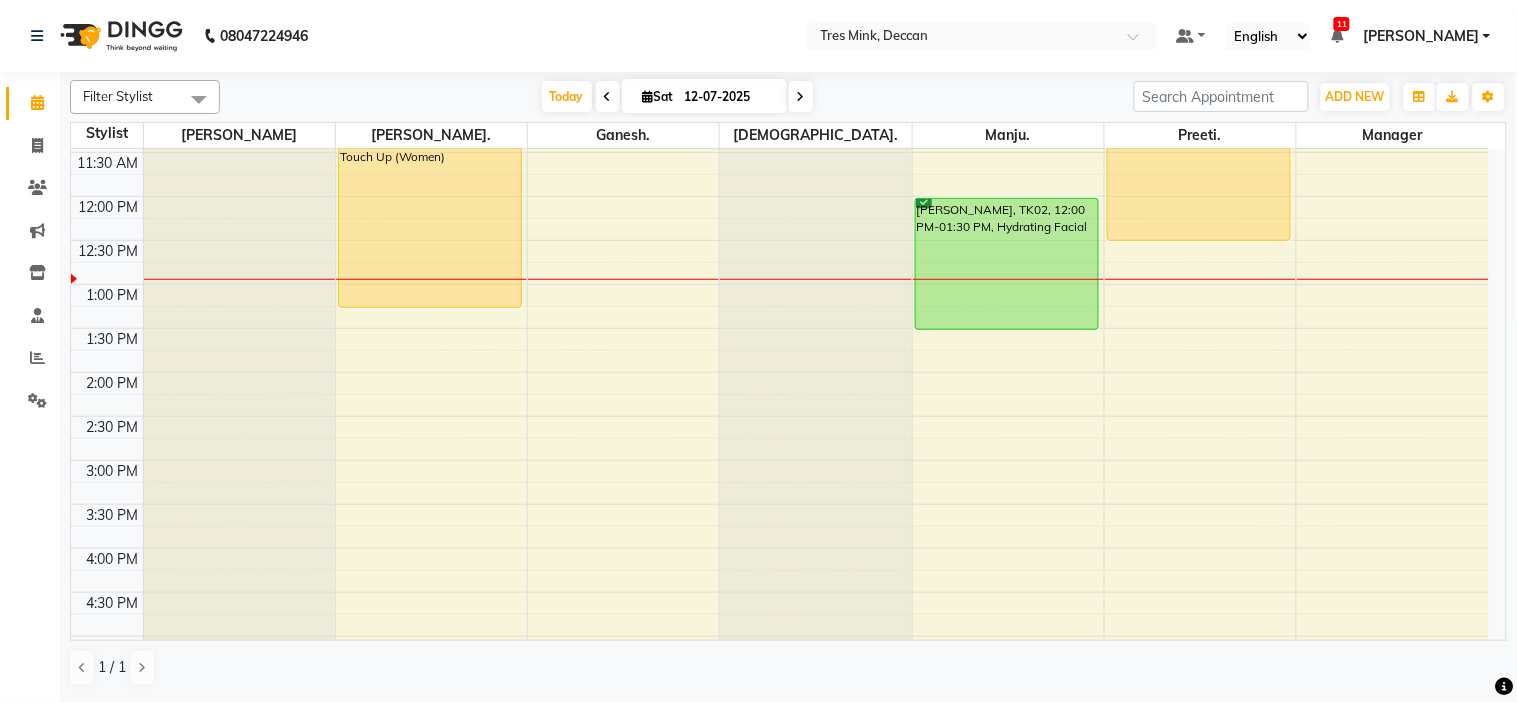 scroll, scrollTop: 302, scrollLeft: 0, axis: vertical 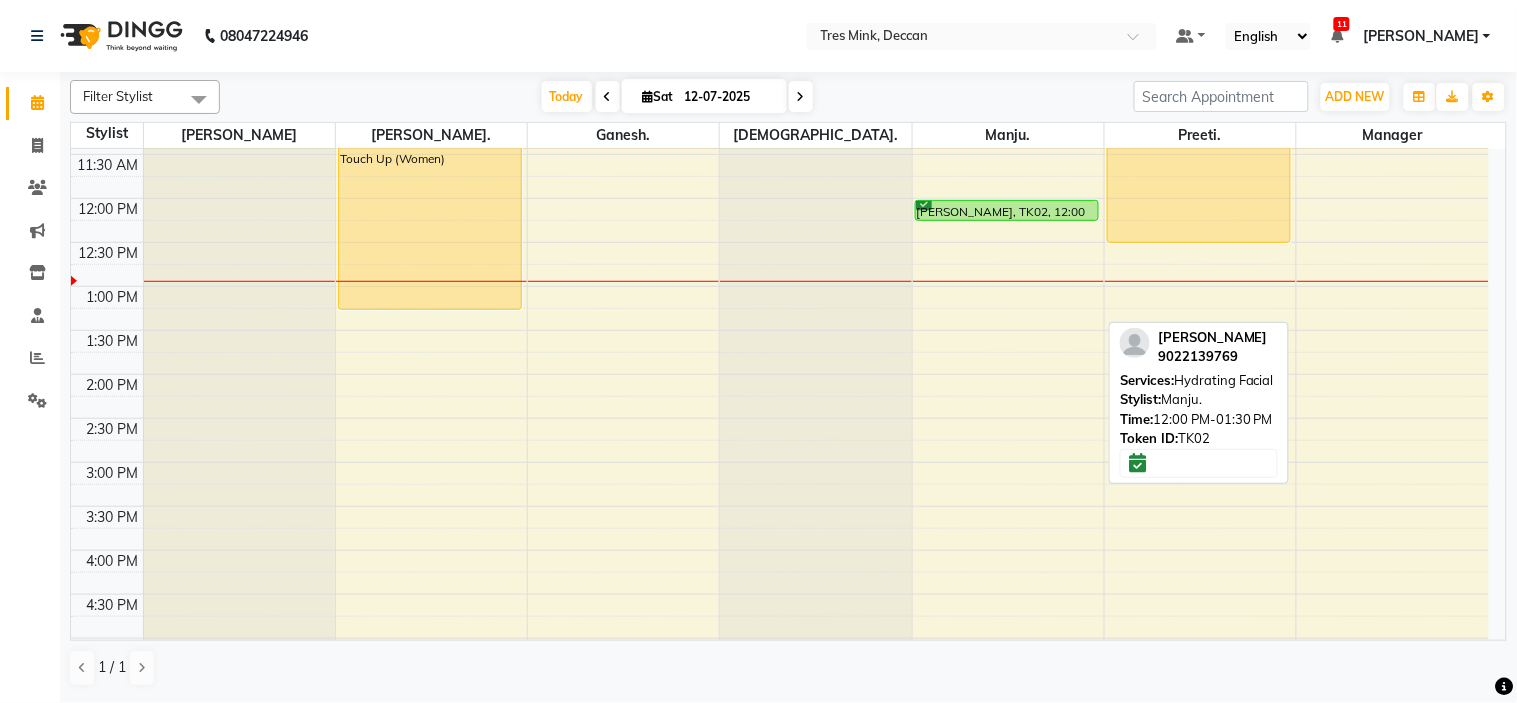 drag, startPoint x: 984, startPoint y: 326, endPoint x: 1004, endPoint y: 221, distance: 106.887794 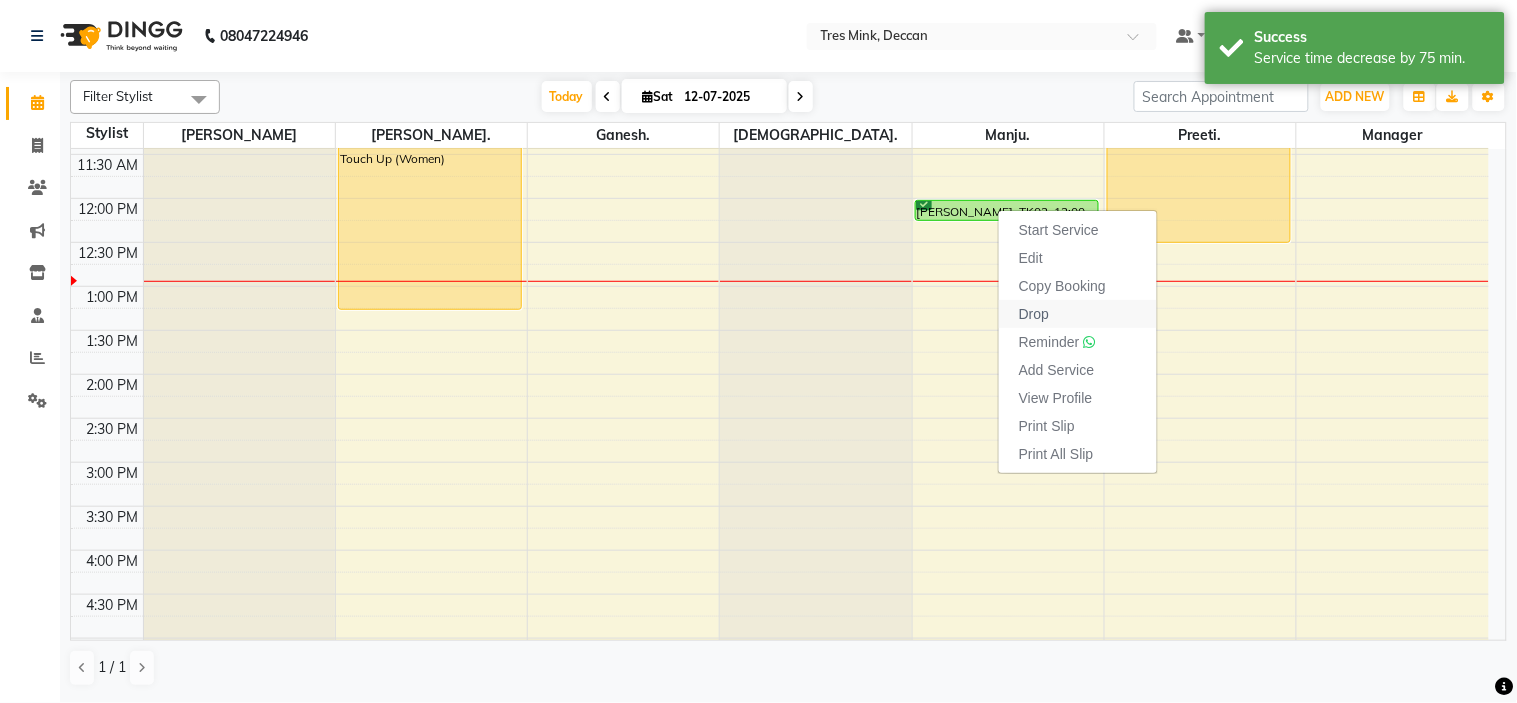 click on "Drop" at bounding box center [1078, 314] 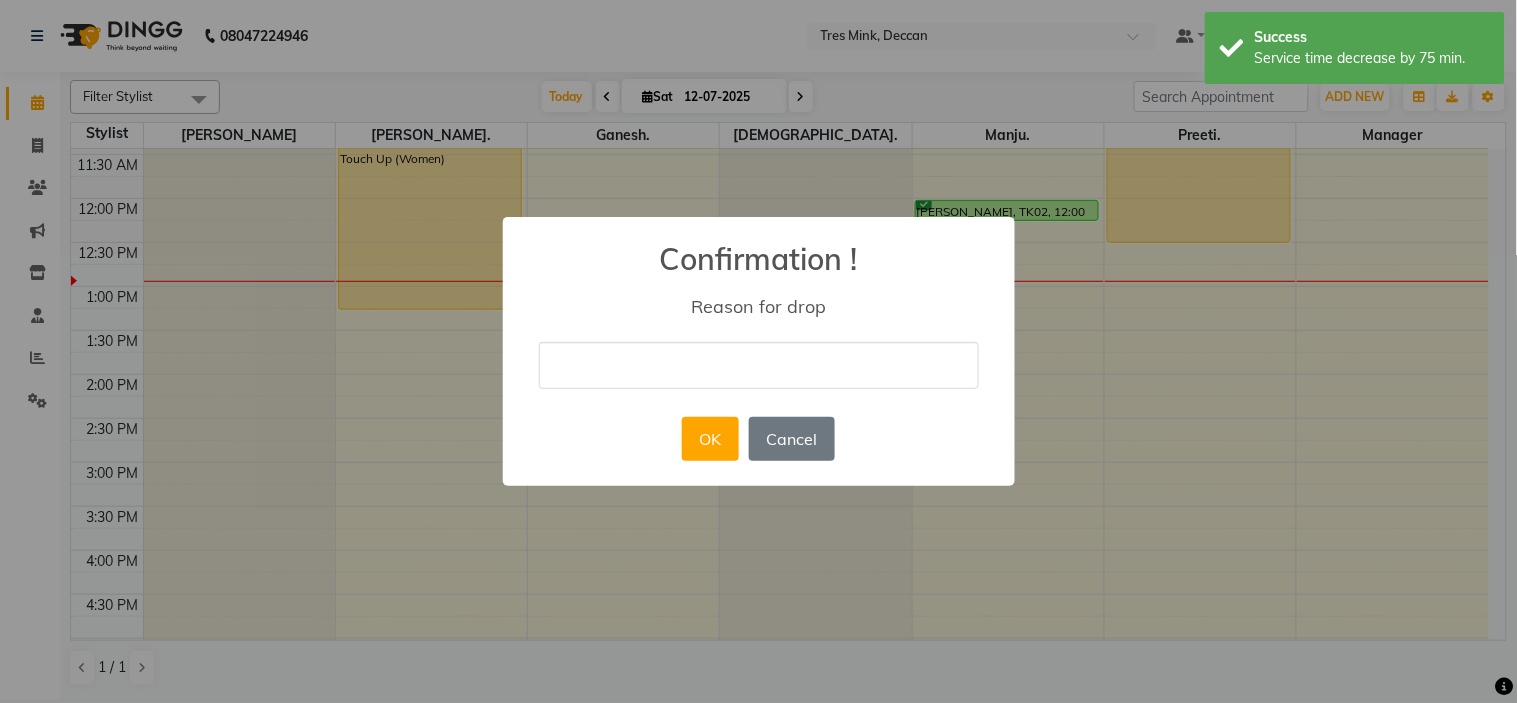 click at bounding box center [759, 365] 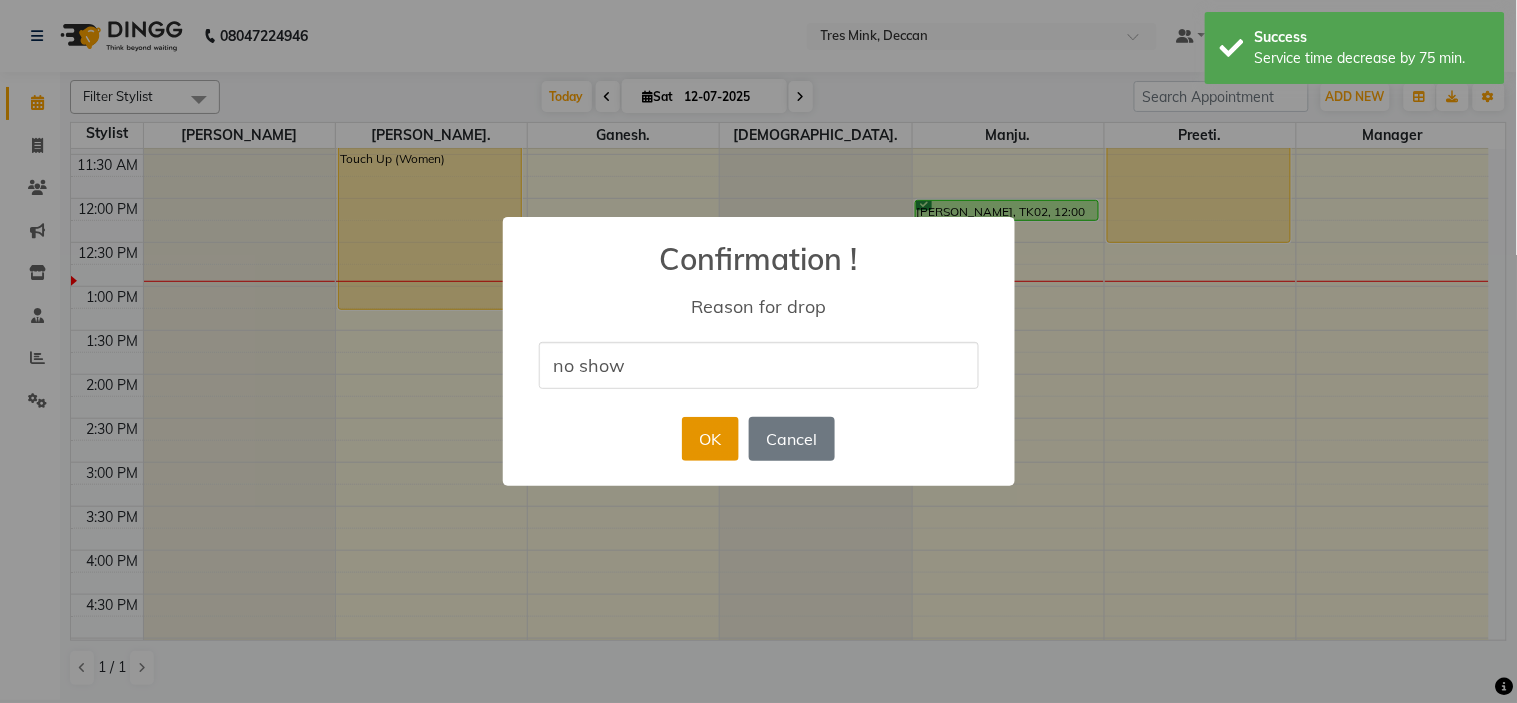 click on "OK" at bounding box center (710, 439) 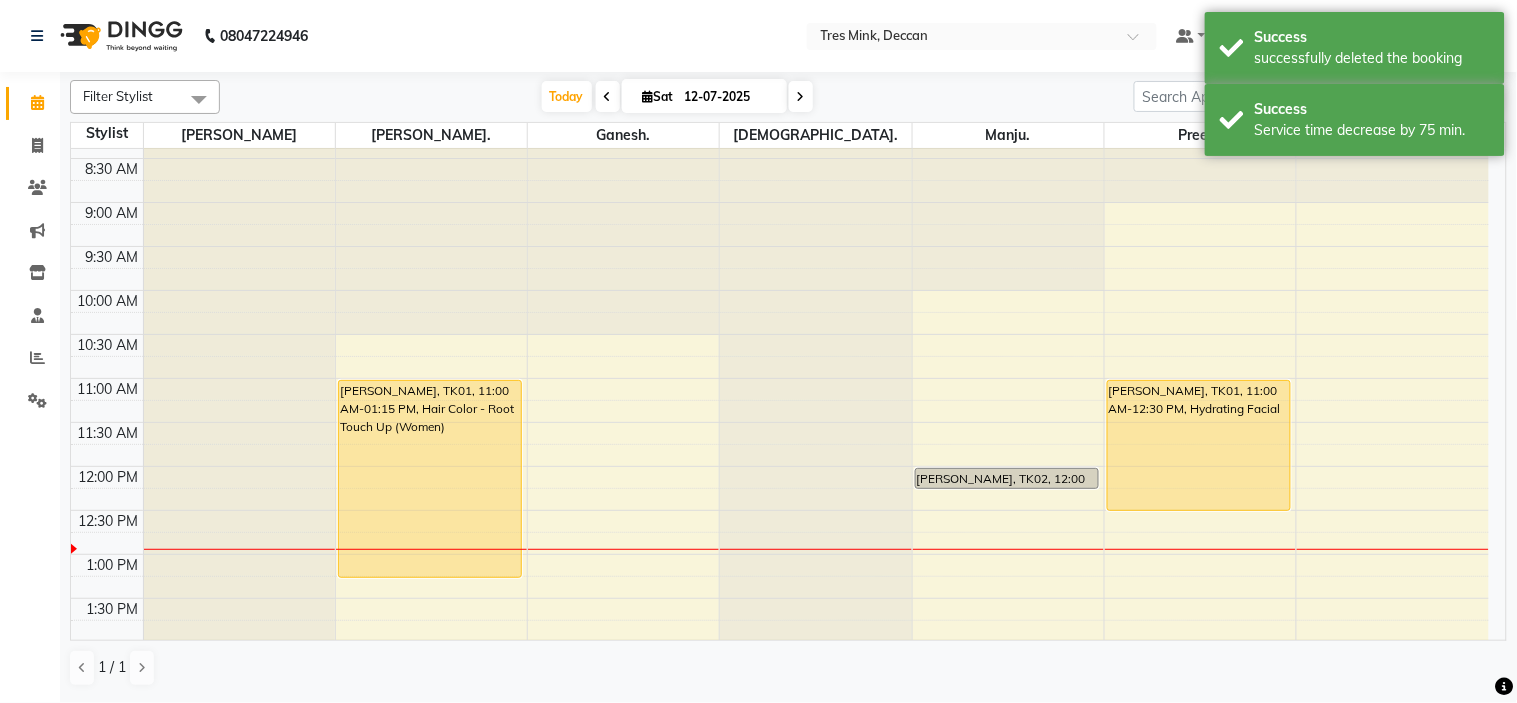 scroll, scrollTop: 0, scrollLeft: 0, axis: both 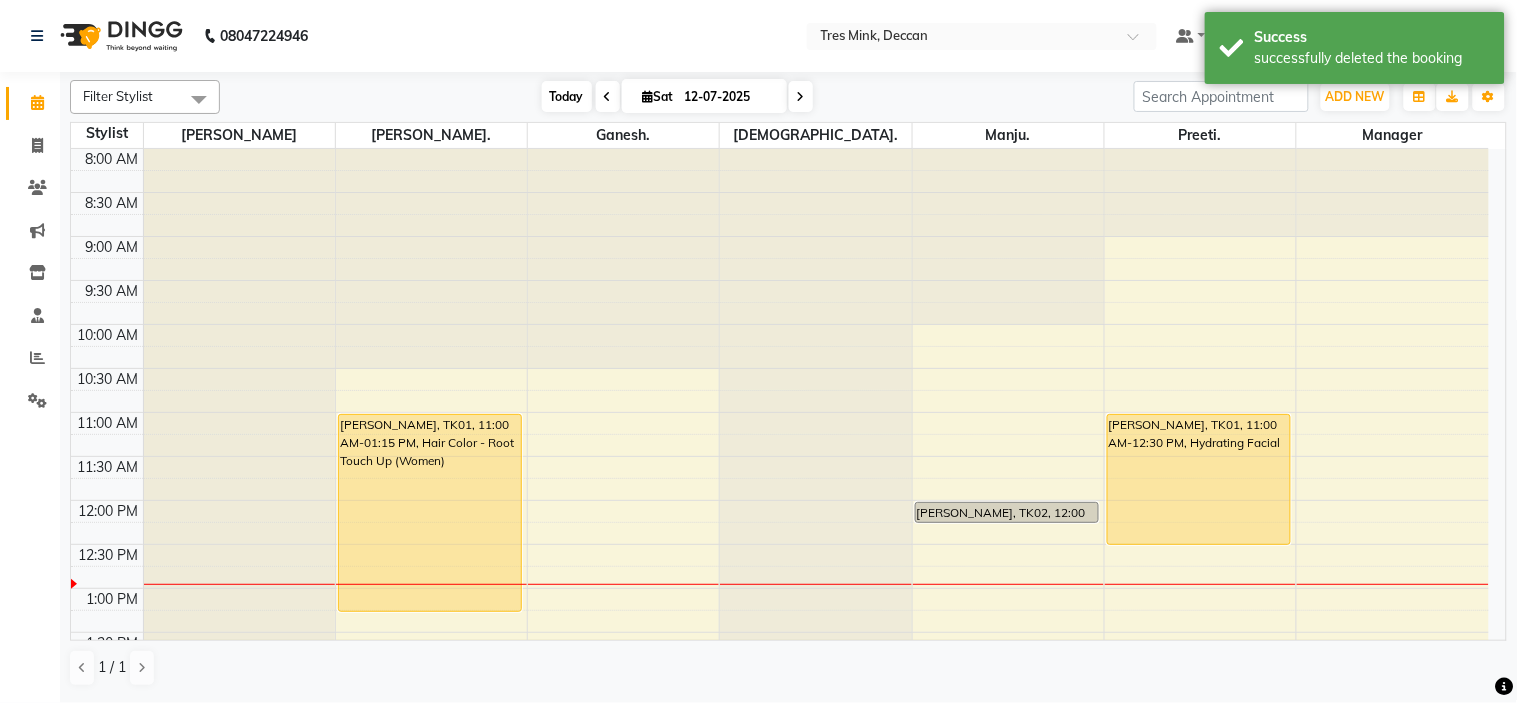 click on "Today" at bounding box center [567, 96] 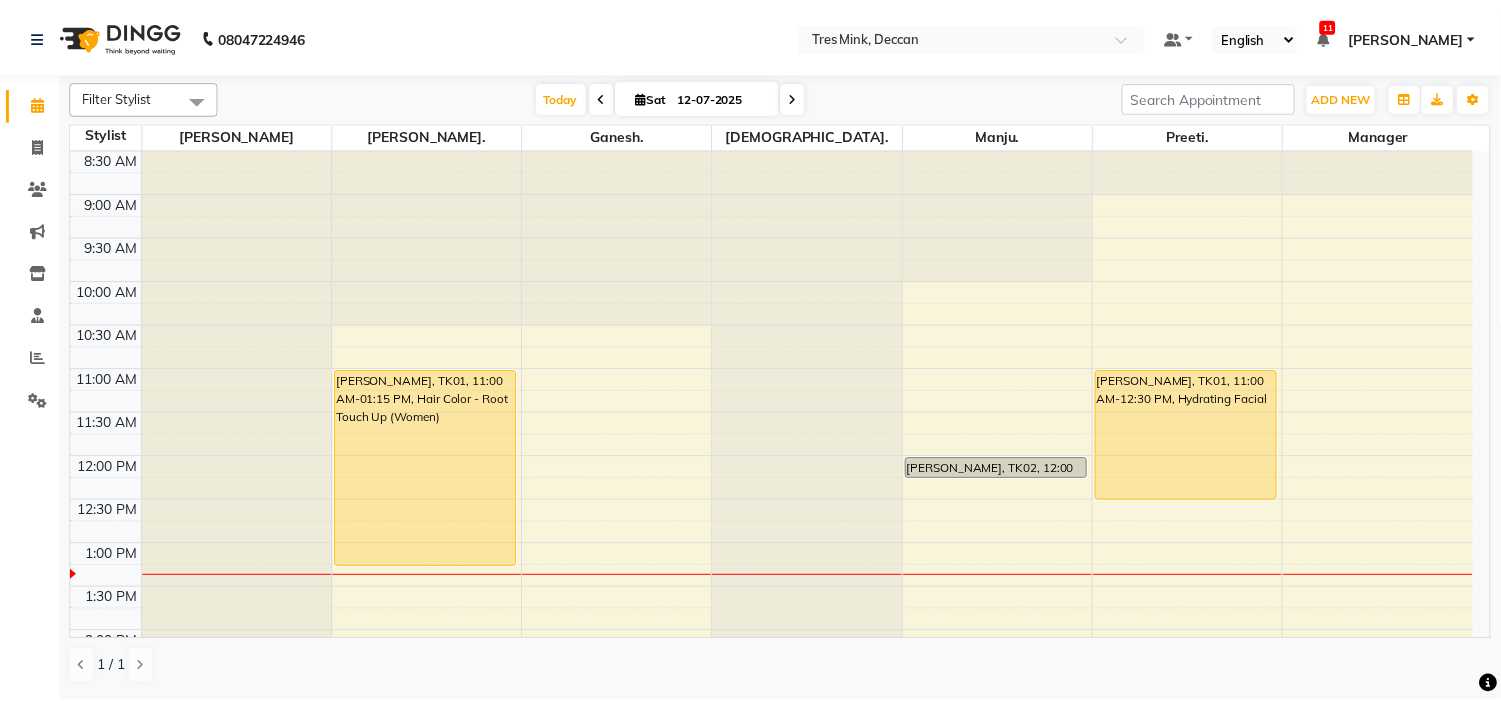 scroll, scrollTop: 0, scrollLeft: 0, axis: both 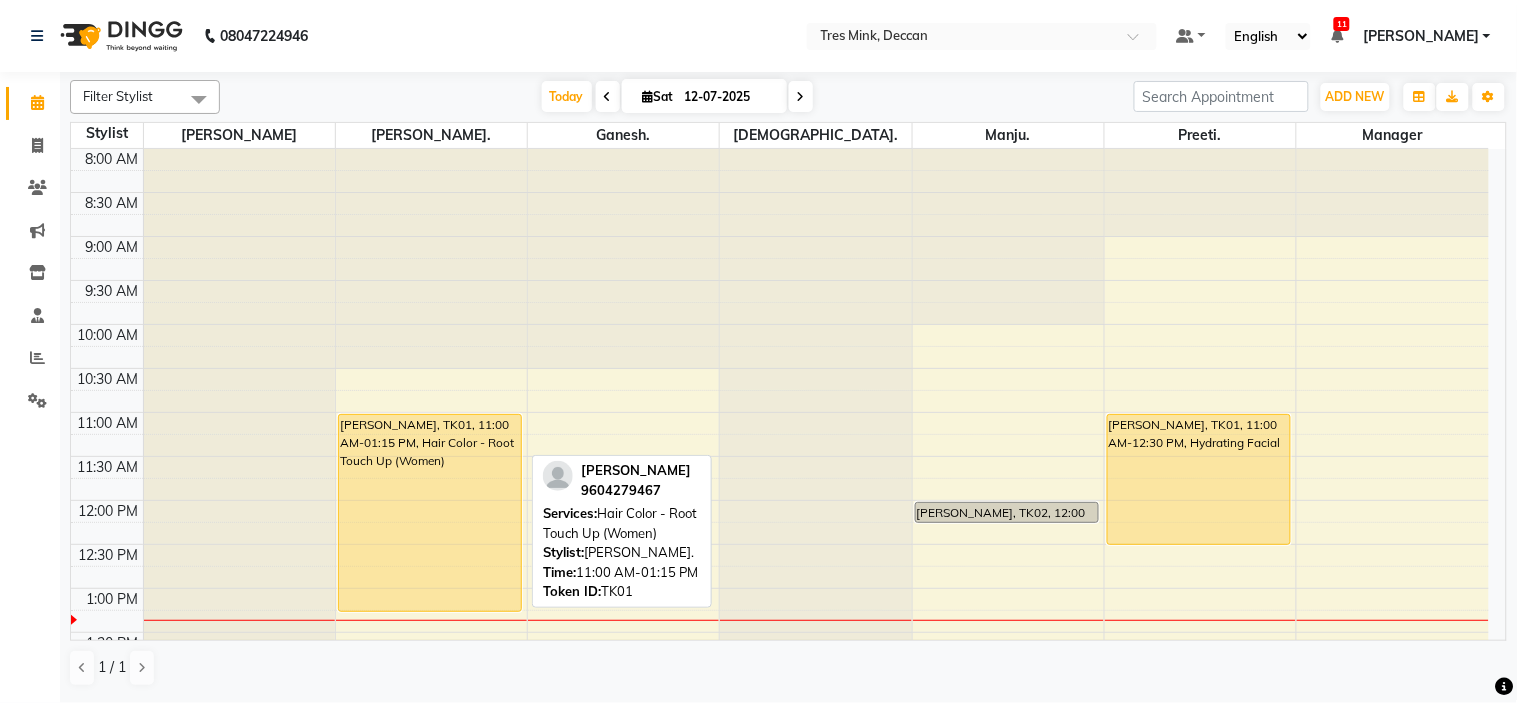 click on "[PERSON_NAME], TK01, 11:00 AM-01:15 PM, Hair Color - Root Touch Up (Women)" at bounding box center (430, 513) 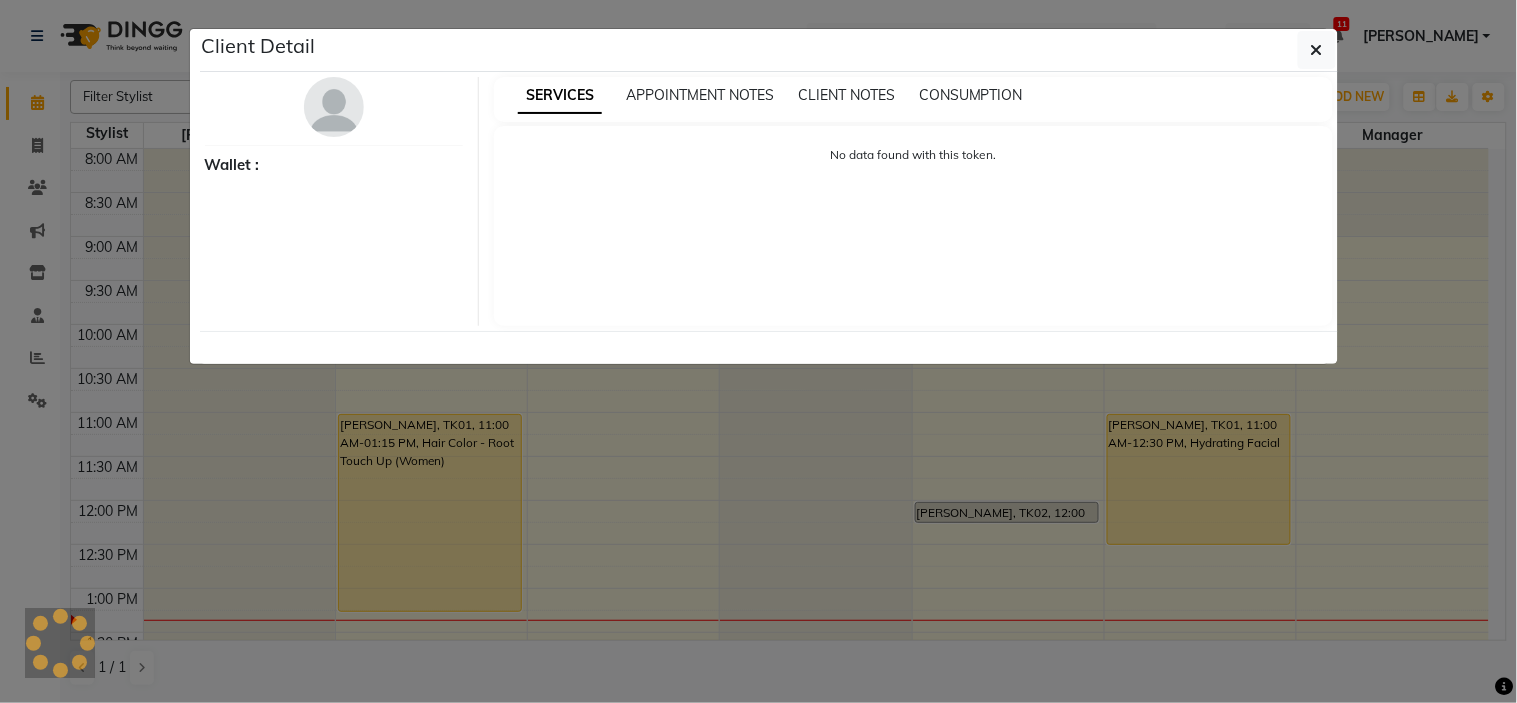select on "1" 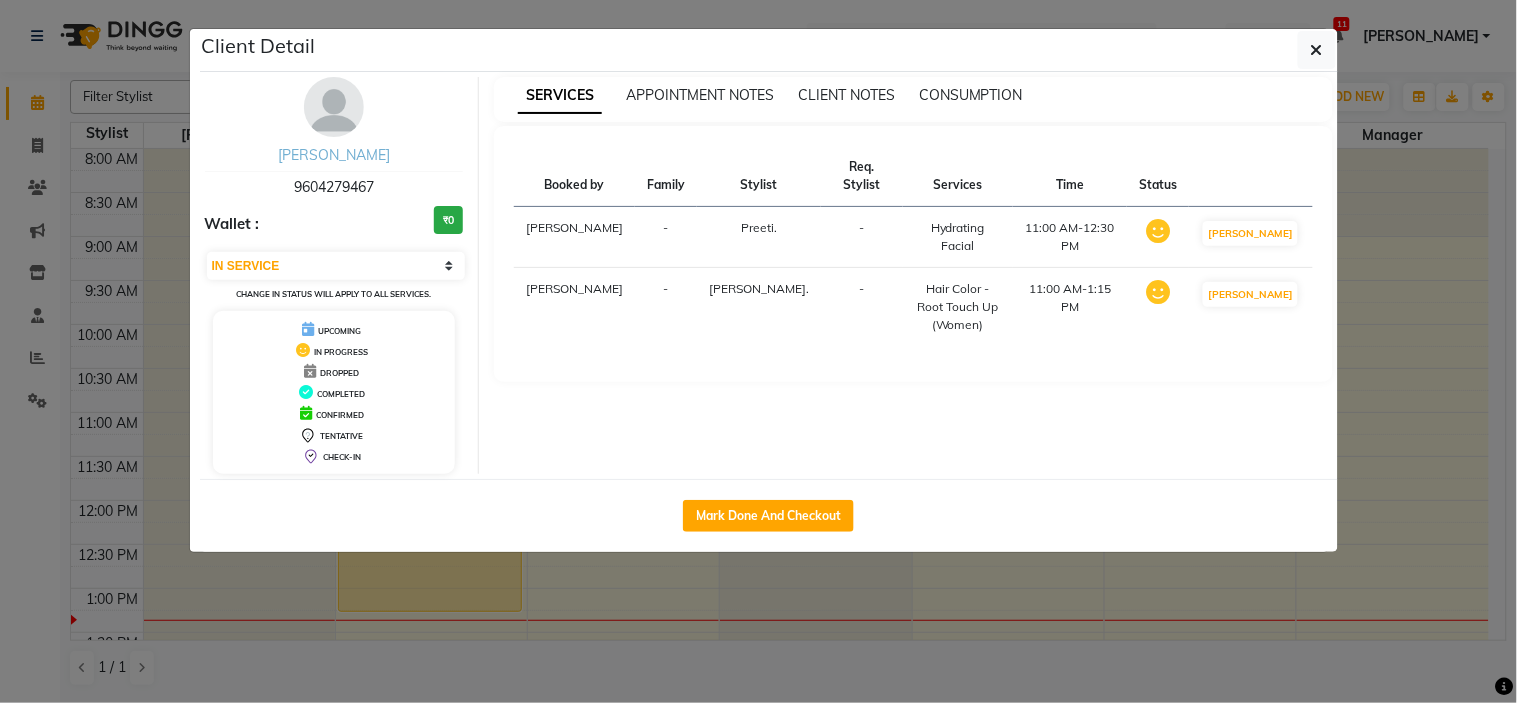 drag, startPoint x: 348, startPoint y: 166, endPoint x: 347, endPoint y: 146, distance: 20.024984 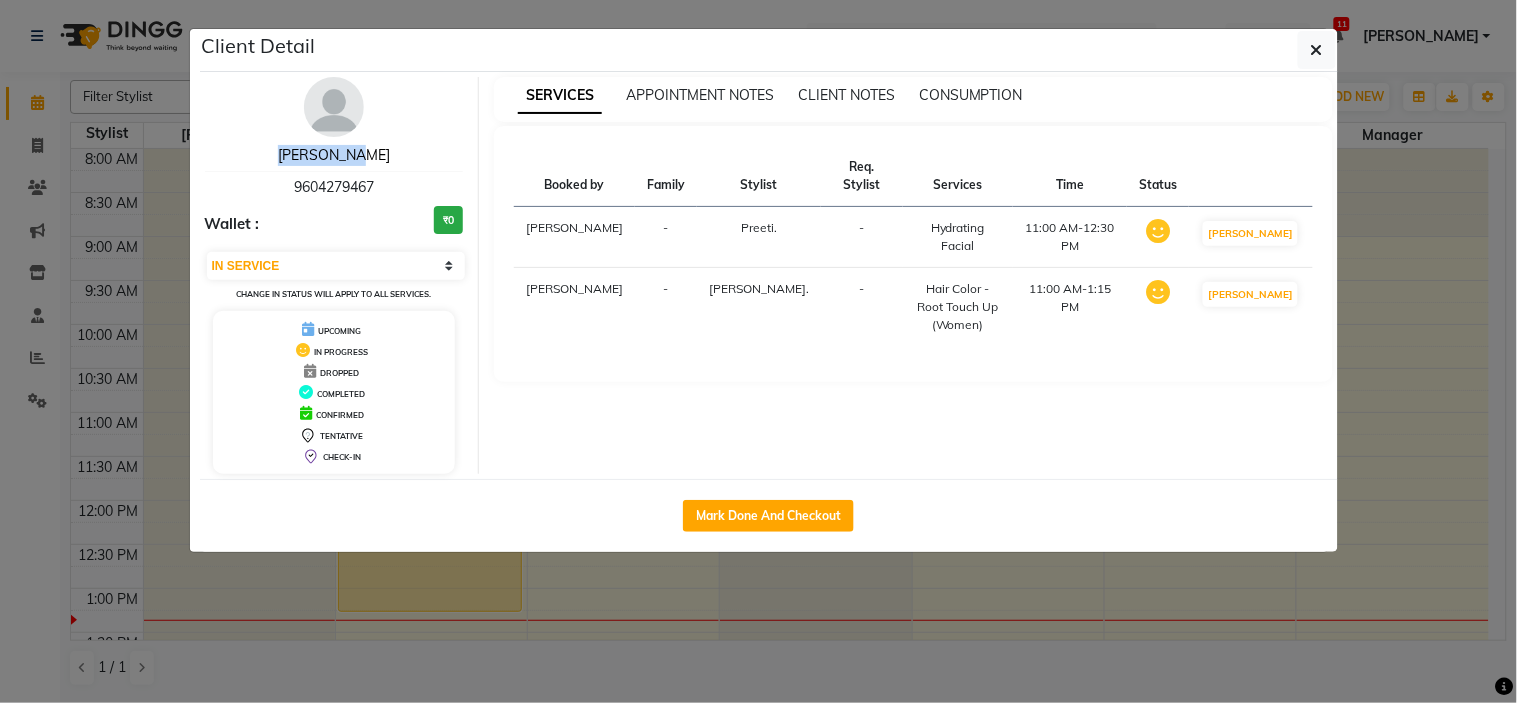 click on "[PERSON_NAME]" at bounding box center (334, 155) 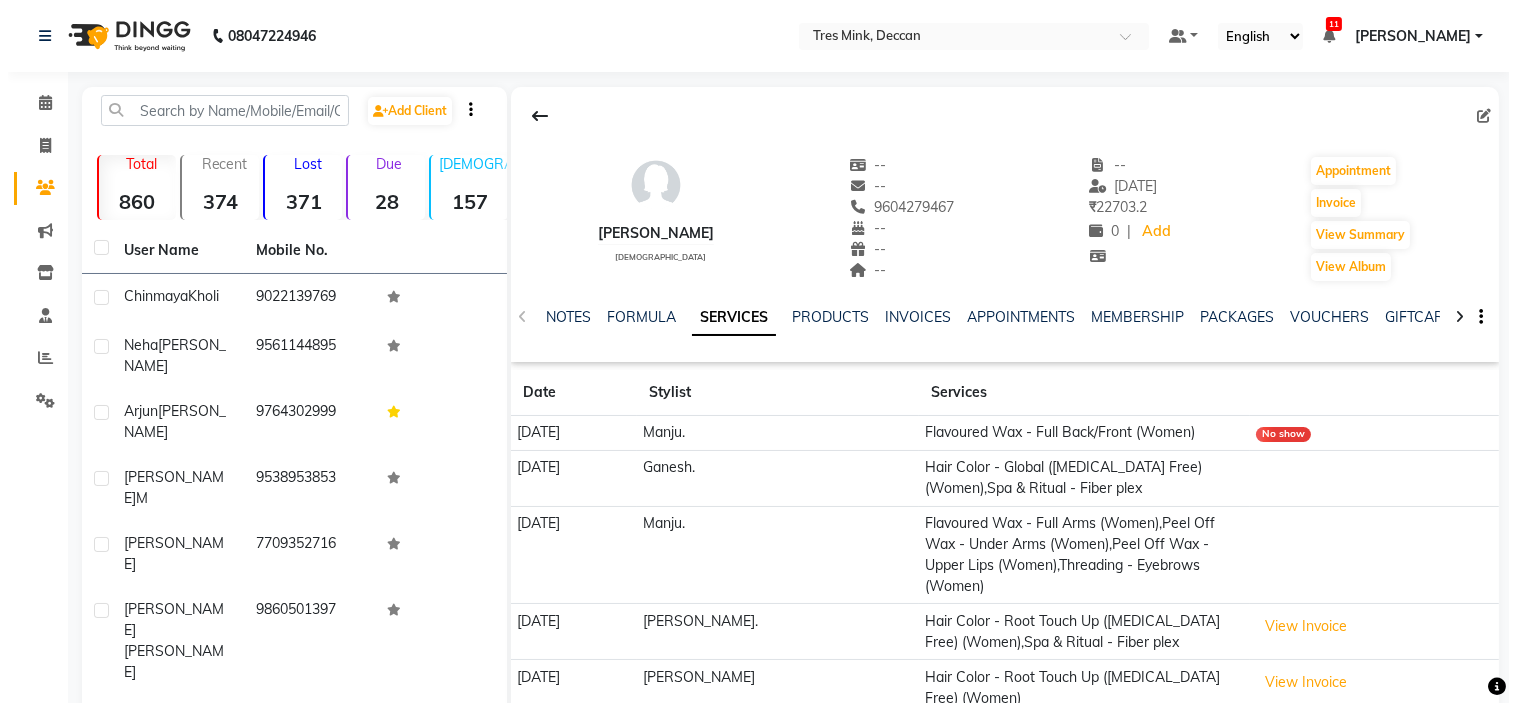 scroll, scrollTop: 163, scrollLeft: 0, axis: vertical 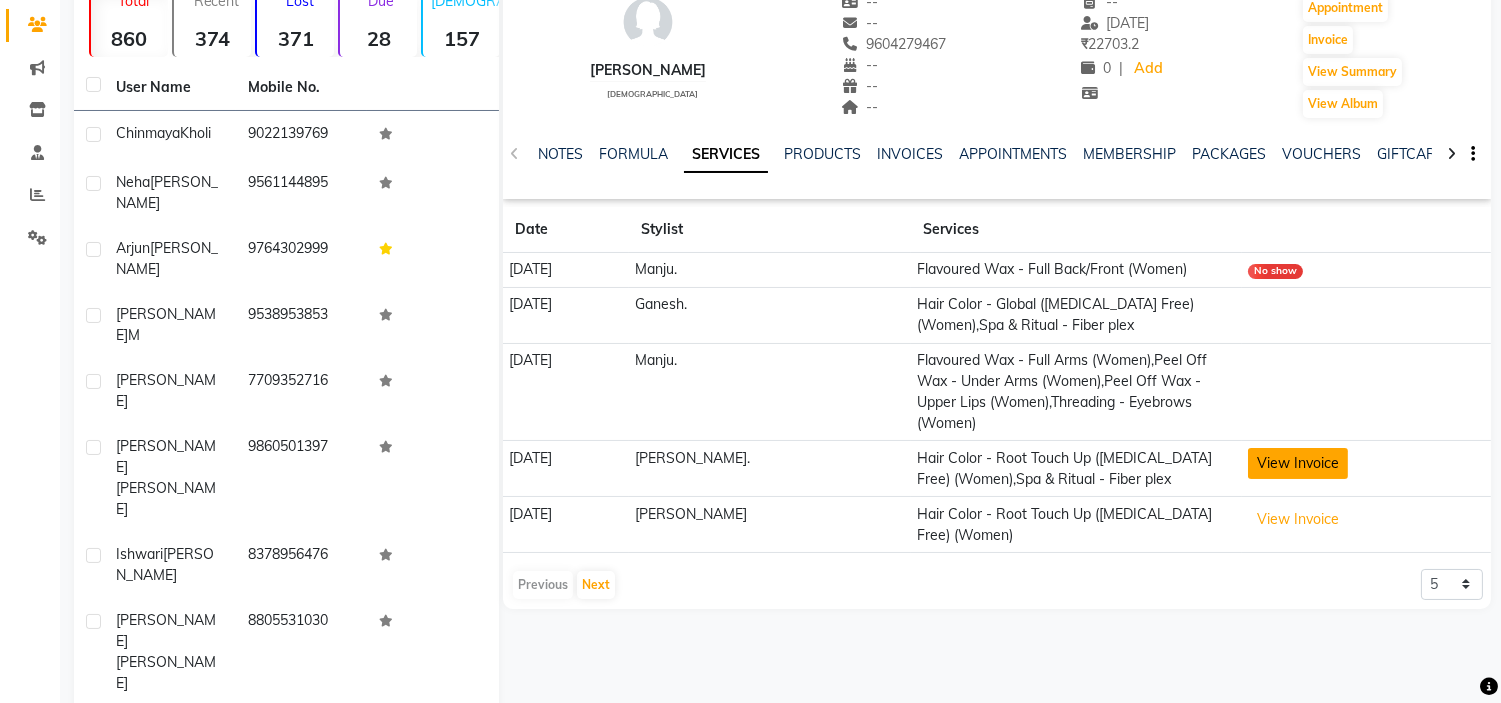 click on "View Invoice" 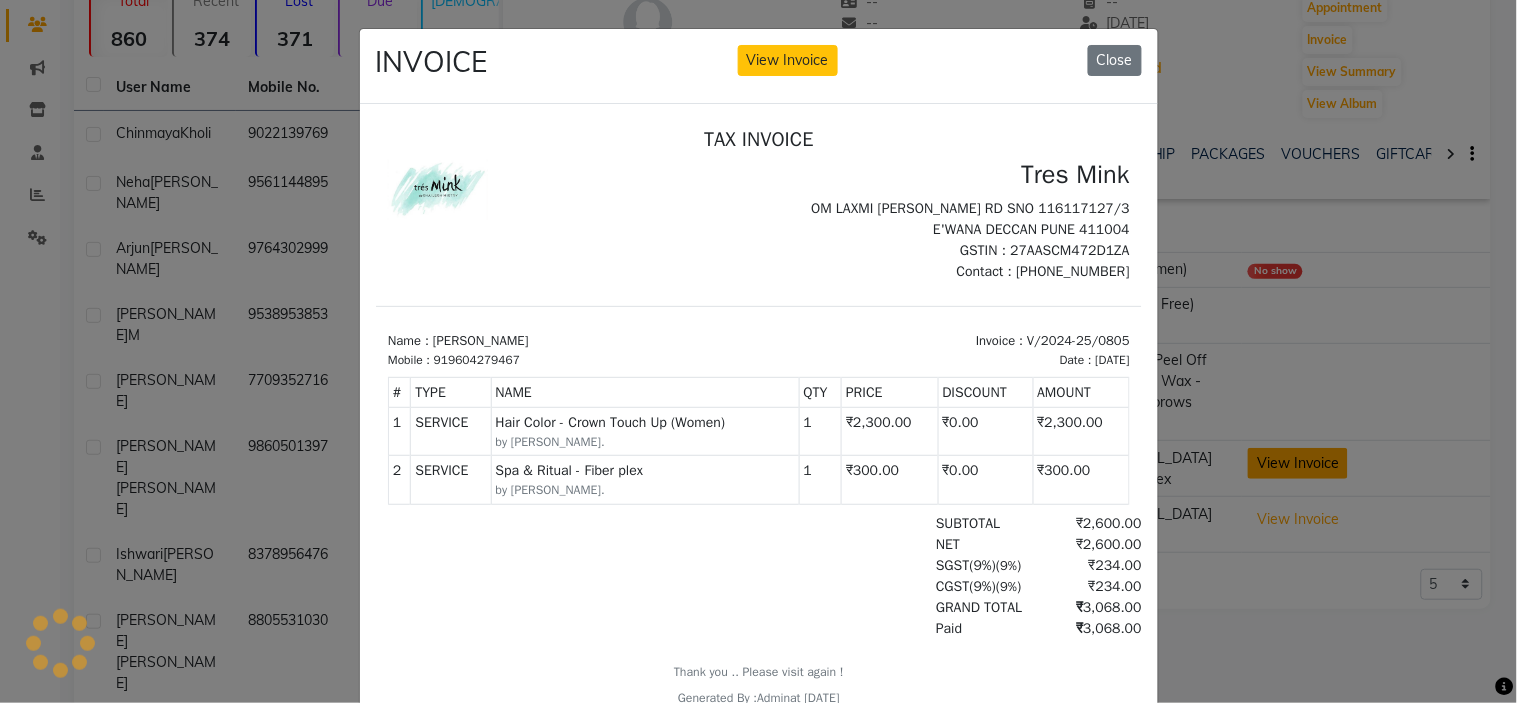scroll, scrollTop: 0, scrollLeft: 0, axis: both 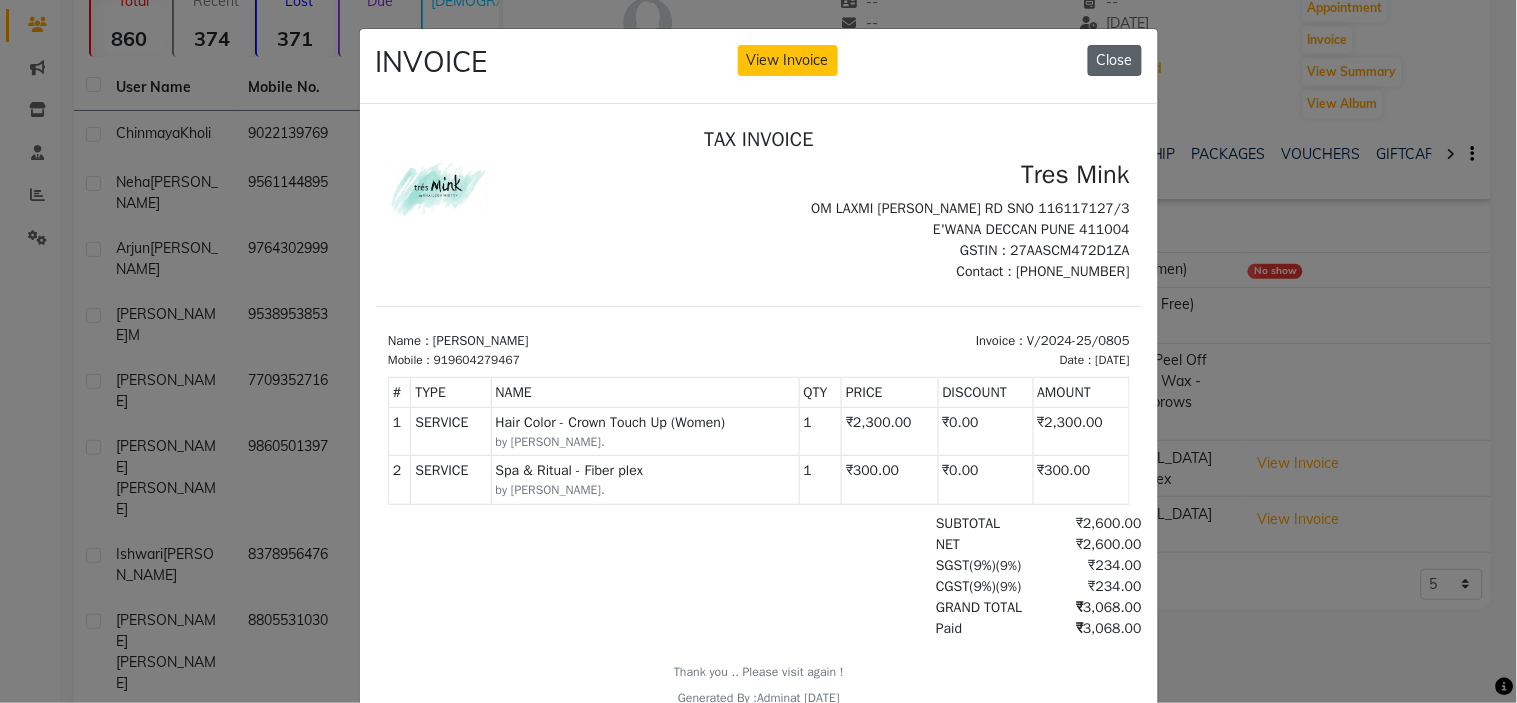 click on "Close" 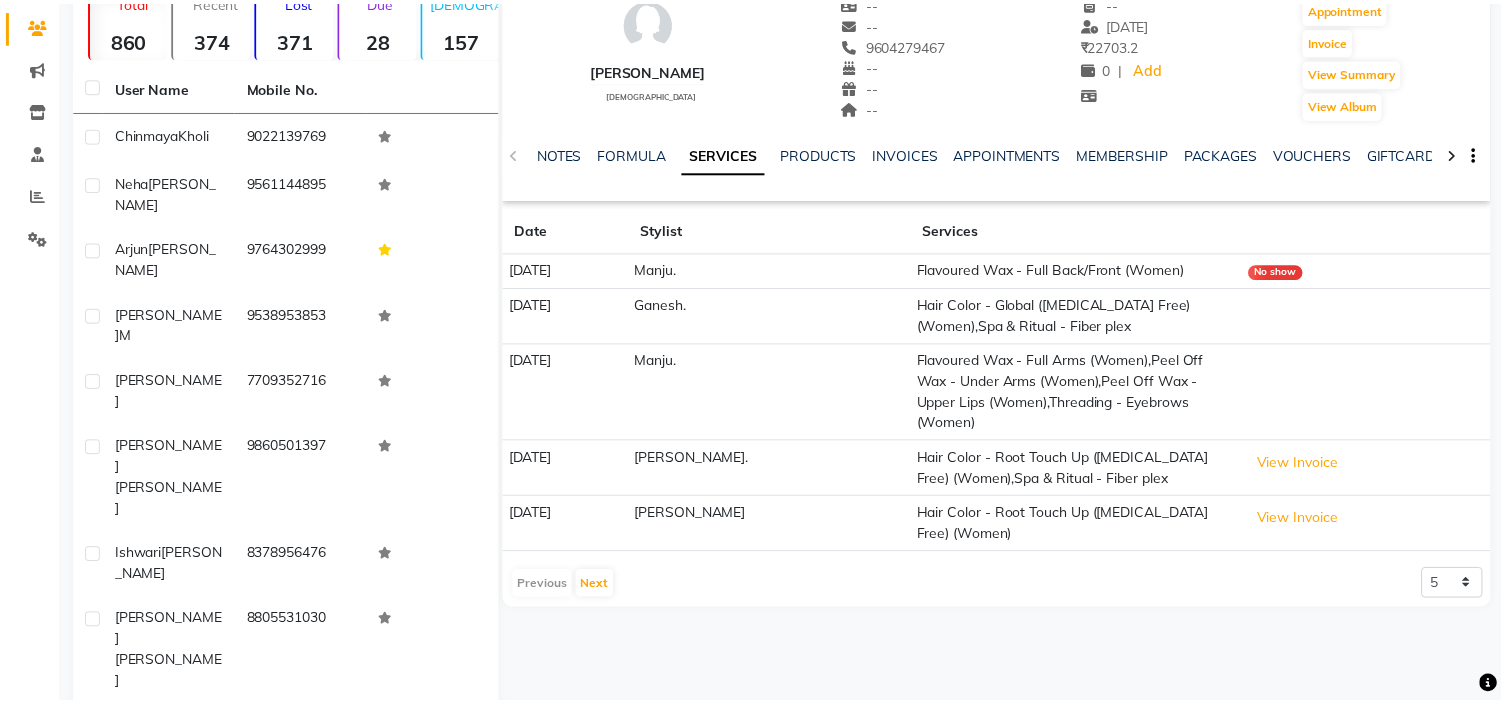 scroll, scrollTop: 146, scrollLeft: 0, axis: vertical 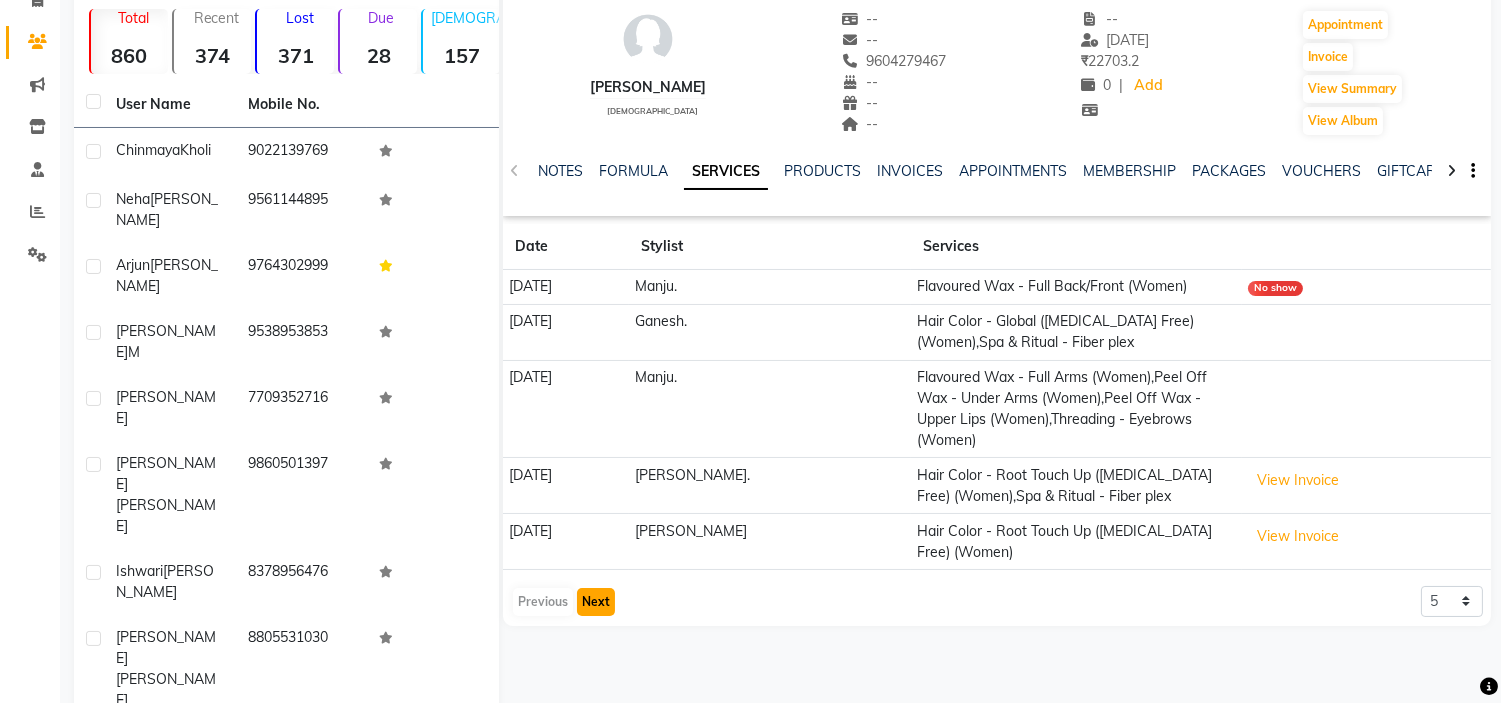 click on "Next" 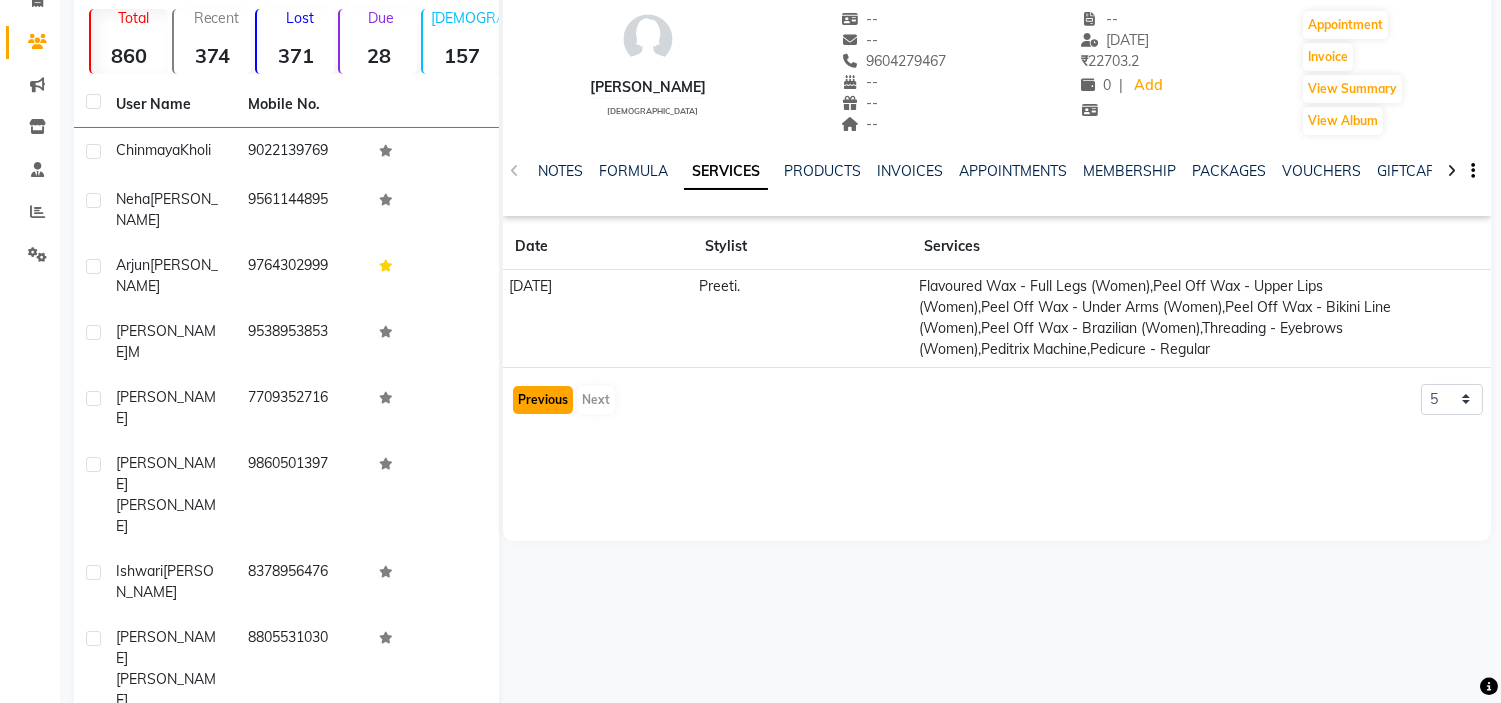 click on "Previous" 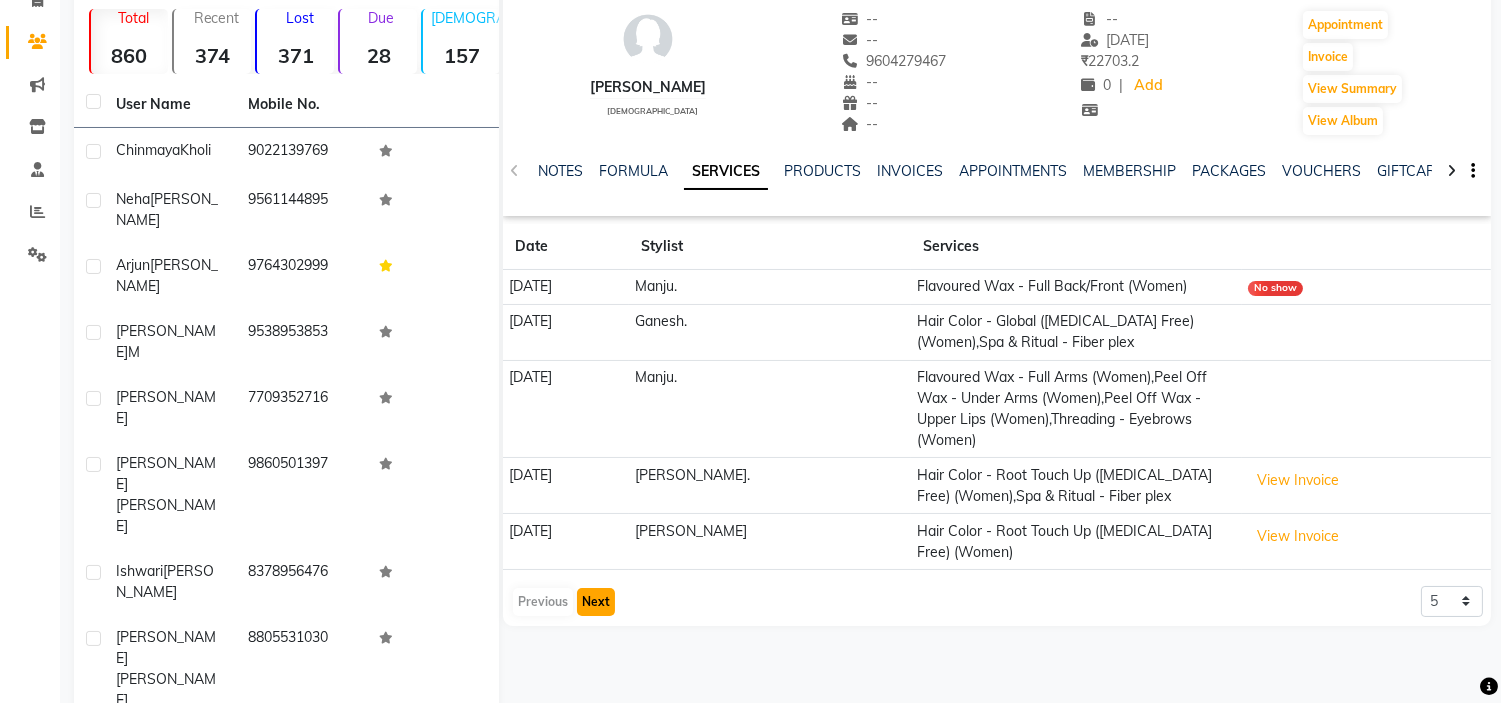 click on "Next" 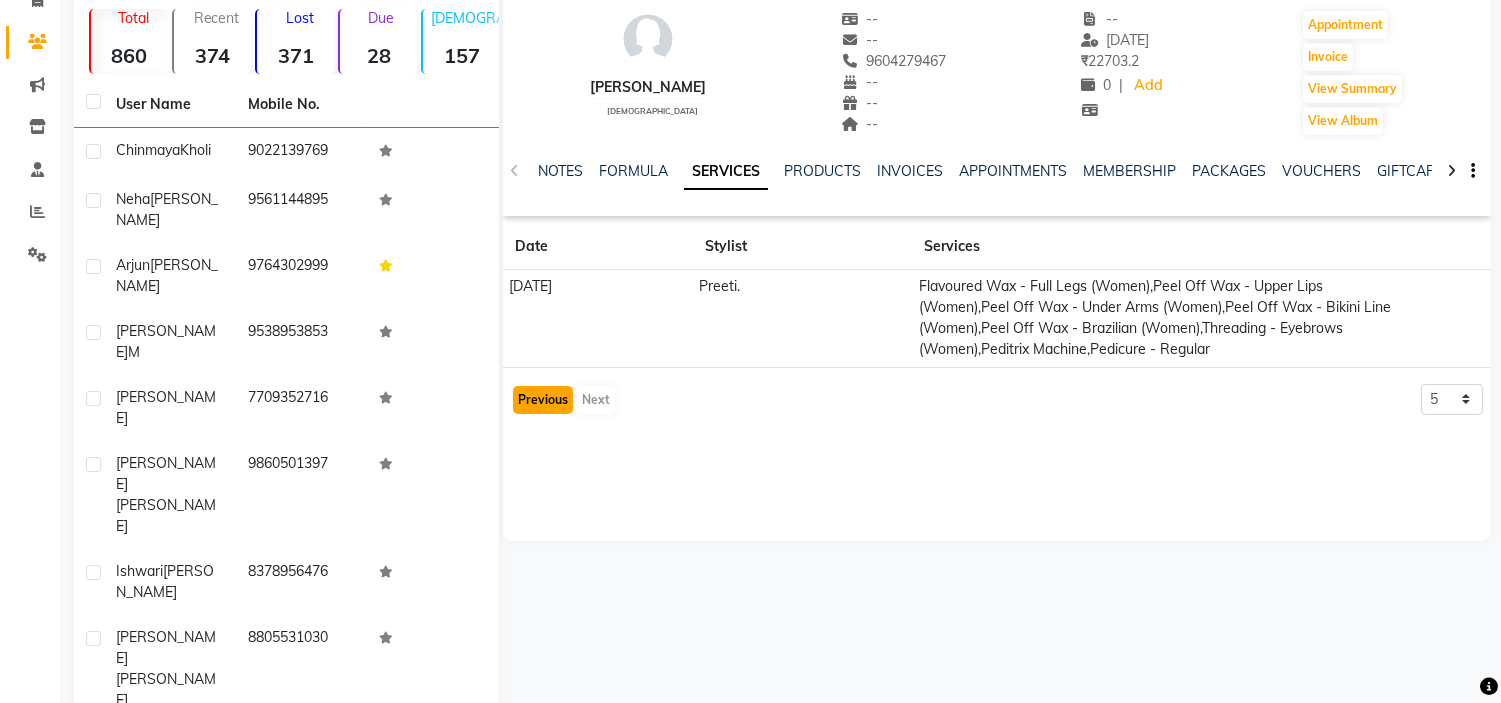 click on "Previous" 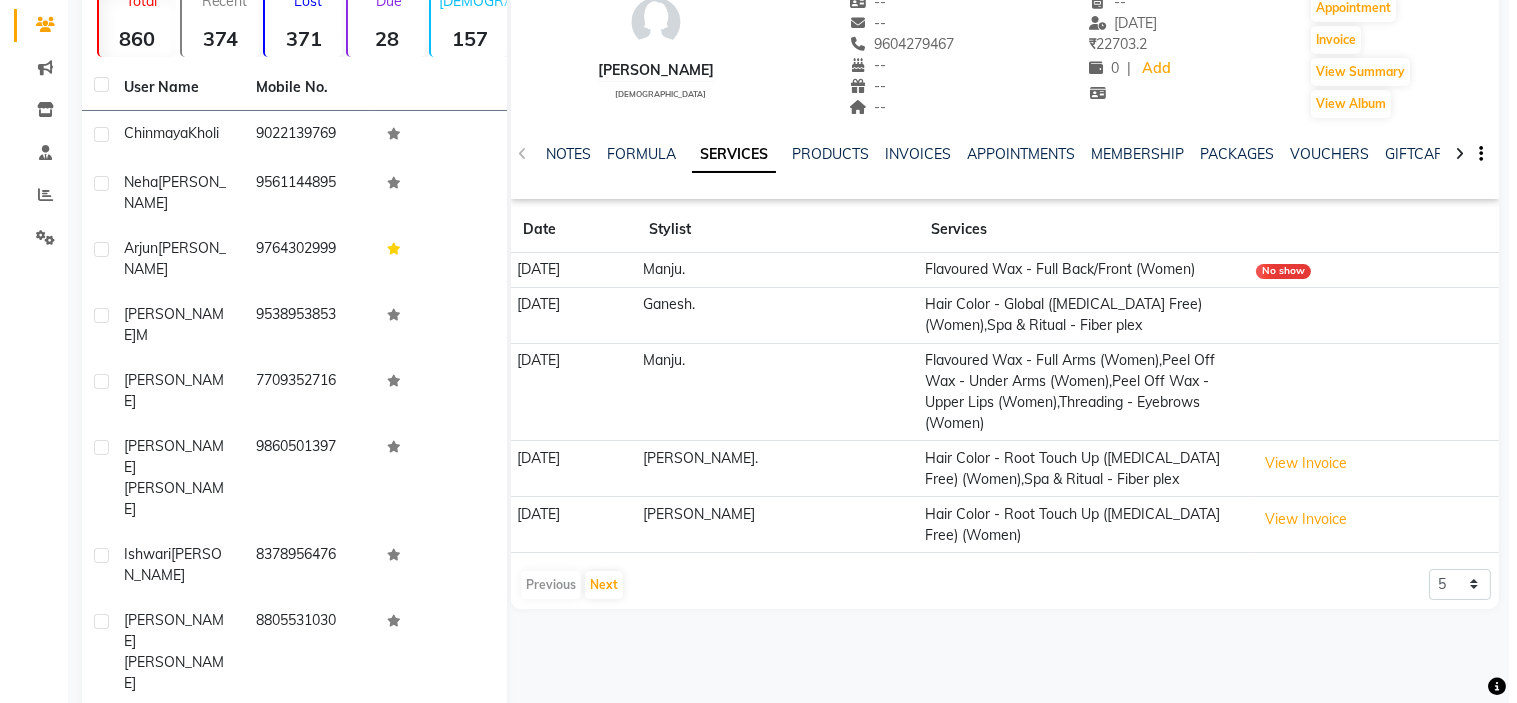 scroll, scrollTop: 0, scrollLeft: 0, axis: both 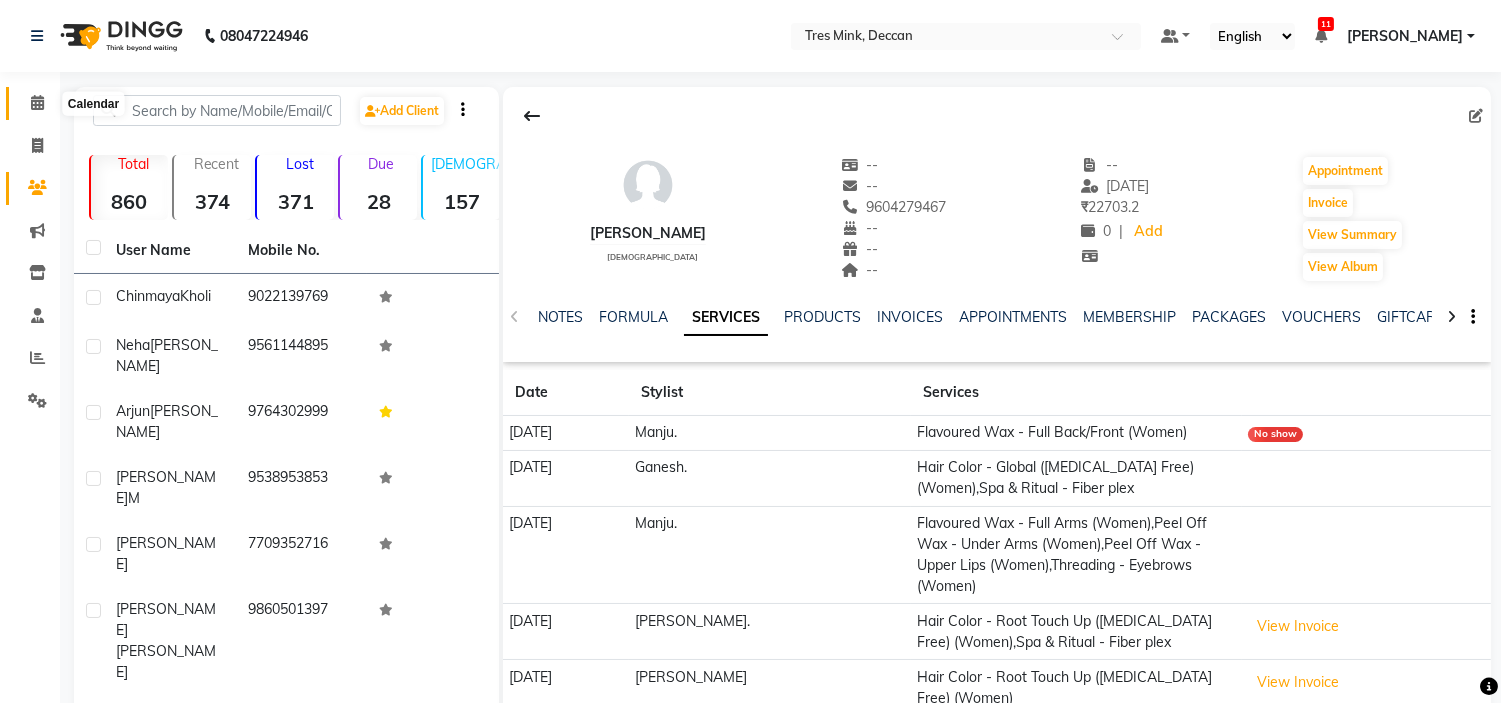 click 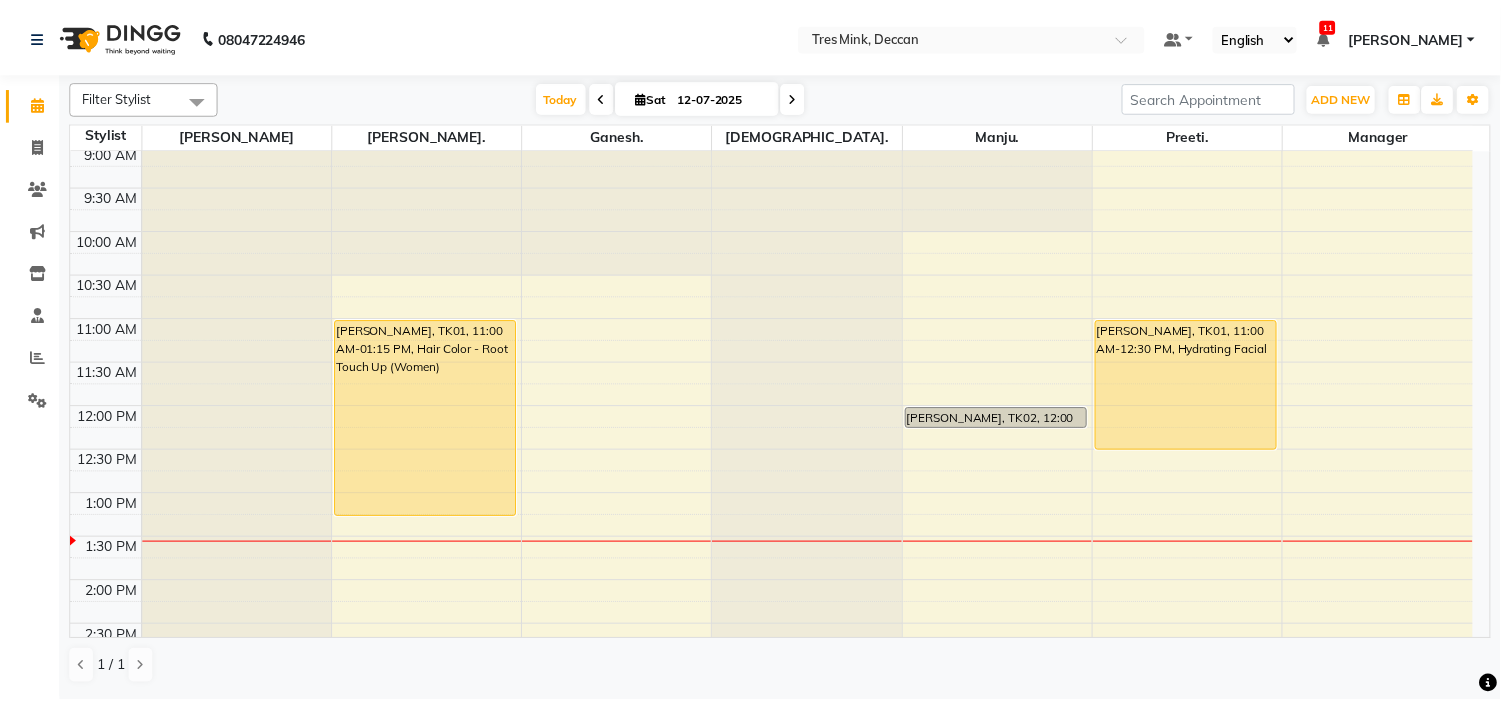 scroll, scrollTop: 95, scrollLeft: 0, axis: vertical 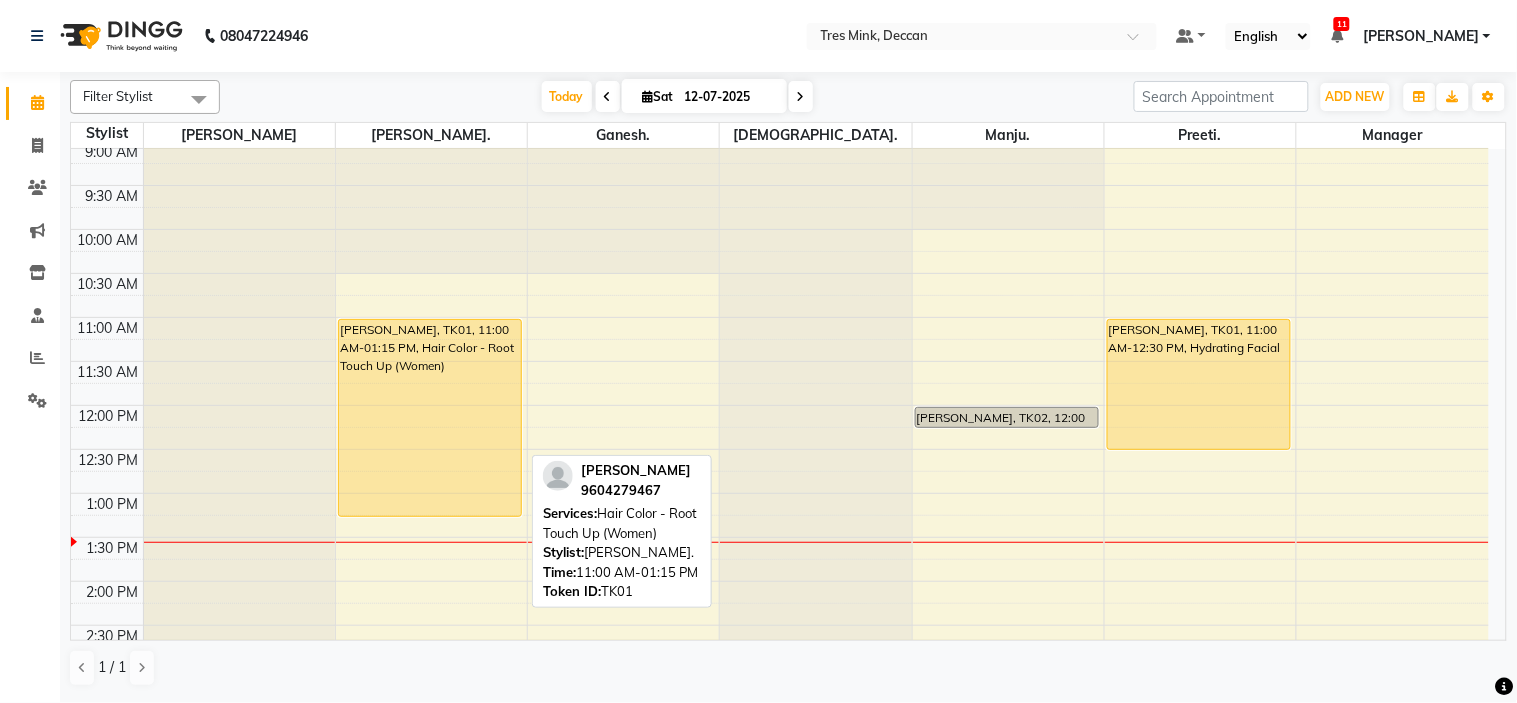 click on "[PERSON_NAME], TK01, 11:00 AM-01:15 PM, Hair Color - Root Touch Up (Women)" at bounding box center (430, 418) 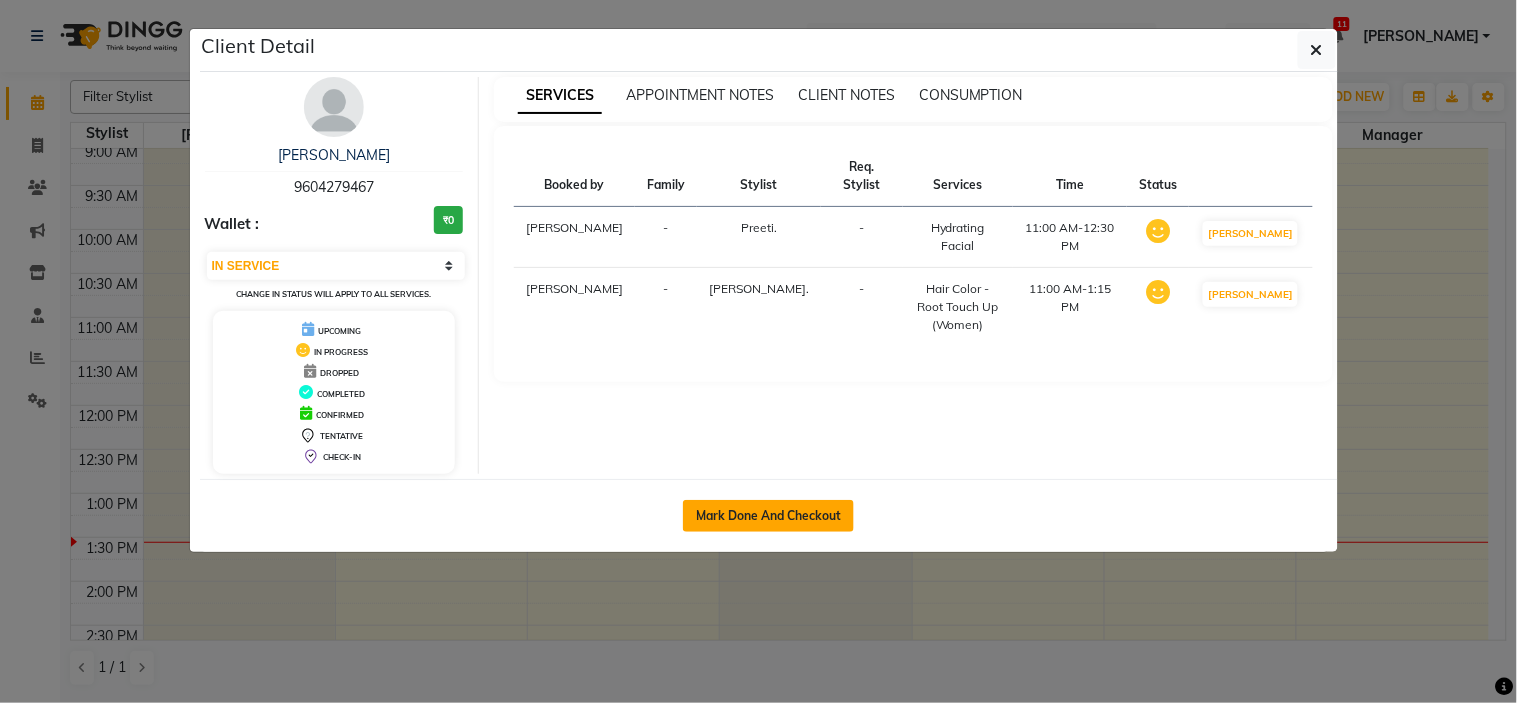 click on "Mark Done And Checkout" 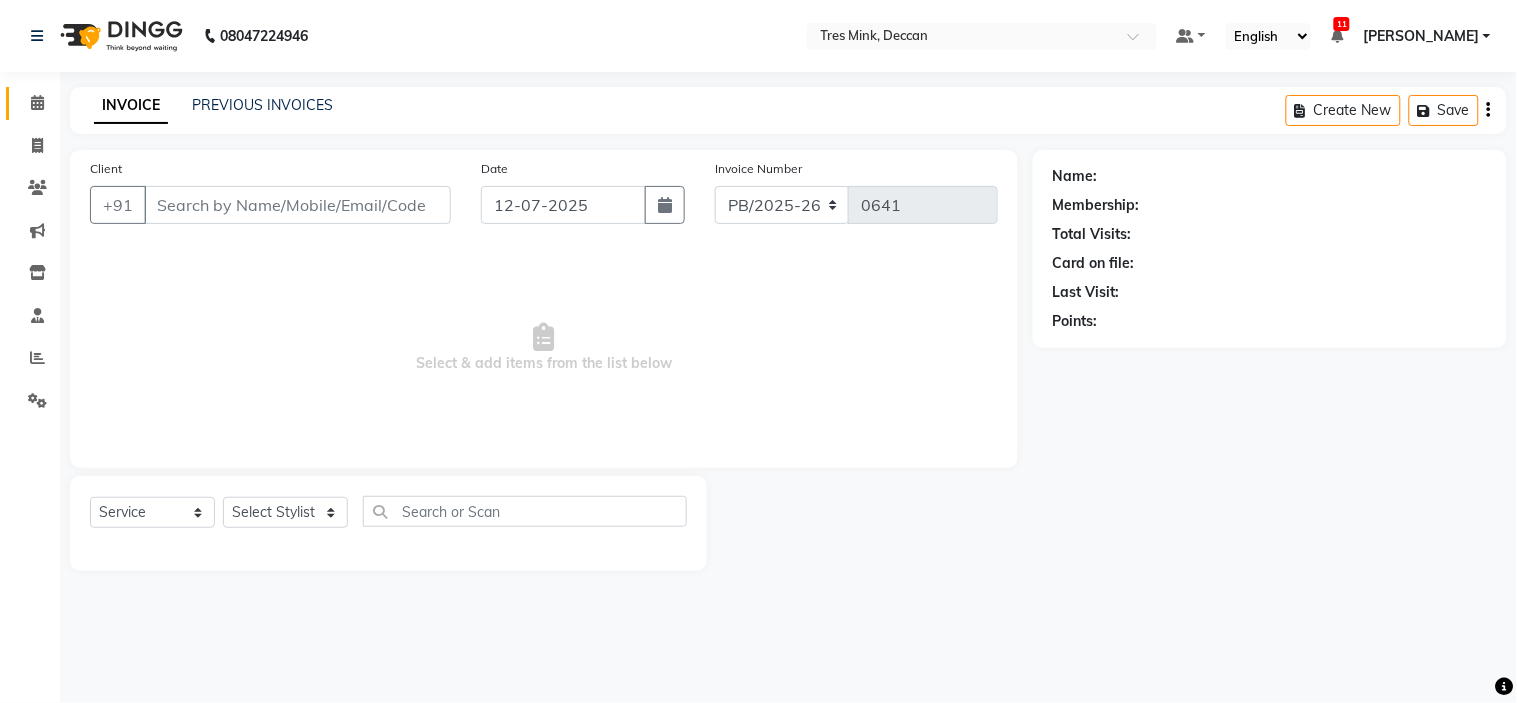 select on "3" 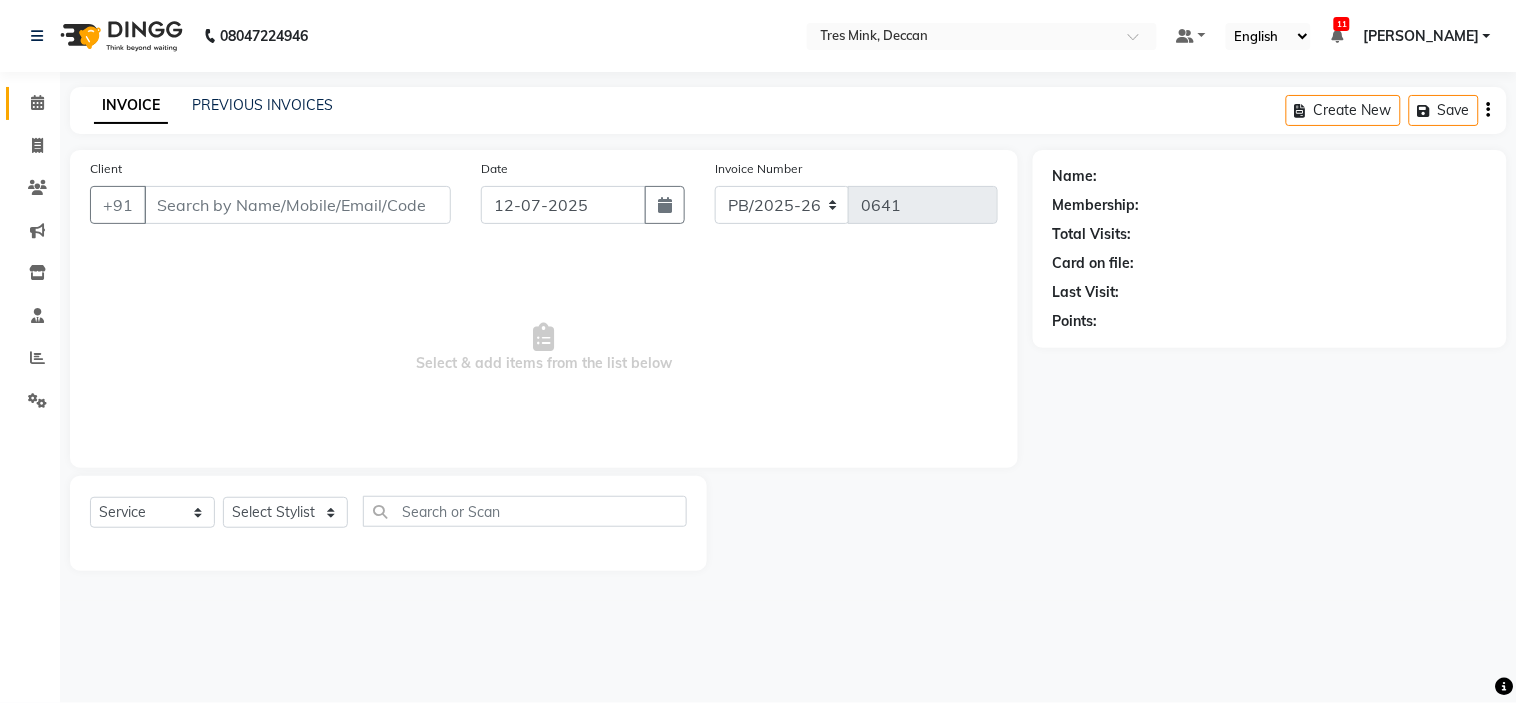 type on "9604279467" 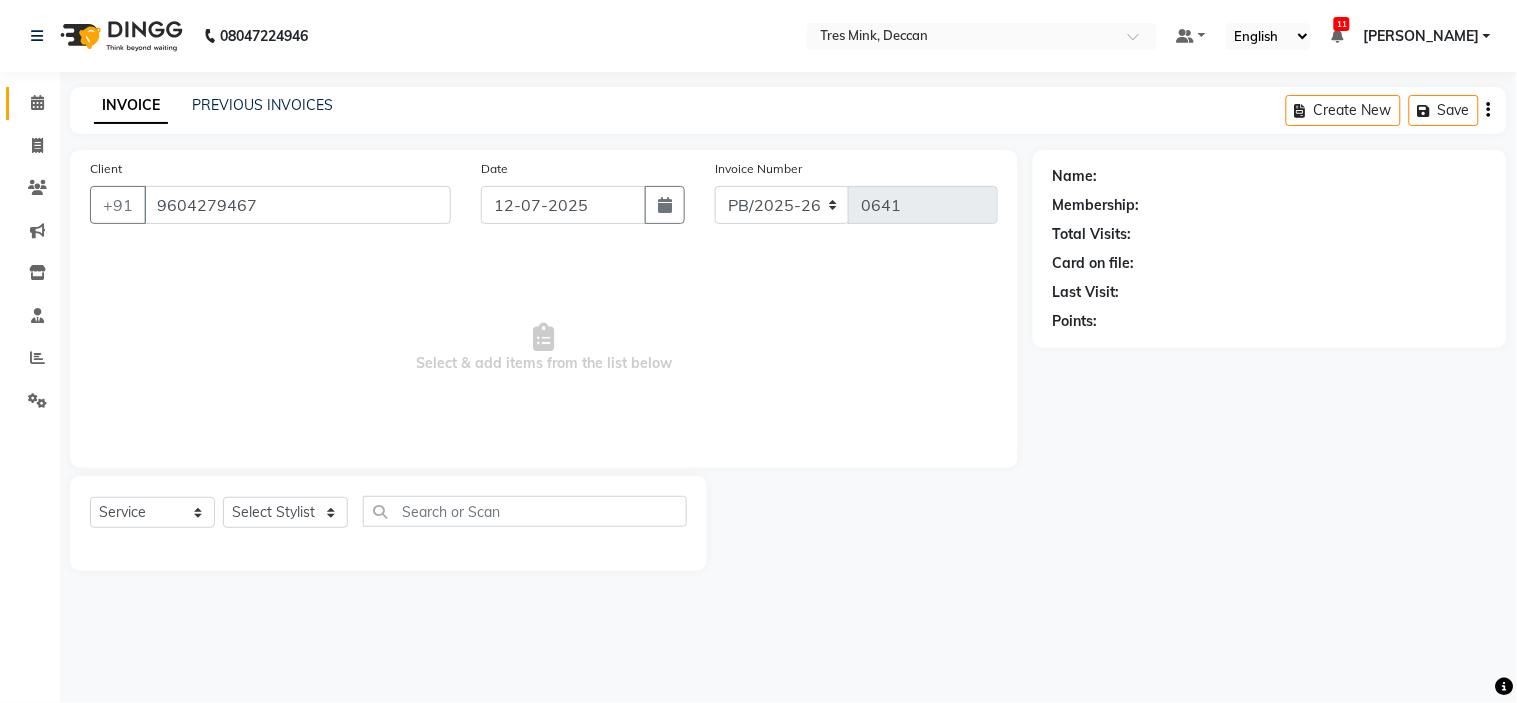 select on "59502" 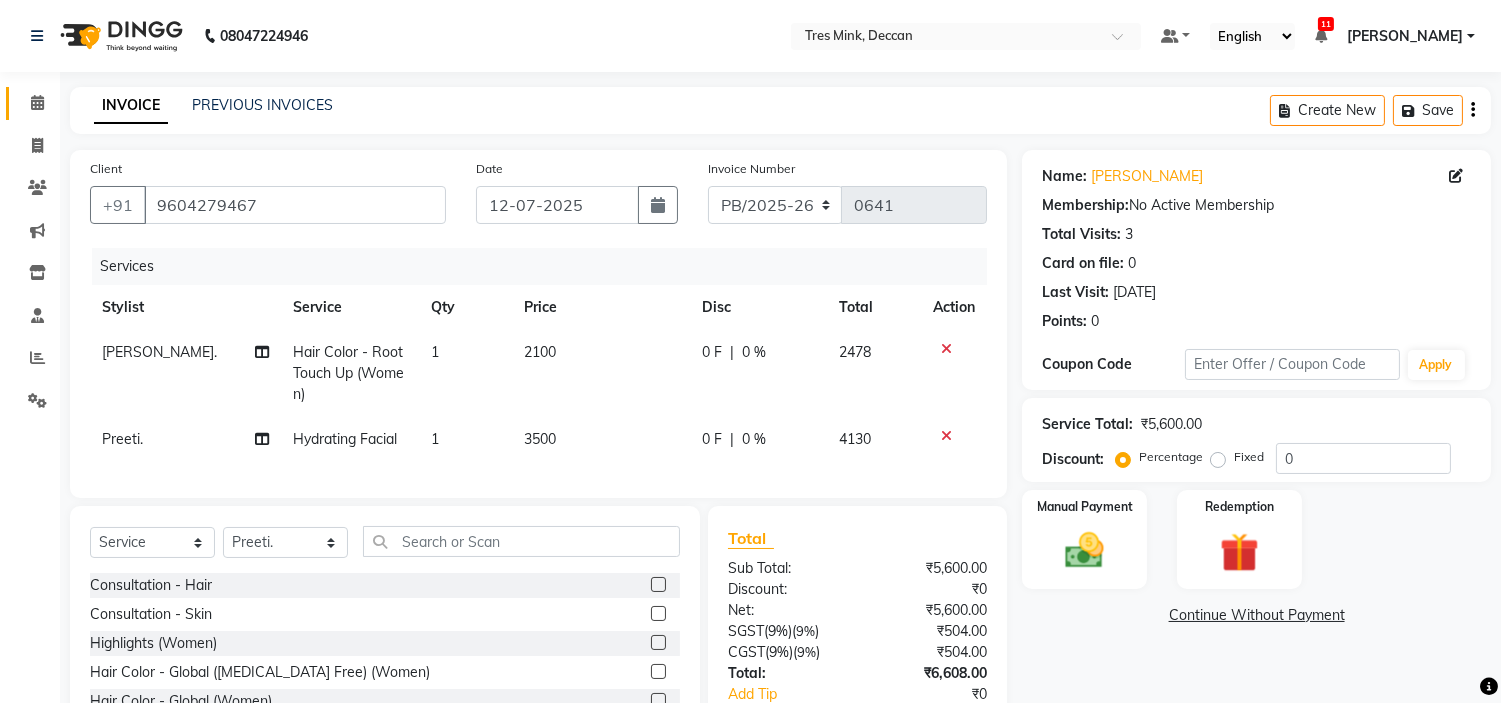 scroll, scrollTop: 87, scrollLeft: 0, axis: vertical 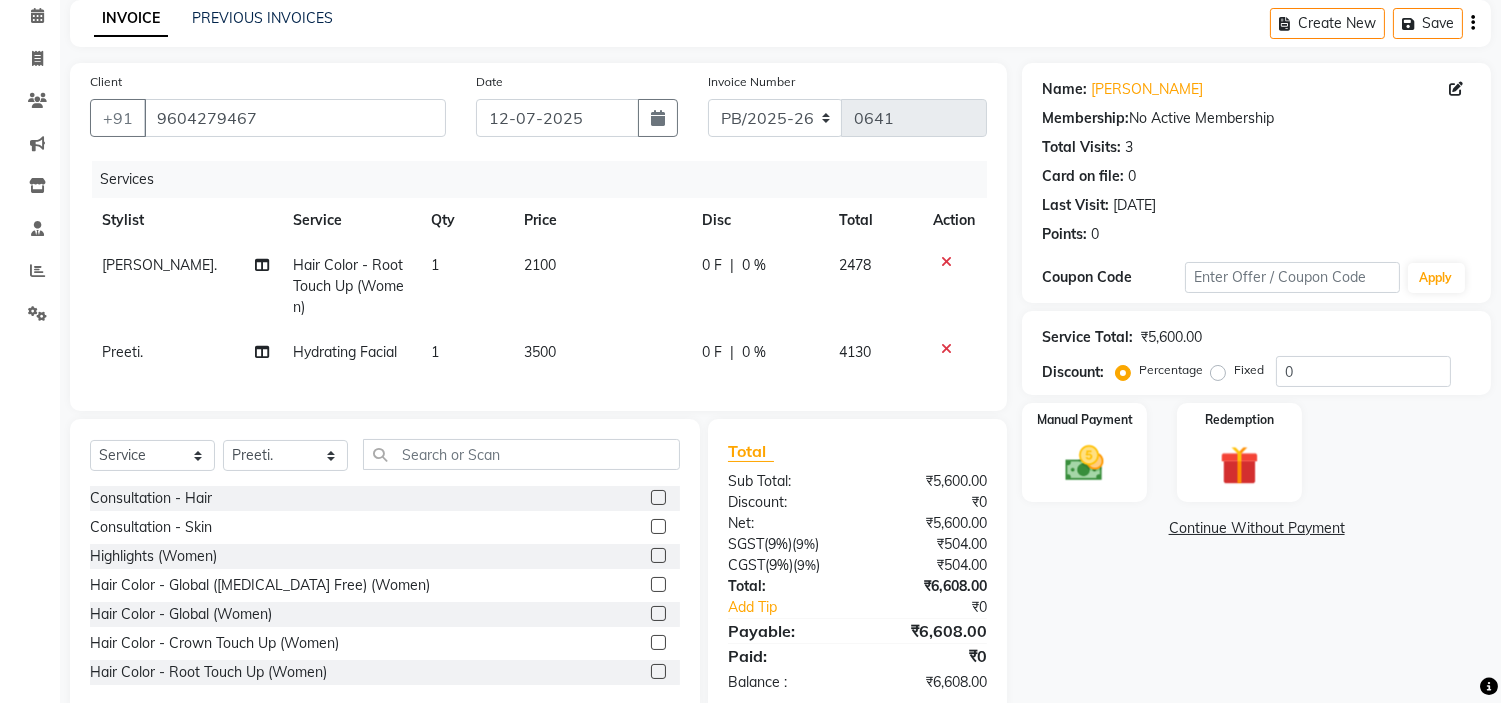 click on "Hydrating Facial" 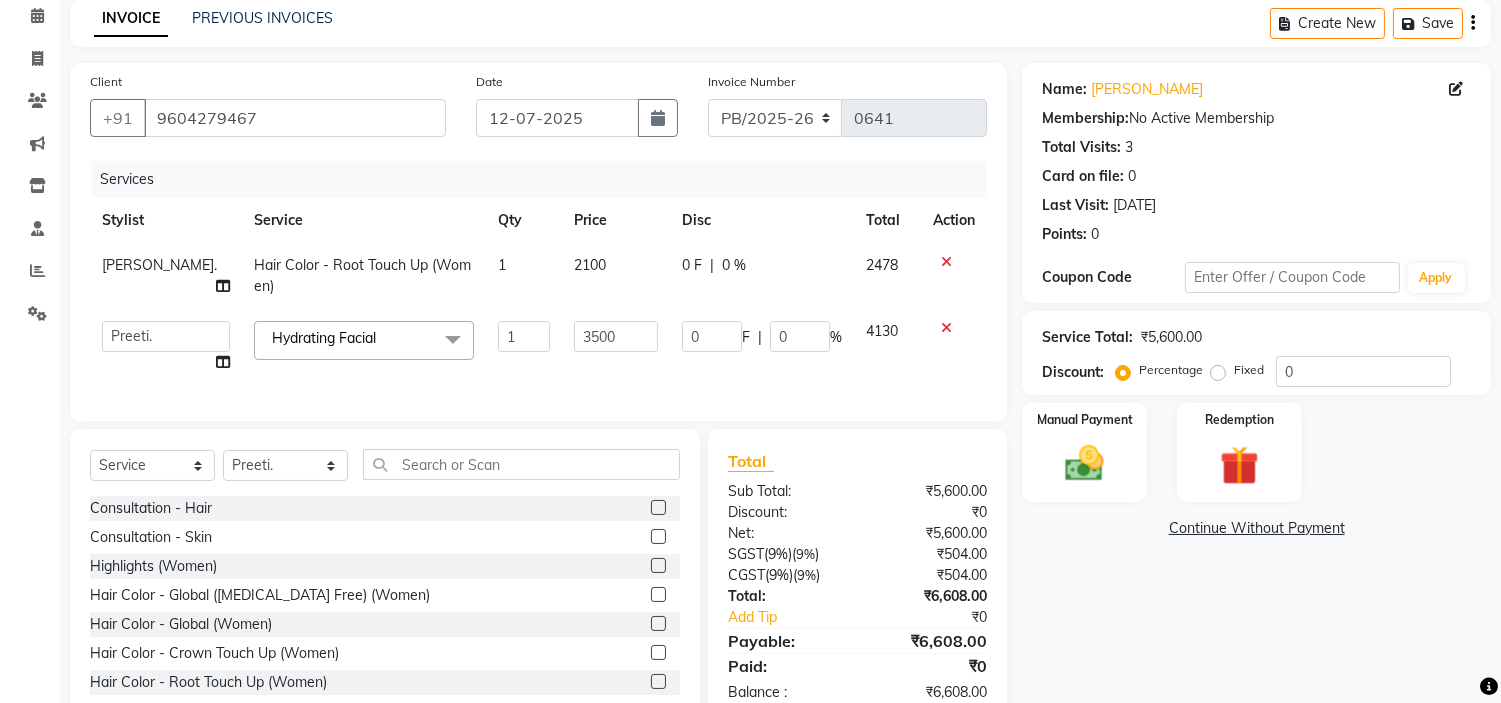 click on "Hydrating Facial  x" 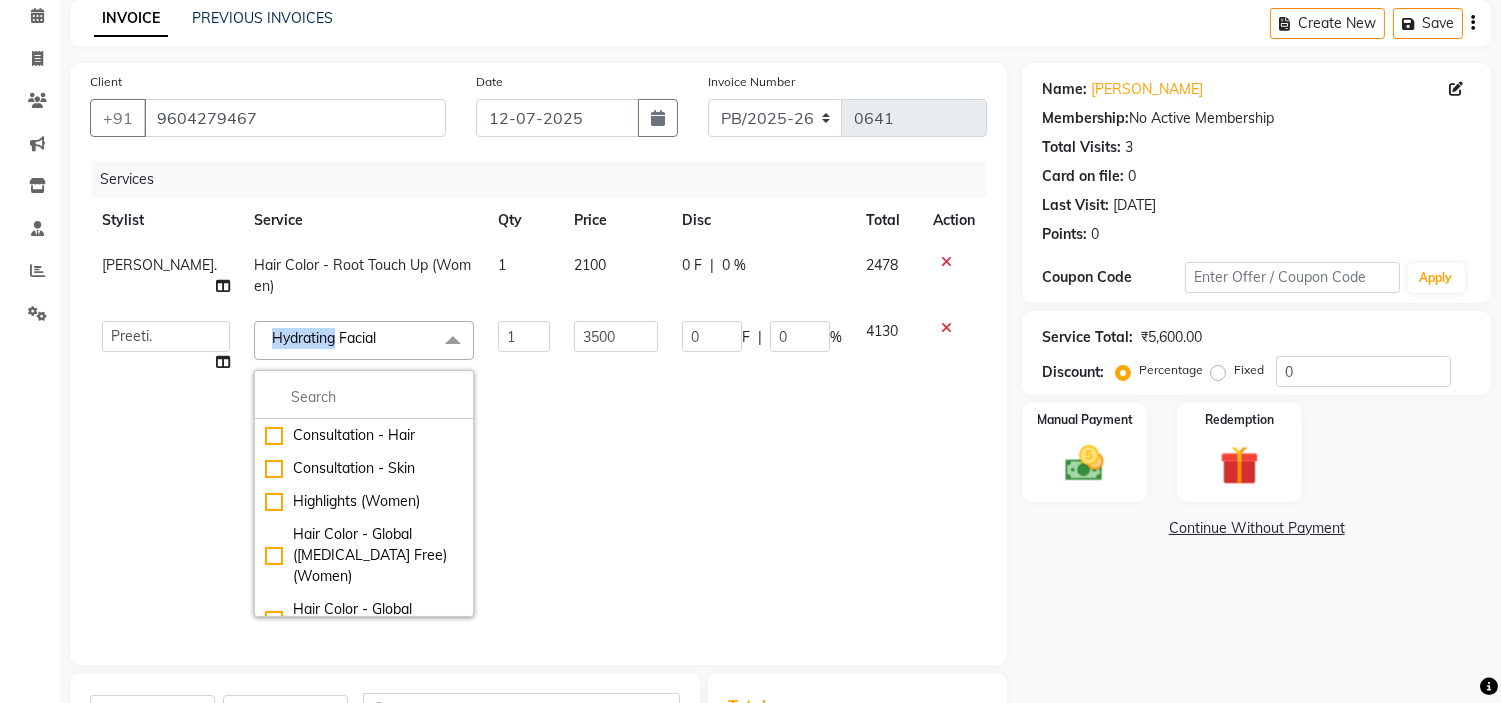 click on "Hydrating Facial  x" 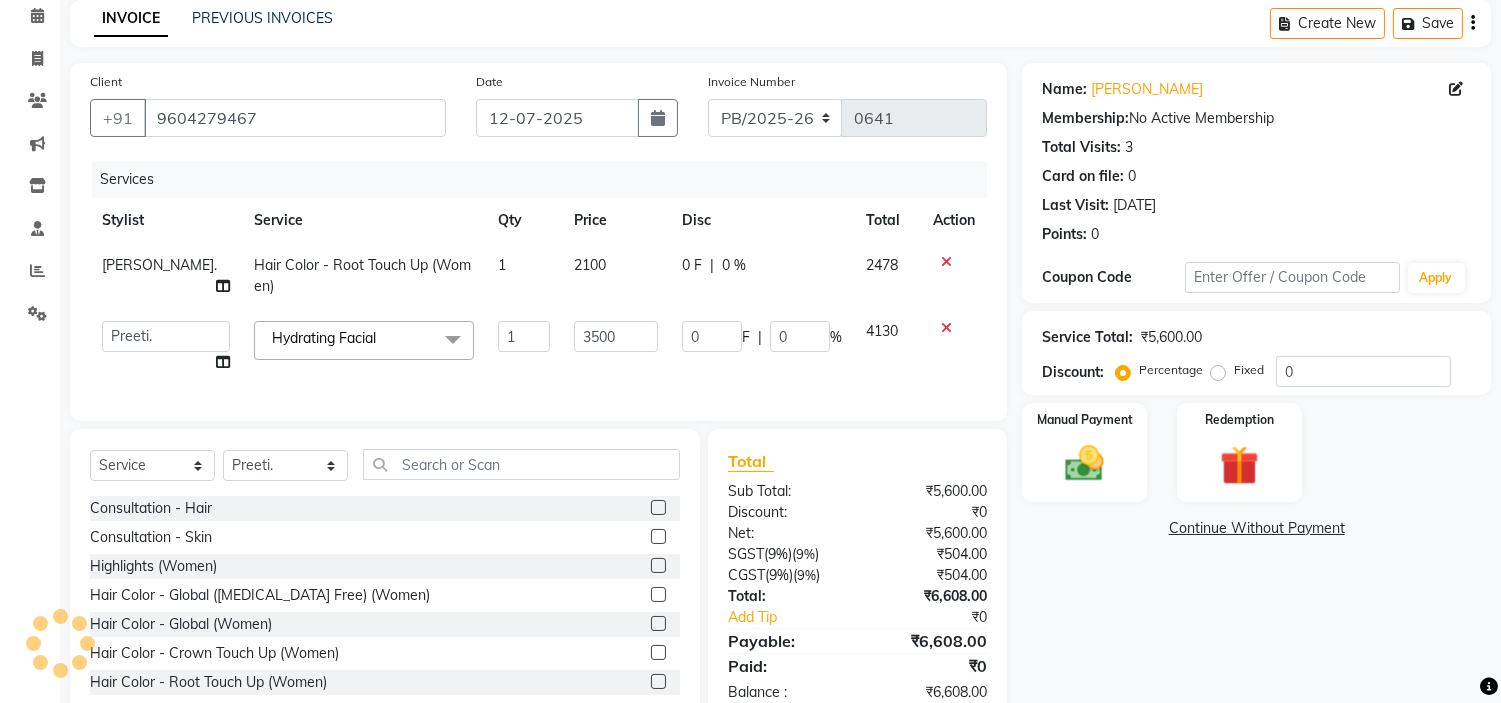 click on "Hydrating Facial  x" 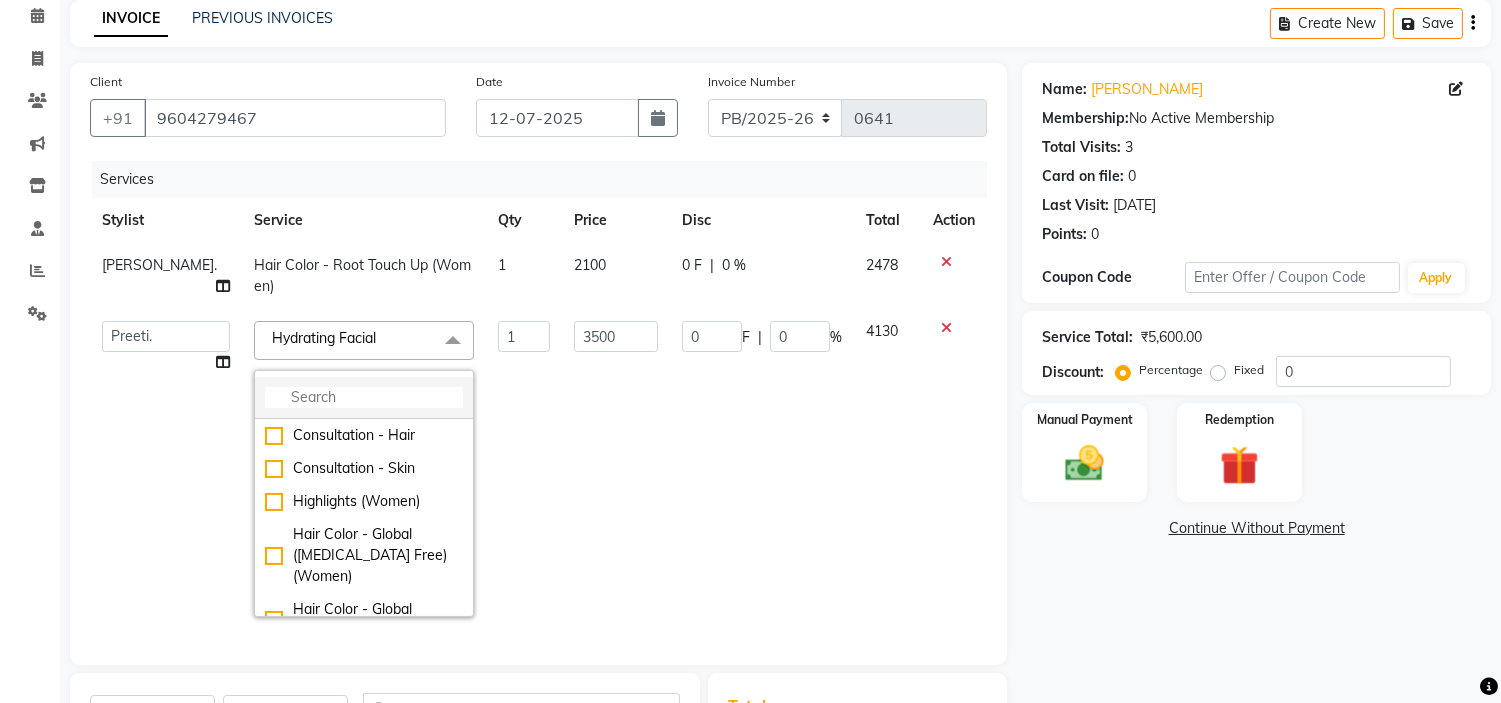 click 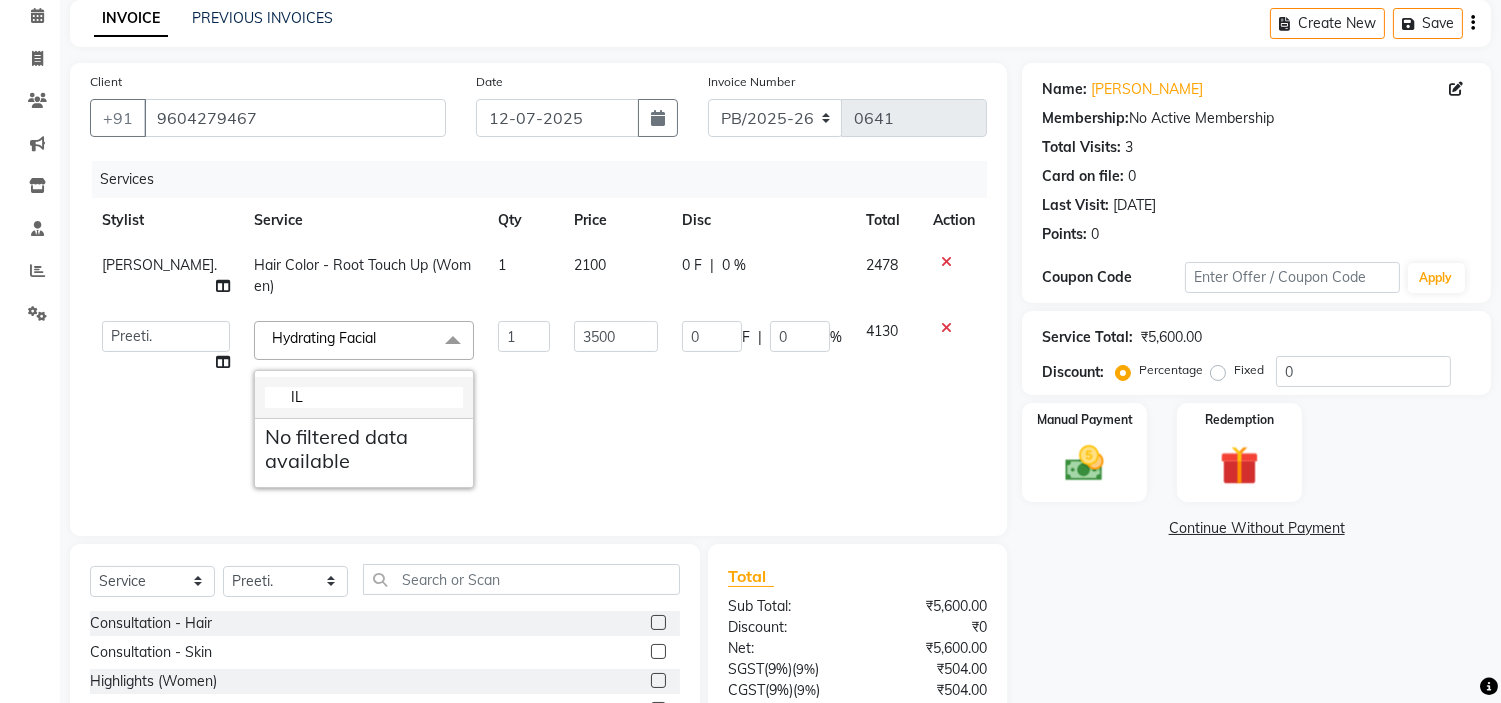 type on "I" 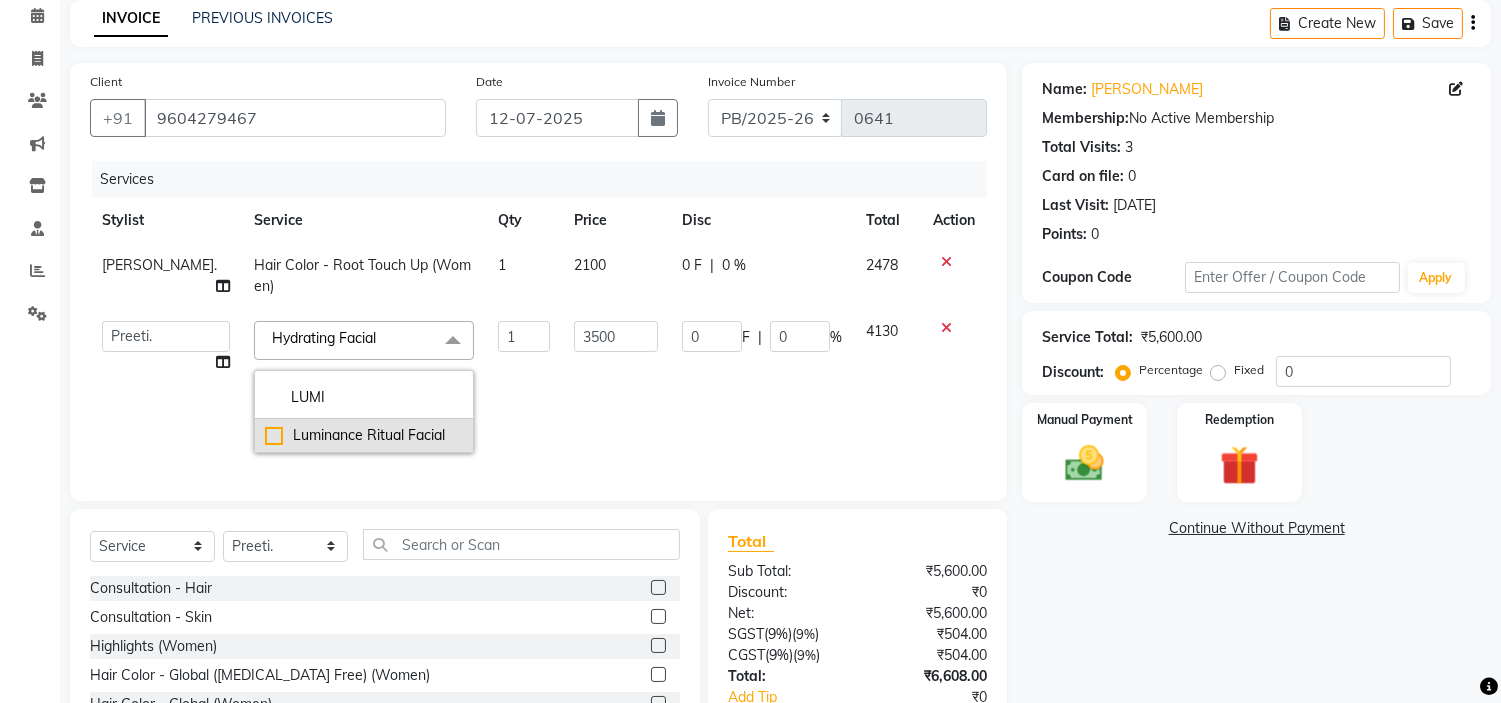 type on "LUMI" 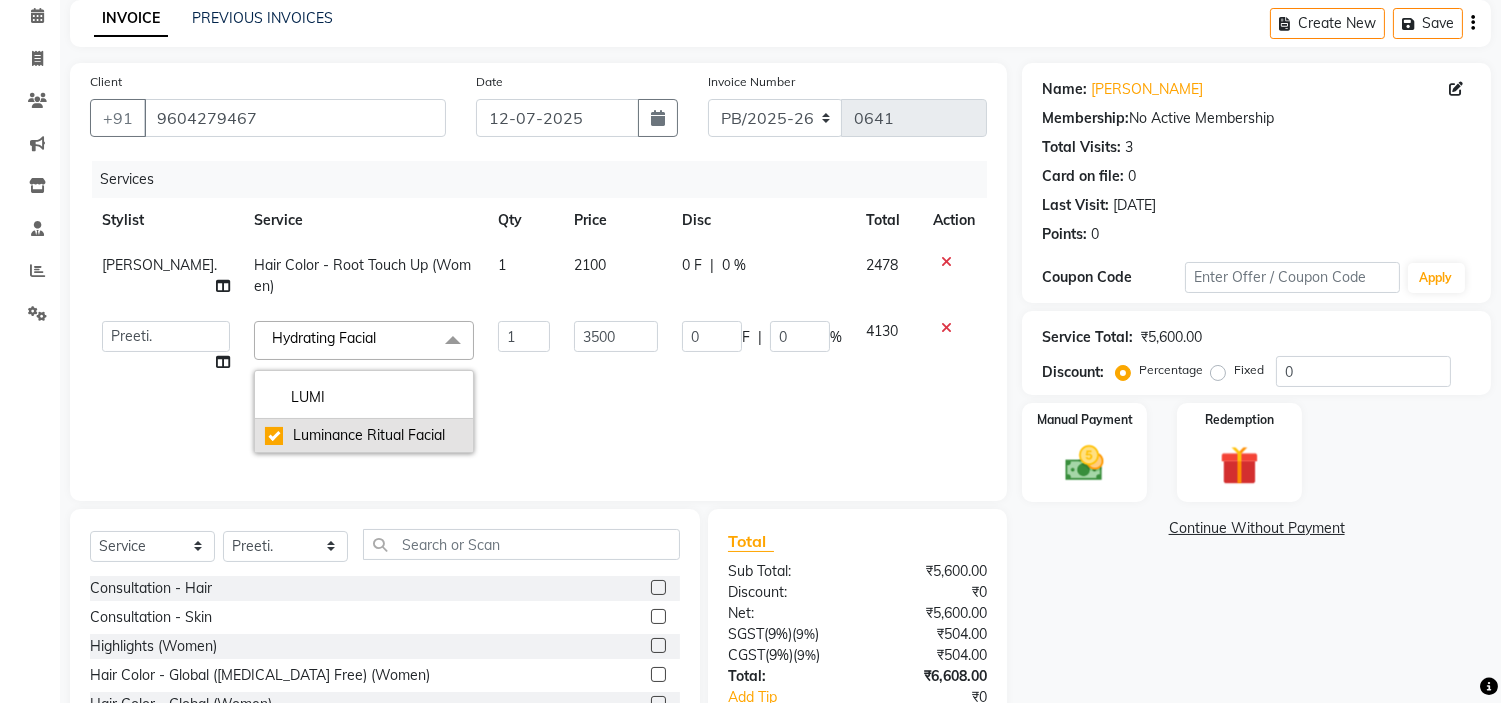 type on "5000" 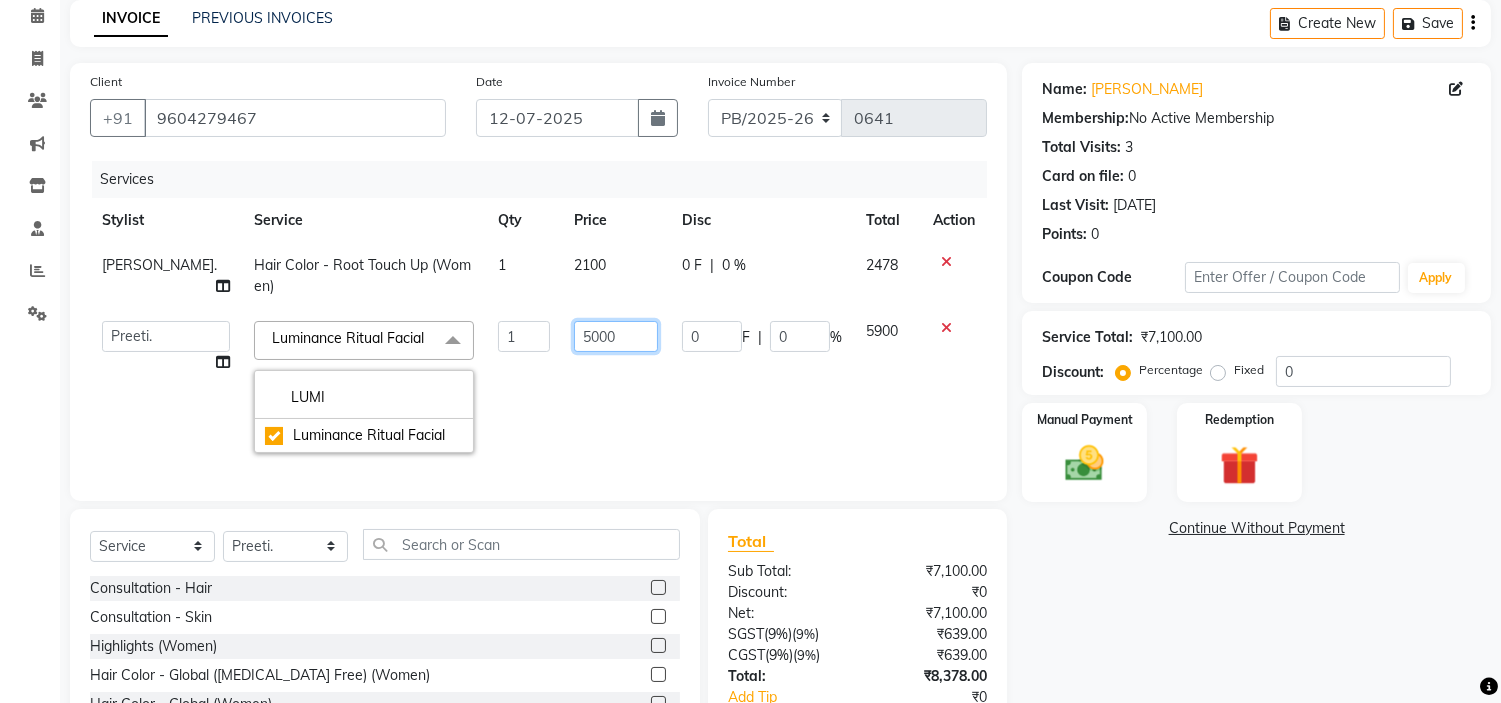 click on "5000" 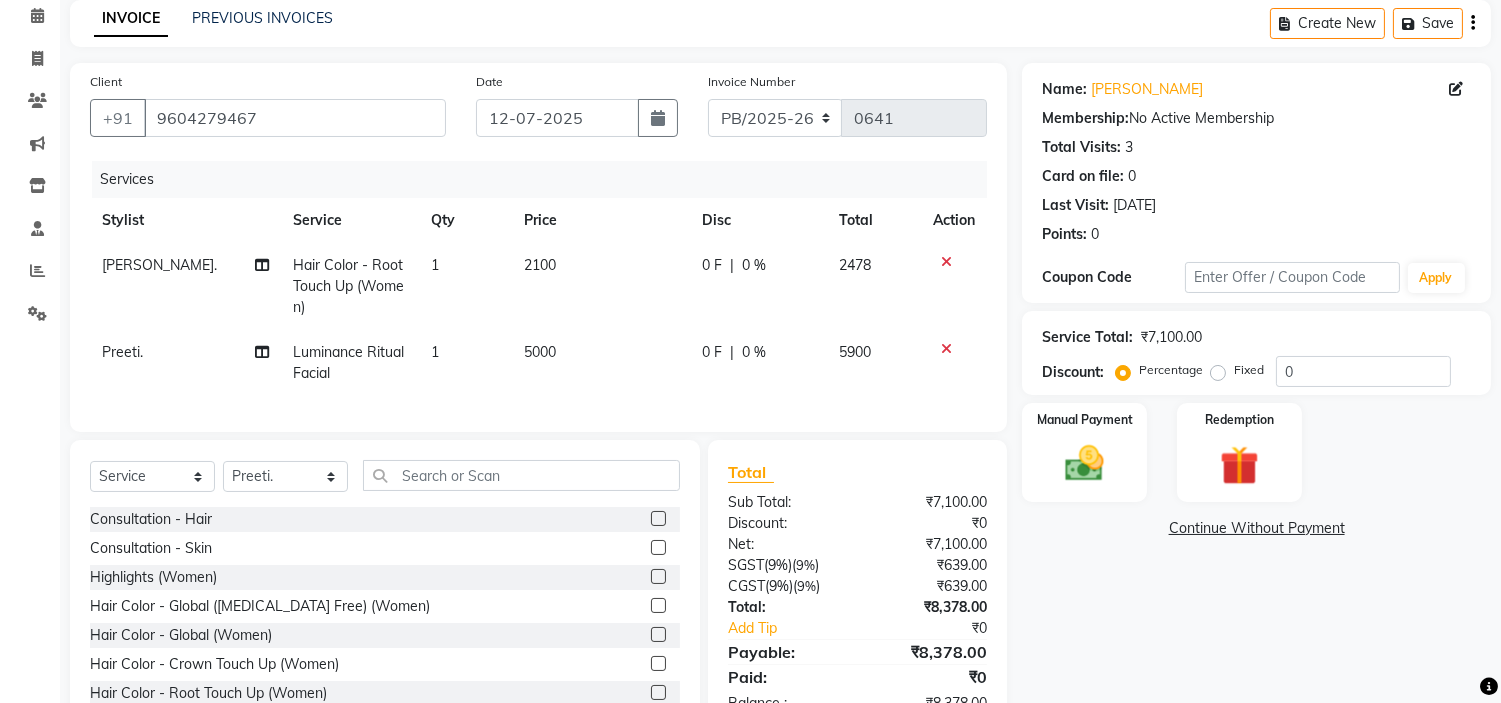 click on "2100" 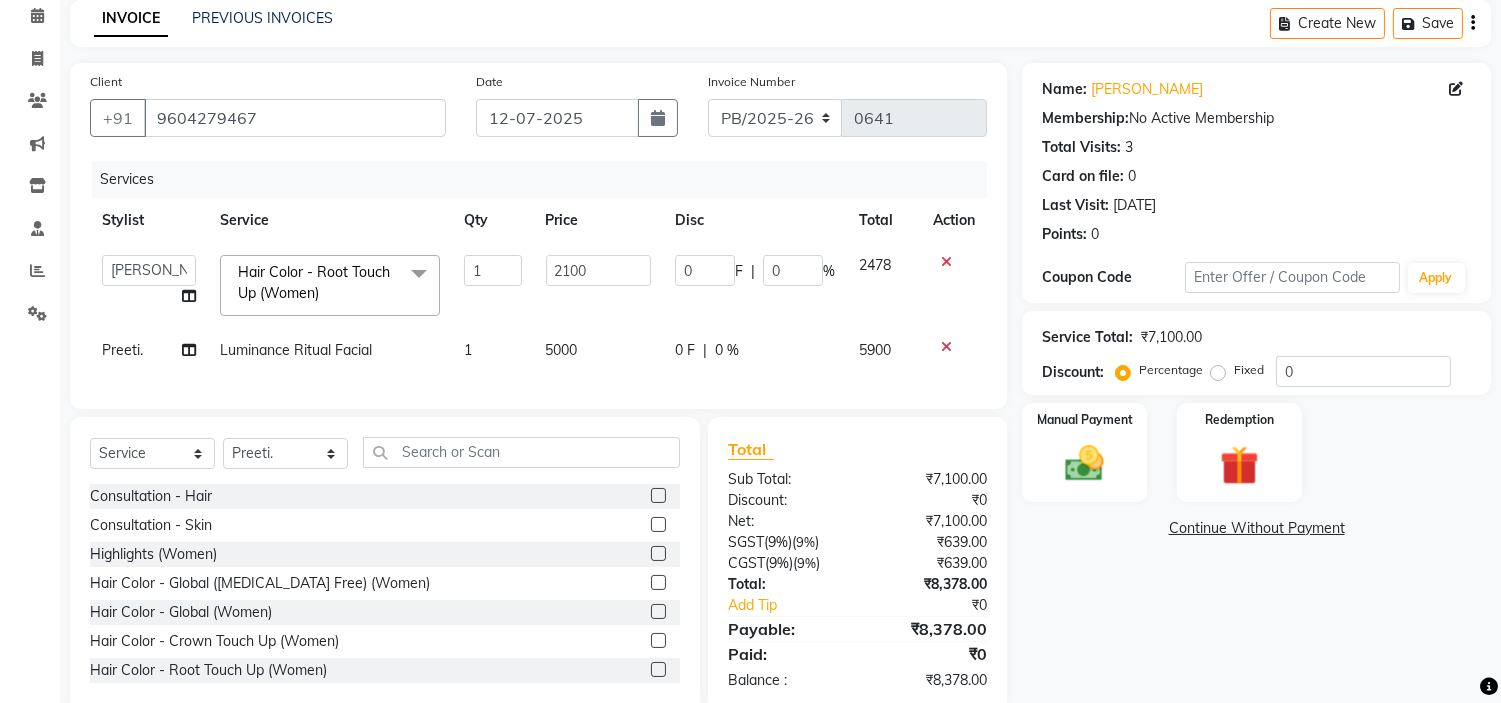 click on "Hair Color - Root Touch Up (Women)  x" 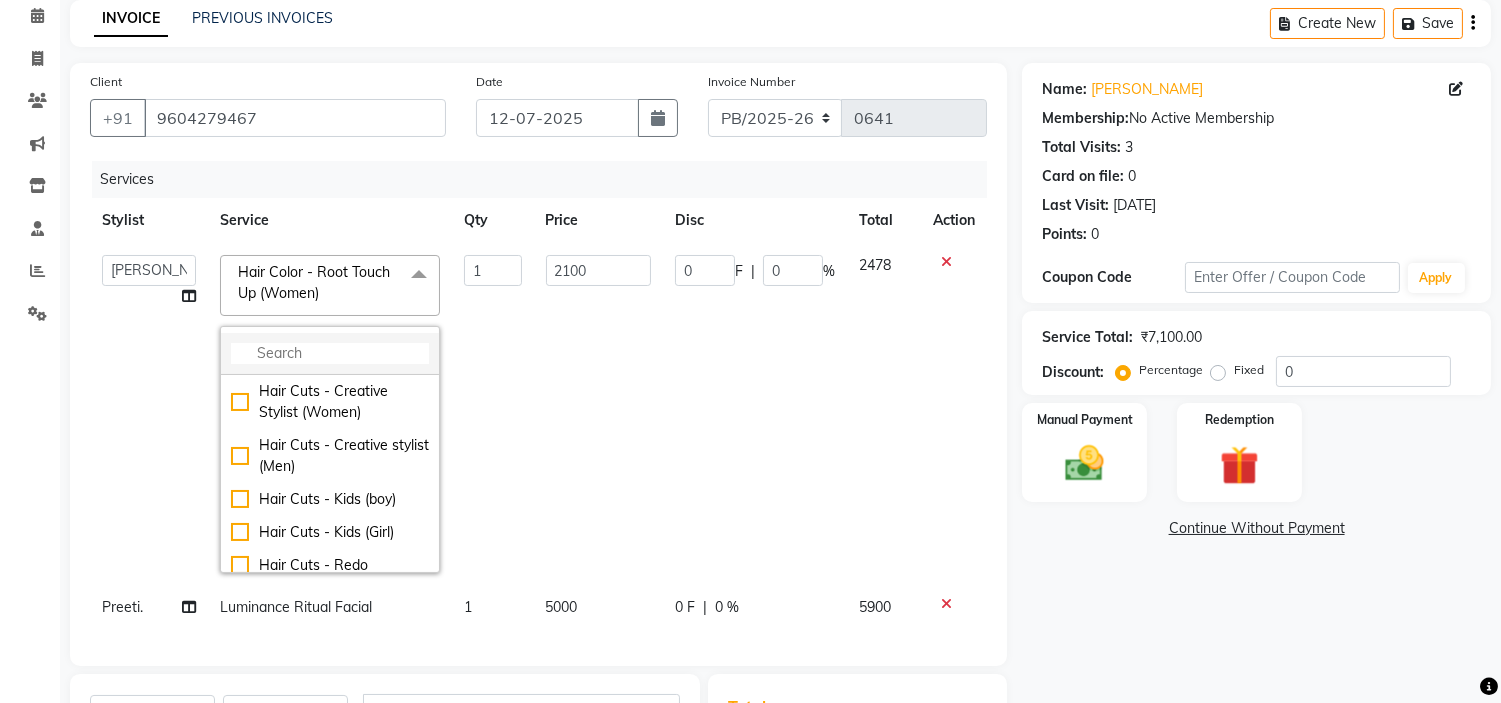 click 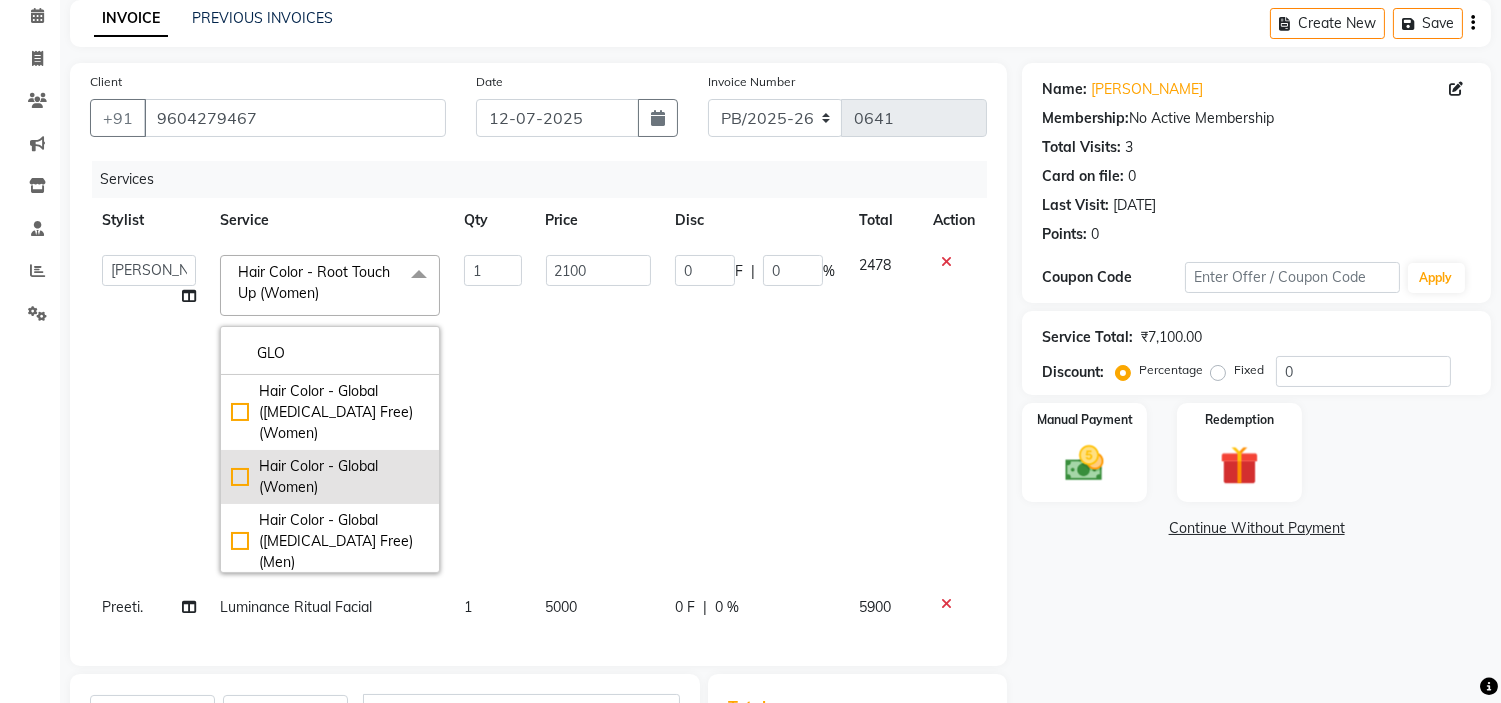 type on "GLO" 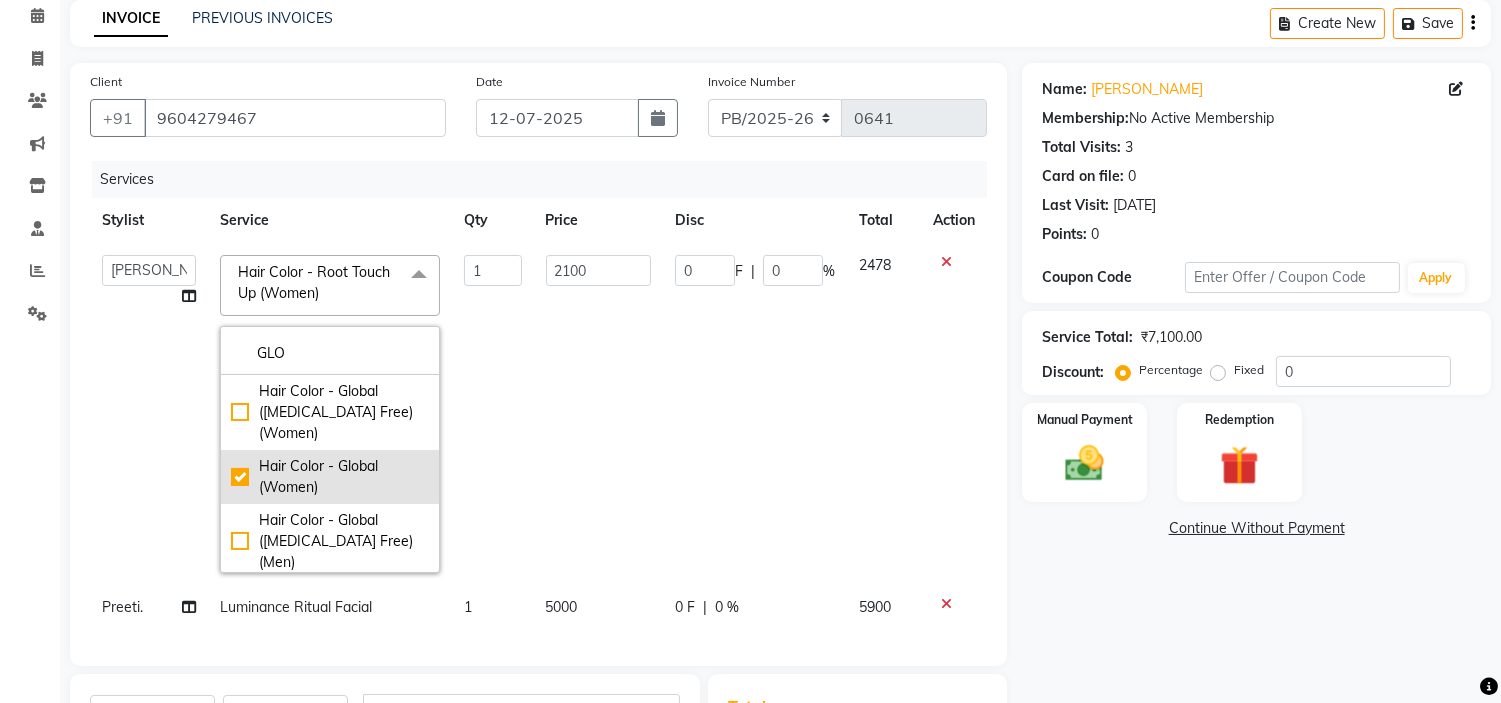 checkbox on "true" 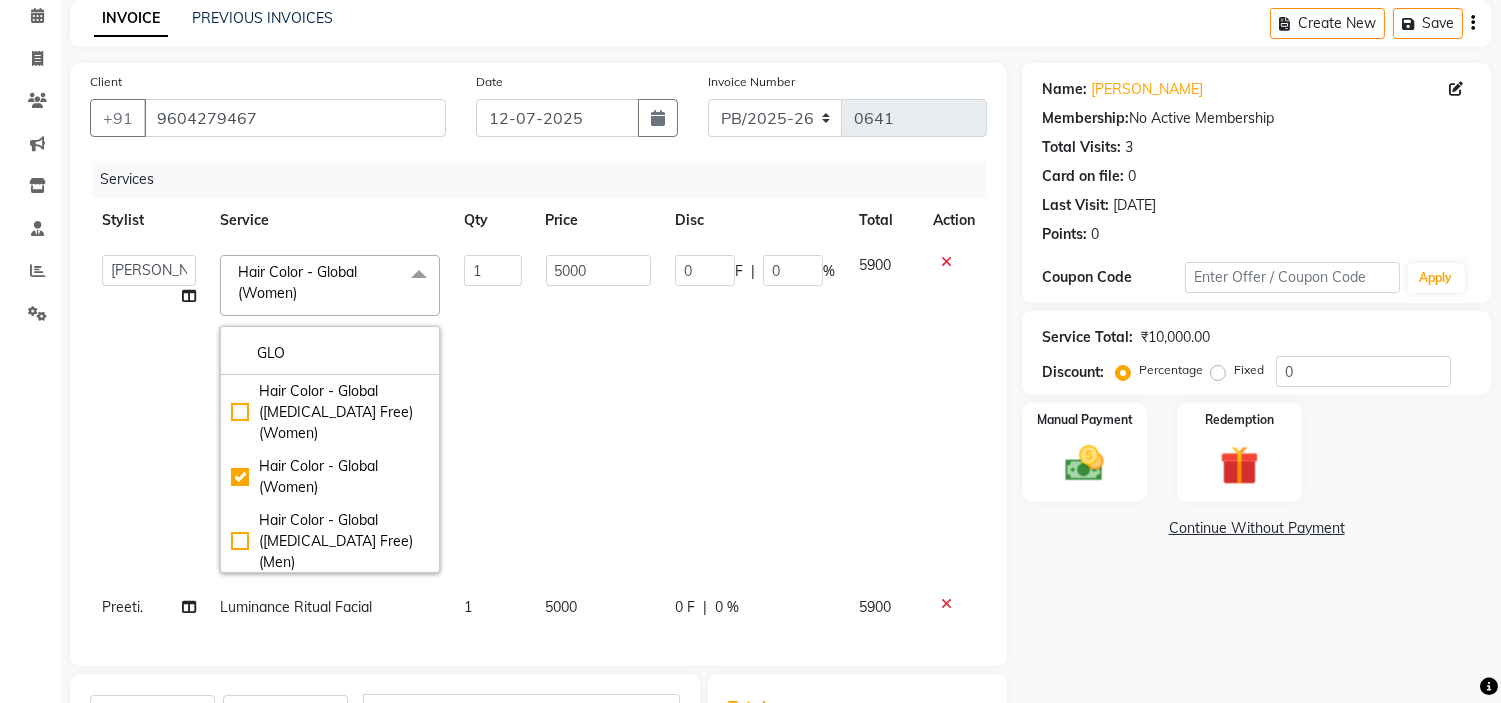 click on "Disc" 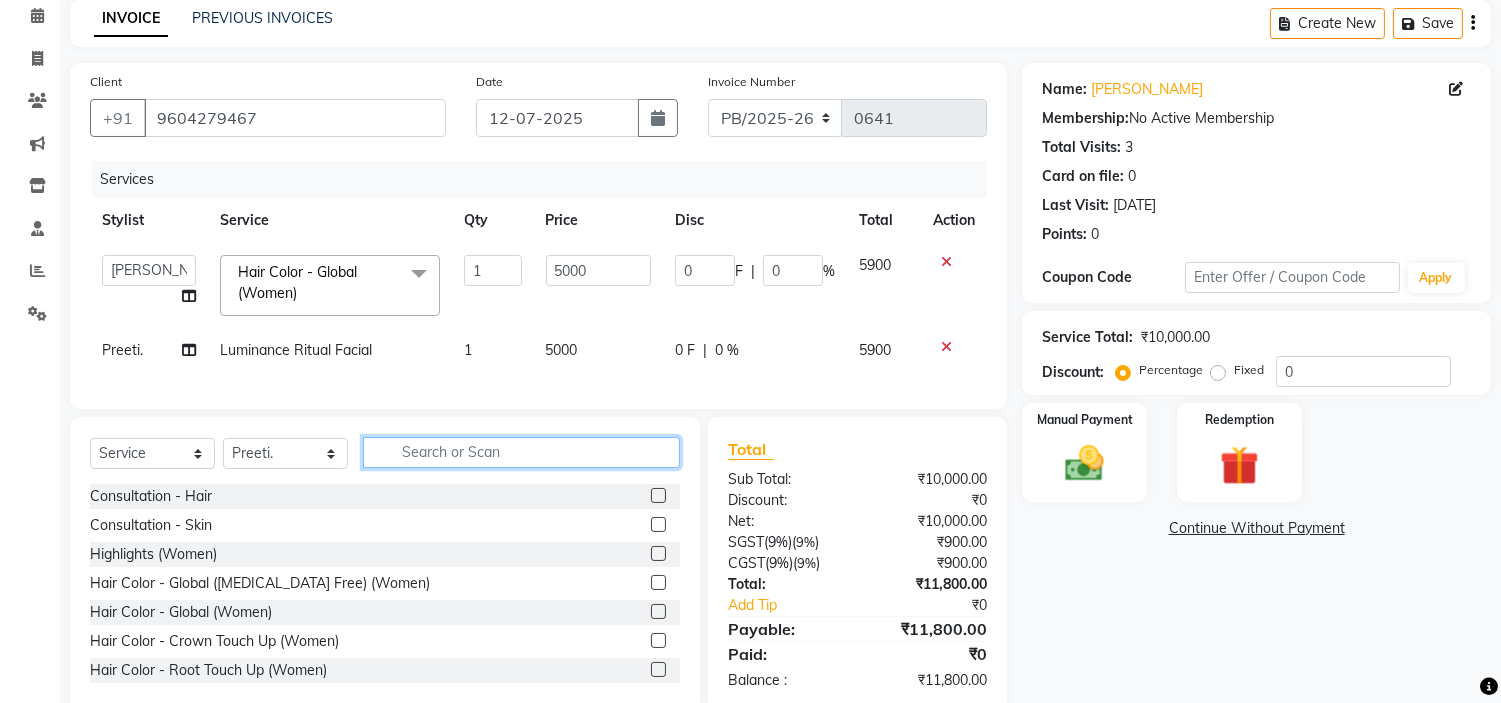 click 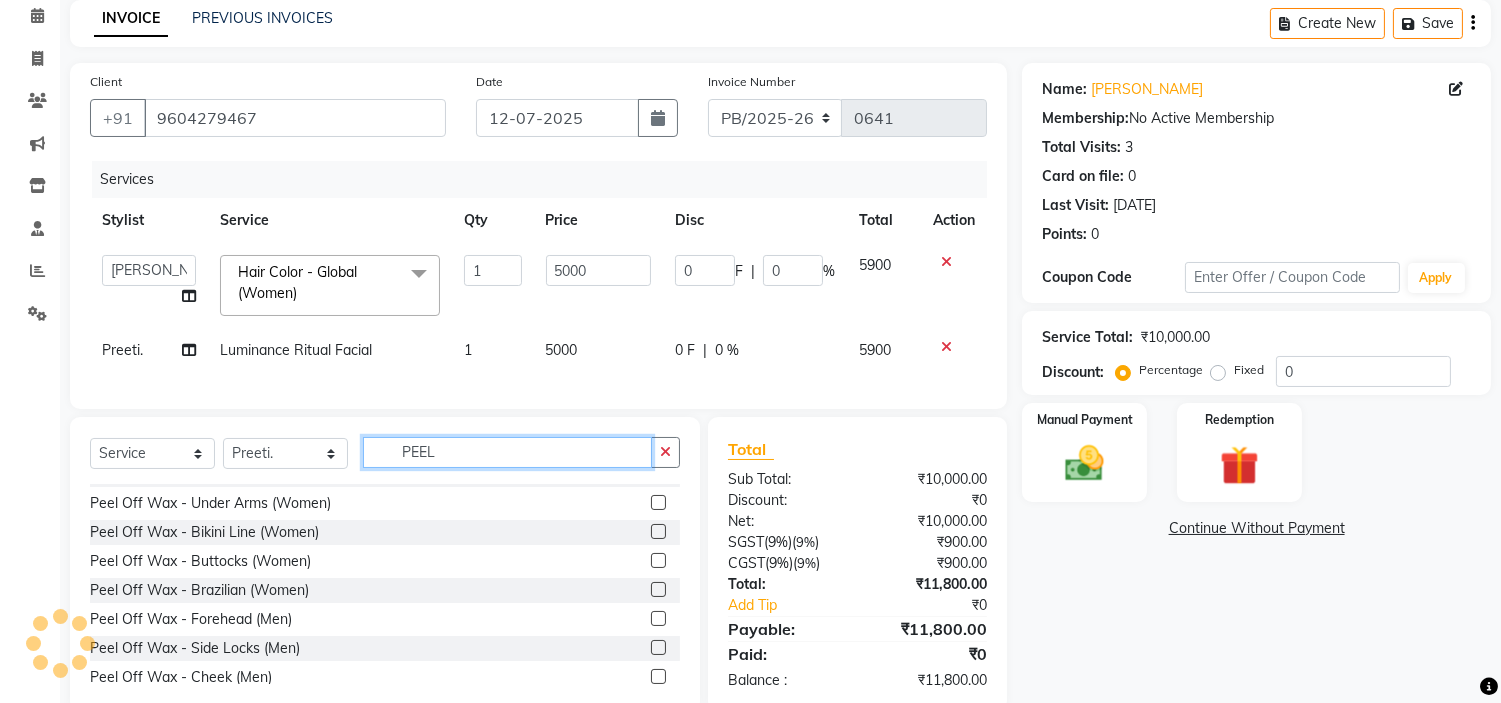 scroll, scrollTop: 380, scrollLeft: 0, axis: vertical 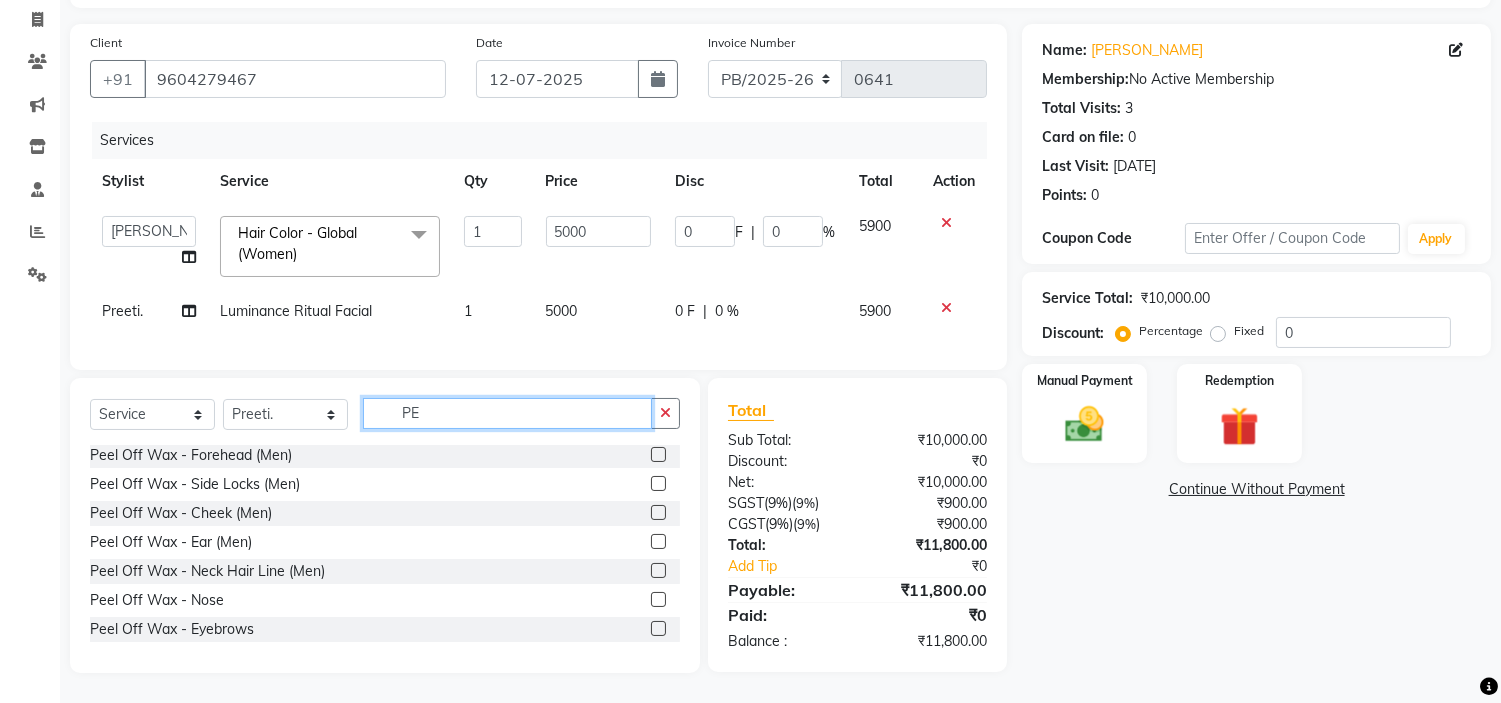 type on "P" 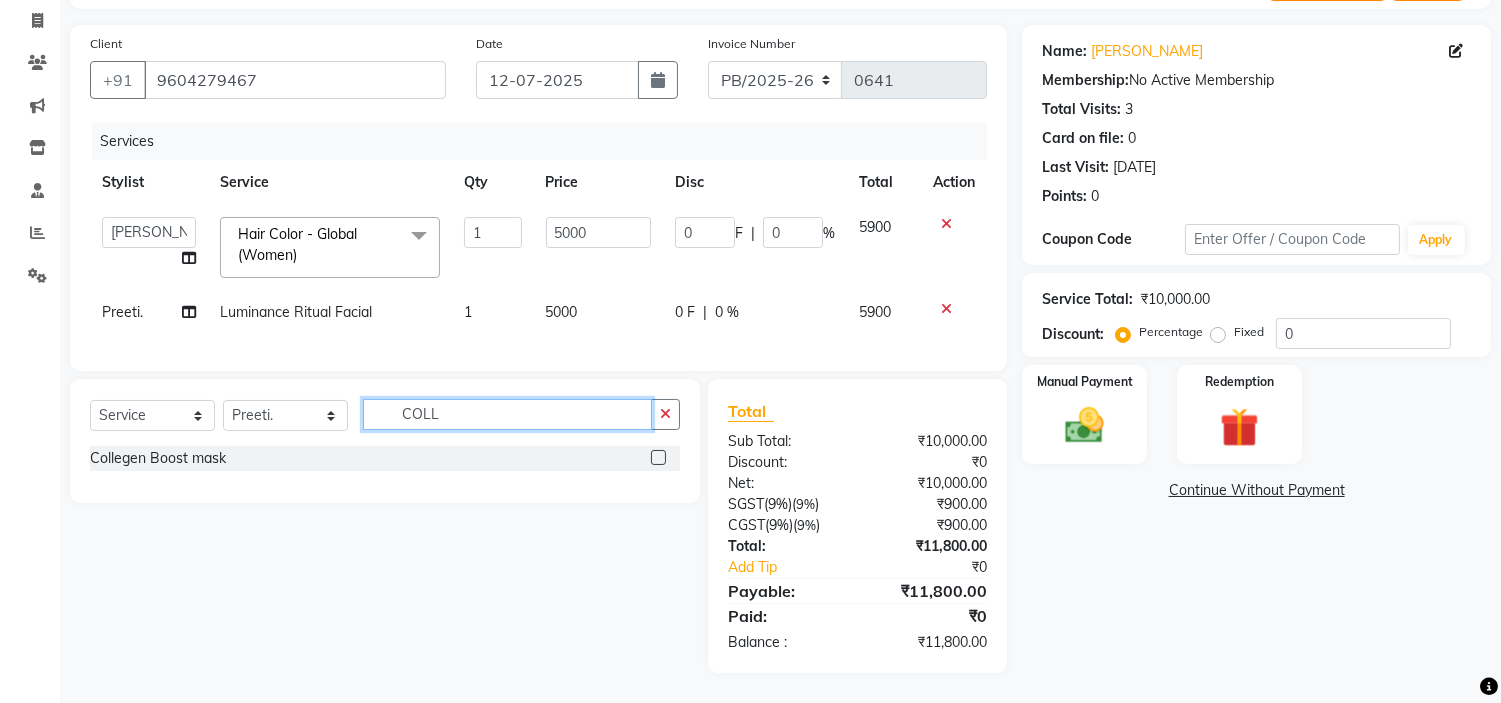 scroll, scrollTop: 0, scrollLeft: 0, axis: both 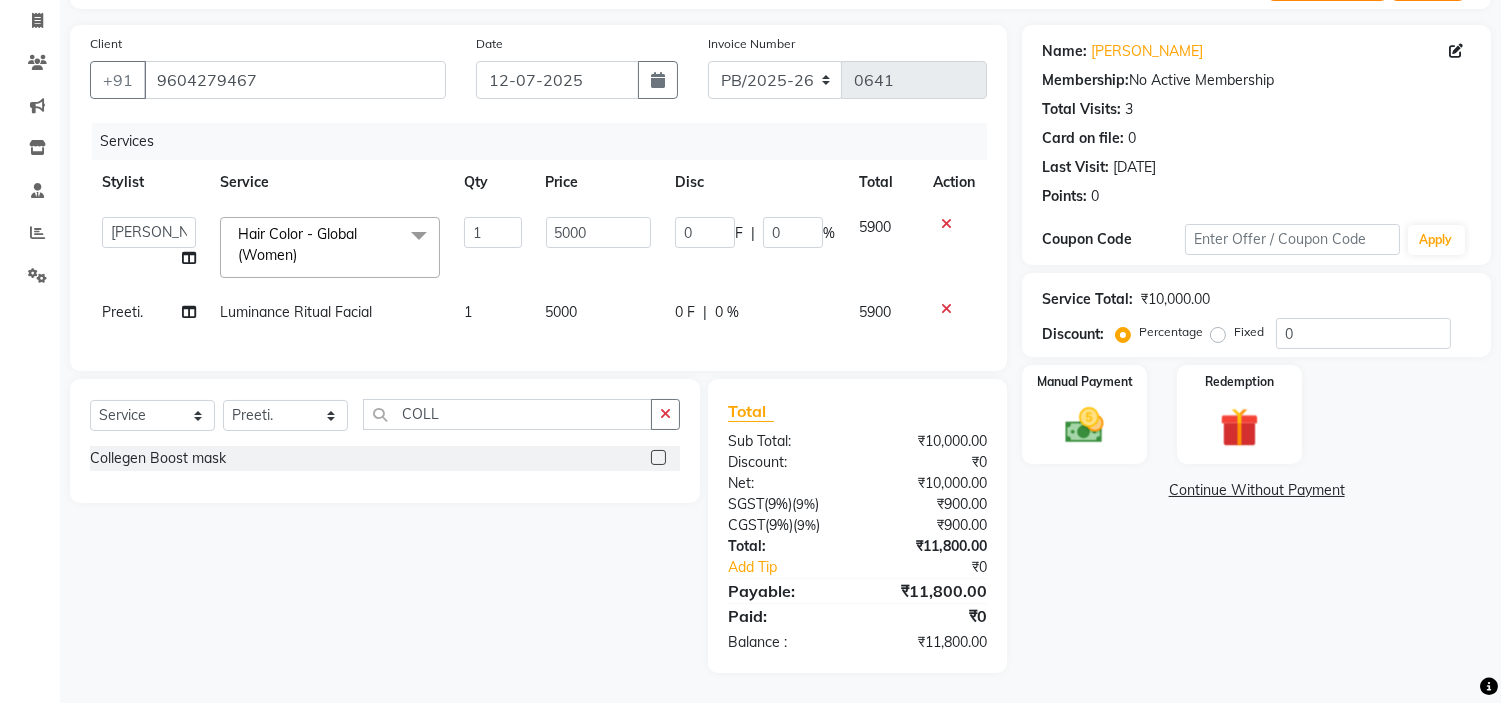 click on "Collegen Boost mask" 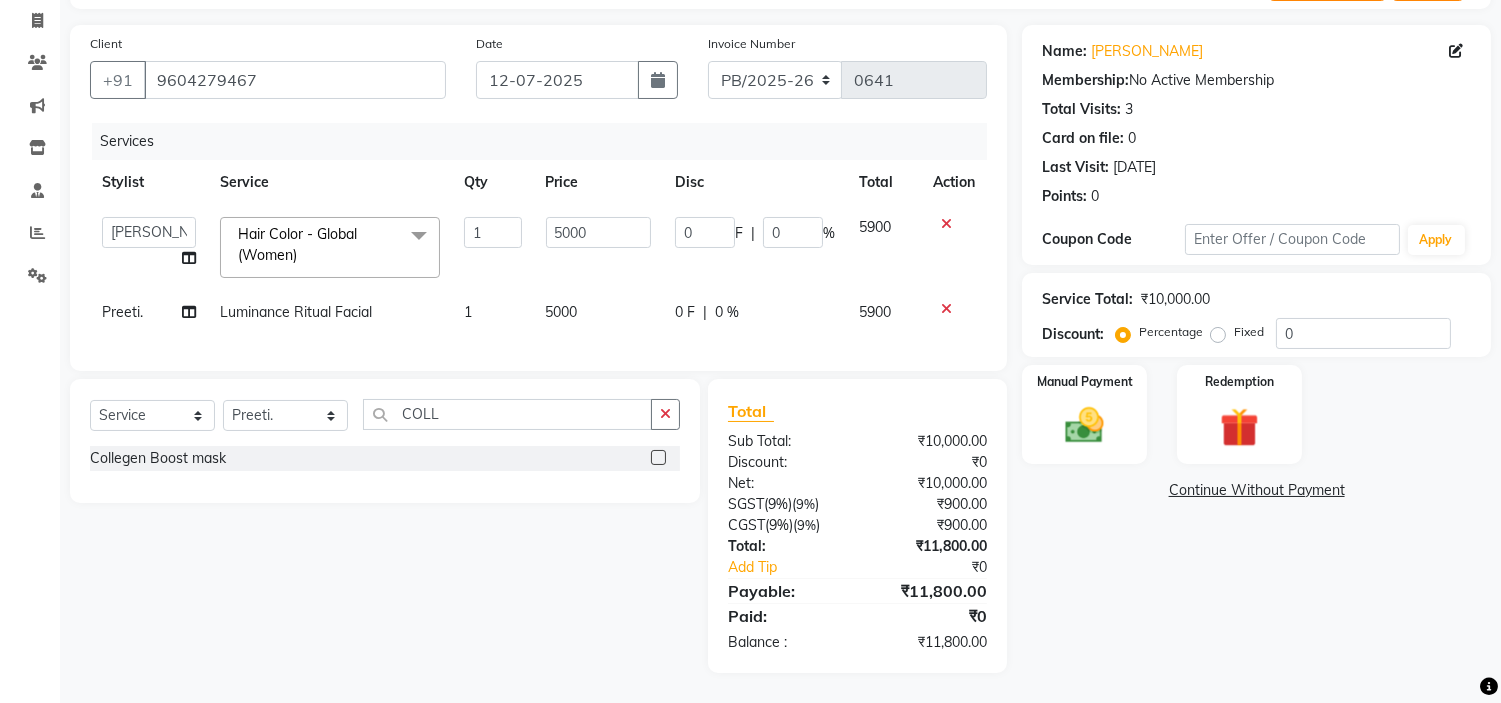 click 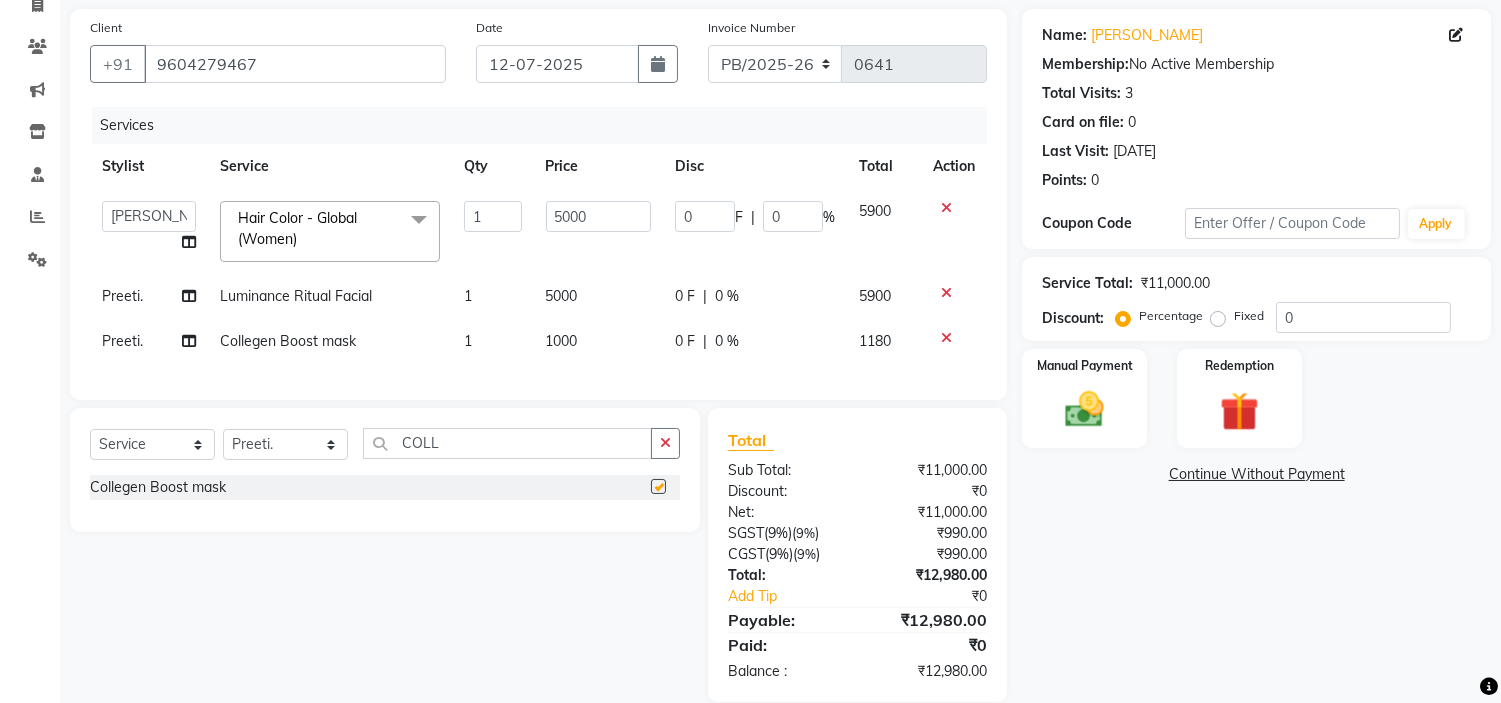 checkbox on "false" 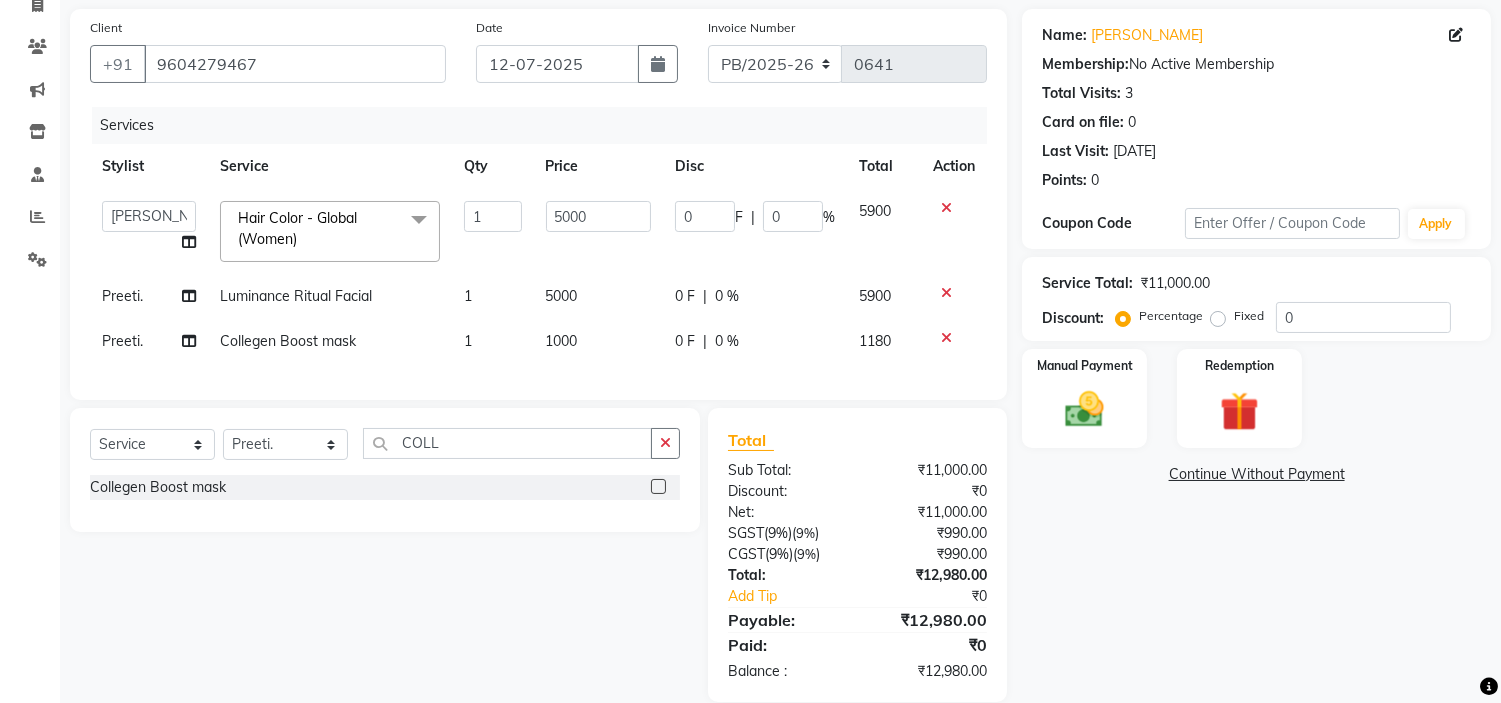 click on "1000" 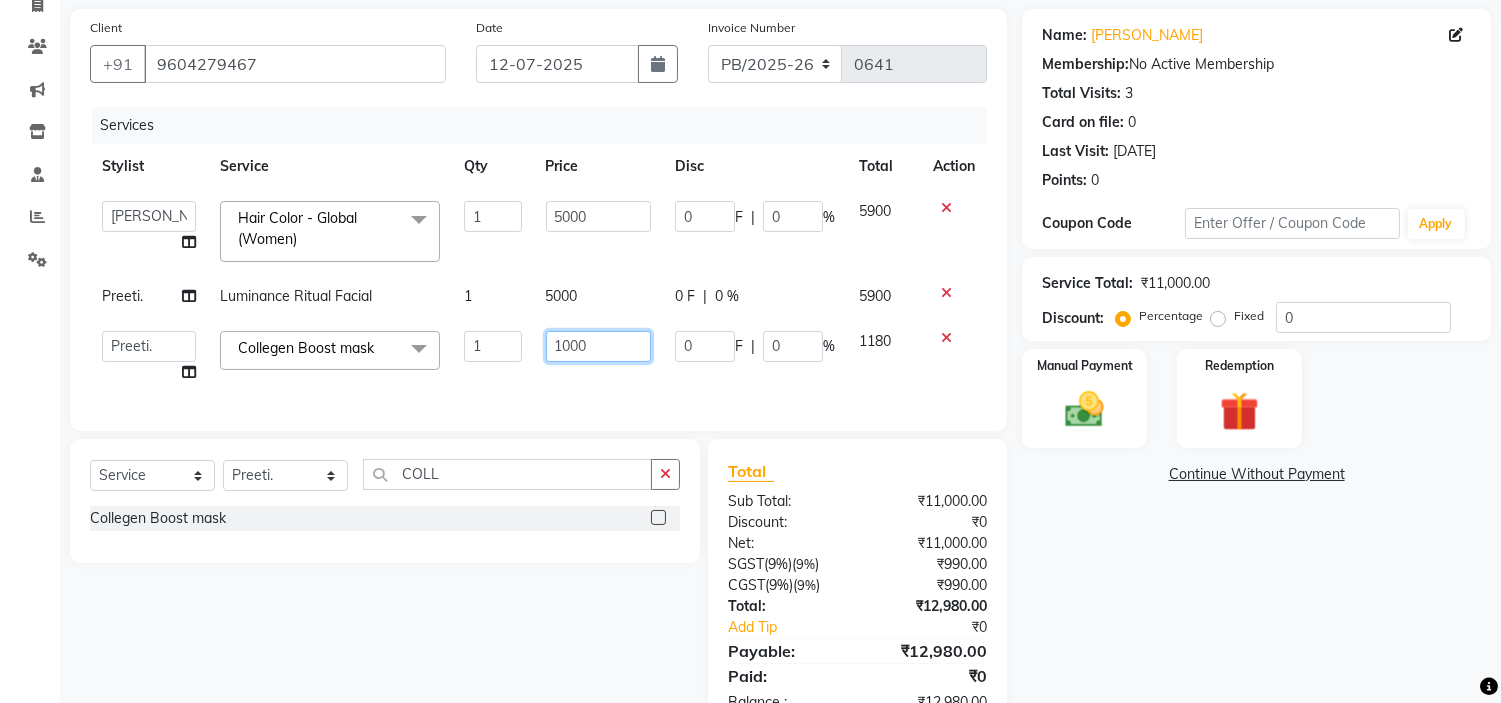 click on "1000" 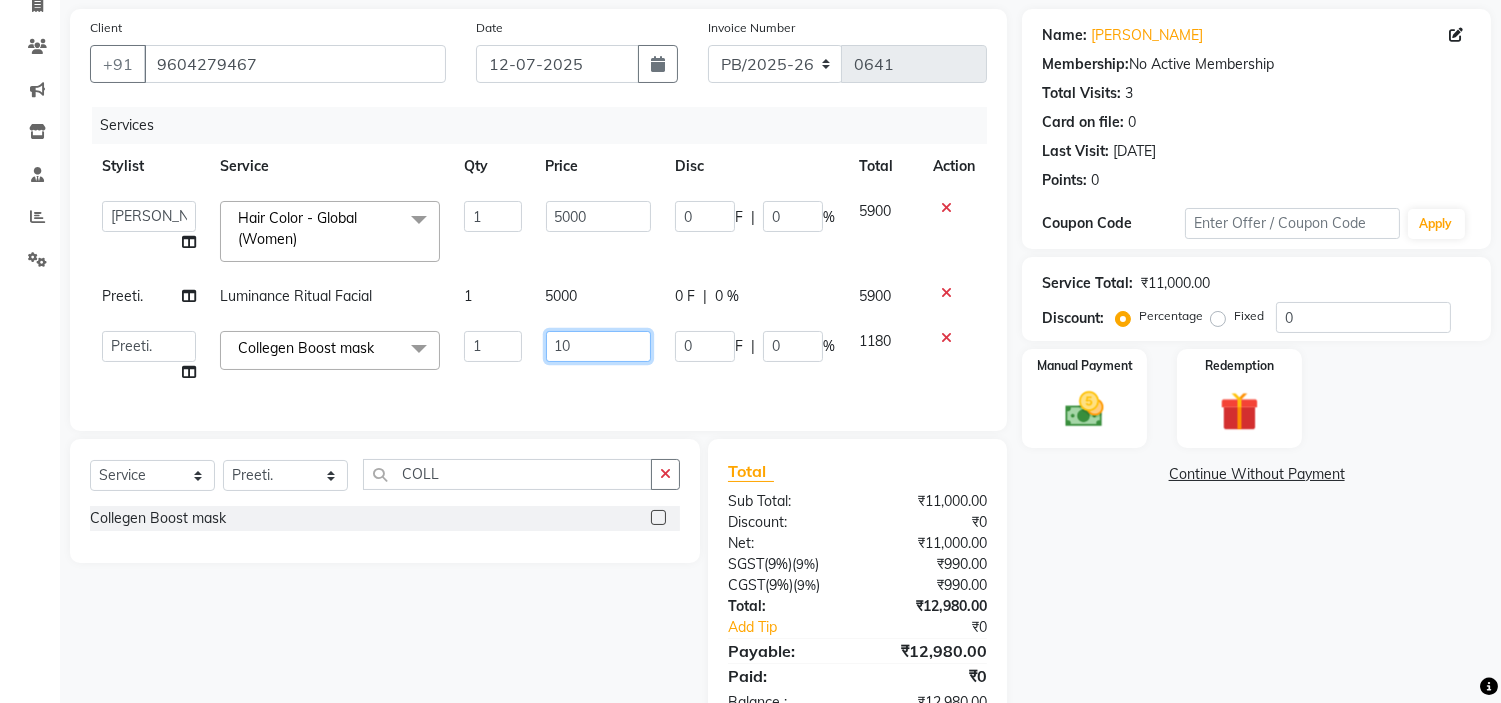 type on "1" 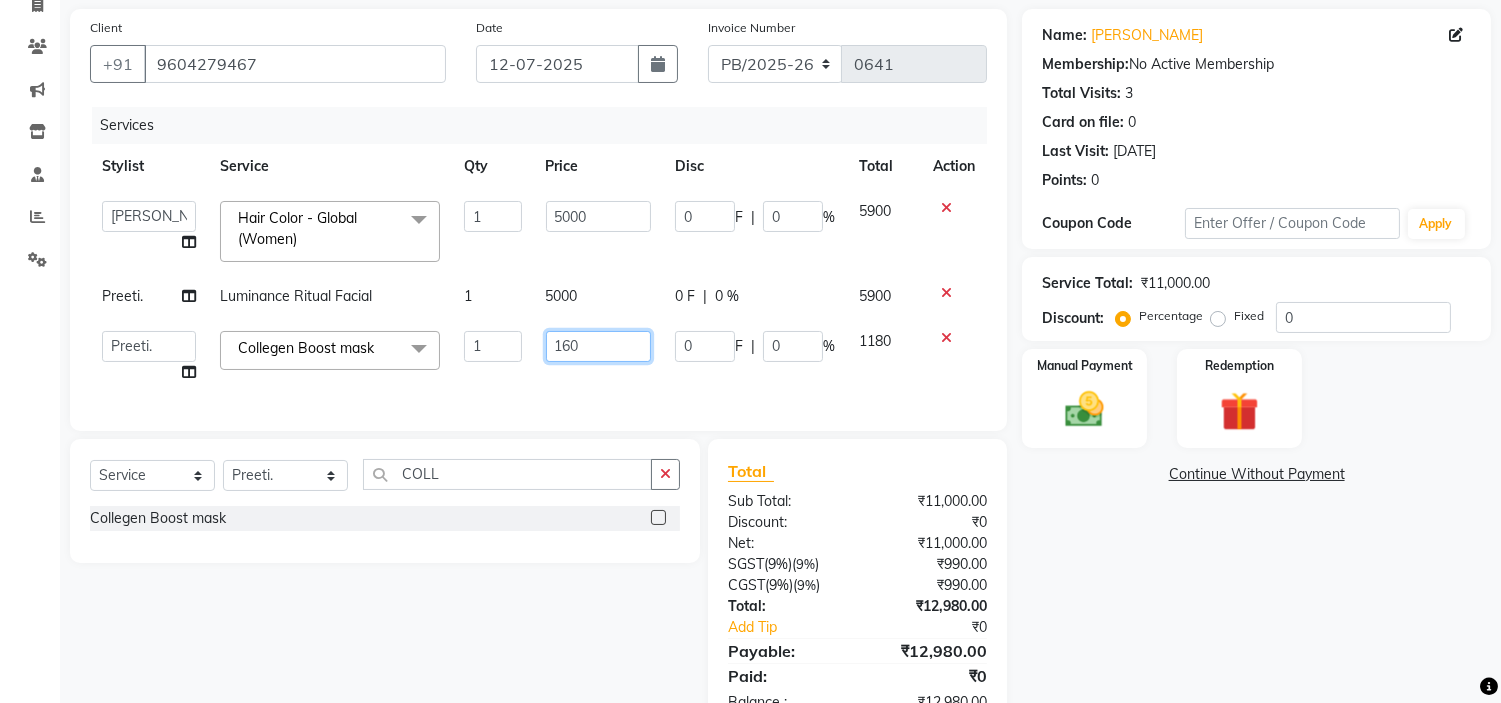 type on "1600" 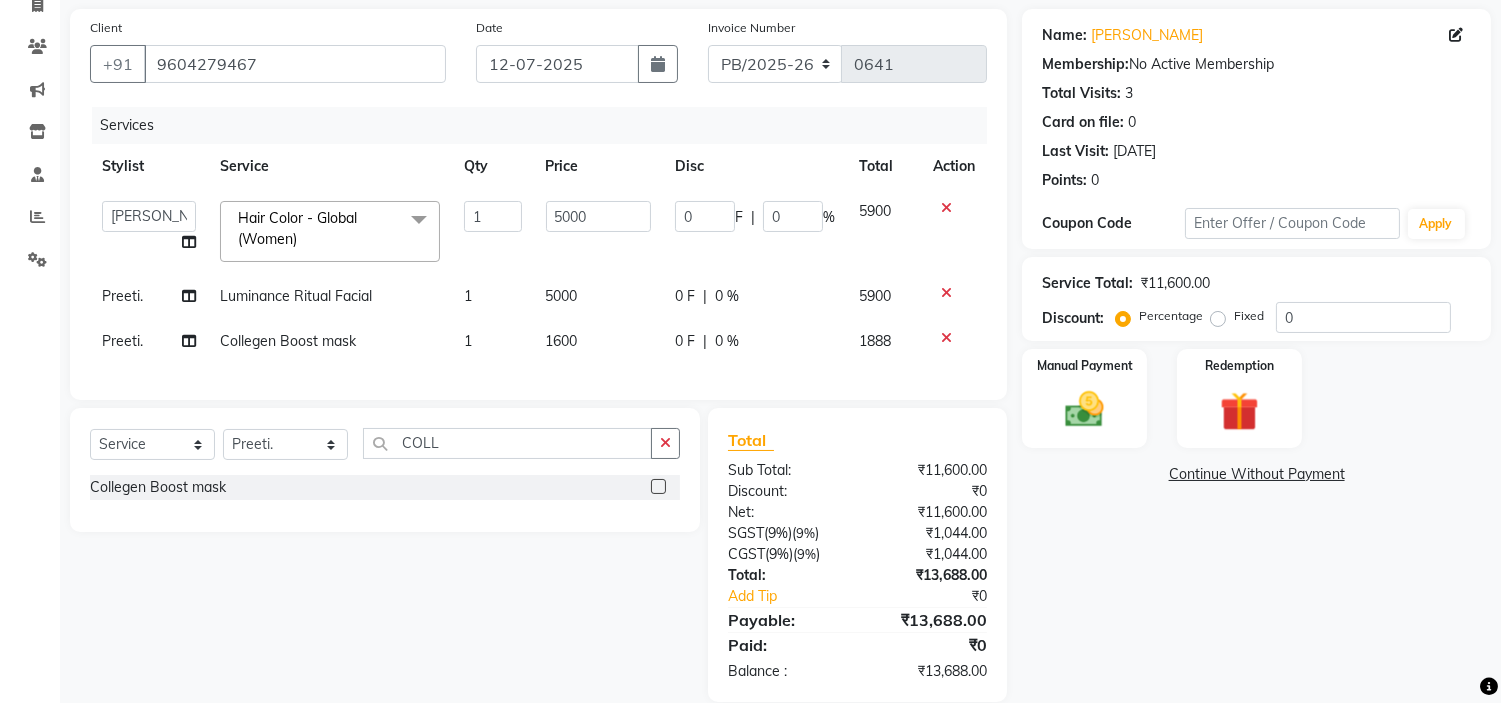 click on "Name: [PERSON_NAME] Membership:  No Active Membership  Total Visits:  3 Card on file:  0 Last Visit:   [DATE] Points:   0  Coupon Code Apply Service Total:  ₹11,600.00  Discount:  Percentage   Fixed  0 Manual Payment Redemption  Continue Without Payment" 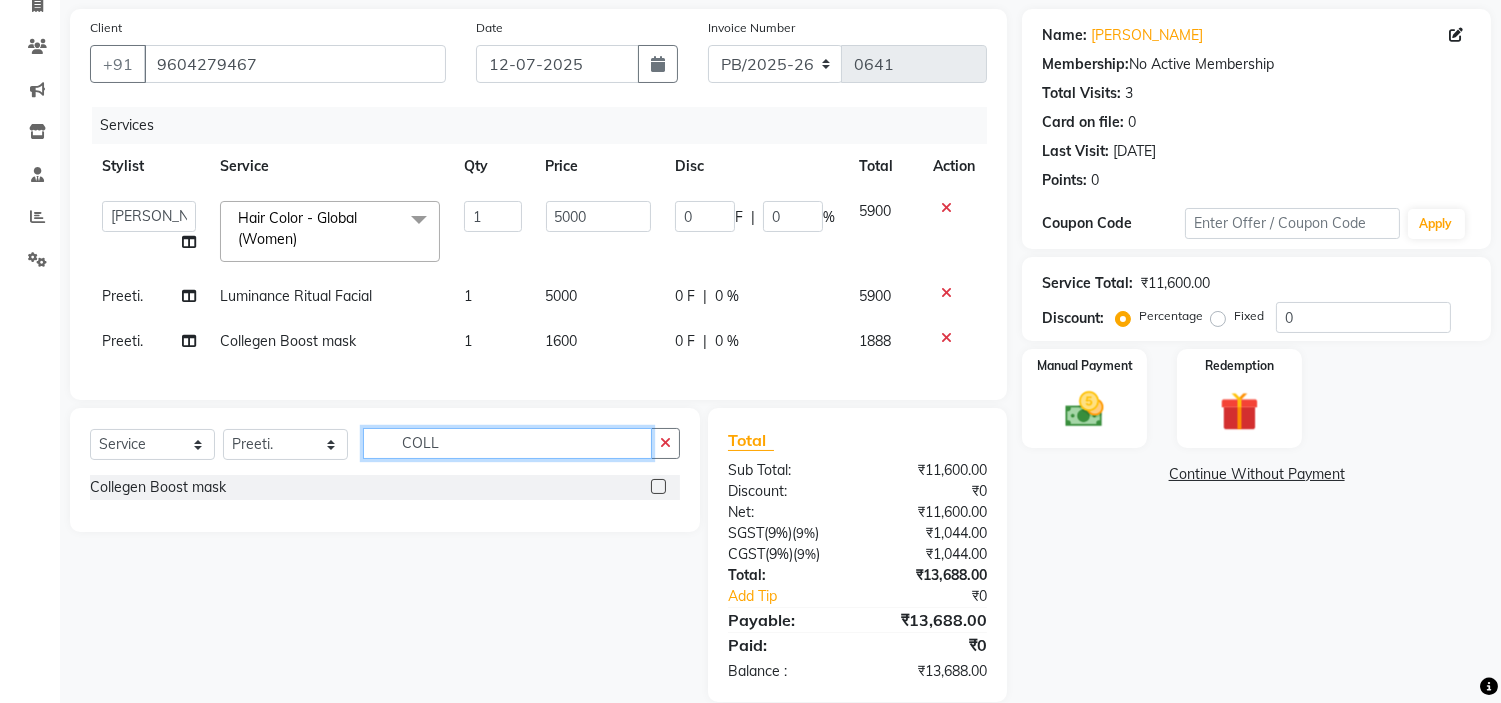 click on "COLL" 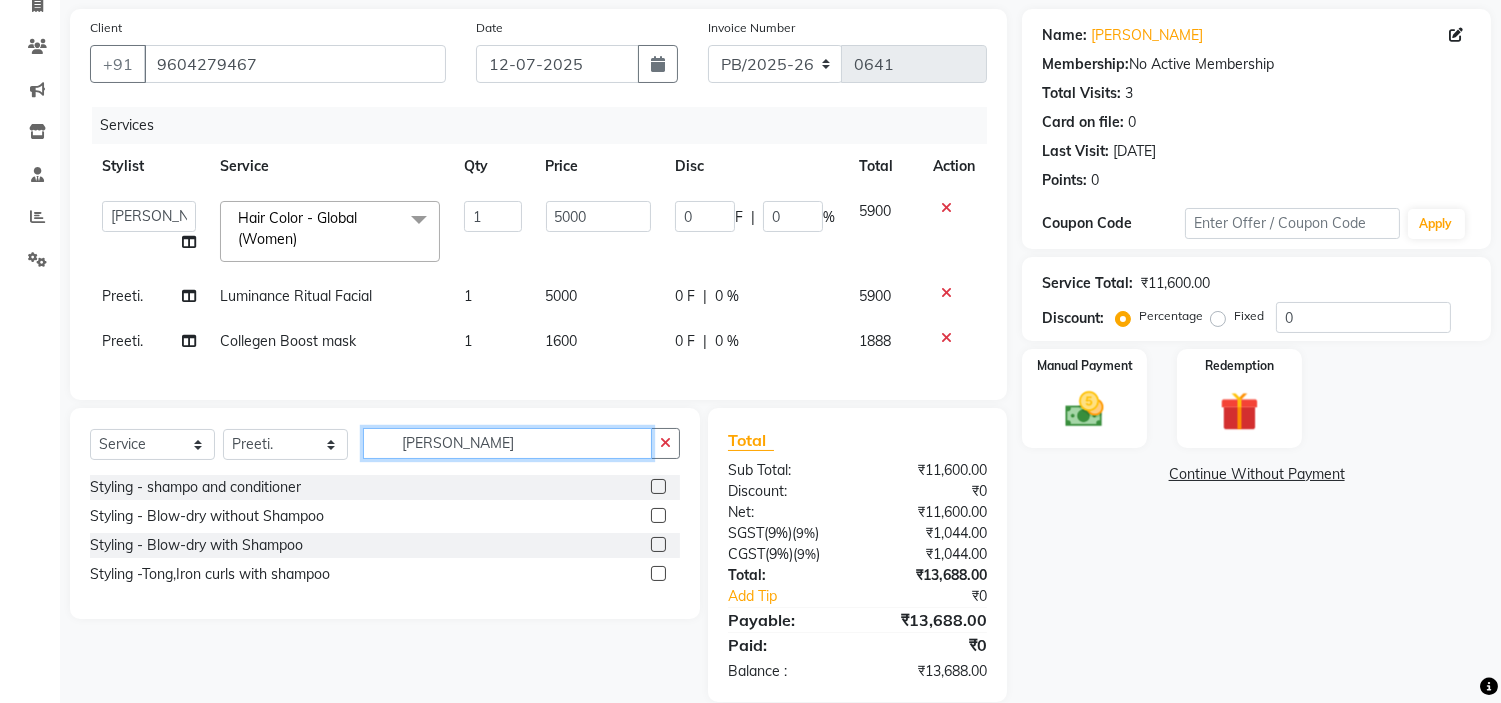 type on "[PERSON_NAME]" 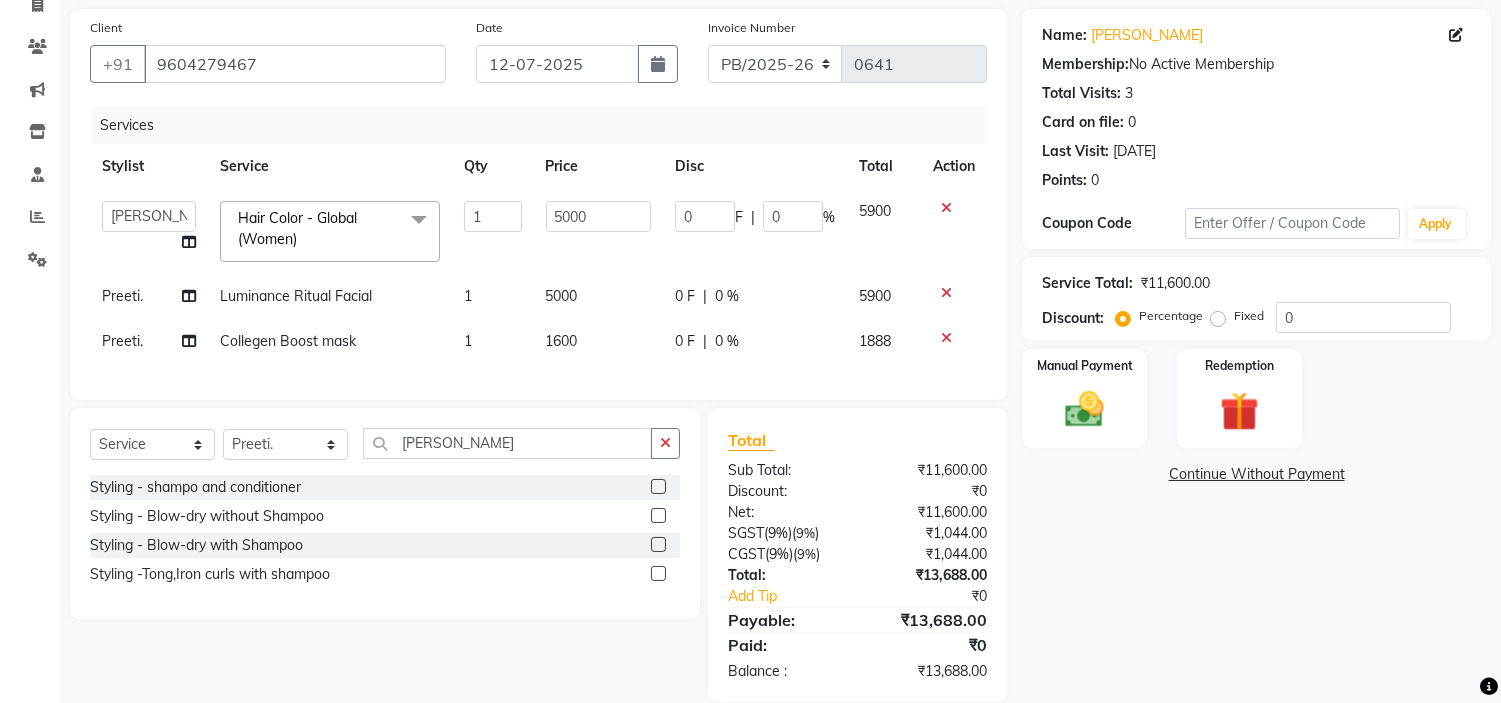 click 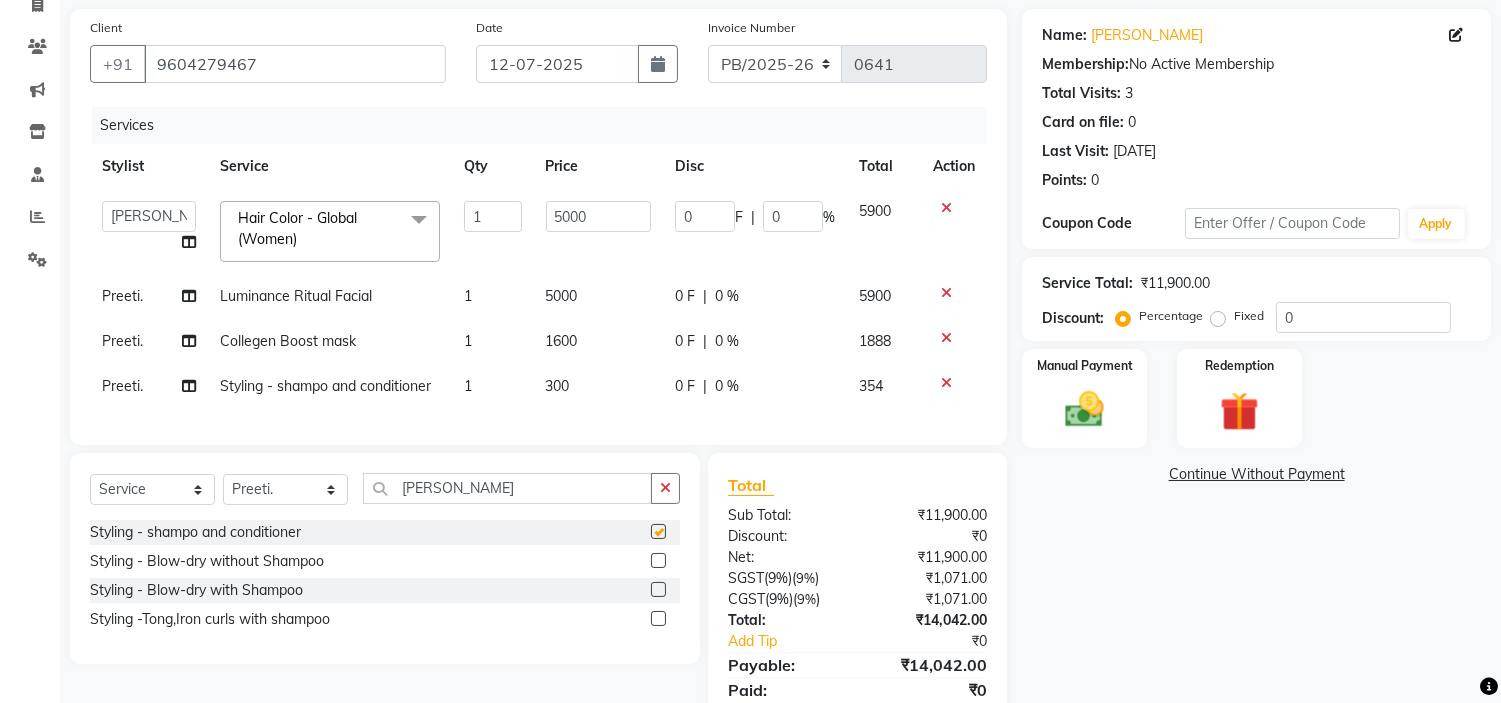 type 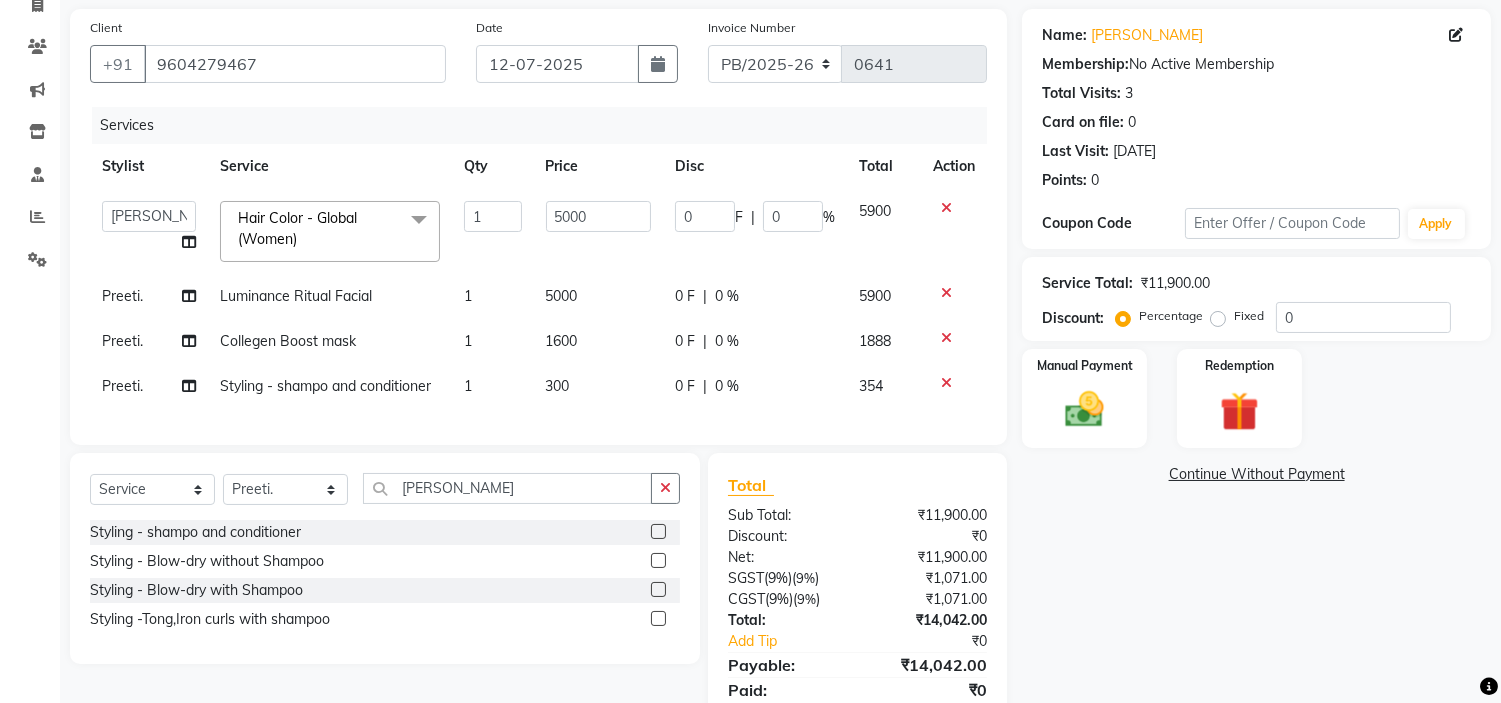 scroll, scrollTop: 206, scrollLeft: 0, axis: vertical 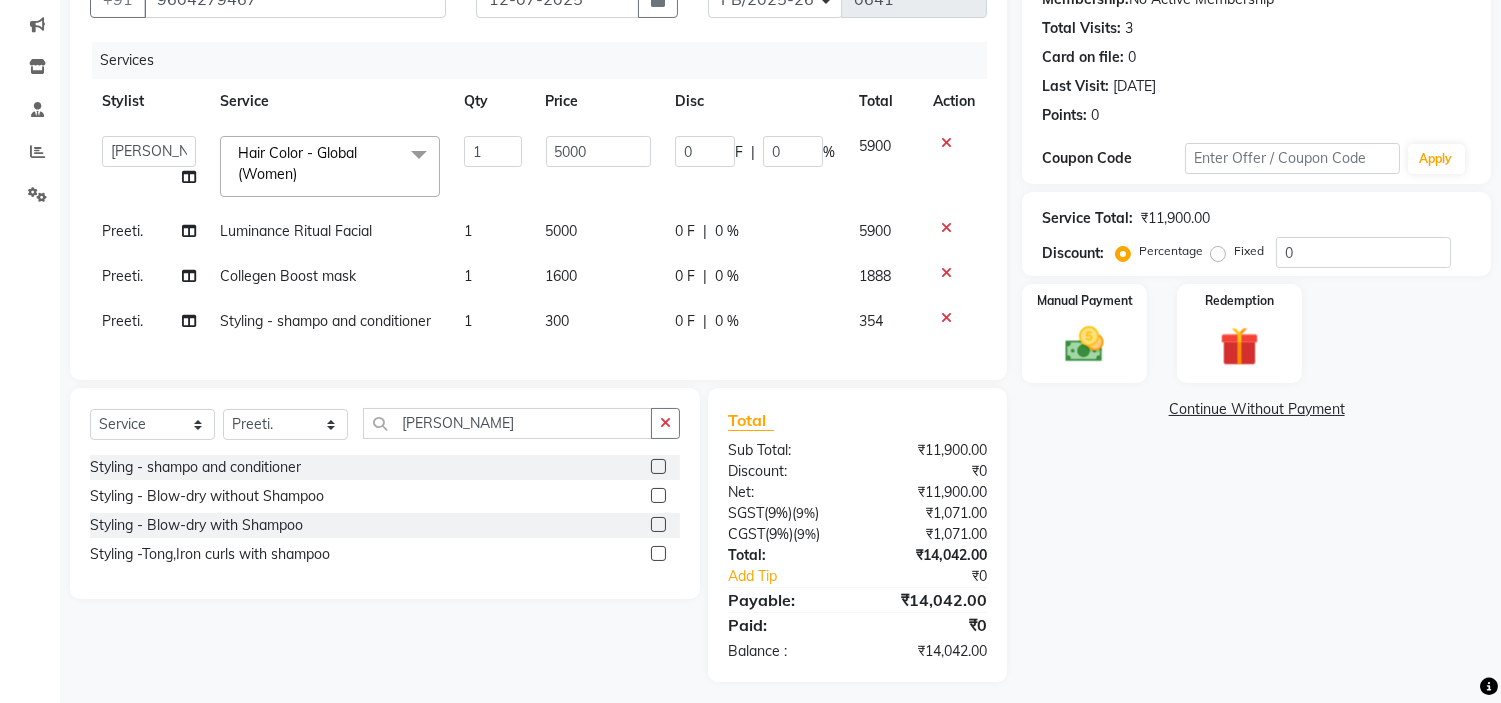 click on "300" 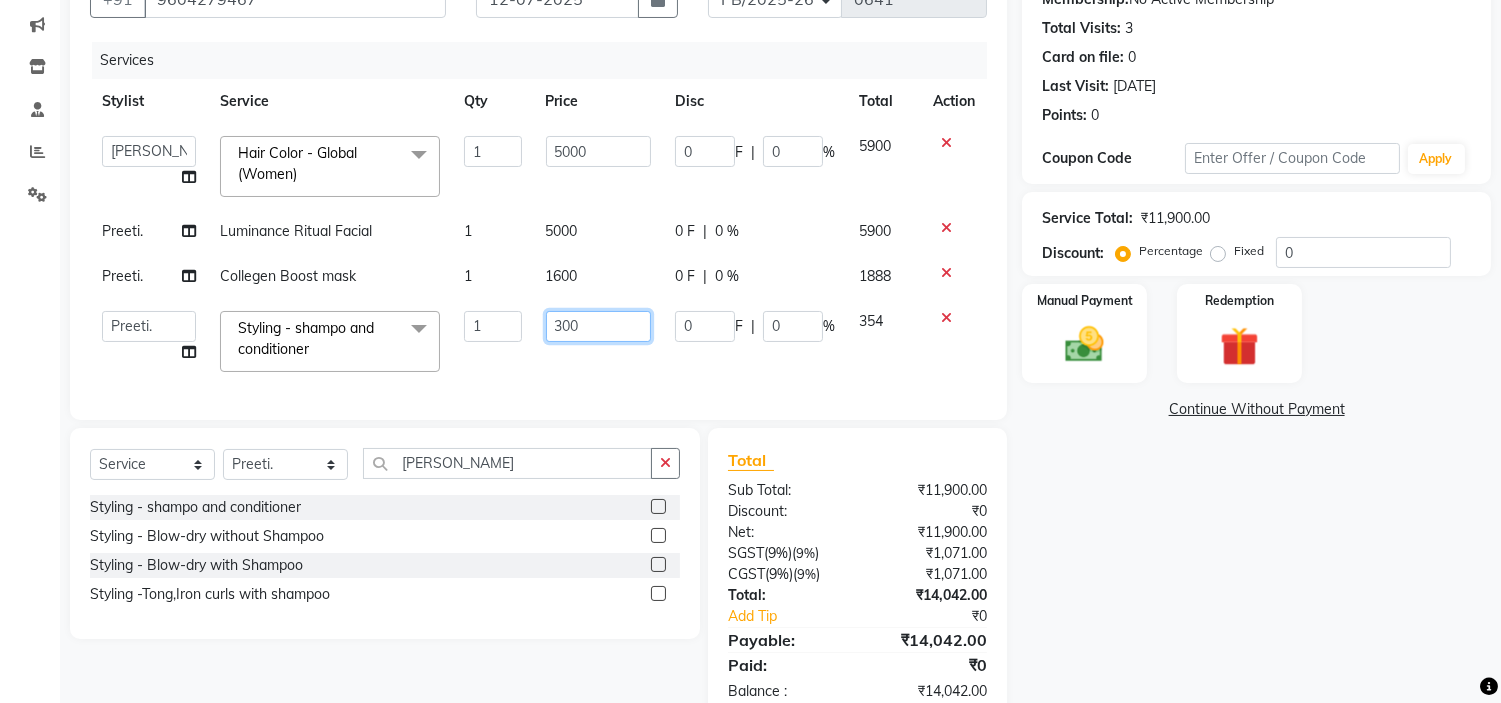 click on "300" 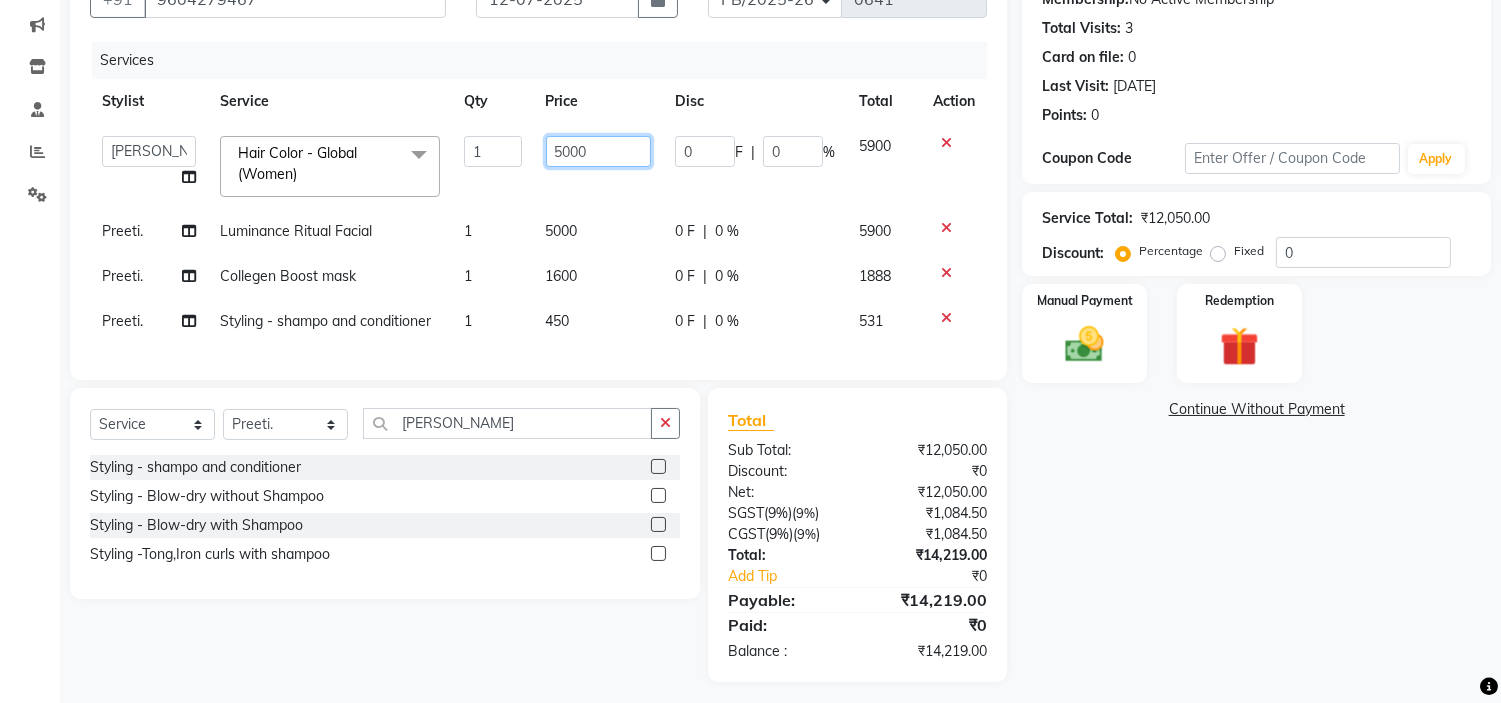 click on "5000" 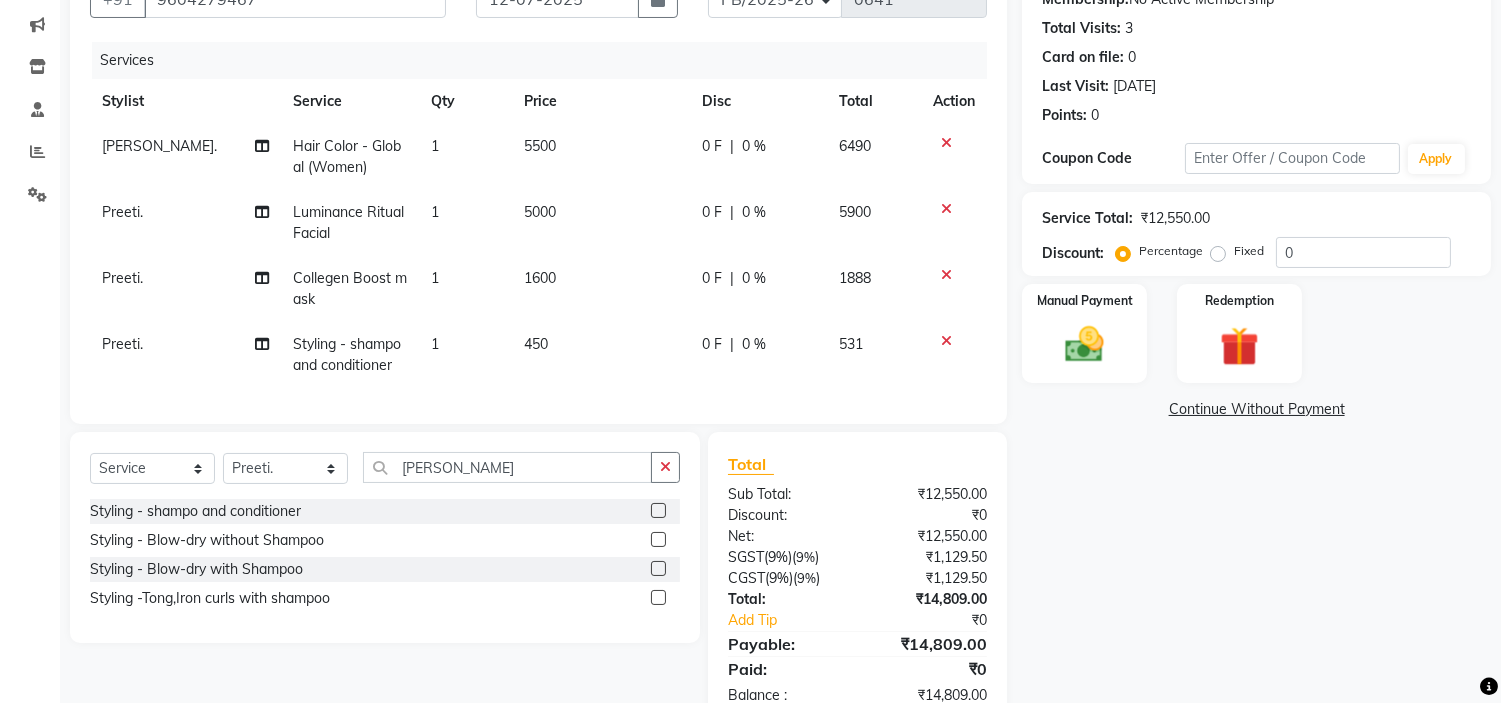 click on "Name: [PERSON_NAME] Membership:  No Active Membership  Total Visits:  3 Card on file:  0 Last Visit:   [DATE] Points:   0  Coupon Code Apply Service Total:  ₹12,550.00  Discount:  Percentage   Fixed  0 Manual Payment Redemption  Continue Without Payment" 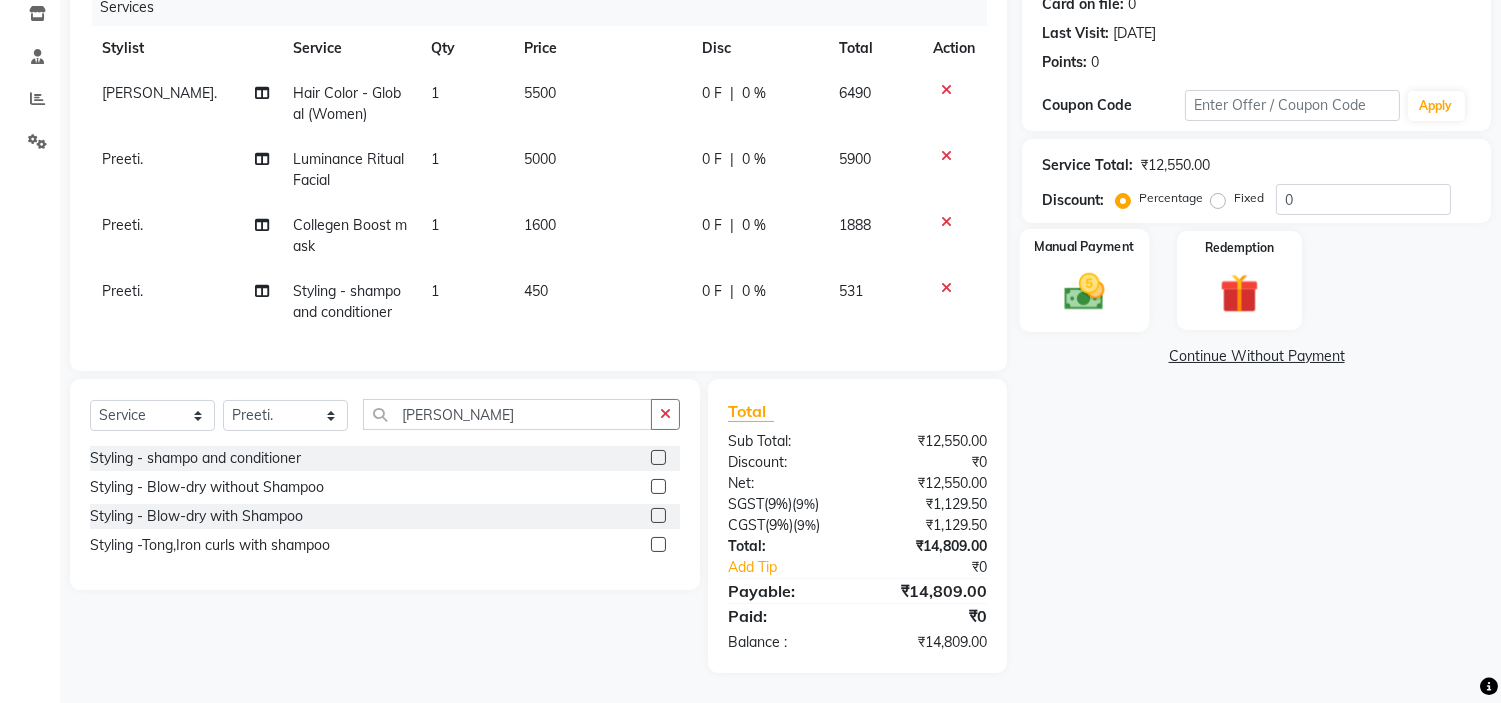 click 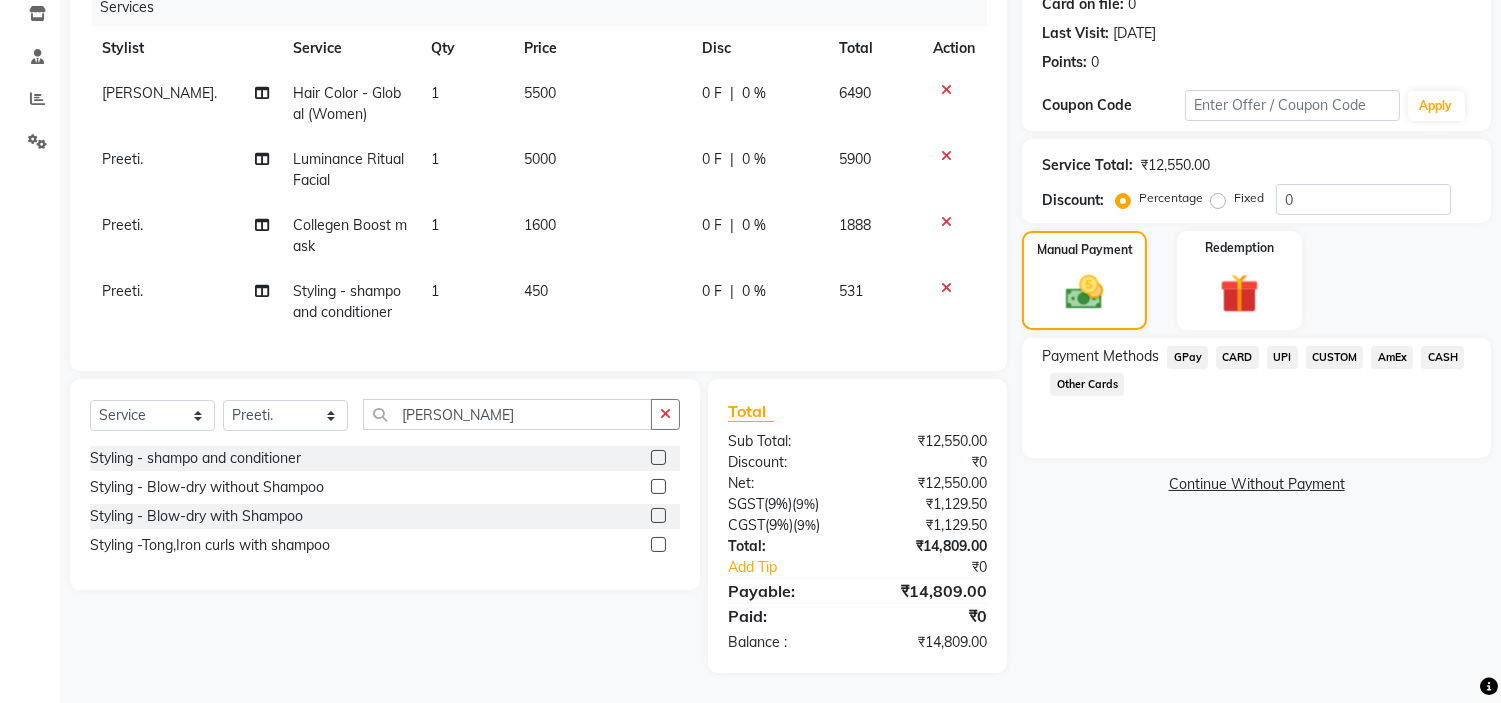 click on "CARD" 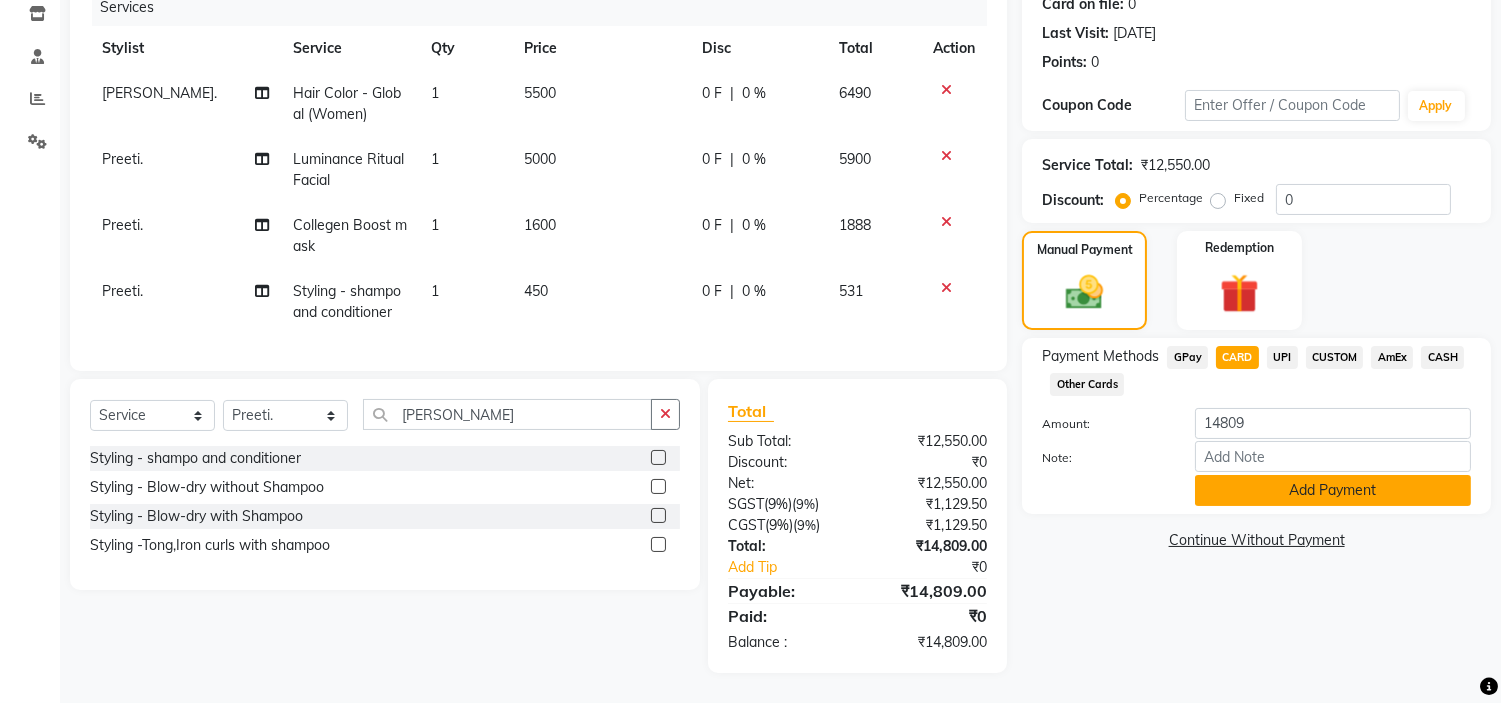 click on "Add Payment" 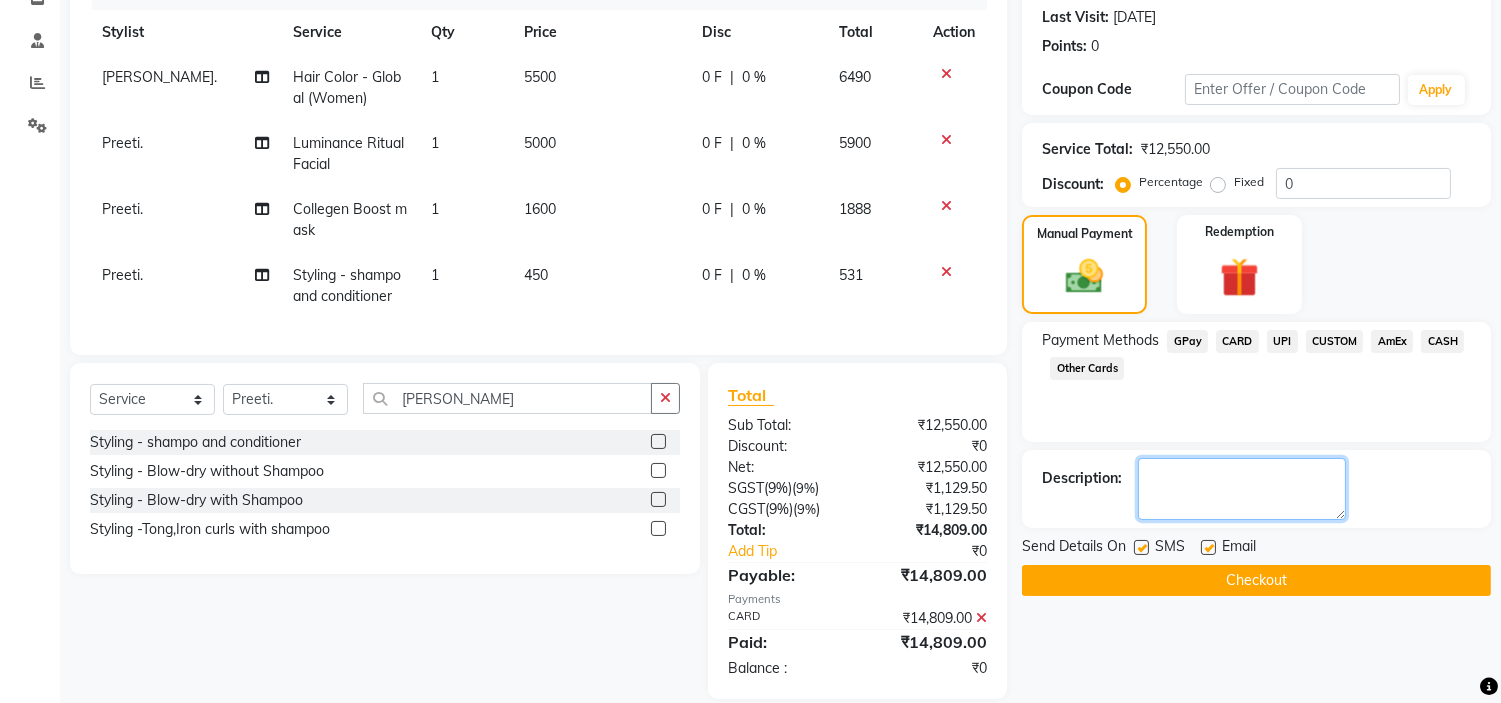 click 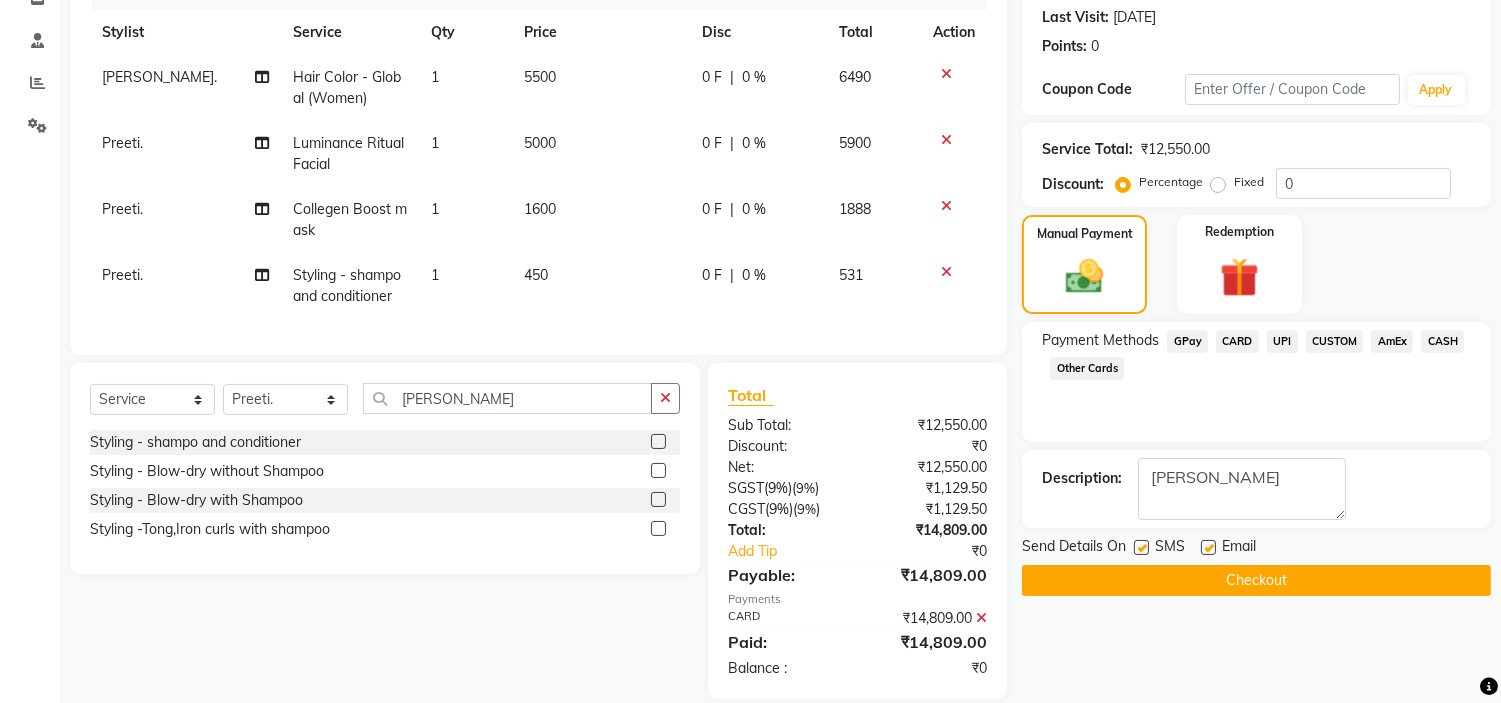 click on "Checkout" 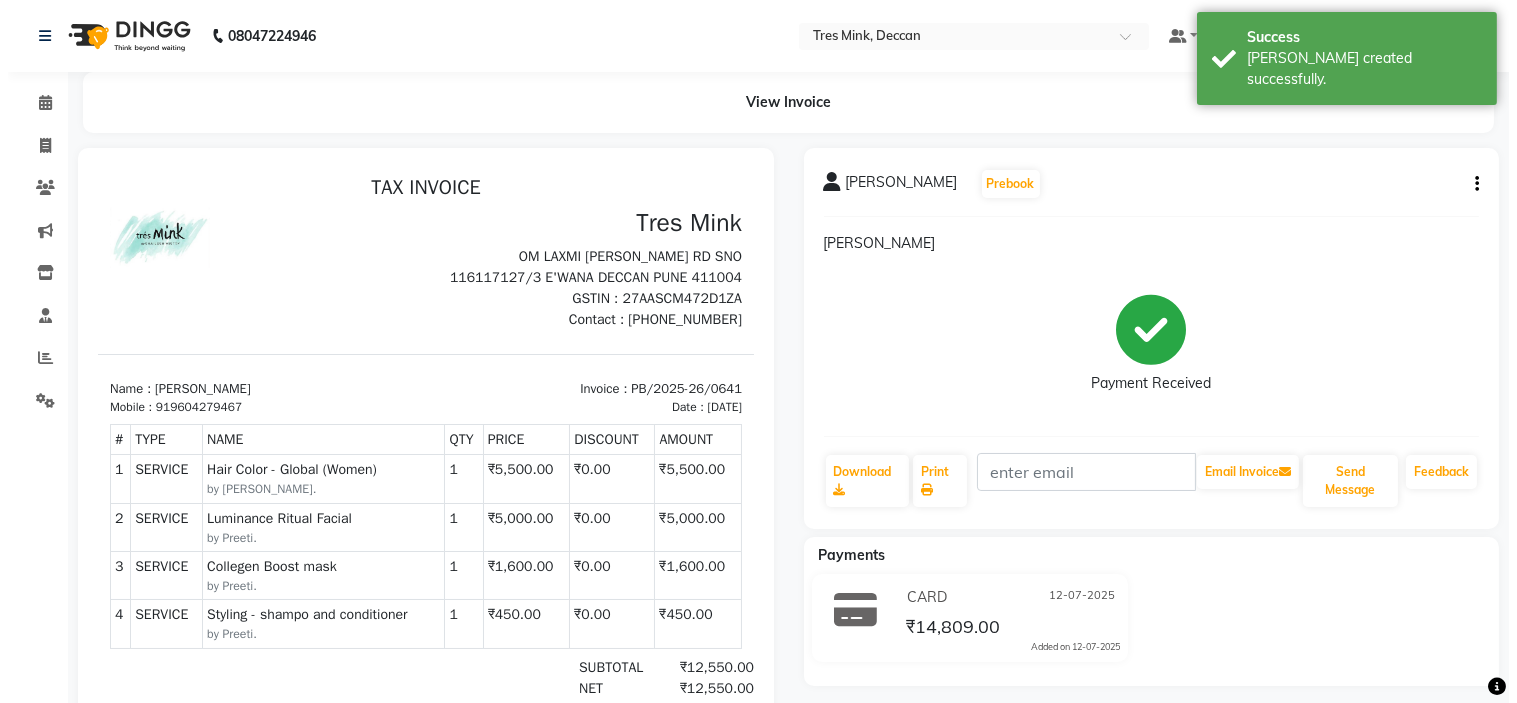 scroll, scrollTop: 0, scrollLeft: 0, axis: both 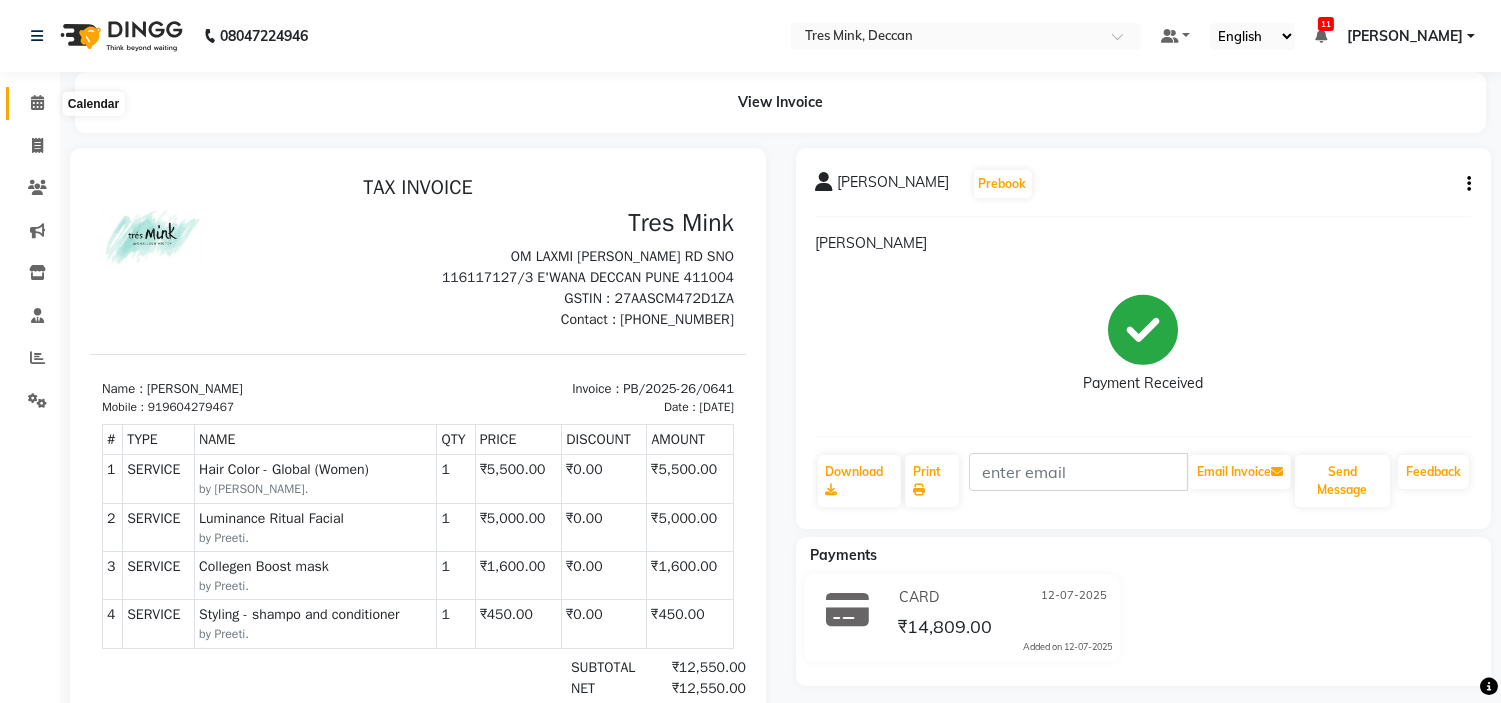 click 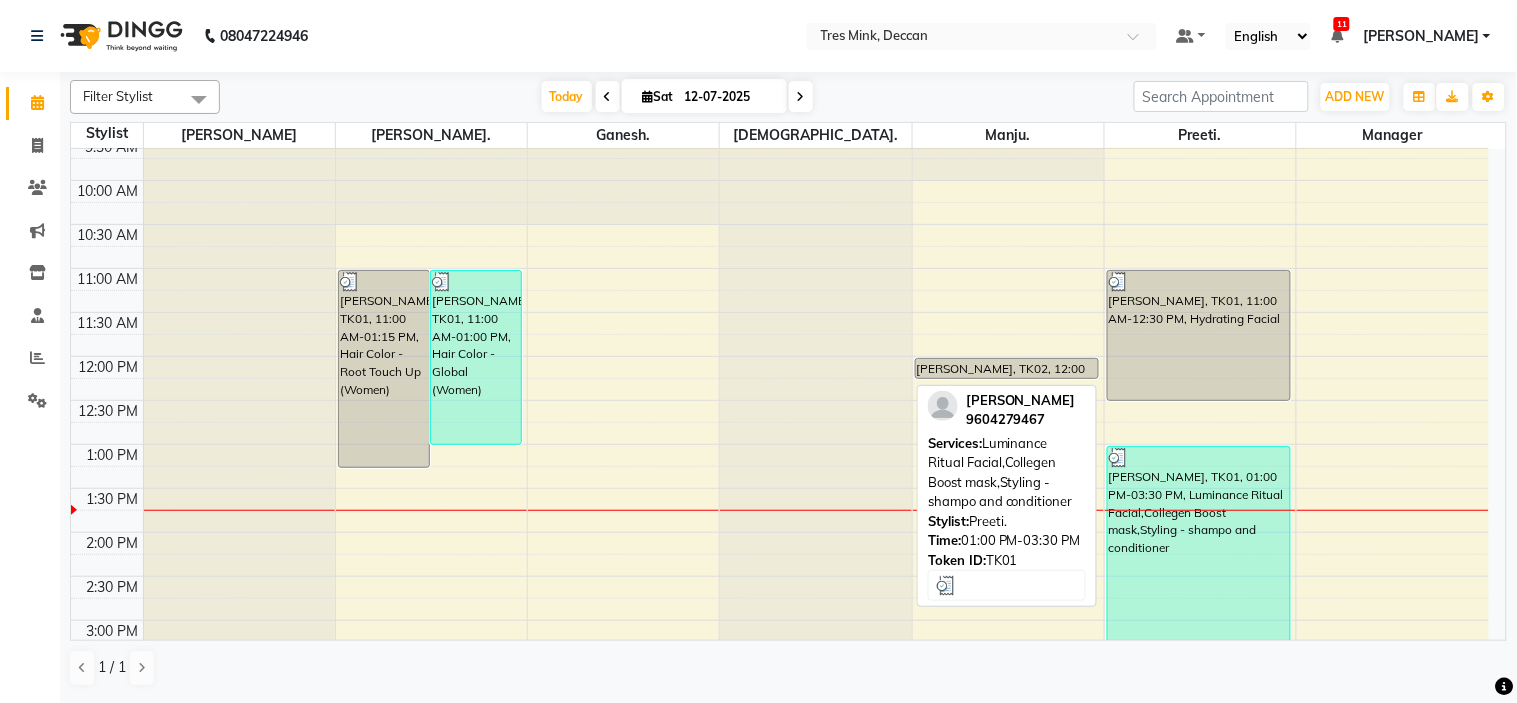 scroll, scrollTop: 143, scrollLeft: 0, axis: vertical 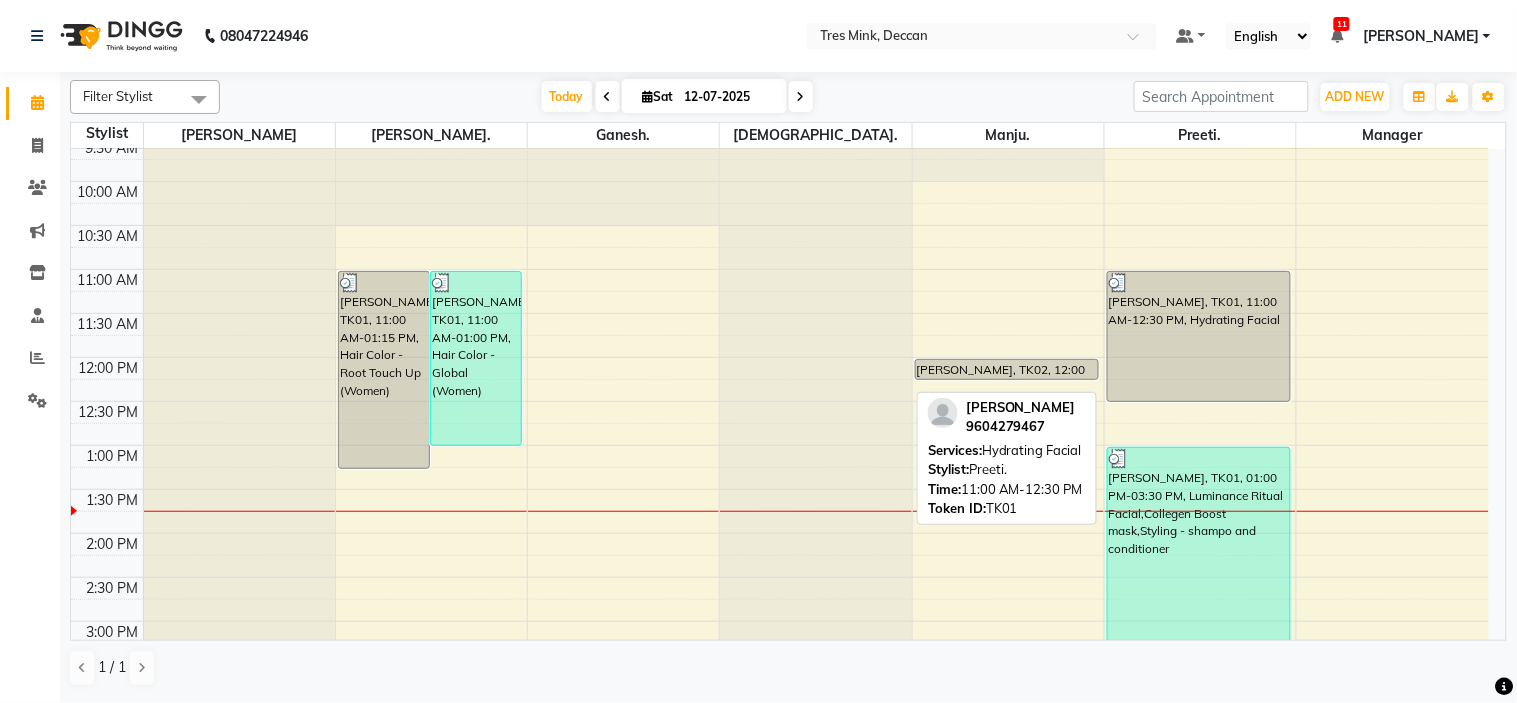 drag, startPoint x: 1194, startPoint y: 561, endPoint x: 1211, endPoint y: 384, distance: 177.81451 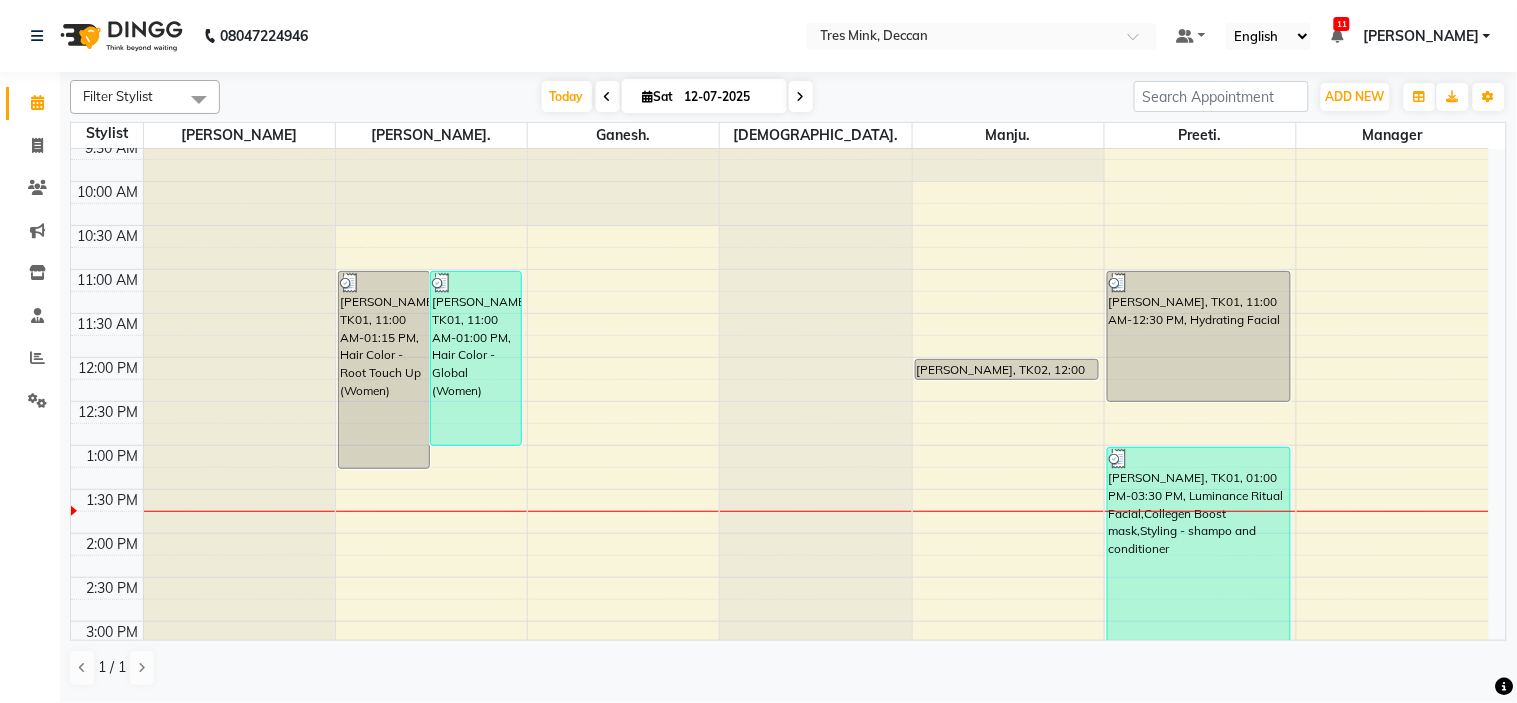 drag, startPoint x: 1222, startPoint y: 480, endPoint x: 1222, endPoint y: 412, distance: 68 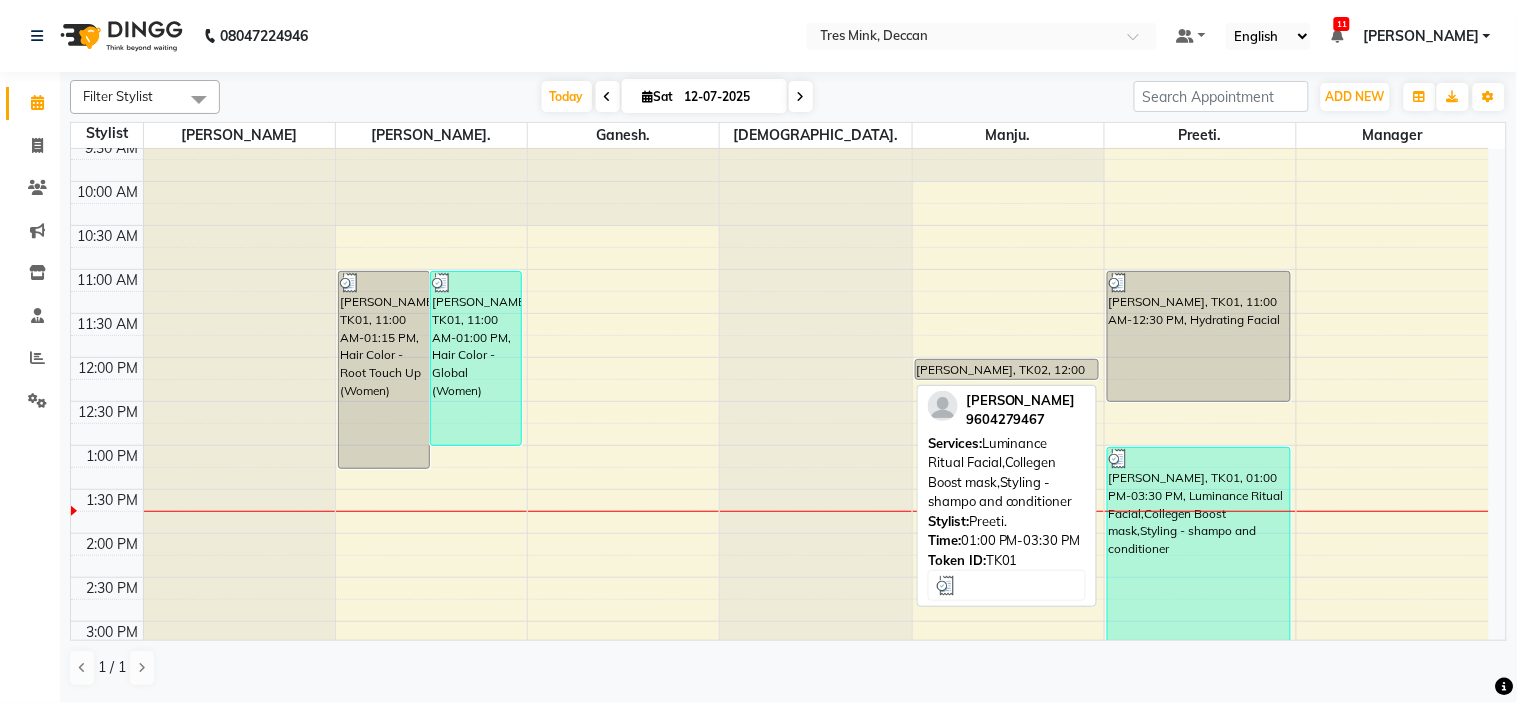 drag, startPoint x: 1212, startPoint y: 488, endPoint x: 1175, endPoint y: 613, distance: 130.36104 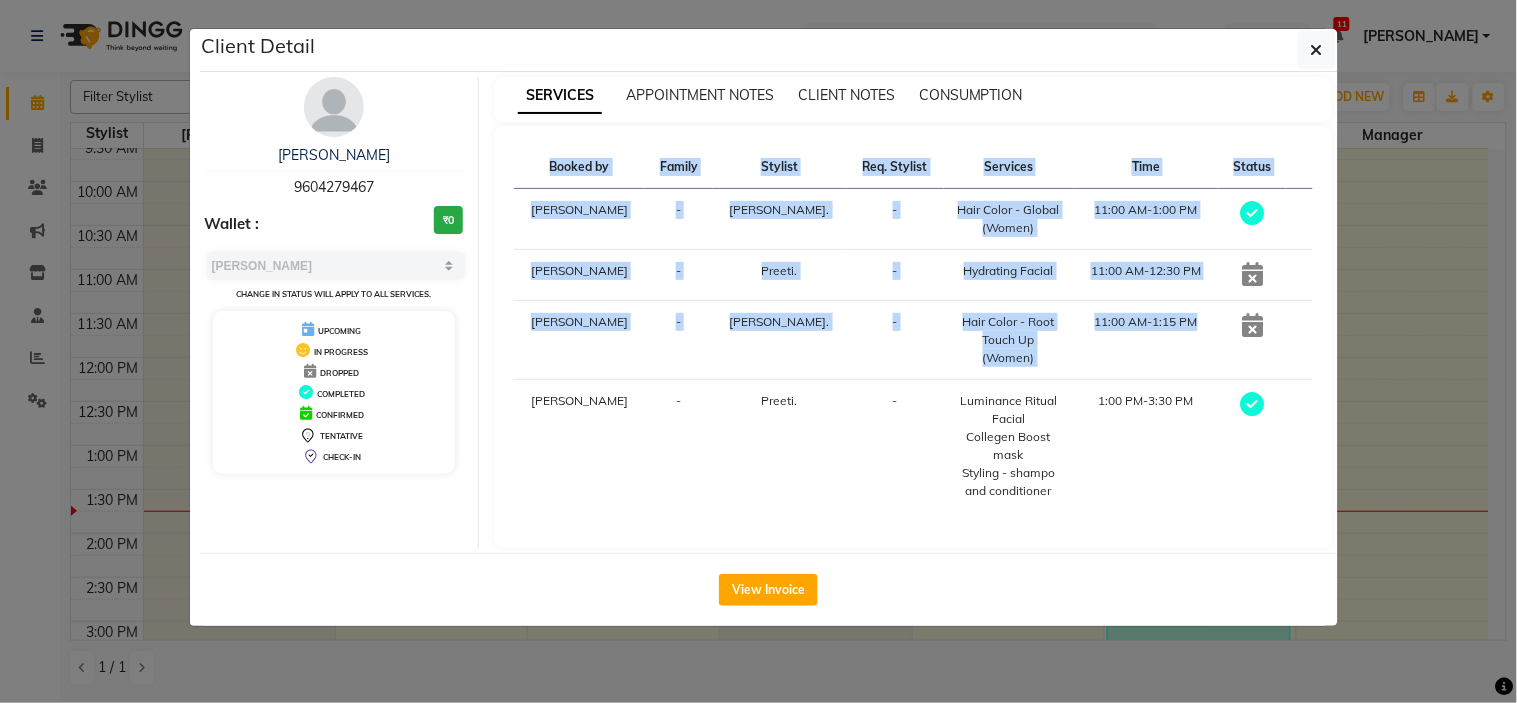 click on "Client Detail  [PERSON_NAME]   9604279467 Wallet : ₹0 Select MARK DONE UPCOMING Change in status will apply to all services. UPCOMING IN PROGRESS DROPPED COMPLETED CONFIRMED TENTATIVE CHECK-IN SERVICES APPOINTMENT NOTES CLIENT NOTES CONSUMPTION Booked by Family Stylist Req. Stylist Services Time Status  [PERSON_NAME]  - [PERSON_NAME]. -  Hair Color - Global (Women)   11:00 AM-1:00 PM   [PERSON_NAME]  - [GEOGRAPHIC_DATA]. -  Hydrating Facial   11:00 AM-12:30 PM   [PERSON_NAME]  - [PERSON_NAME]. -  Hair Color - Root Touch Up (Women)   11:00 AM-1:15 PM   [PERSON_NAME]  - [GEOGRAPHIC_DATA]. -  Luminance Ritual Facial   Collegen Boost mask   Styling - shampo and conditioner   1:00 PM-3:30 PM   View Invoice" 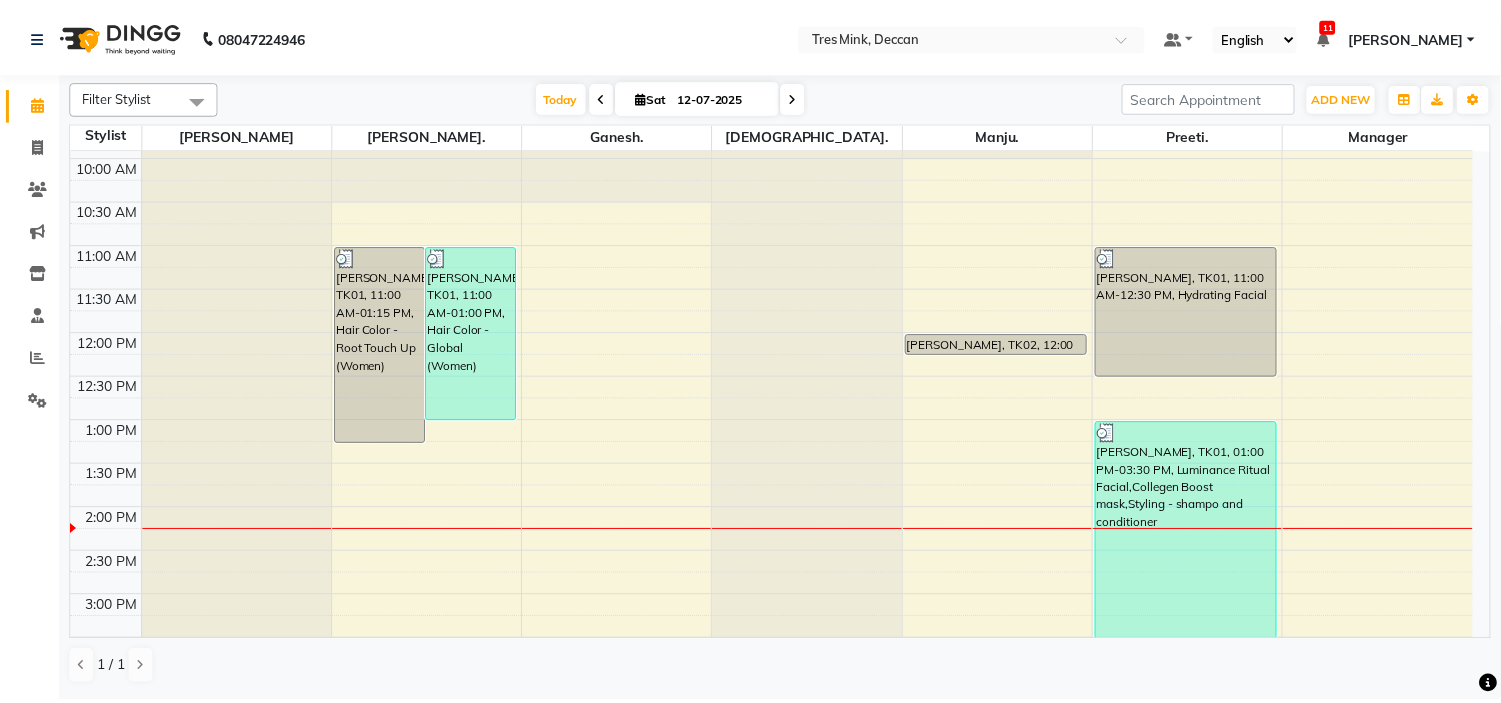 scroll, scrollTop: 333, scrollLeft: 0, axis: vertical 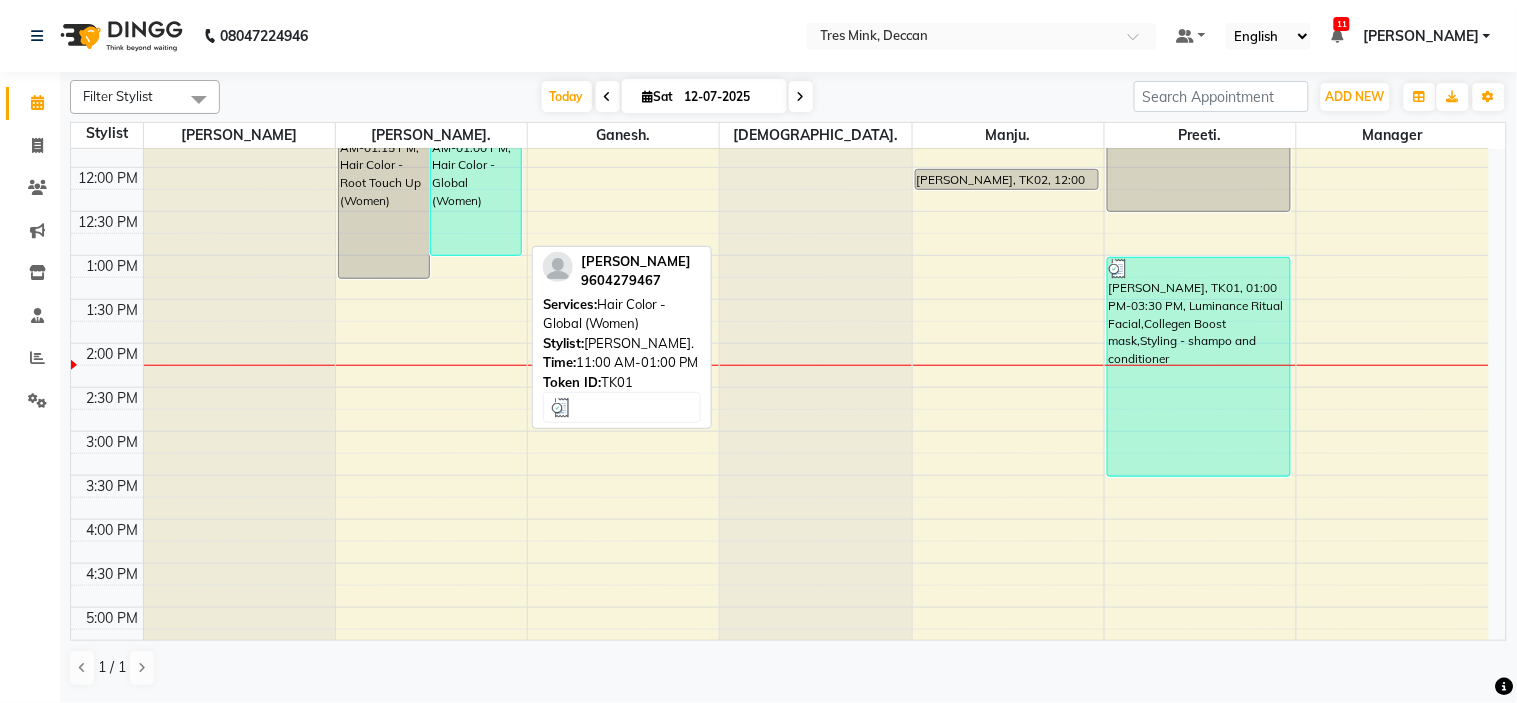 click on "[PERSON_NAME], TK01, 11:00 AM-01:00 PM, Hair Color - Global (Women)" at bounding box center (476, 168) 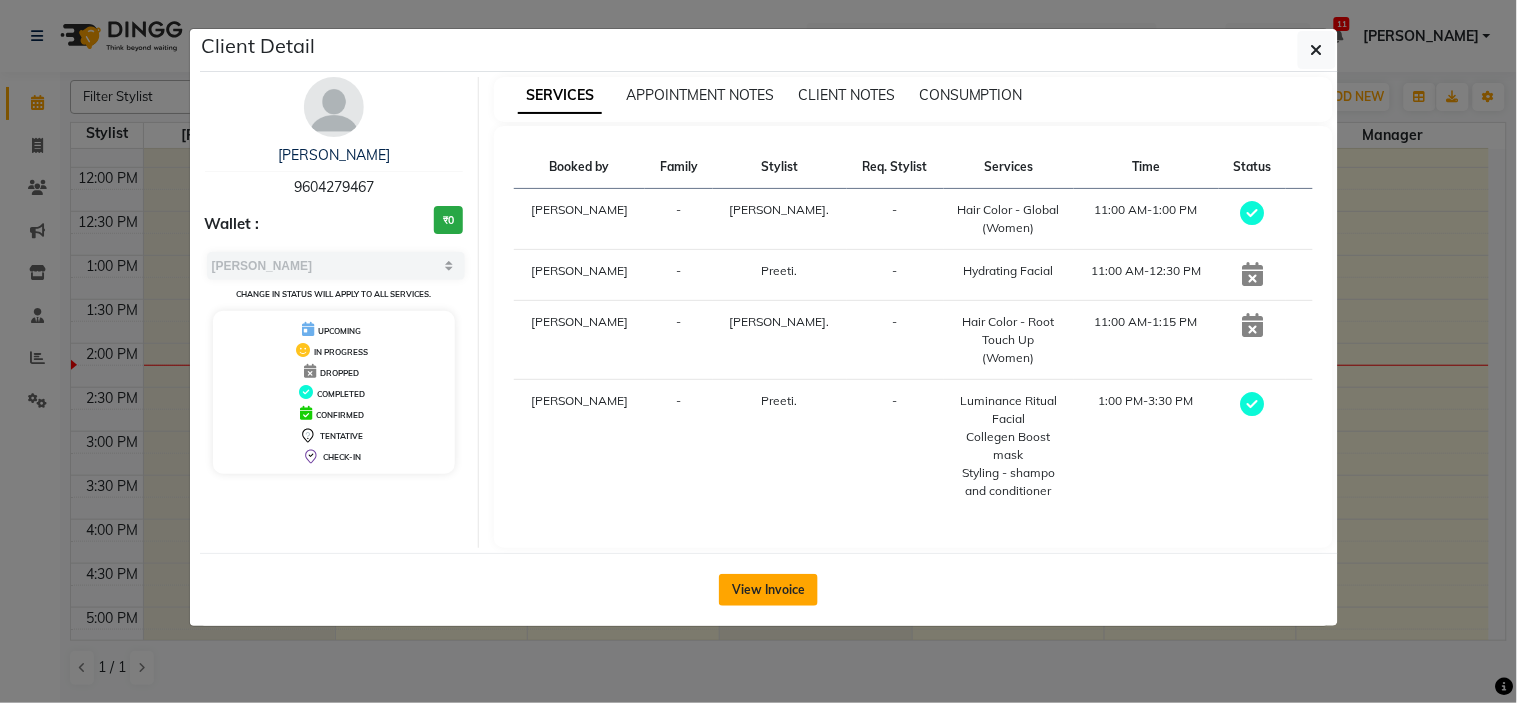 click on "View Invoice" 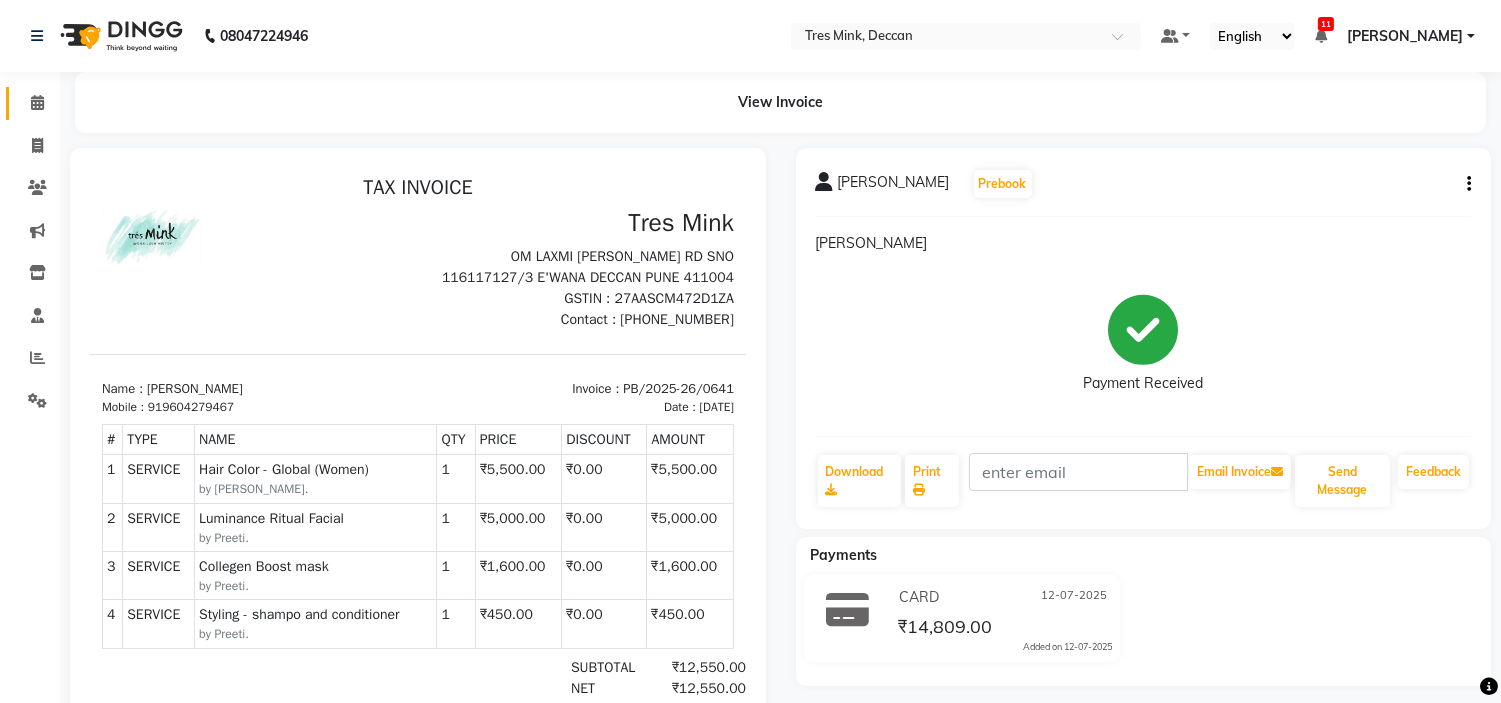 scroll, scrollTop: 0, scrollLeft: 0, axis: both 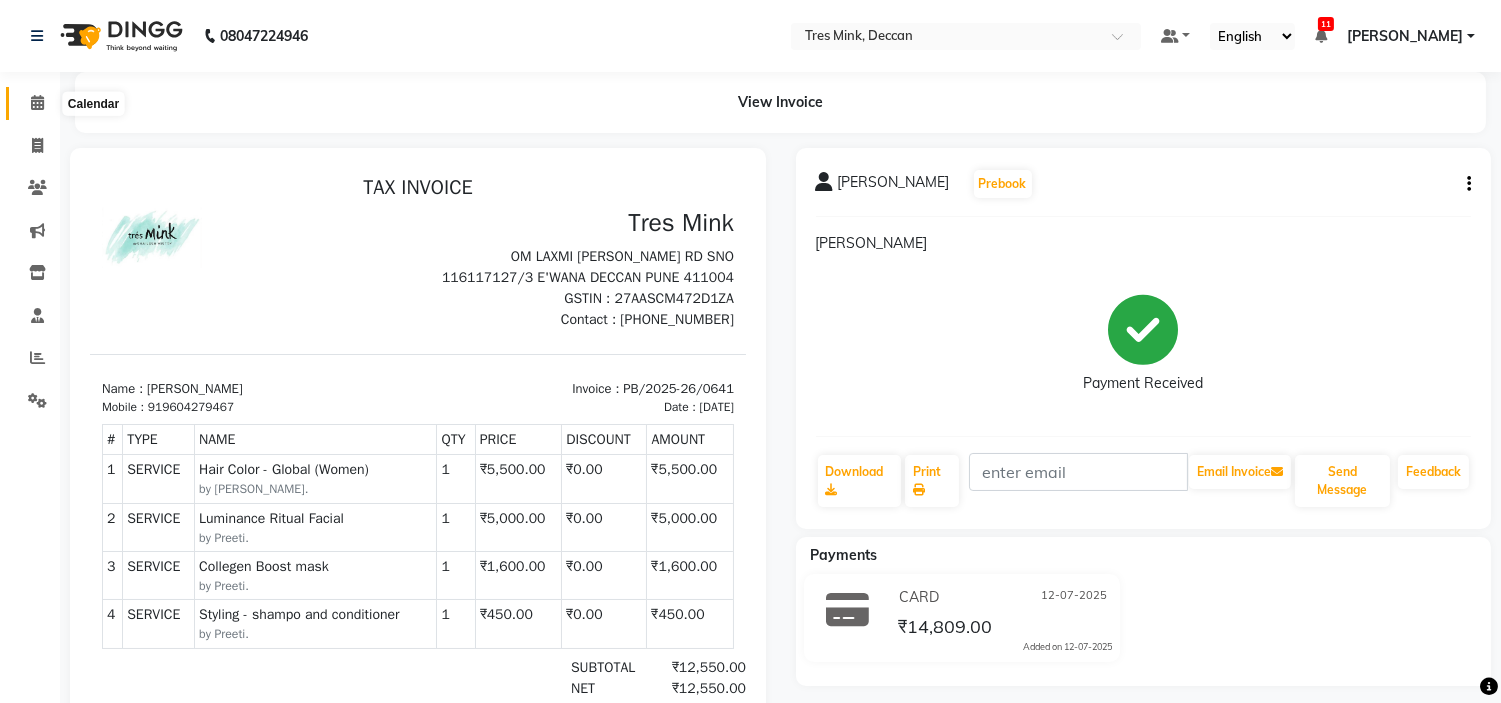 click 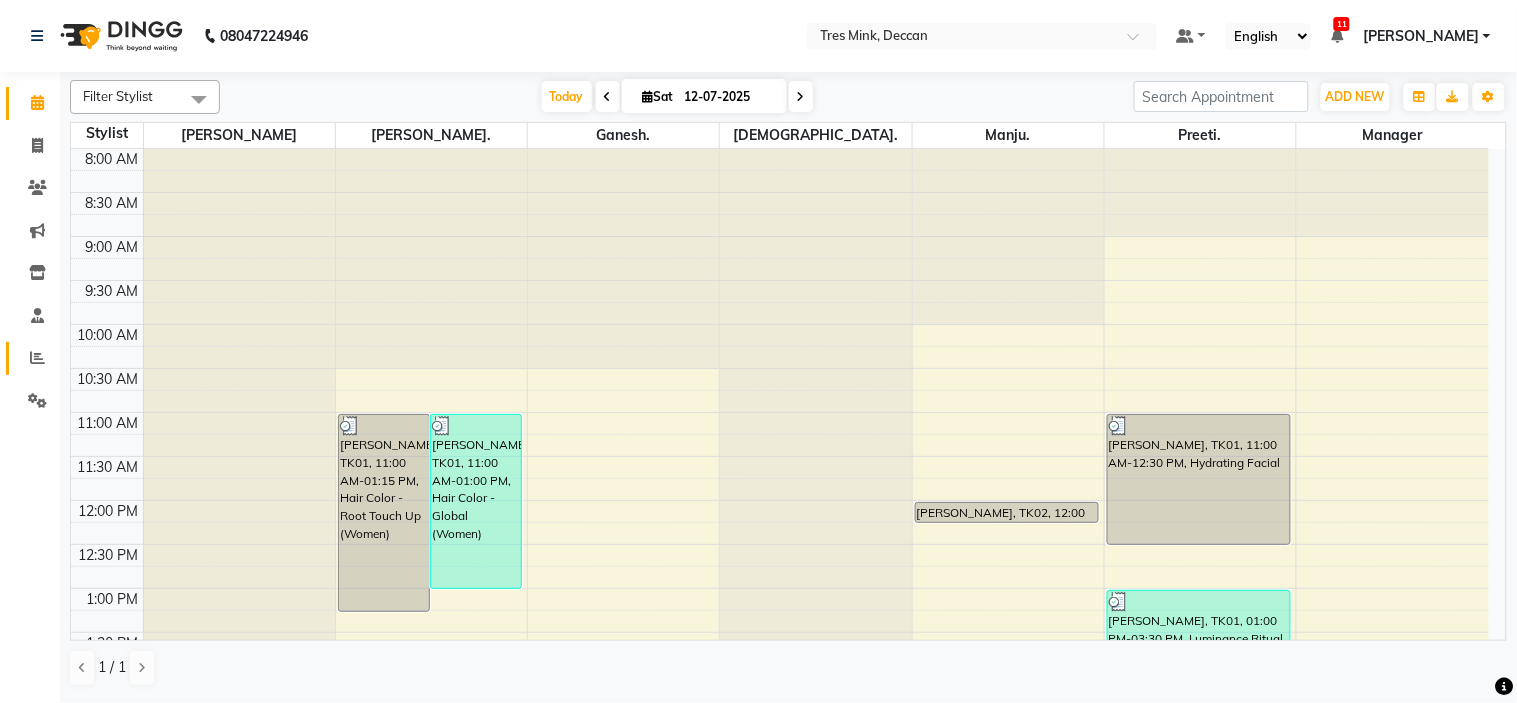 click on "Reports" 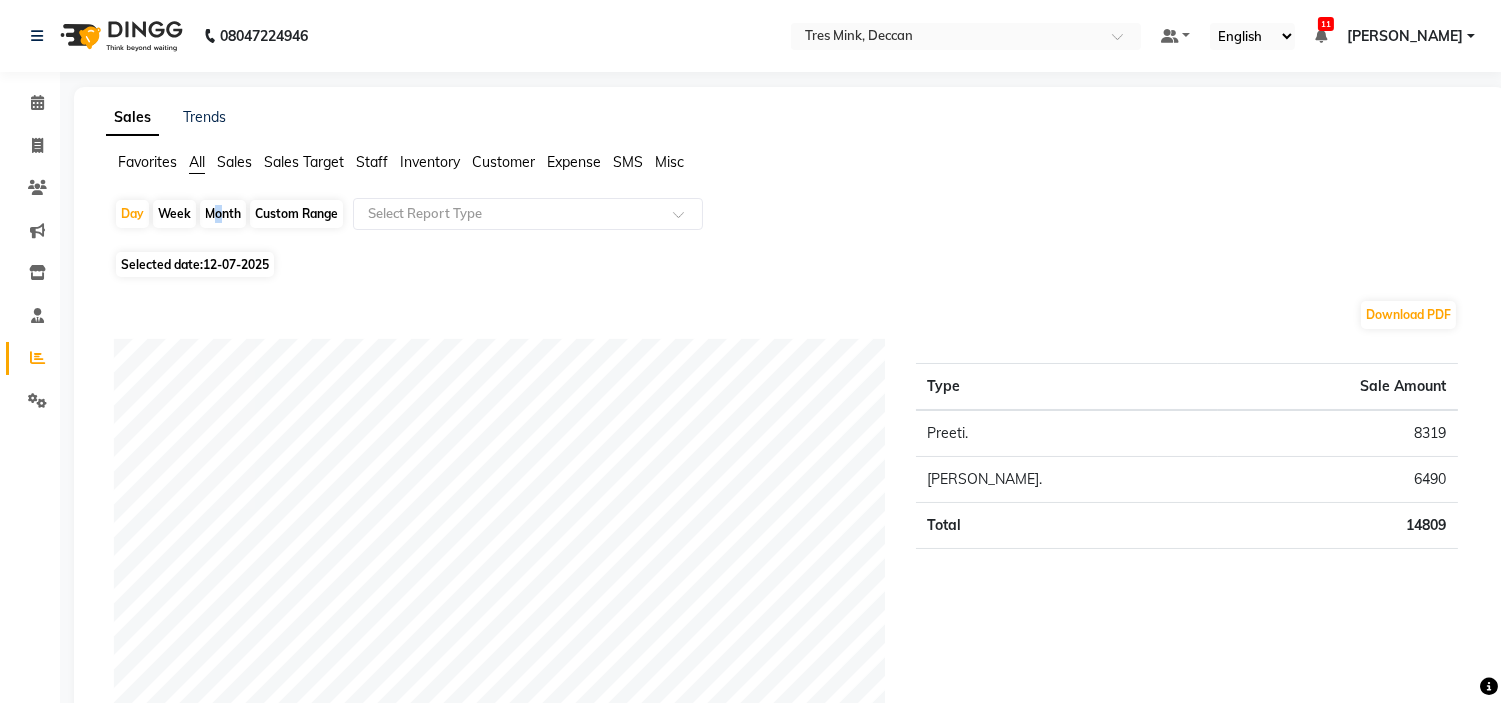click on "Month" 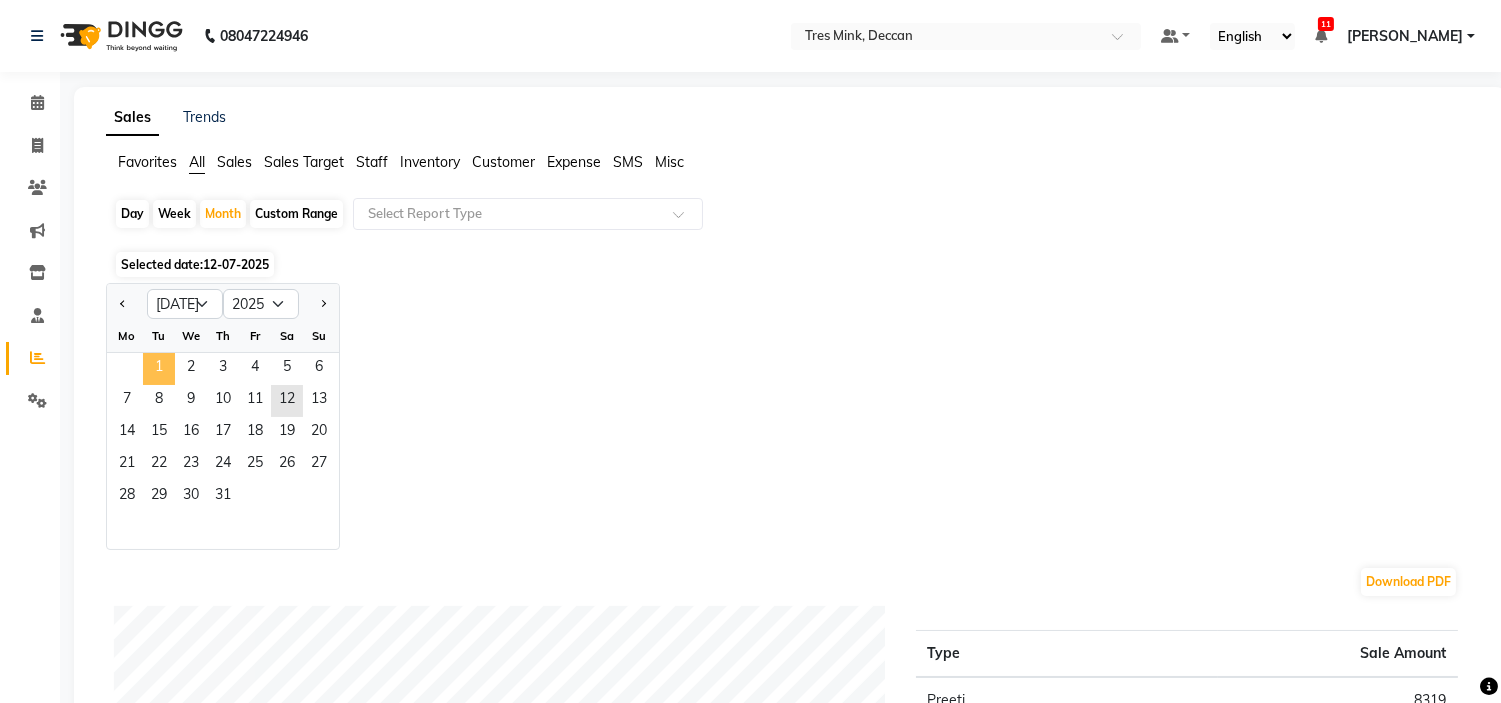 click on "1" 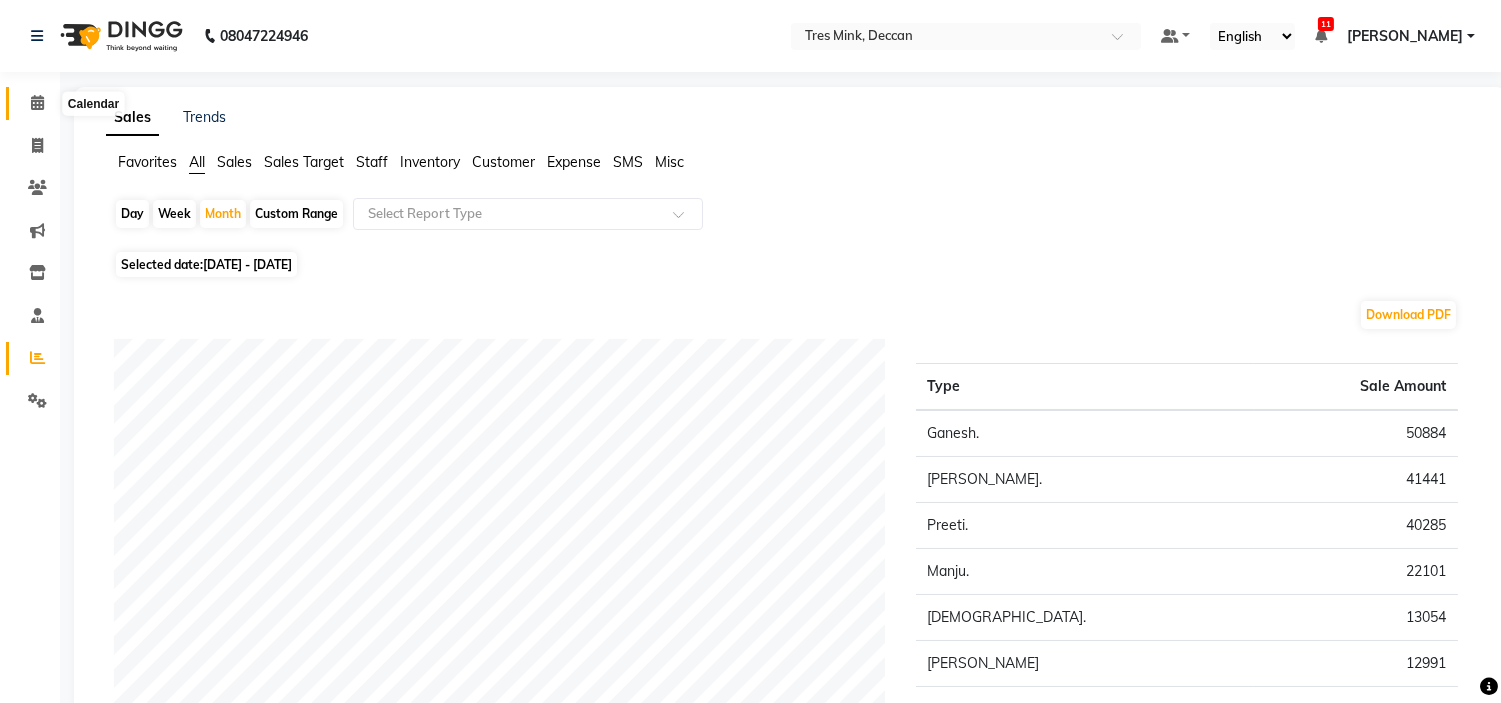 click 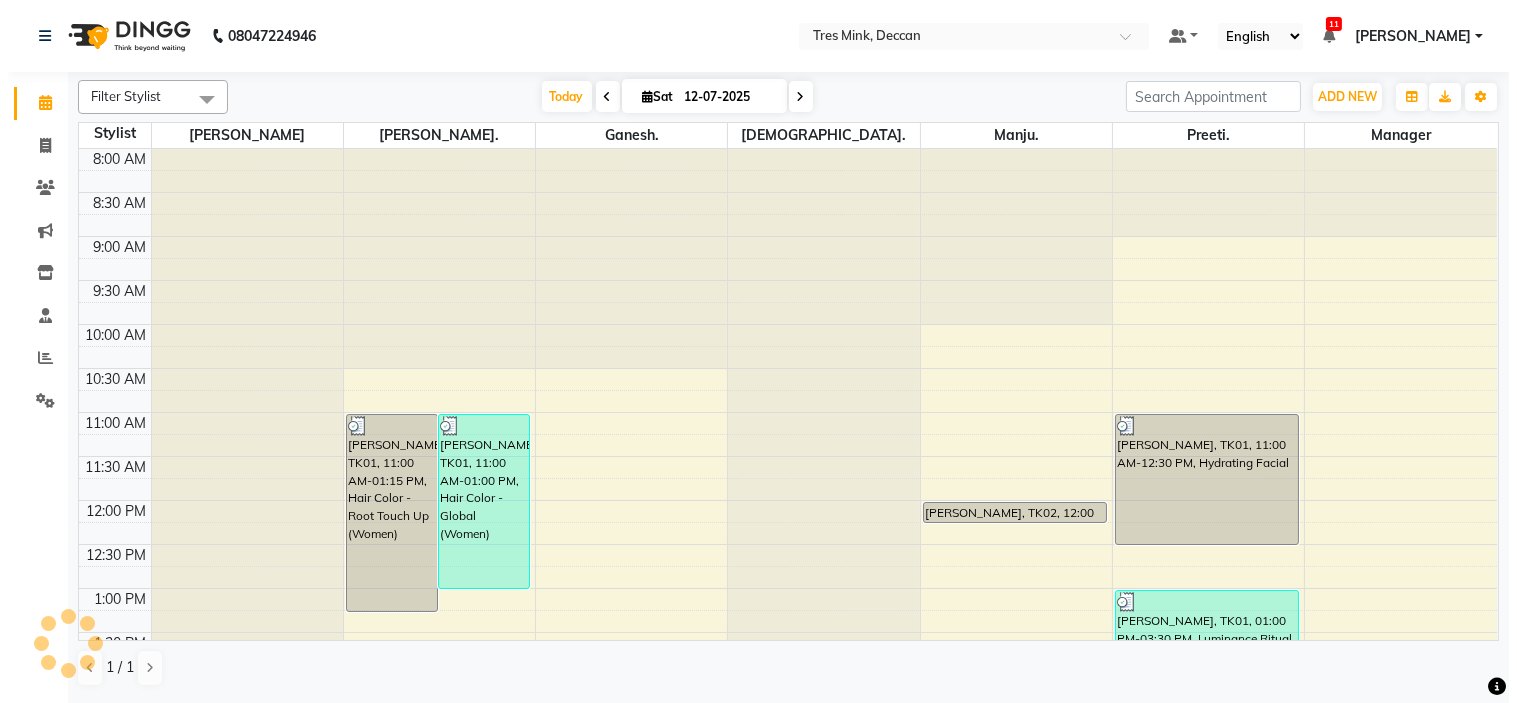 scroll, scrollTop: 0, scrollLeft: 0, axis: both 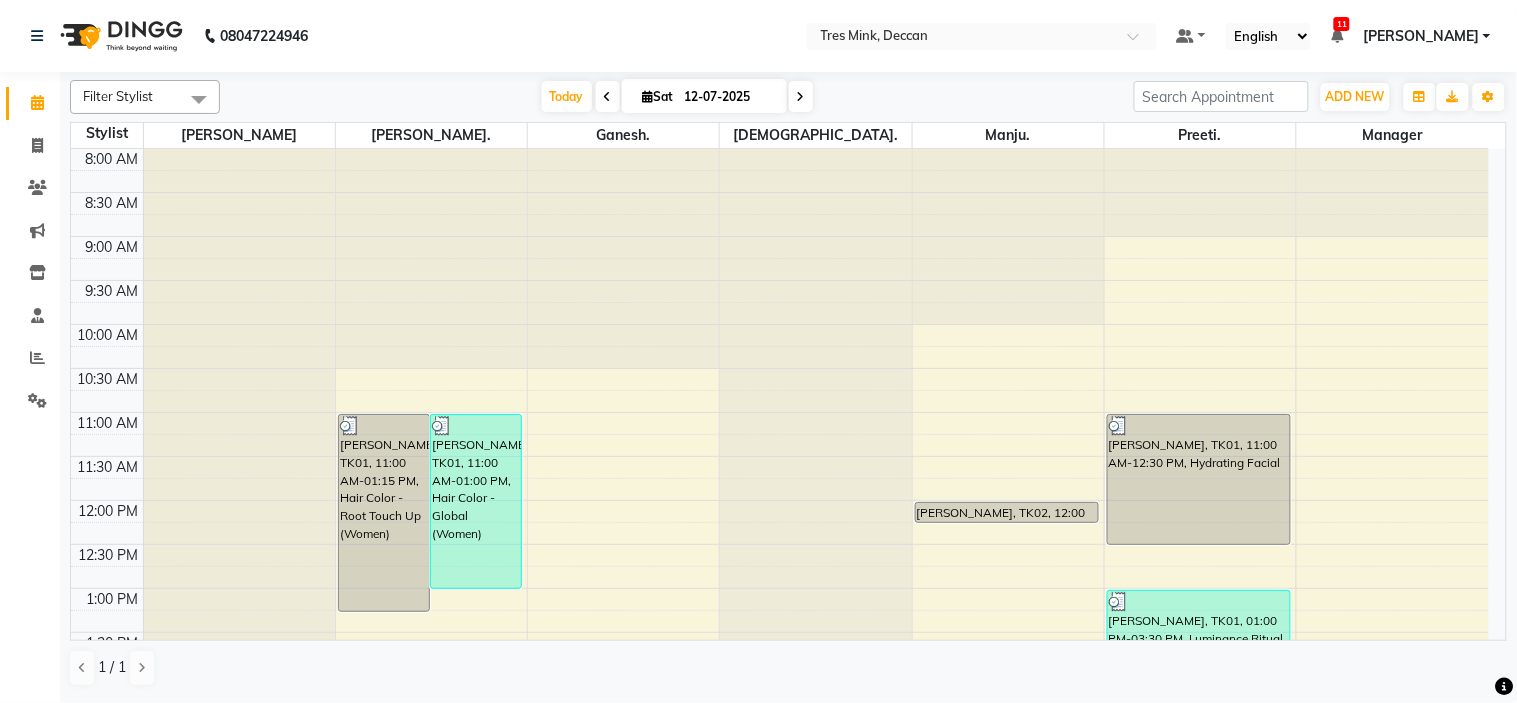 click on "Sat" at bounding box center (658, 96) 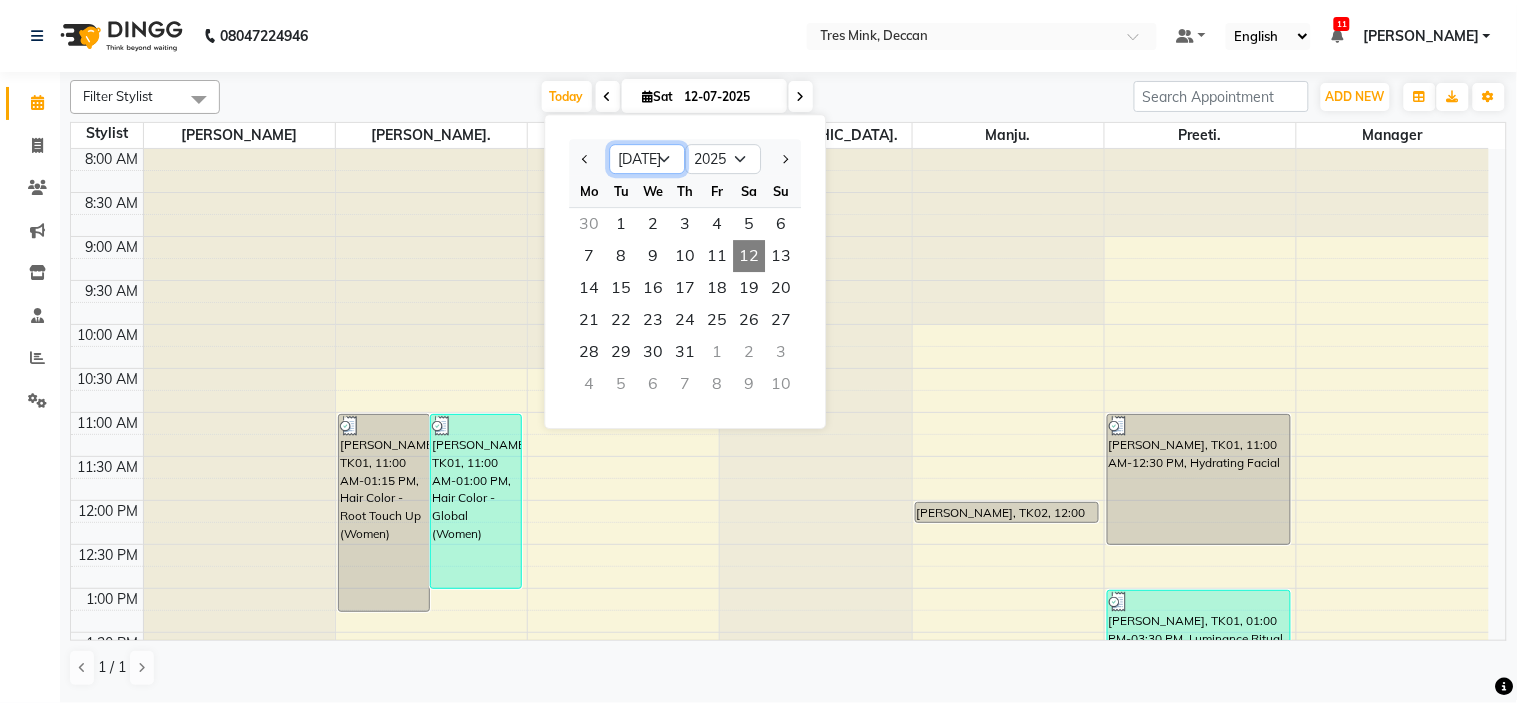 click on "Jan Feb Mar Apr May Jun [DATE] Aug Sep Oct Nov Dec" at bounding box center [647, 159] 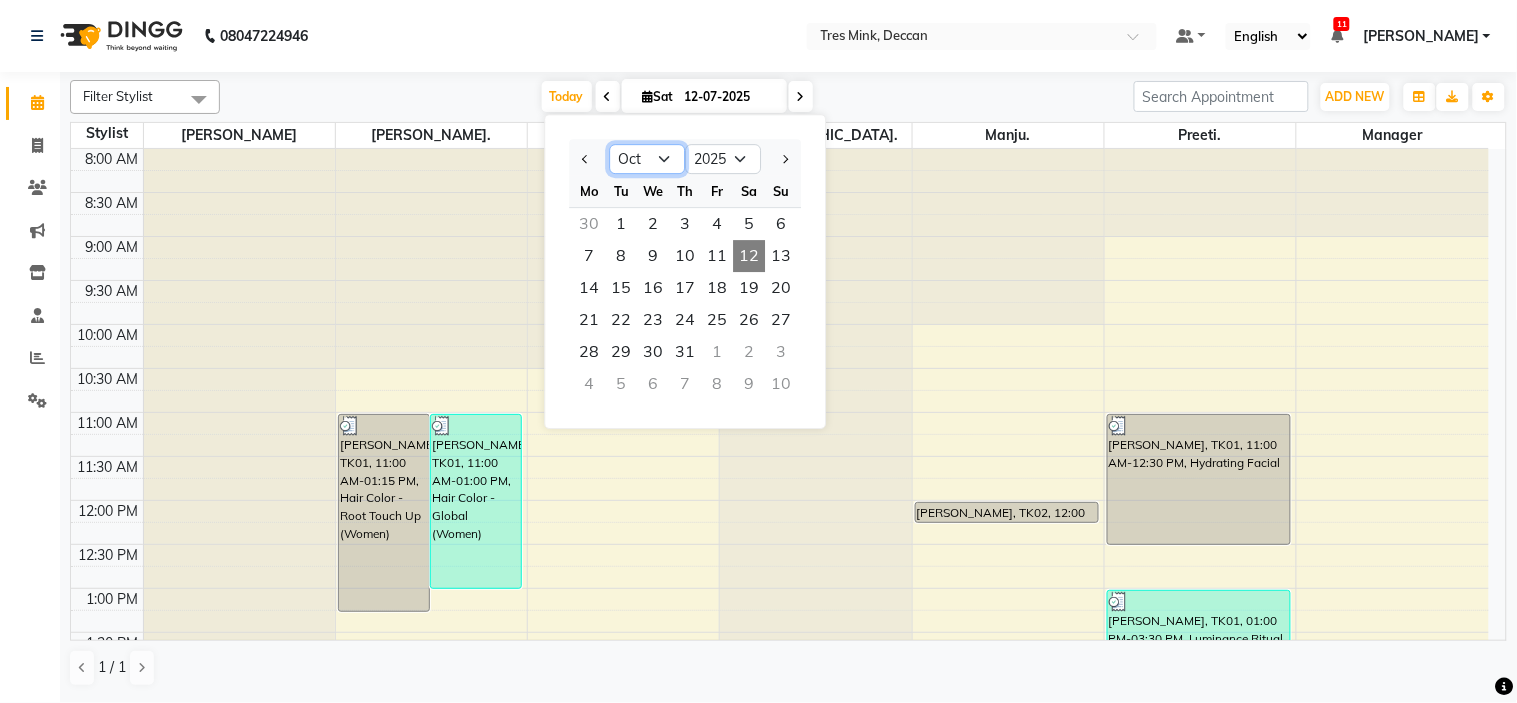 click on "Jan Feb Mar Apr May Jun [DATE] Aug Sep Oct Nov Dec" at bounding box center (647, 159) 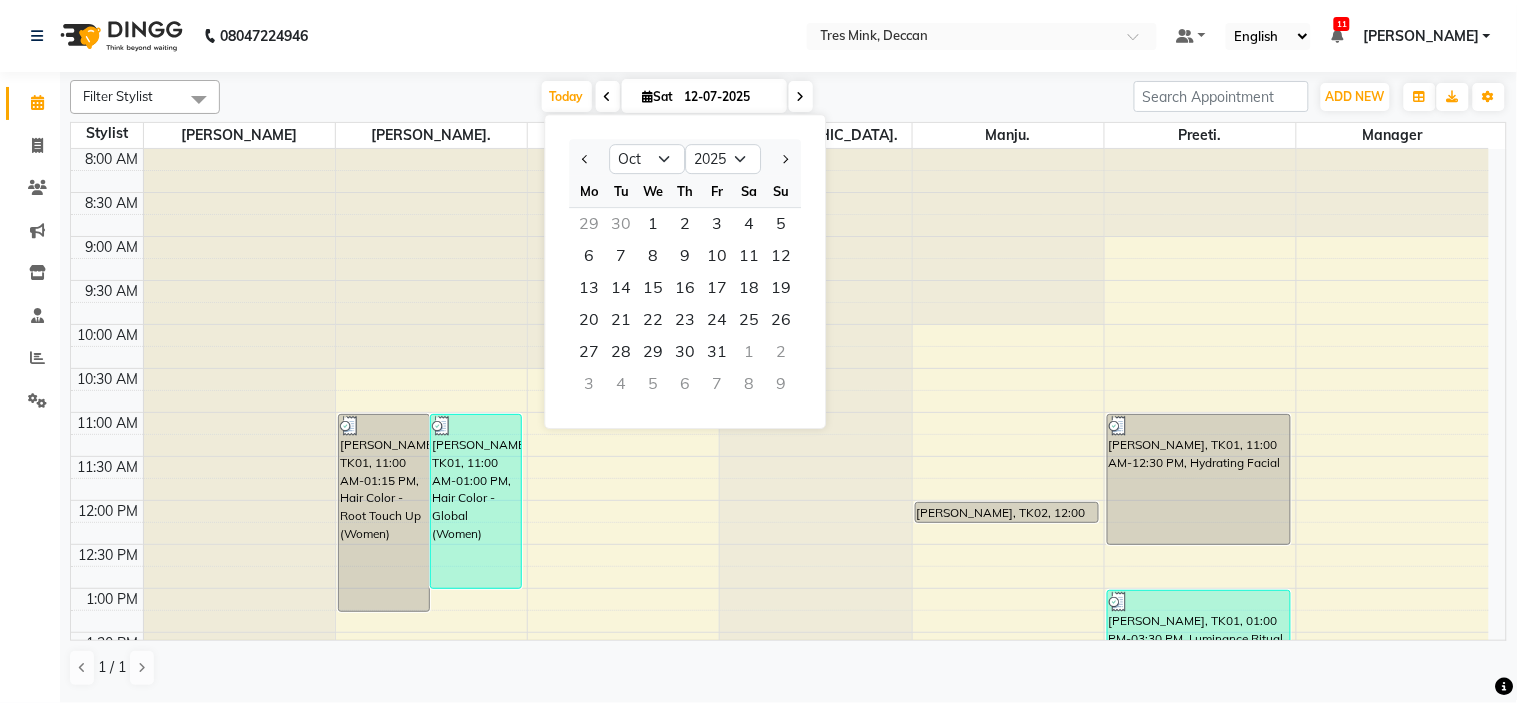 click on "Filter Stylist Select All Ganesh. [GEOGRAPHIC_DATA]. [DEMOGRAPHIC_DATA]. Manager [PERSON_NAME]. [GEOGRAPHIC_DATA]. [PERSON_NAME] [DATE]  [DATE] Jan Feb Mar Apr May Jun [DATE] Aug Sep Oct Nov [DATE] 2016 2017 2018 2019 2020 2021 2022 2023 2024 2025 2026 2027 2028 2029 2030 2031 2032 2033 2034 2035 Mo Tu We Th Fr Sa Su  29   30   1   2   3   4   5   6   7   8   9   10   11   12   13   14   15   16   17   18   19   20   21   22   23   24   25   26   27   28   29   30   31   1   2   3   4   5   6   7   8   9  Toggle Dropdown Add Appointment Add Invoice Add Expense Add Attendance Add Client Add Transaction Toggle Dropdown Add Appointment Add Invoice Add Expense Add Attendance Add Client ADD NEW Toggle Dropdown Add Appointment Add Invoice Add Expense Add Attendance Add Client Add Transaction Filter Stylist Select All Ganesh. [GEOGRAPHIC_DATA]. [DEMOGRAPHIC_DATA]. Manager [PERSON_NAME]. [GEOGRAPHIC_DATA]. [PERSON_NAME] Group By  Staff View   Room View  View as Vertical  Vertical - Week View  Horizontal  Horizontal - Week View  List  Toggle Dropdown Calendar Settings Manage Tags  7" 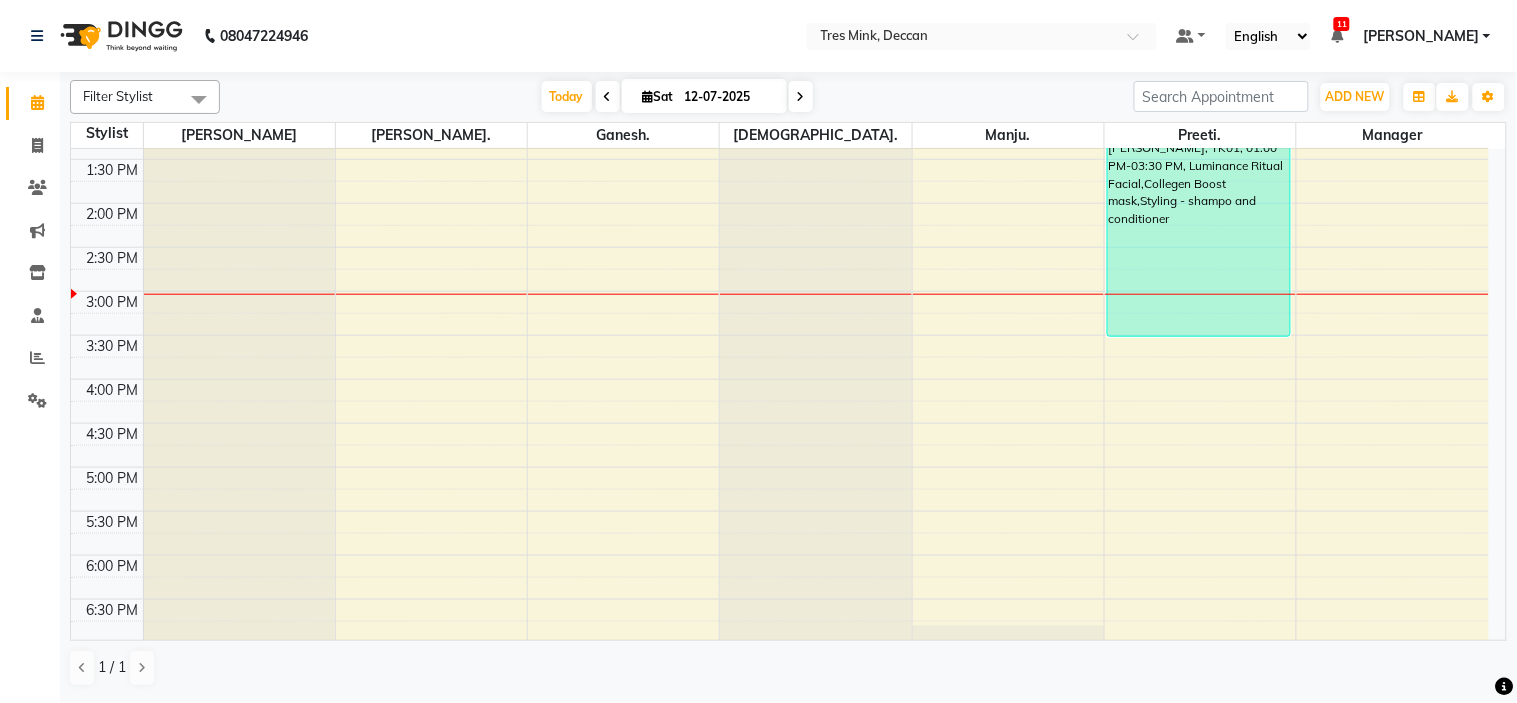 scroll, scrollTop: 435, scrollLeft: 0, axis: vertical 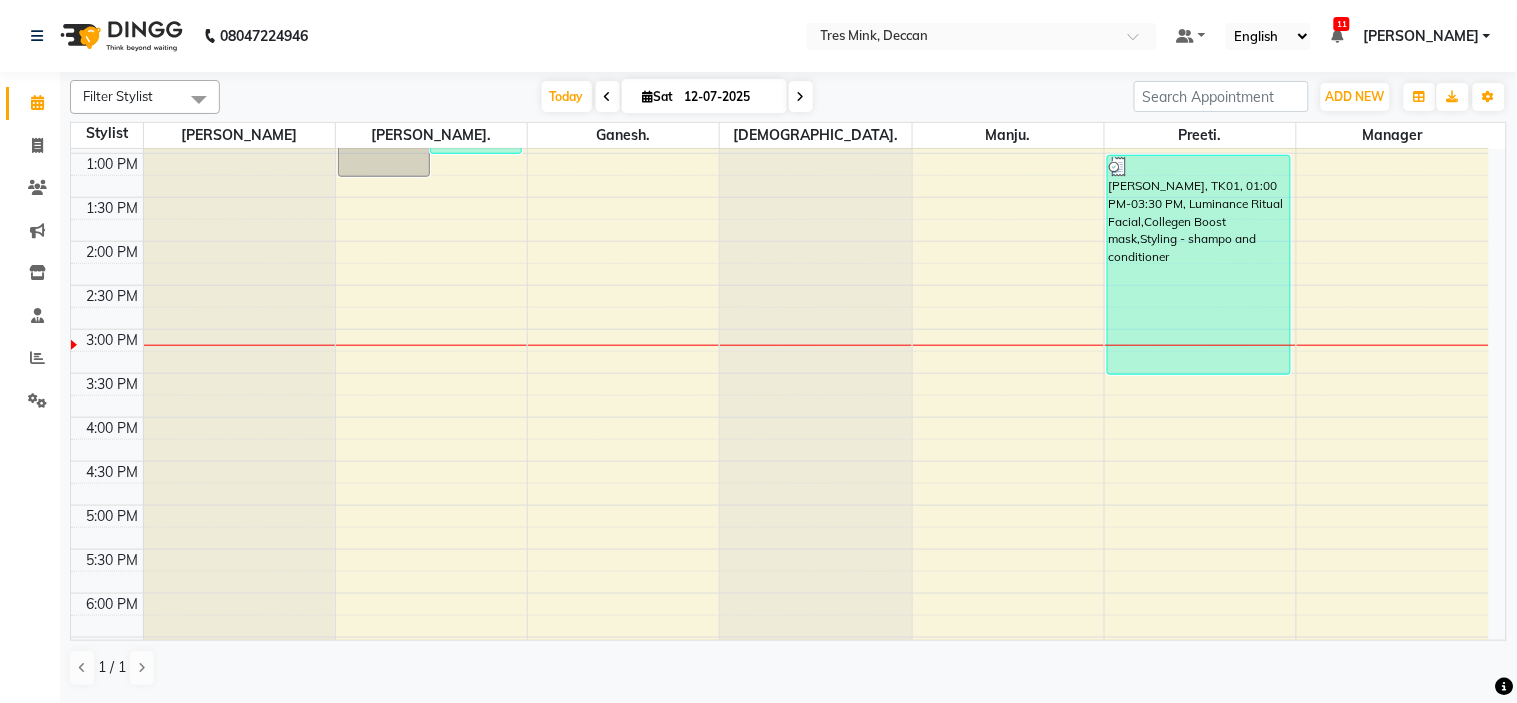 click on "8:00 AM 8:30 AM 9:00 AM 9:30 AM 10:00 AM 10:30 AM 11:00 AM 11:30 AM 12:00 PM 12:30 PM 1:00 PM 1:30 PM 2:00 PM 2:30 PM 3:00 PM 3:30 PM 4:00 PM 4:30 PM 5:00 PM 5:30 PM 6:00 PM 6:30 PM 7:00 PM 7:30 PM 8:00 PM 8:30 PM     [PERSON_NAME], TK01, 11:00 AM-01:15 PM, Hair Color - Root Touch Up (Women)     [PERSON_NAME], TK01, 11:00 AM-01:00 PM, Hair Color - Global (Women)    [PERSON_NAME], TK02, 12:00 PM-12:15 PM, Hydrating Facial     [PERSON_NAME], TK01, 11:00 AM-12:30 PM, Hydrating Facial     [PERSON_NAME], TK01, 01:00 PM-03:30 PM, Luminance Ritual Facial,Collegen Boost mask,Styling - shampo and conditioner" at bounding box center [780, 285] 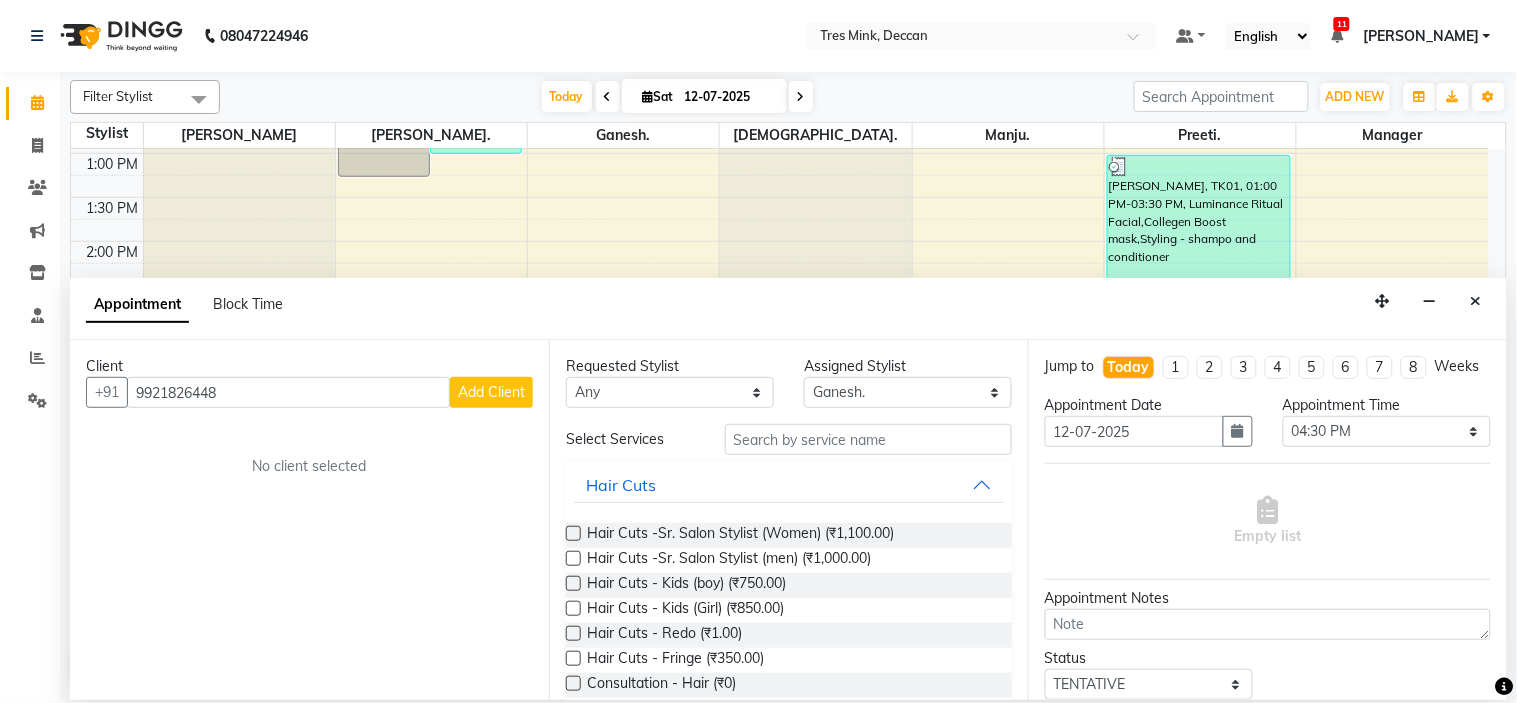 click on "Add Client" at bounding box center [491, 392] 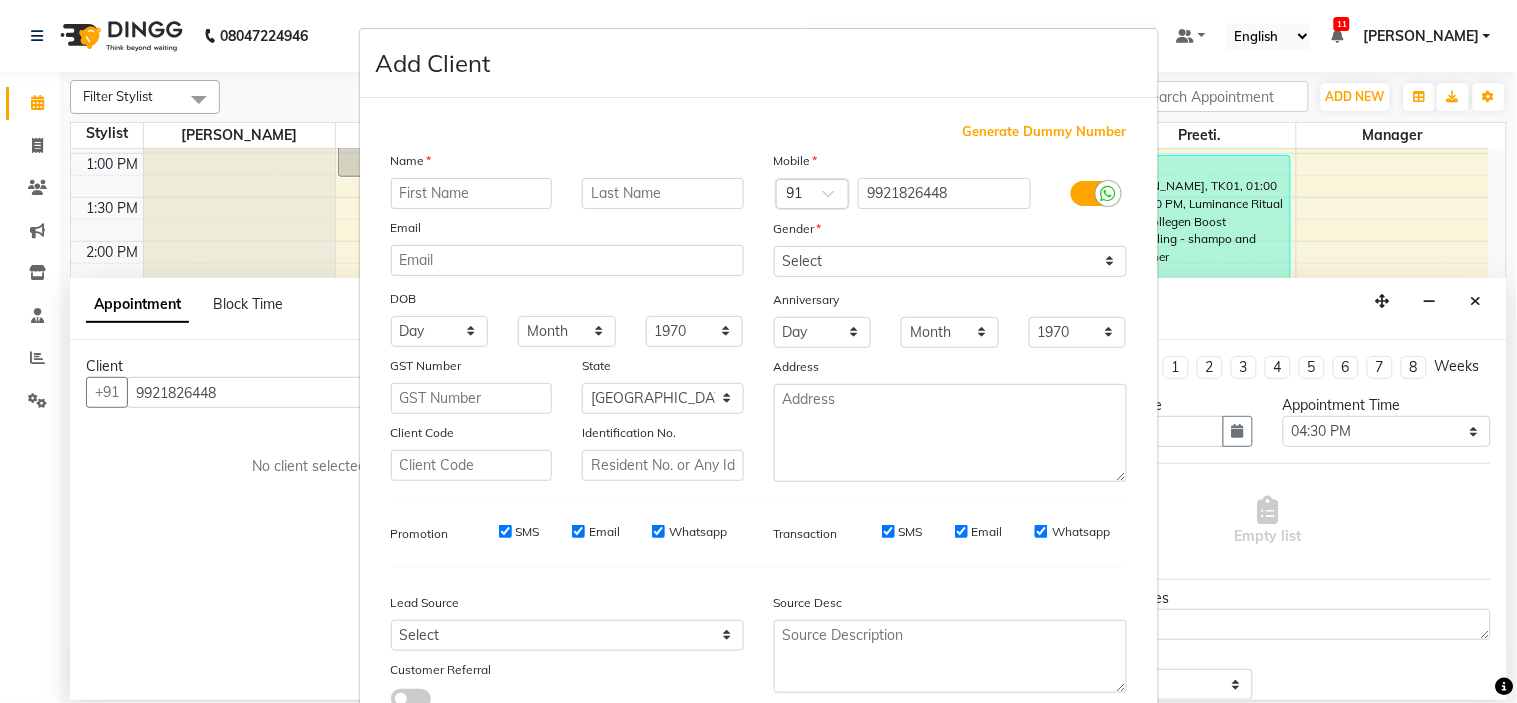 click at bounding box center [472, 193] 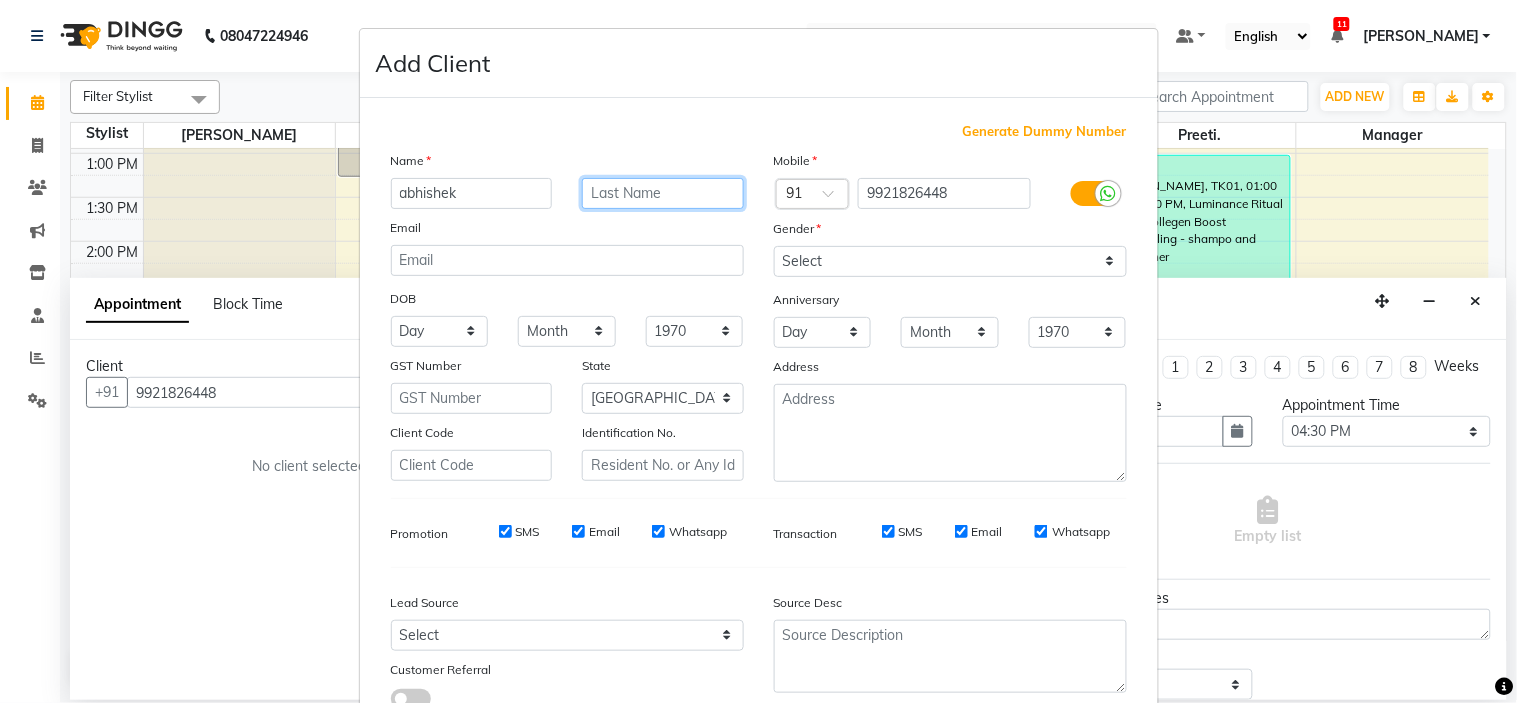 click at bounding box center (663, 193) 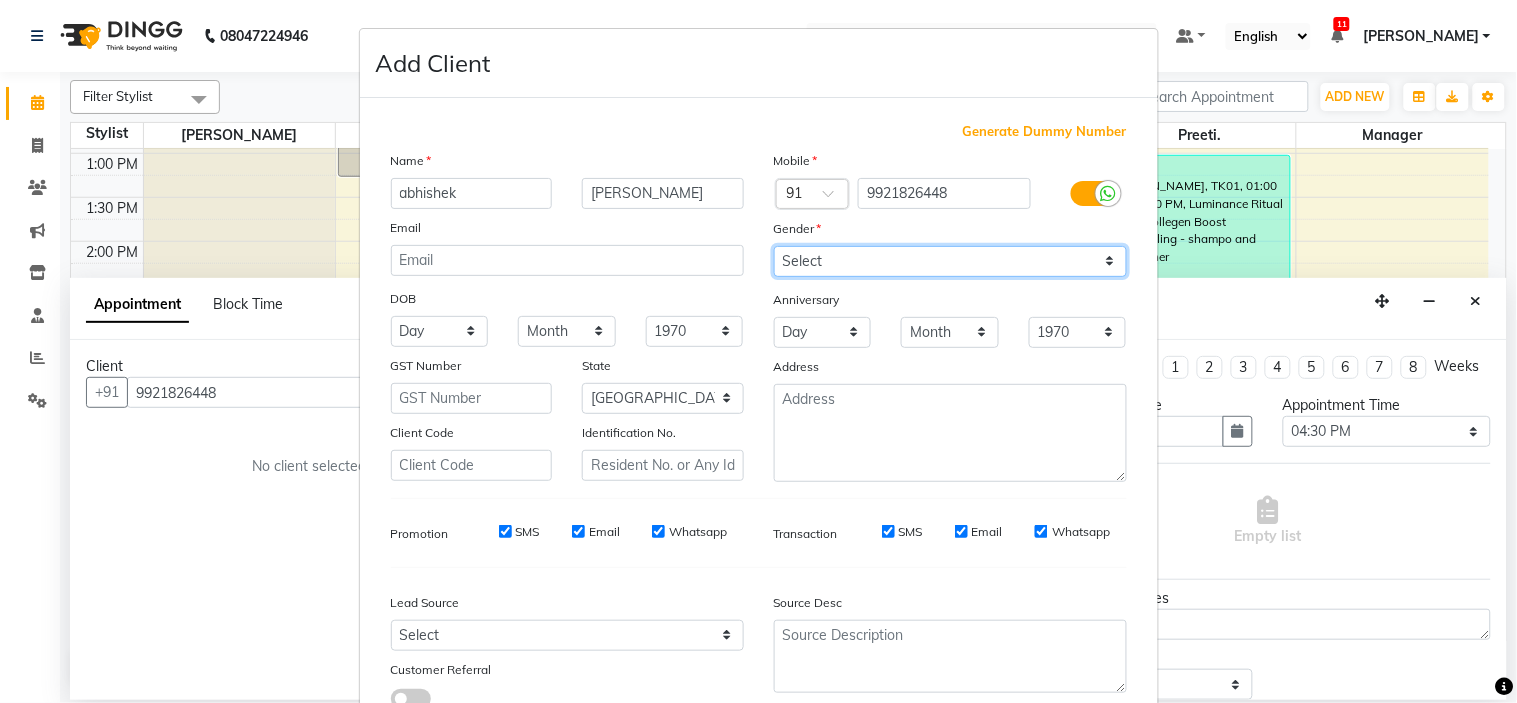 click on "Select [DEMOGRAPHIC_DATA] [DEMOGRAPHIC_DATA] Other Prefer Not To Say" at bounding box center (950, 261) 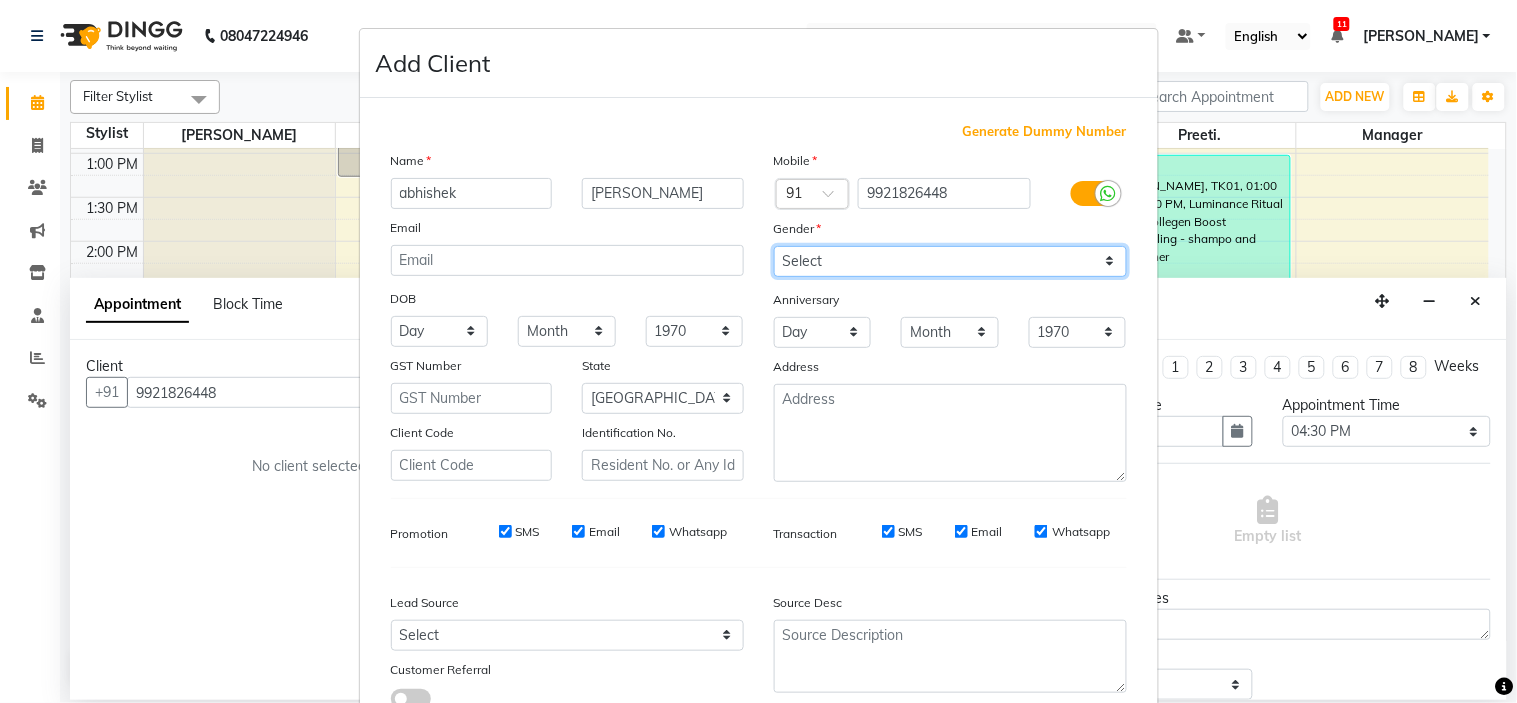 click on "Select [DEMOGRAPHIC_DATA] [DEMOGRAPHIC_DATA] Other Prefer Not To Say" at bounding box center (950, 261) 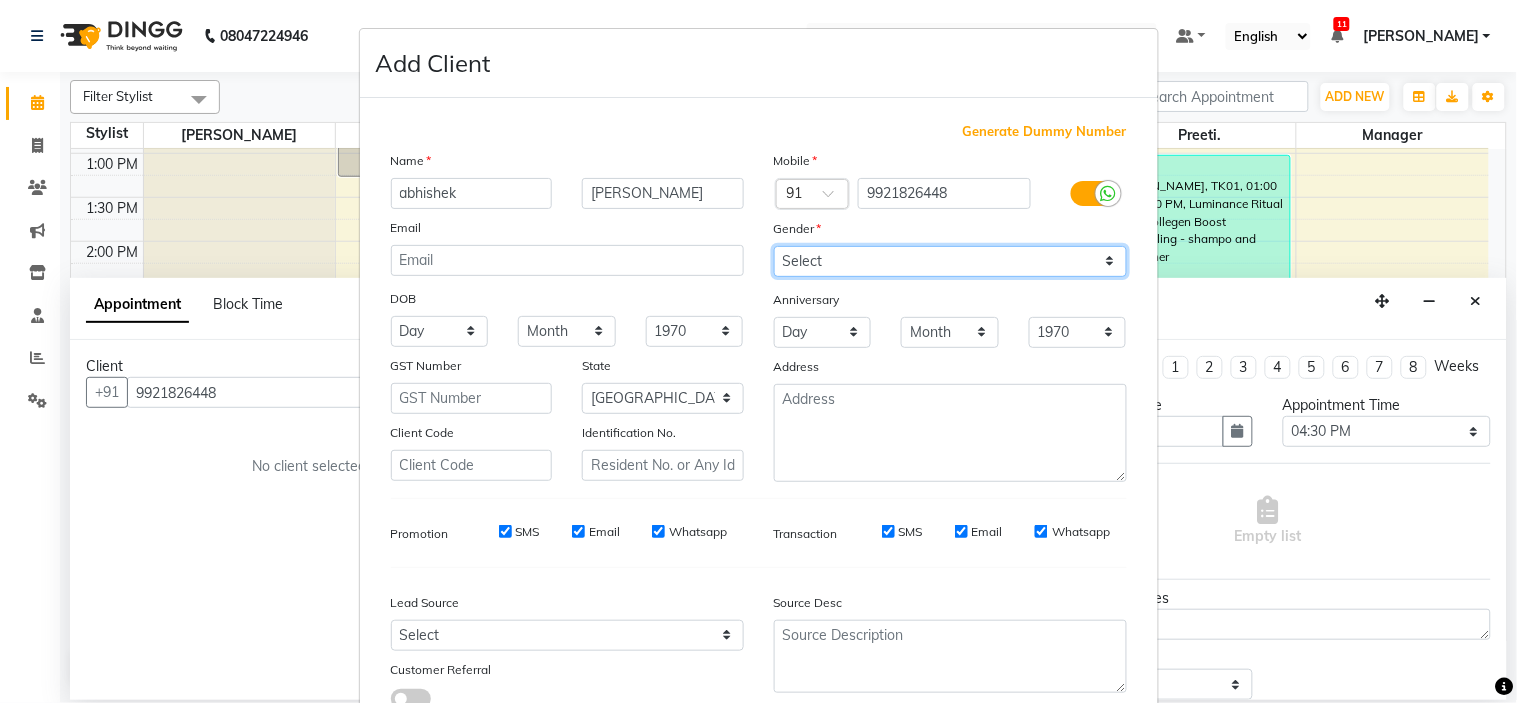 scroll, scrollTop: 147, scrollLeft: 0, axis: vertical 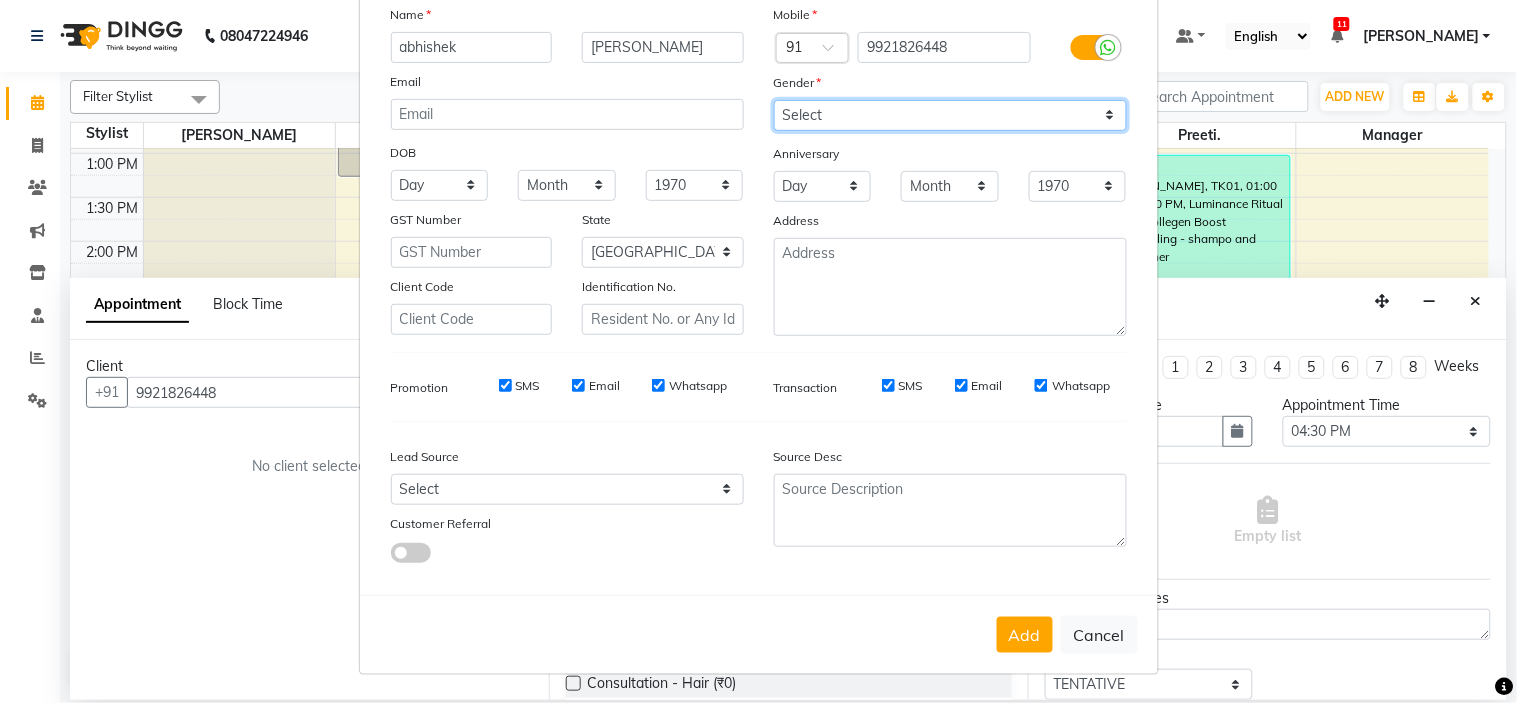 click on "Select [DEMOGRAPHIC_DATA] [DEMOGRAPHIC_DATA] Other Prefer Not To Say" at bounding box center (950, 115) 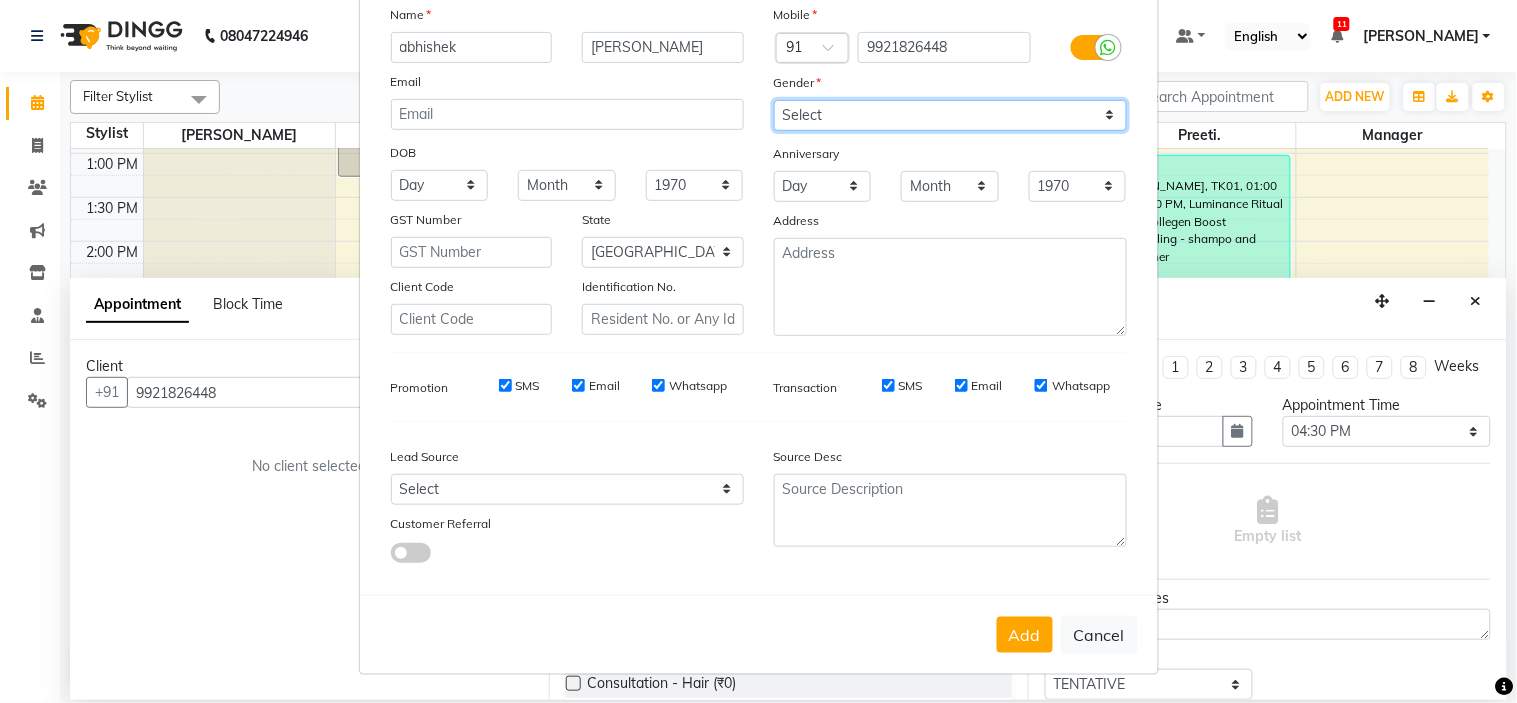 click on "Select [DEMOGRAPHIC_DATA] [DEMOGRAPHIC_DATA] Other Prefer Not To Say" at bounding box center [950, 115] 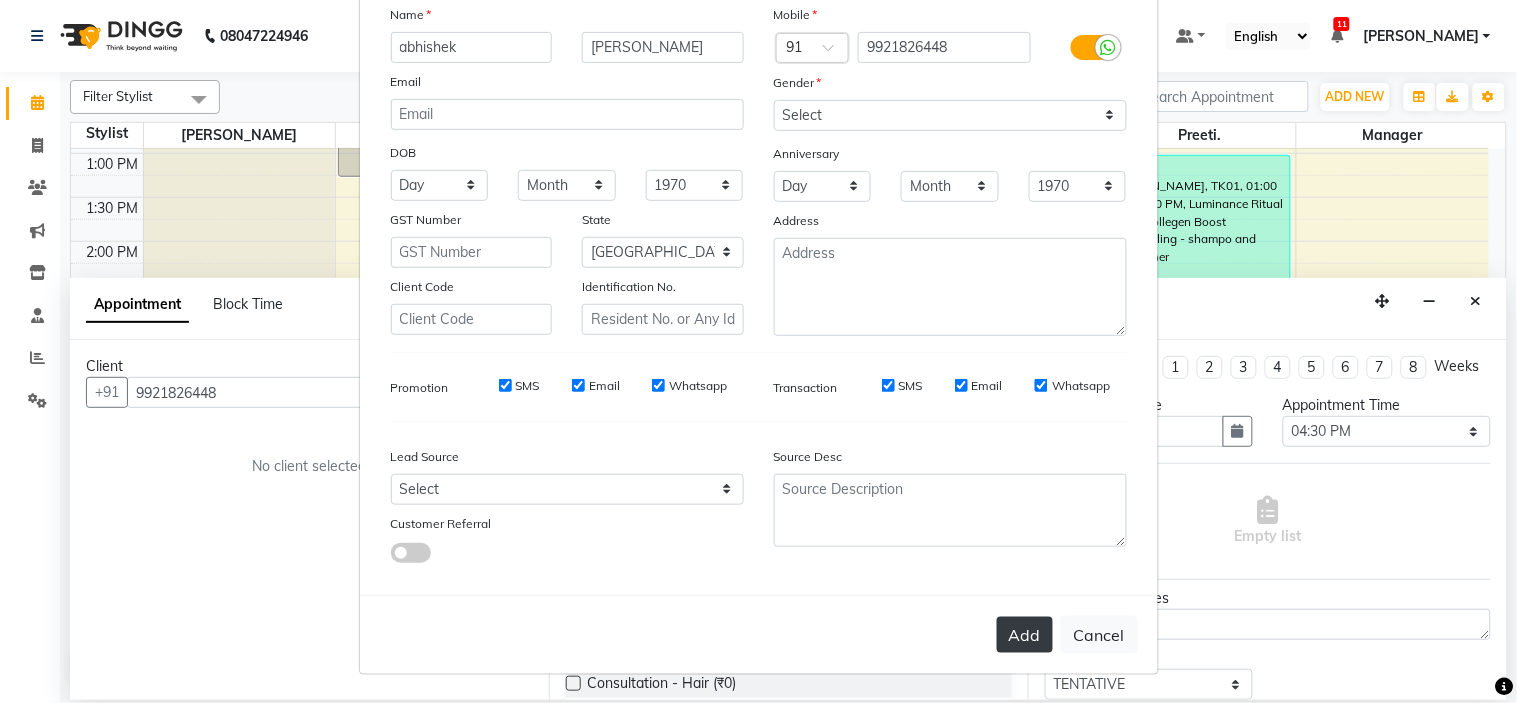 click on "Add" at bounding box center [1025, 635] 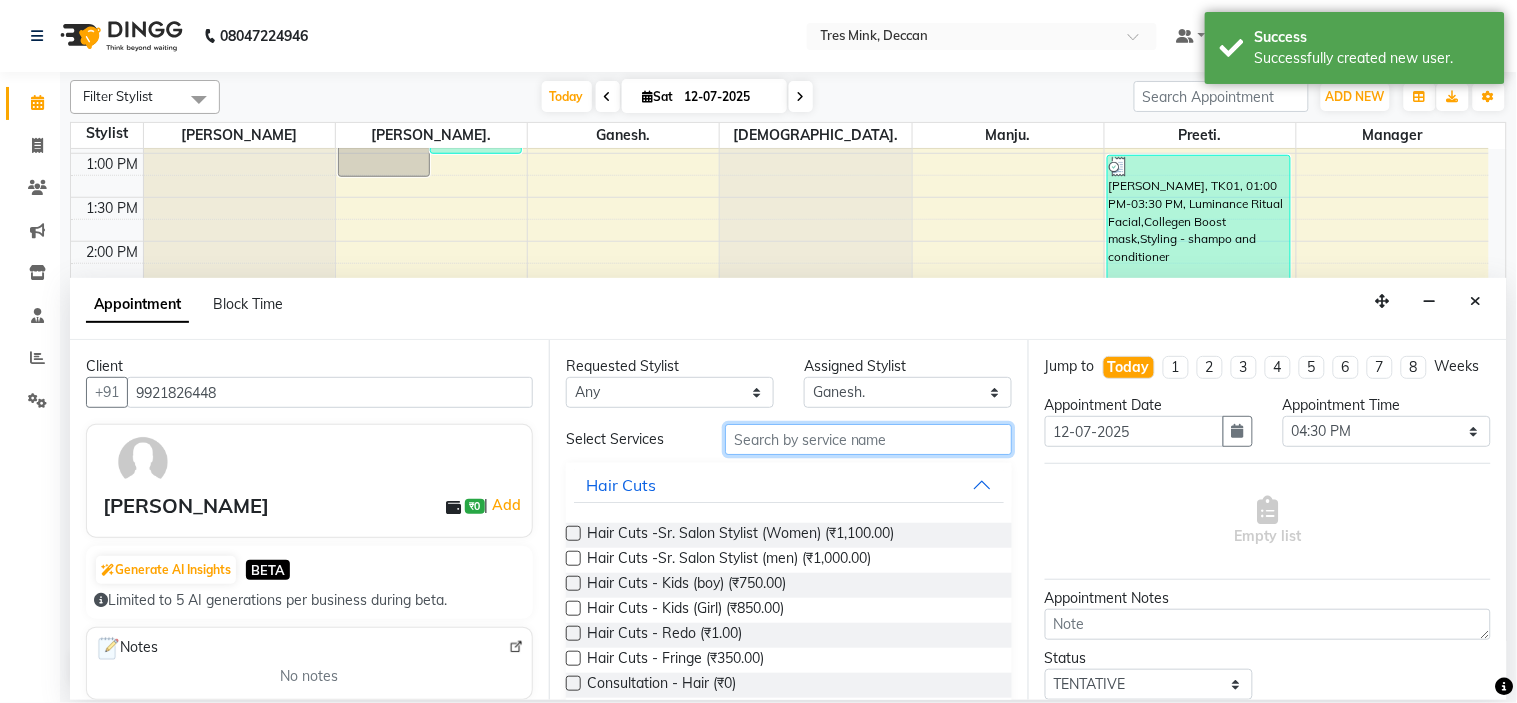 click at bounding box center (868, 439) 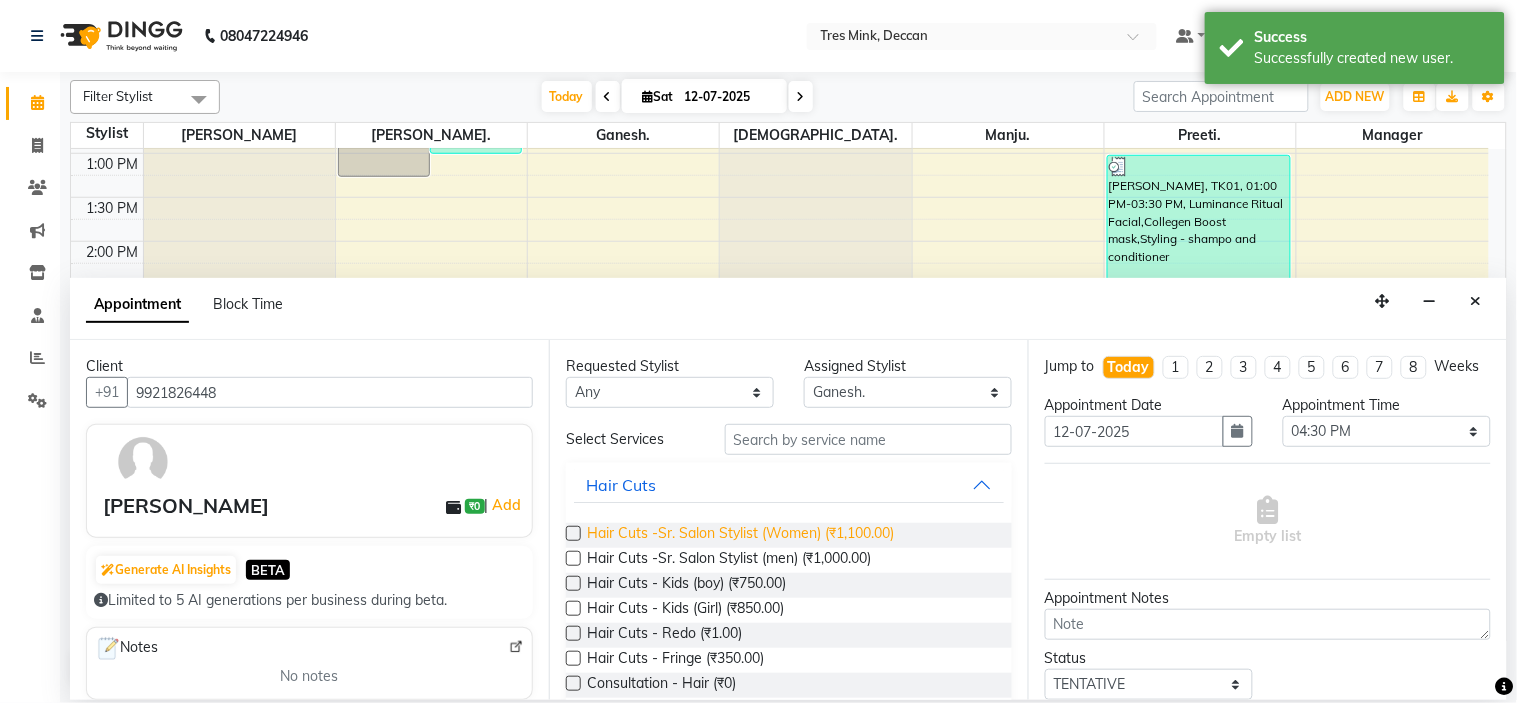 click on "Hair Cuts -Sr. Salon Stylist (Women) (₹1,100.00)" at bounding box center [740, 535] 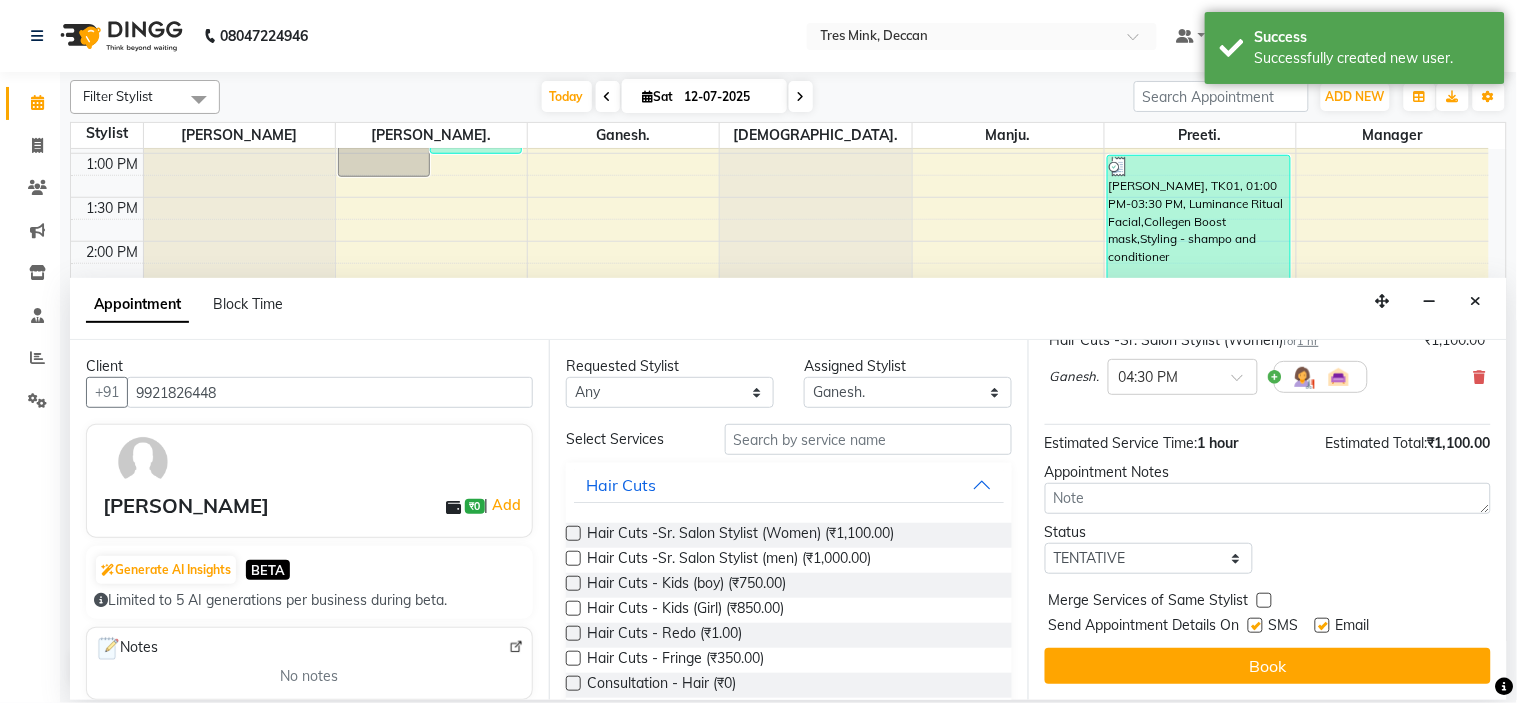 scroll, scrollTop: 166, scrollLeft: 0, axis: vertical 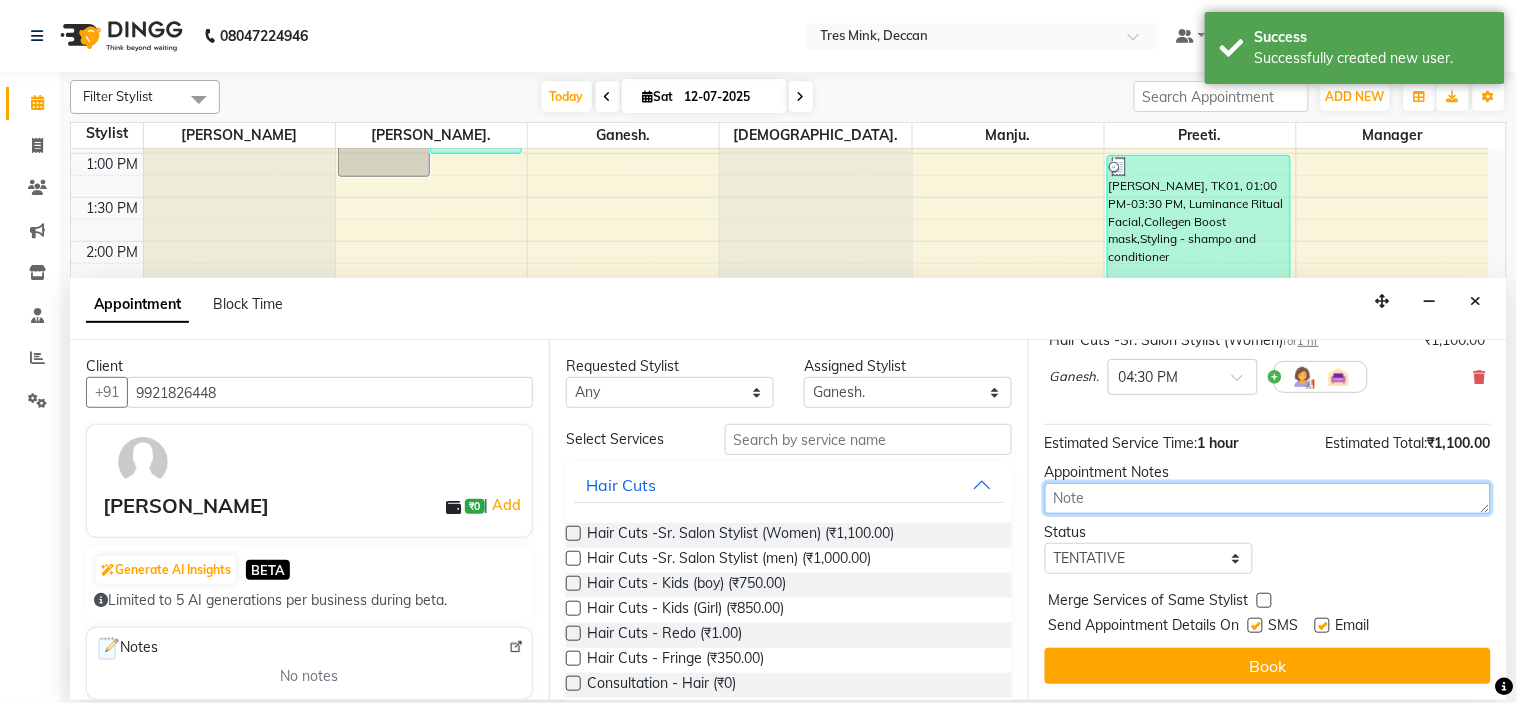 click at bounding box center [1268, 498] 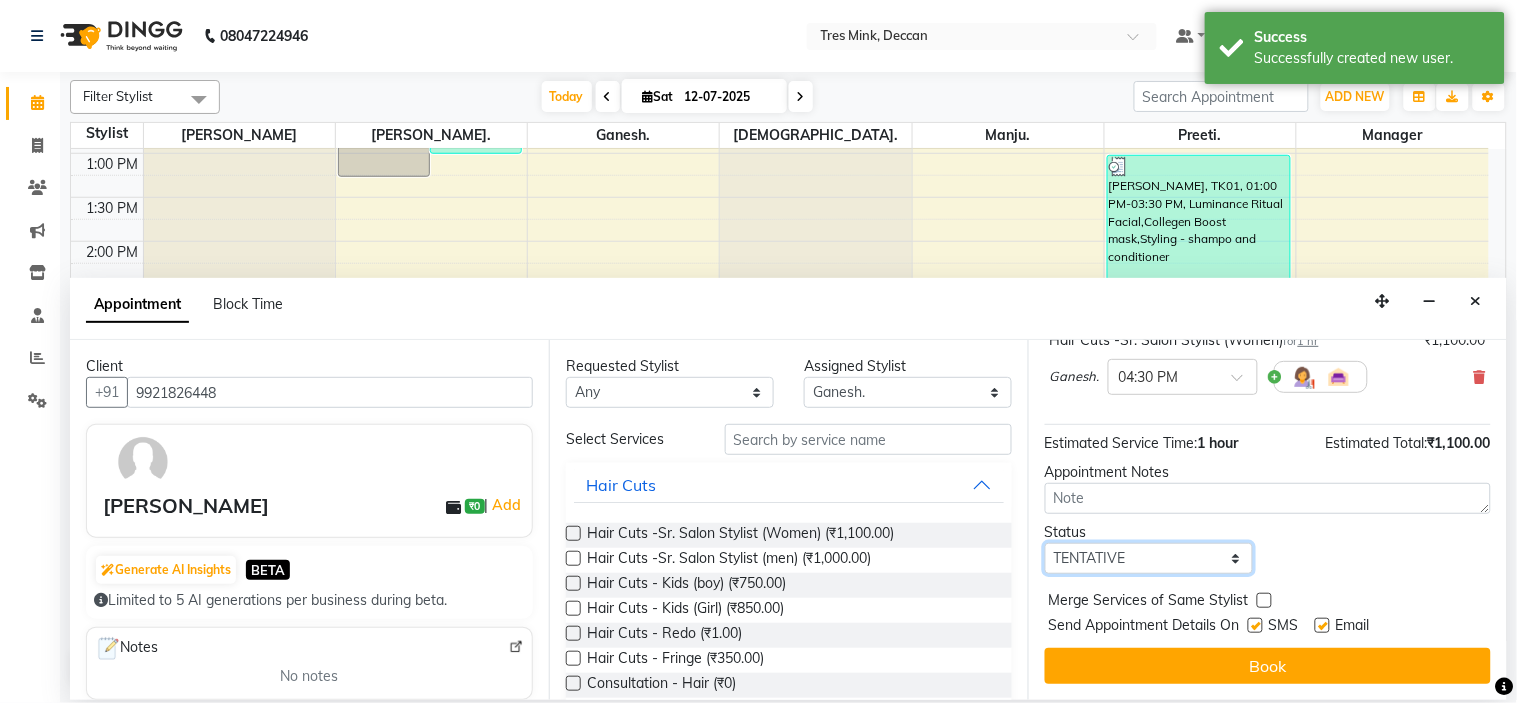 click on "Select TENTATIVE CONFIRM CHECK-IN UPCOMING" at bounding box center [1149, 558] 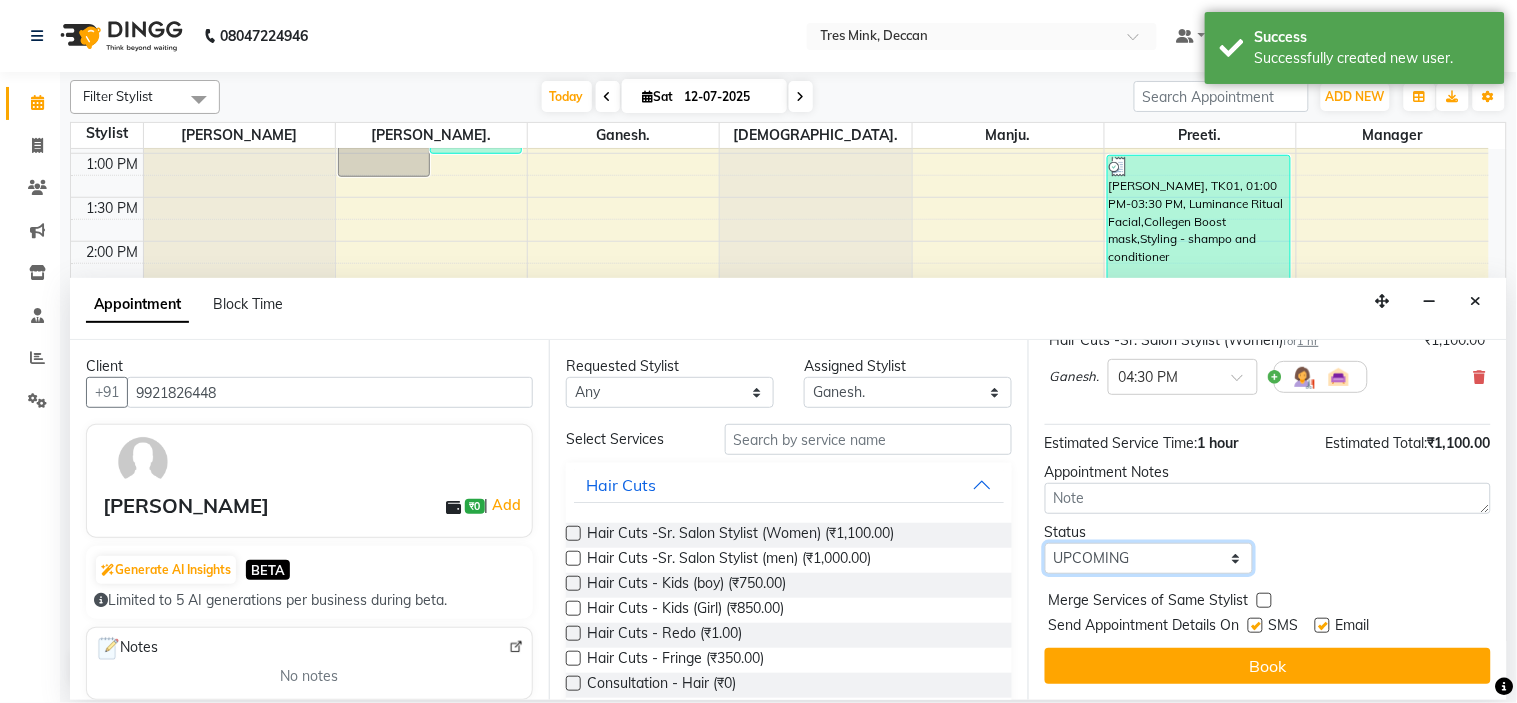 click on "Select TENTATIVE CONFIRM CHECK-IN UPCOMING" at bounding box center [1149, 558] 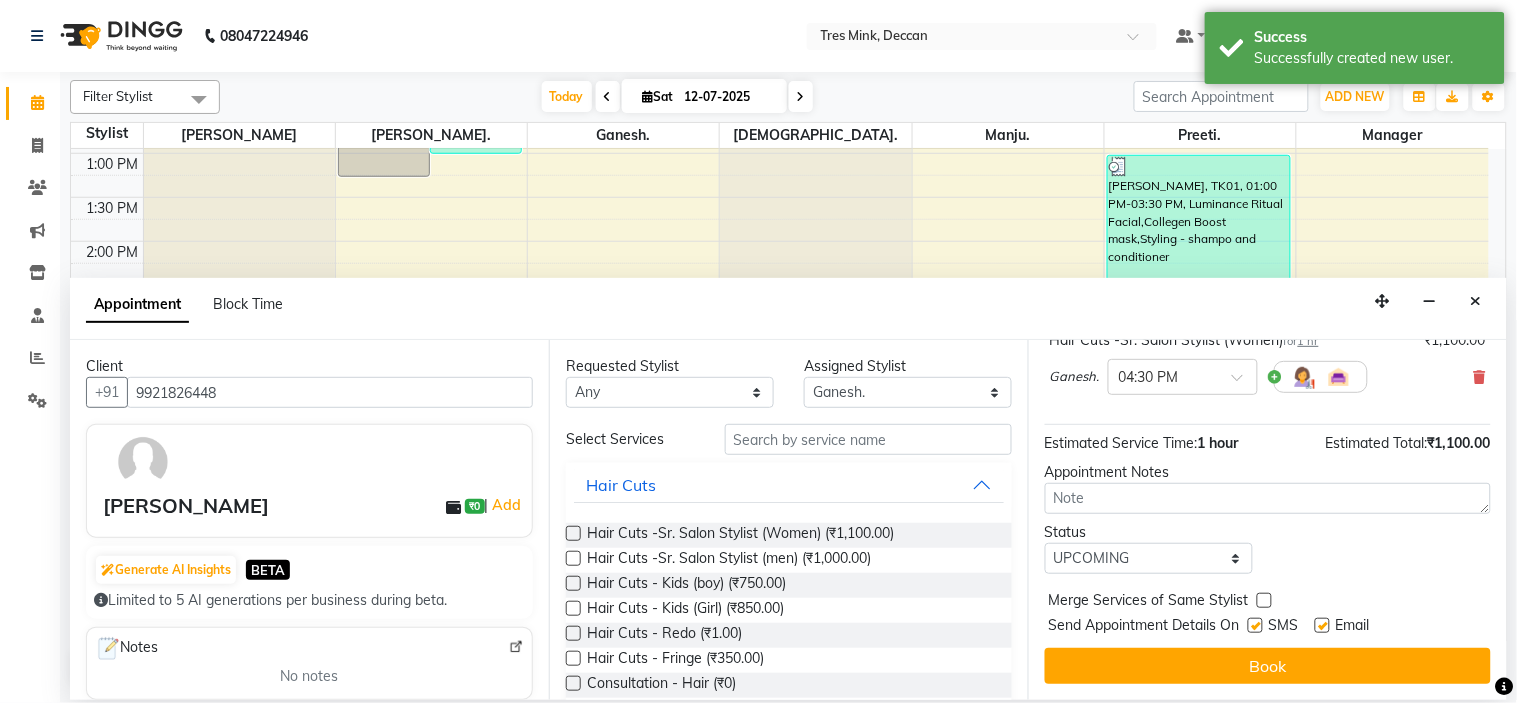 click on "Book" at bounding box center [1268, 666] 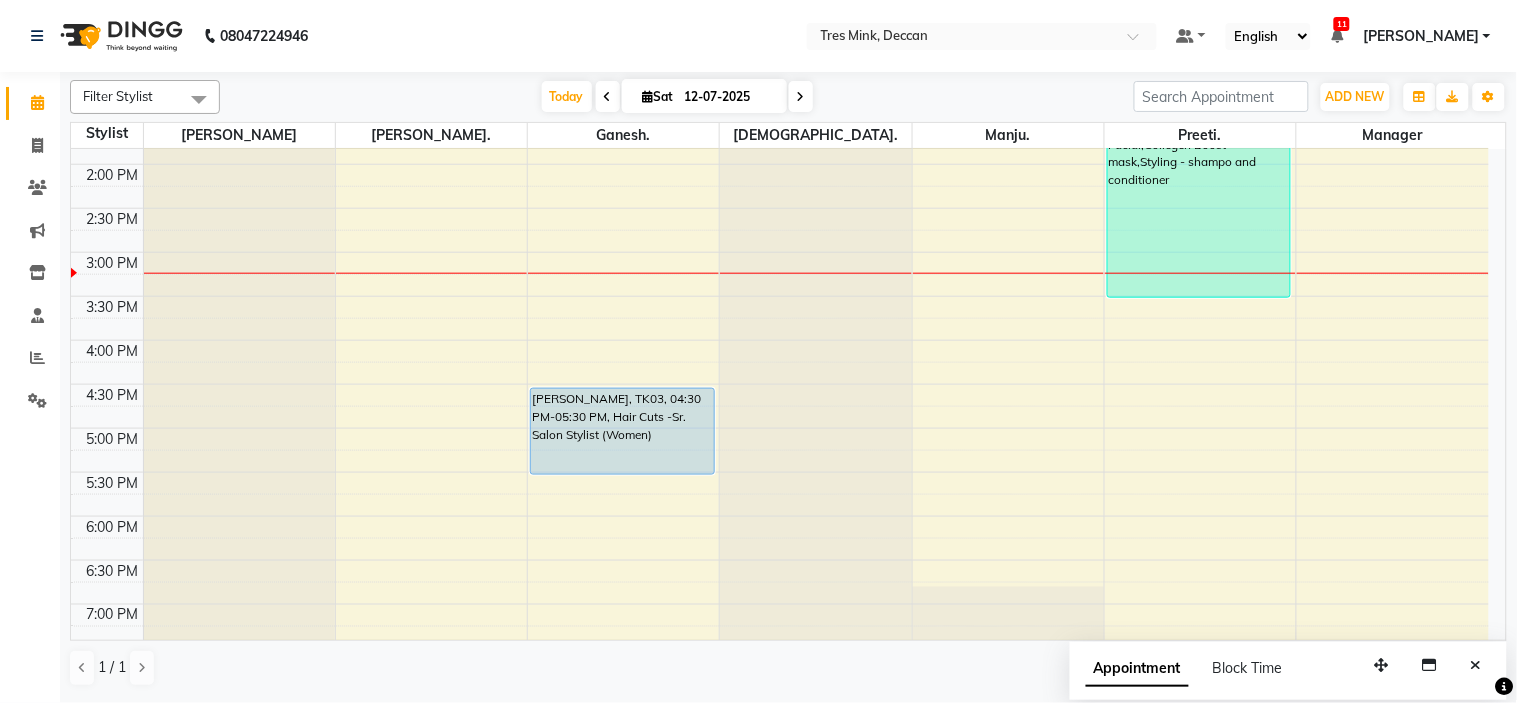 scroll, scrollTop: 435, scrollLeft: 0, axis: vertical 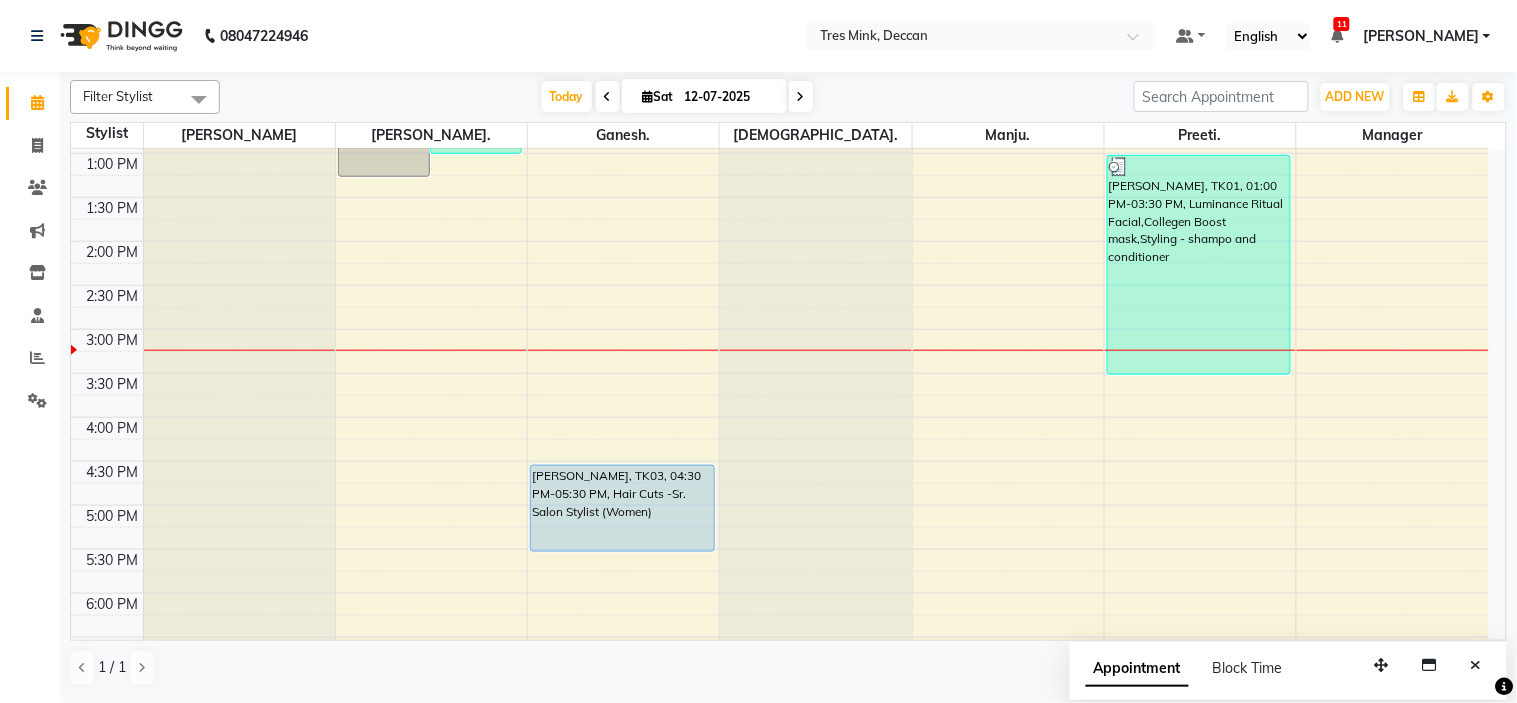 drag, startPoint x: 1392, startPoint y: 175, endPoint x: 1134, endPoint y: 98, distance: 269.24524 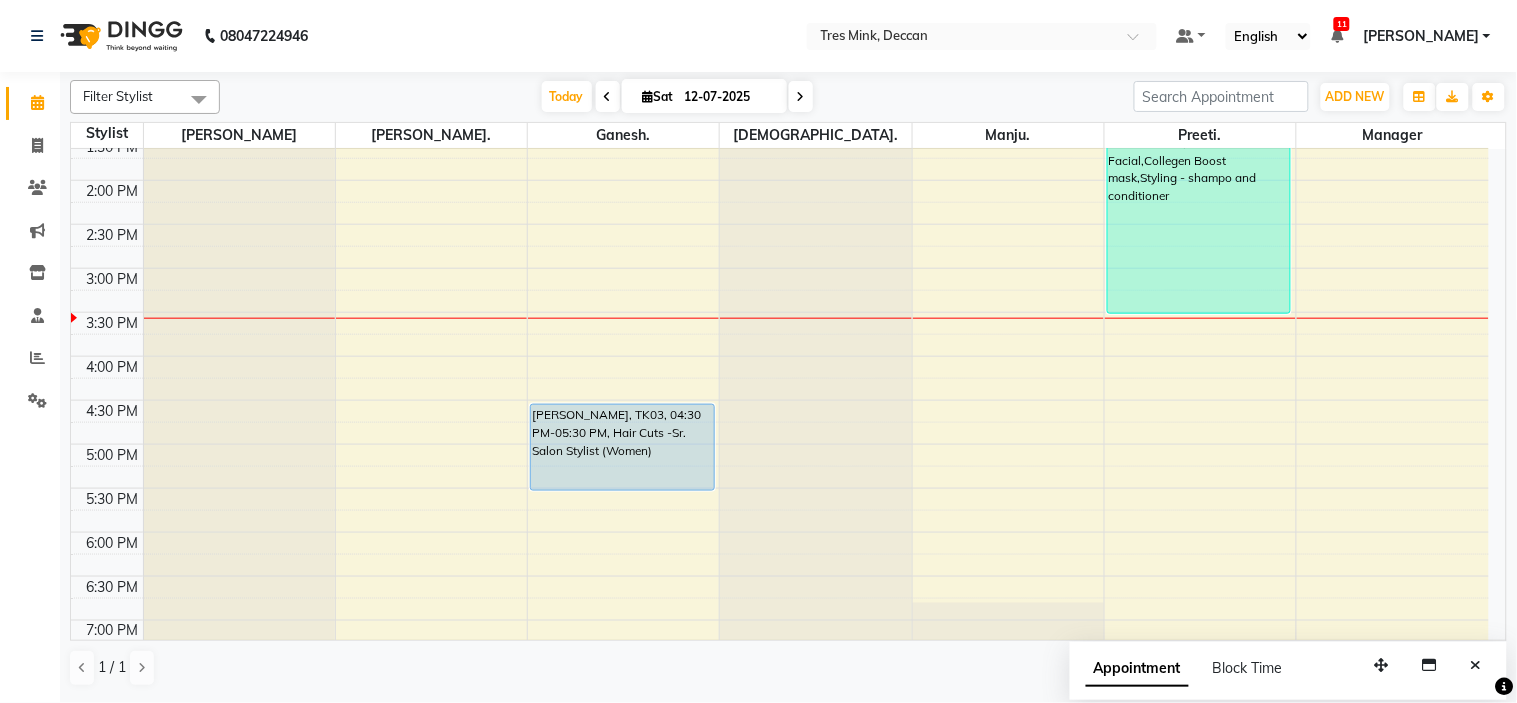 scroll, scrollTop: 534, scrollLeft: 0, axis: vertical 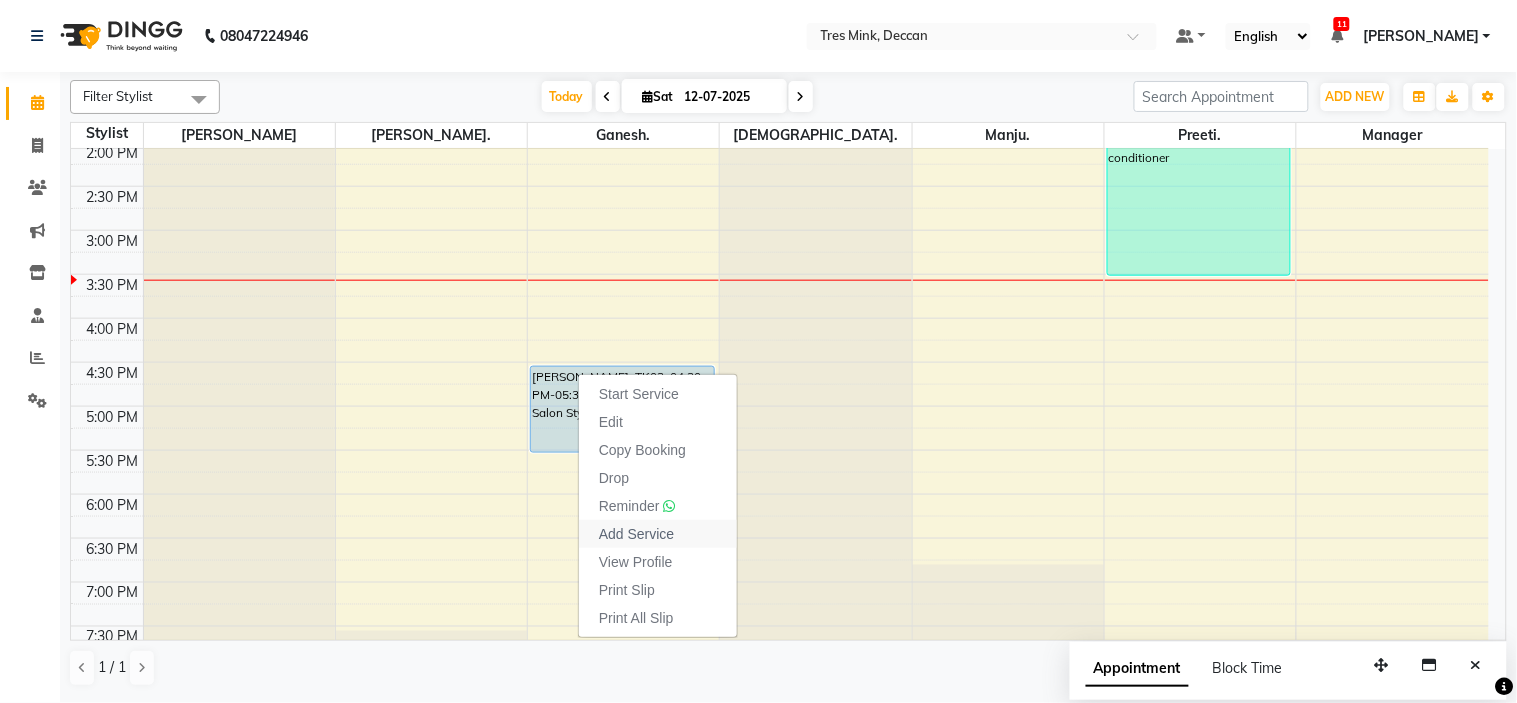 click on "Add Service" at bounding box center (636, 534) 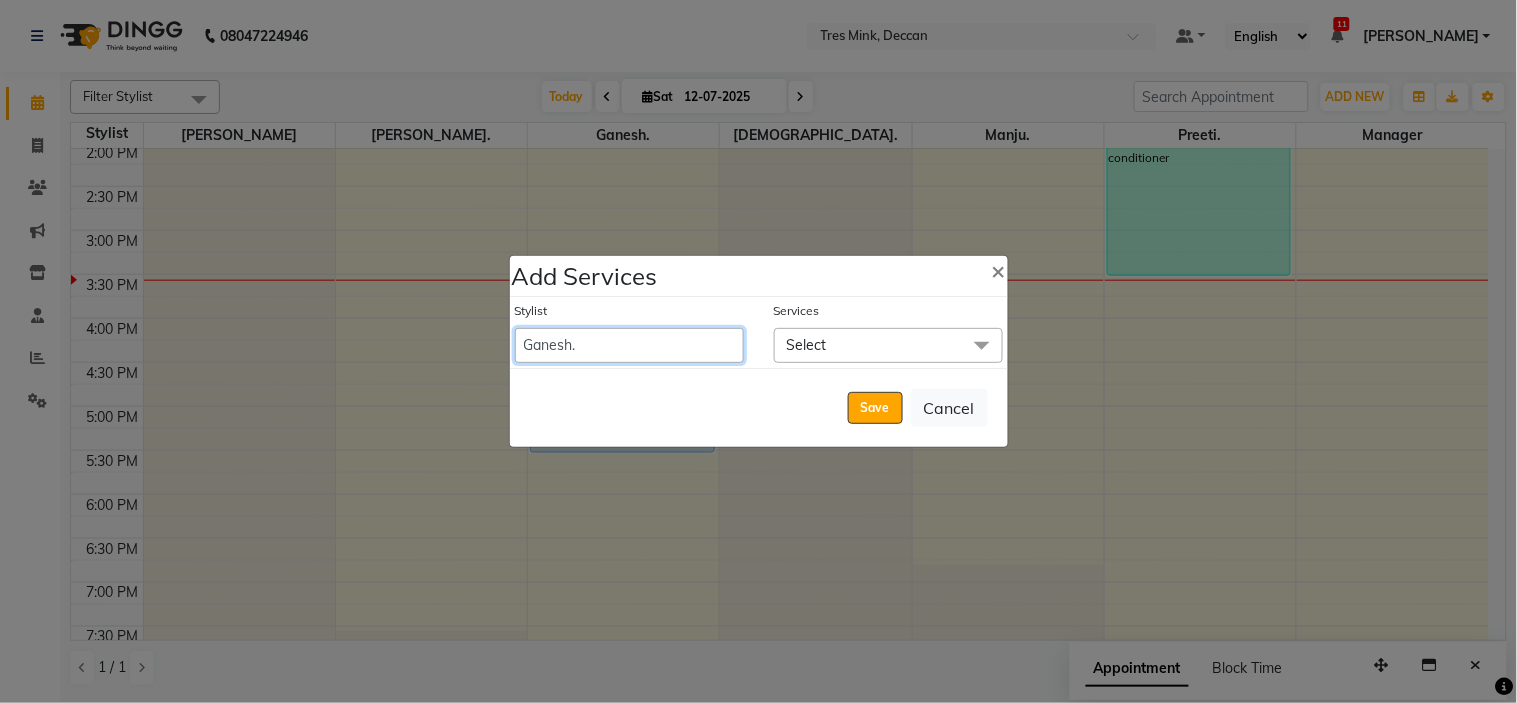 click on "[PERSON_NAME].   [PERSON_NAME].   [PERSON_NAME].   Manager   [PERSON_NAME].   [PERSON_NAME].   [GEOGRAPHIC_DATA].   Revati [PERSON_NAME] [PERSON_NAME].   [PERSON_NAME]." at bounding box center [629, 345] 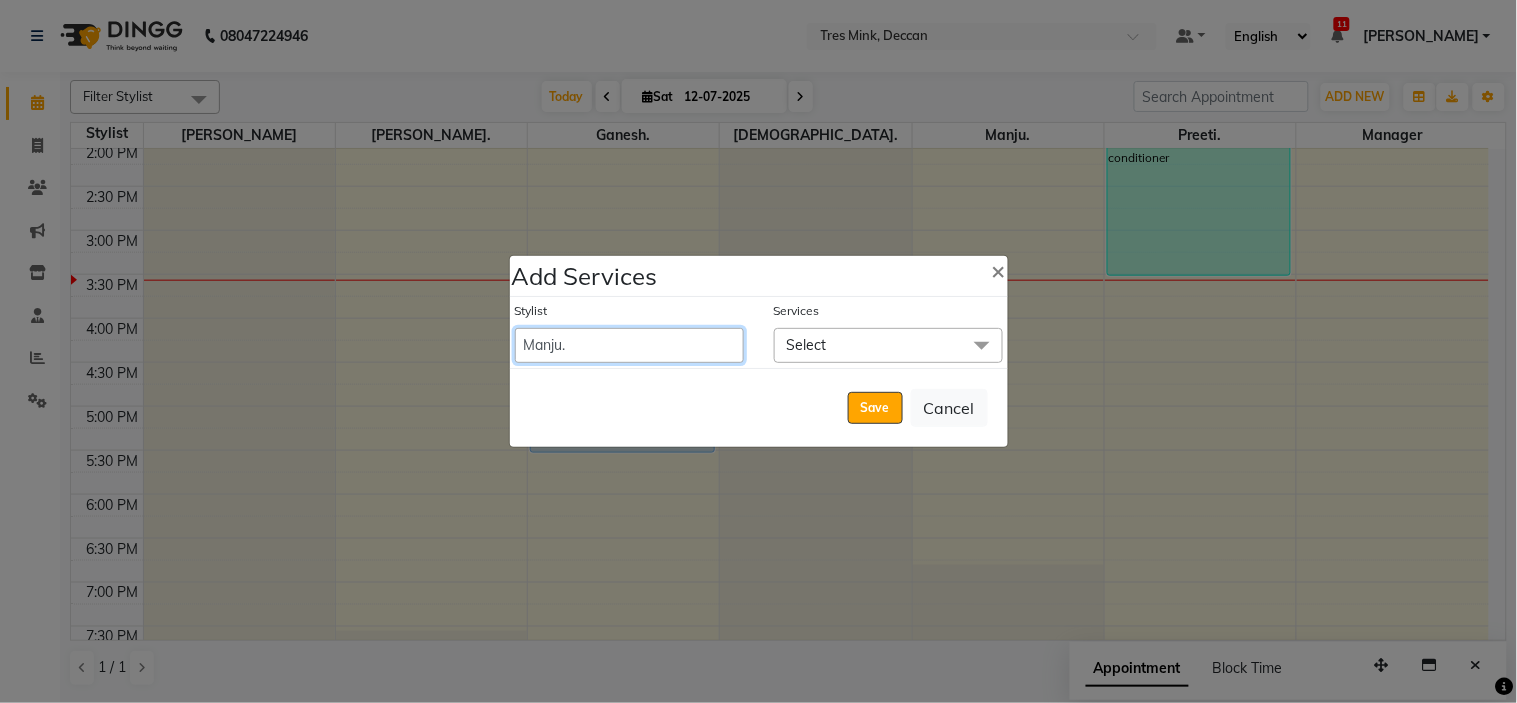 click on "[PERSON_NAME].   [PERSON_NAME].   [PERSON_NAME].   Manager   [PERSON_NAME].   [PERSON_NAME].   [GEOGRAPHIC_DATA].   Revati [PERSON_NAME] [PERSON_NAME].   [PERSON_NAME]." at bounding box center (629, 345) 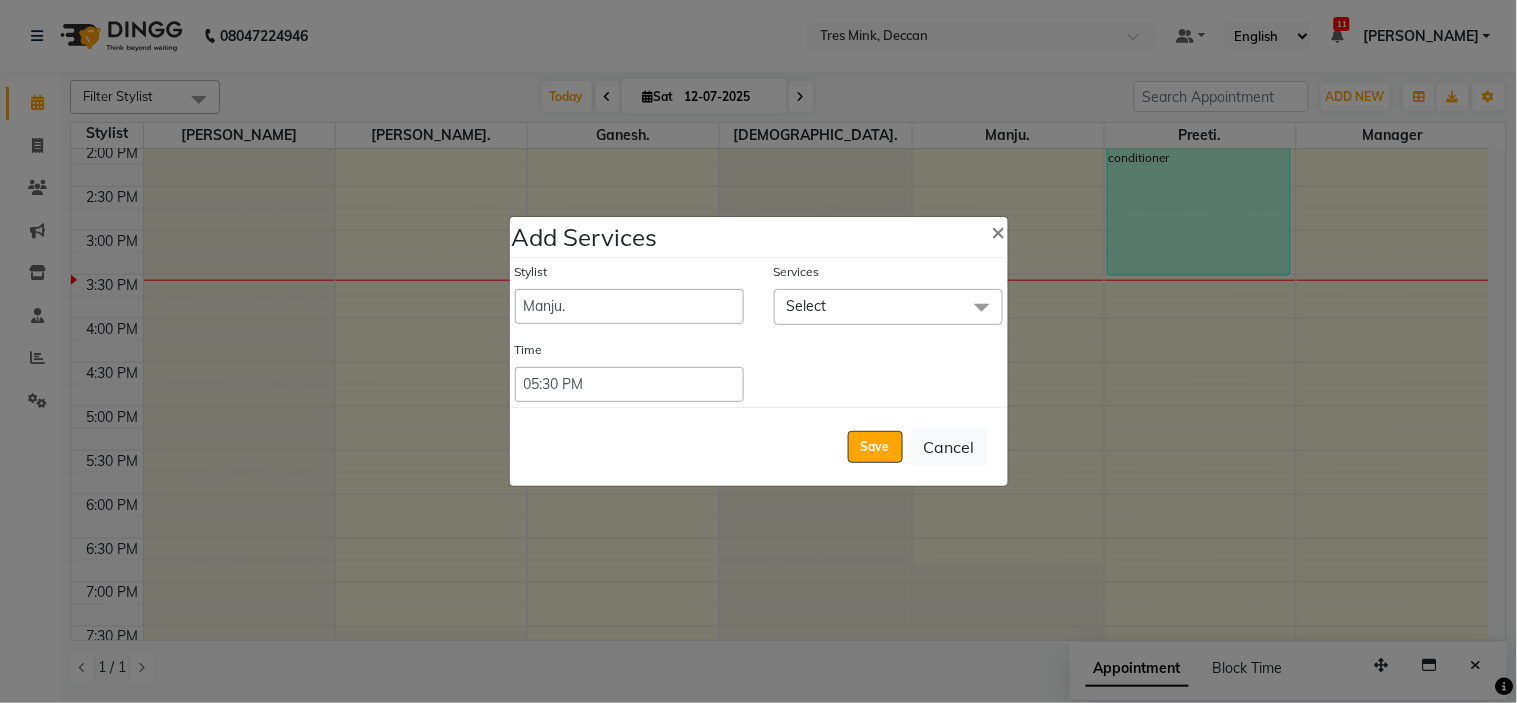 click on "Select" 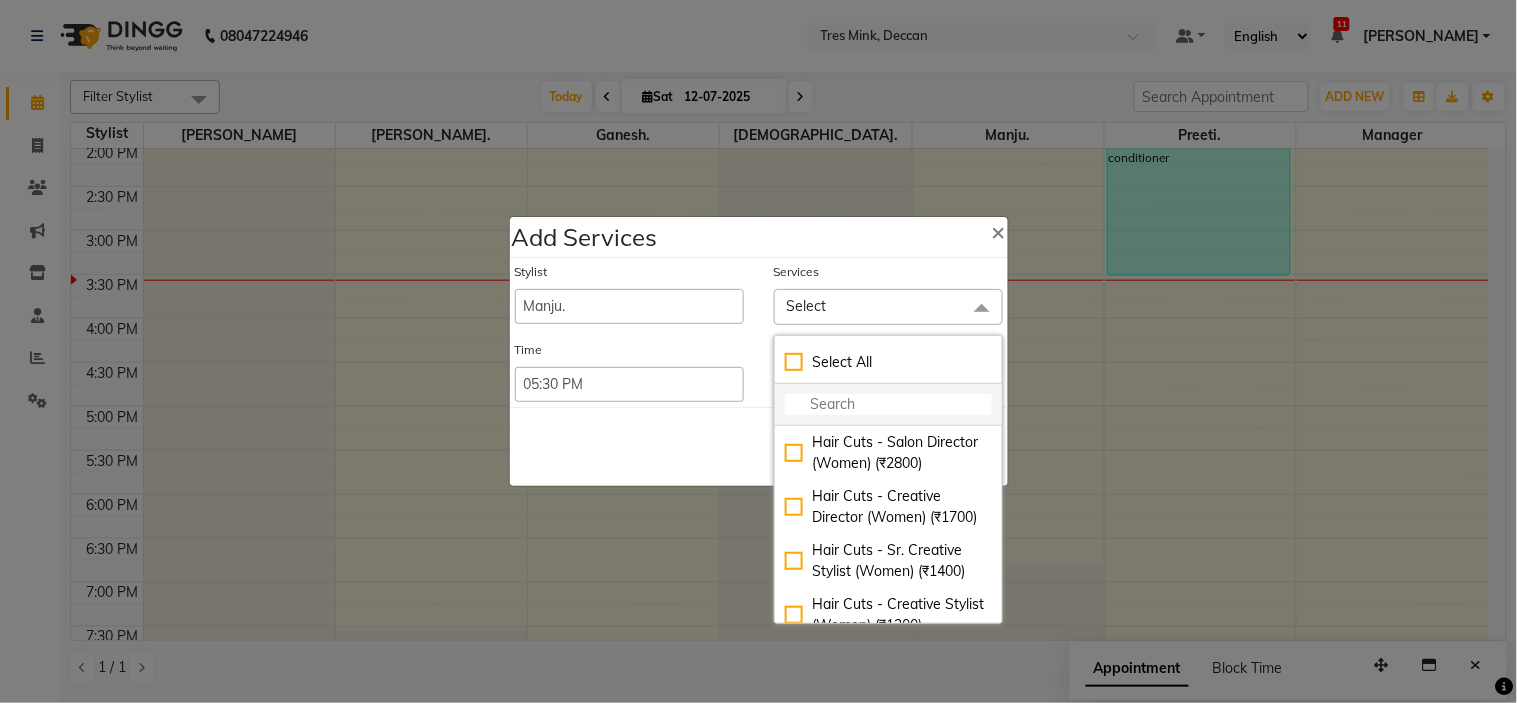 click 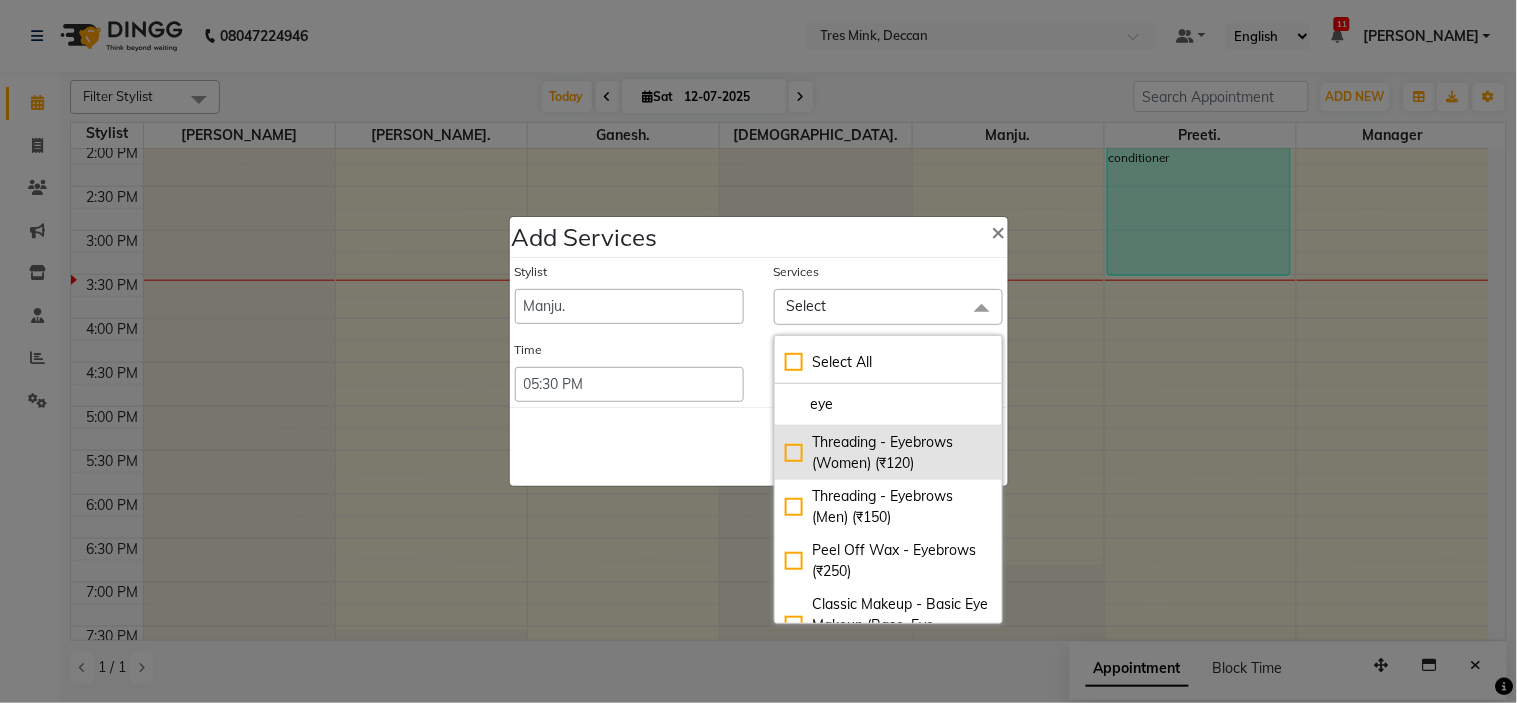 click on "Threading - Eyebrows (Women) (₹120)" 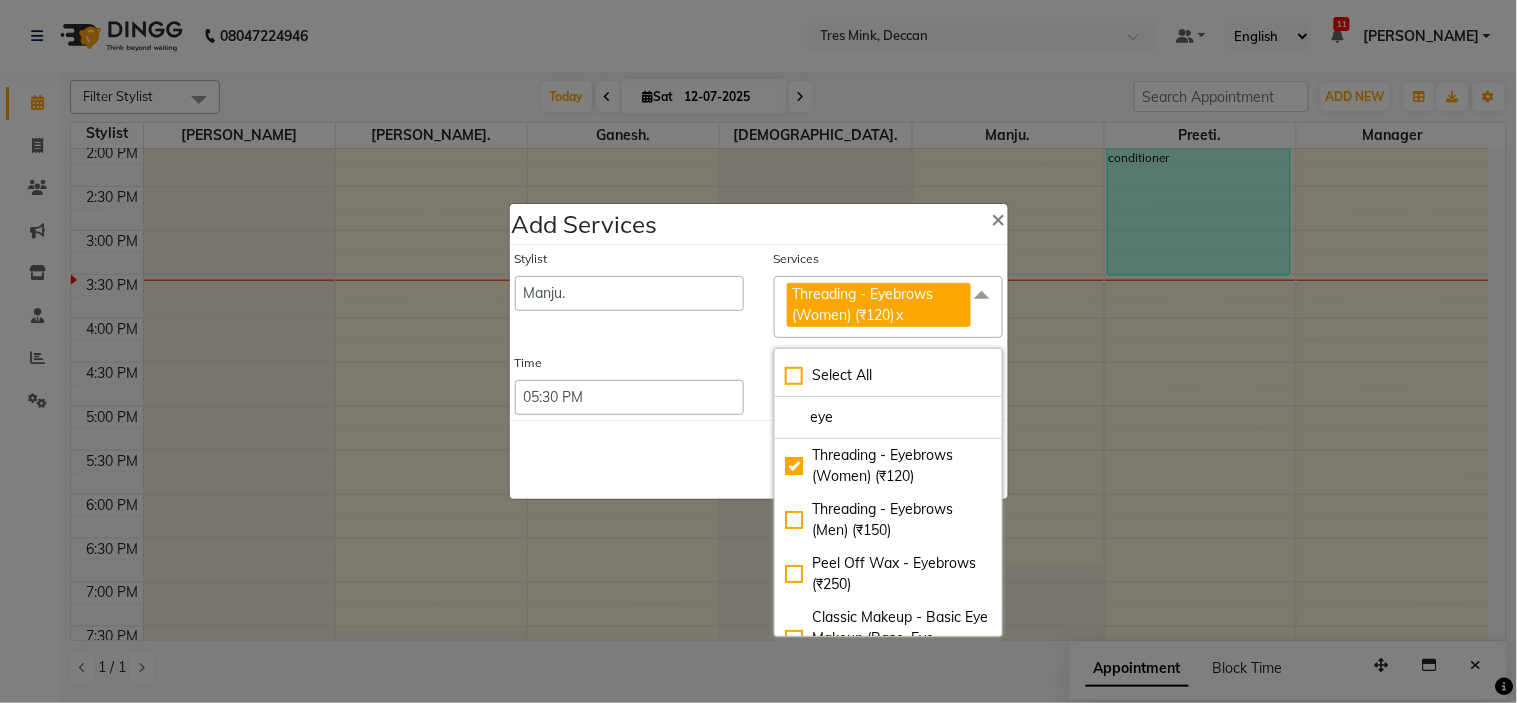 click on "Save   Cancel" 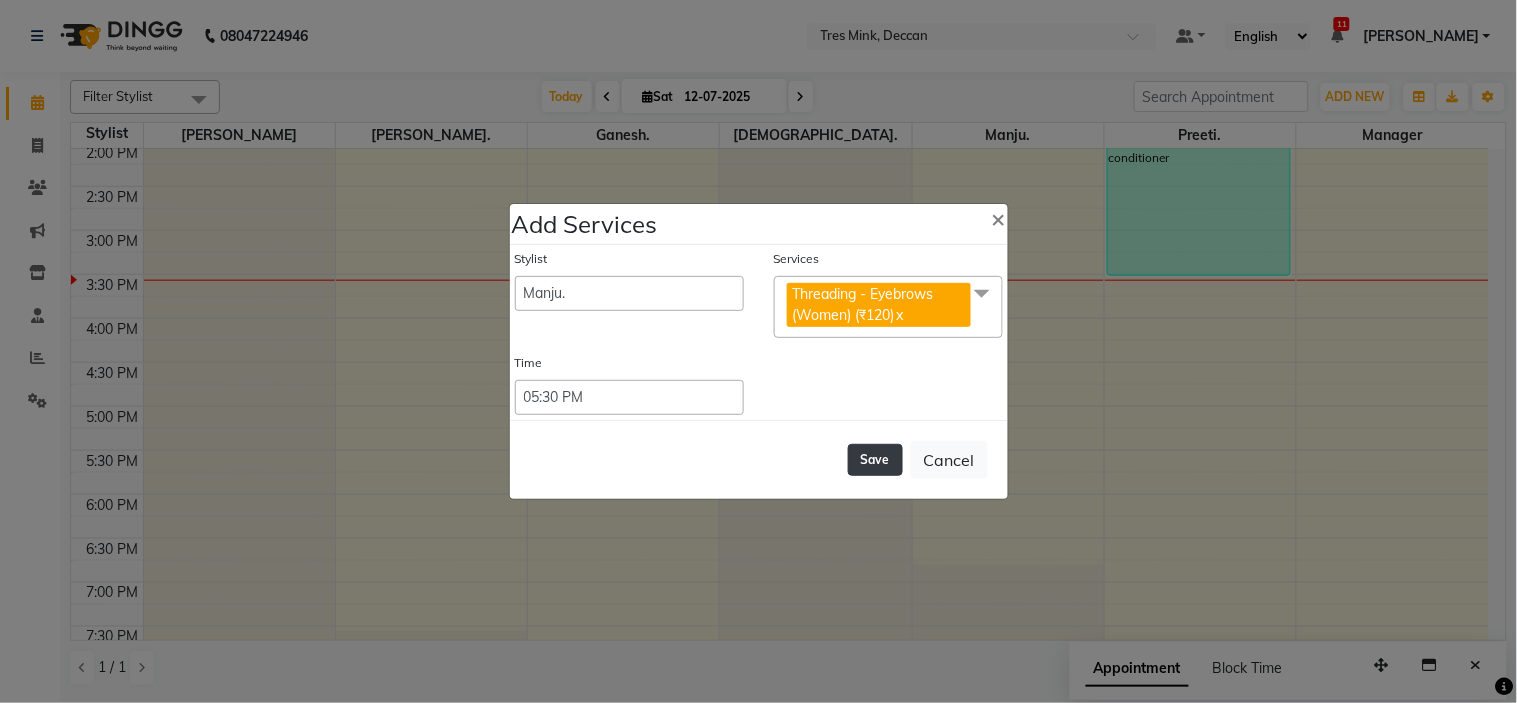 click on "Save" 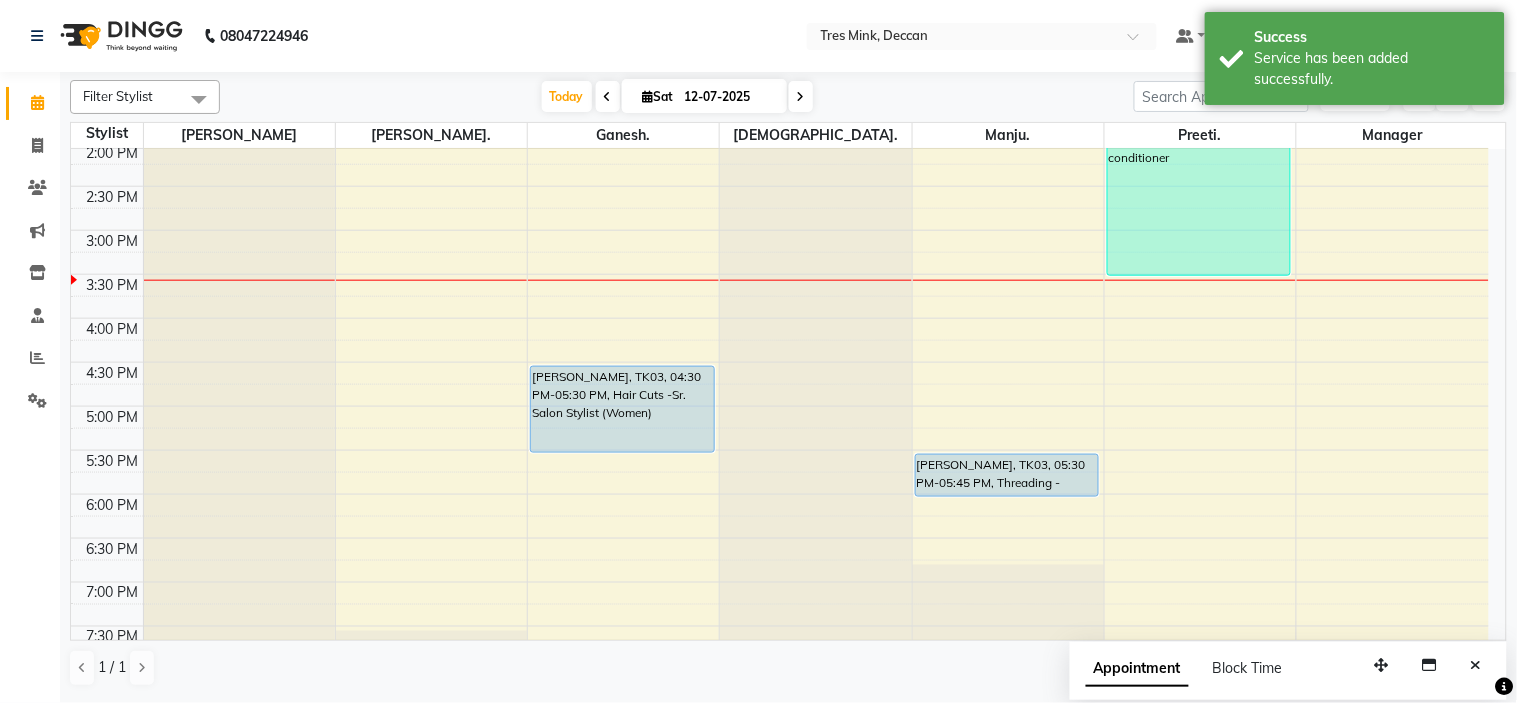 click on "[PERSON_NAME], TK02, 12:00 PM-12:15 PM, Hydrating Facial    [PERSON_NAME], TK03, 05:30 PM-05:45 PM, Threading - Eyebrows (Women) (₹120)    [PERSON_NAME], TK03, 05:30 PM-05:45 PM, Threading - Eyebrows (Women) (₹120)" at bounding box center [1008, 186] 